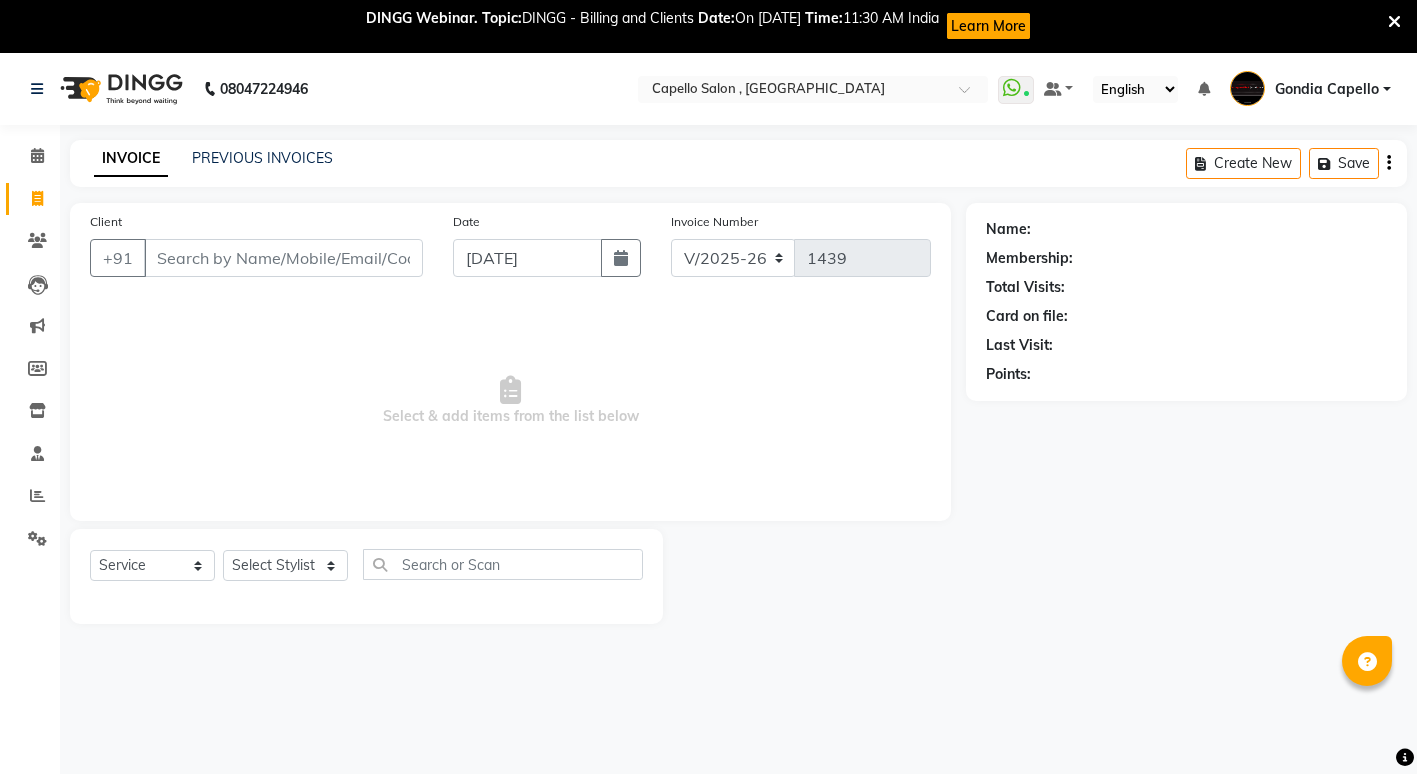 select on "853" 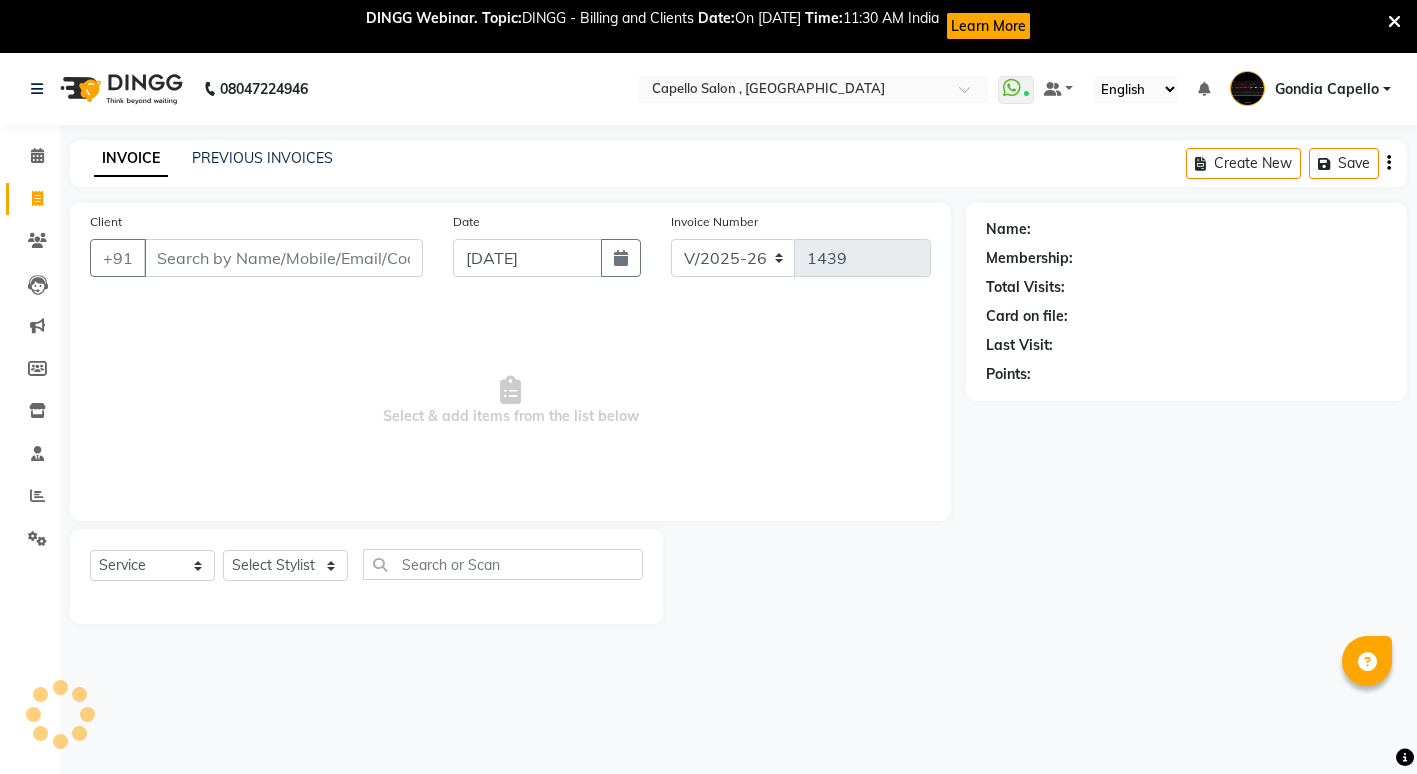 click on "Select Stylist ADMIN [PERSON_NAME] [PERSON_NAME] [PERSON_NAME] Gondia [PERSON_NAME] [PERSON_NAME] [PERSON_NAME] yewatkar [PERSON_NAME] [PERSON_NAME] [PERSON_NAME] (M) [PERSON_NAME]" 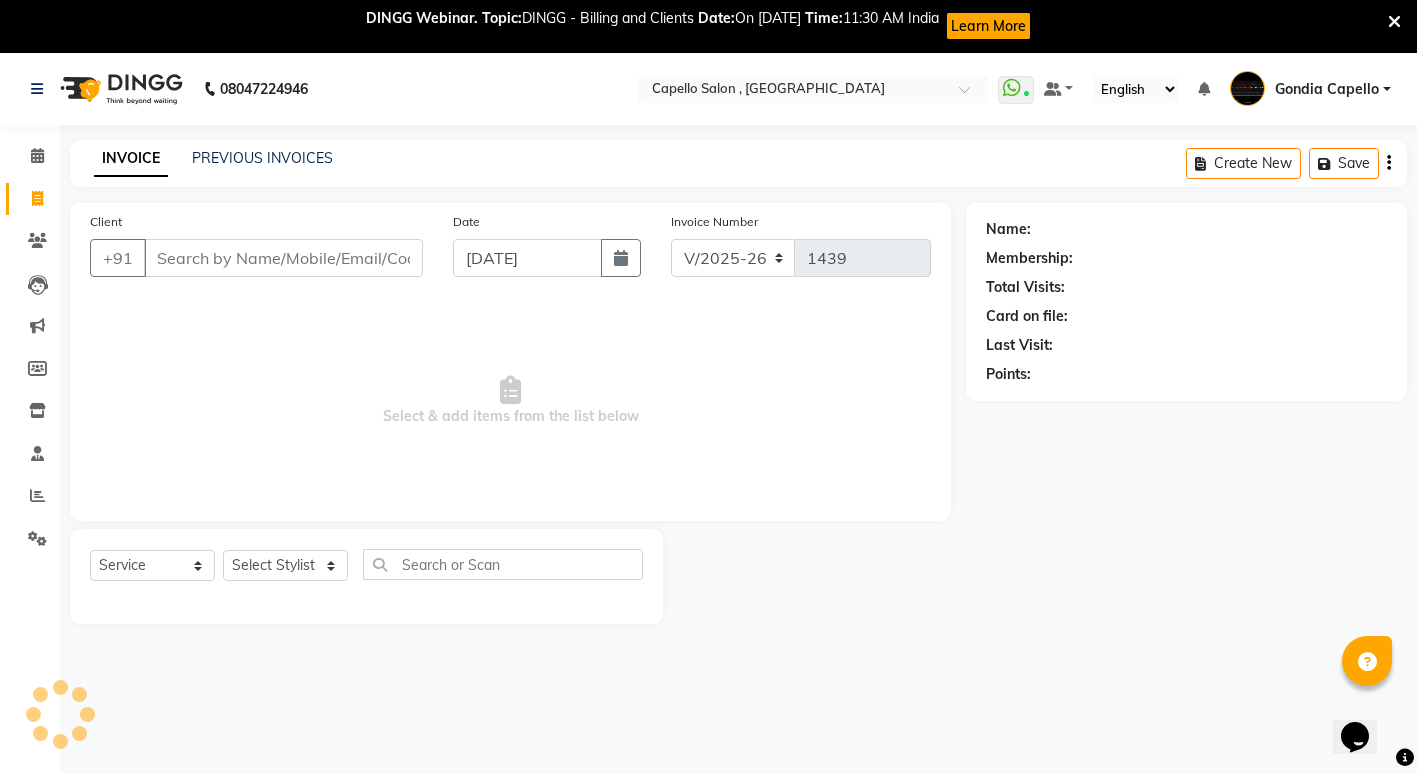 scroll, scrollTop: 0, scrollLeft: 0, axis: both 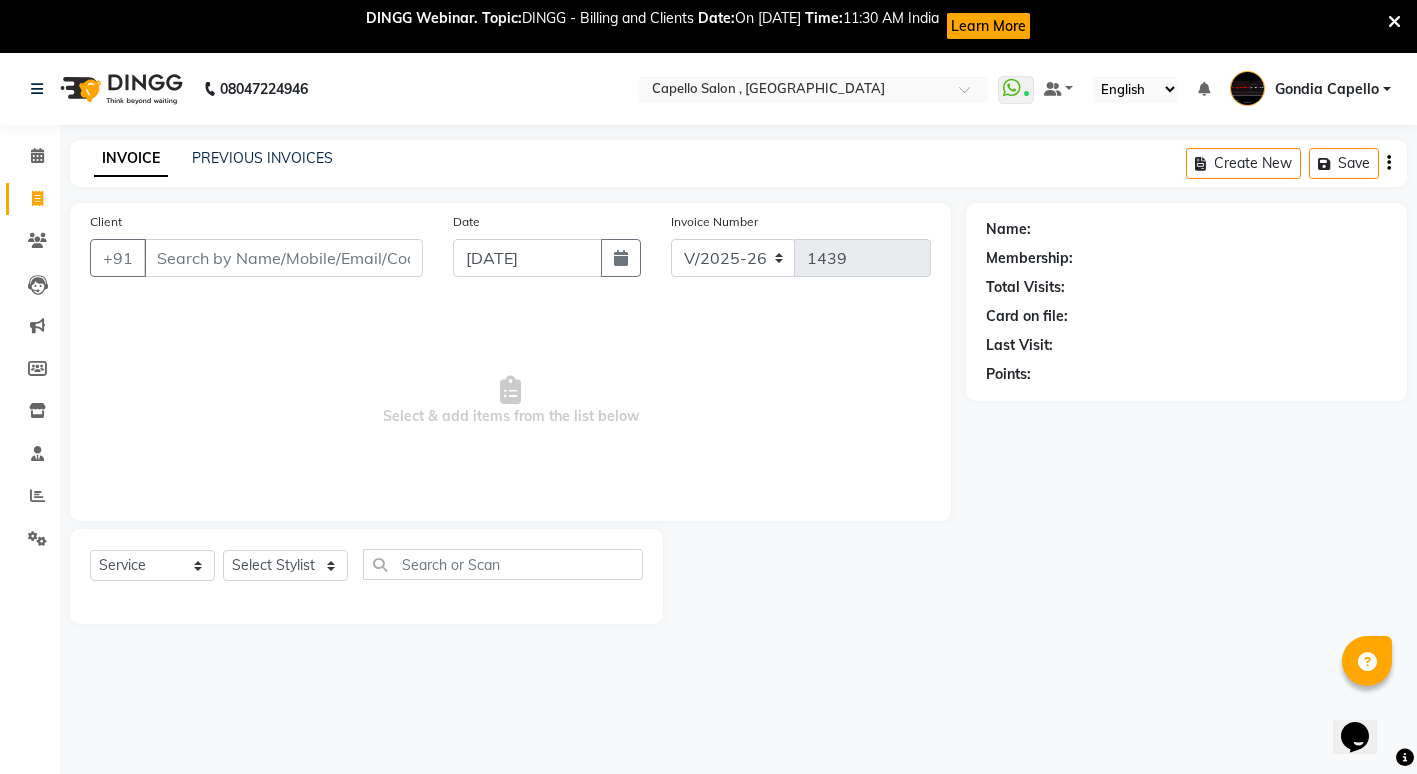 select on "58211" 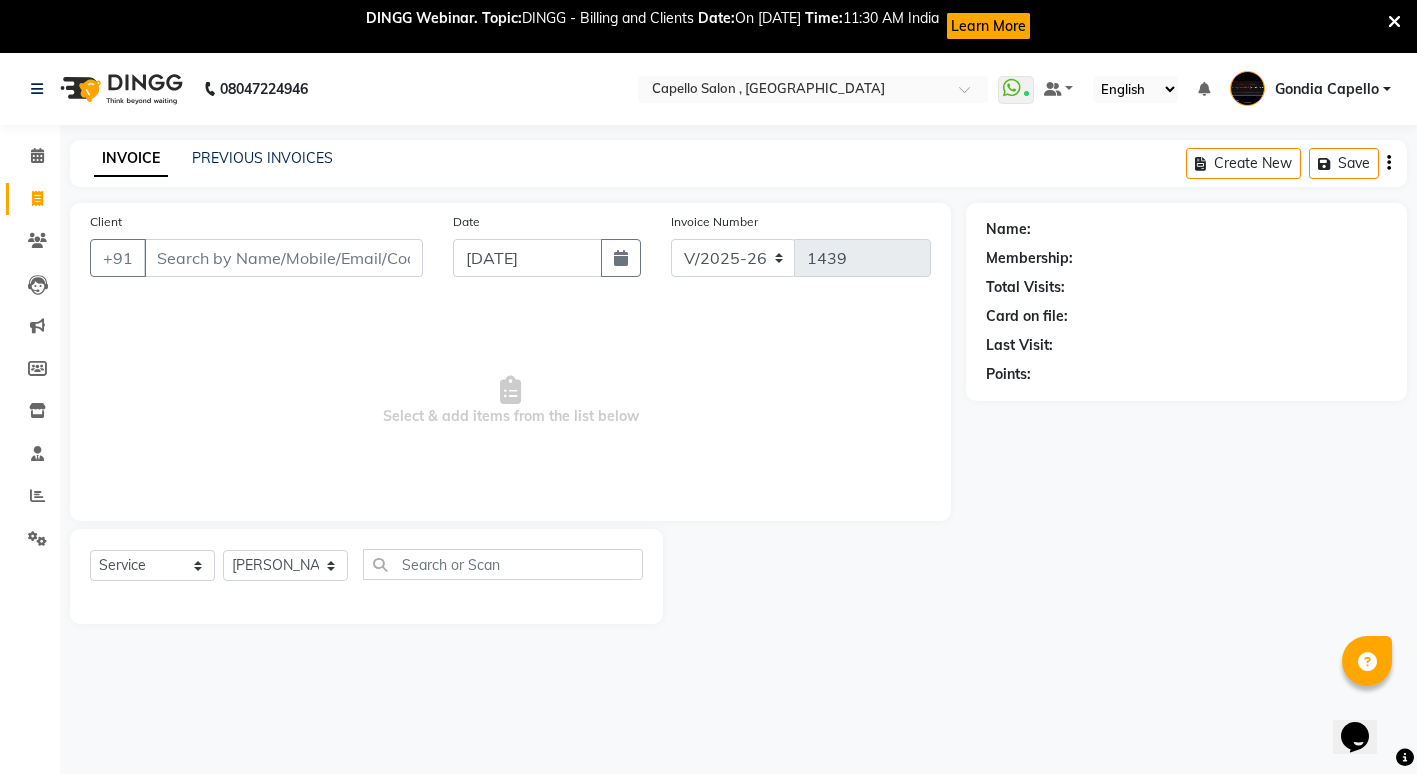 click on "Select Stylist ADMIN [PERSON_NAME] [PERSON_NAME] [PERSON_NAME] Gondia [PERSON_NAME] [PERSON_NAME] [PERSON_NAME] yewatkar [PERSON_NAME] [PERSON_NAME] [PERSON_NAME] (M) [PERSON_NAME]" 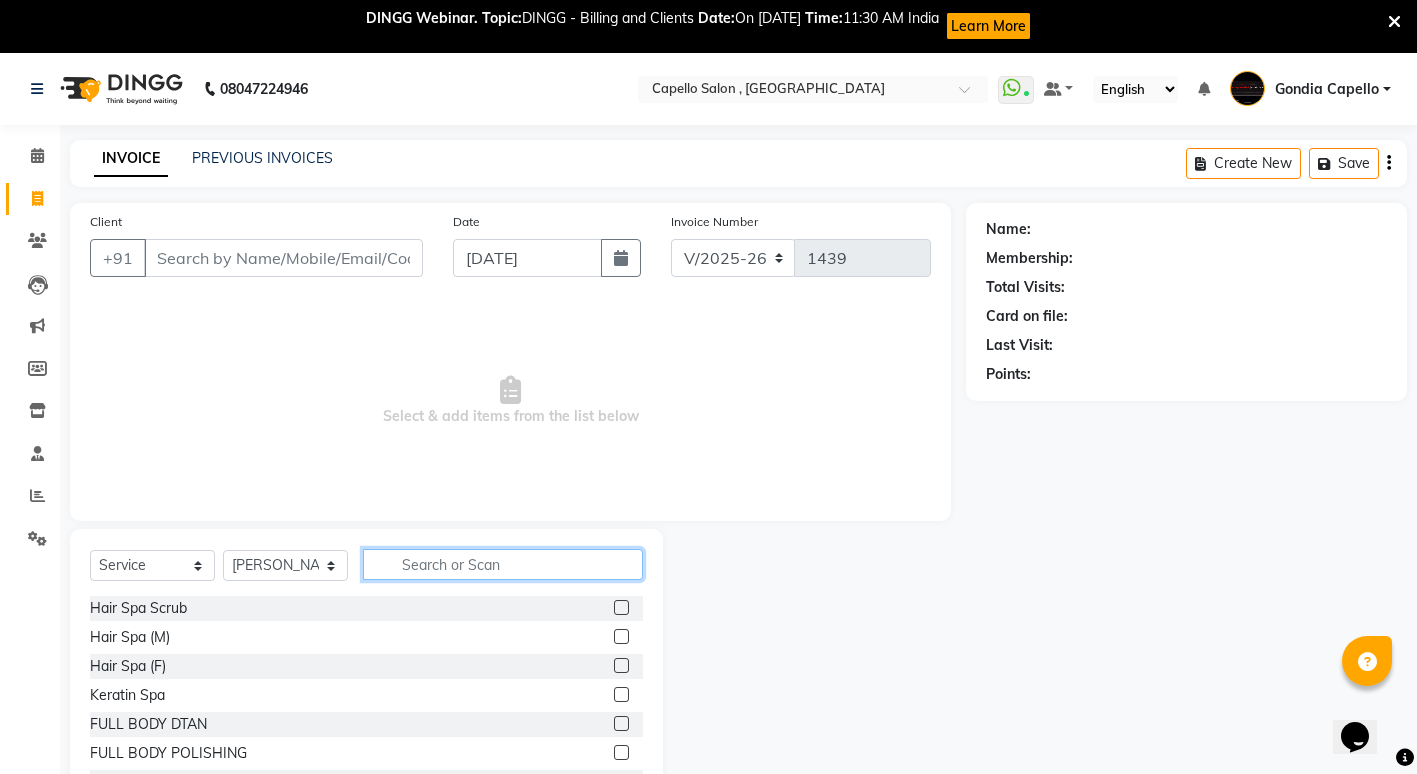 click 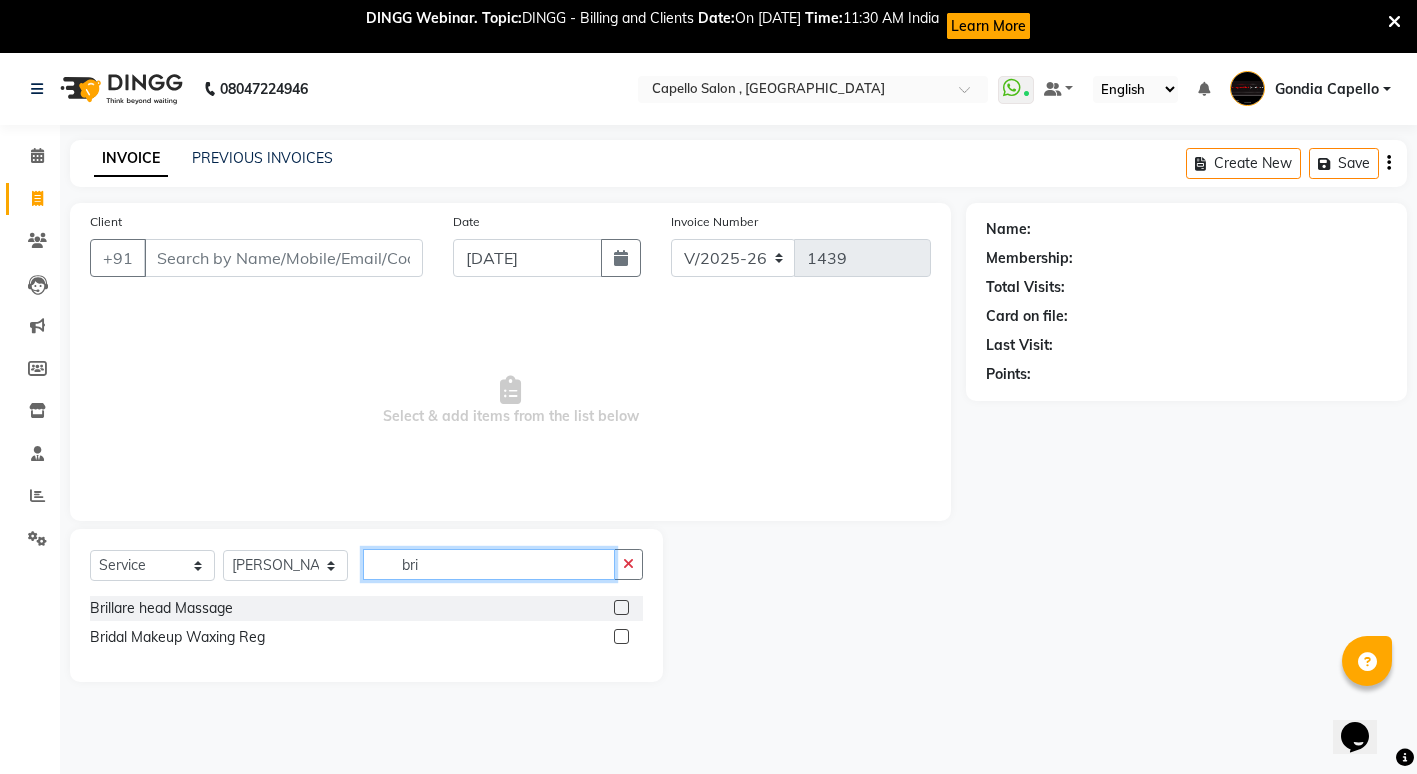 type on "bri" 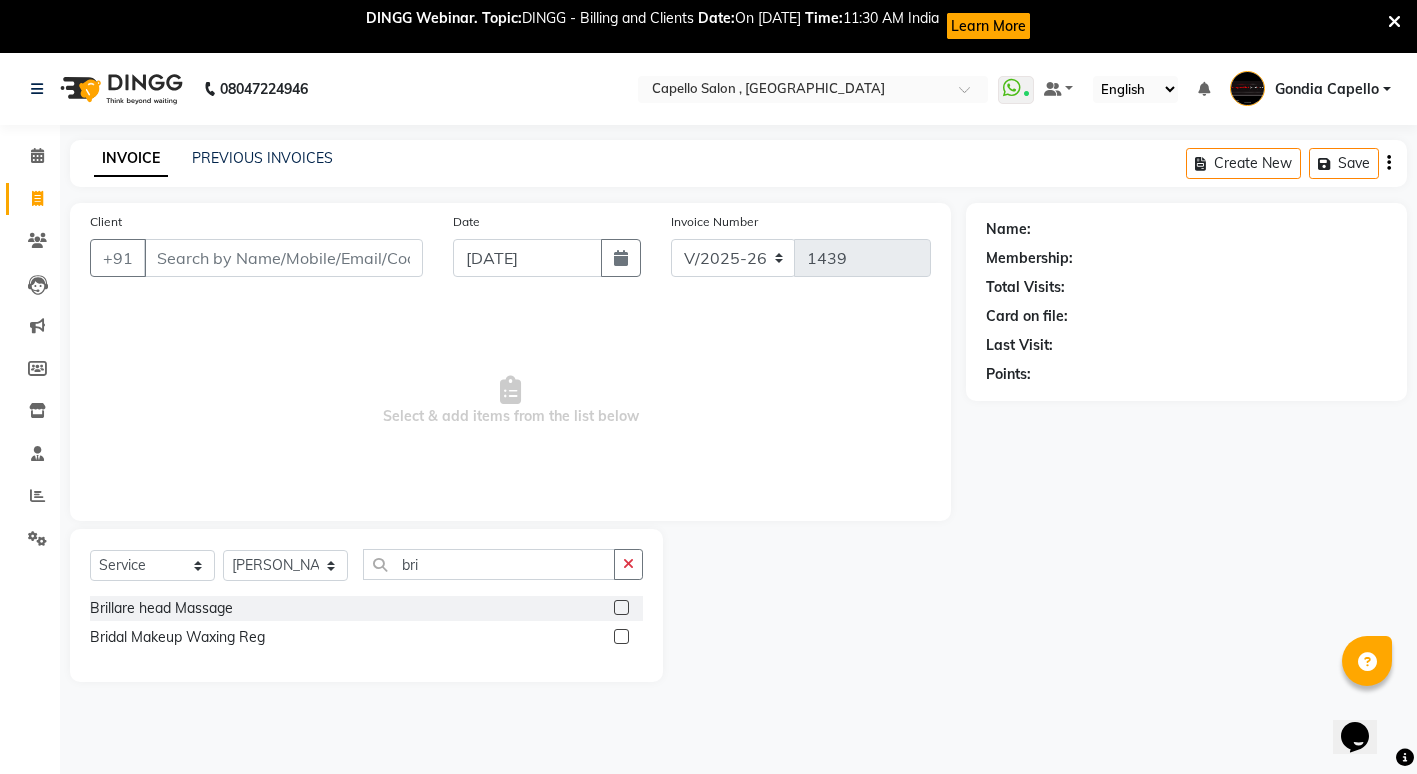 click 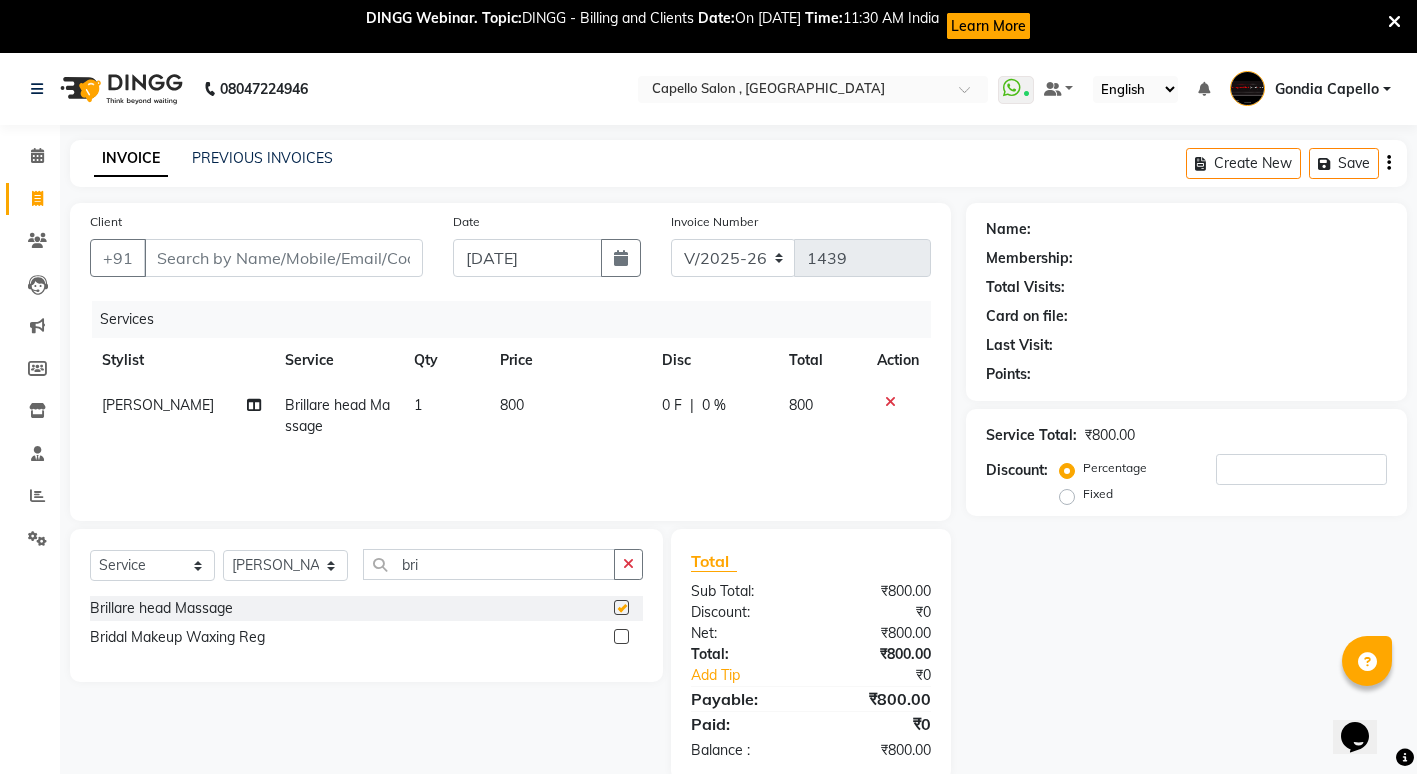 checkbox on "false" 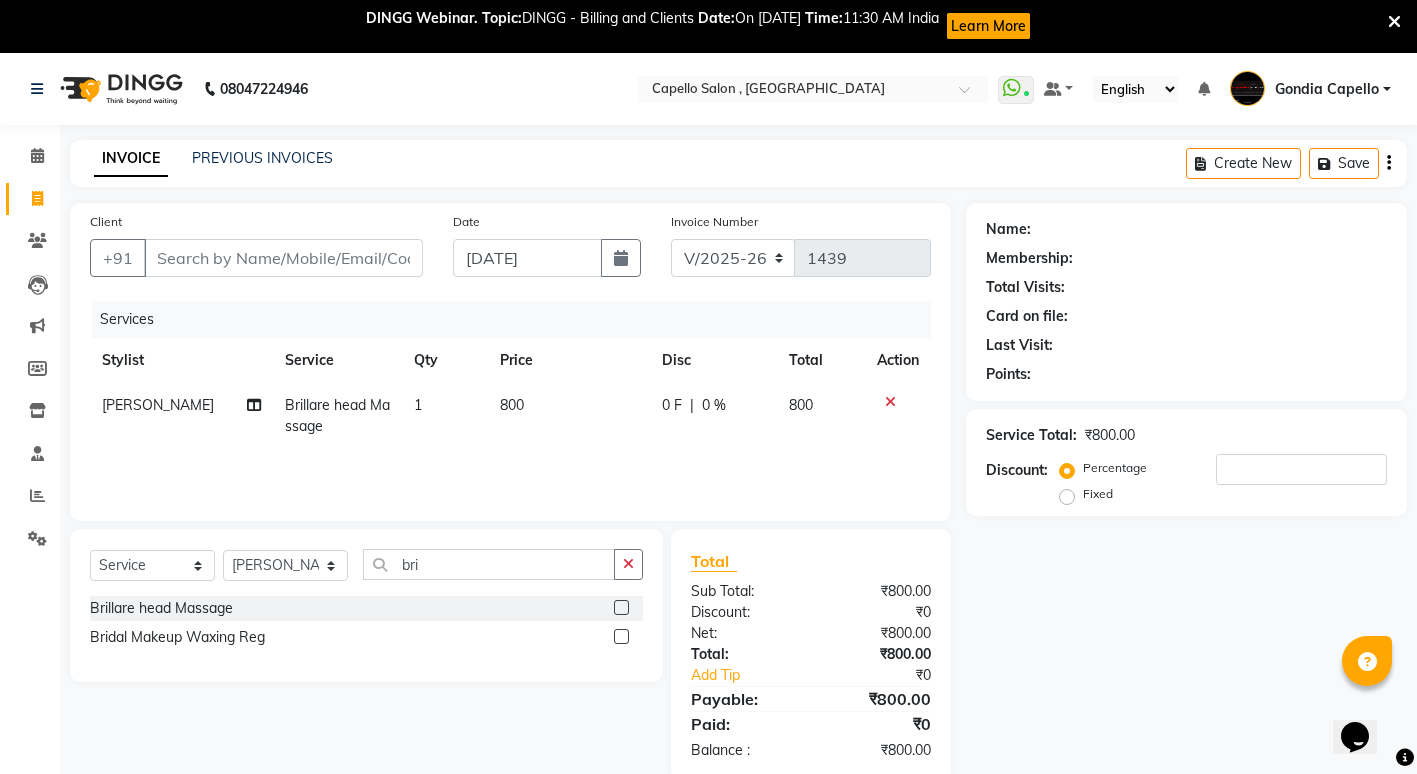 click on "800" 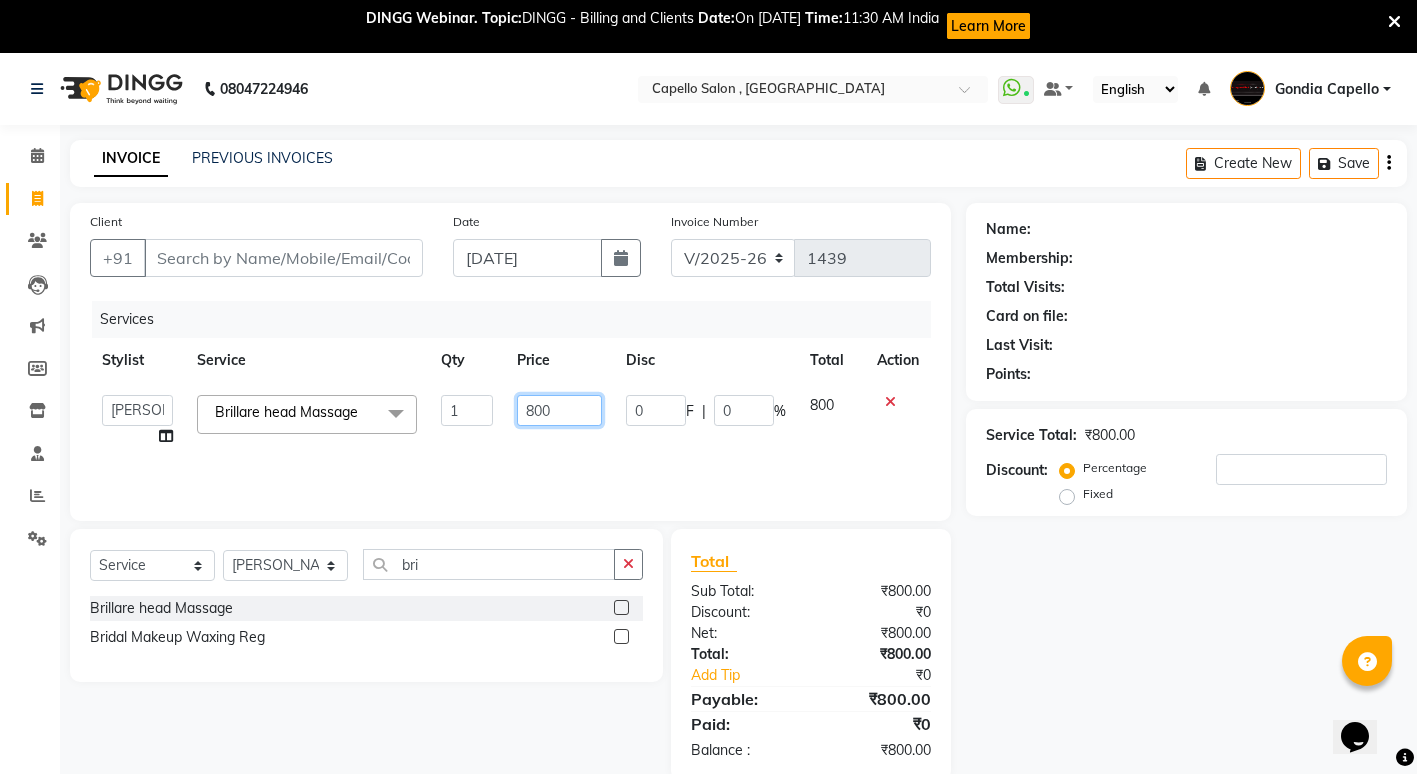 click on "800" 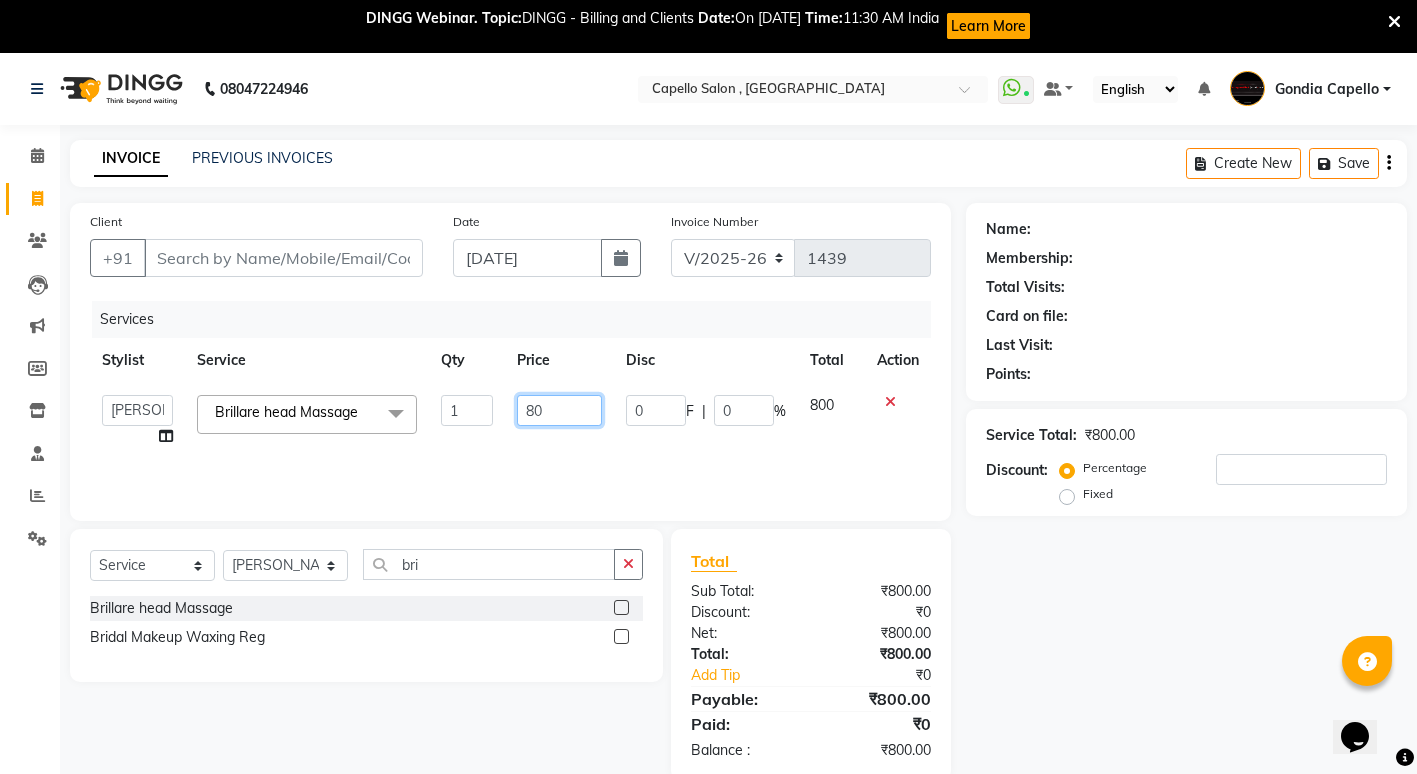 type on "8" 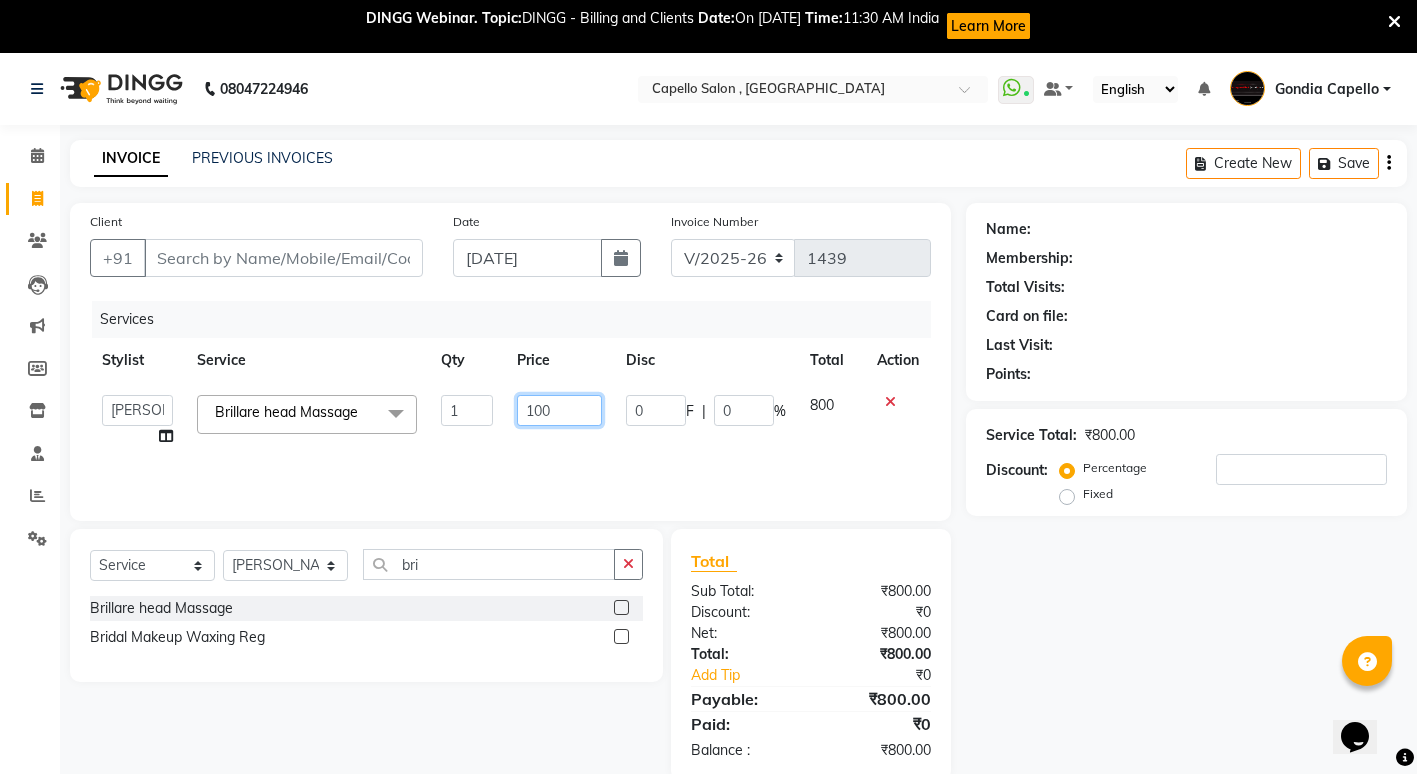 type on "1000" 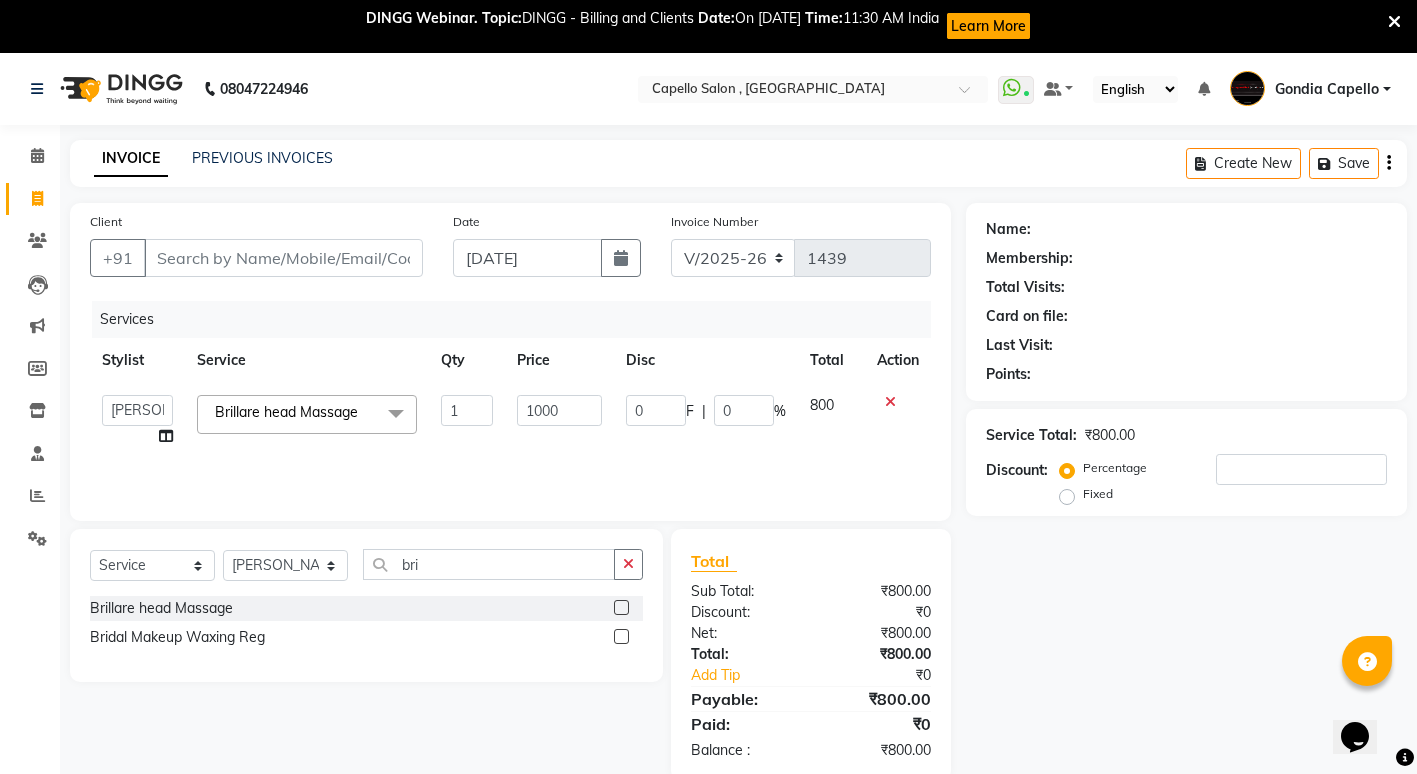 click on "Name: Membership: Total Visits: Card on file: Last Visit:  Points:  Service Total:  ₹800.00  Discount:  Percentage   Fixed" 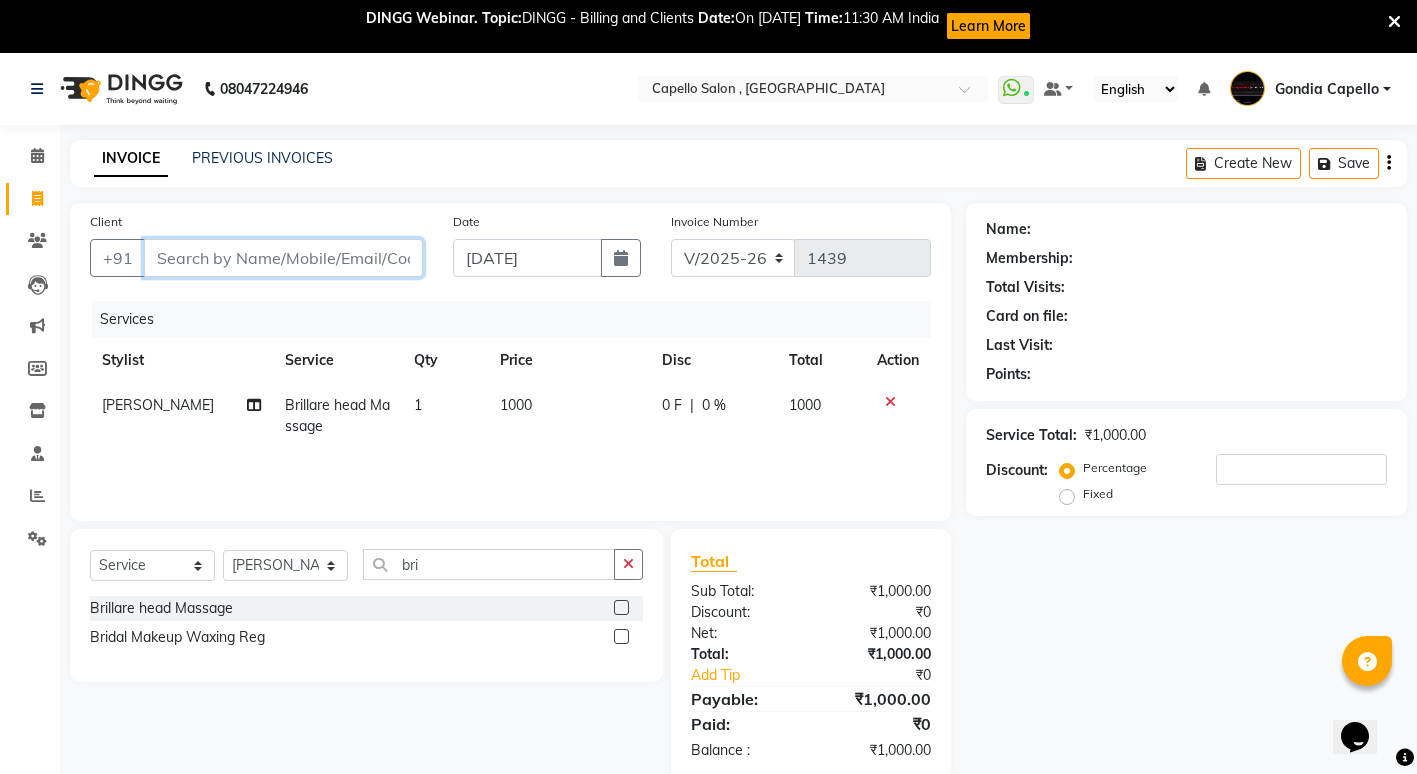 click on "Client" at bounding box center (283, 258) 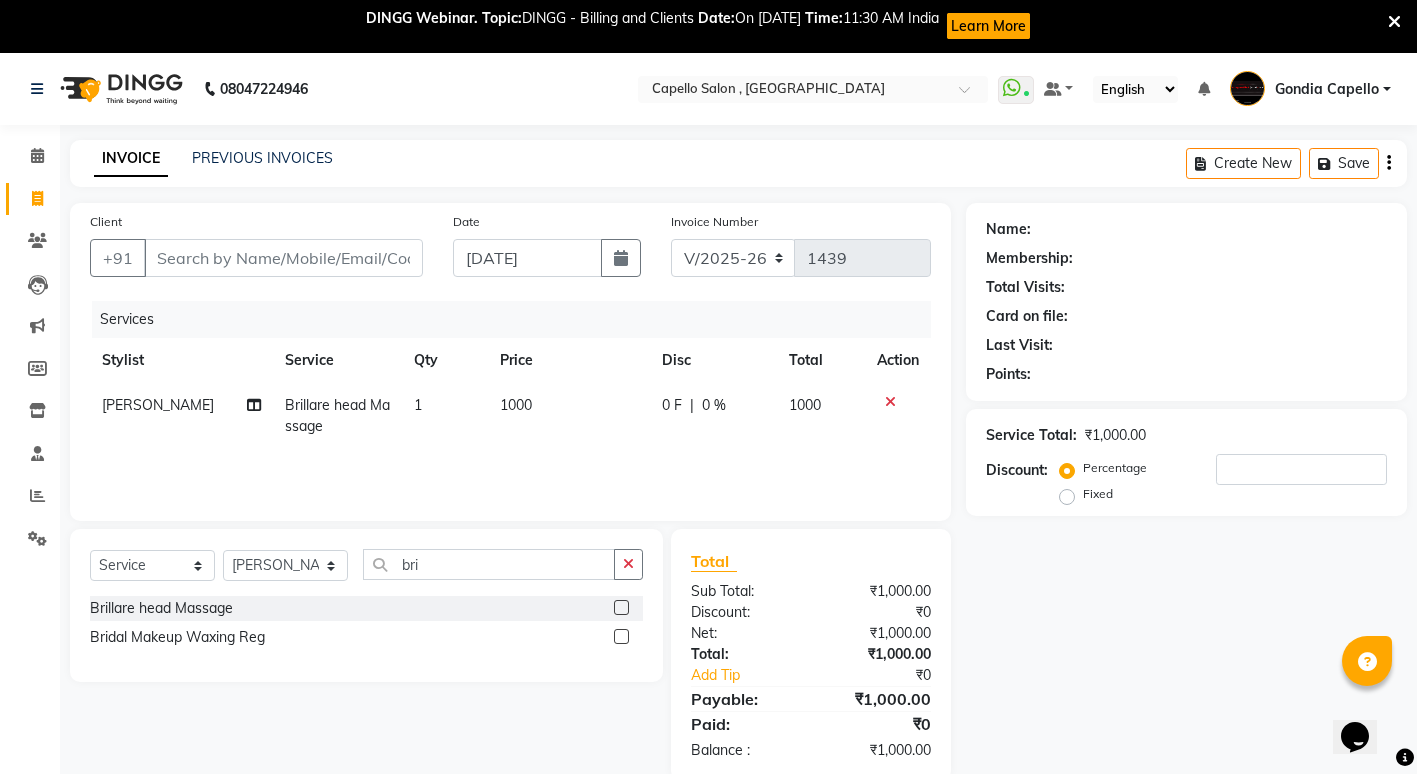 click on "1000" 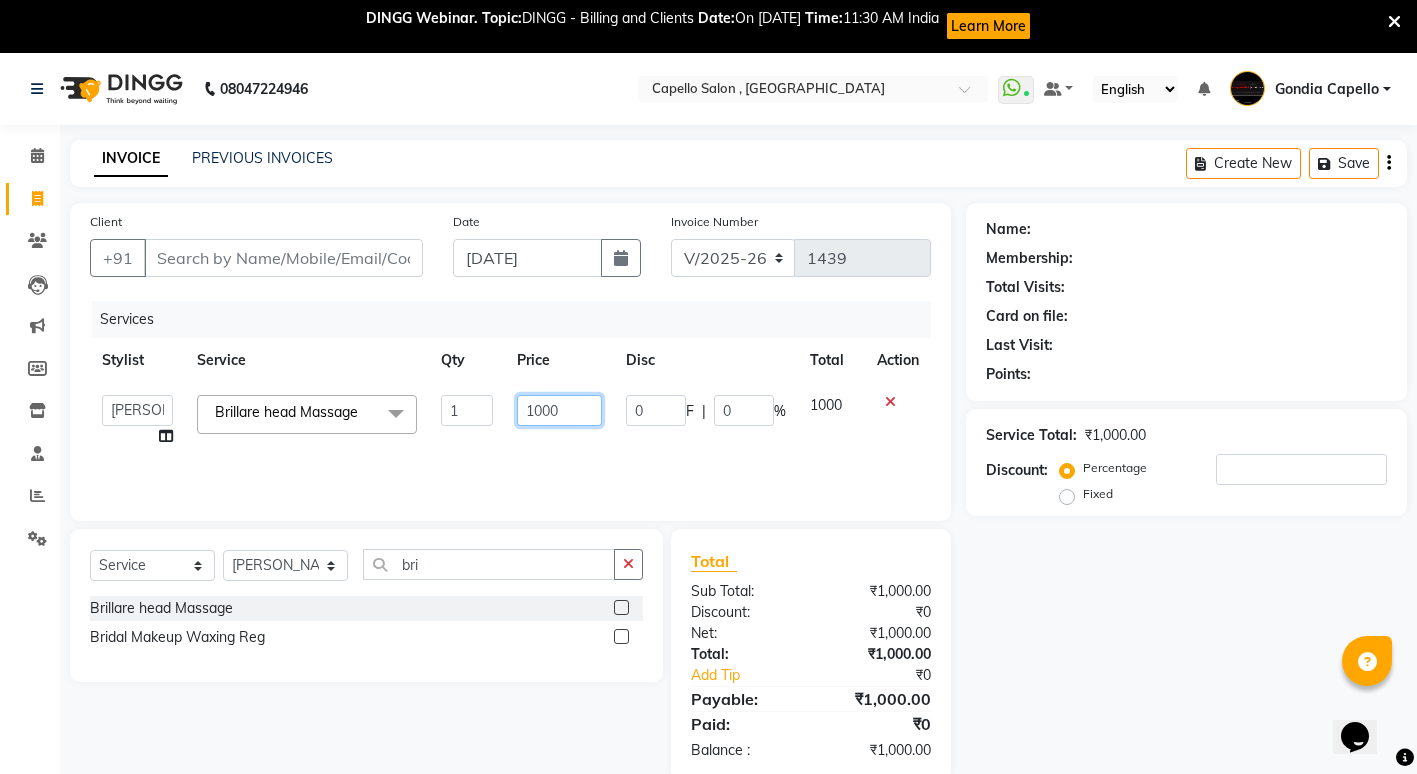 click on "1000" 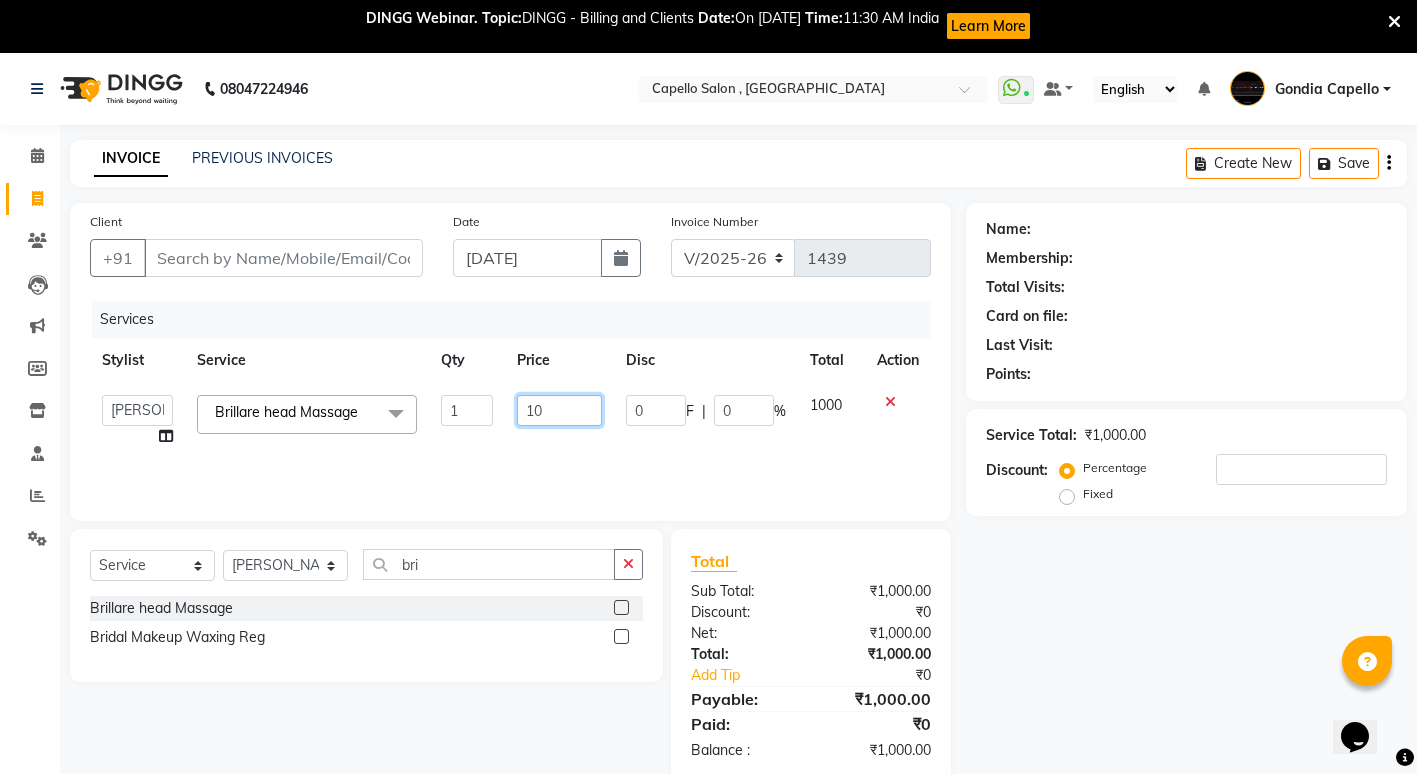 type on "1" 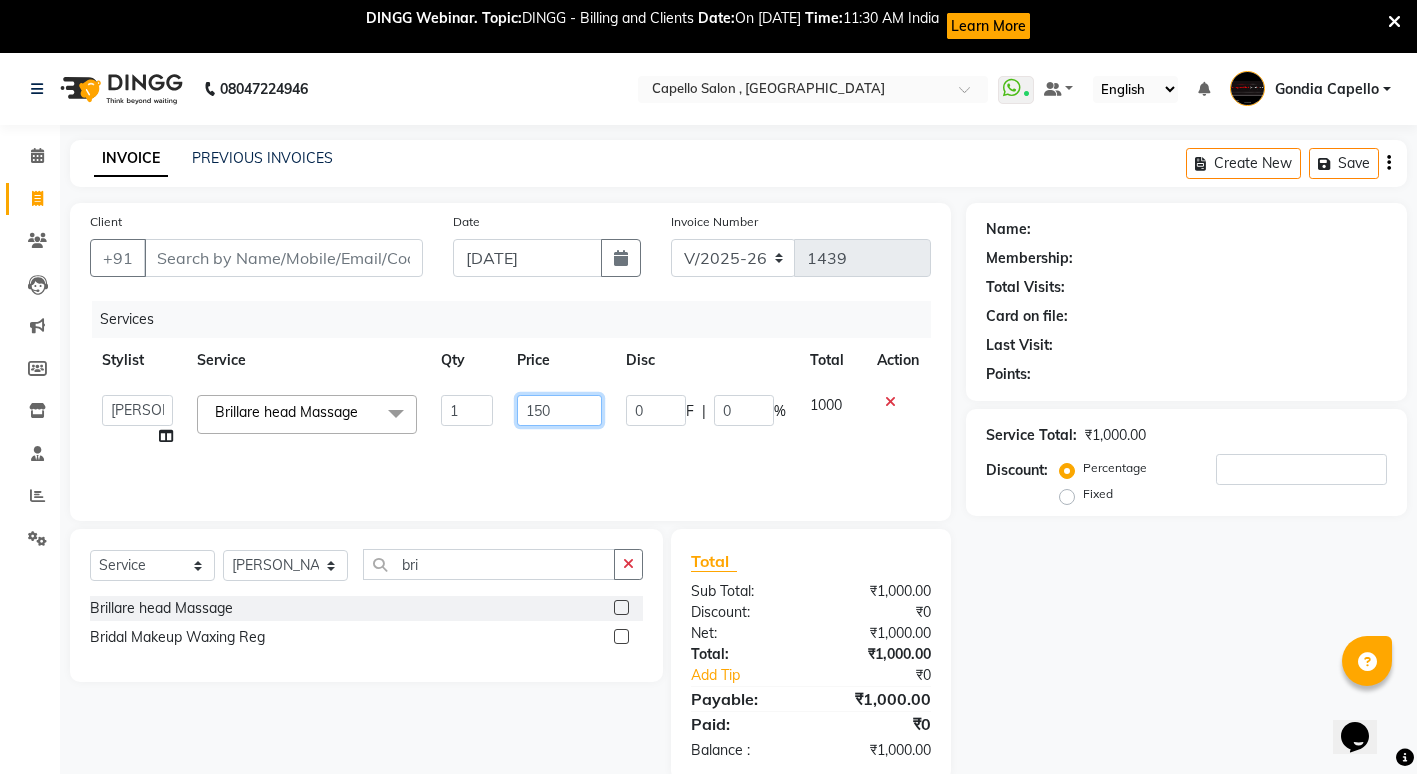 type on "1500" 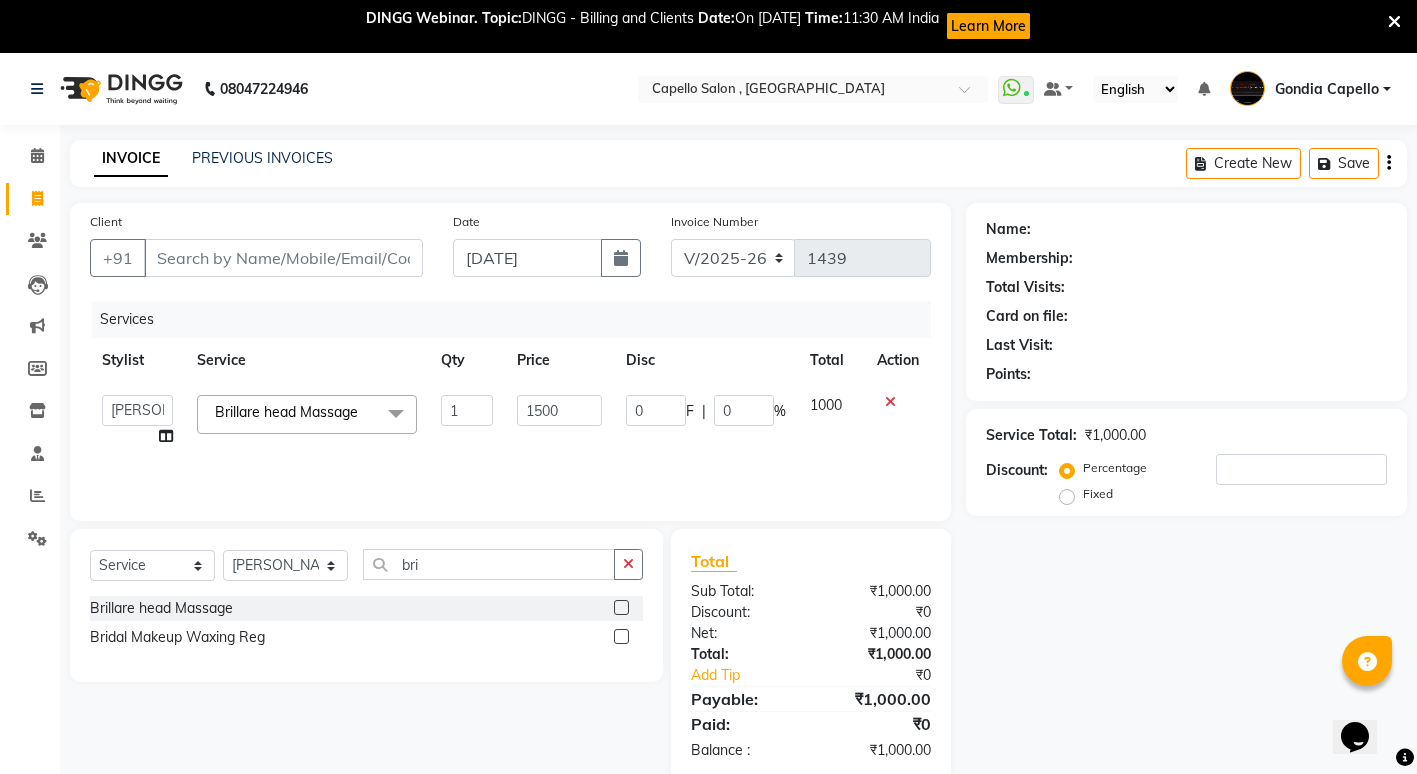 click on "Name: Membership: Total Visits: Card on file: Last Visit:  Points:  Service Total:  ₹1,000.00  Discount:  Percentage   Fixed" 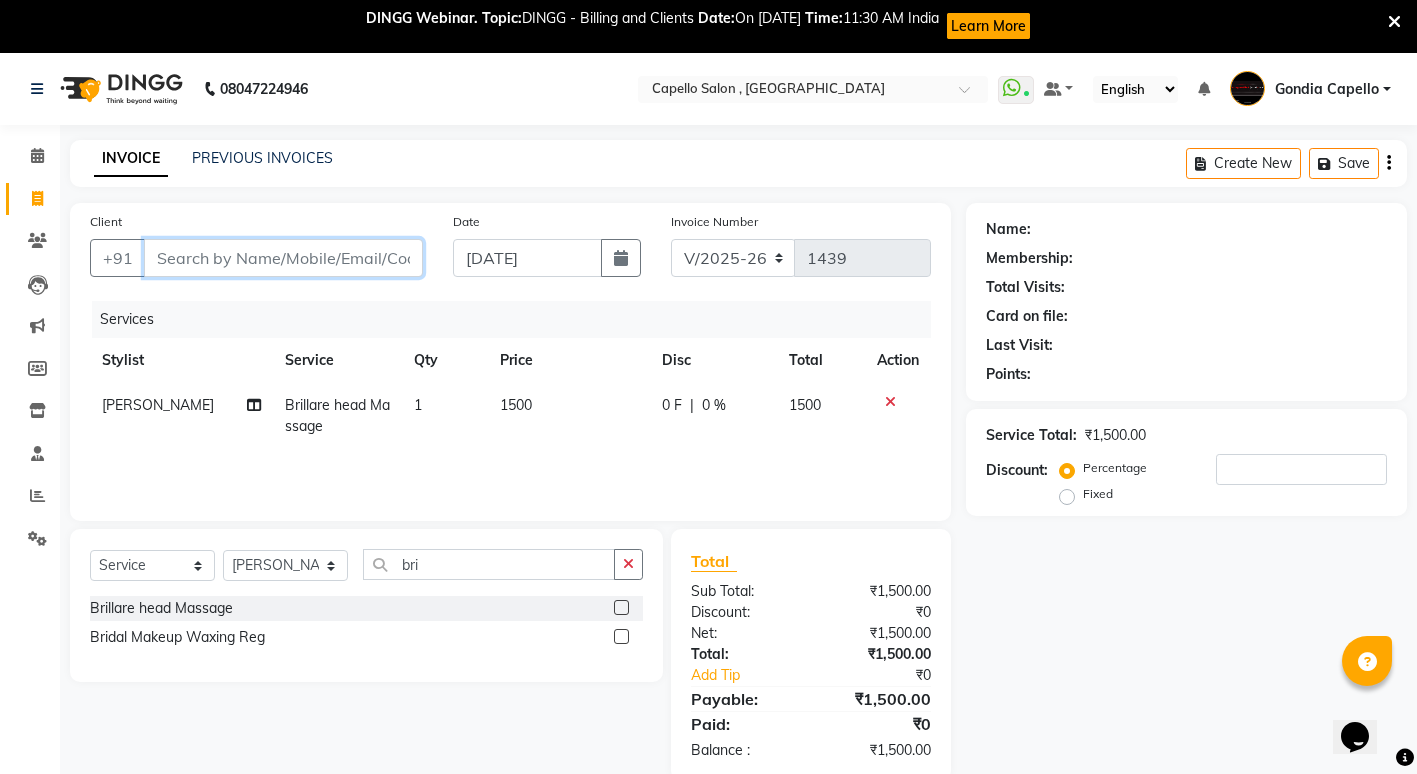 click on "Client" at bounding box center (283, 258) 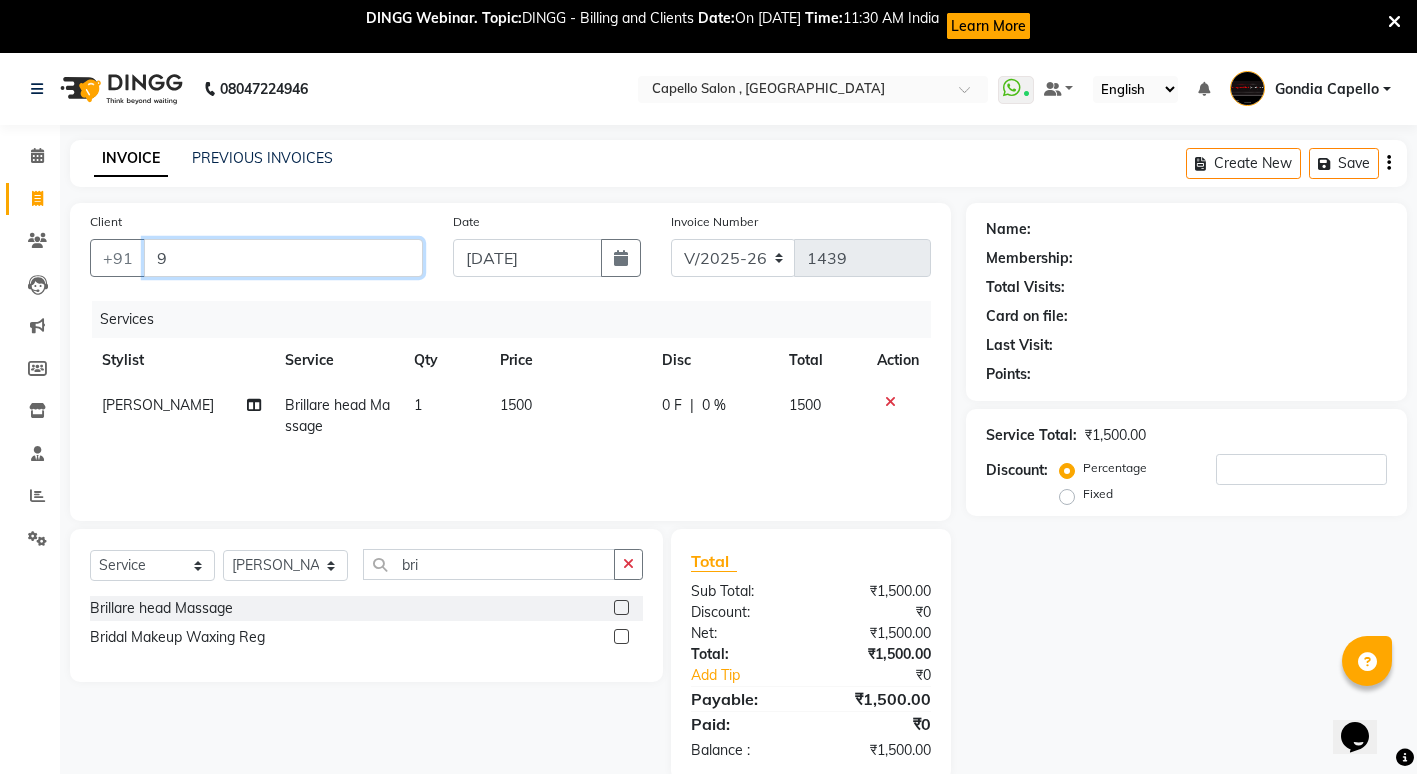 type on "0" 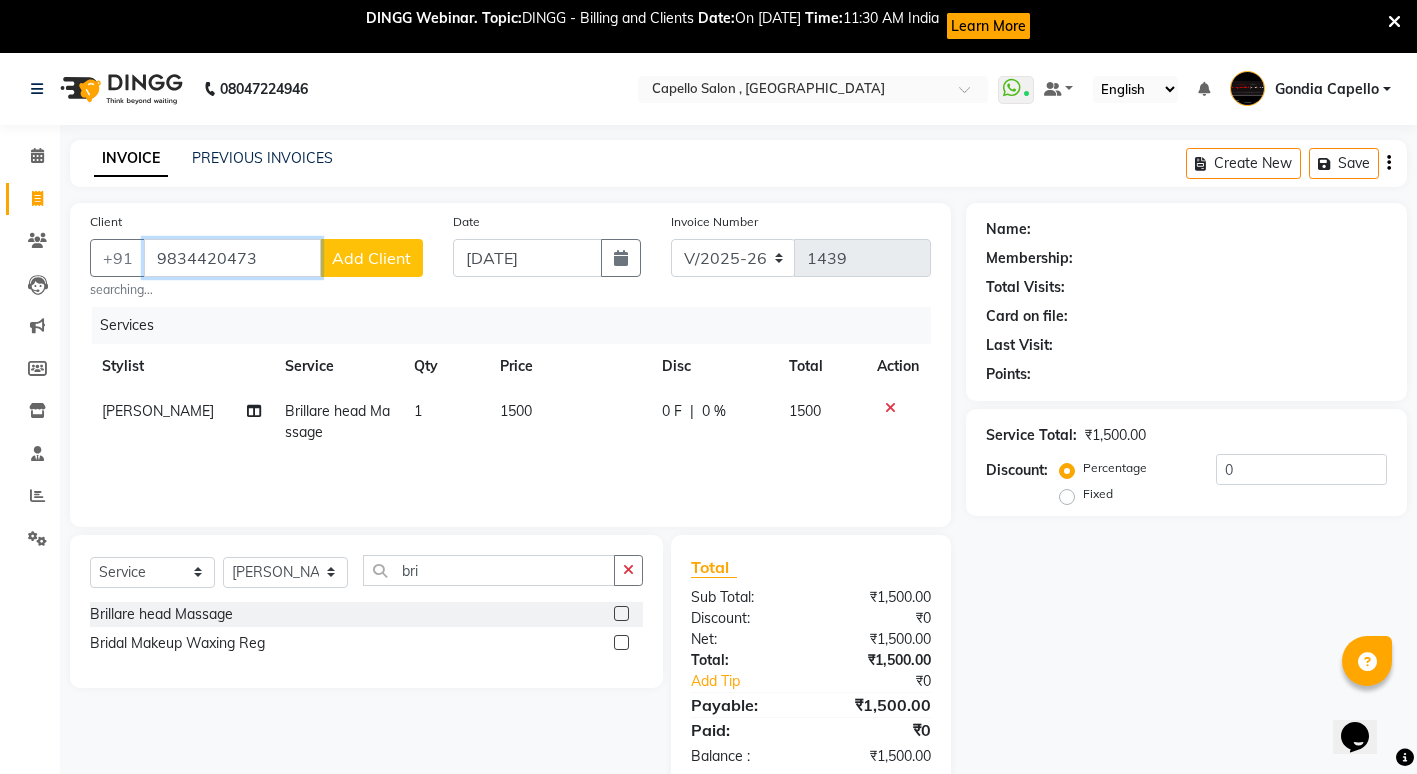 type on "9834420473" 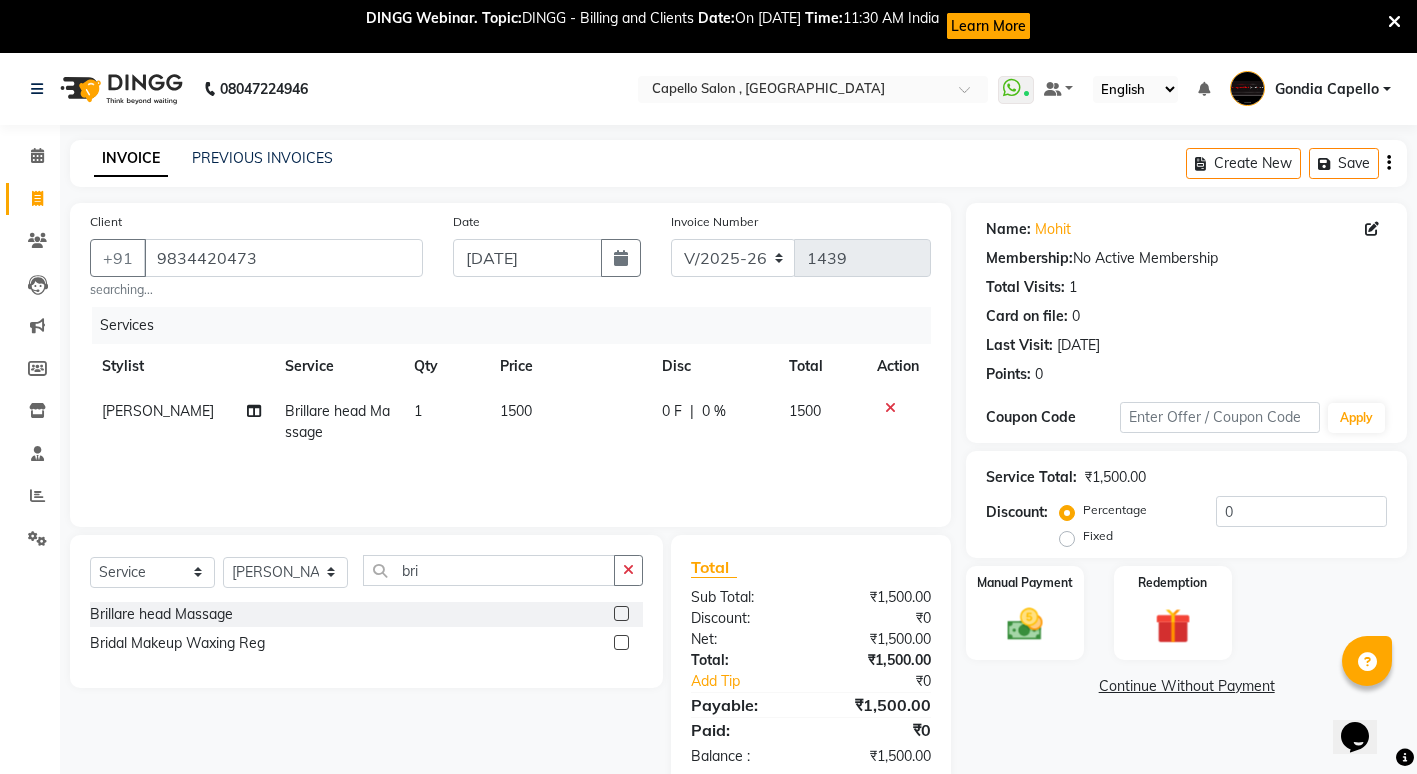 scroll, scrollTop: 53, scrollLeft: 0, axis: vertical 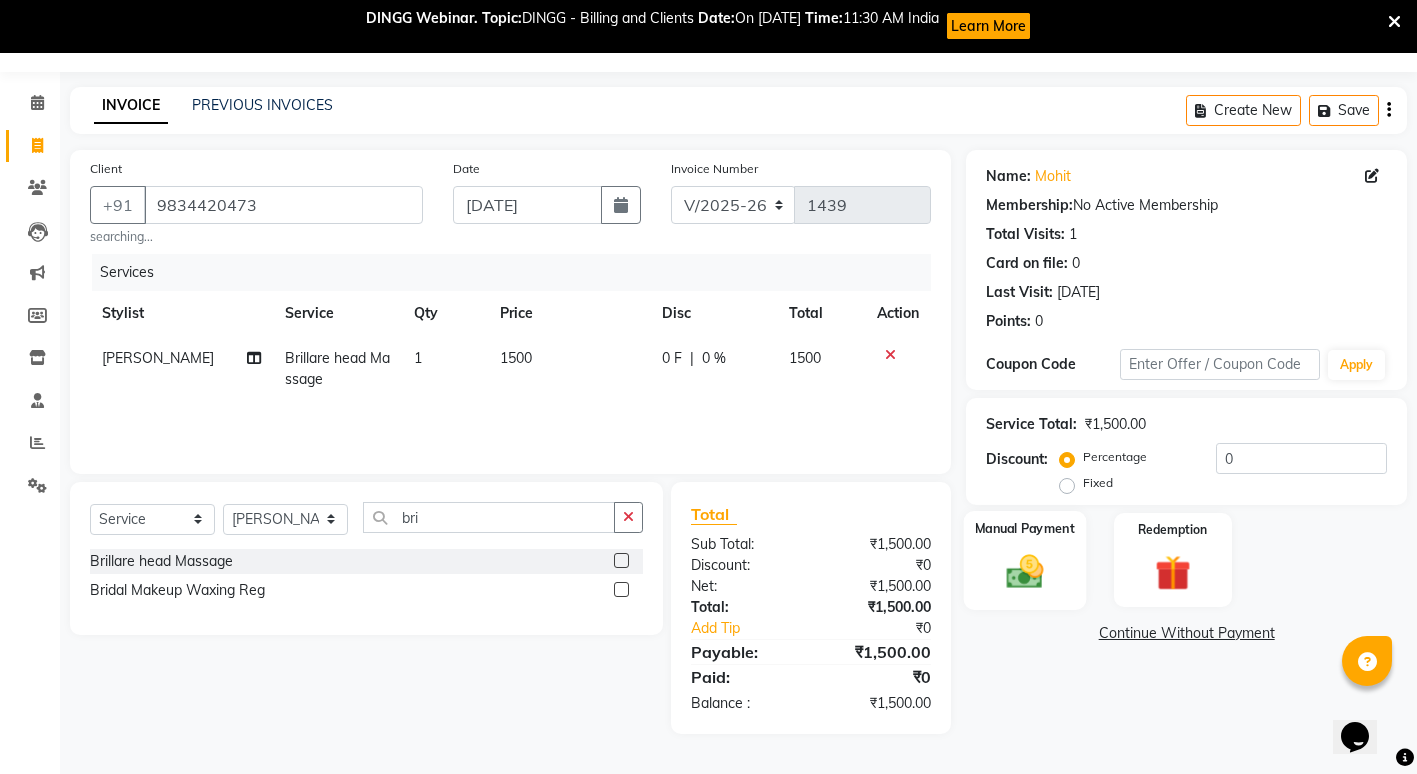 click 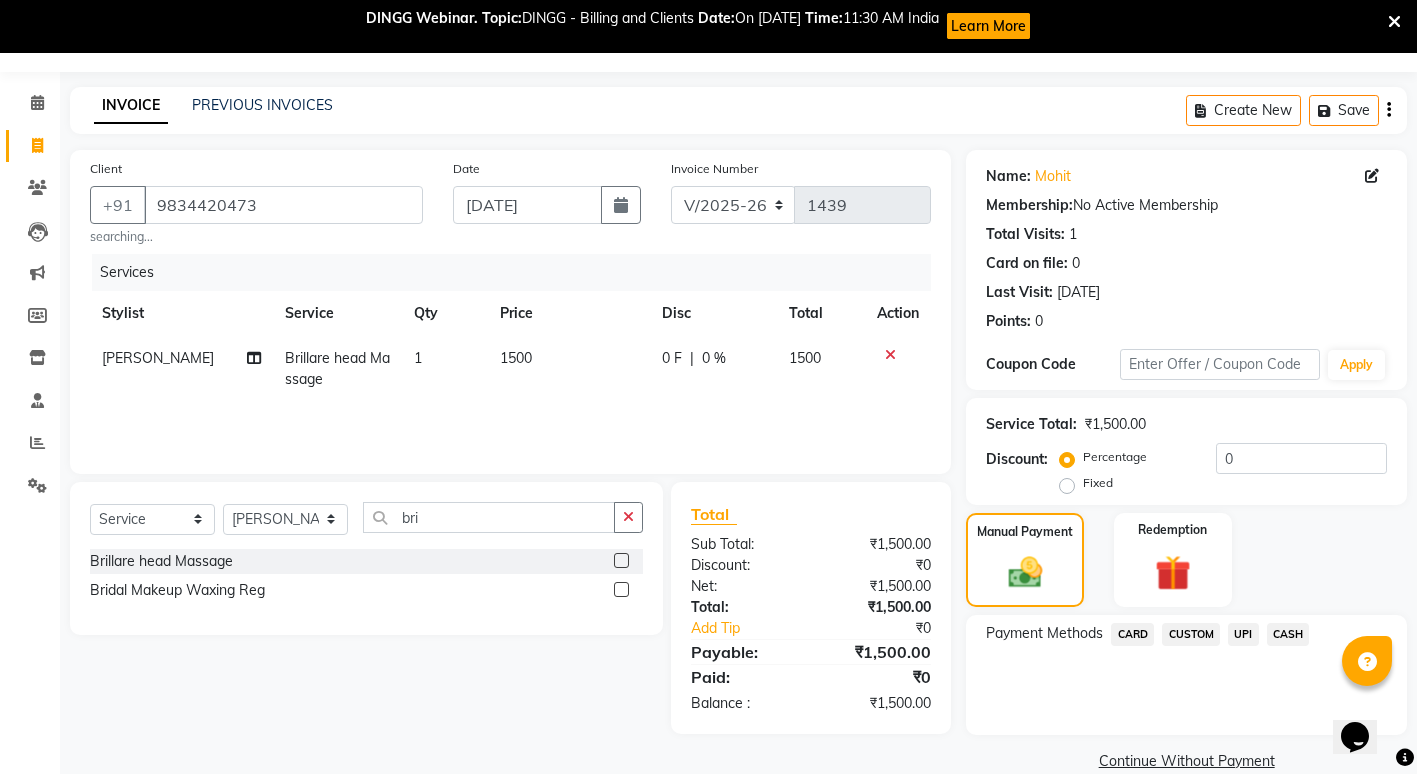 click on "UPI" 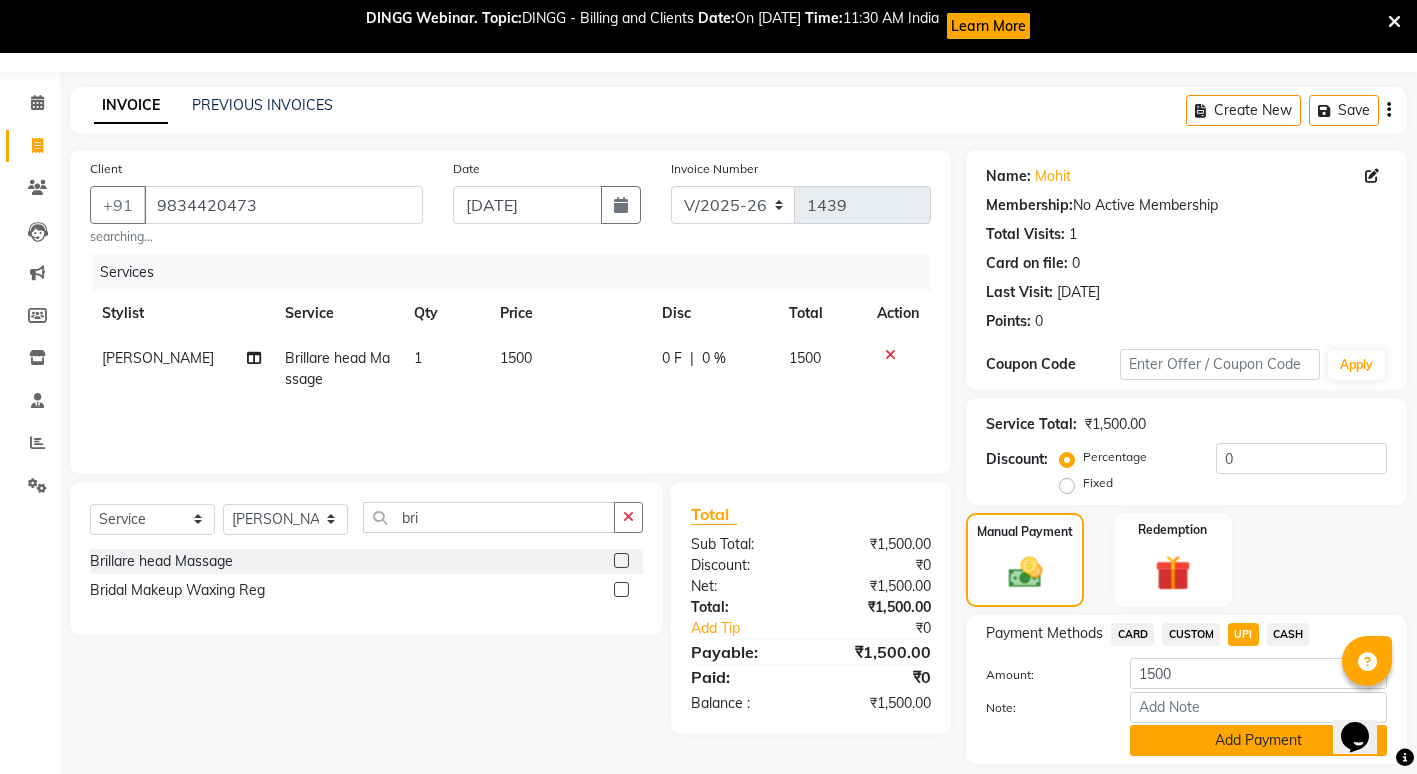 scroll, scrollTop: 114, scrollLeft: 0, axis: vertical 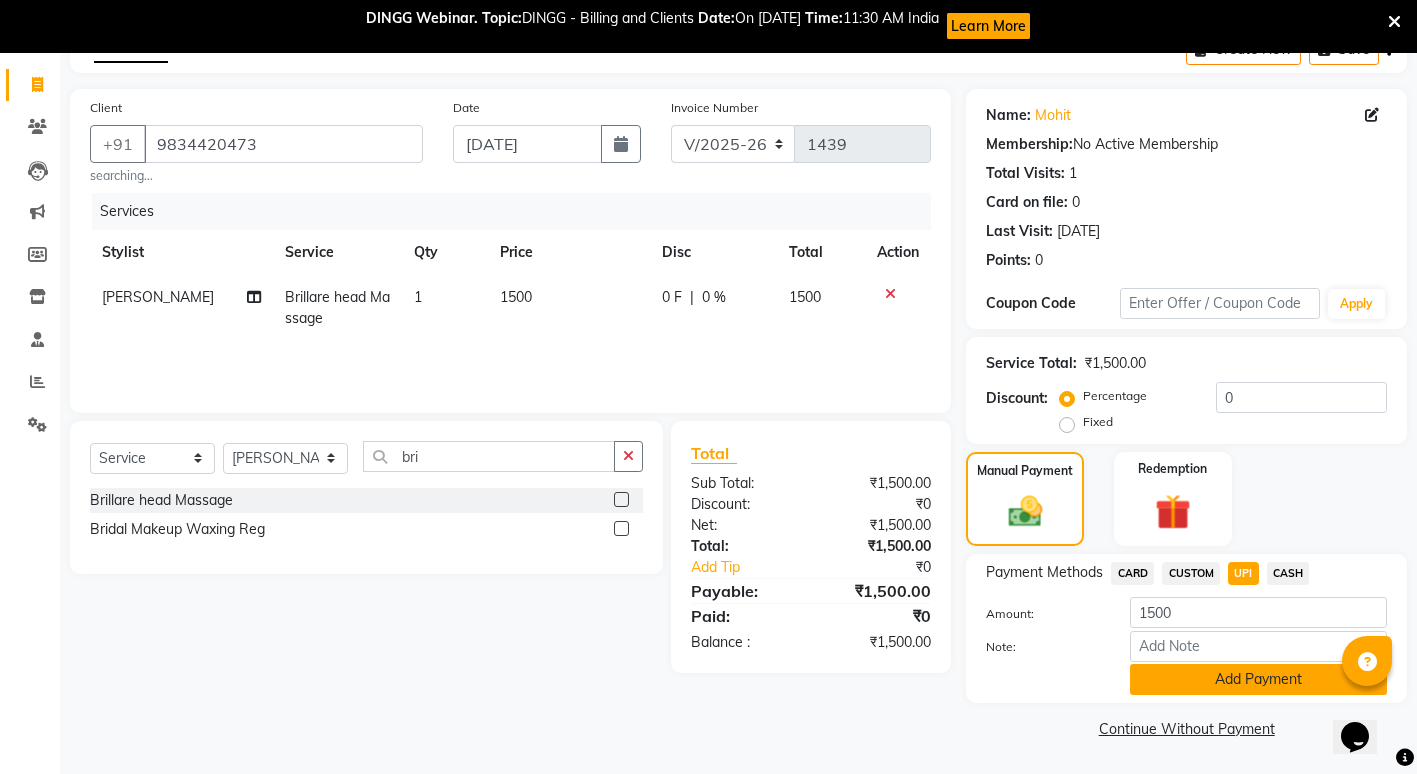 click on "Add Payment" 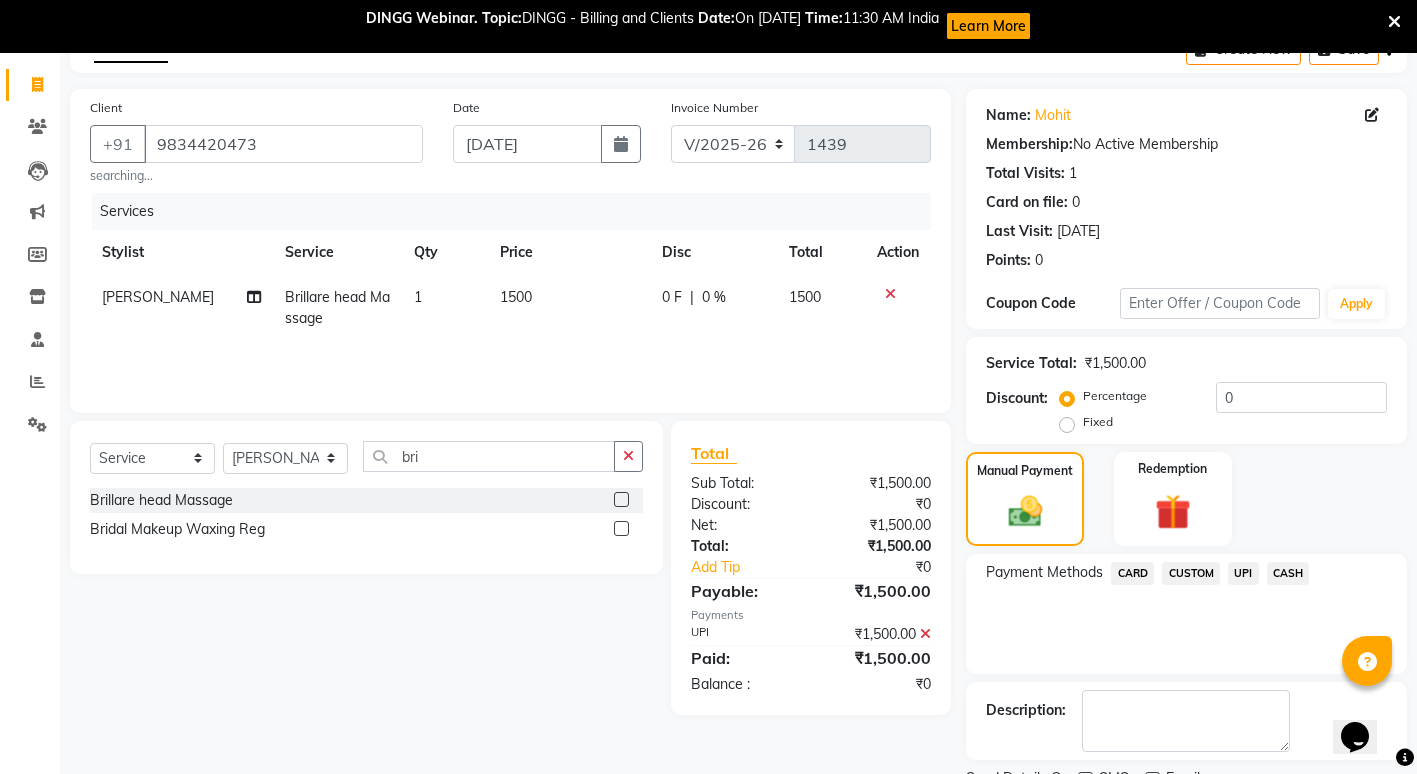 scroll, scrollTop: 198, scrollLeft: 0, axis: vertical 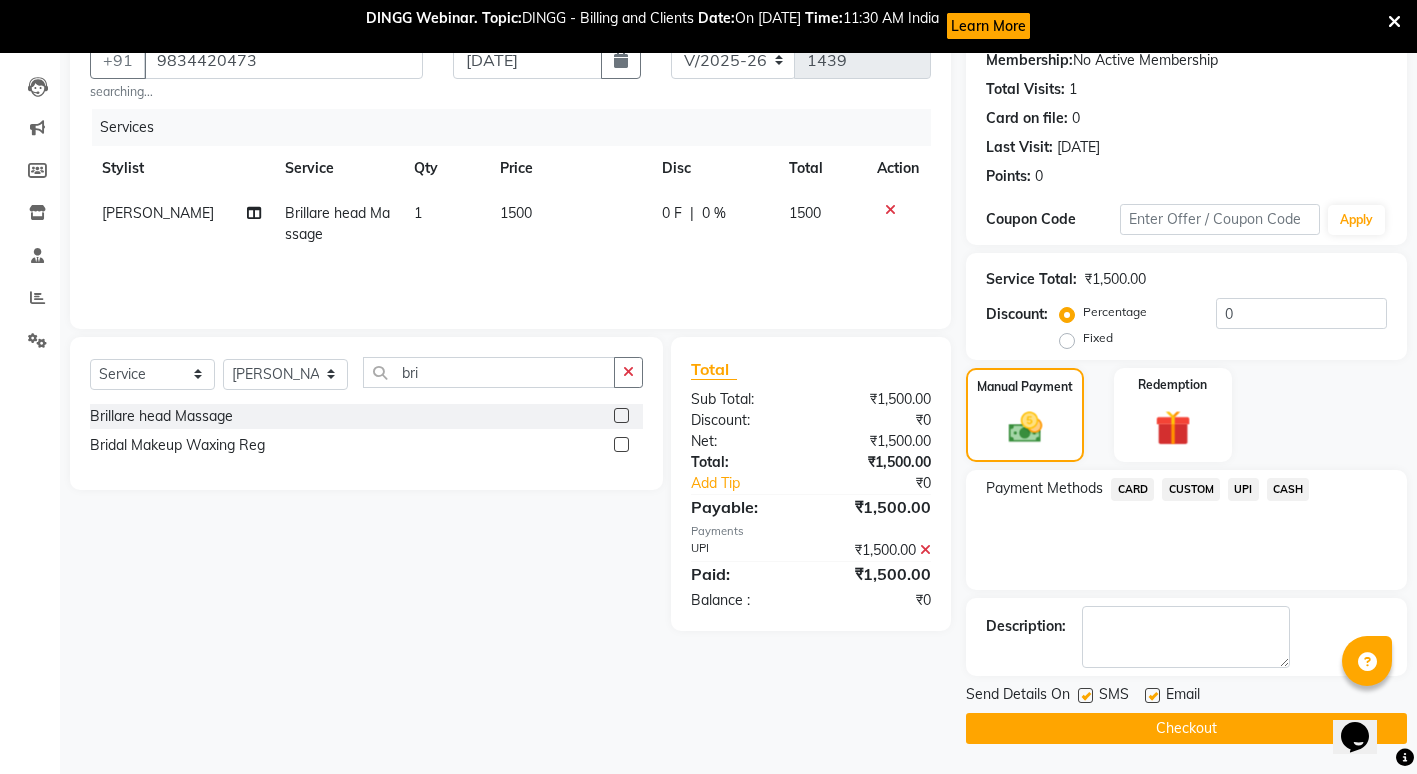 click on "Checkout" 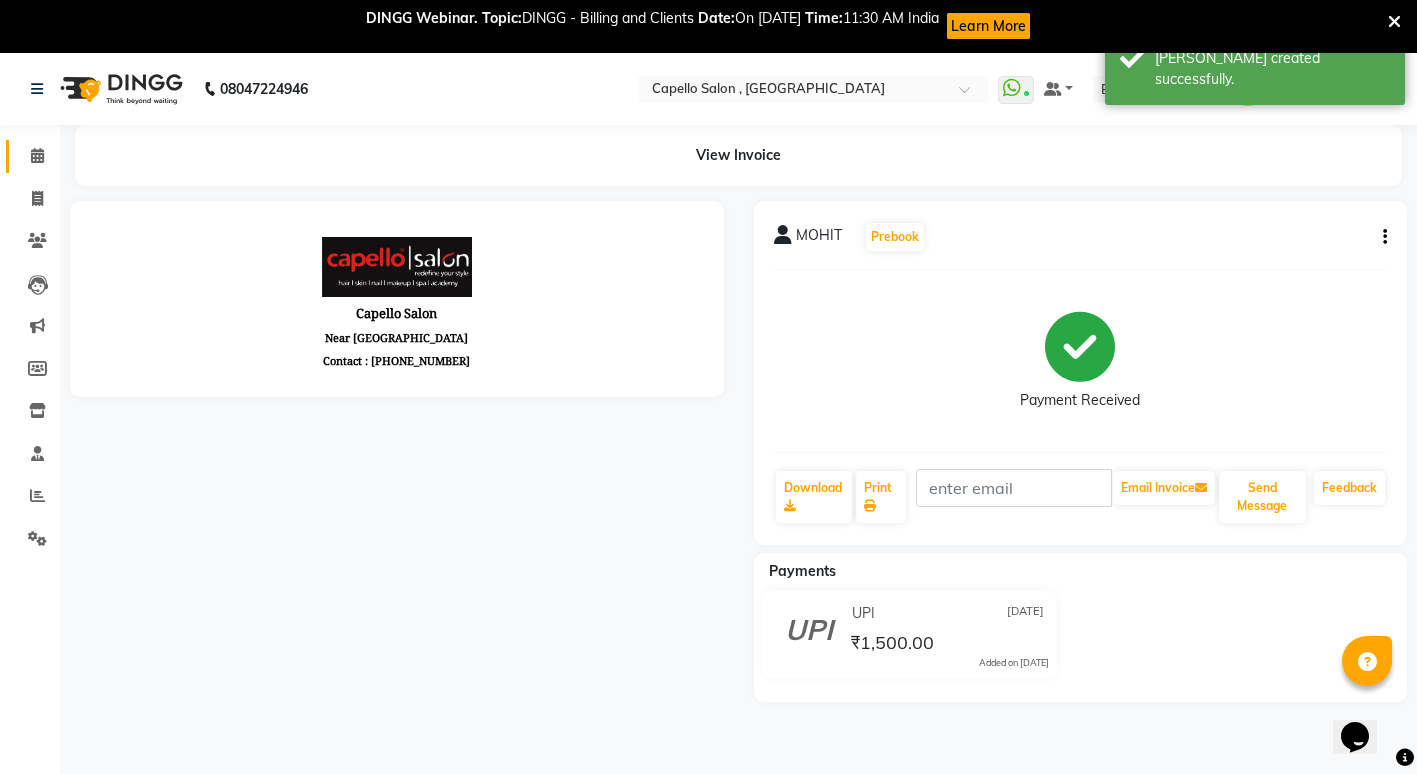scroll, scrollTop: 0, scrollLeft: 0, axis: both 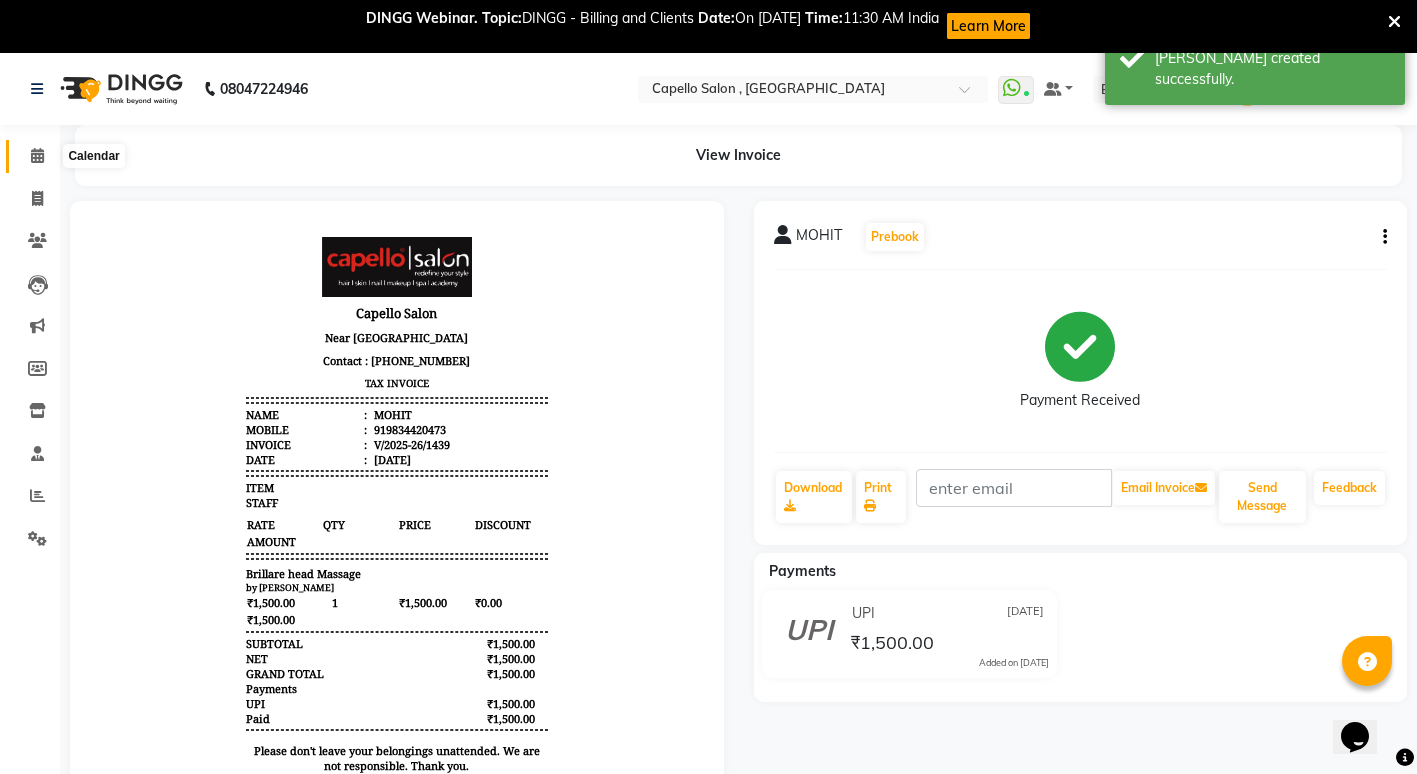 click 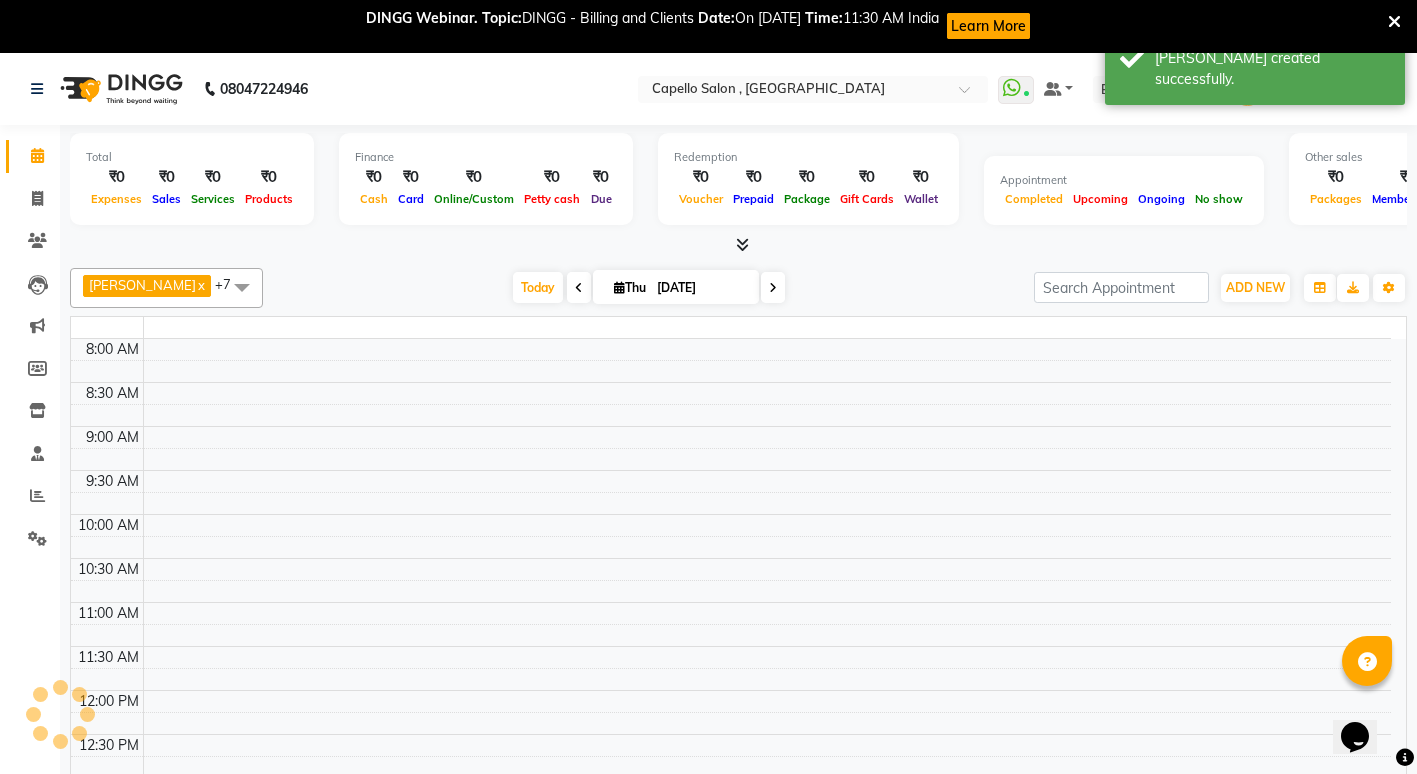 scroll, scrollTop: 0, scrollLeft: 0, axis: both 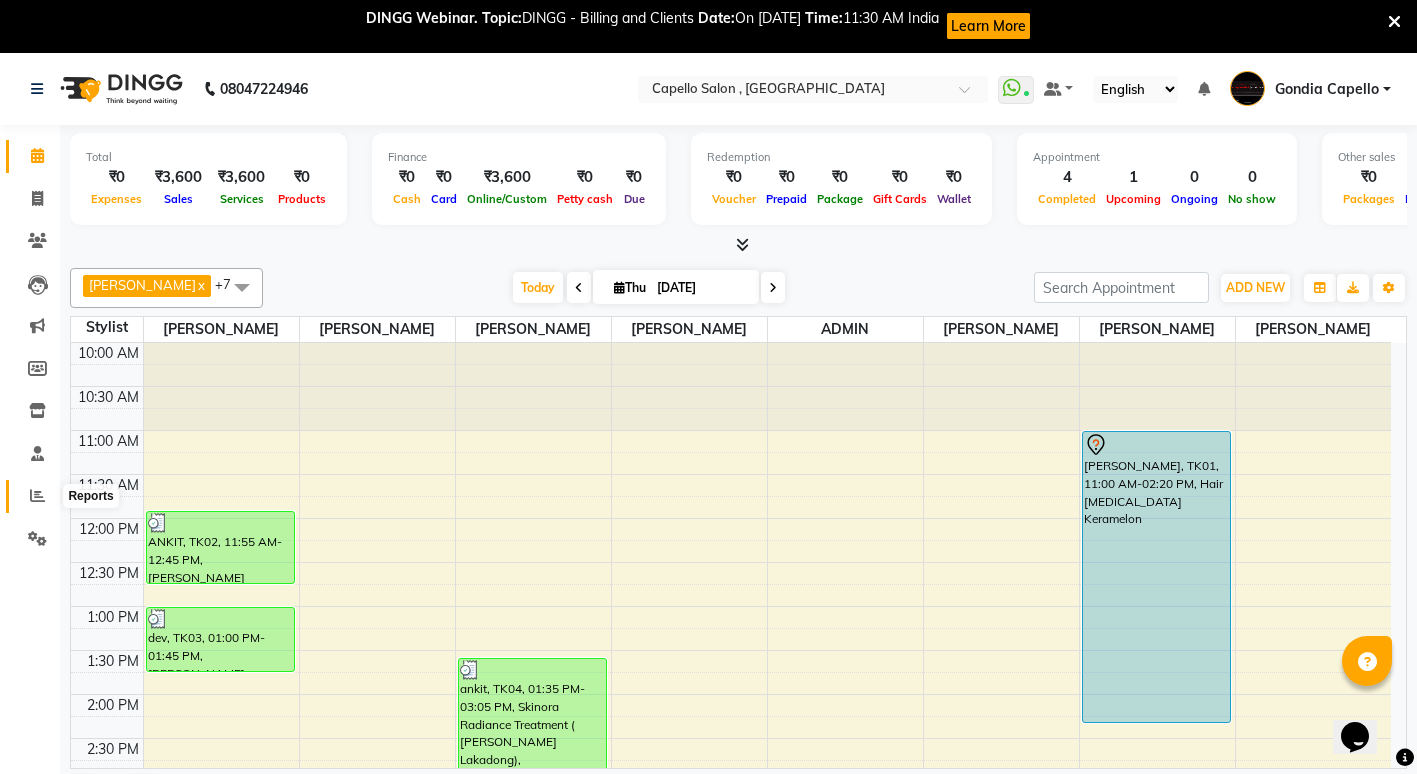 click 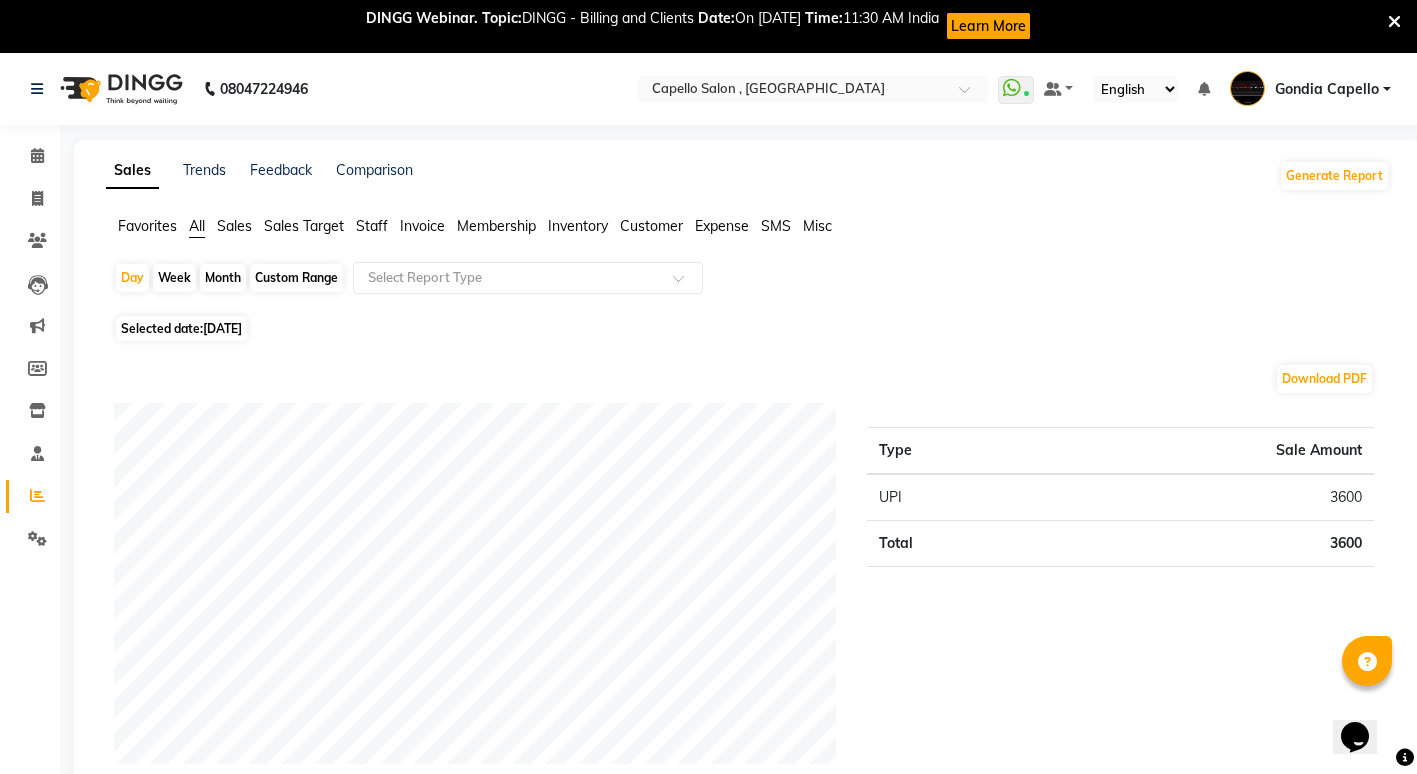 click on "Staff" 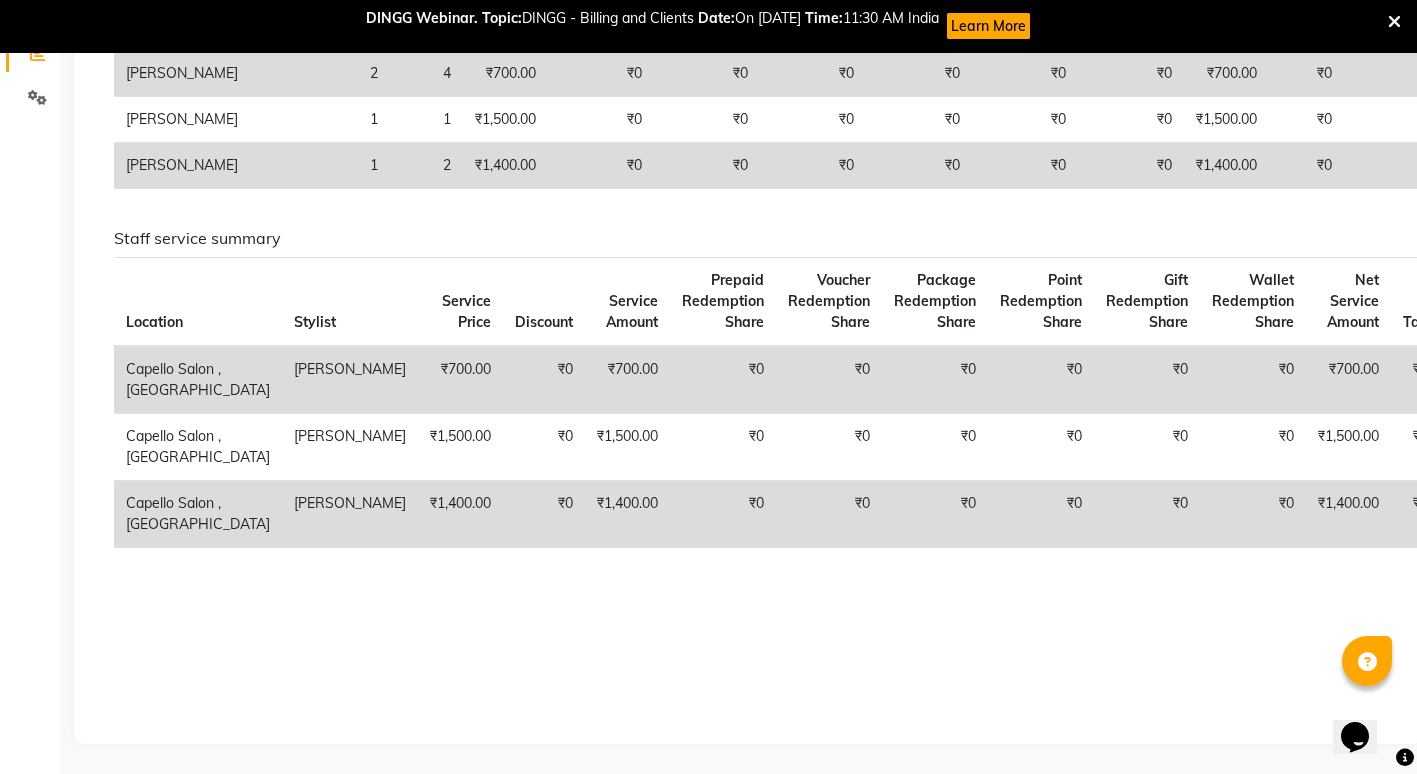 scroll, scrollTop: 0, scrollLeft: 0, axis: both 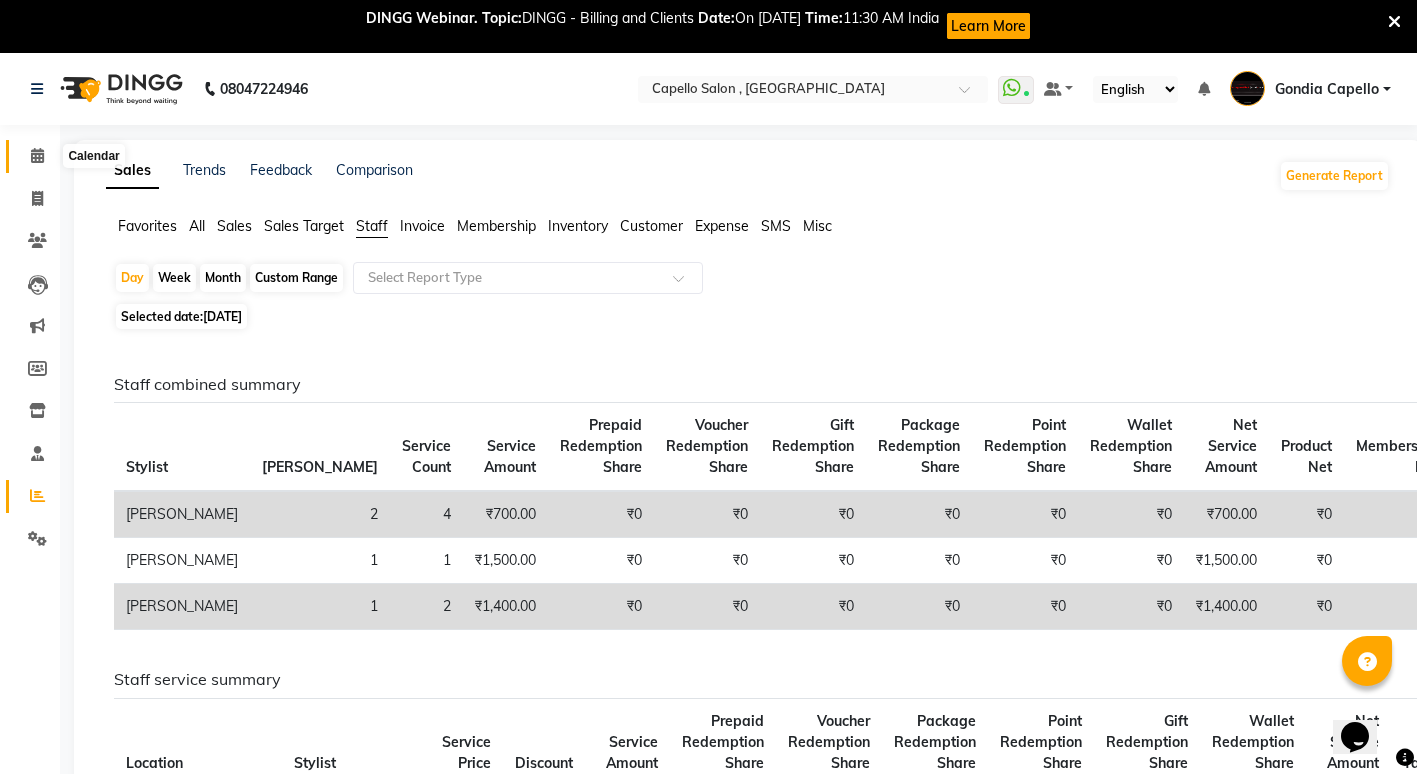 click 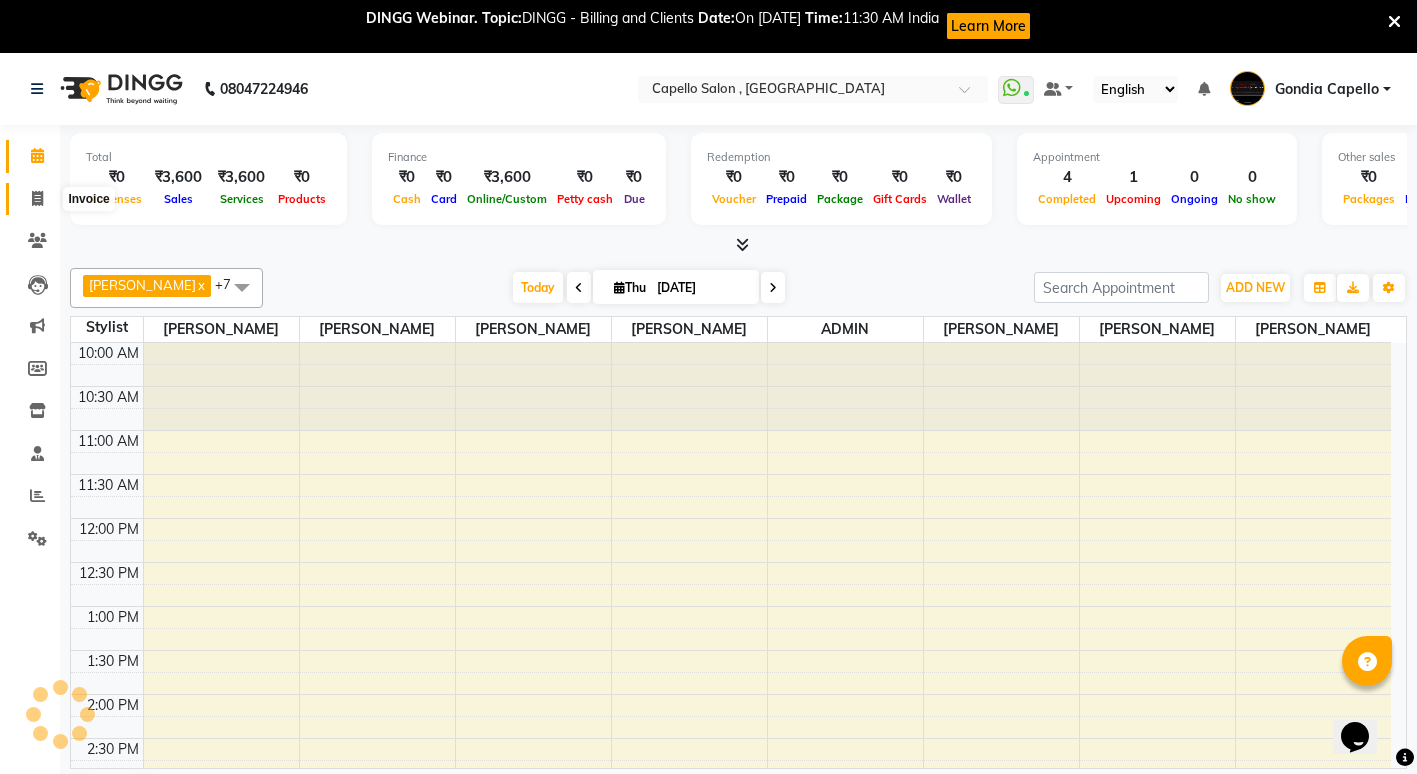 click 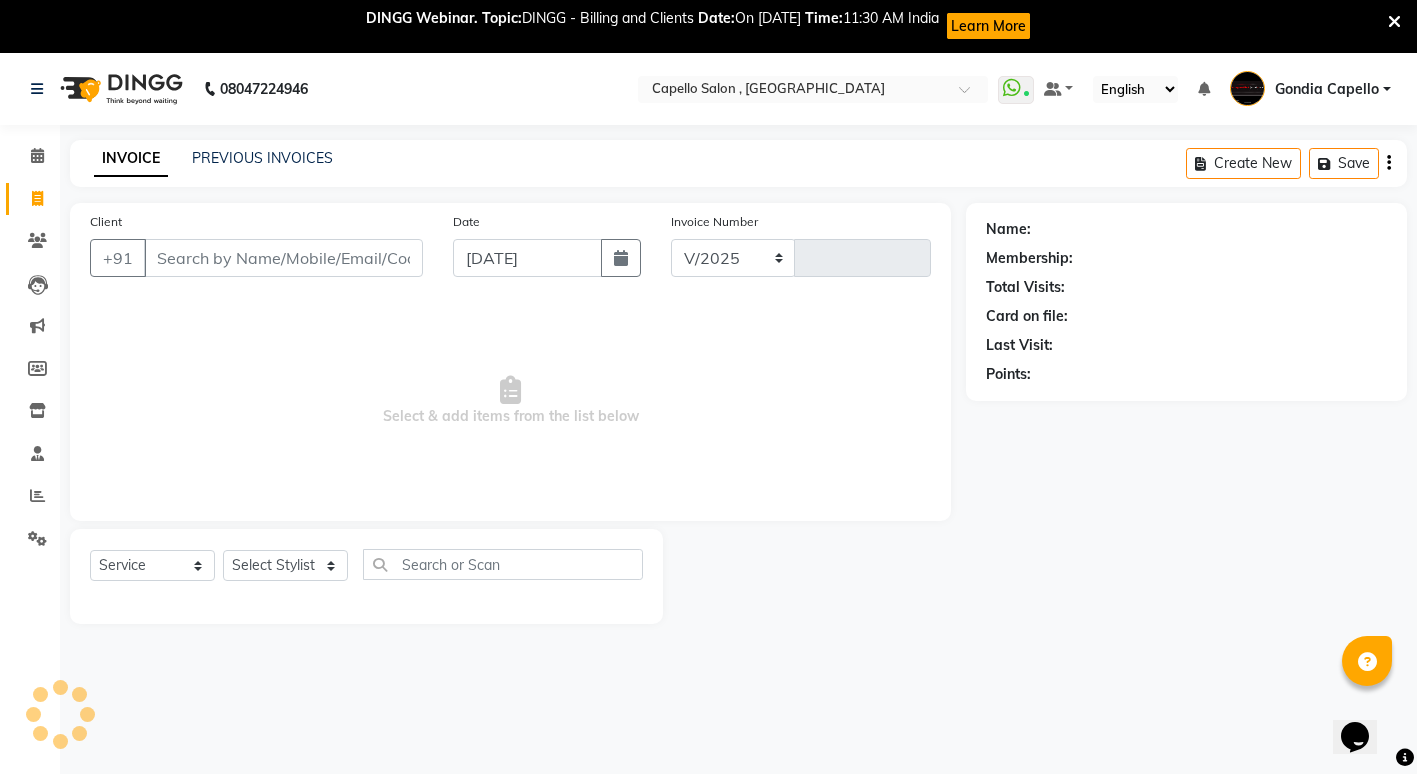 select on "853" 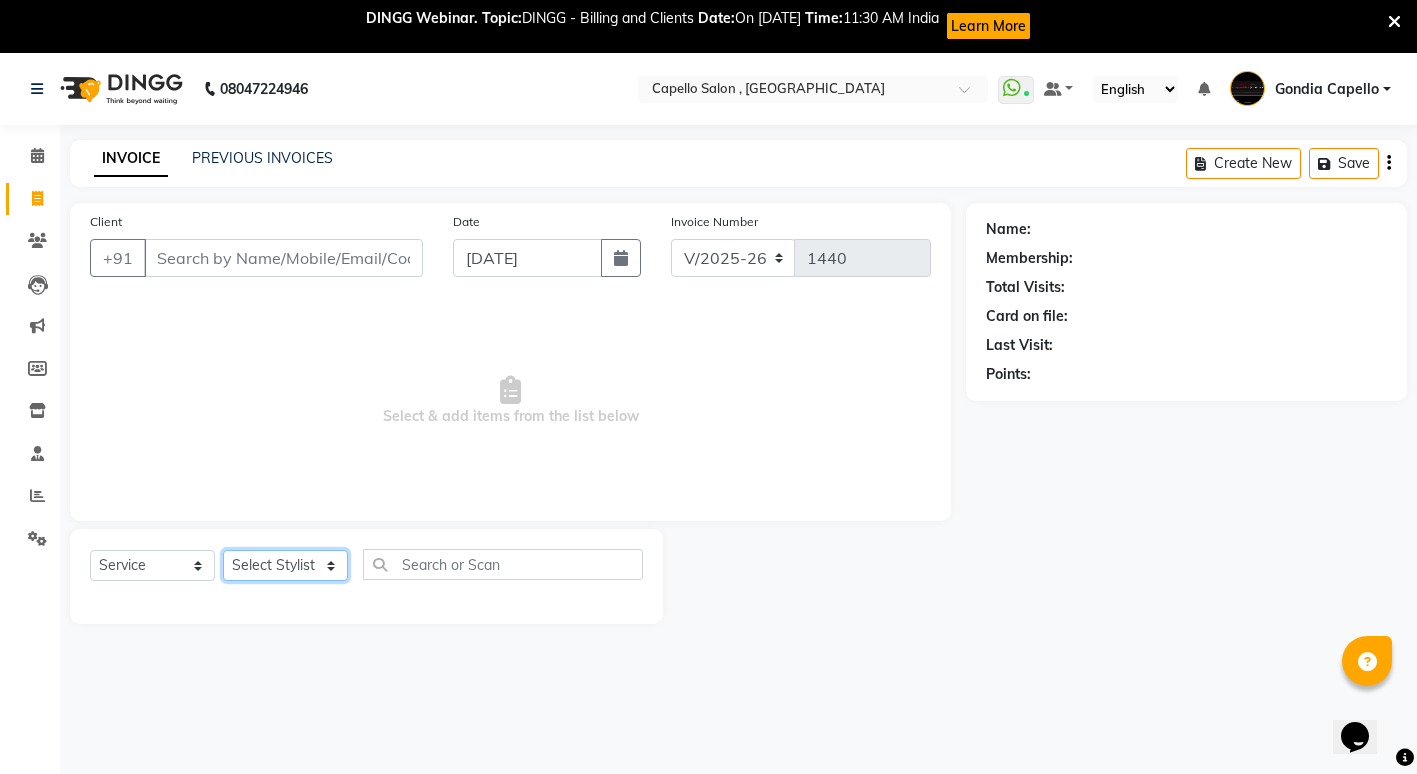 click on "Select Stylist ADMIN [PERSON_NAME] [PERSON_NAME] [PERSON_NAME] Gondia [PERSON_NAME] [PERSON_NAME] [PERSON_NAME] yewatkar [PERSON_NAME] [PERSON_NAME] [PERSON_NAME] (M) [PERSON_NAME]" 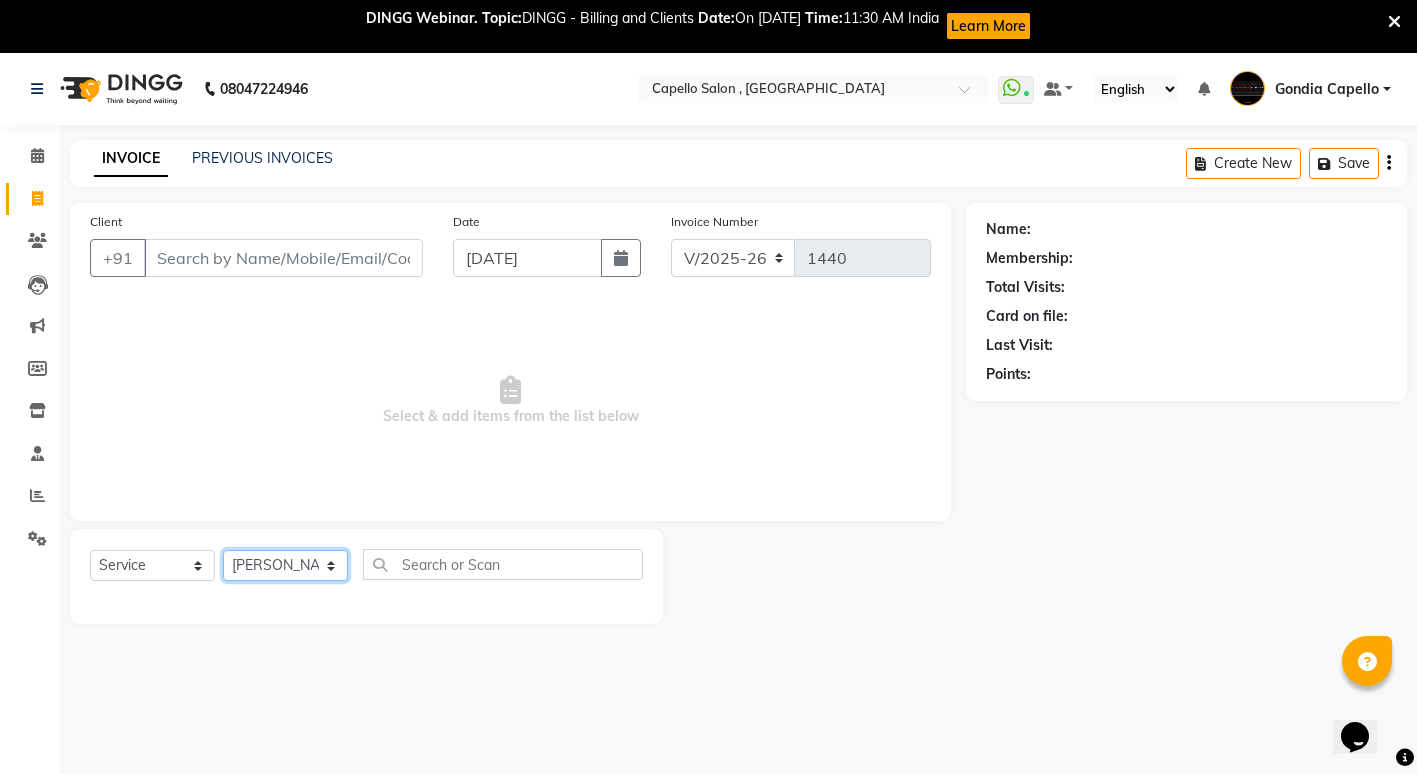 click on "Select Stylist ADMIN [PERSON_NAME] [PERSON_NAME] [PERSON_NAME] Gondia [PERSON_NAME] [PERSON_NAME] [PERSON_NAME] yewatkar [PERSON_NAME] [PERSON_NAME] [PERSON_NAME] (M) [PERSON_NAME]" 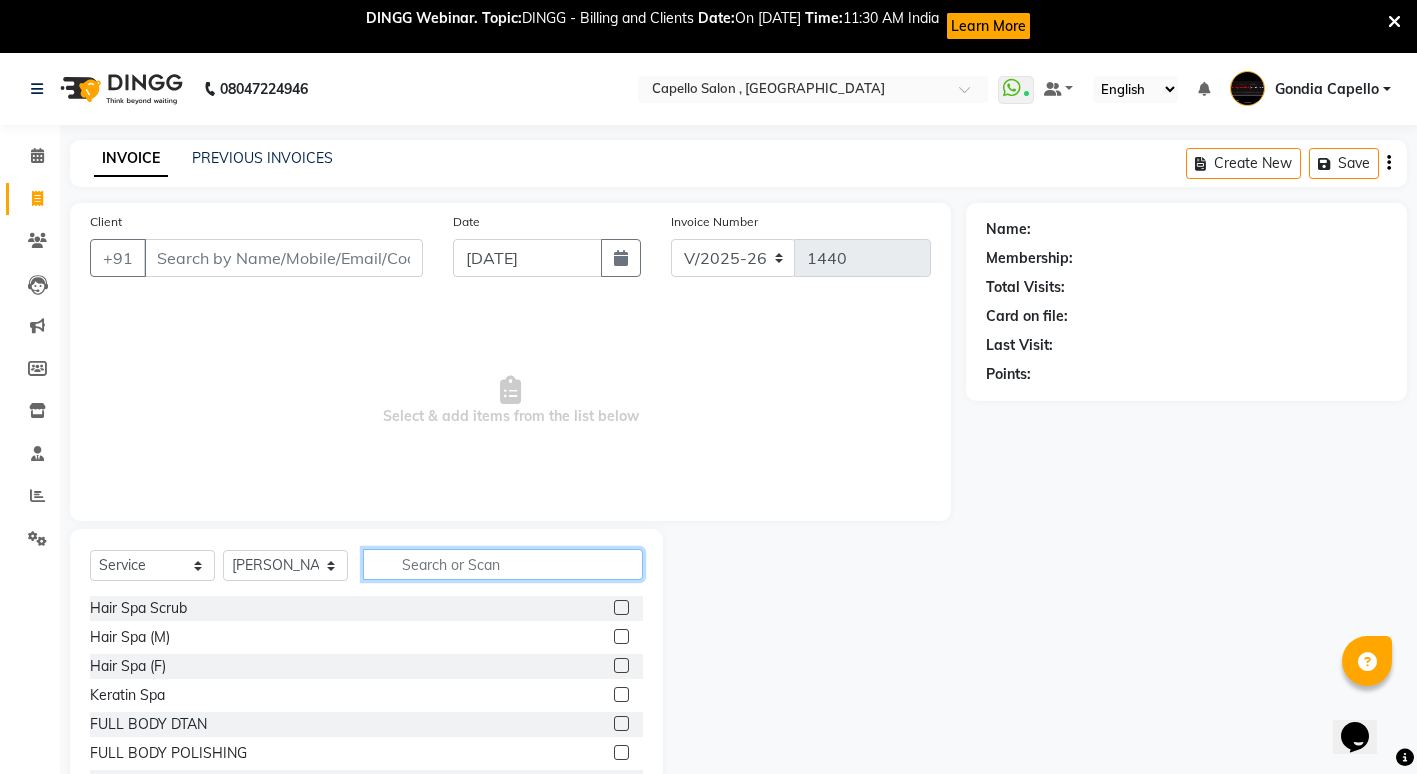 click 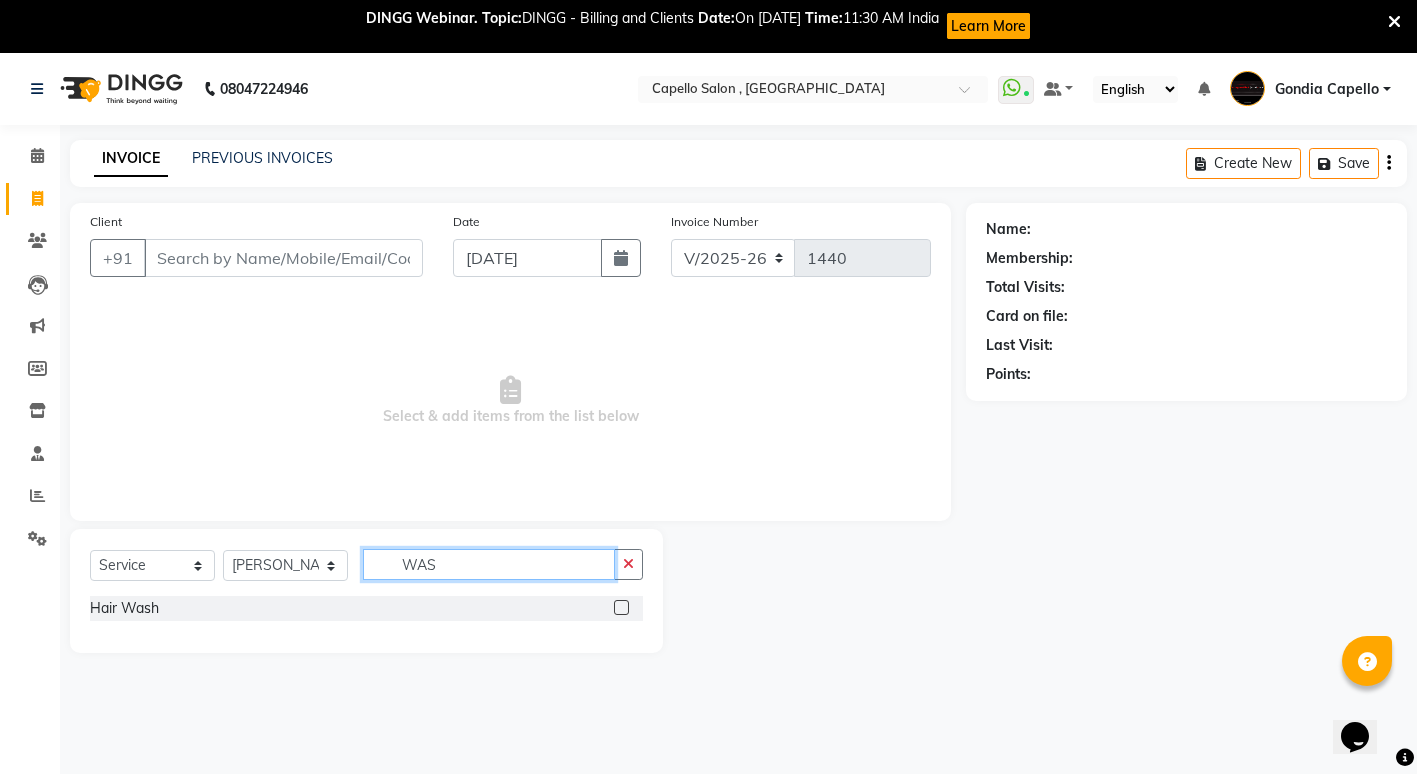 type on "WAS" 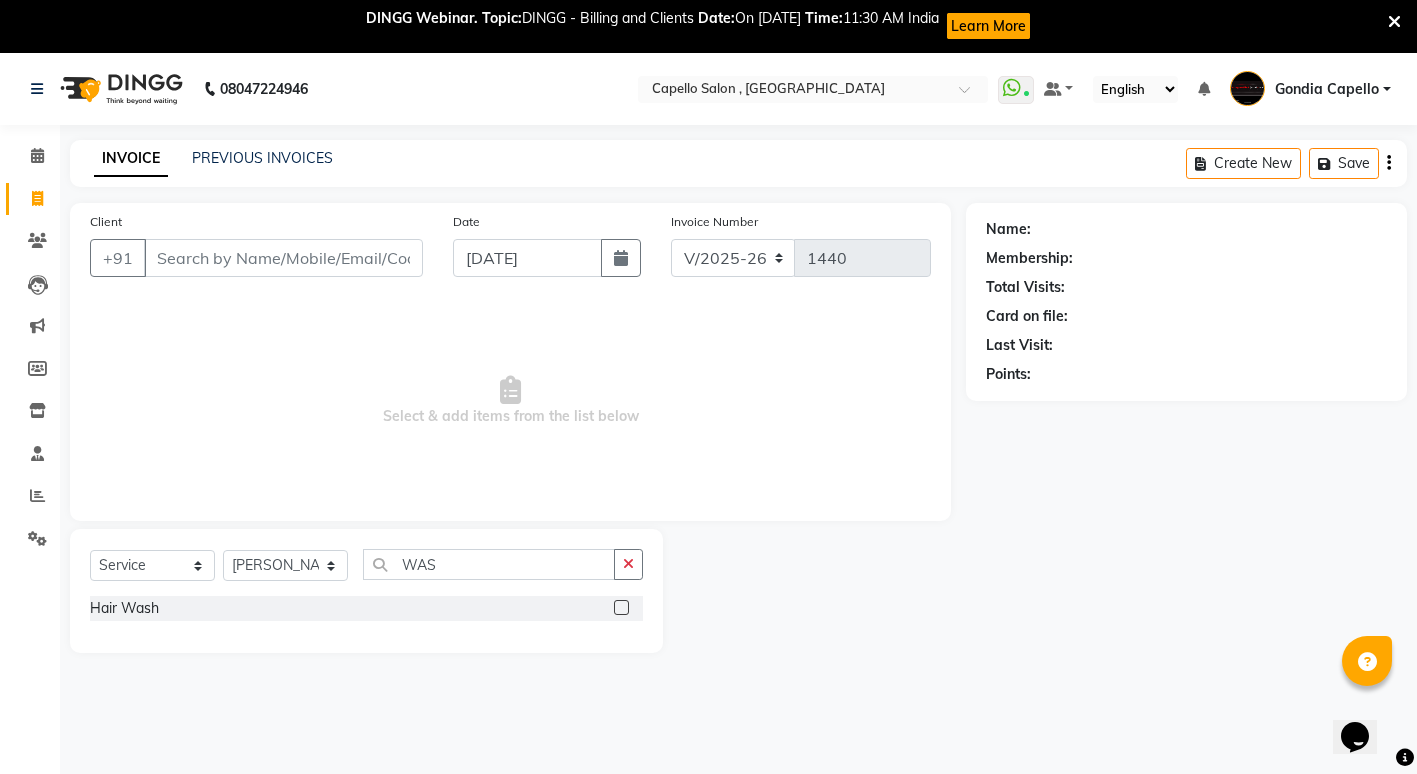 click 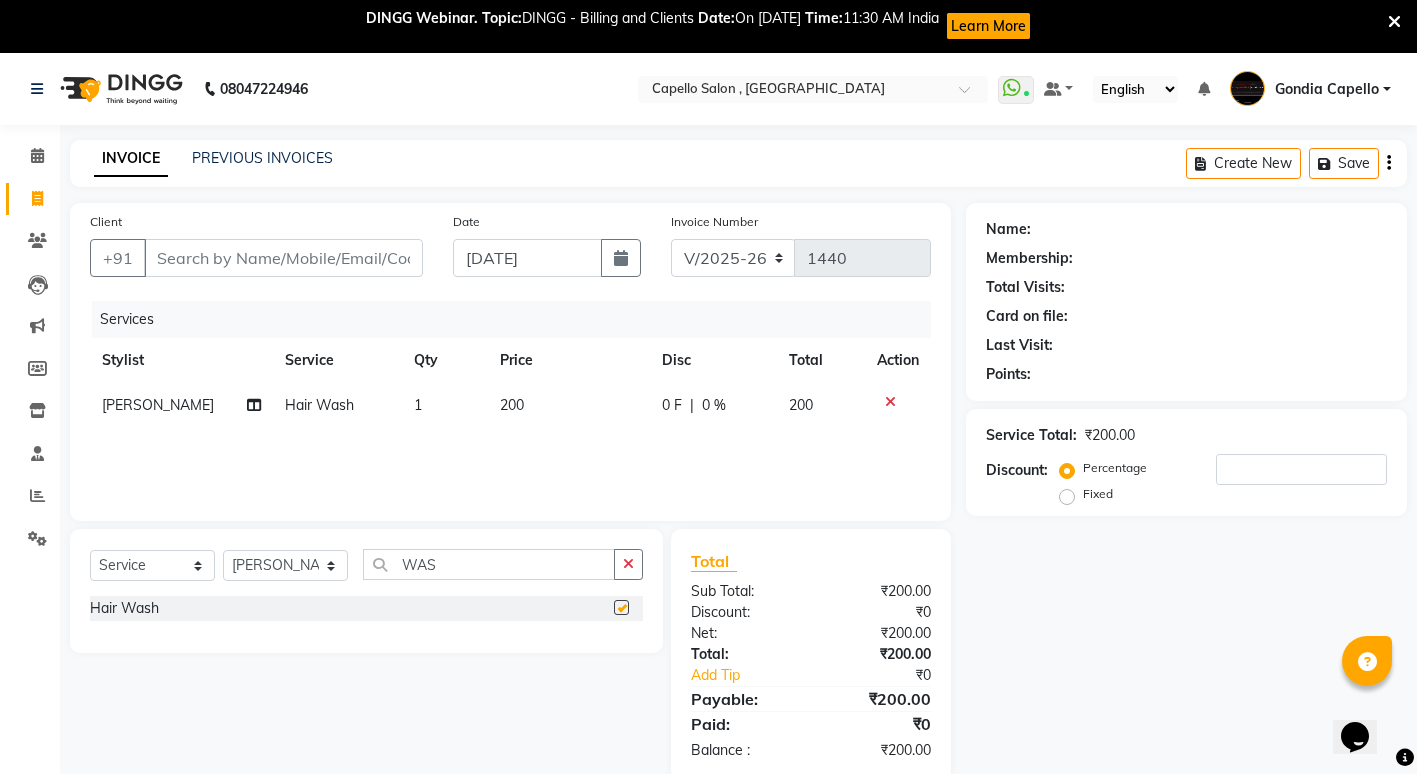 checkbox on "false" 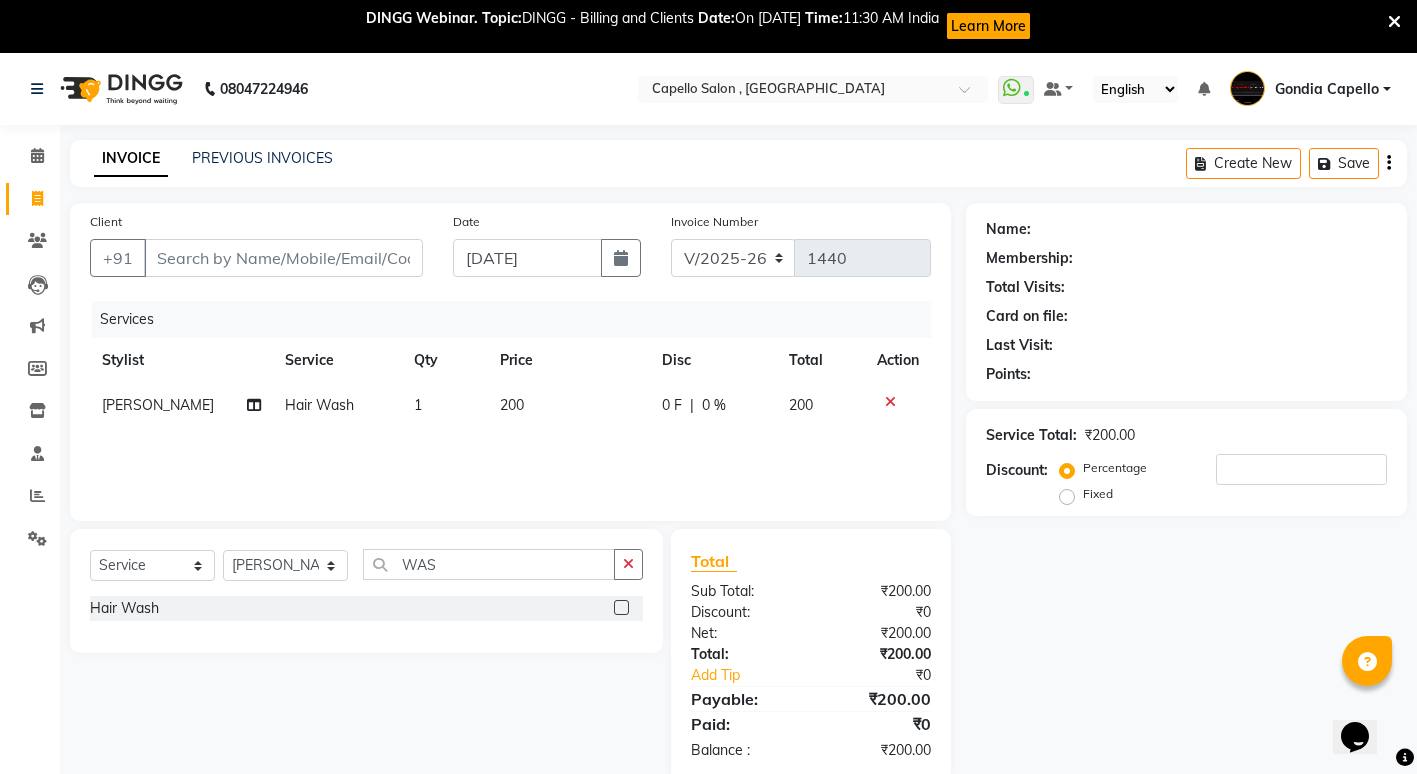 click on "200" 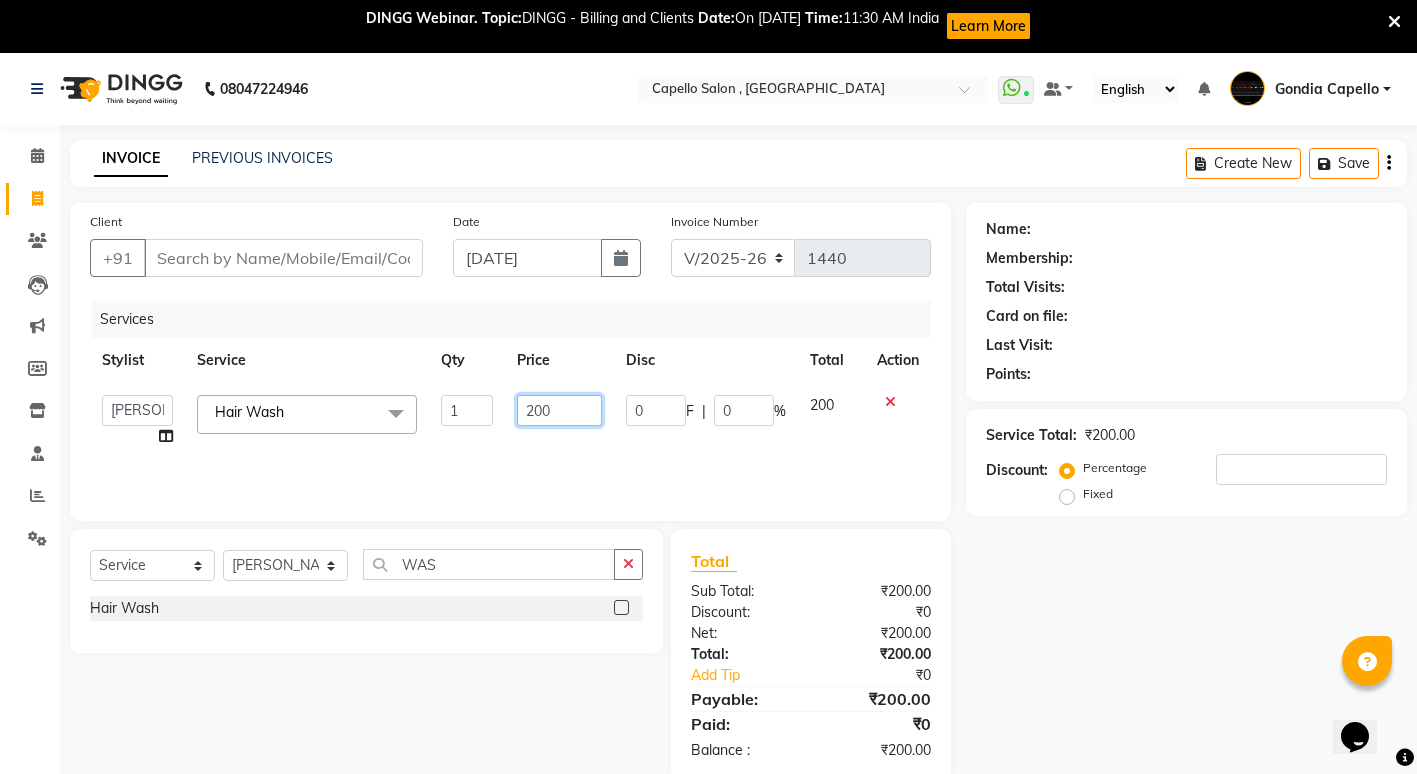 click on "200" 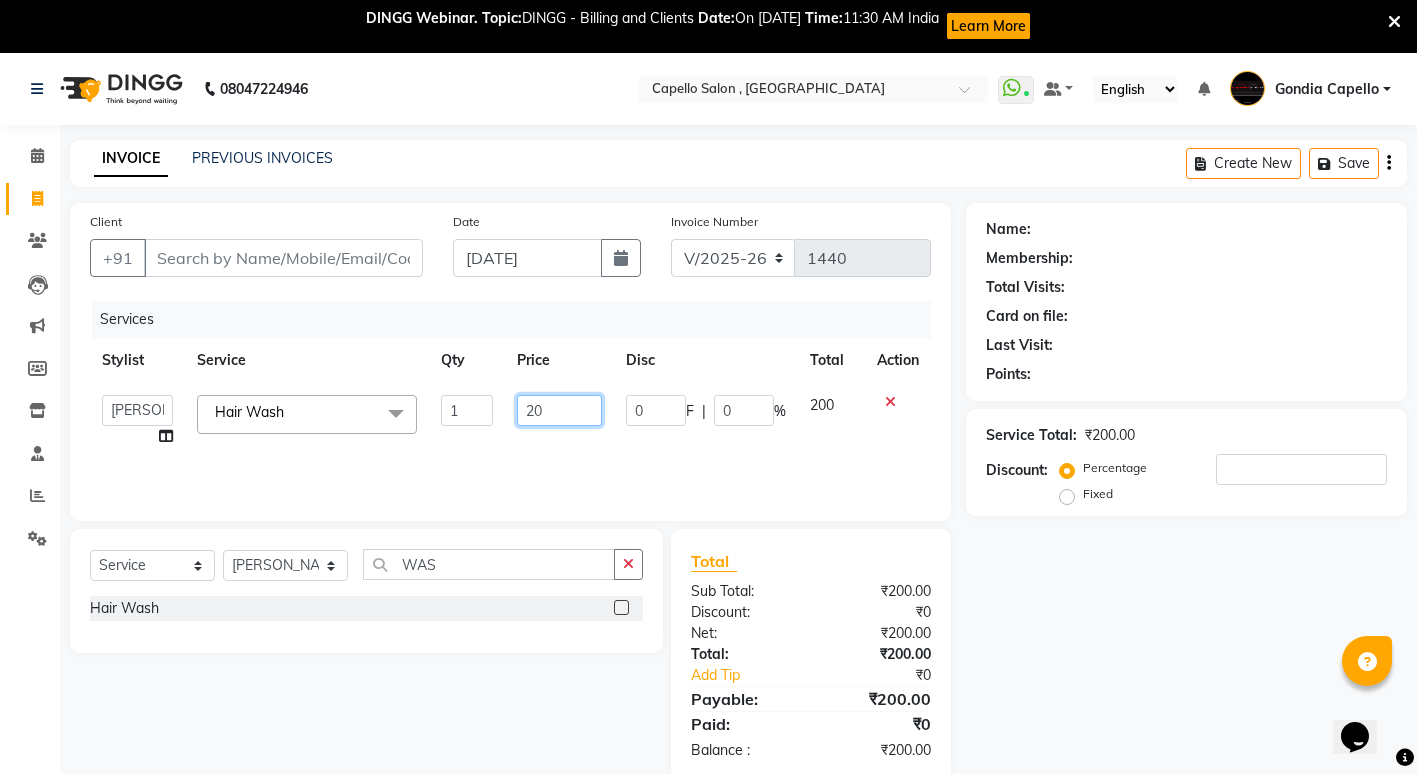 type on "2" 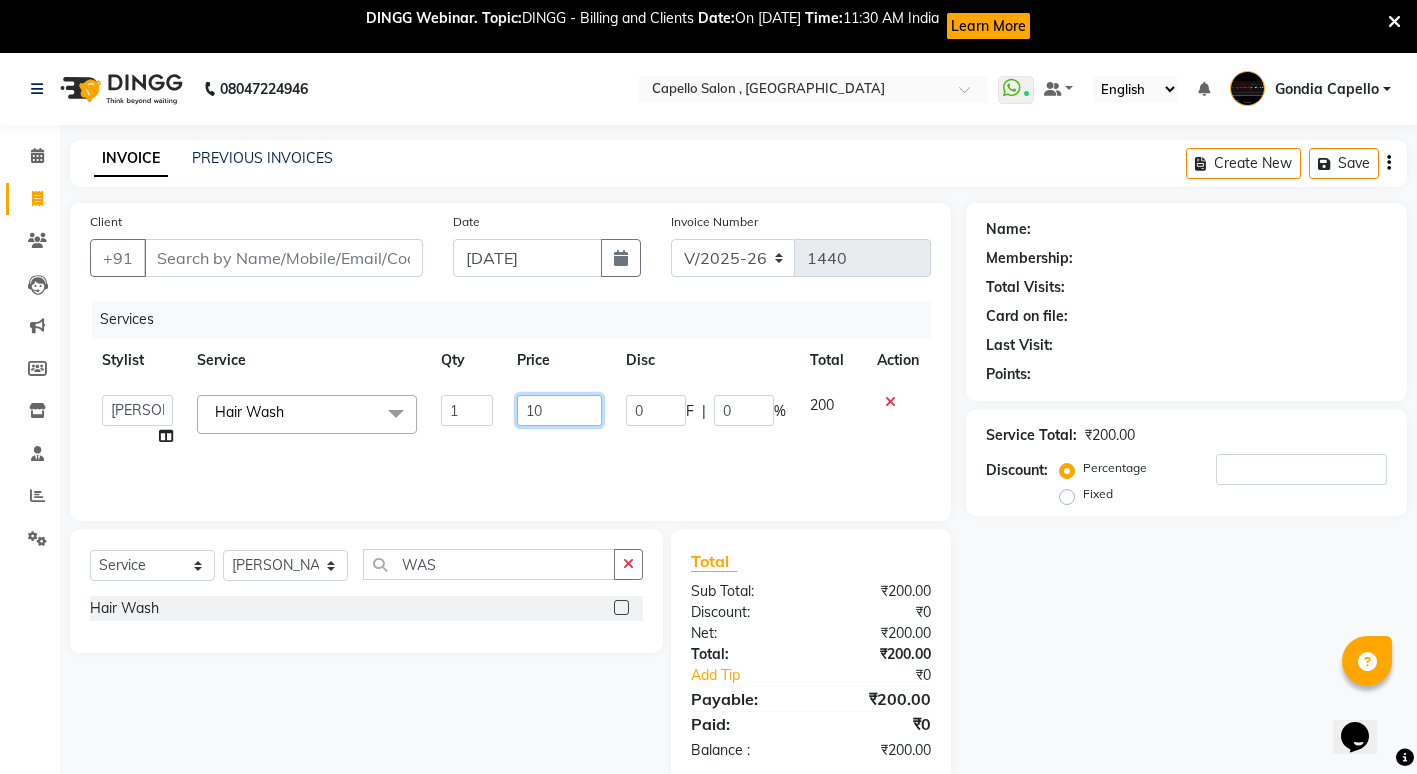 type on "100" 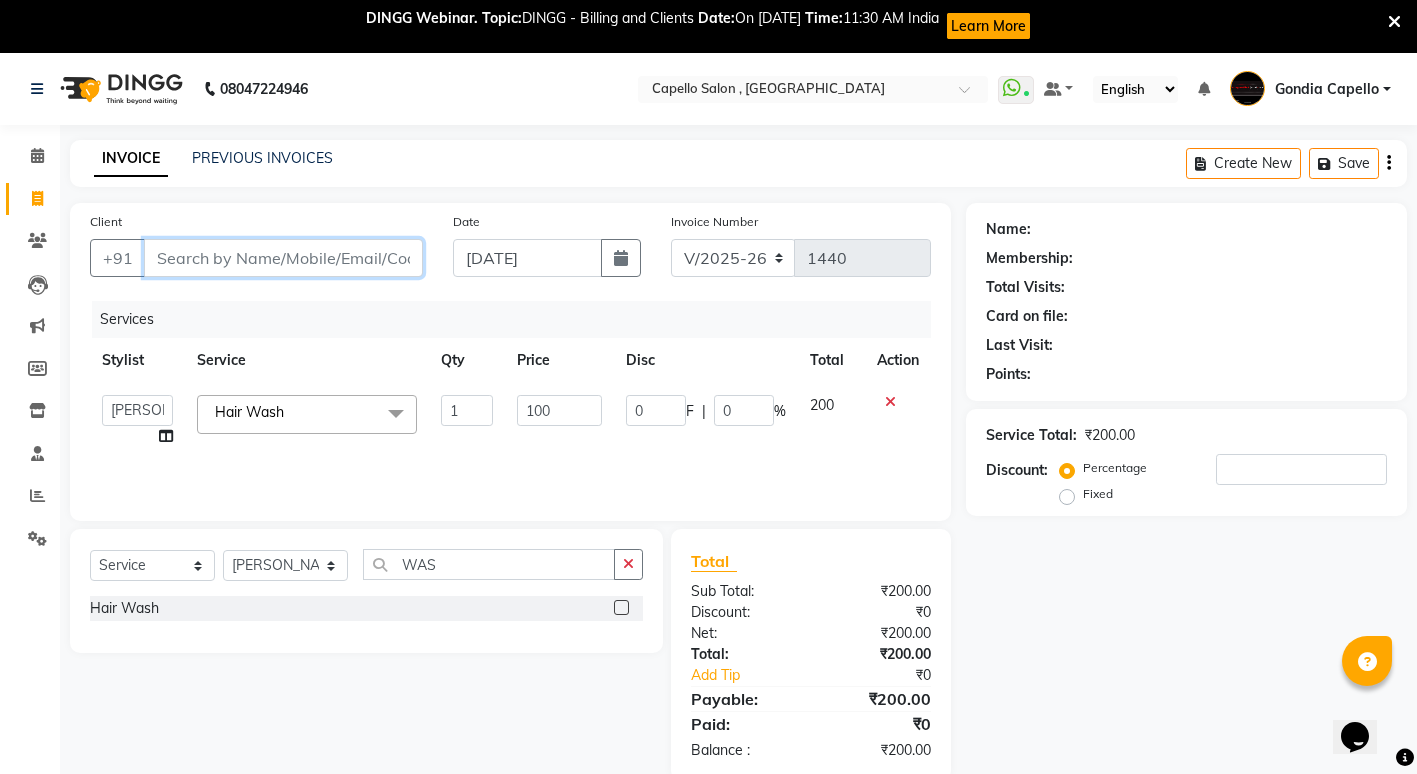 click on "Client" at bounding box center [283, 258] 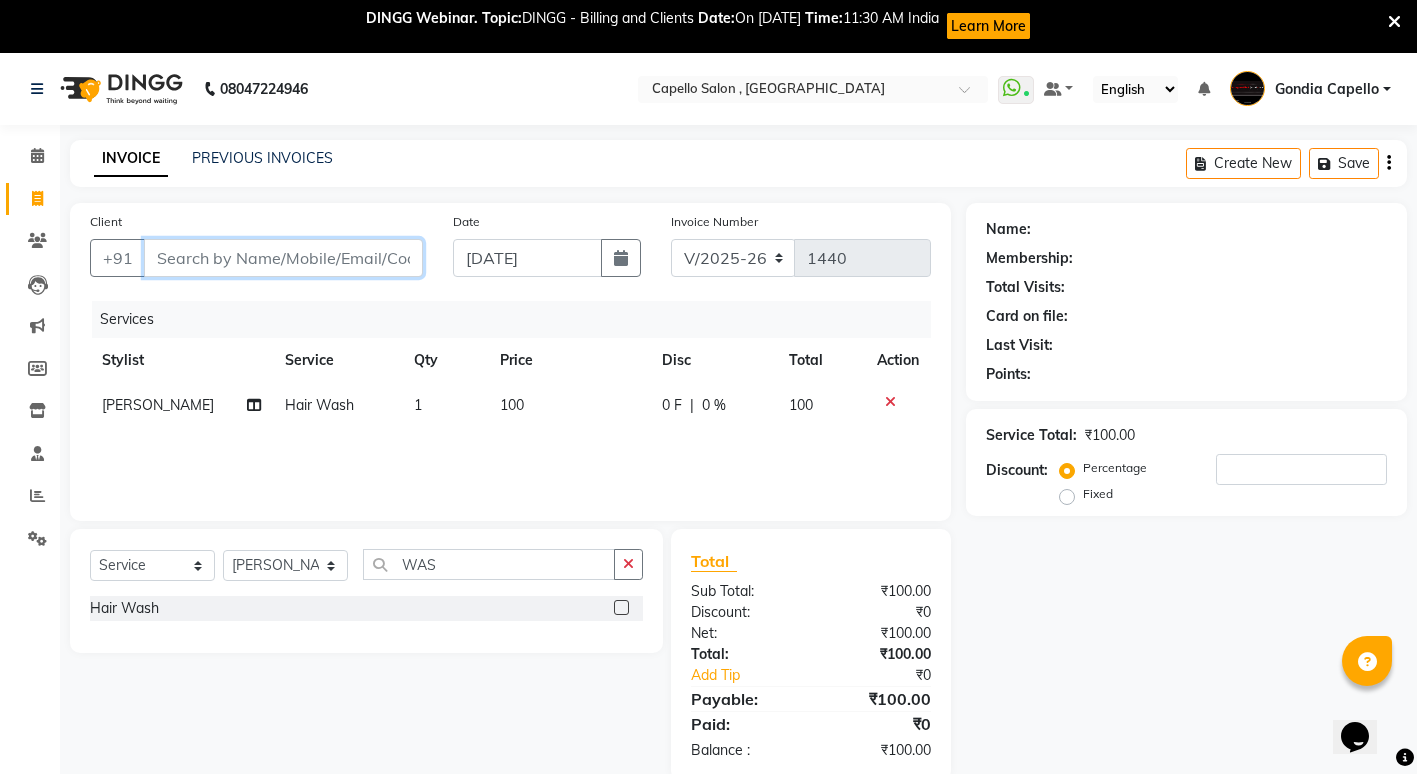 click on "Client" at bounding box center [283, 258] 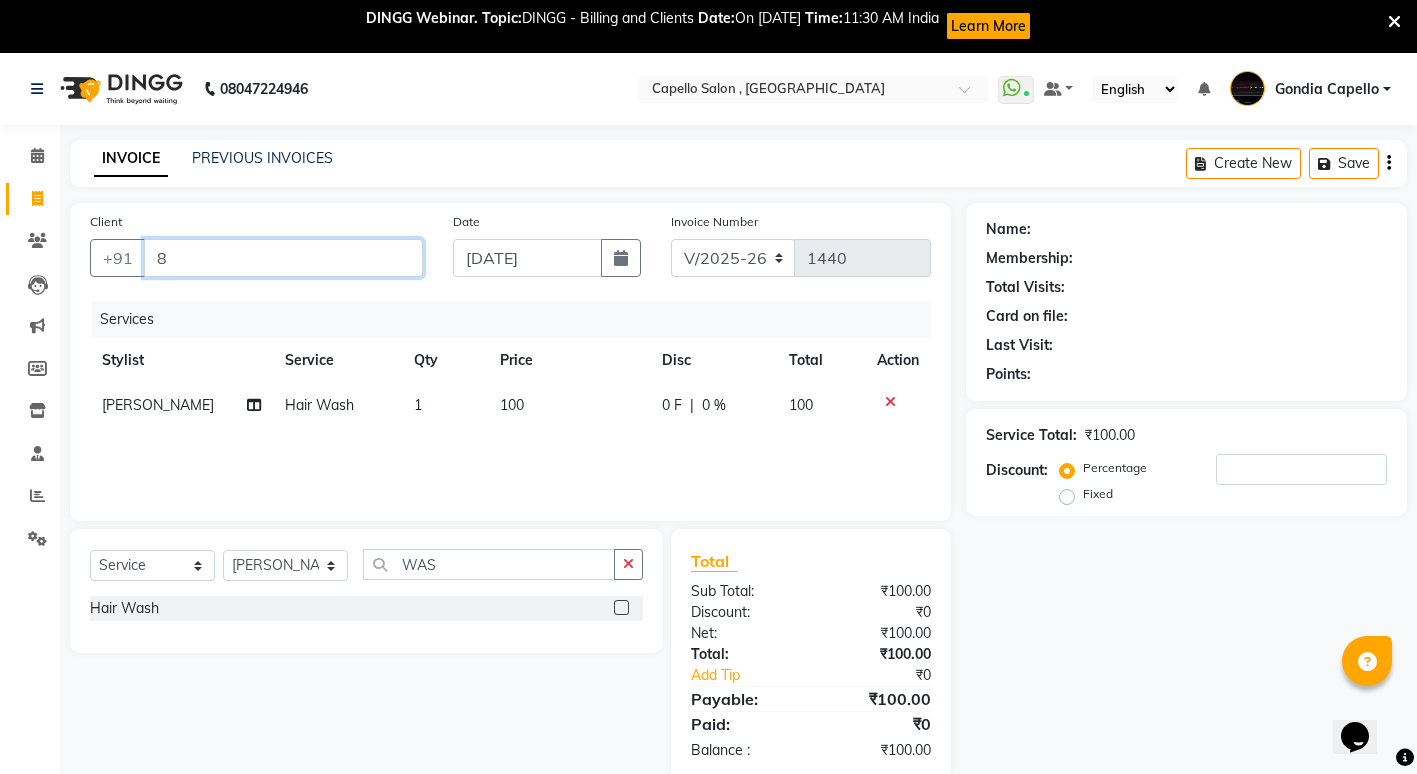 type on "0" 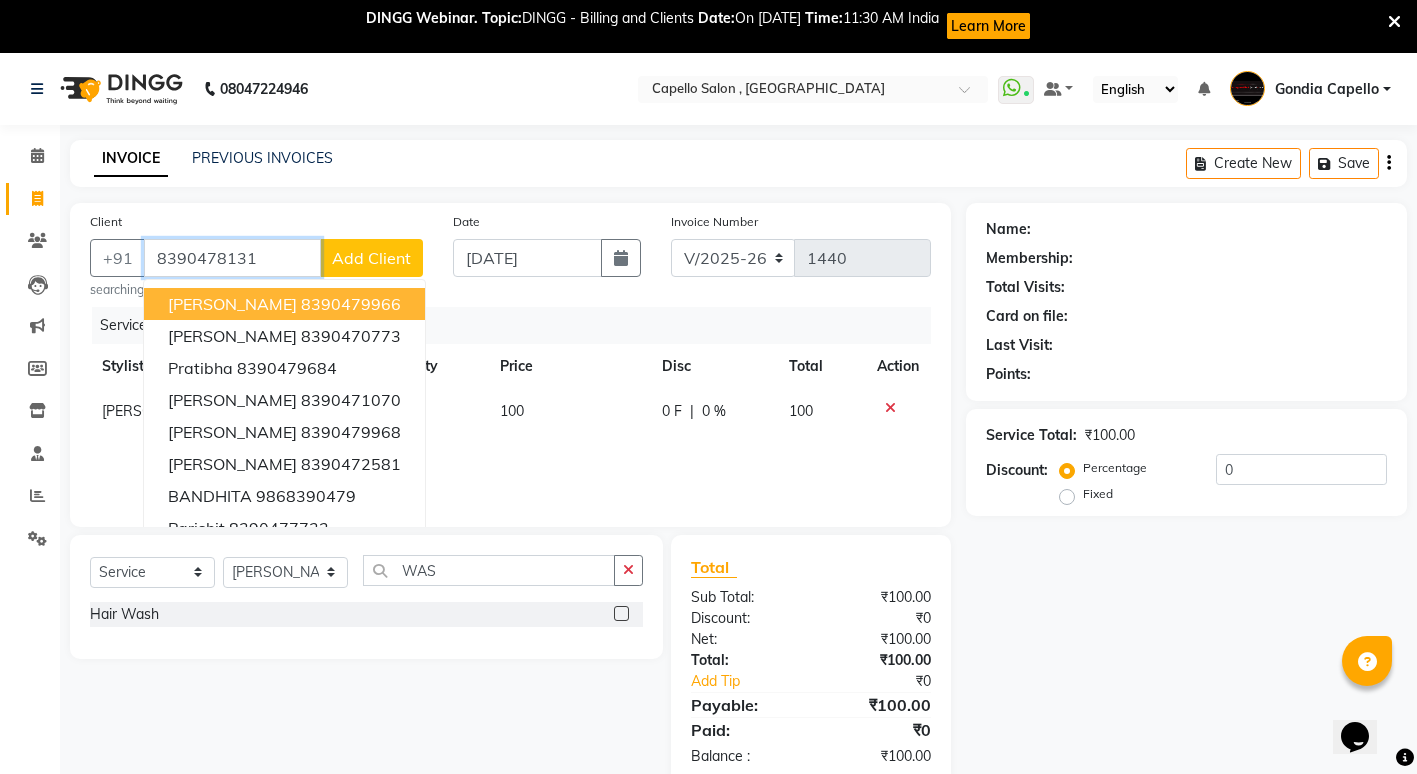 type on "8390478131" 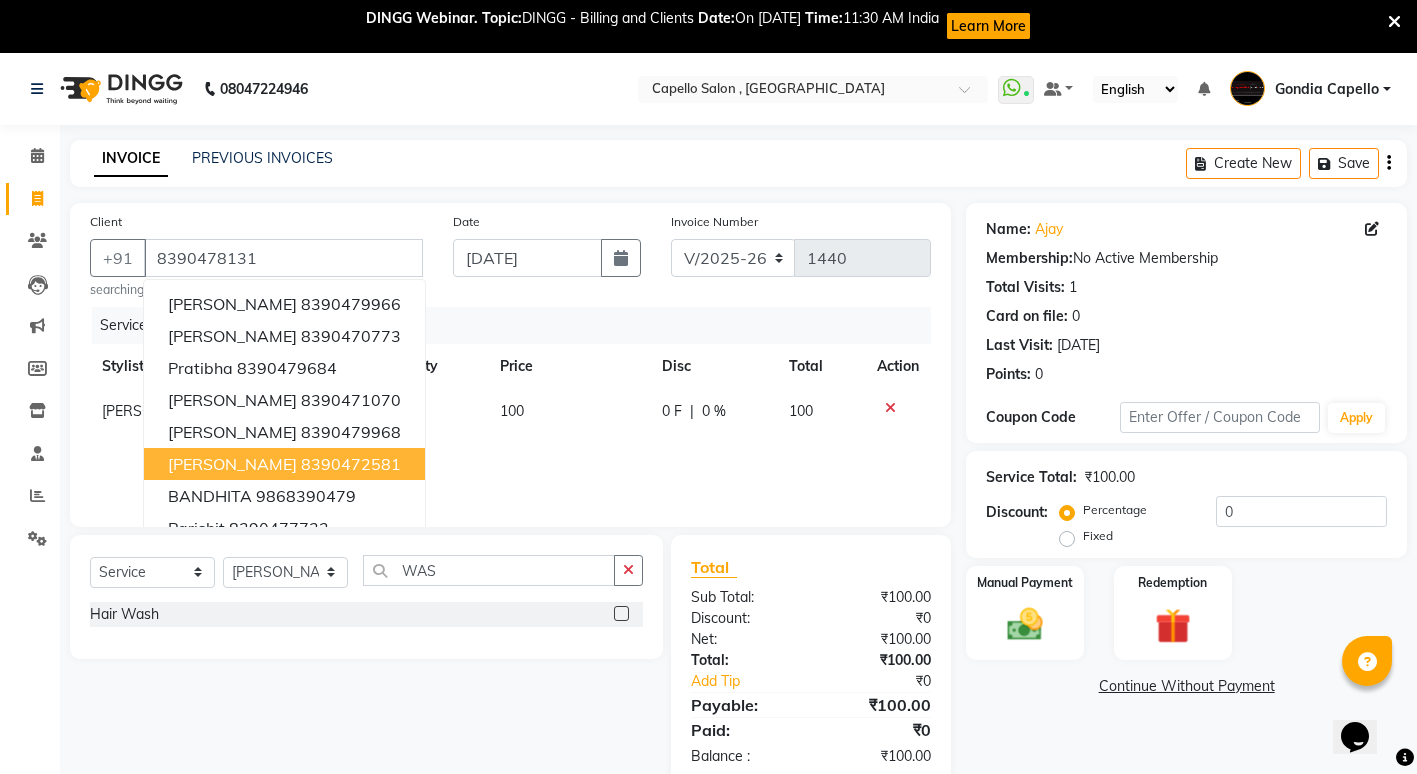 click on "Services Stylist Service Qty Price Disc Total Action [PERSON_NAME] Hair Wash 1 100 0 F | 0 % 100" 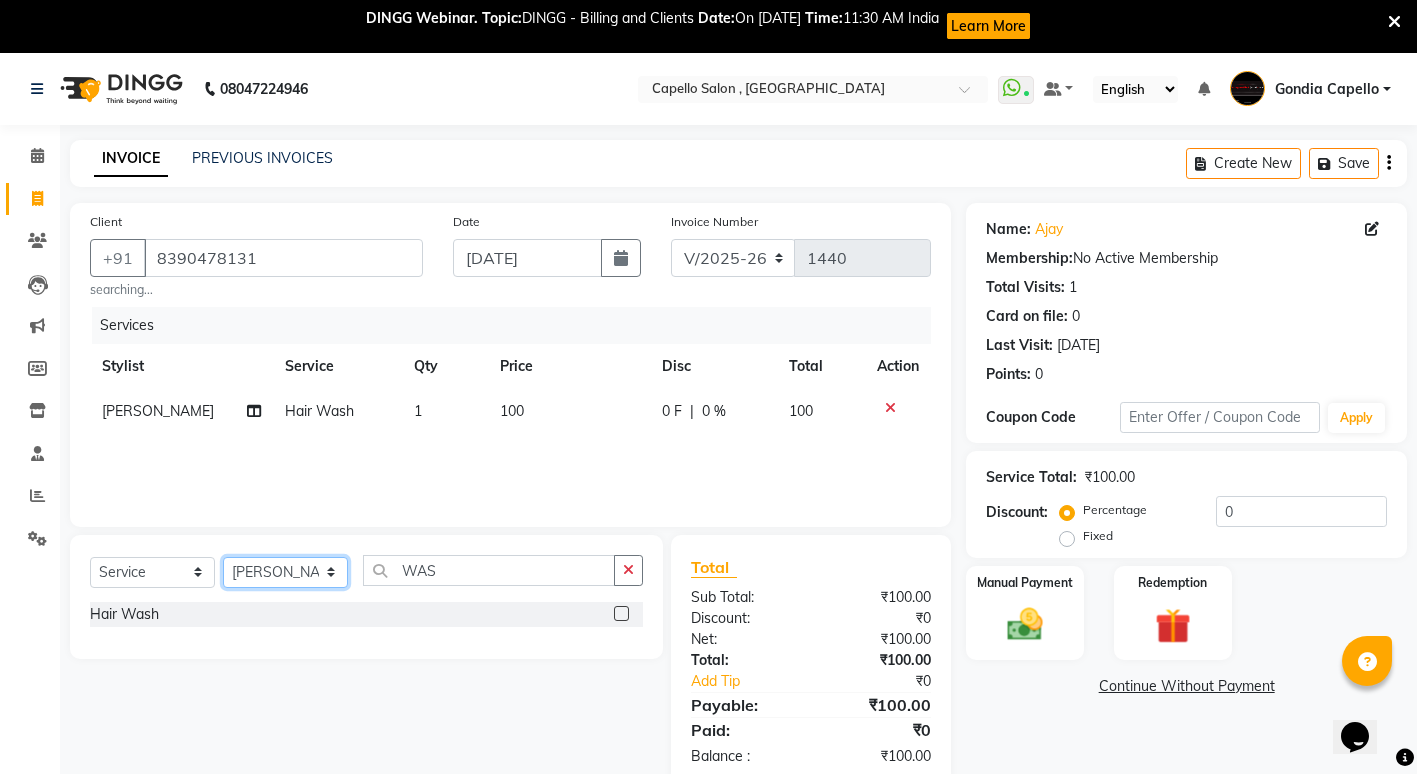 click on "Select Stylist ADMIN [PERSON_NAME] [PERSON_NAME] [PERSON_NAME] Gondia [PERSON_NAME] [PERSON_NAME] [PERSON_NAME] yewatkar [PERSON_NAME] [PERSON_NAME] [PERSON_NAME] (M) [PERSON_NAME]" 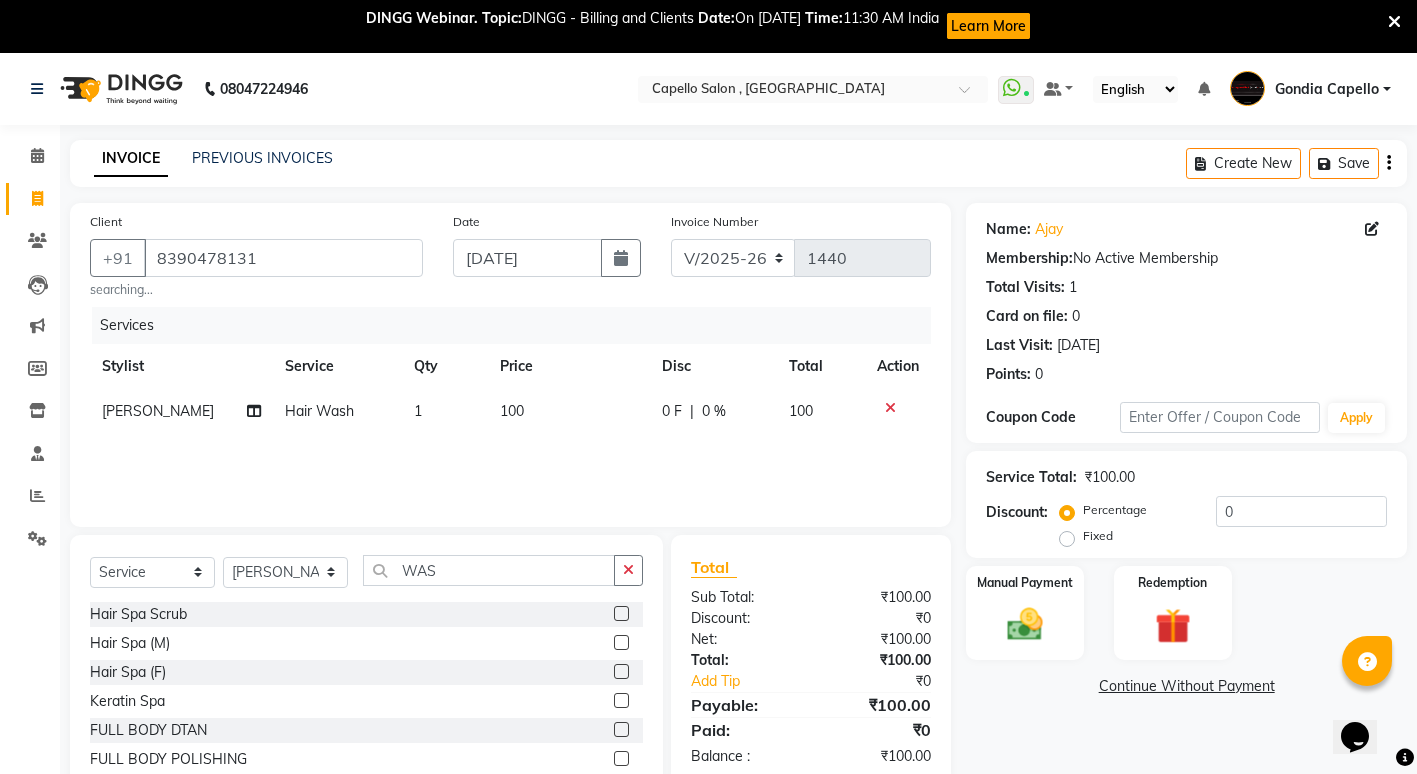 click on "Name: Ajay  Membership:  No Active Membership  Total Visits:  1 Card on file:  0 Last Visit:   [DATE] Points:   0  Coupon Code Apply Service Total:  ₹100.00  Discount:  Percentage   Fixed  0 Manual Payment Redemption  Continue Without Payment" 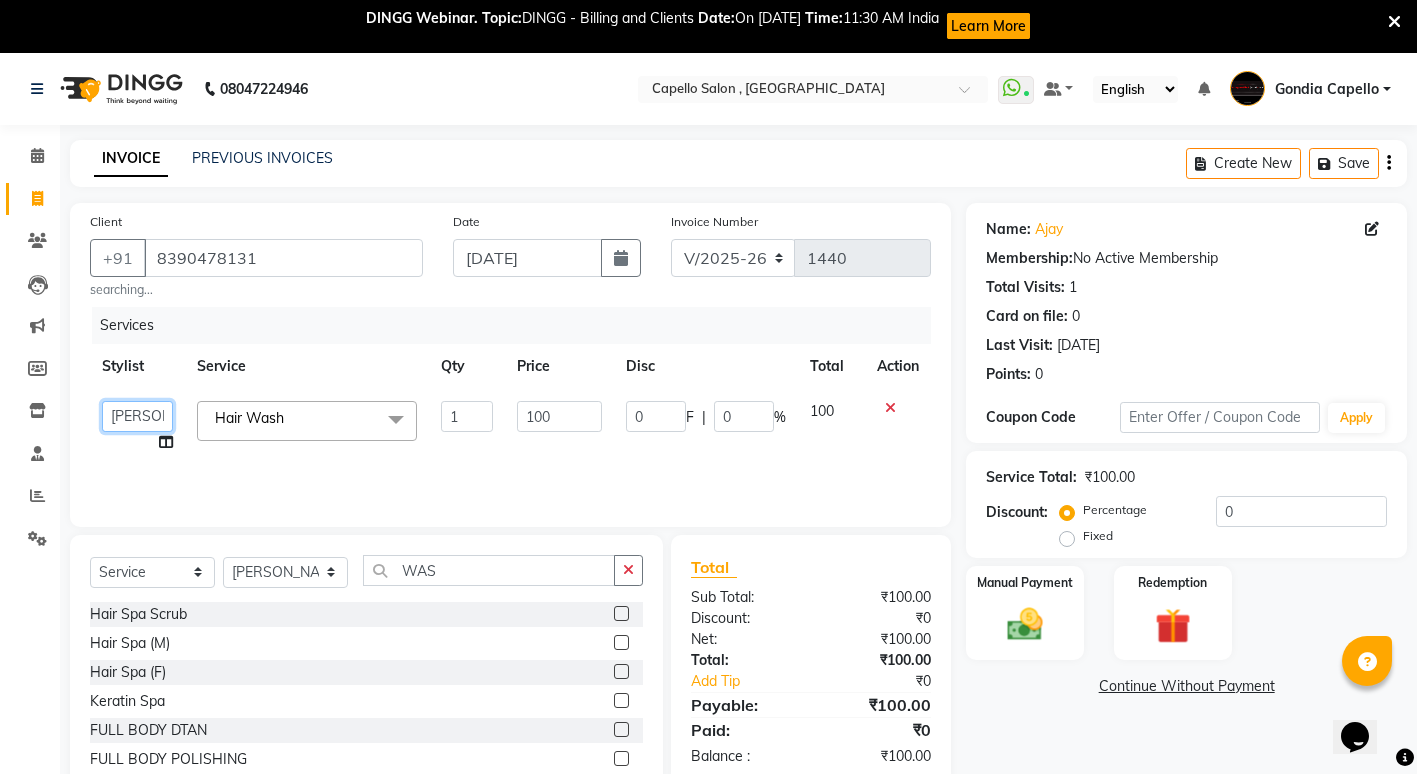 click on "ADMIN   [PERSON_NAME]   [PERSON_NAME]   [PERSON_NAME]   Gondia [PERSON_NAME] [PERSON_NAME] [PERSON_NAME] yewatkar   [PERSON_NAME]   [PERSON_NAME]   [PERSON_NAME] (M)   [PERSON_NAME]" 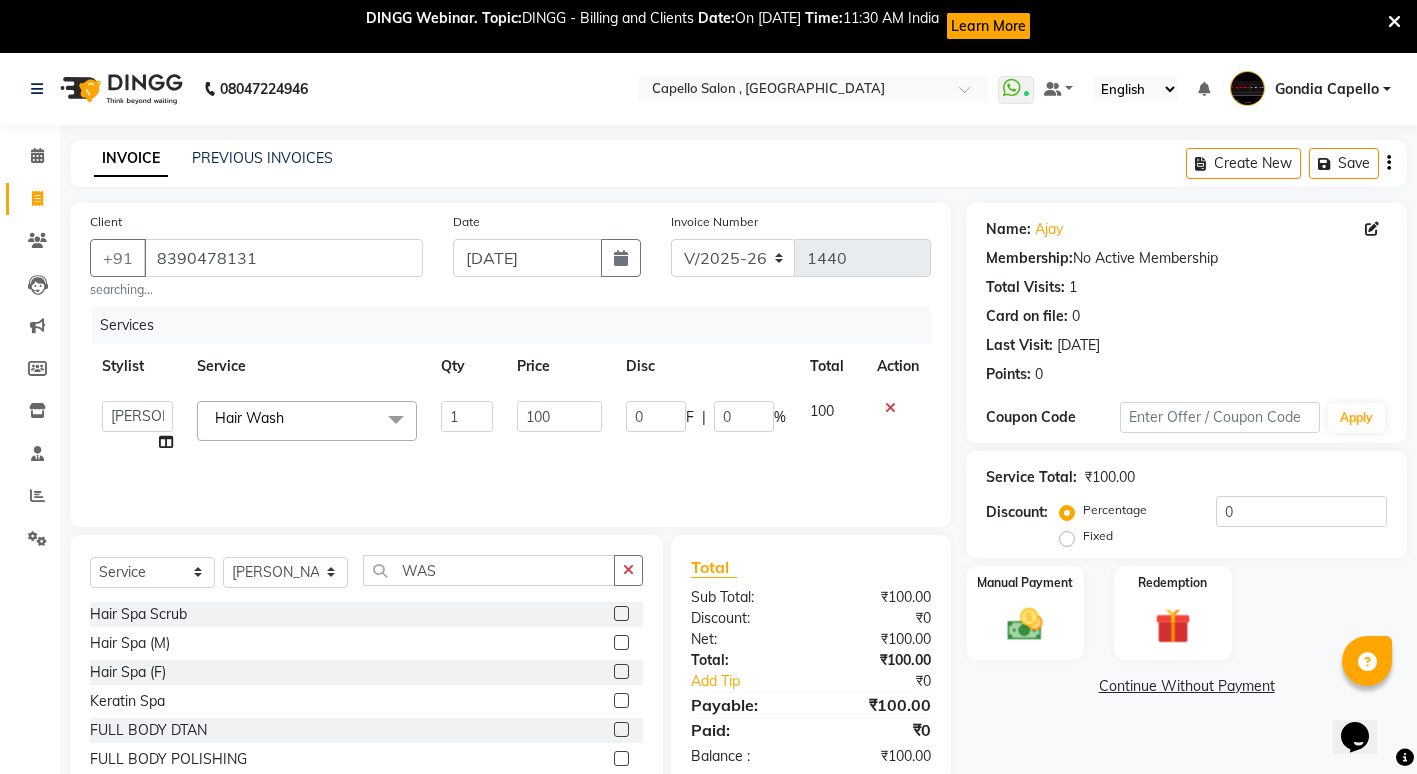 select on "69611" 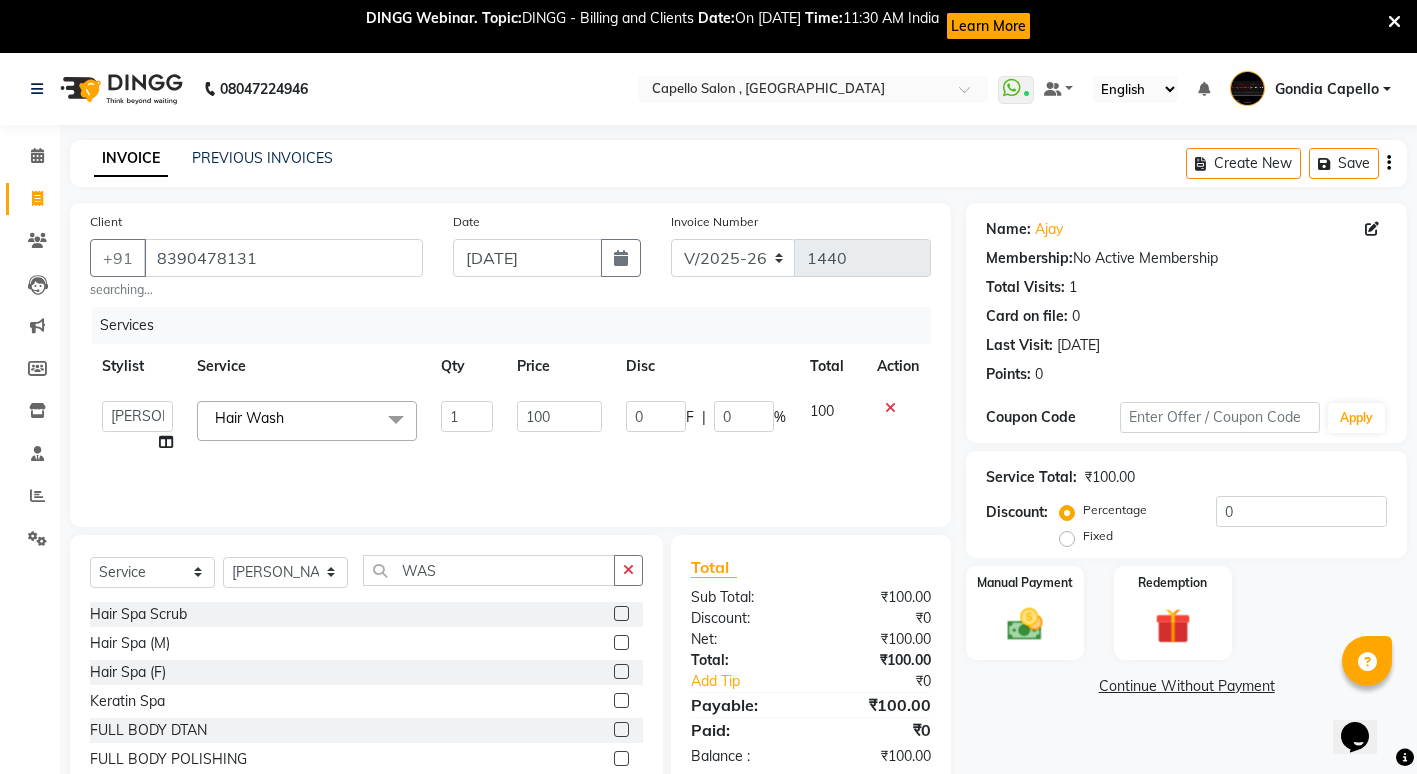 click on "Name: Ajay  Membership:  No Active Membership  Total Visits:  1 Card on file:  0 Last Visit:   [DATE] Points:   0  Coupon Code Apply Service Total:  ₹100.00  Discount:  Percentage   Fixed  0 Manual Payment Redemption  Continue Without Payment" 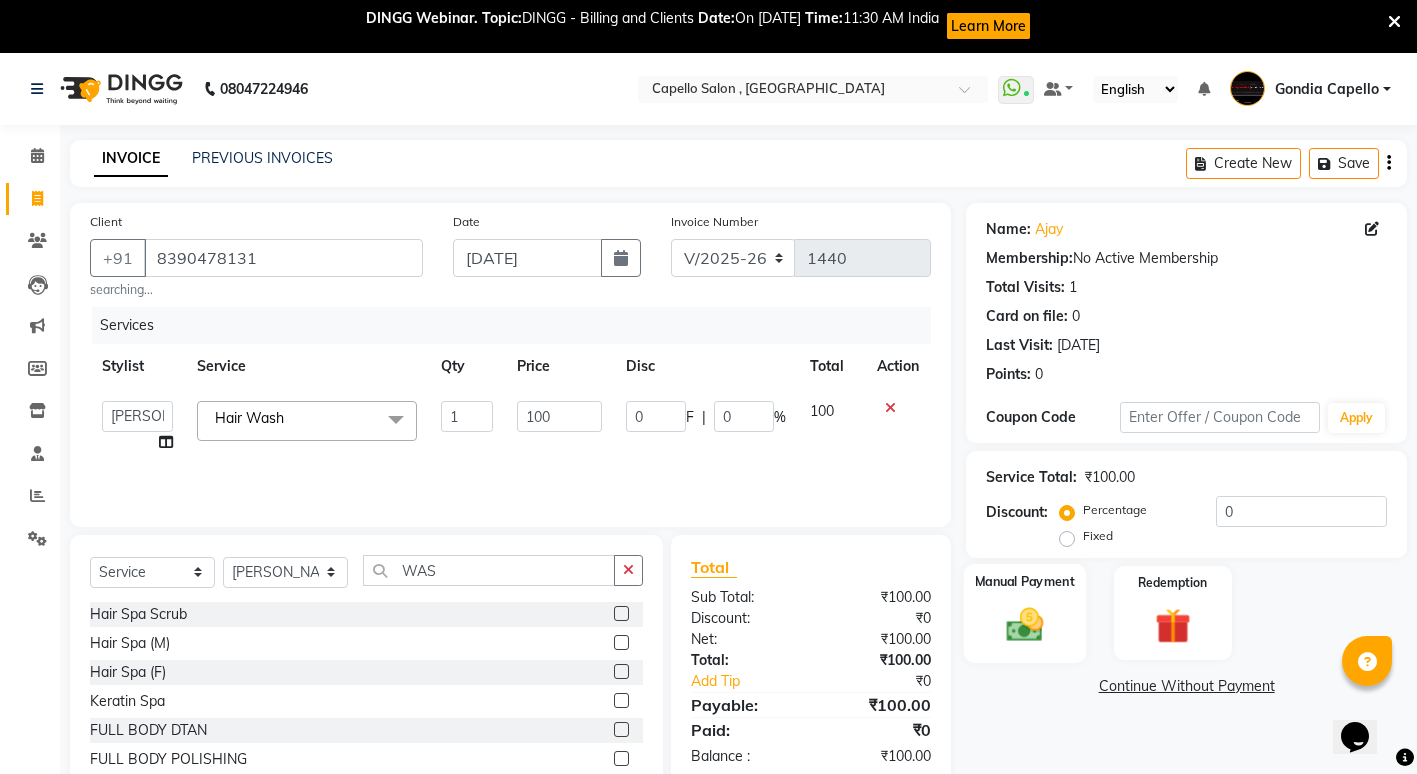 click 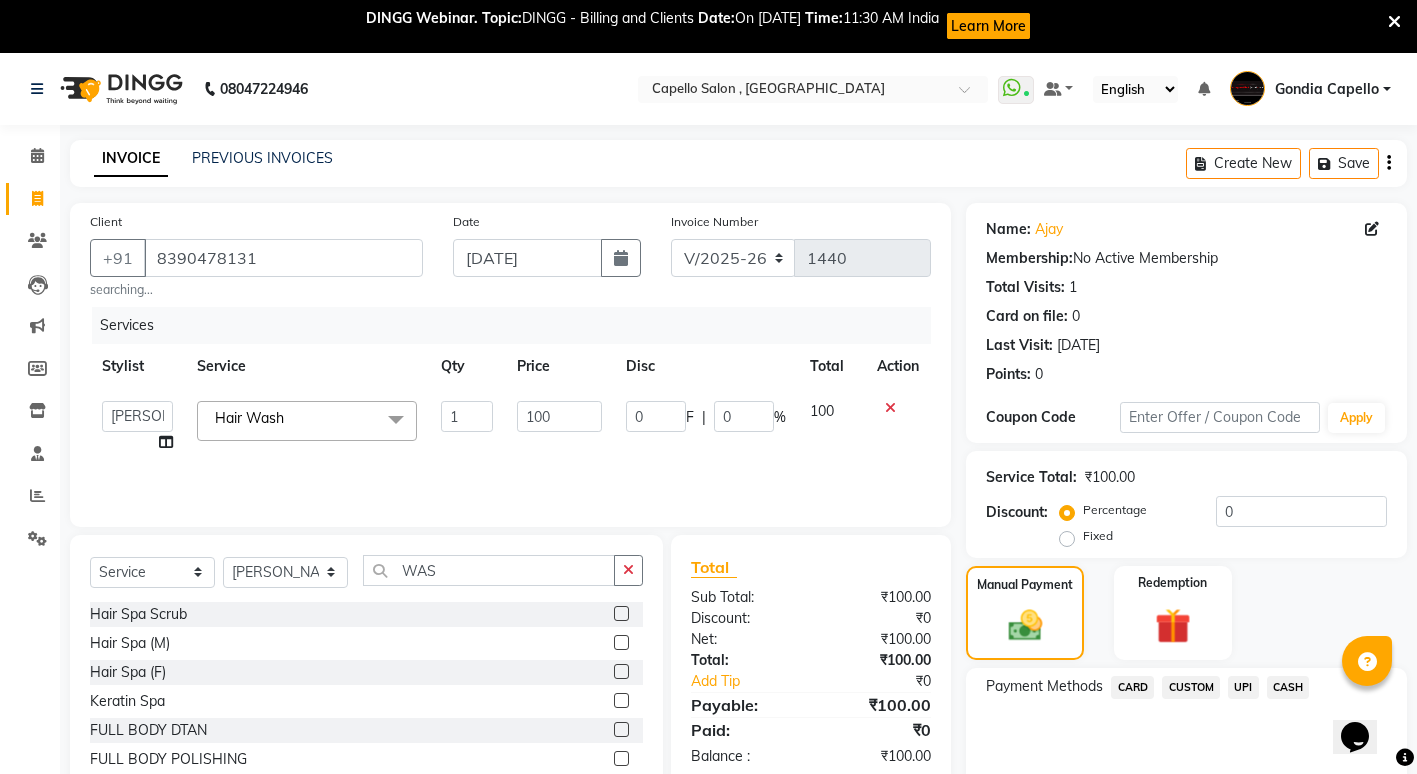 click on "UPI" 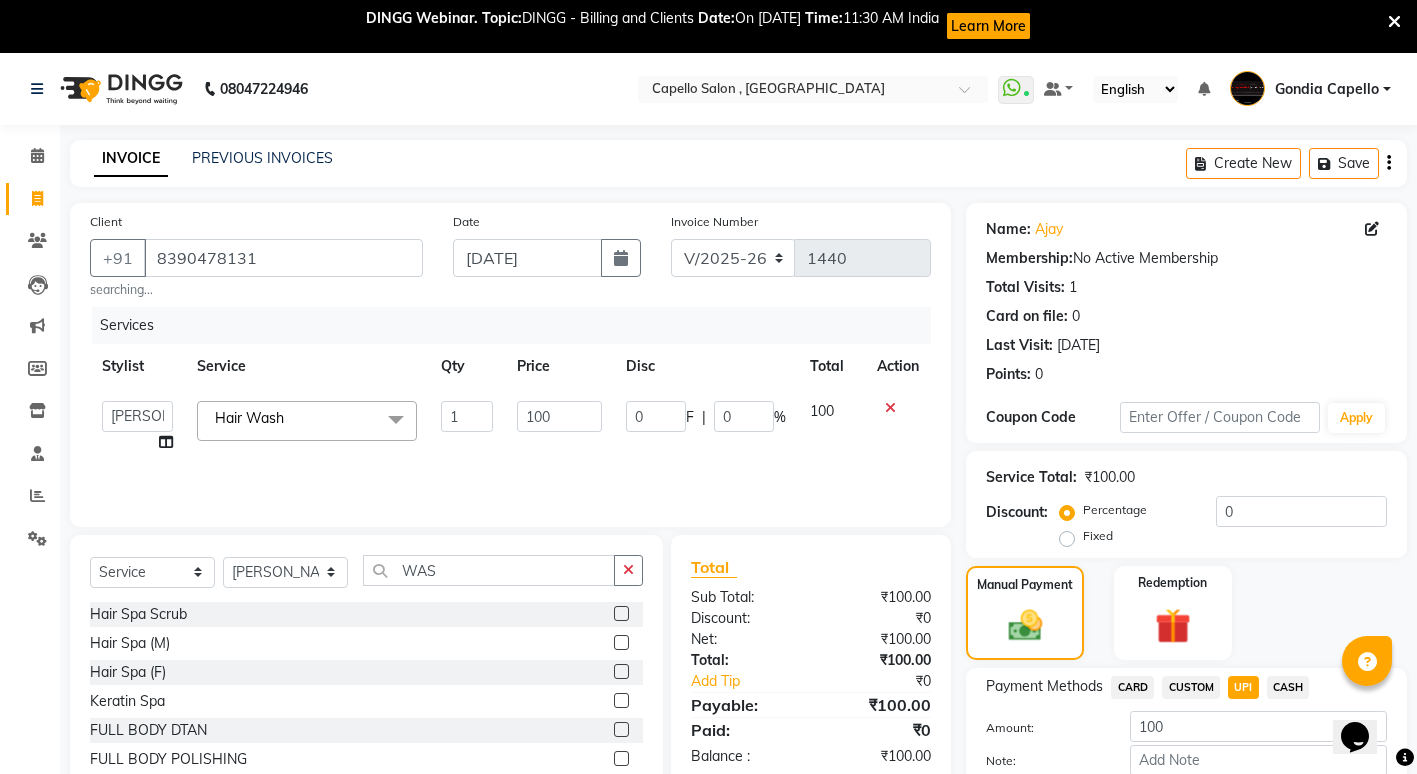 scroll, scrollTop: 114, scrollLeft: 0, axis: vertical 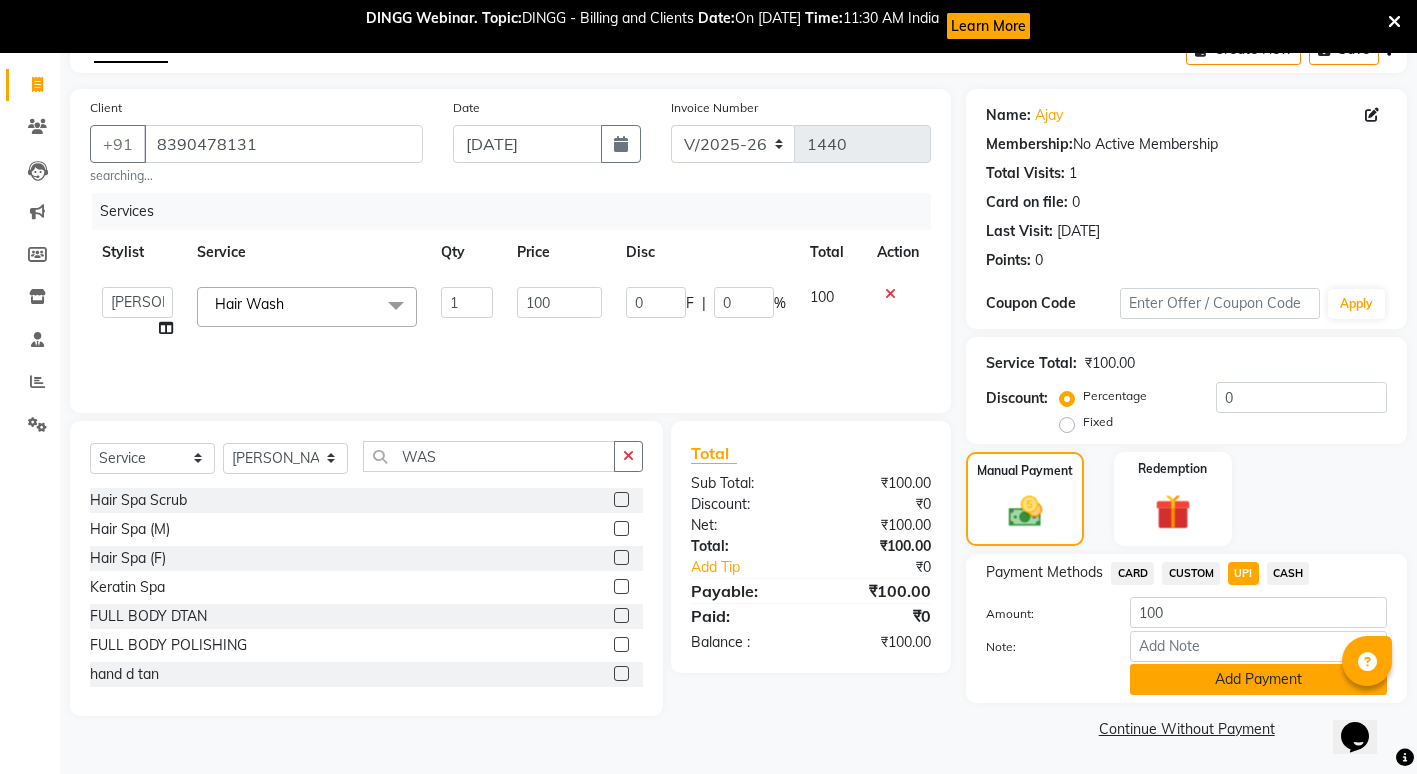 click on "Add Payment" 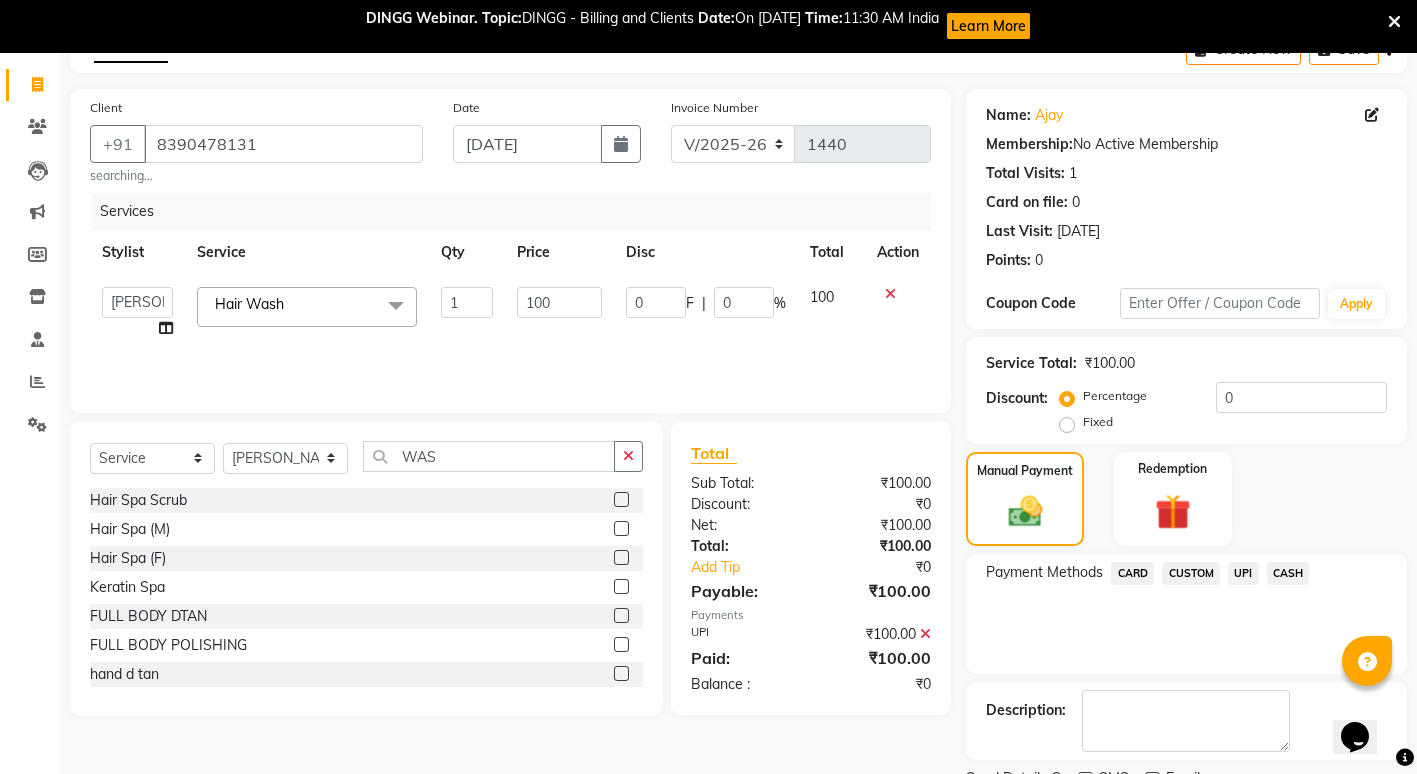 scroll, scrollTop: 198, scrollLeft: 0, axis: vertical 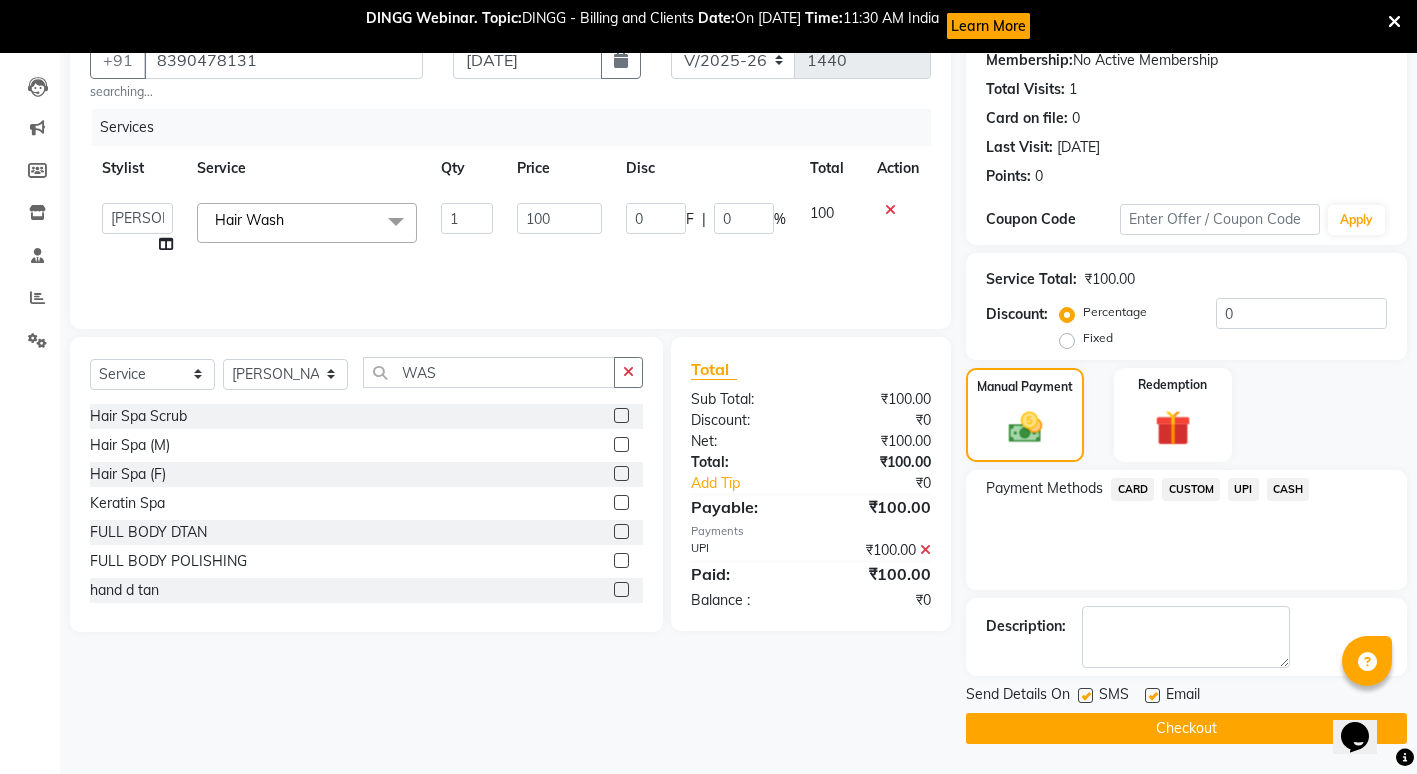 click on "Checkout" 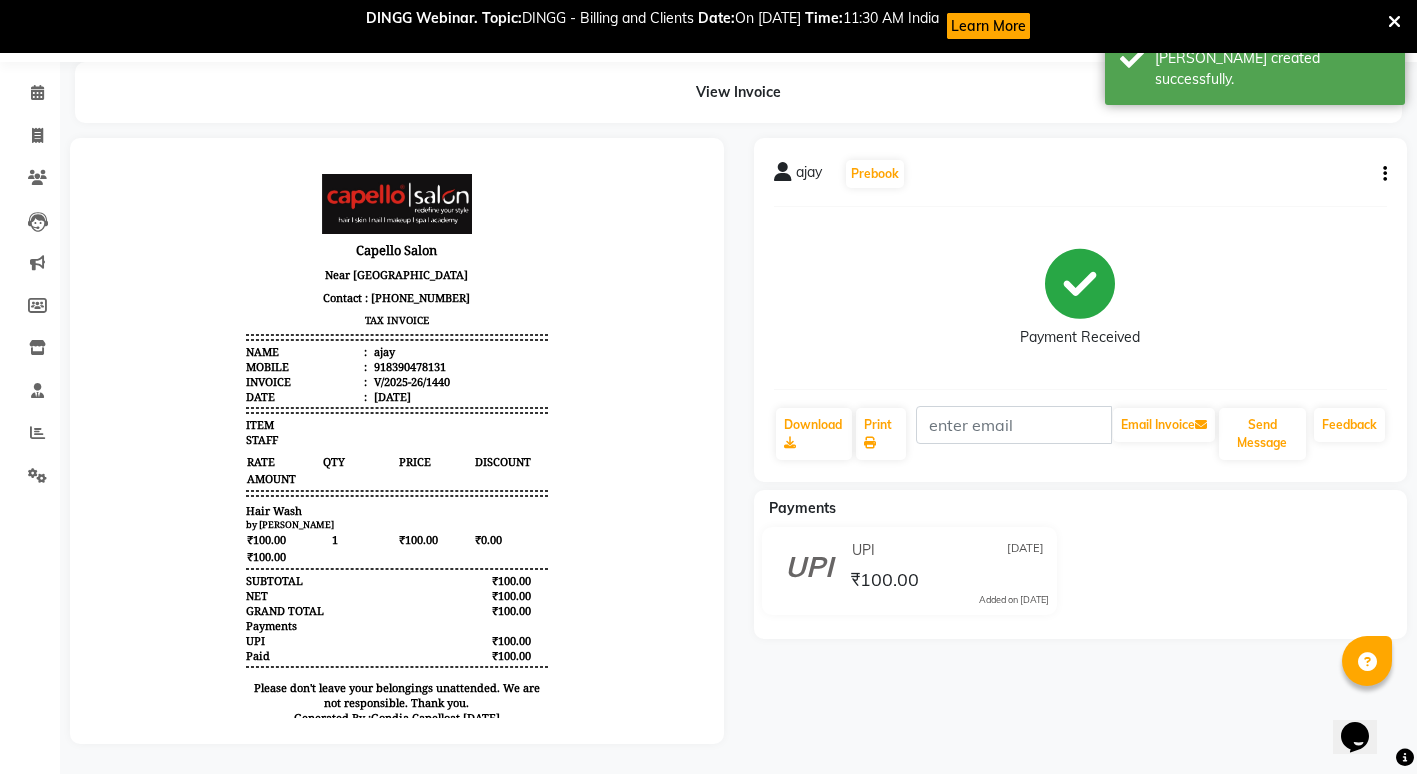 scroll, scrollTop: 0, scrollLeft: 0, axis: both 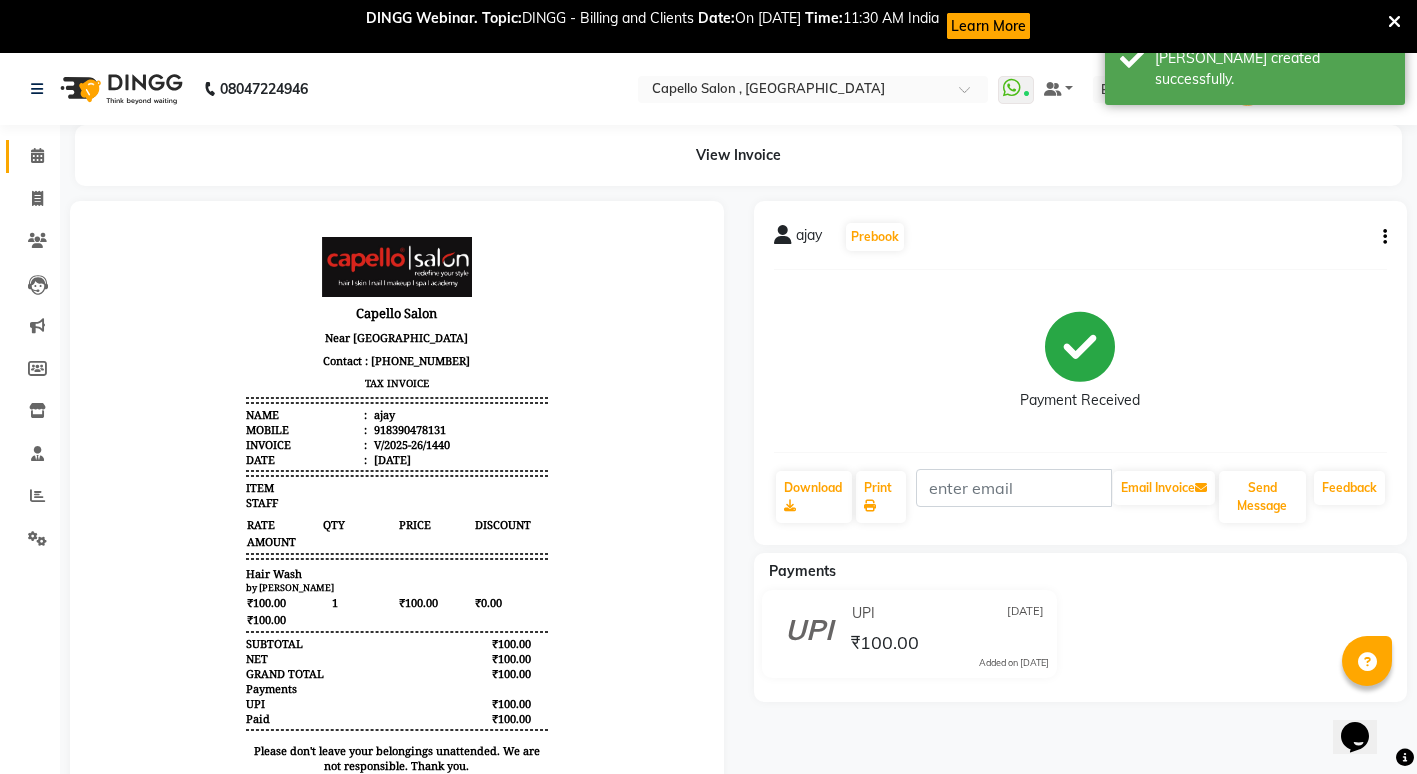 drag, startPoint x: 47, startPoint y: 143, endPoint x: 52, endPoint y: 266, distance: 123.101585 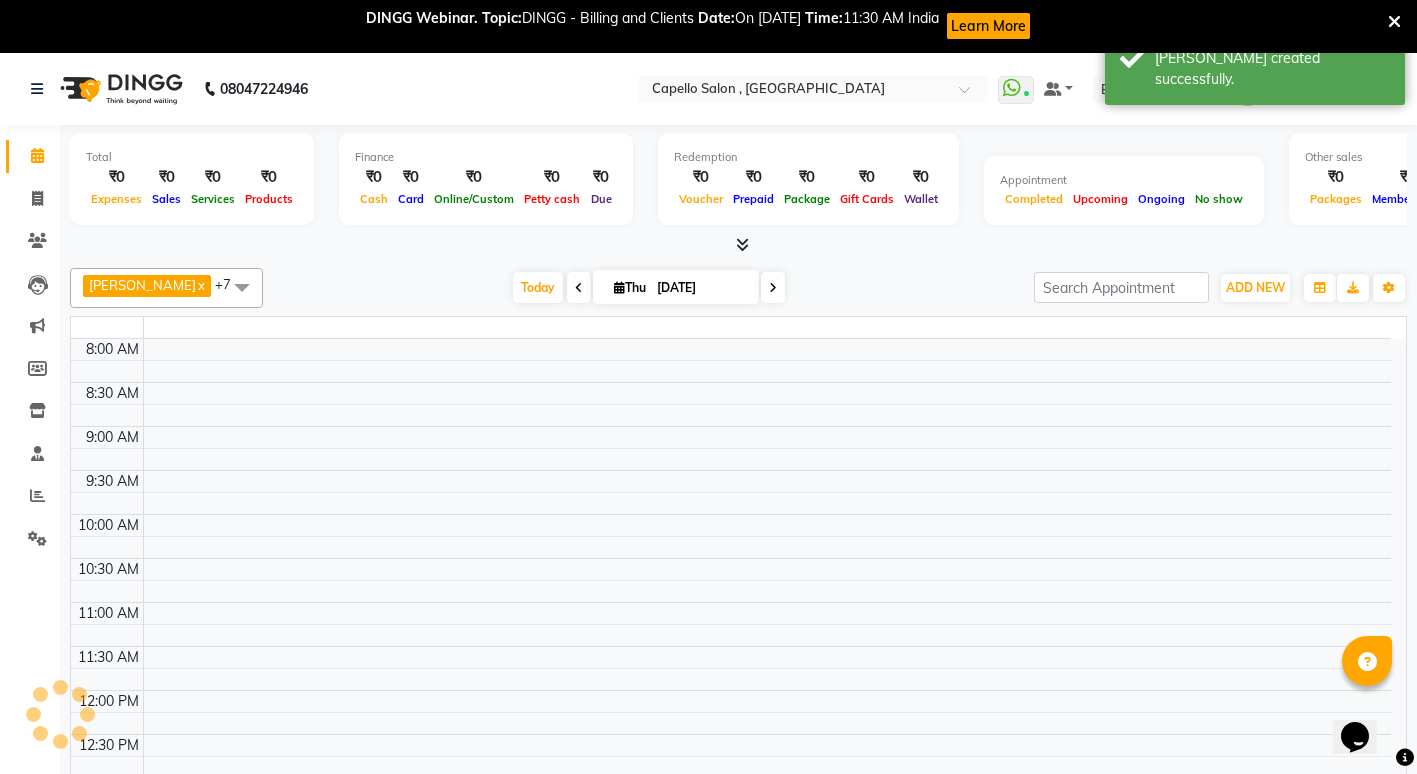 scroll, scrollTop: 0, scrollLeft: 0, axis: both 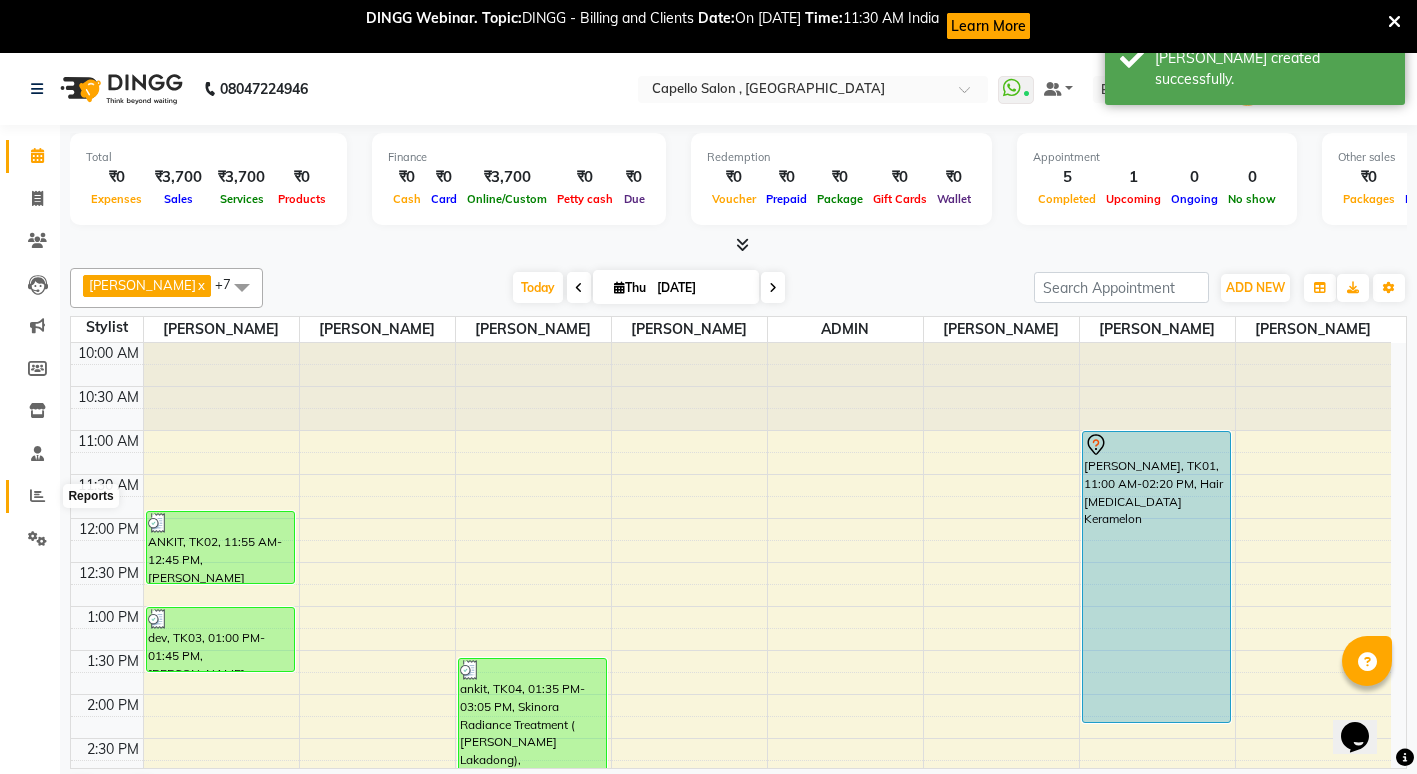 click 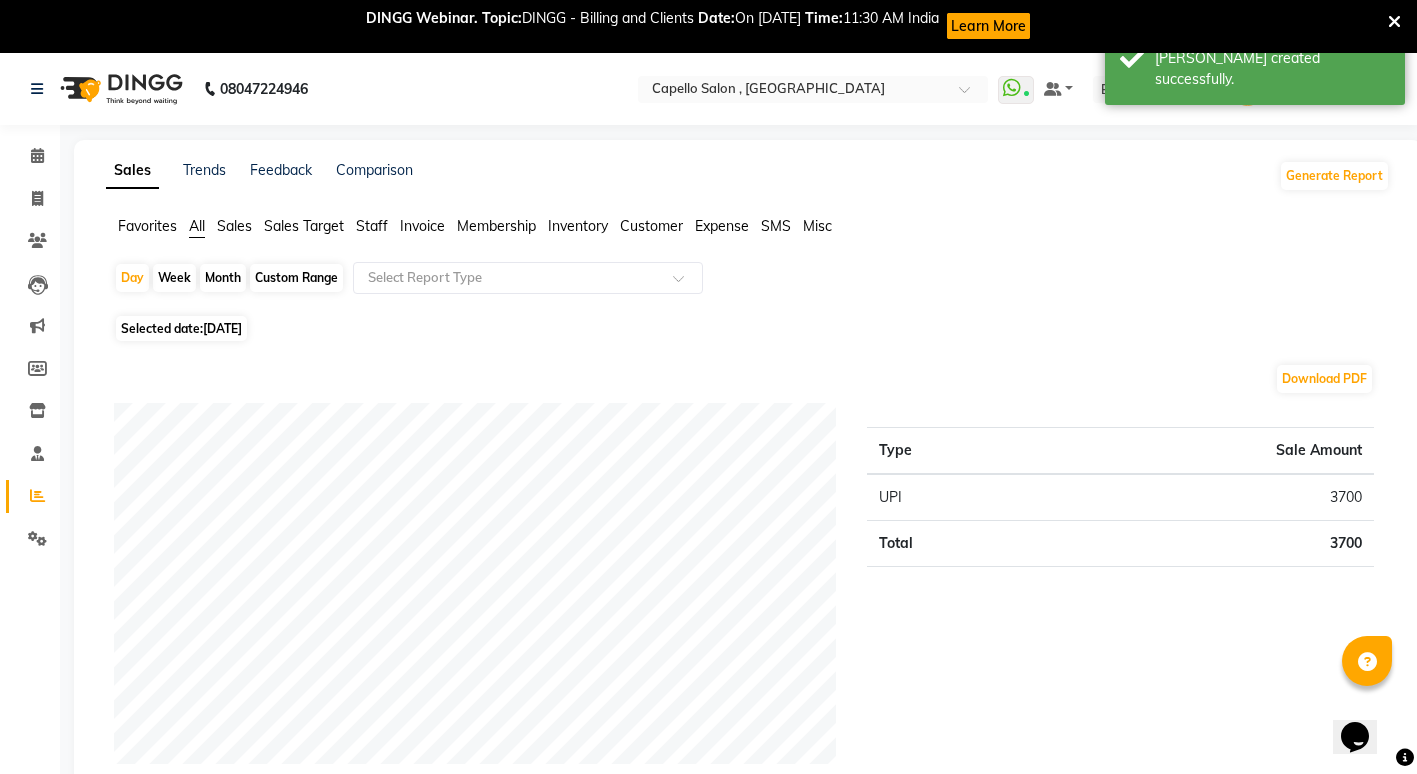 click on "Month" 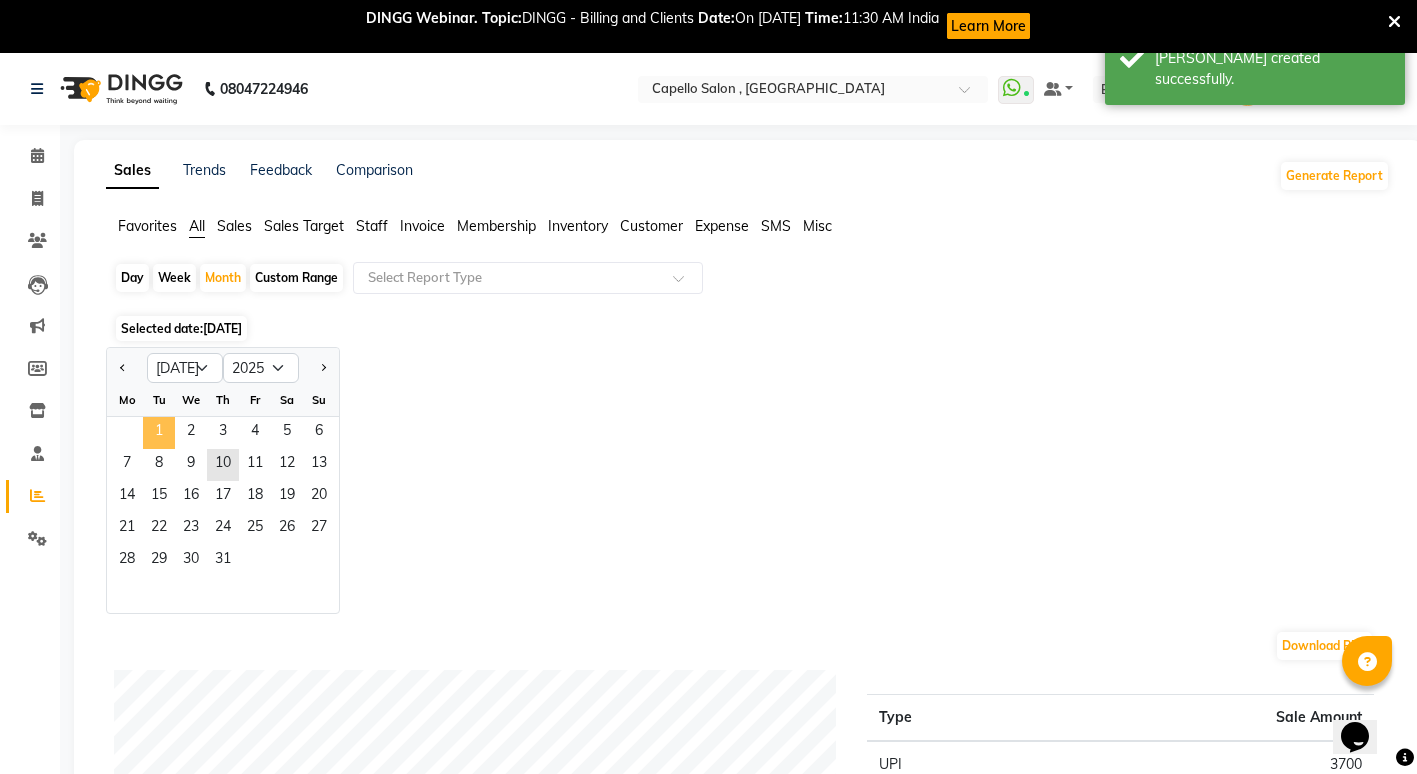 click on "1" 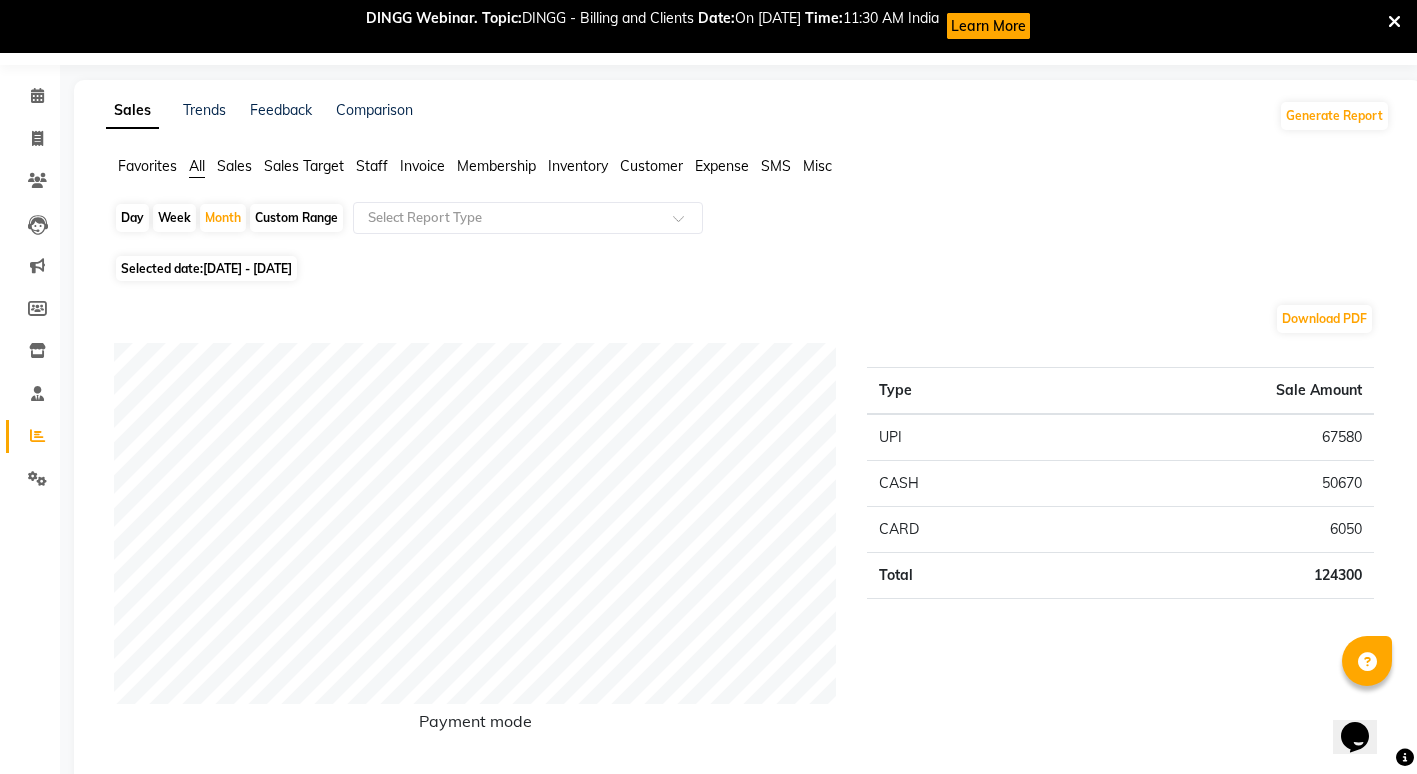 scroll, scrollTop: 0, scrollLeft: 0, axis: both 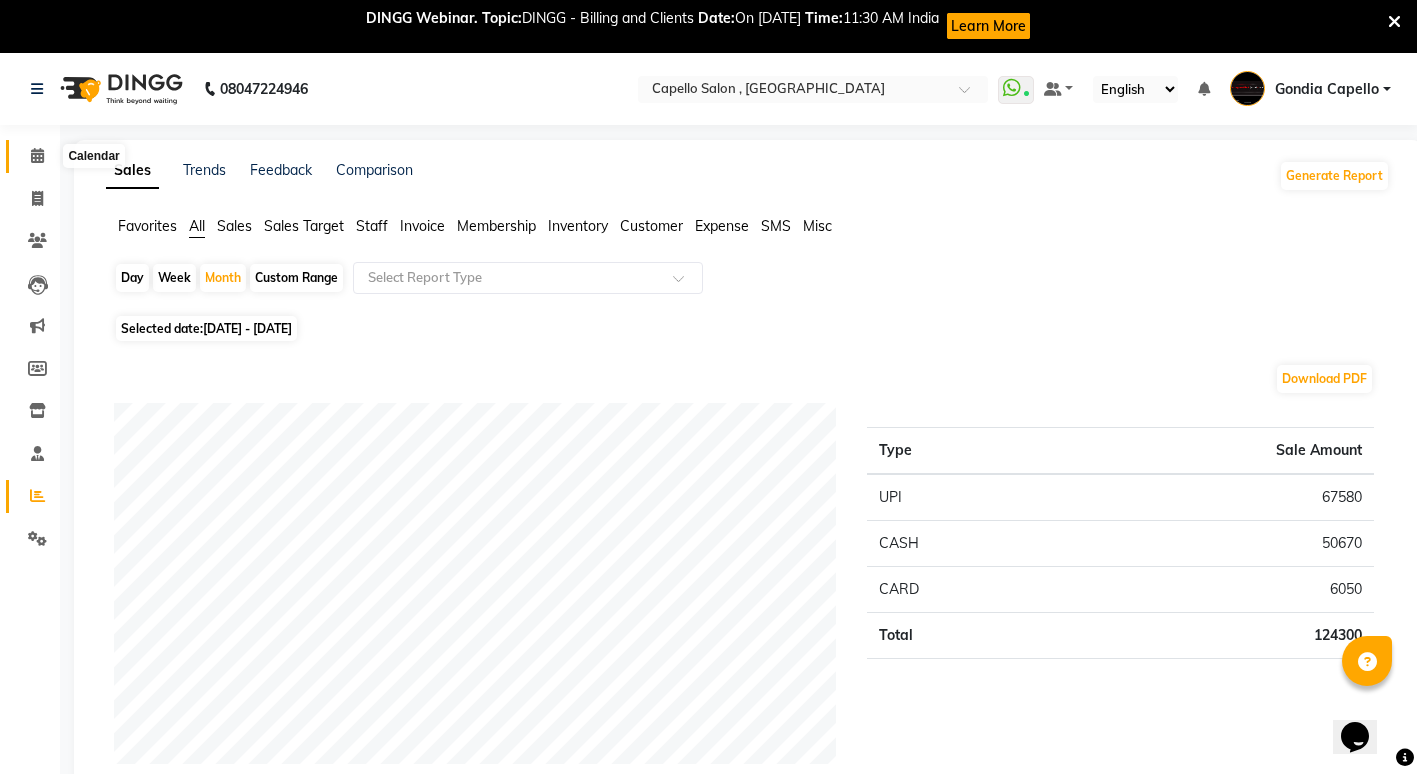 click 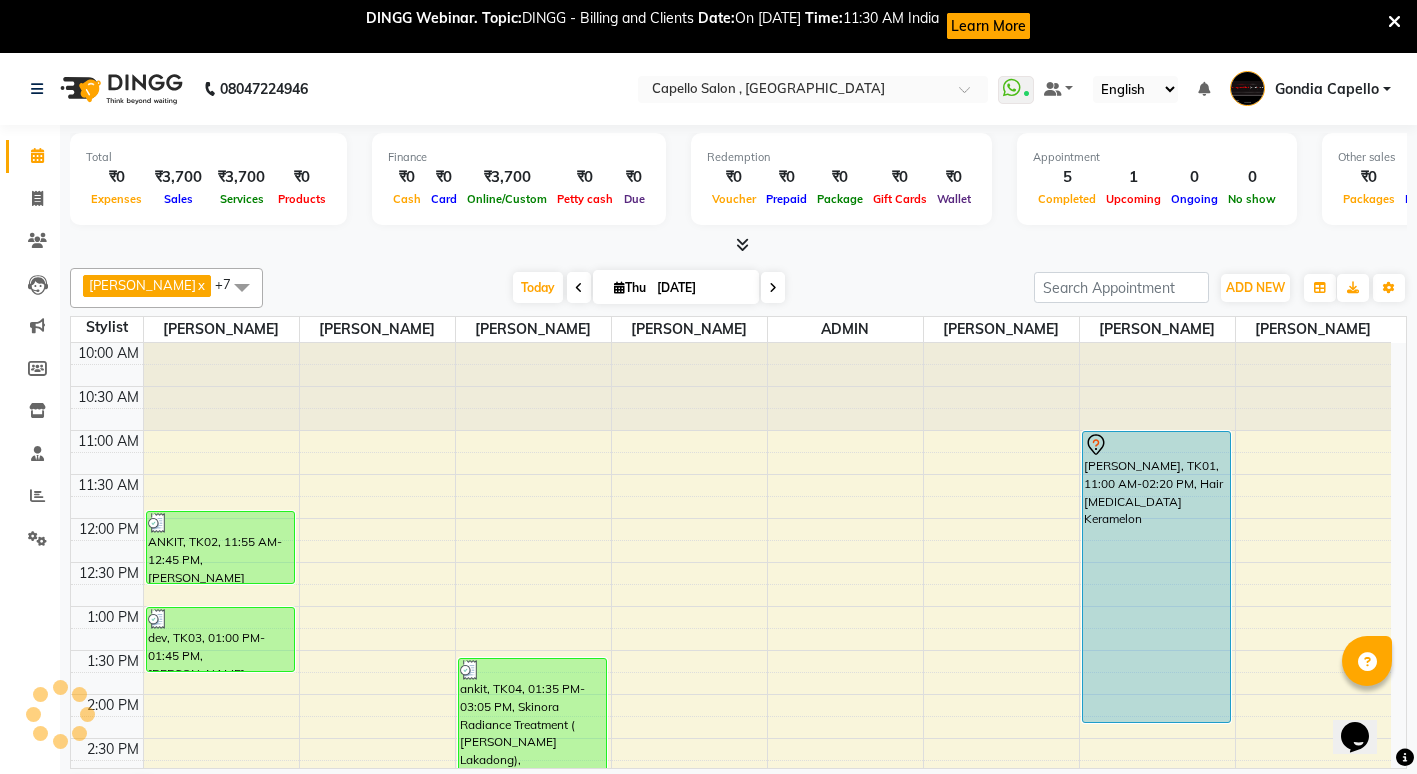 scroll, scrollTop: 0, scrollLeft: 0, axis: both 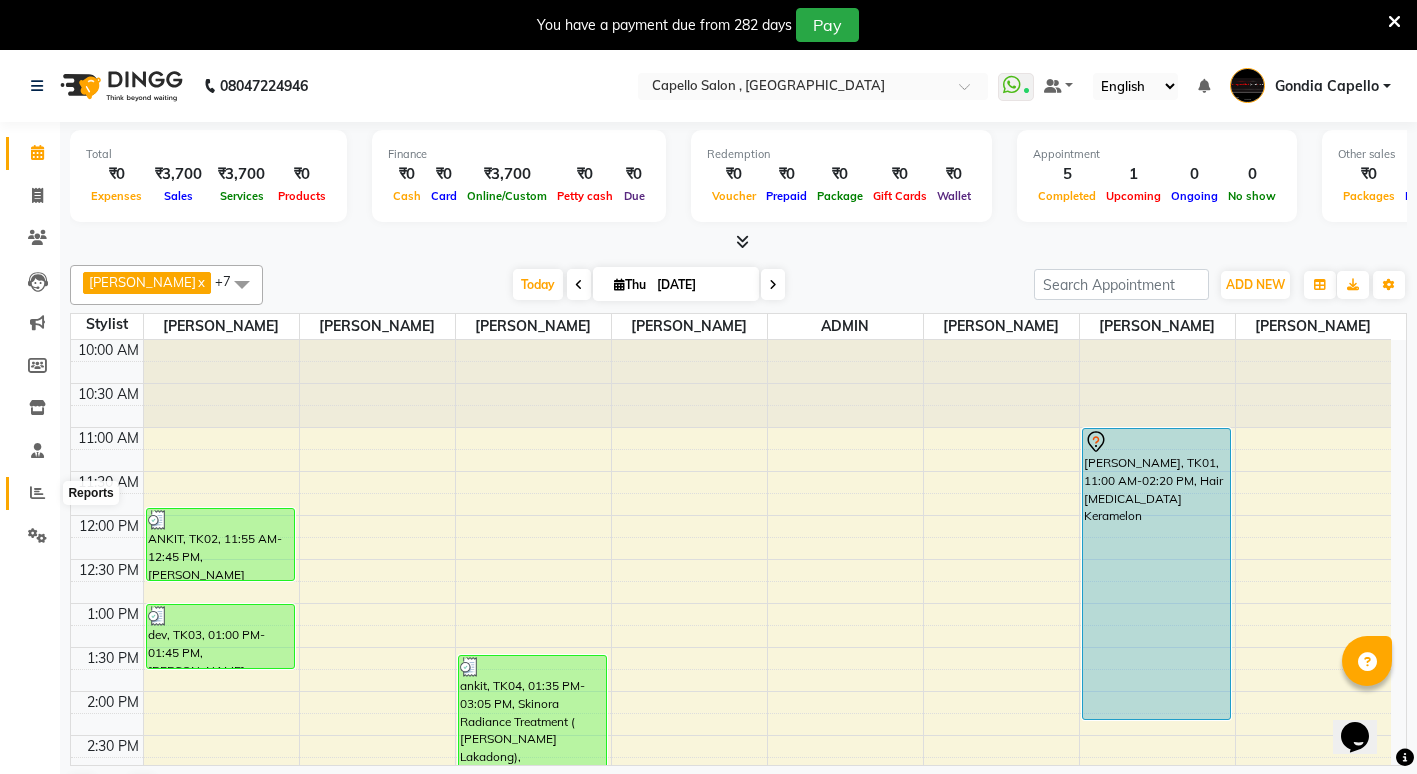 click 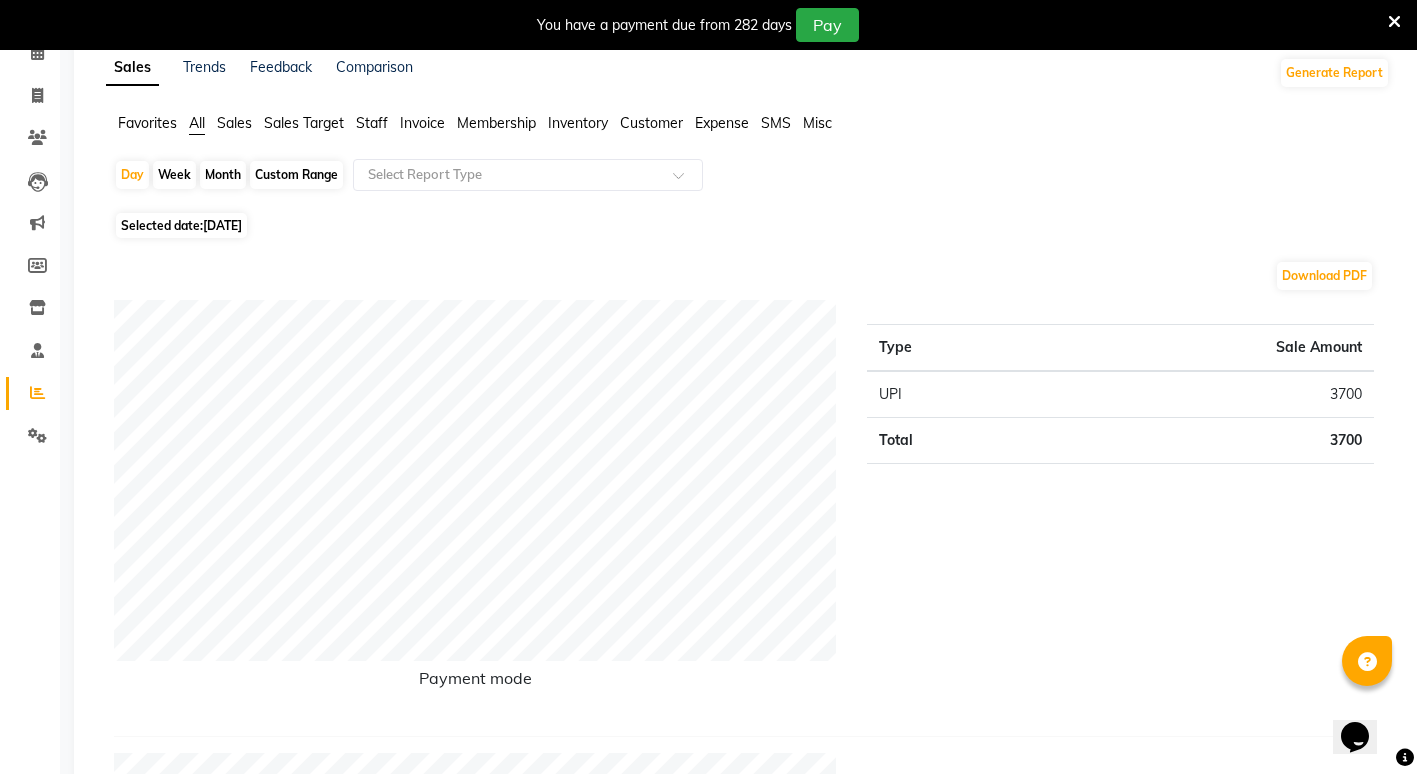 scroll, scrollTop: 0, scrollLeft: 0, axis: both 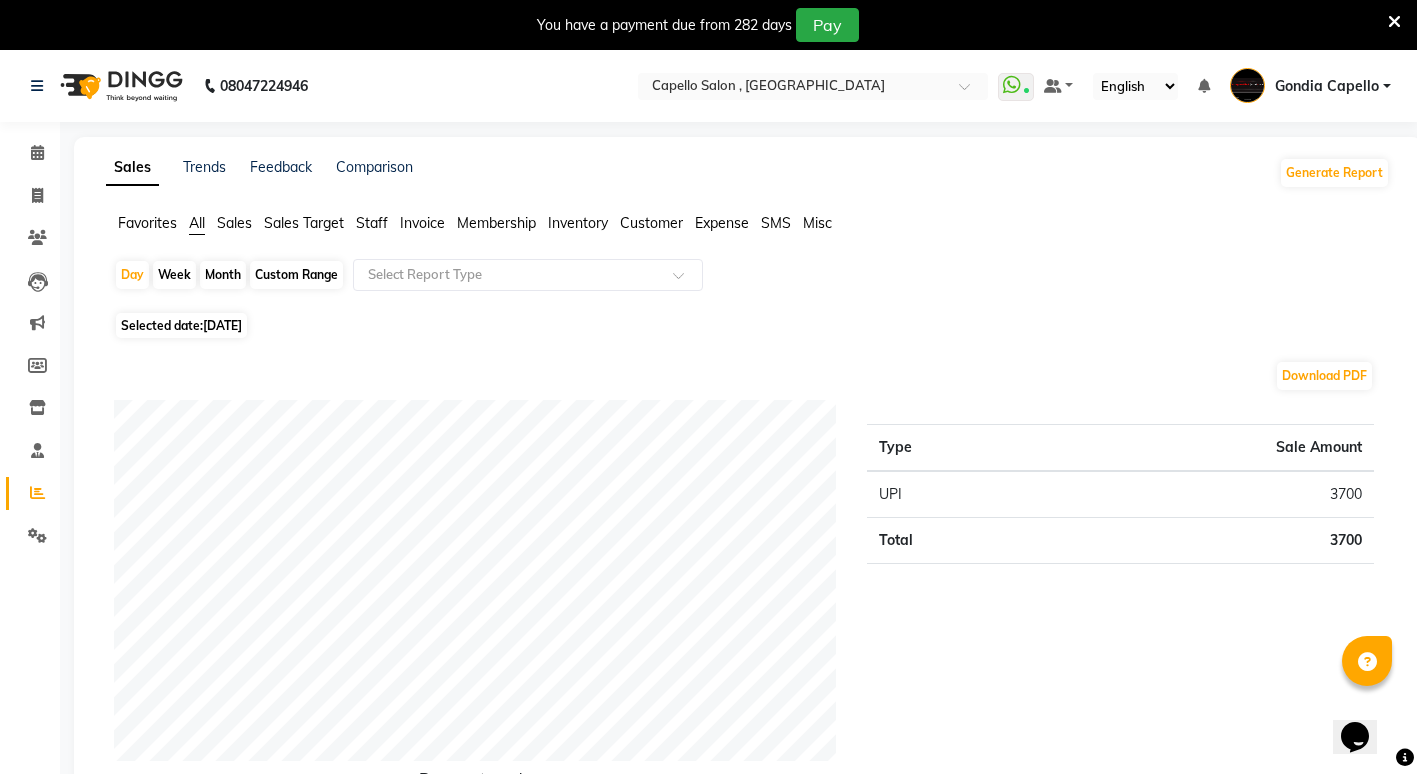 click on "Staff" 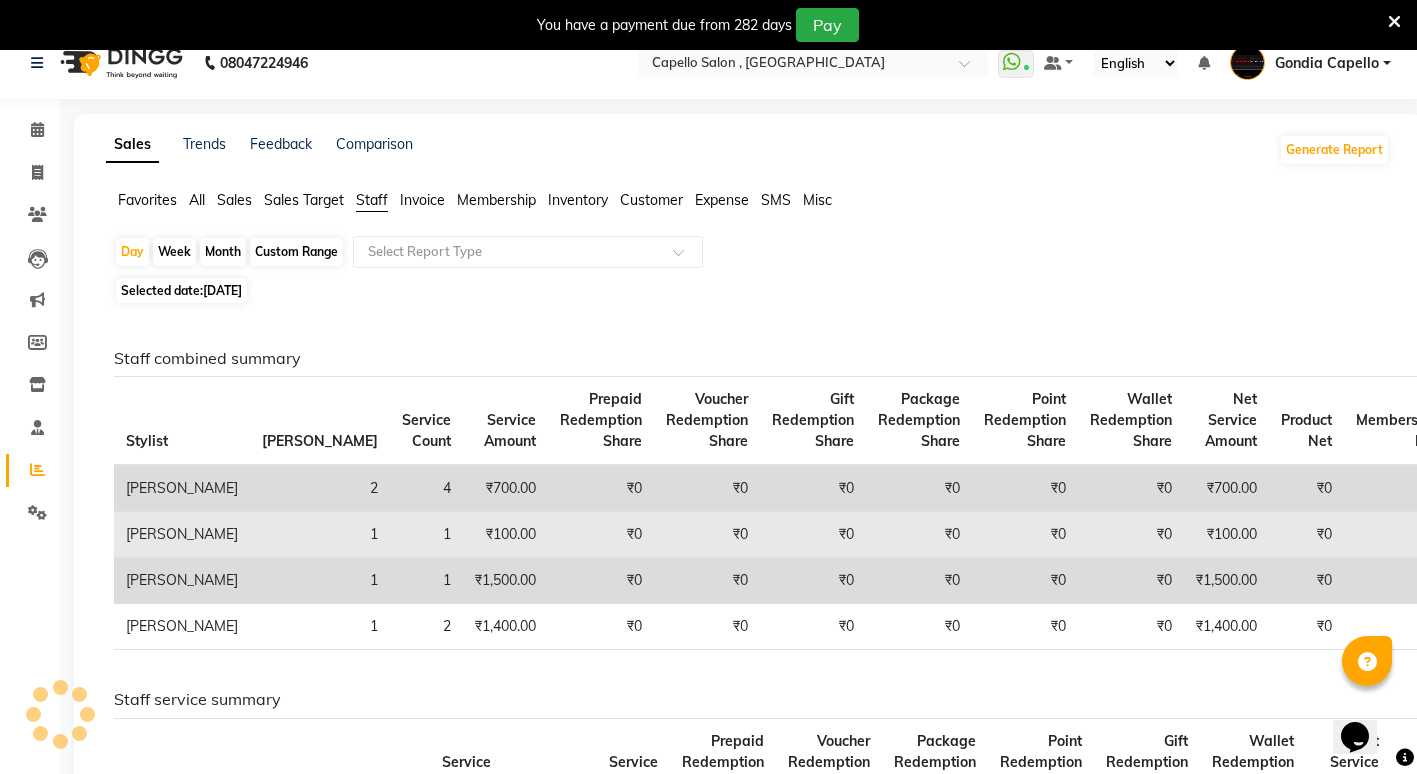 scroll, scrollTop: 0, scrollLeft: 0, axis: both 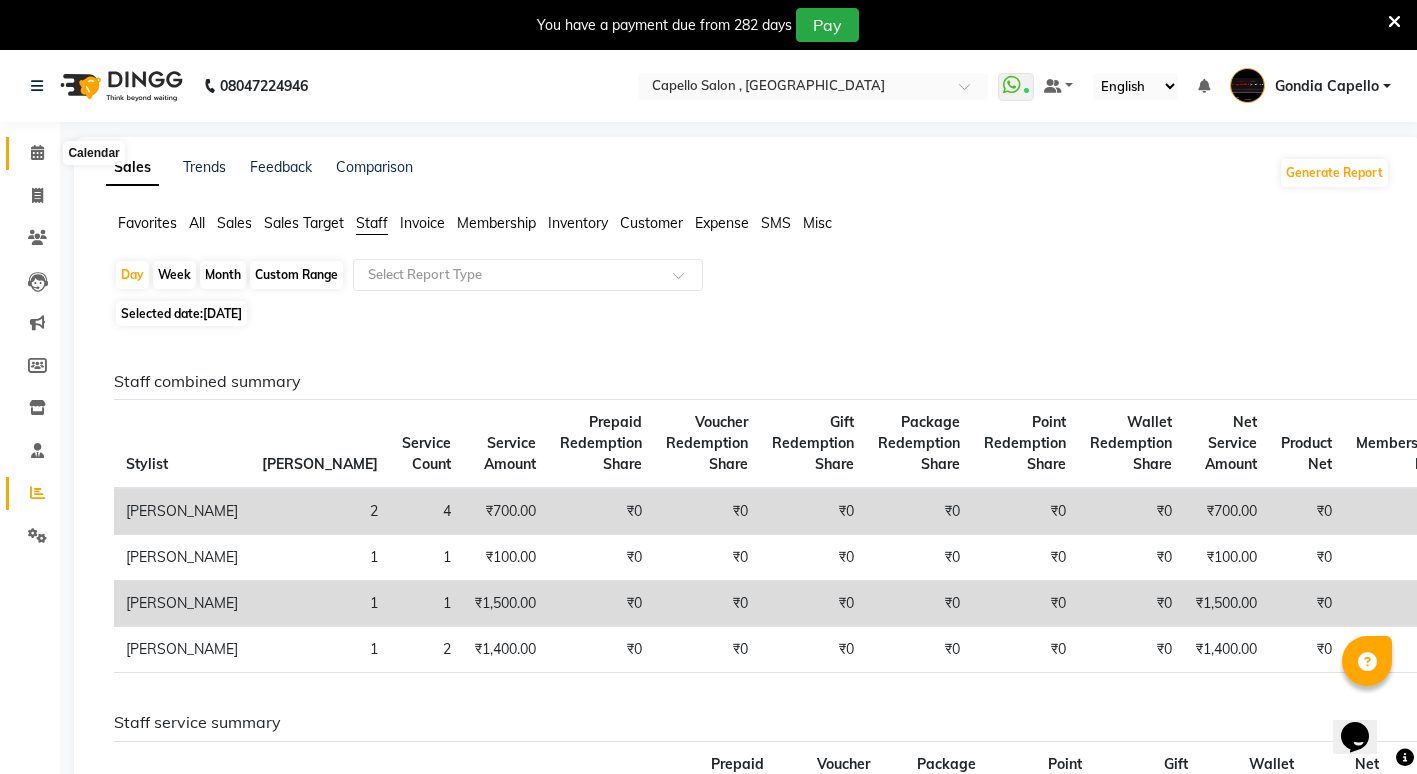 click 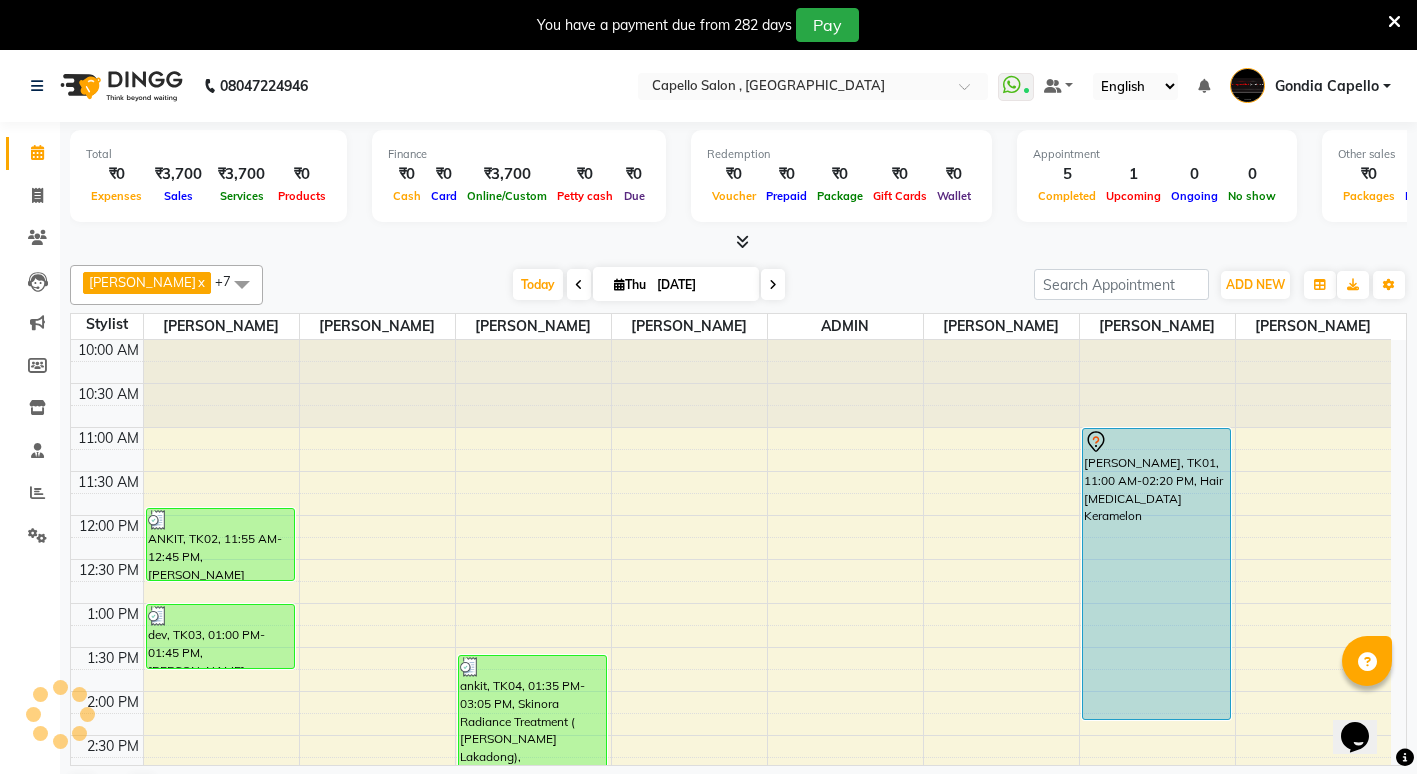 scroll, scrollTop: 0, scrollLeft: 0, axis: both 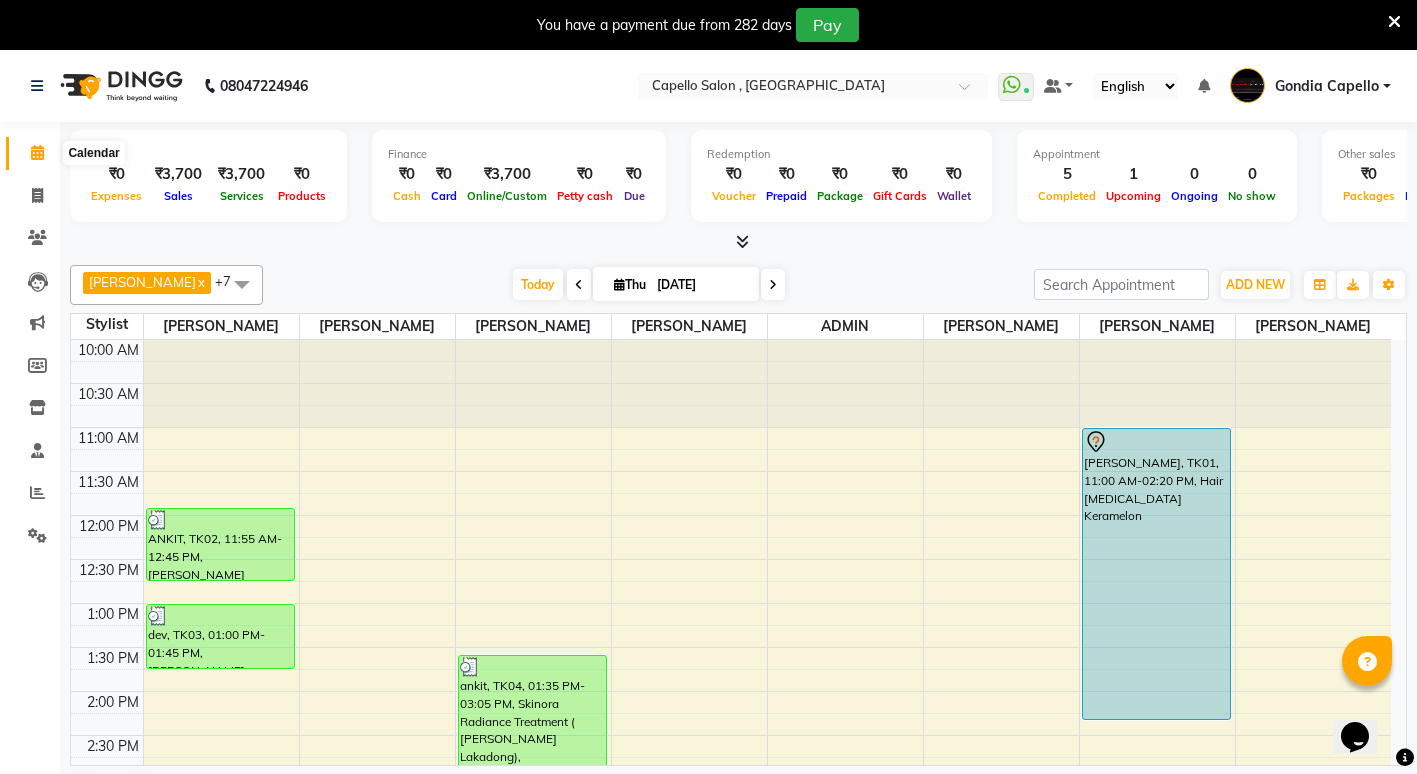 click 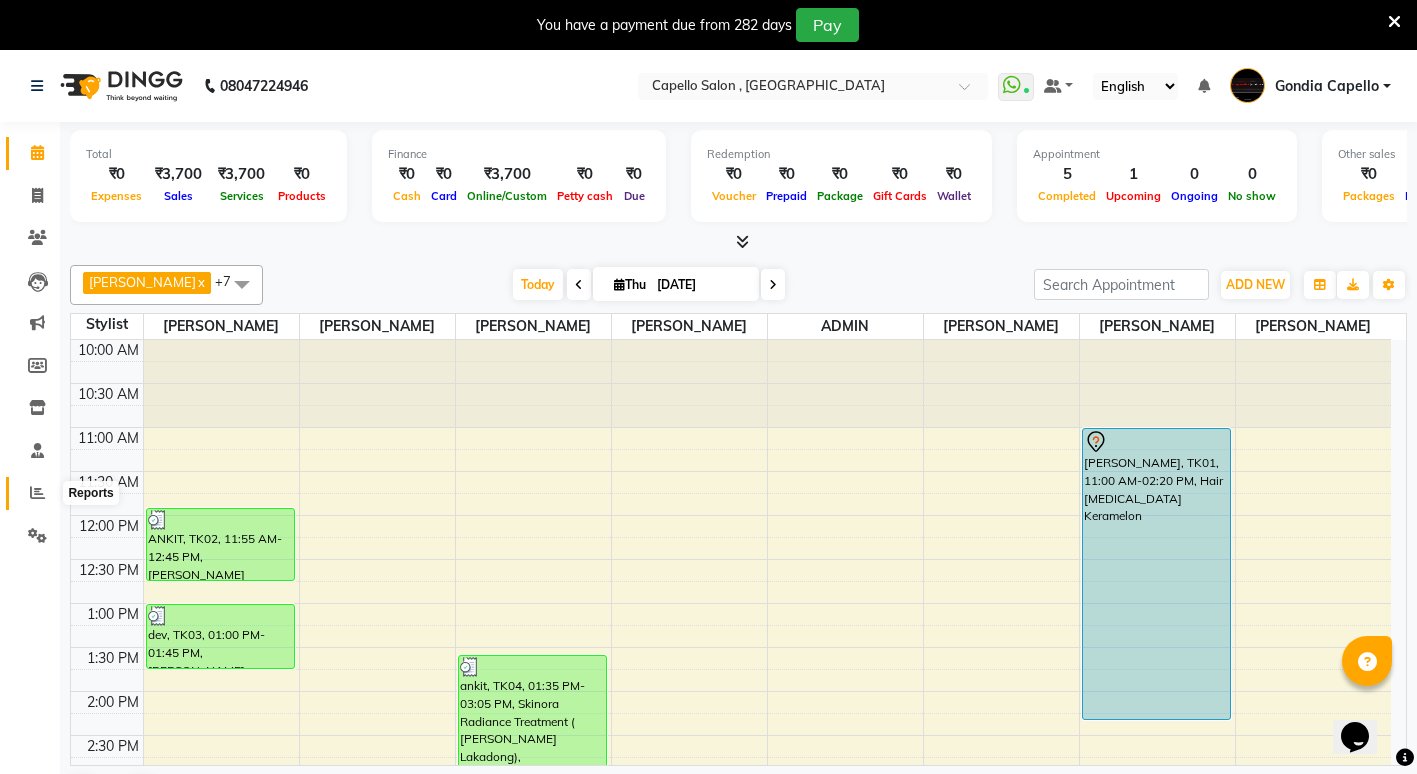 click 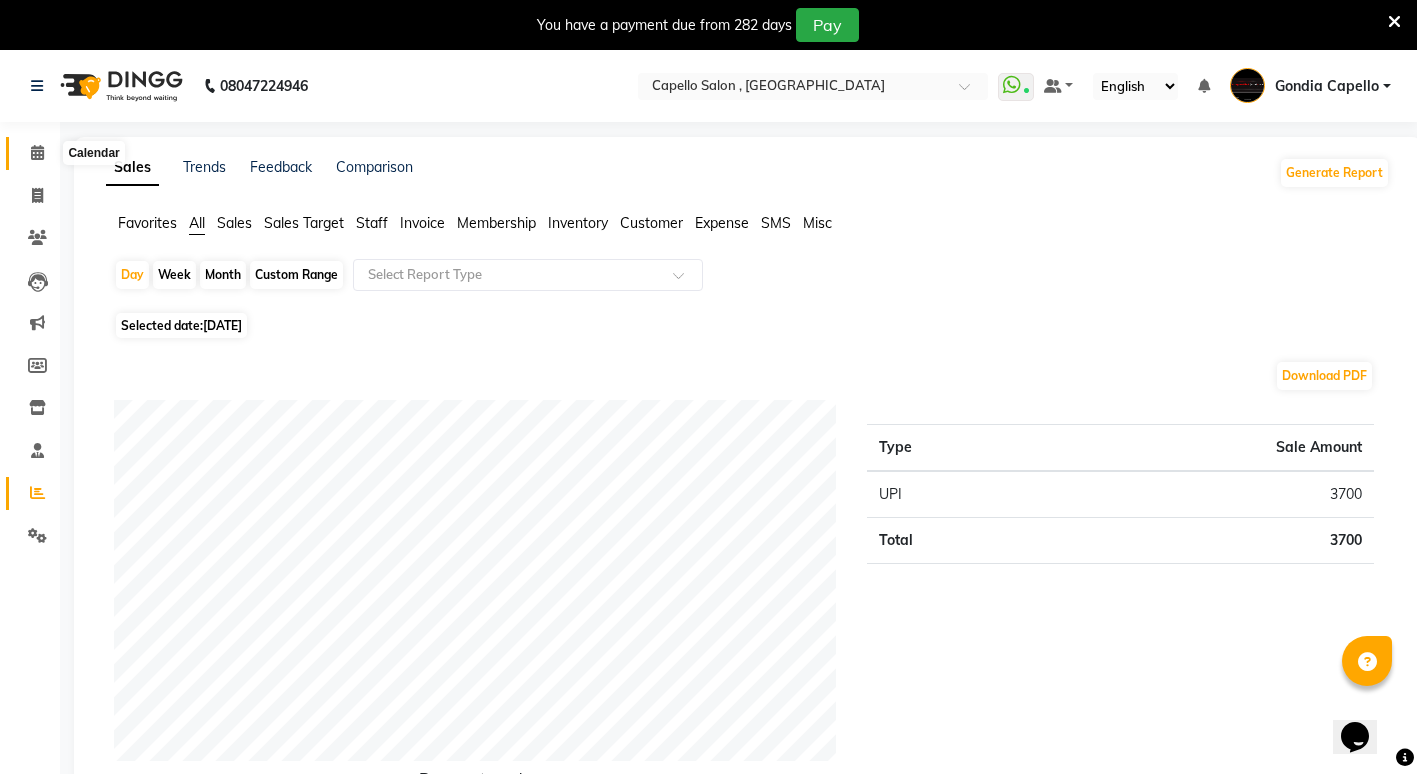 click 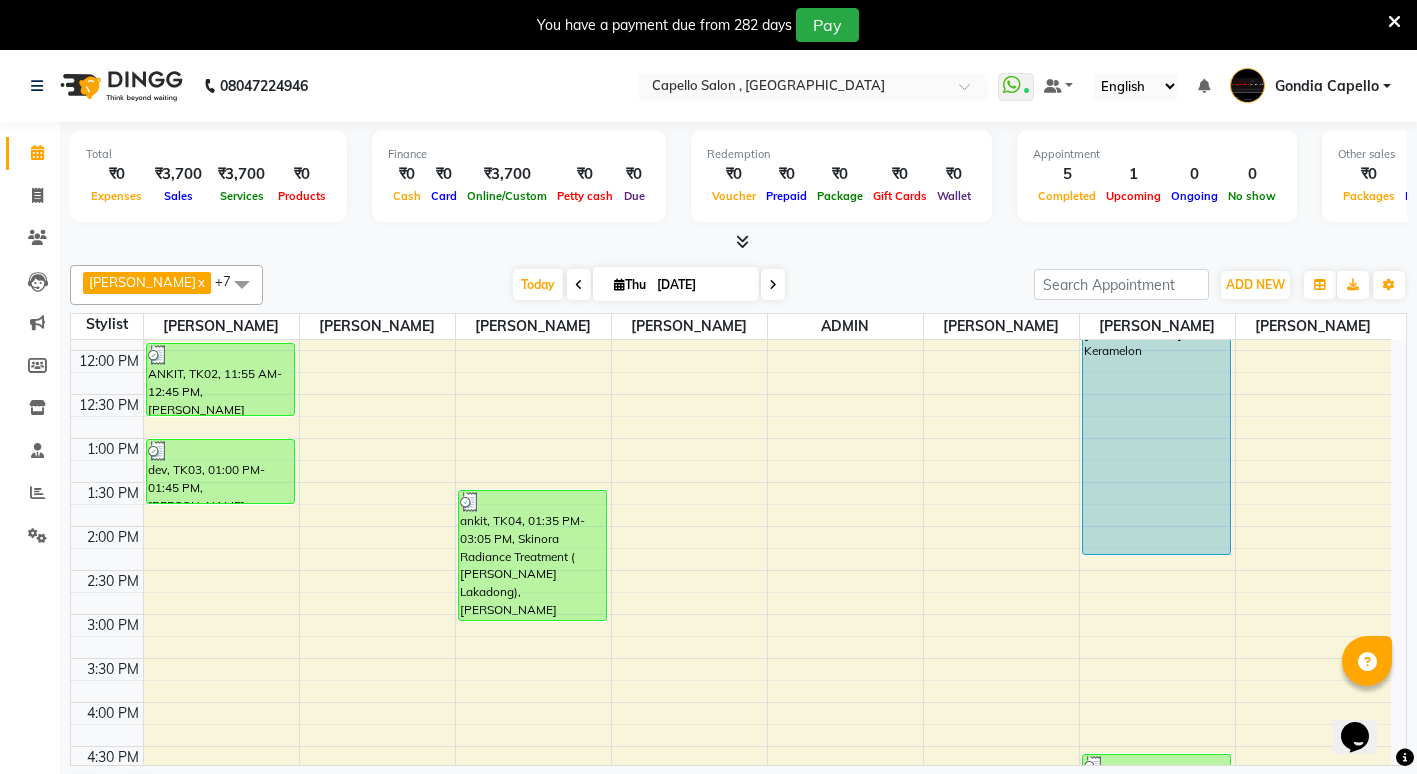 scroll, scrollTop: 0, scrollLeft: 0, axis: both 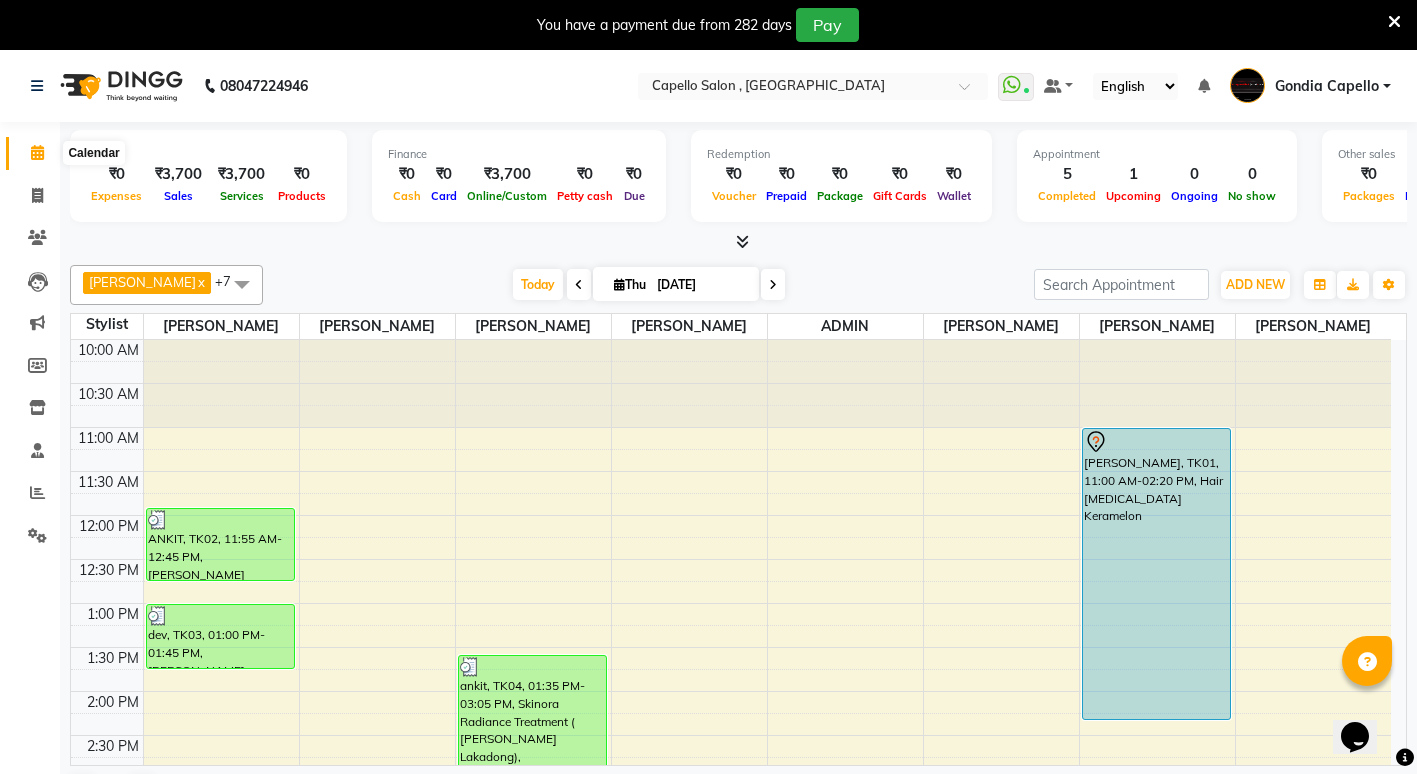 click 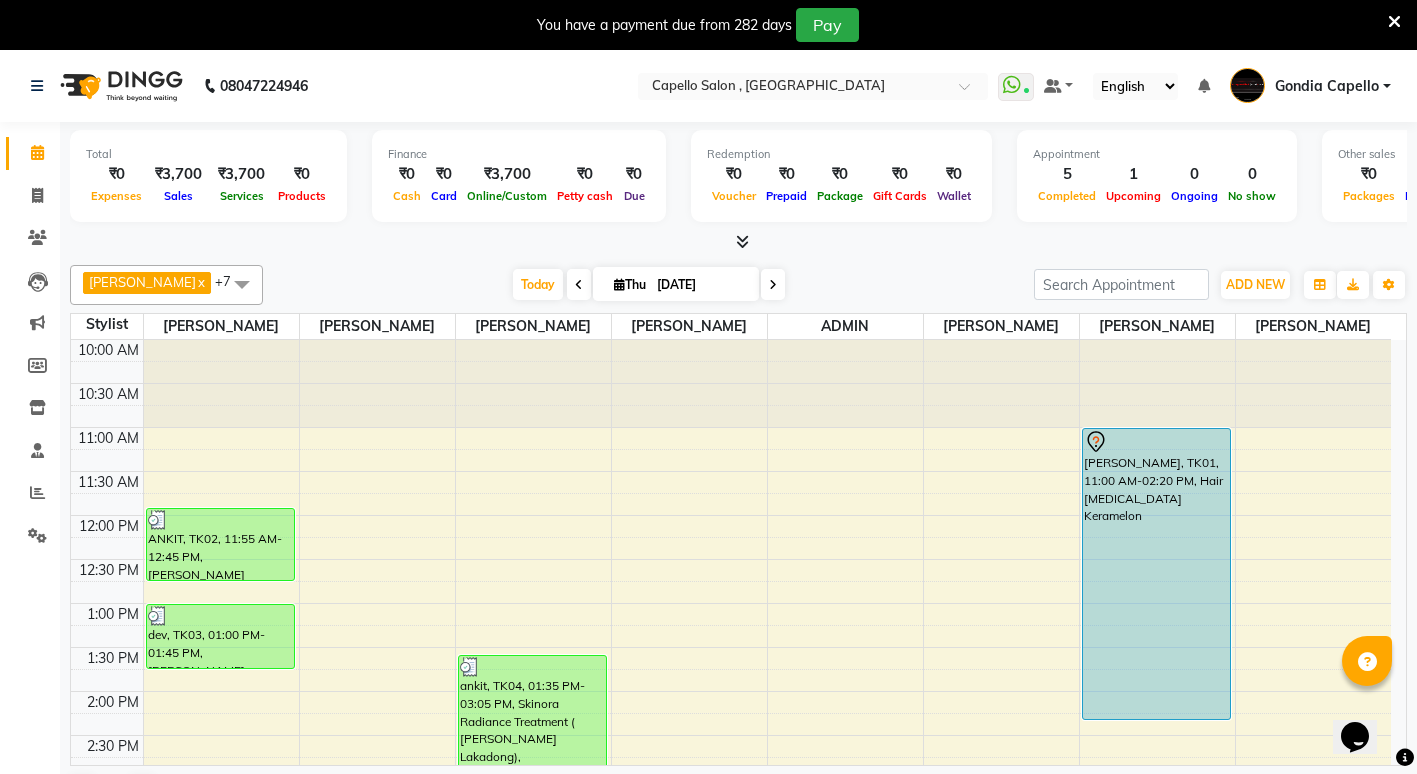 click on "08047224946 Select Location × Capello Salon , Gondia  WhatsApp Status  ✕ Status:  Connected Most Recent Message: 10-07-2025     04:57 PM Recent Service Activity: 10-07-2025     05:43 PM Default Panel My Panel English ENGLISH Español العربية मराठी हिंदी ગુજરાતી தமிழ் 中文 Notifications nothing to show Gondia Capello Manage Profile Change Password Sign out  Version:3.15.4  ☀ Capello Salon , Gondia  Calendar  Invoice  Clients  Leads   Marketing  Members  Inventory  Staff  Reports  Settings Completed InProgress Upcoming Dropped Tentative Check-In Confirm Bookings Generate Report Segments Page Builder Total  ₹0  Expenses ₹3,700  Sales ₹3,700  Services ₹0  Products Finance  ₹0  Cash ₹0  Card ₹3,700  Online/Custom ₹0 Petty cash ₹0 Due  Redemption  ₹0 Voucher ₹0 Prepaid ₹0 Package ₹0  Gift Cards ₹0  Wallet  Appointment  5 Completed 1 Upcoming 0 Ongoing 0 No show  Other sales  ₹0  Packages ₹0  Memberships ₹0  x x" at bounding box center [708, 387] 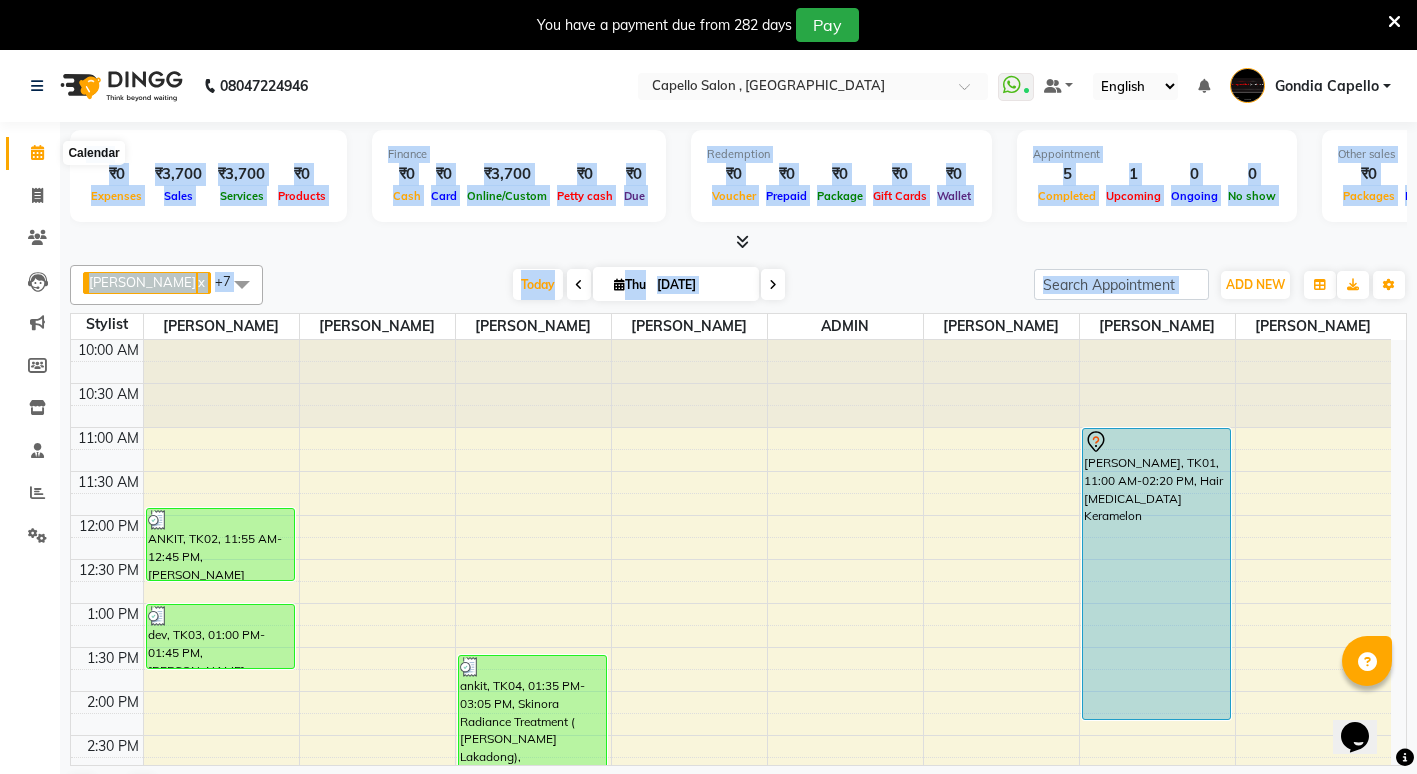 click 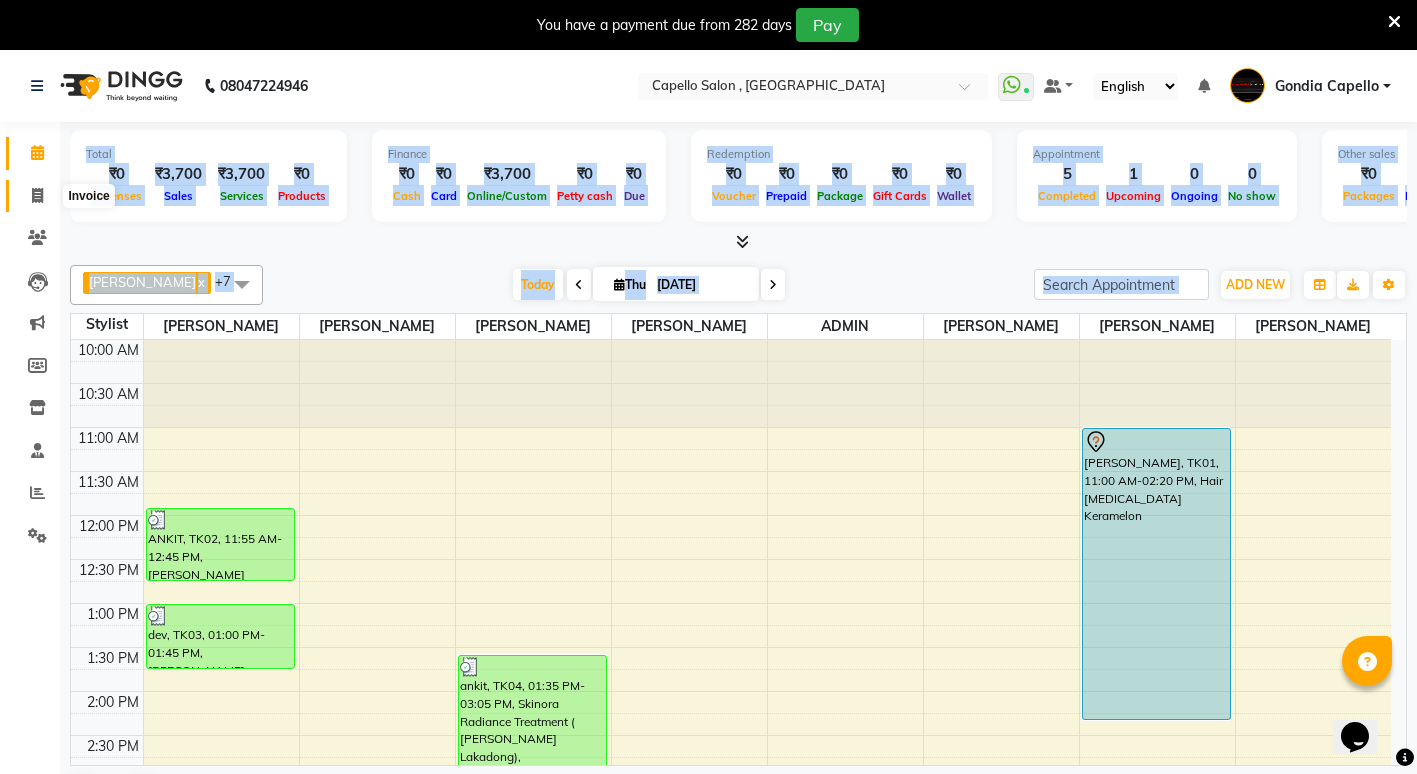 click 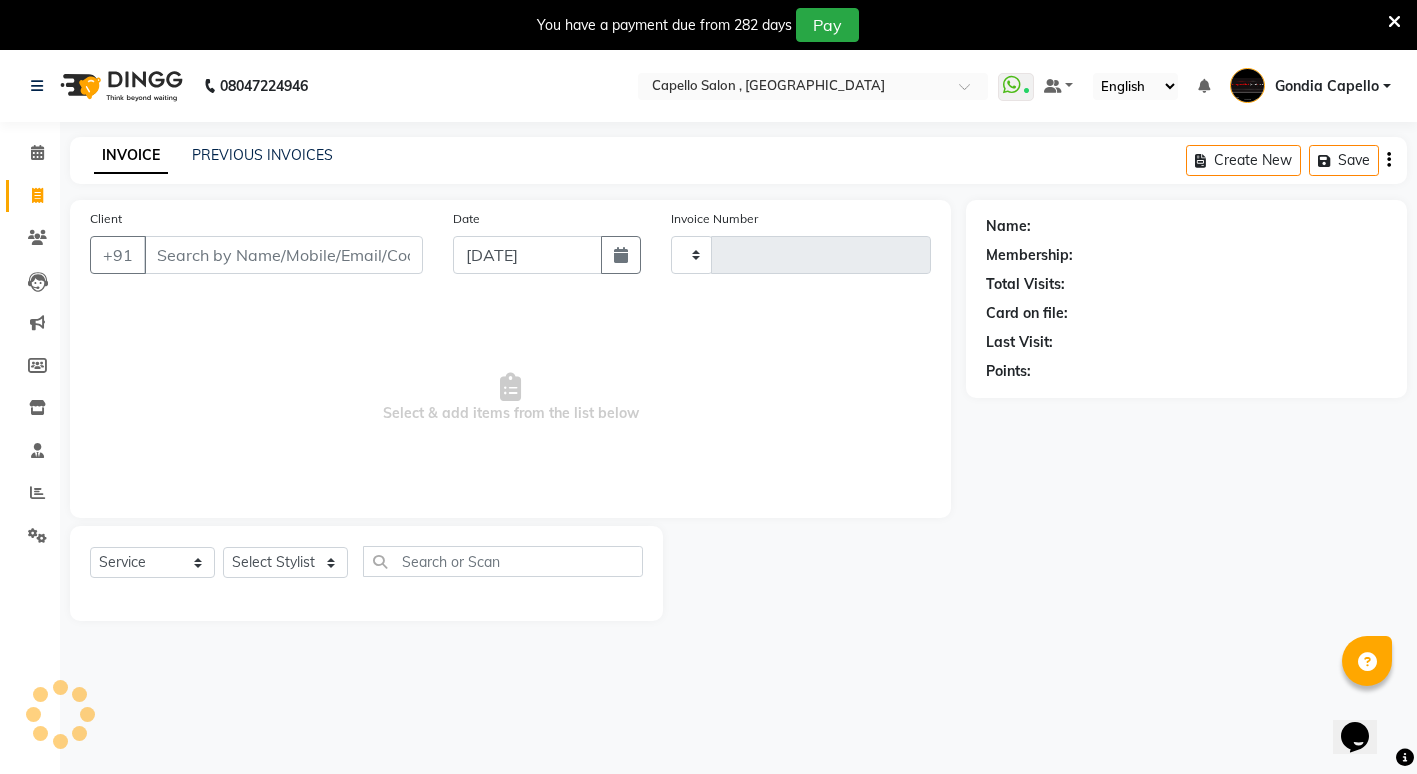 type on "1441" 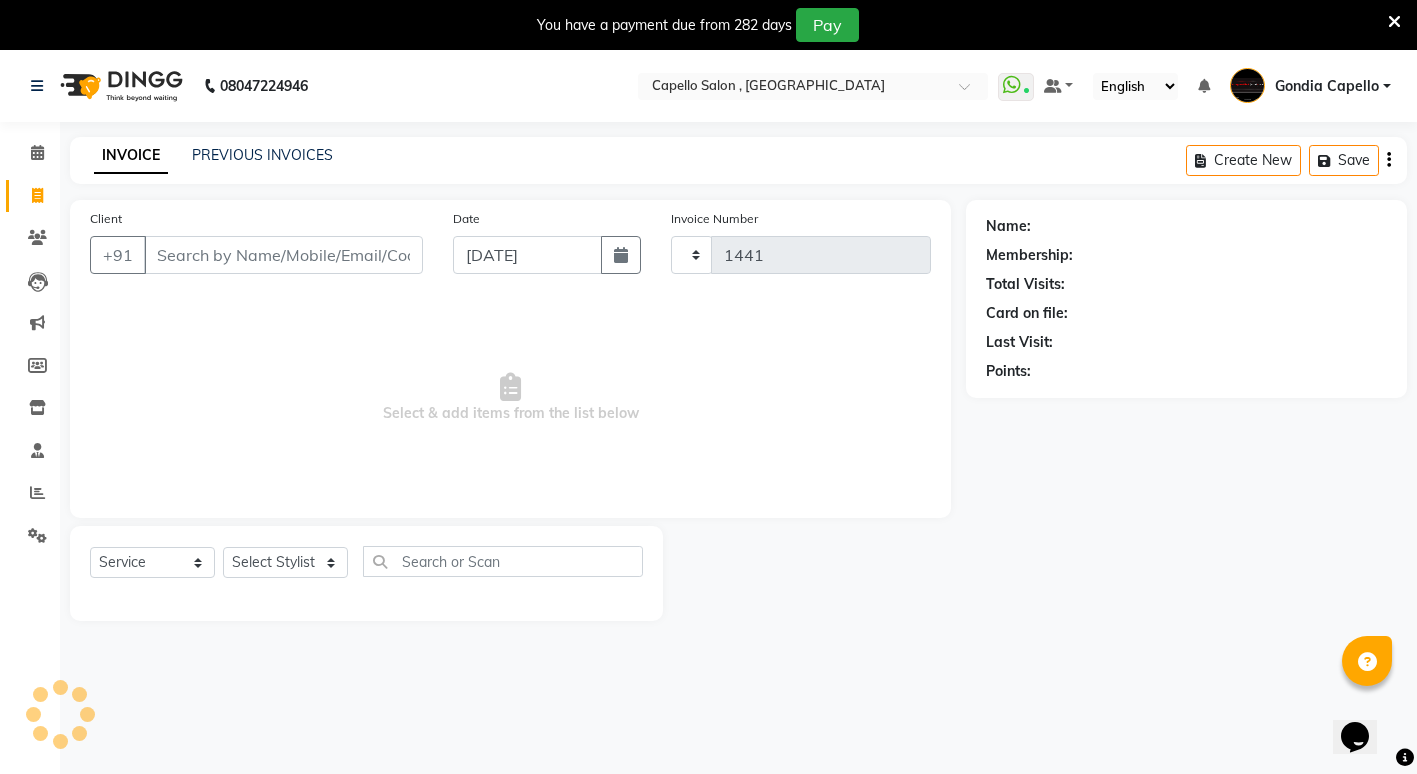 select on "853" 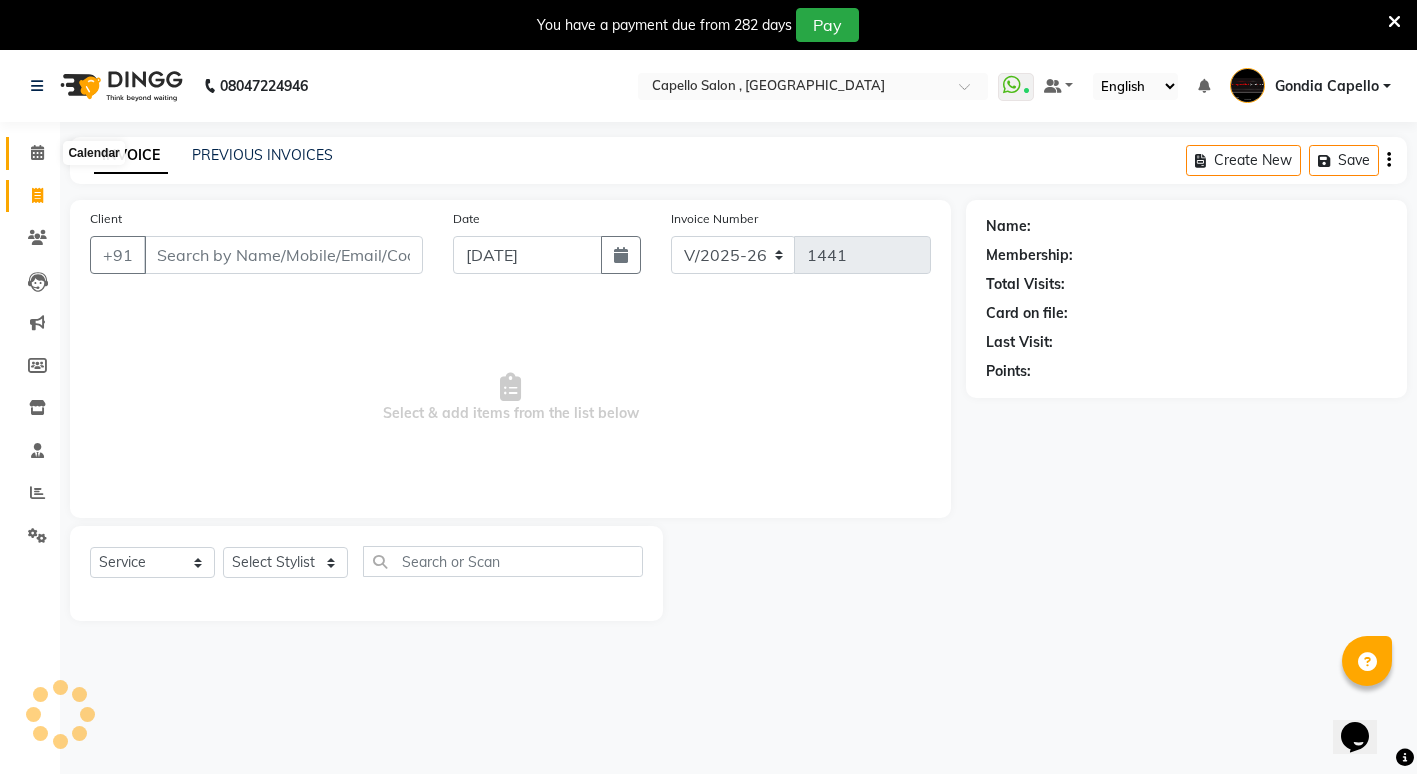 click 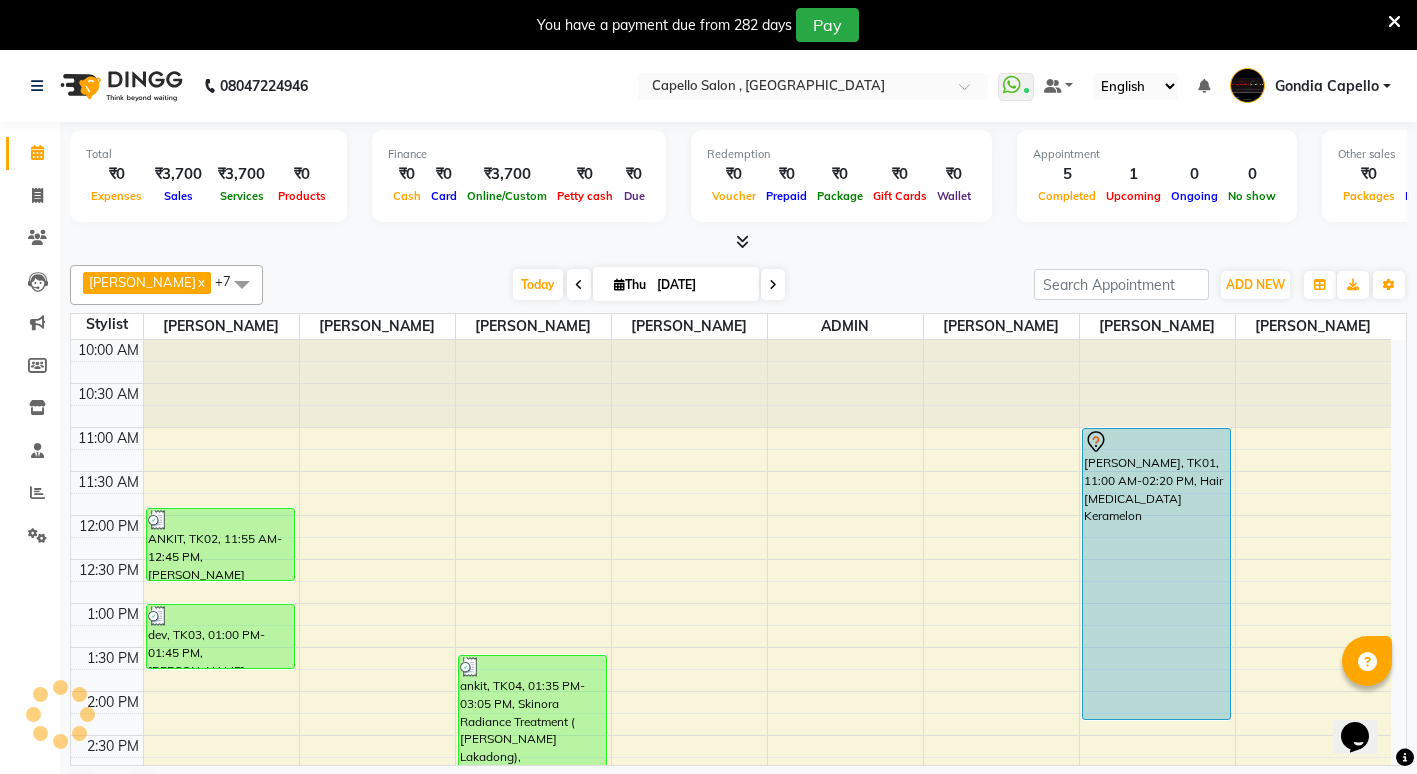 scroll, scrollTop: 0, scrollLeft: 0, axis: both 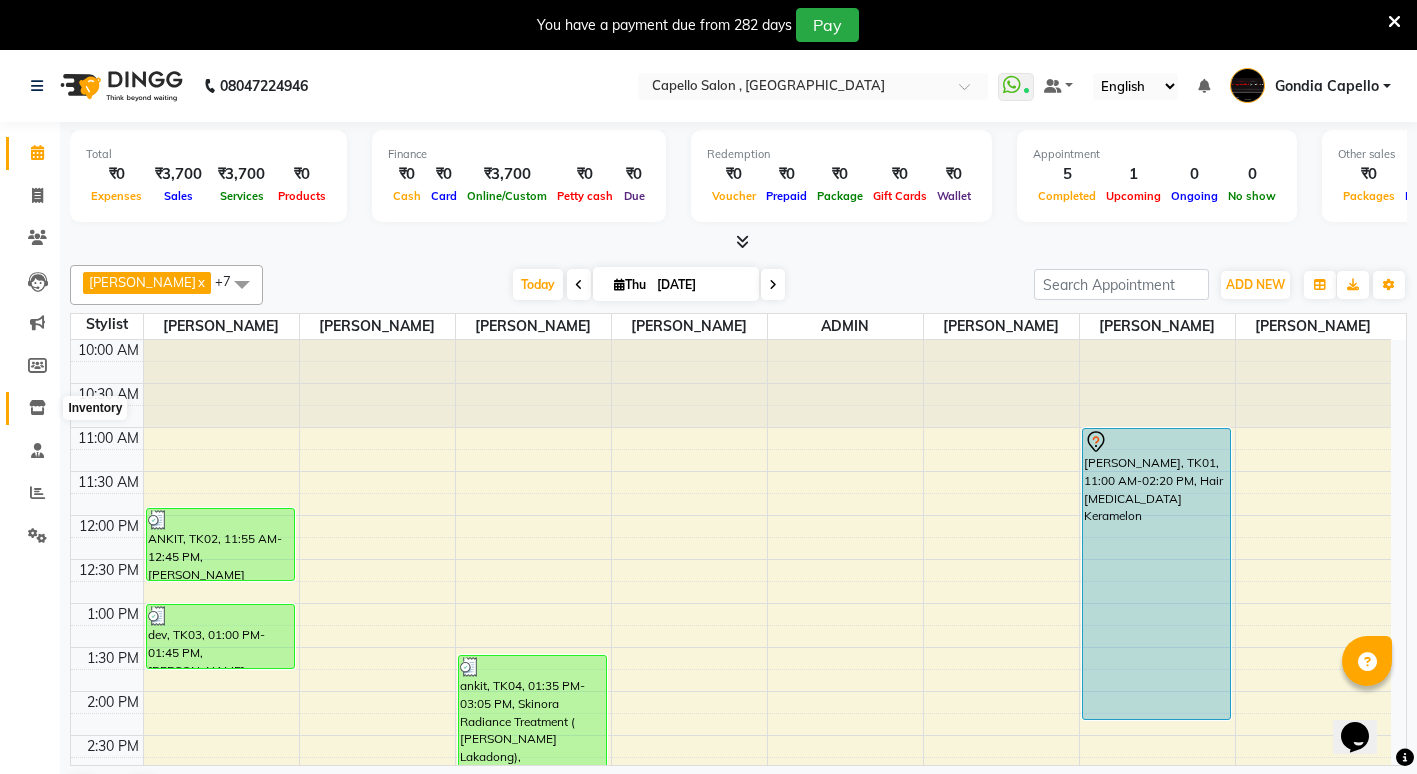 click 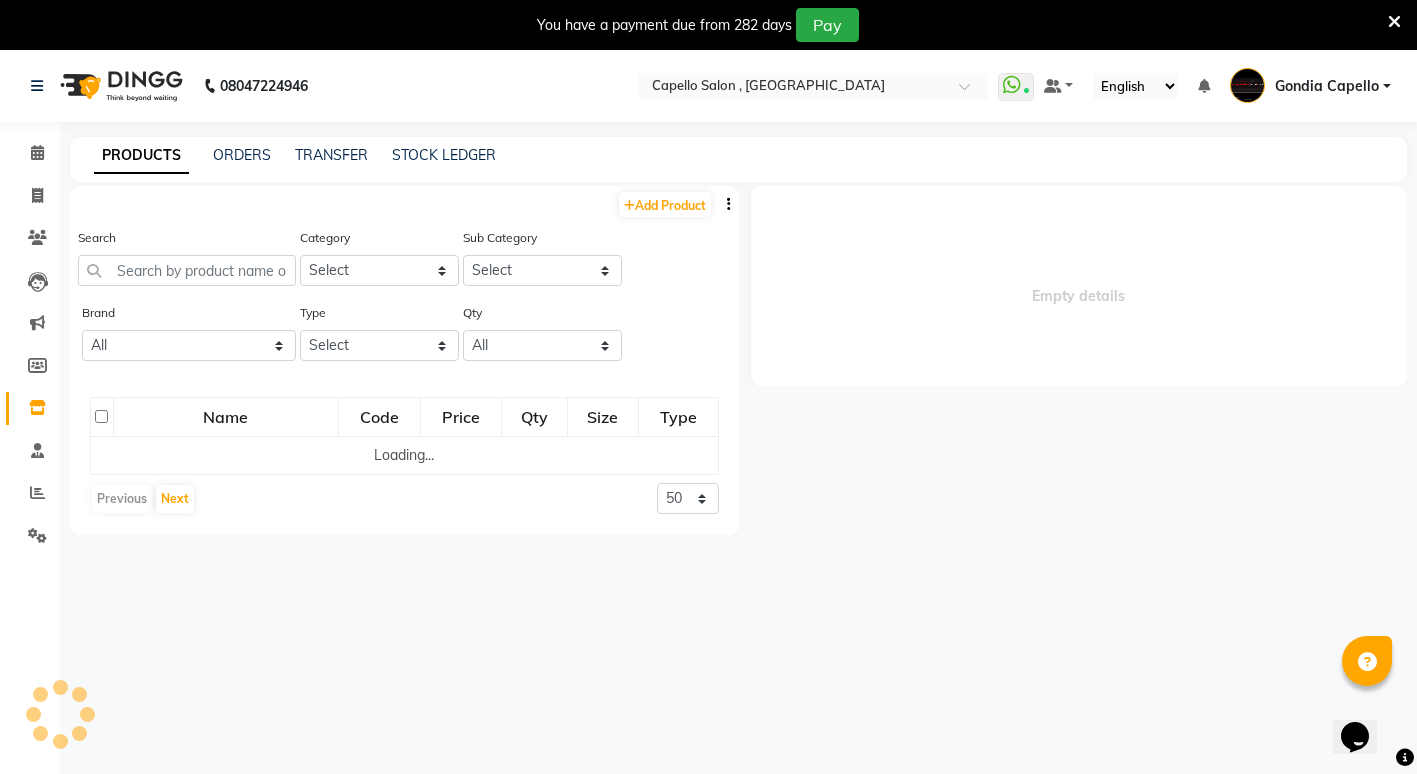 select 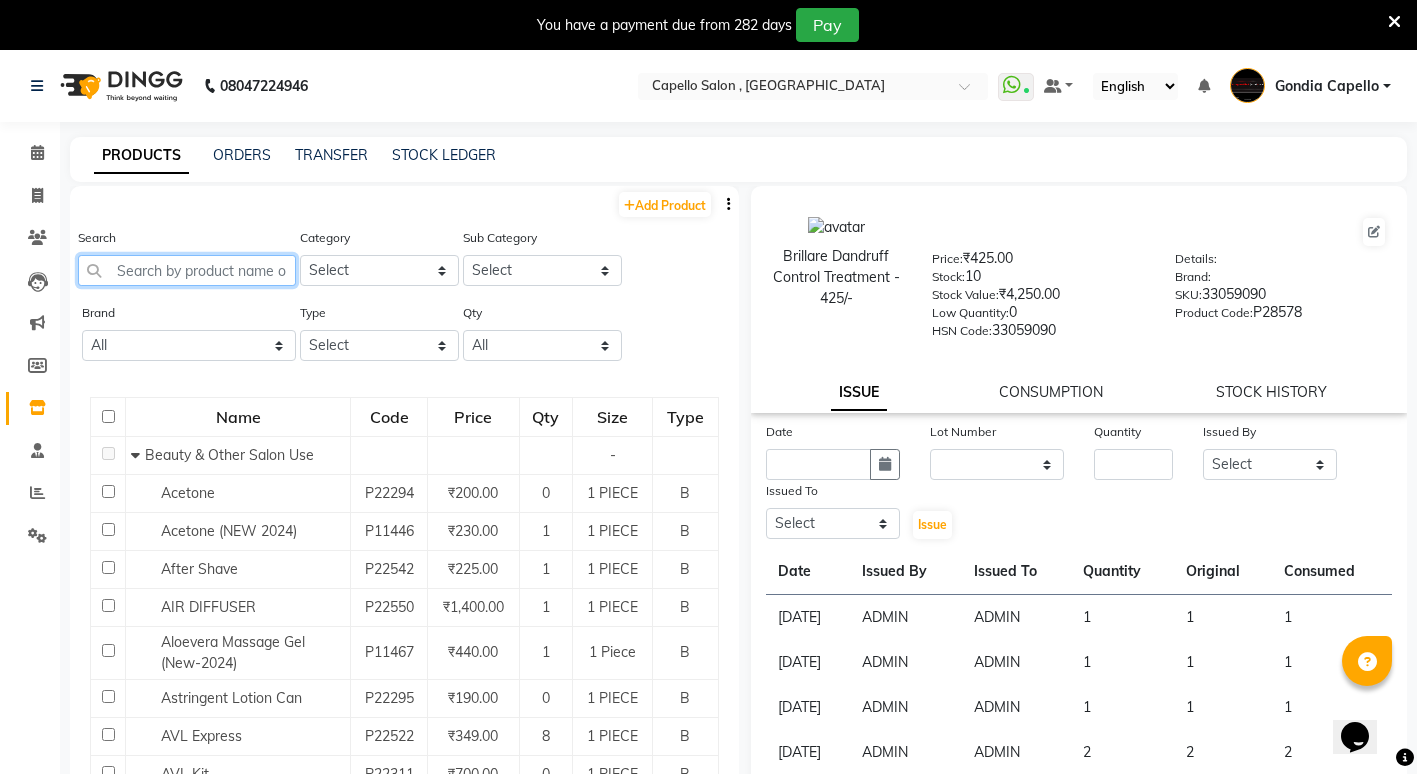 click 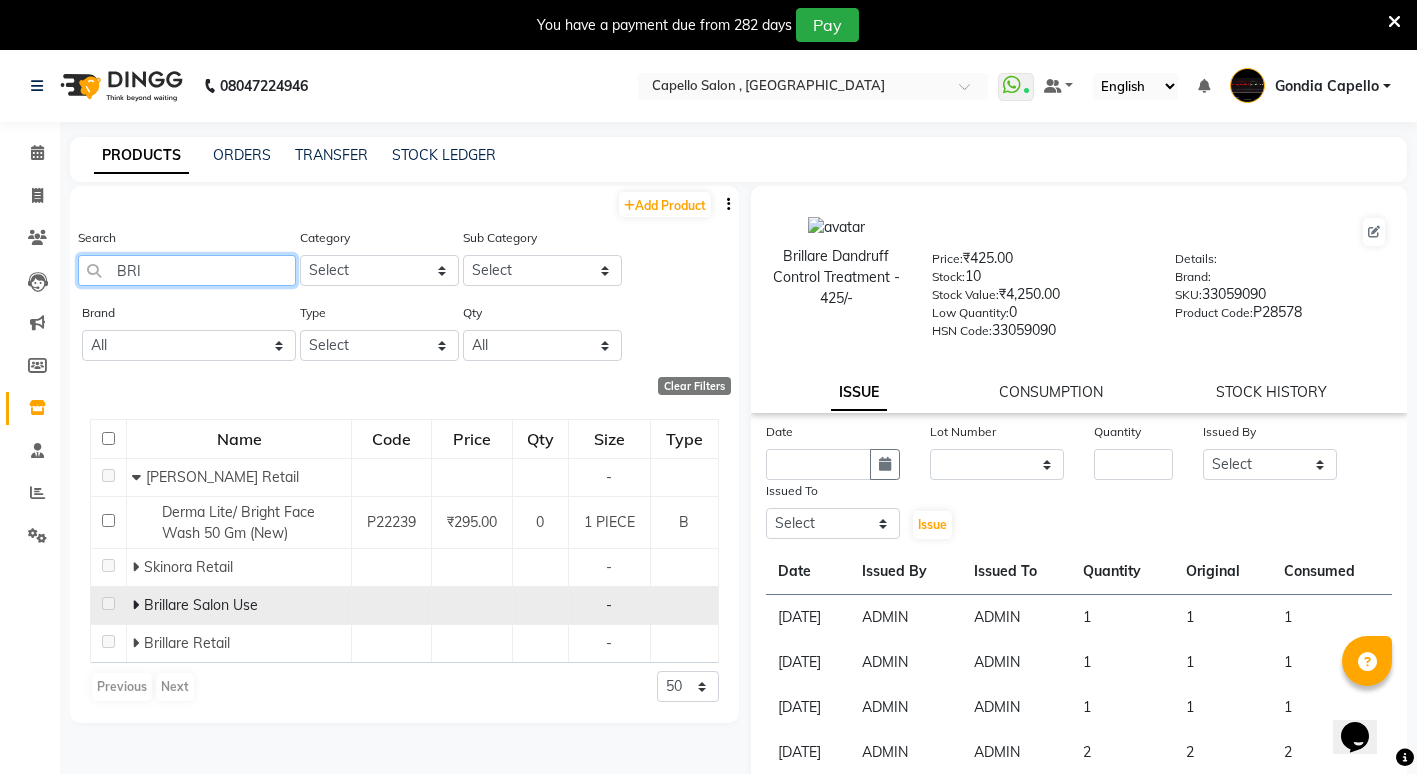 type on "BRI" 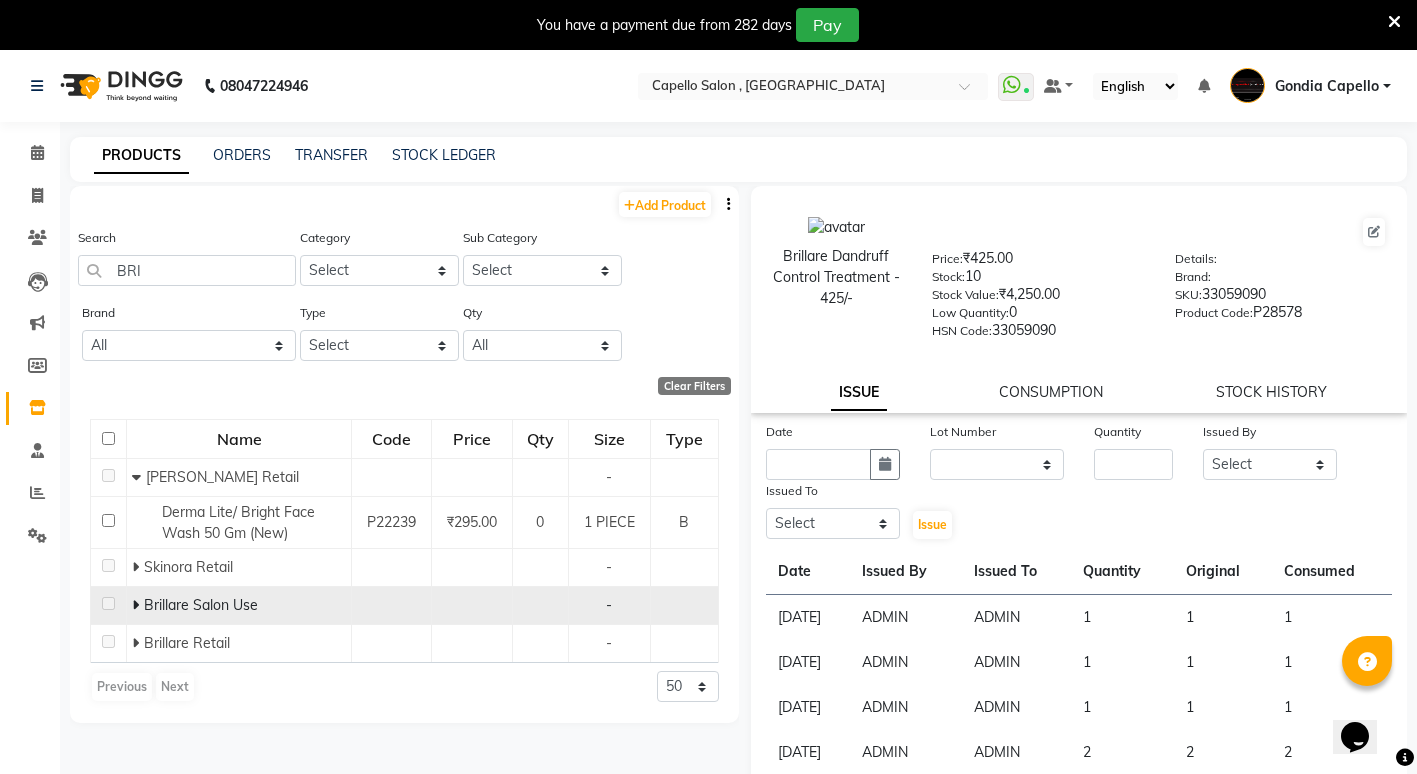 click 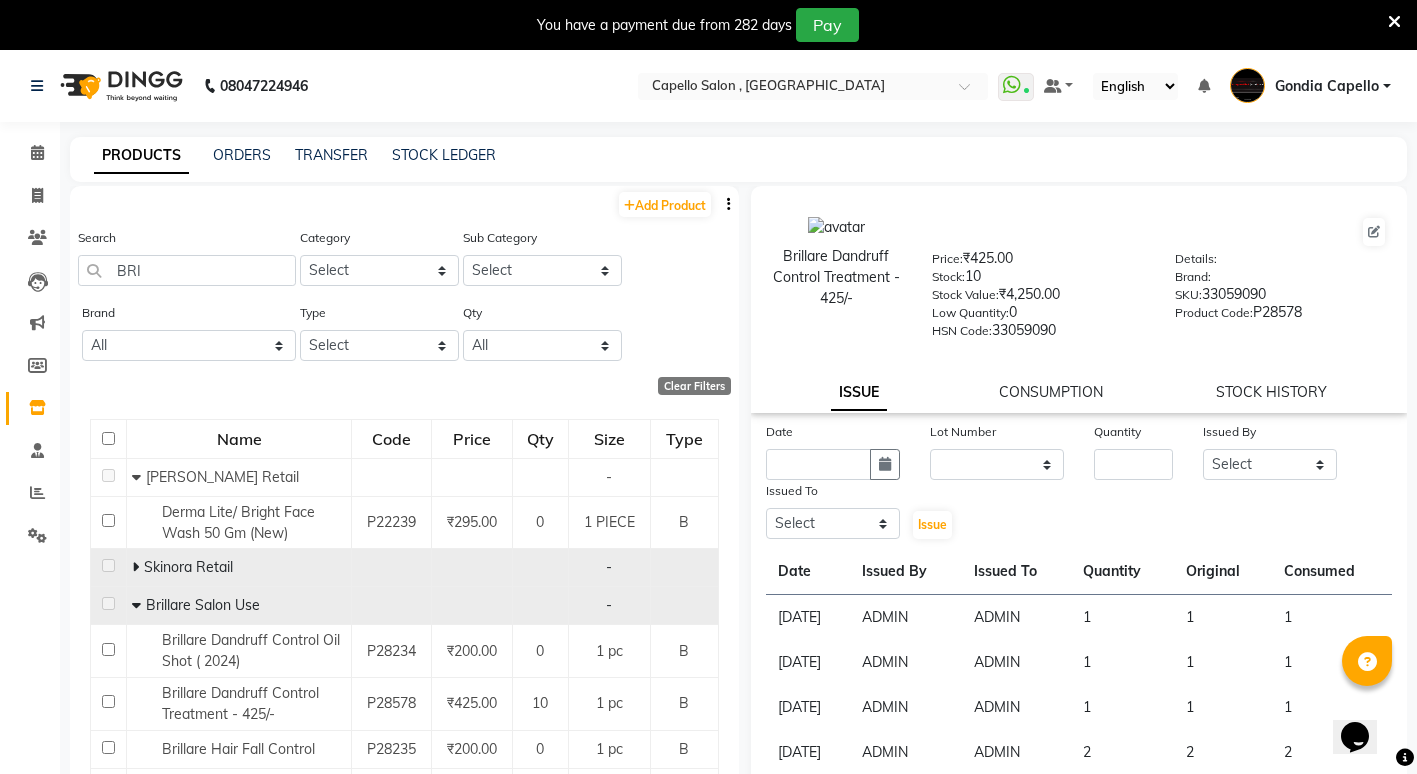 scroll, scrollTop: 60, scrollLeft: 0, axis: vertical 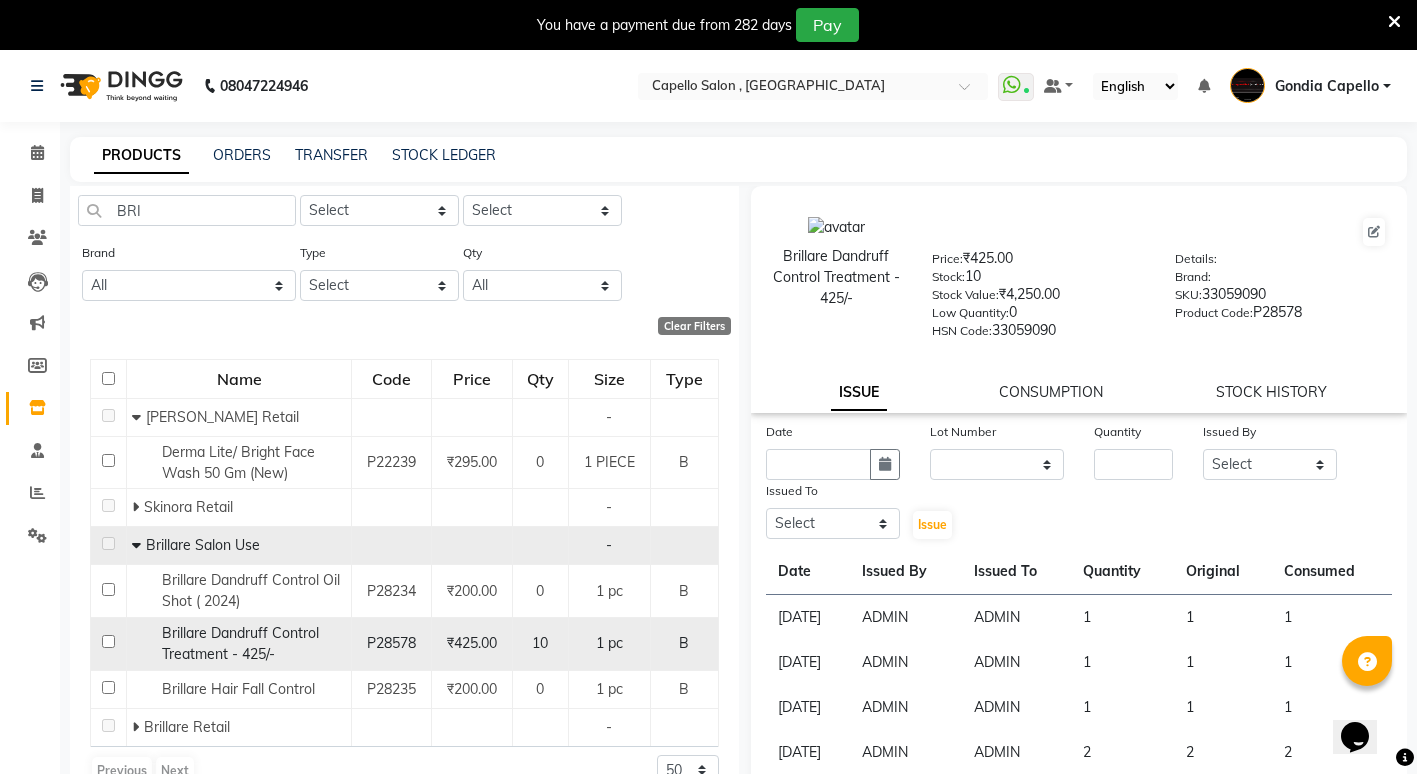 click 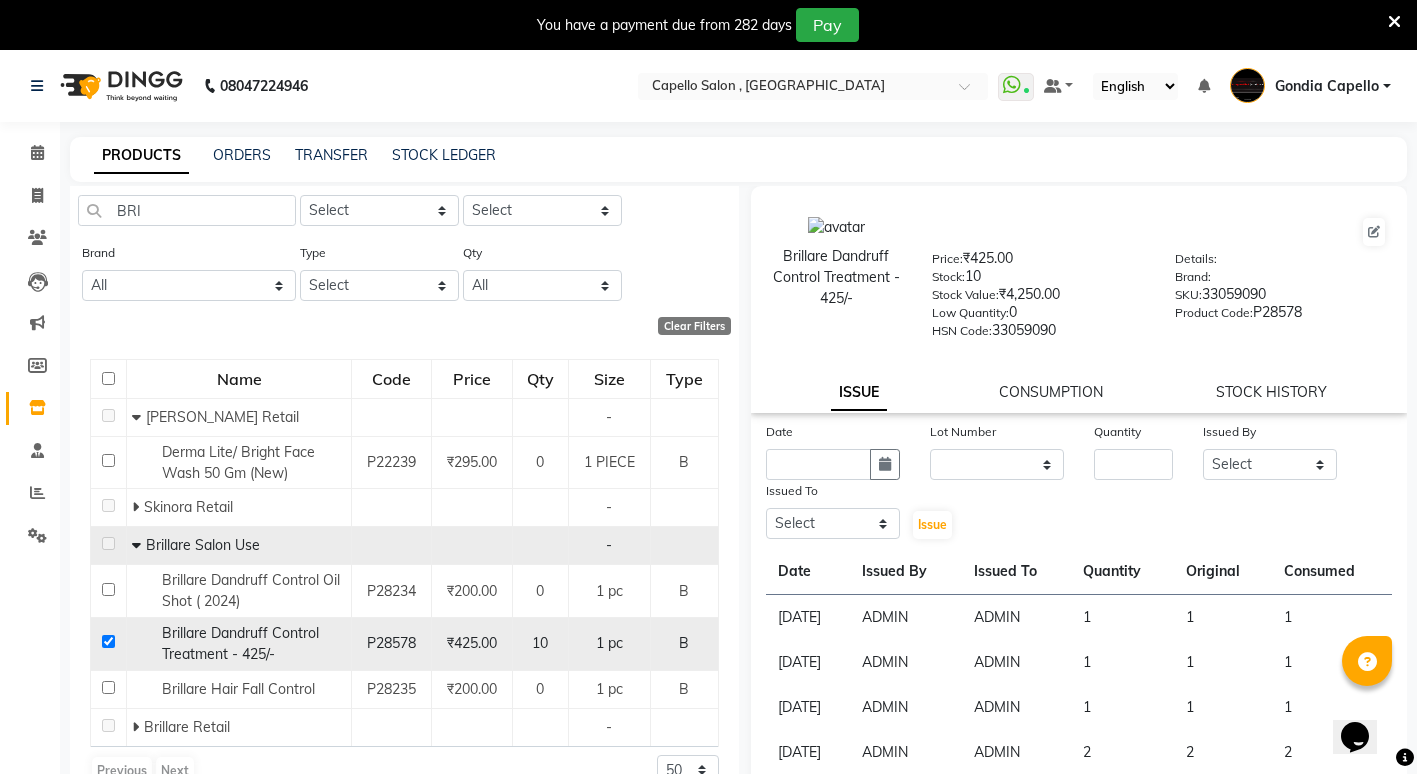 checkbox on "true" 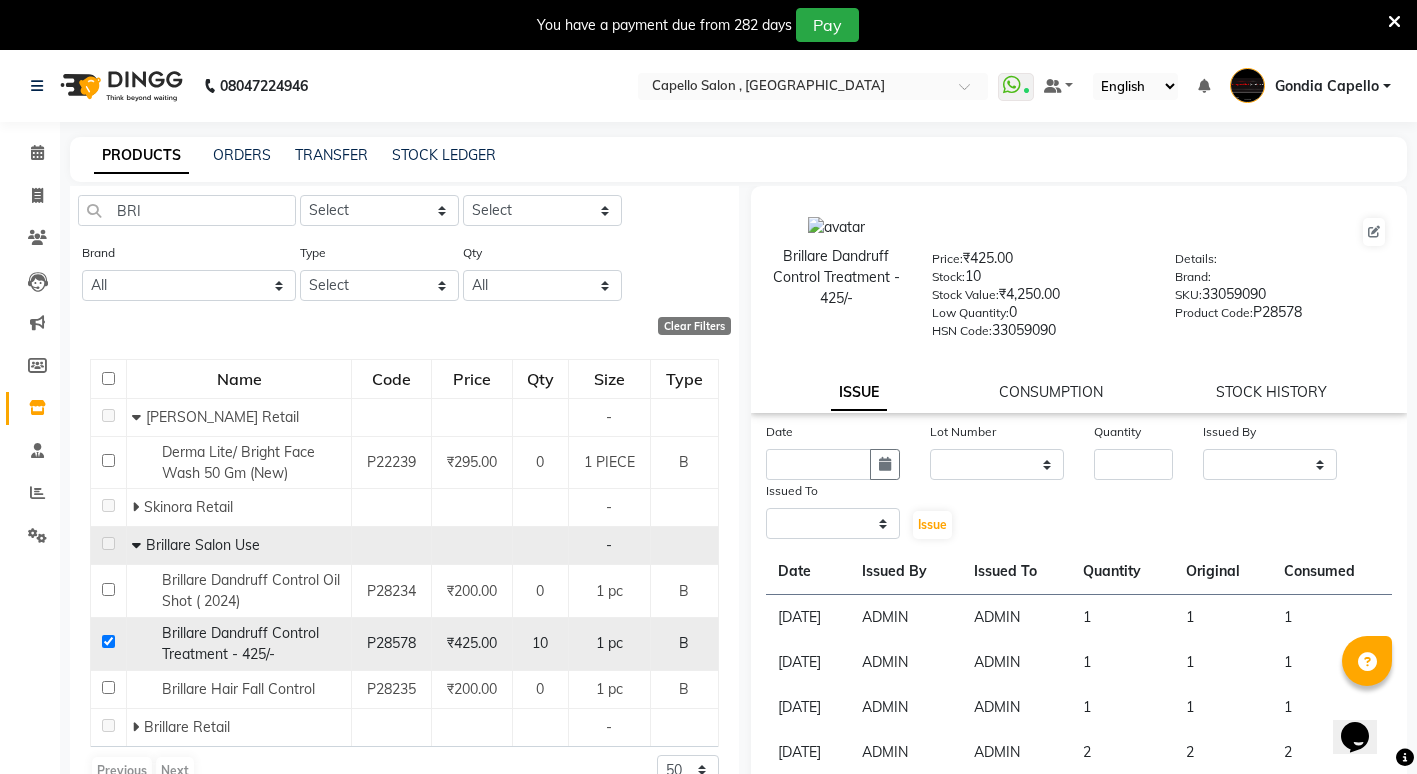 select 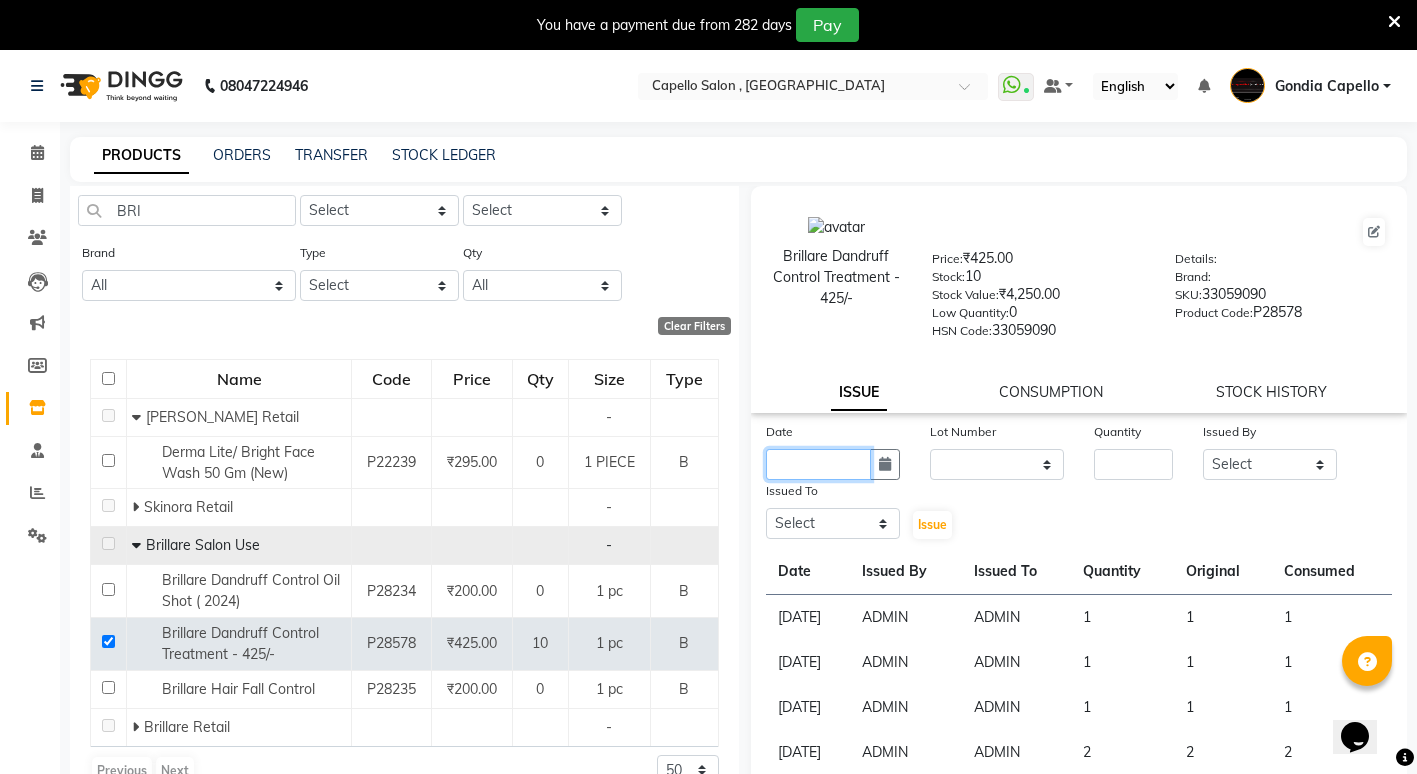 click 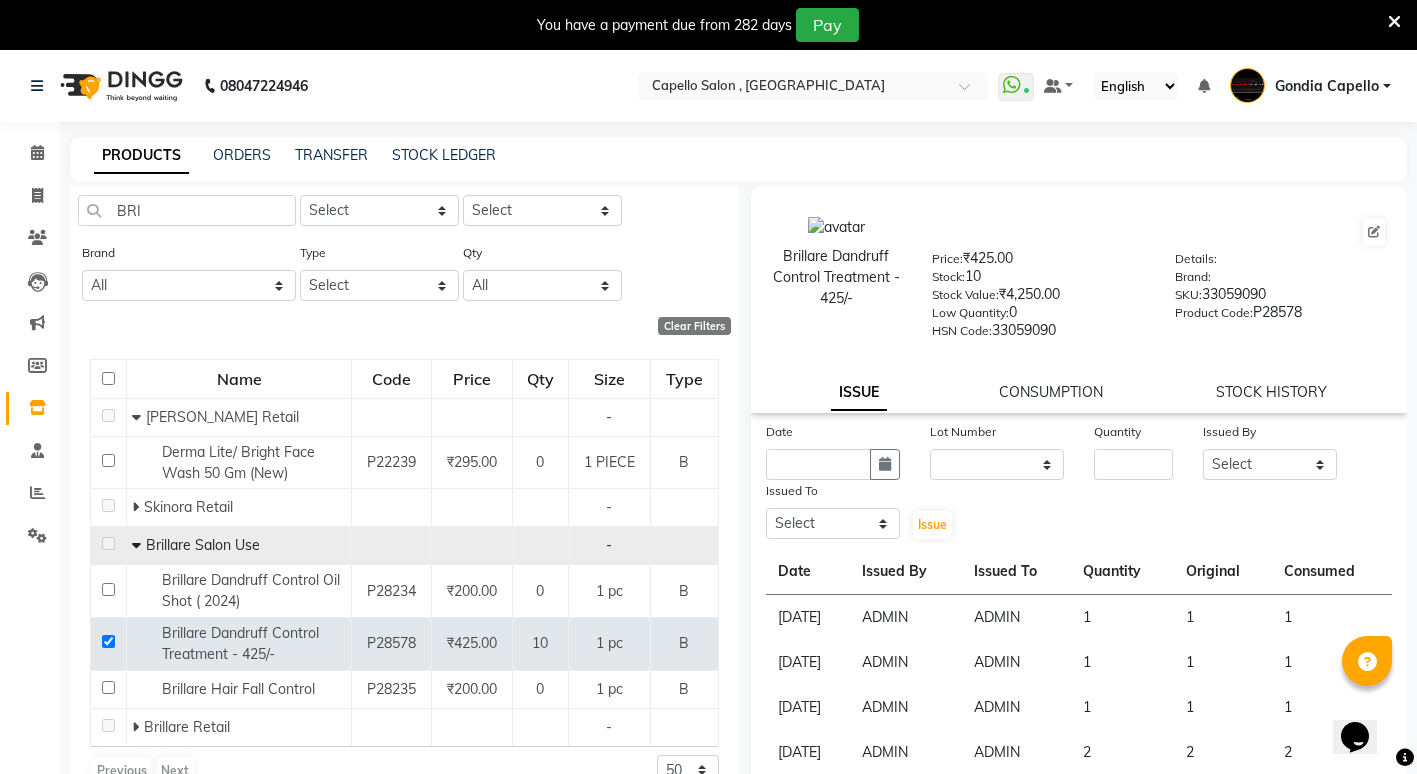 select on "7" 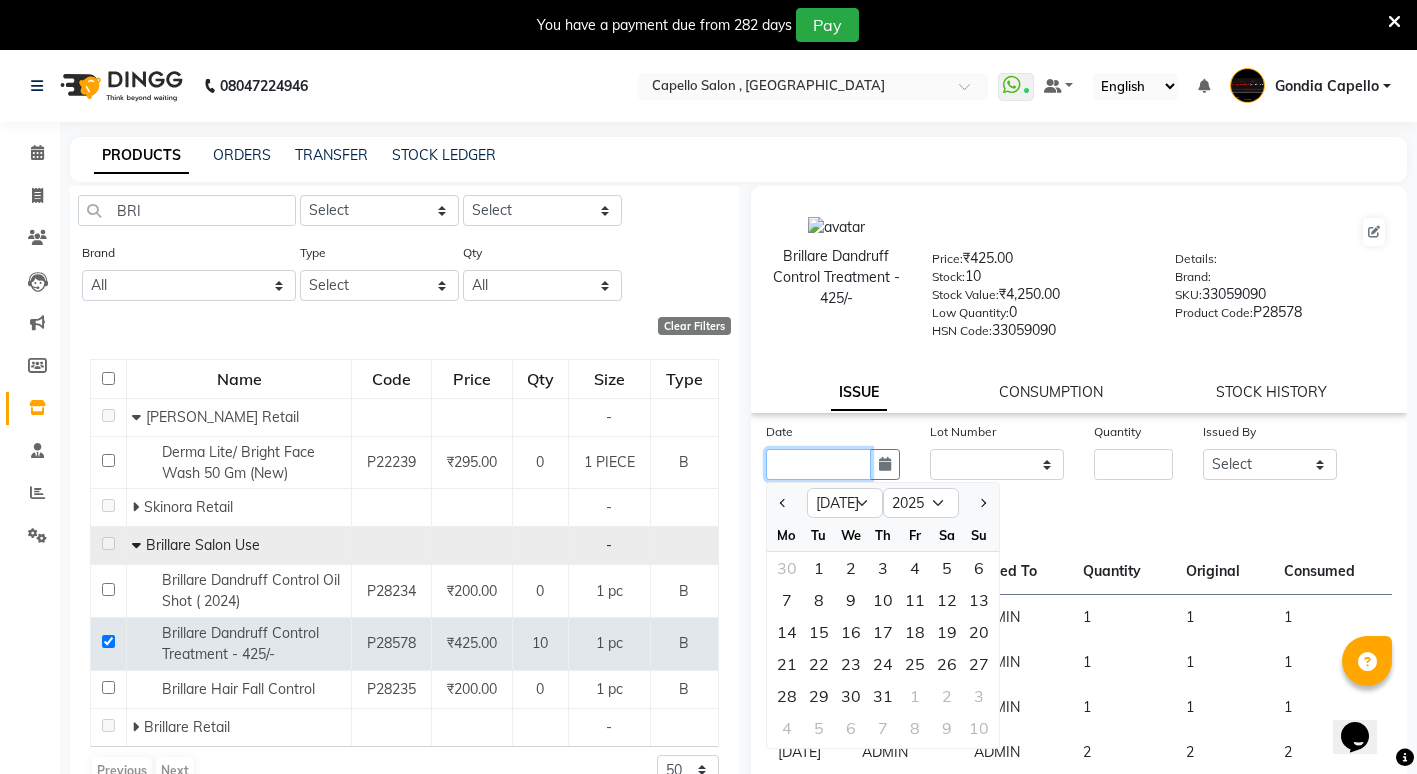 click 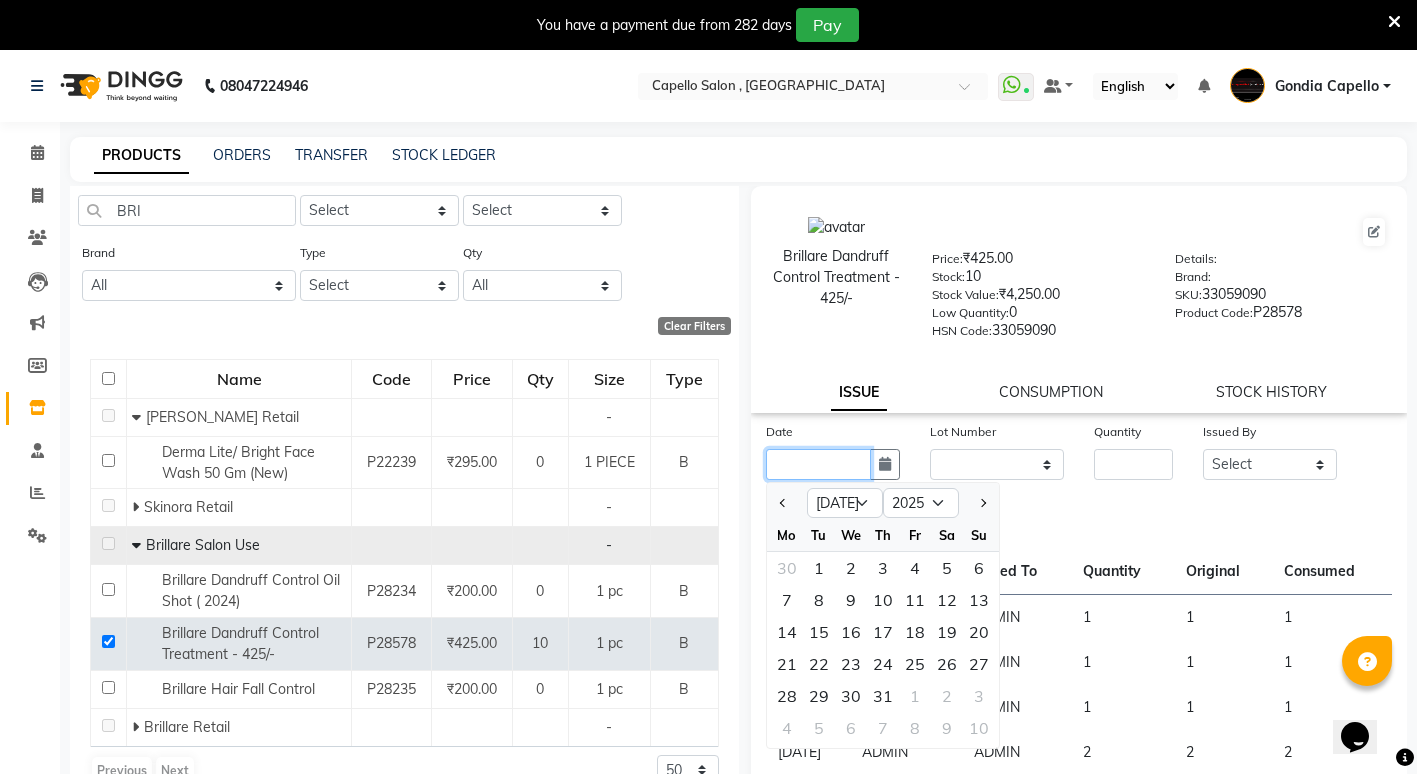 click 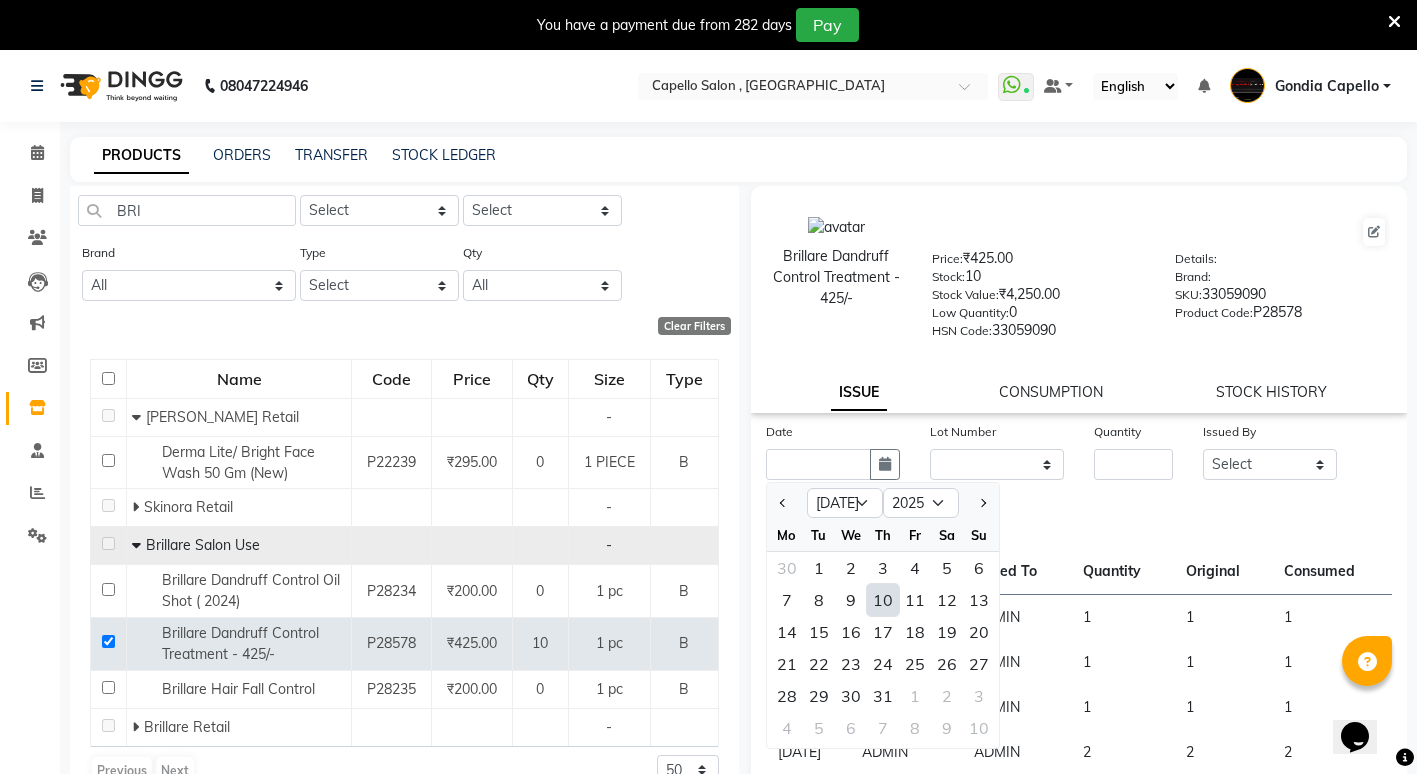 click on "10" 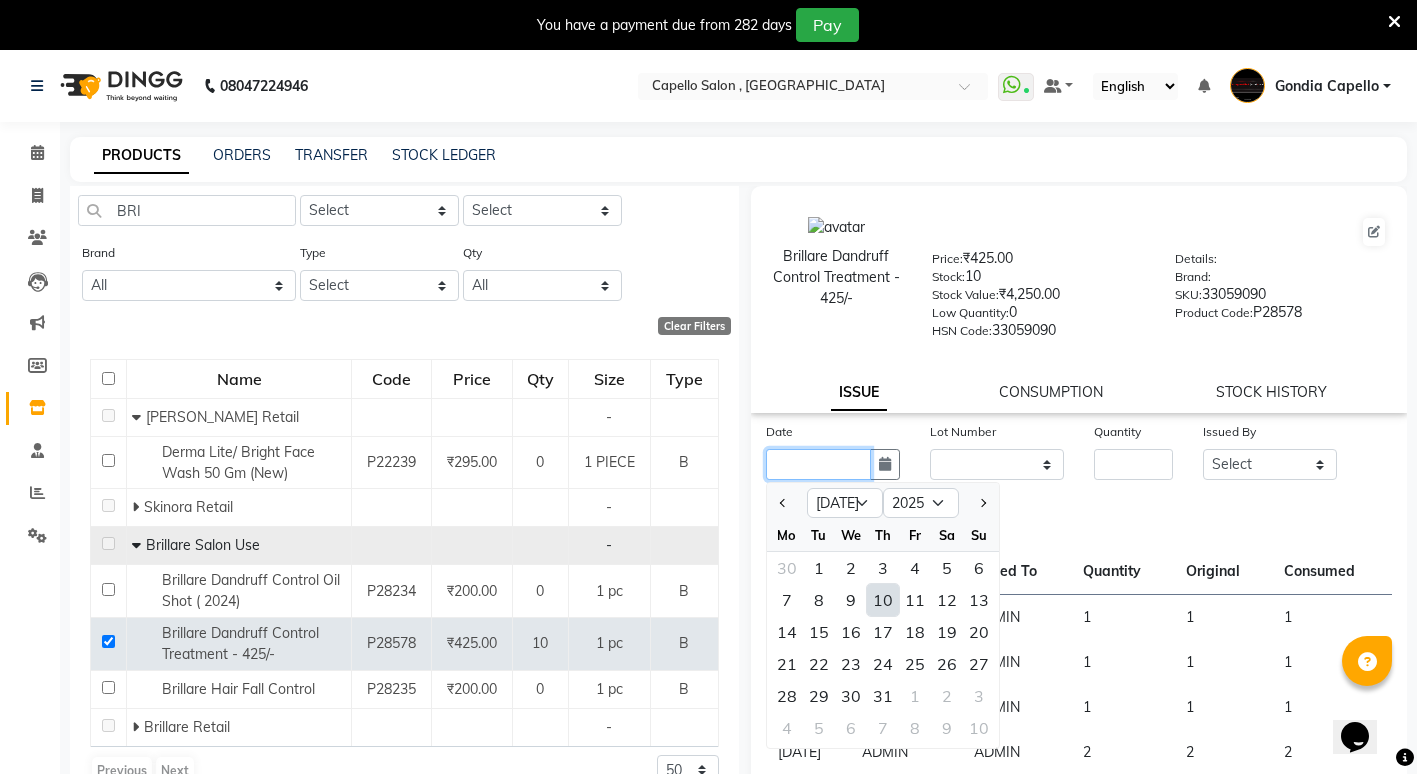 type on "[DATE]" 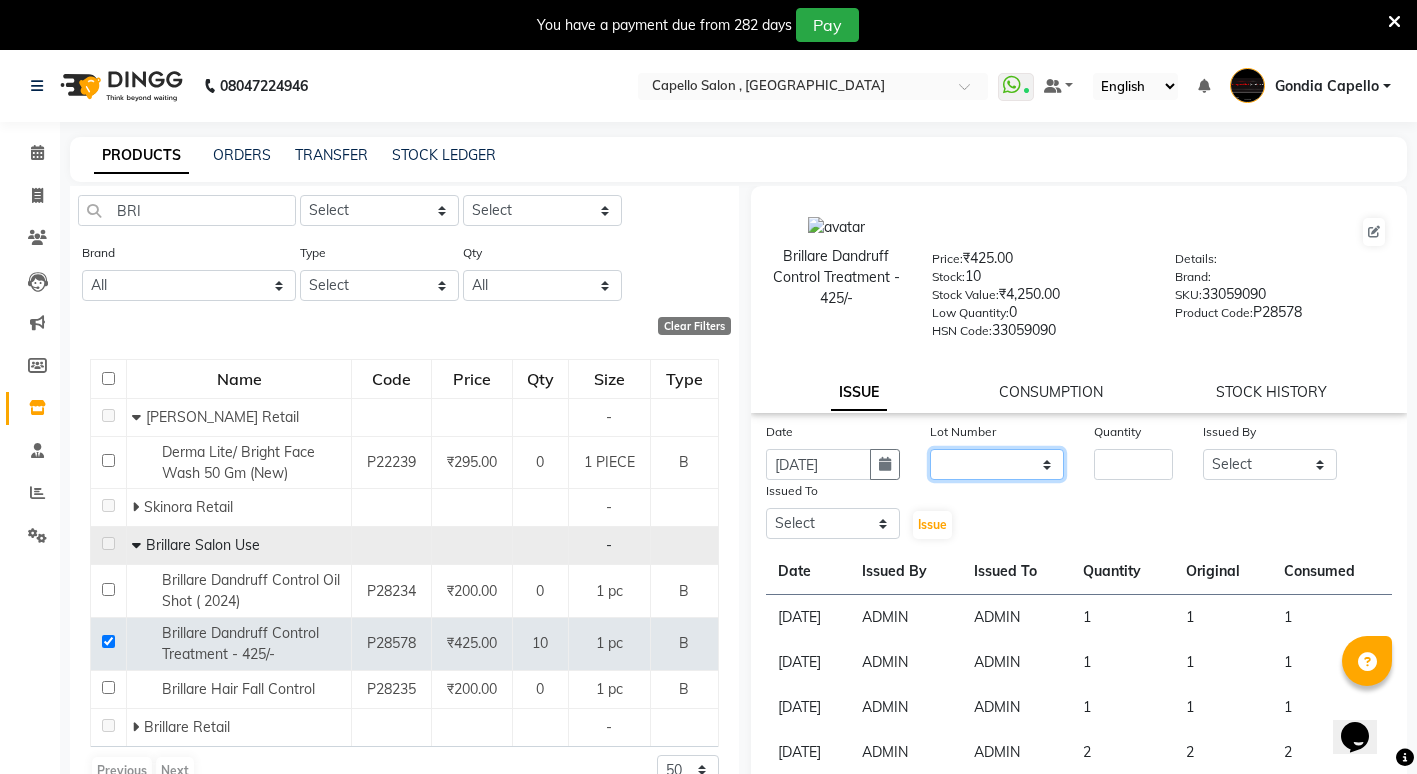 click on "None" 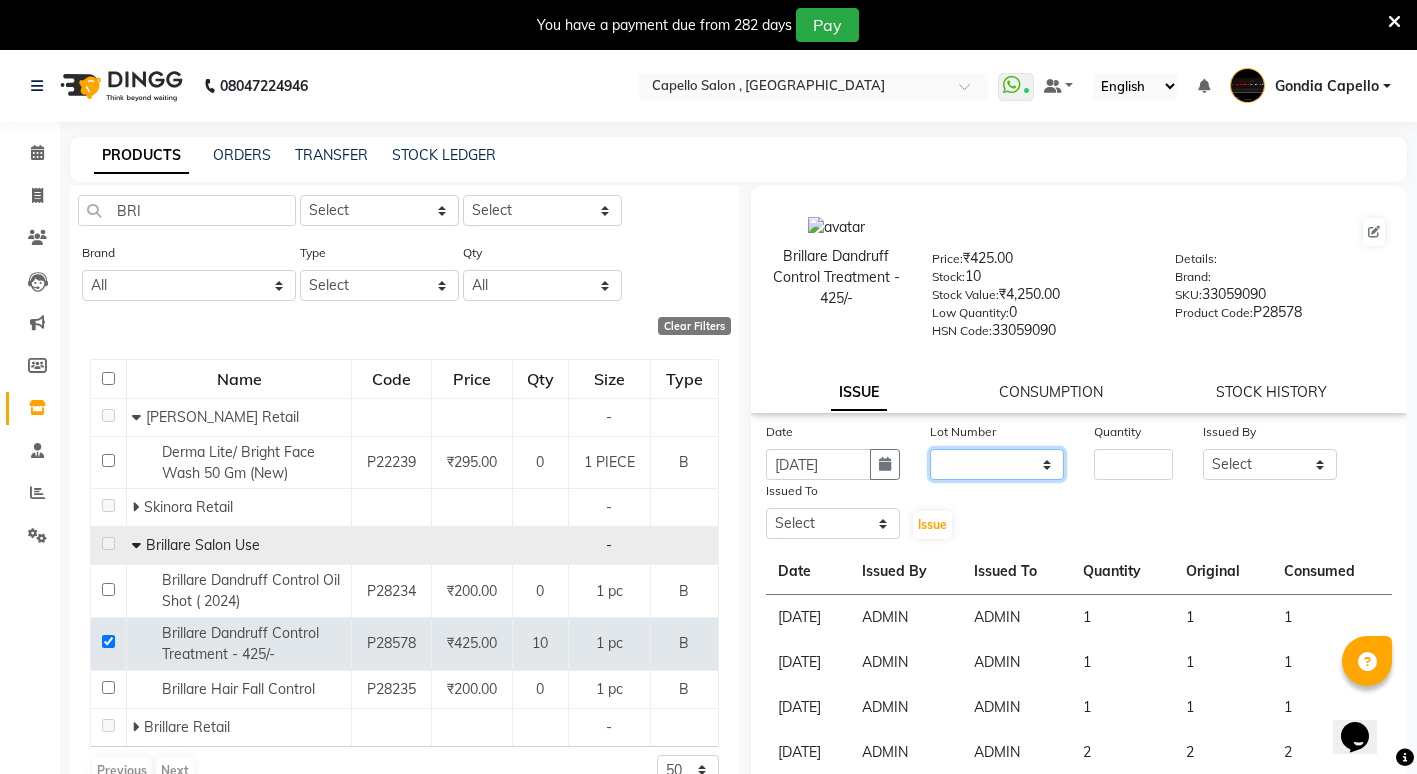 select on "0: null" 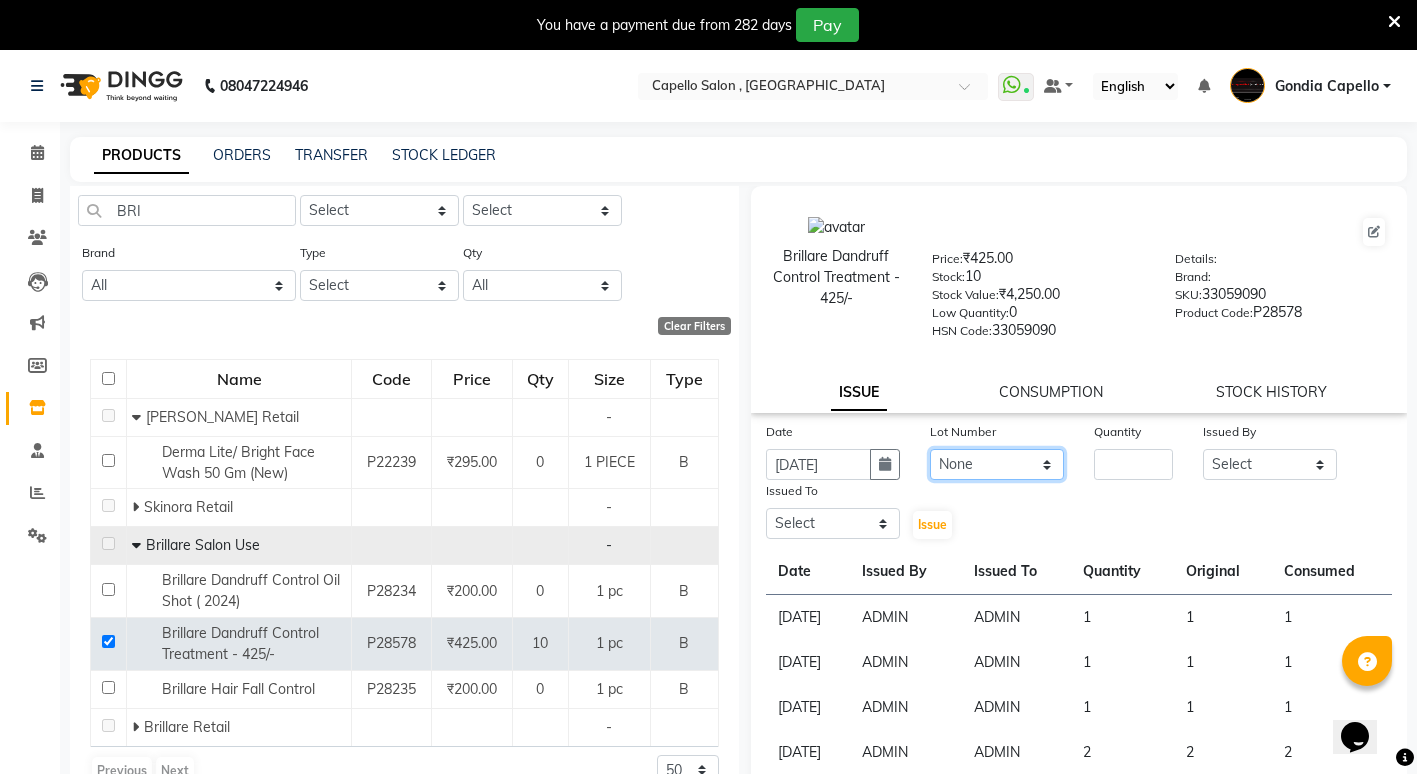 click on "None" 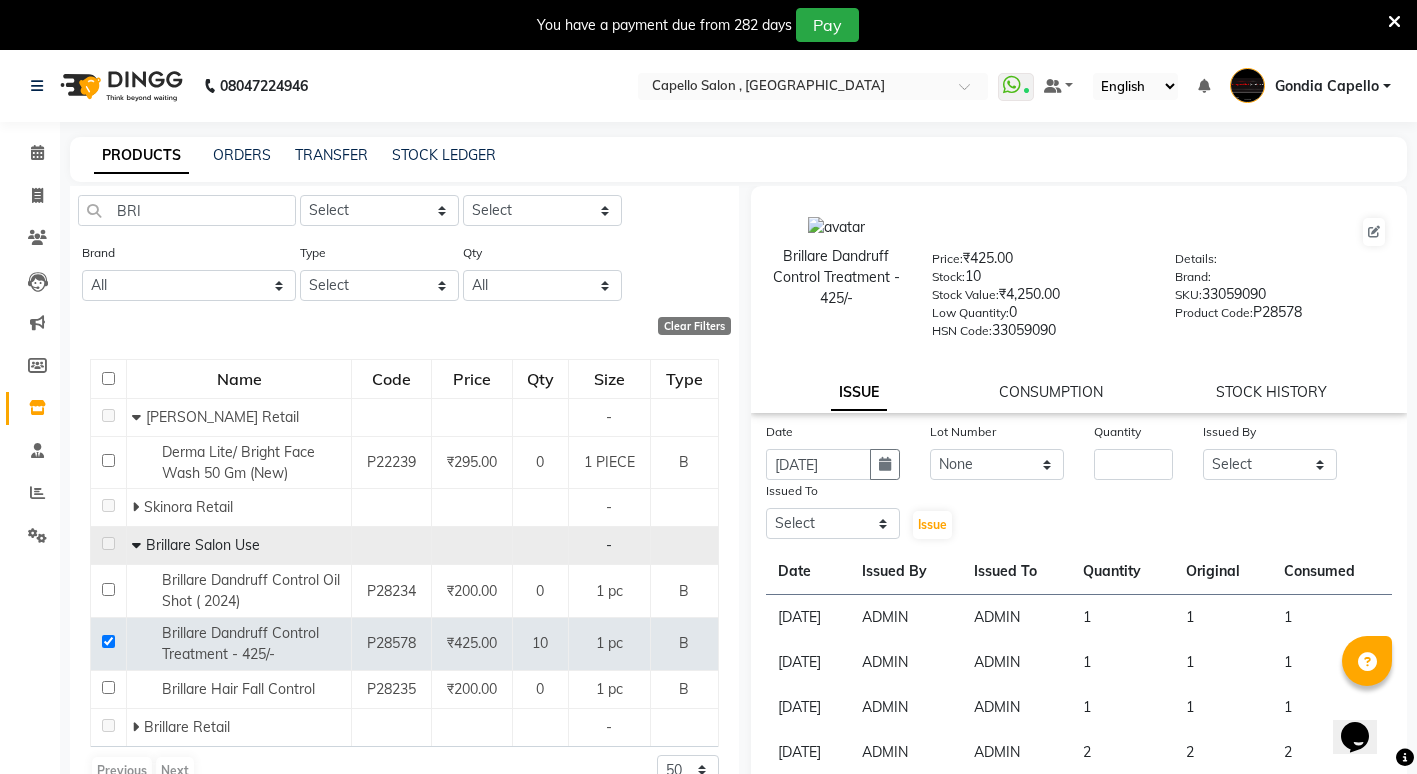 click on "Quantity" 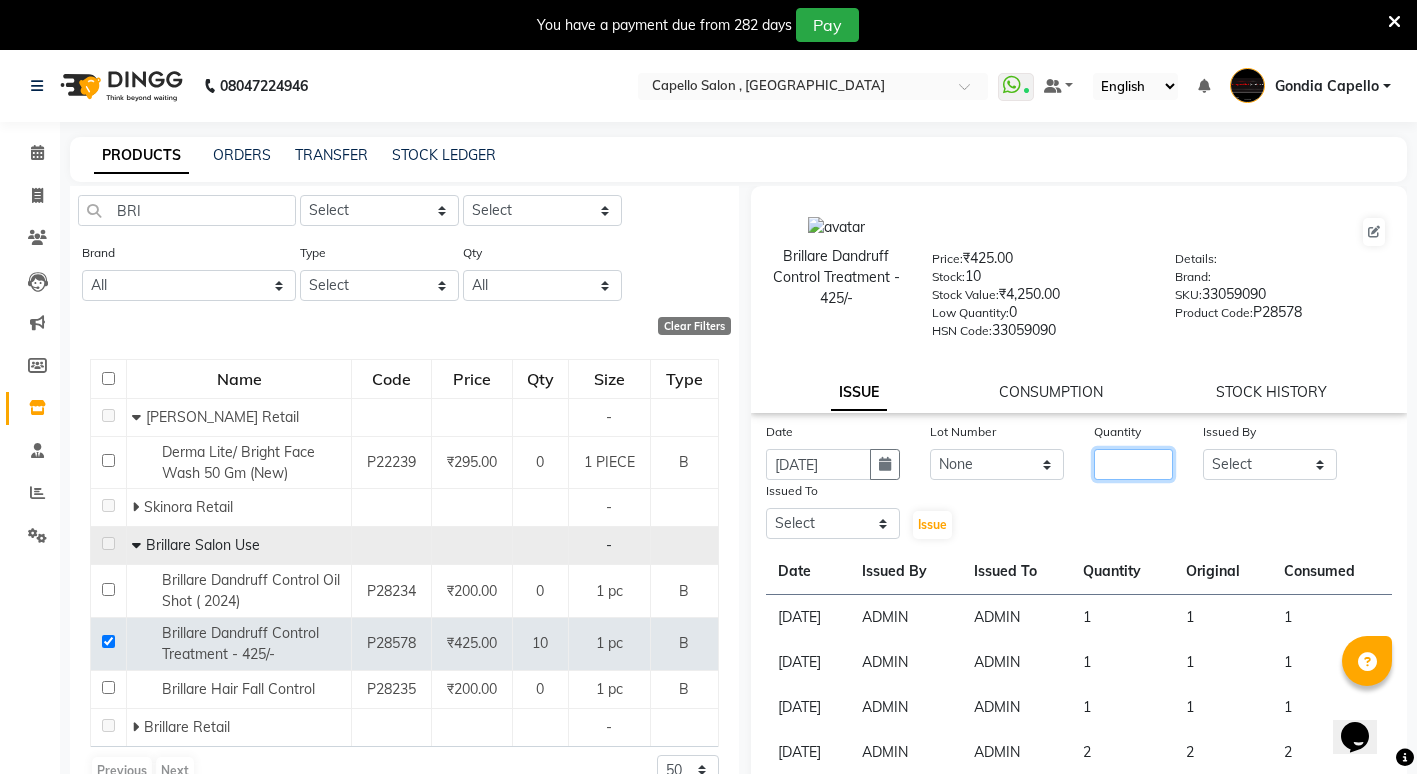 click 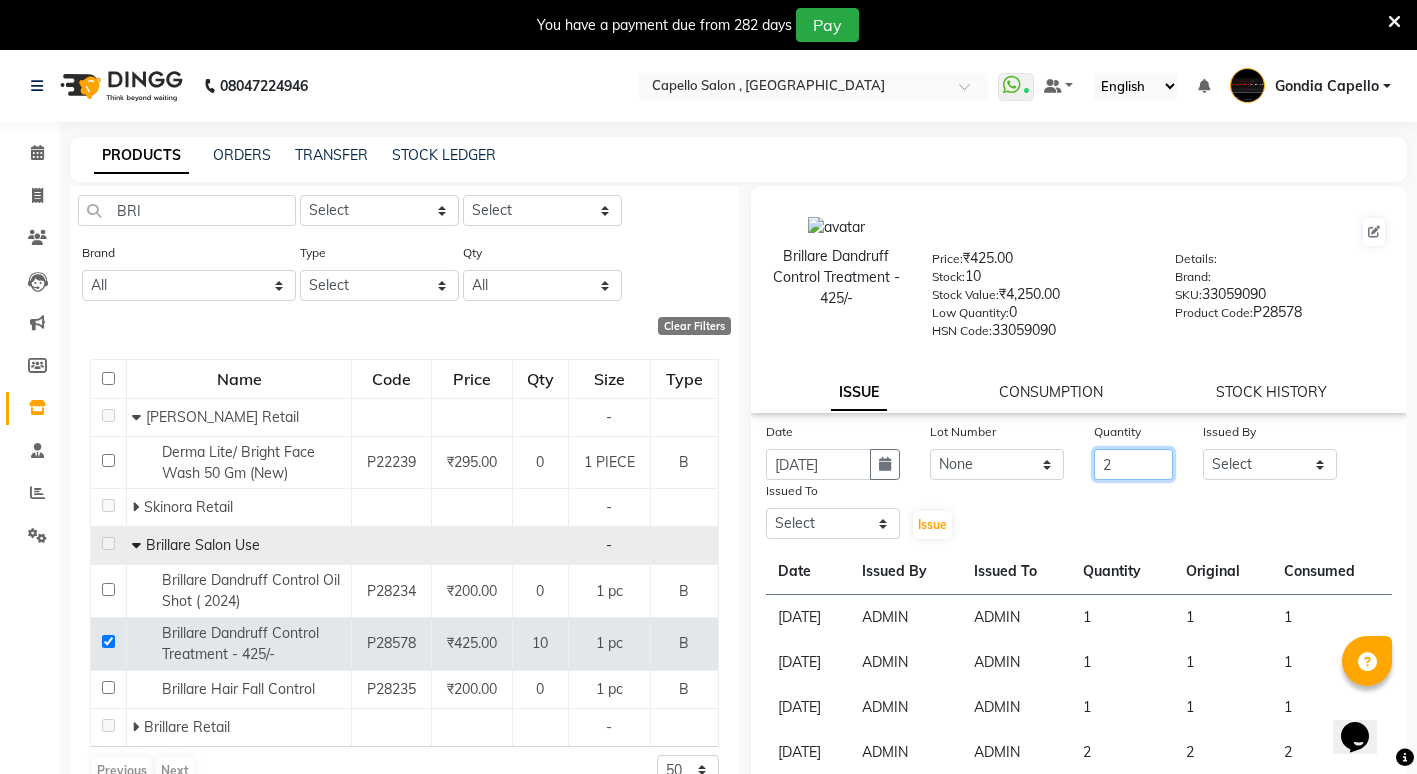type on "2" 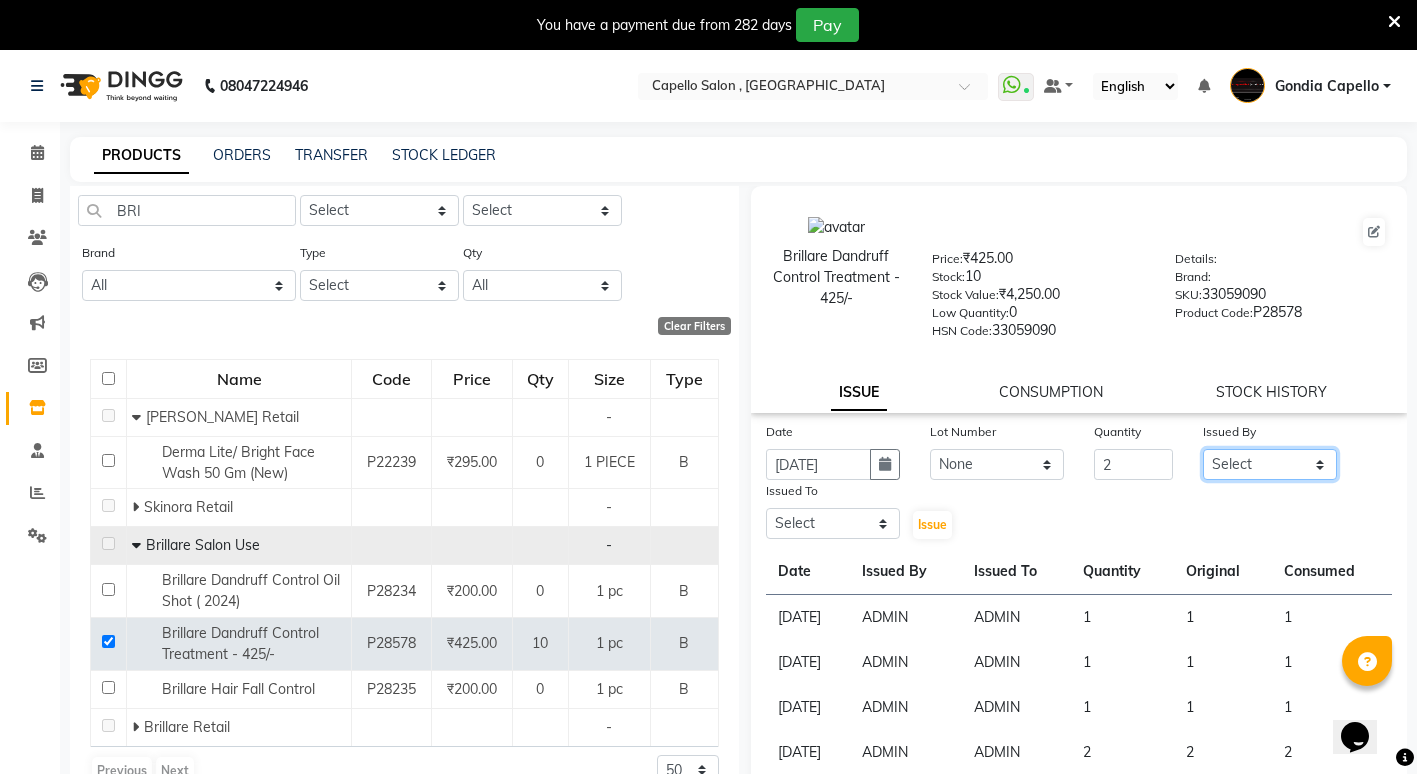 click on "Select ADMIN ANIKET BAGDE BHASKAR KAWDE GAURAV KHOBRAGADE Gondia Capello NIKHIL KANETKAR  NITIN TANDE priyanshi yewatkar Rahul Suryawanshi SHUBHANGI BANSOD Uma Khandare (M) YAKSHITA KURVE" 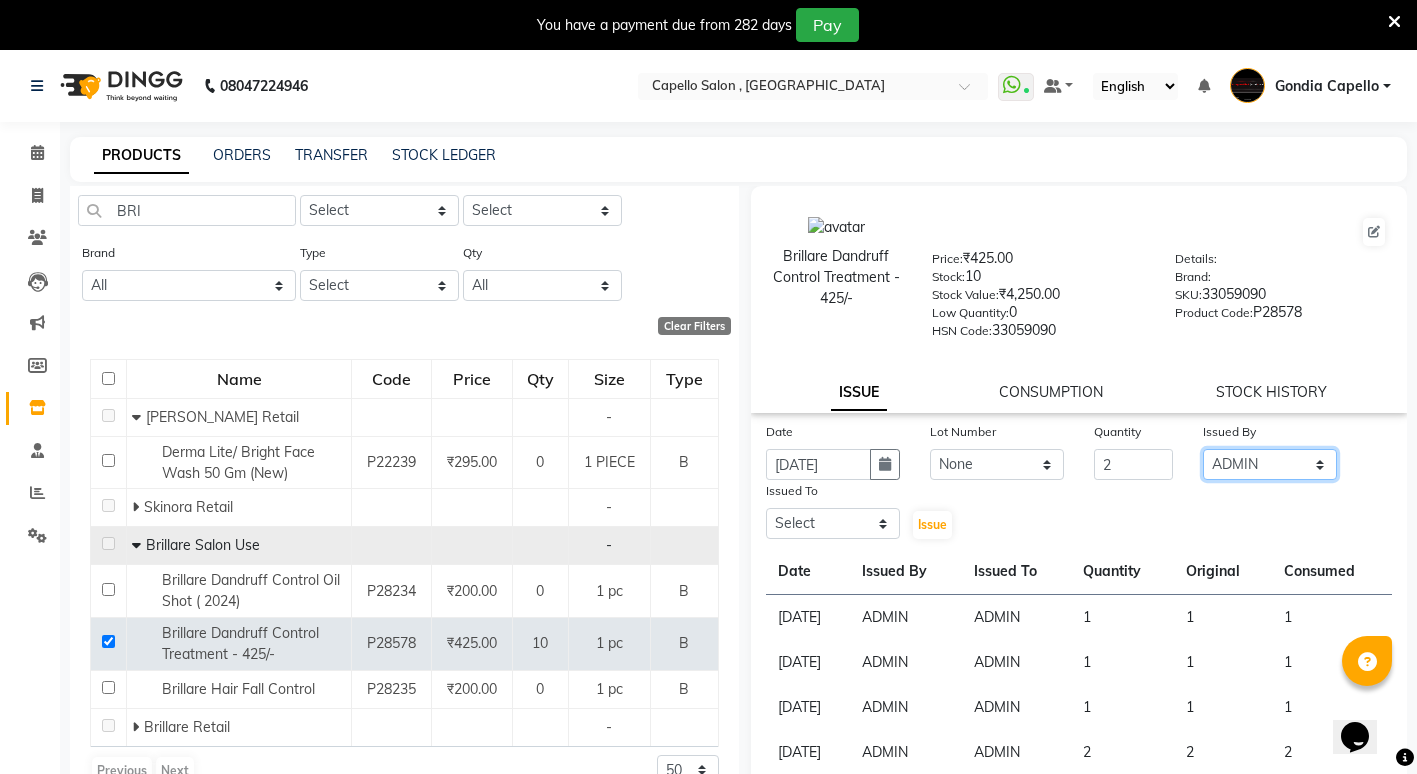 click on "Select ADMIN ANIKET BAGDE BHASKAR KAWDE GAURAV KHOBRAGADE Gondia Capello NIKHIL KANETKAR  NITIN TANDE priyanshi yewatkar Rahul Suryawanshi SHUBHANGI BANSOD Uma Khandare (M) YAKSHITA KURVE" 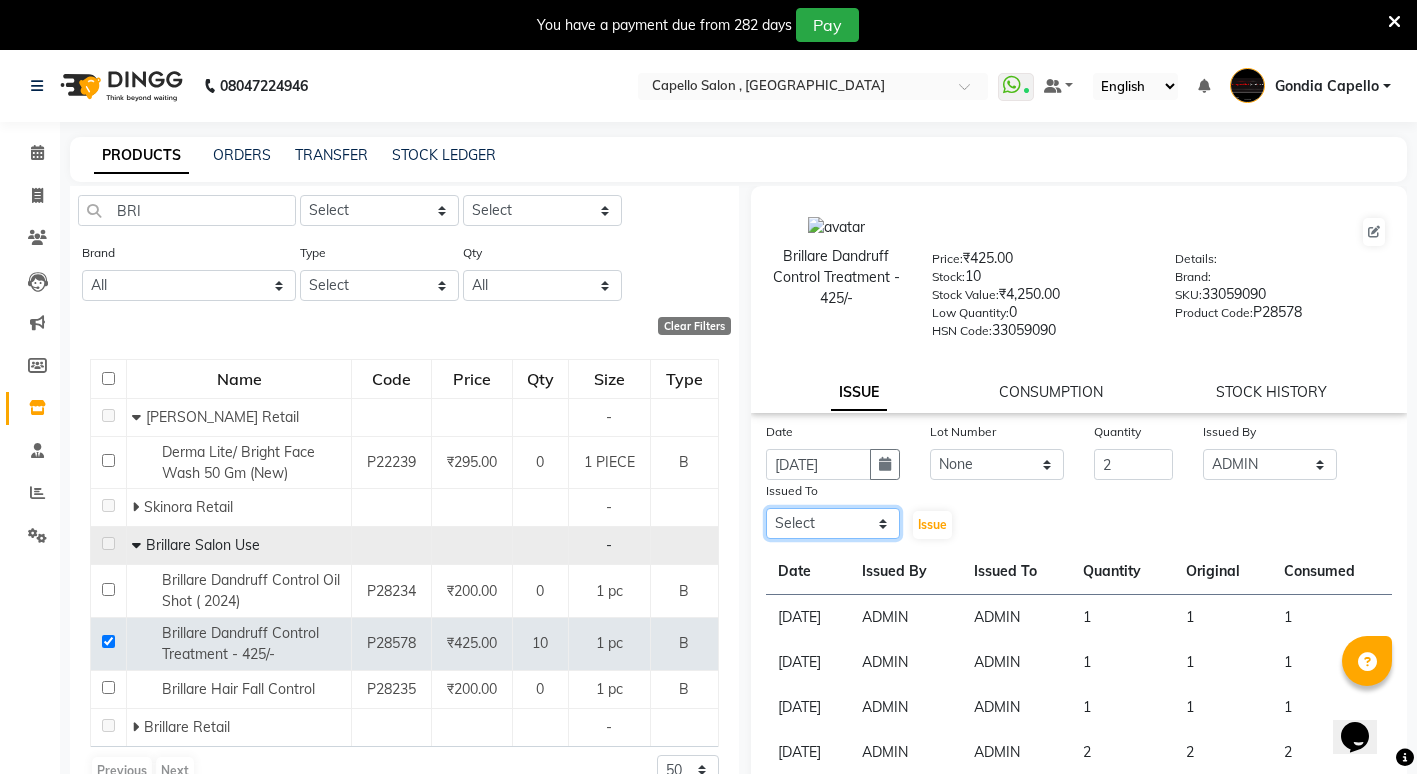 click on "Select ADMIN ANIKET BAGDE BHASKAR KAWDE GAURAV KHOBRAGADE Gondia Capello NIKHIL KANETKAR  NITIN TANDE priyanshi yewatkar Rahul Suryawanshi SHUBHANGI BANSOD Uma Khandare (M) YAKSHITA KURVE" 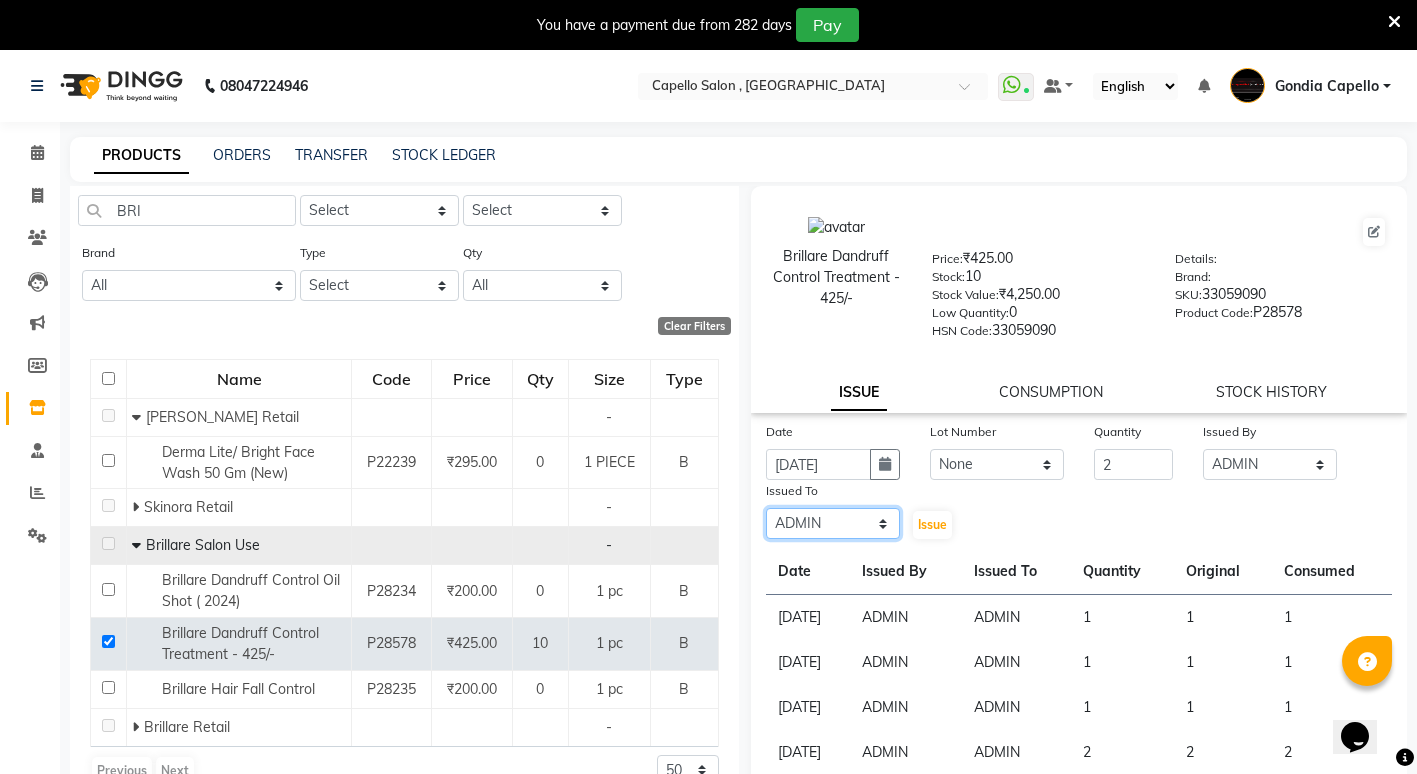 click on "Select ADMIN ANIKET BAGDE BHASKAR KAWDE GAURAV KHOBRAGADE Gondia Capello NIKHIL KANETKAR  NITIN TANDE priyanshi yewatkar Rahul Suryawanshi SHUBHANGI BANSOD Uma Khandare (M) YAKSHITA KURVE" 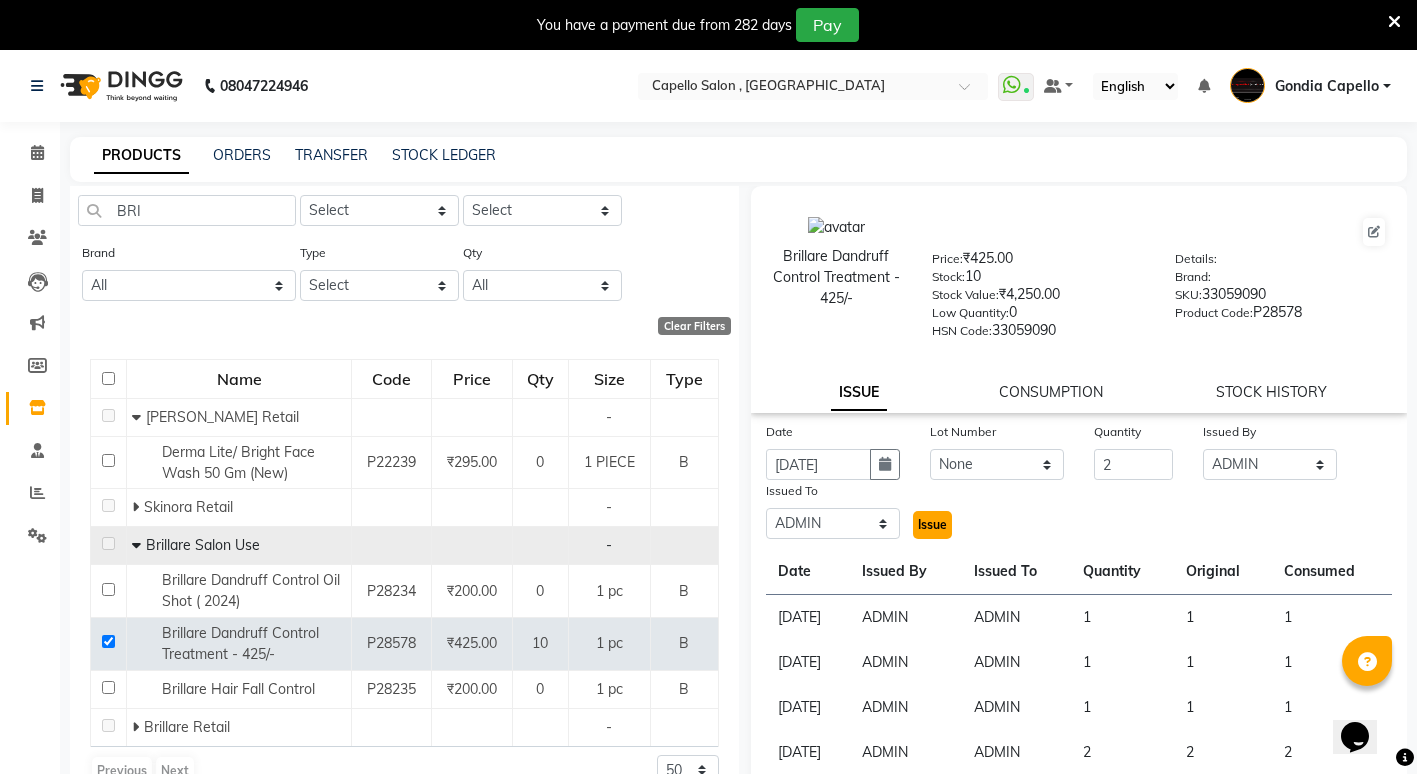 click on "Issue" 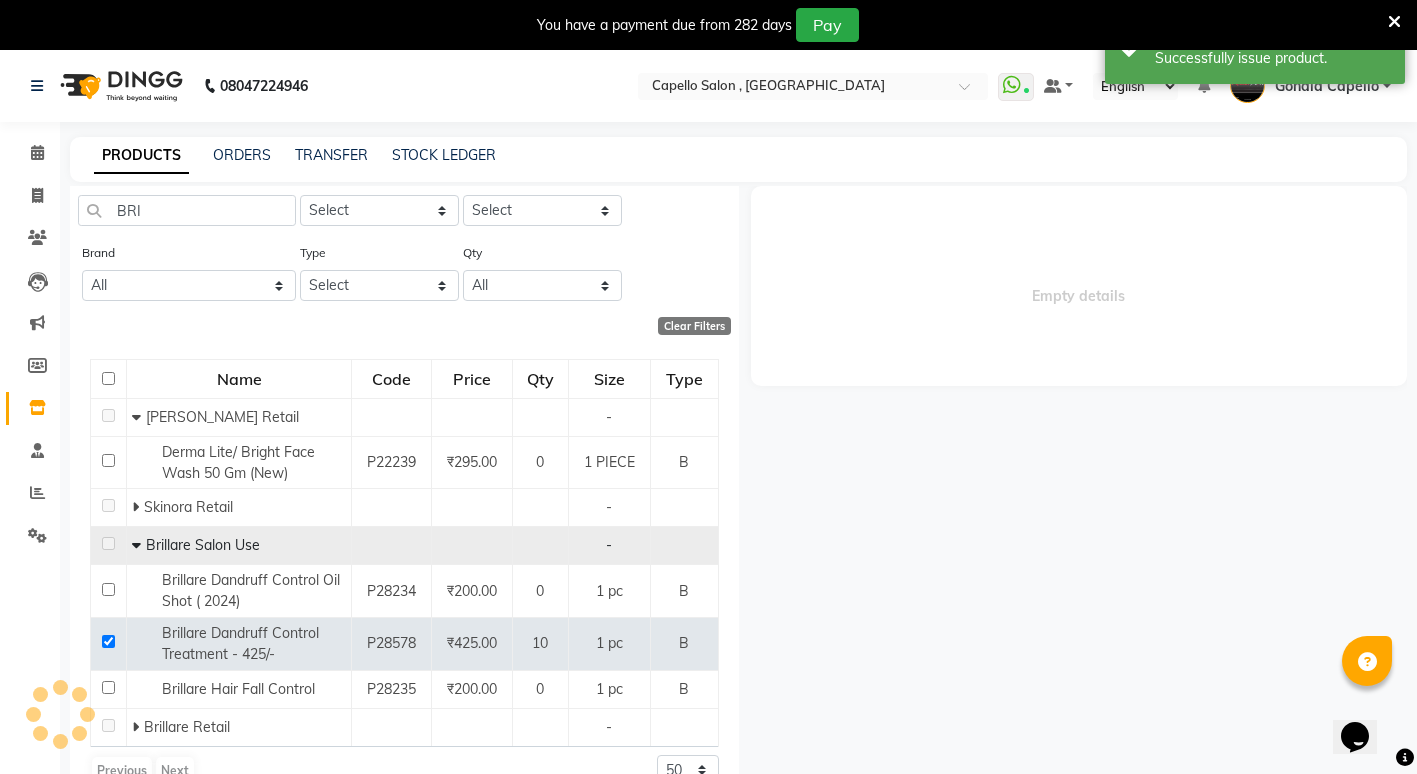 select 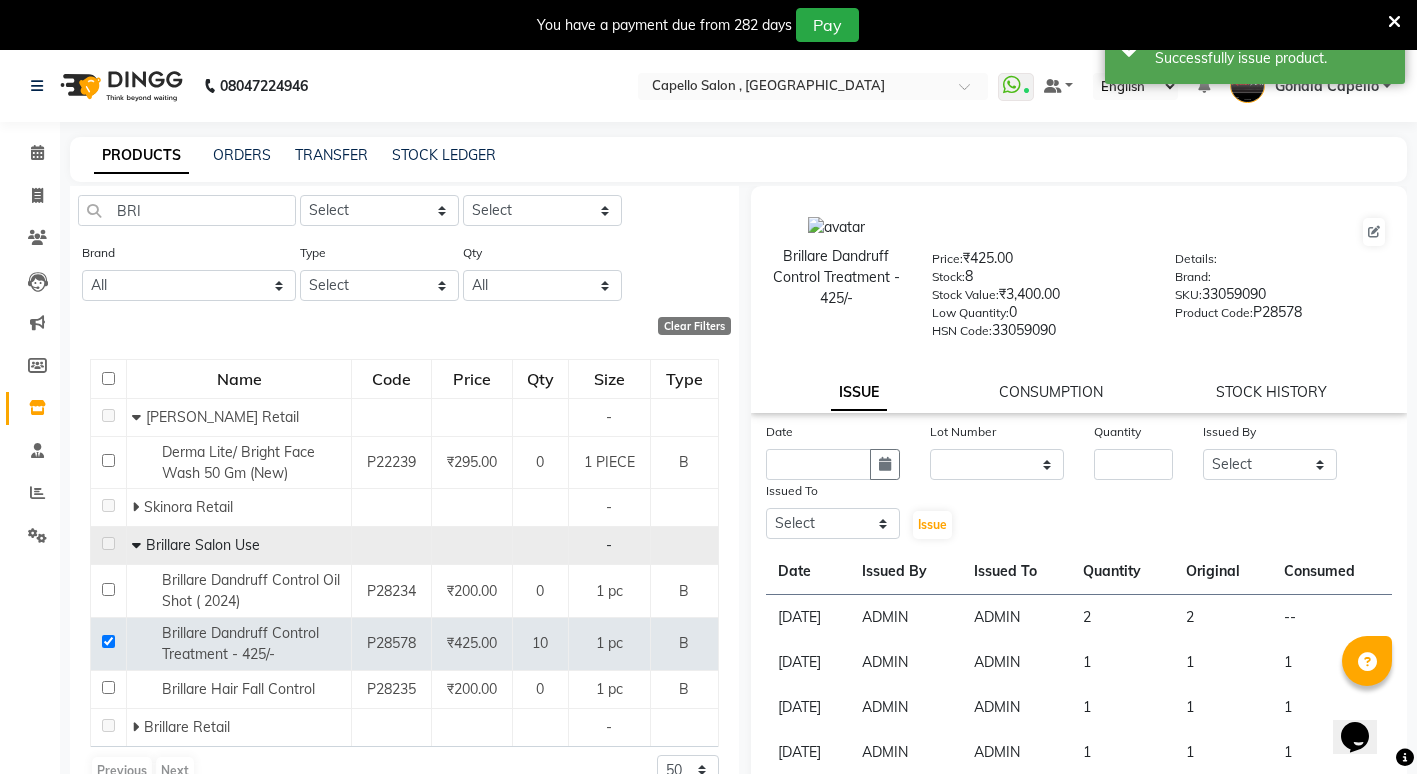 click on "Brillare Dandruff Control Treatment - 425/-  Price:   ₹425.00  Stock:   8  Stock Value:   ₹3,400.00  Low Quantity:  0  HSN Code:  33059090  Details:     Brand:     SKU:   33059090  Product Code:   P28578  ISSUE CONSUMPTION STOCK HISTORY" 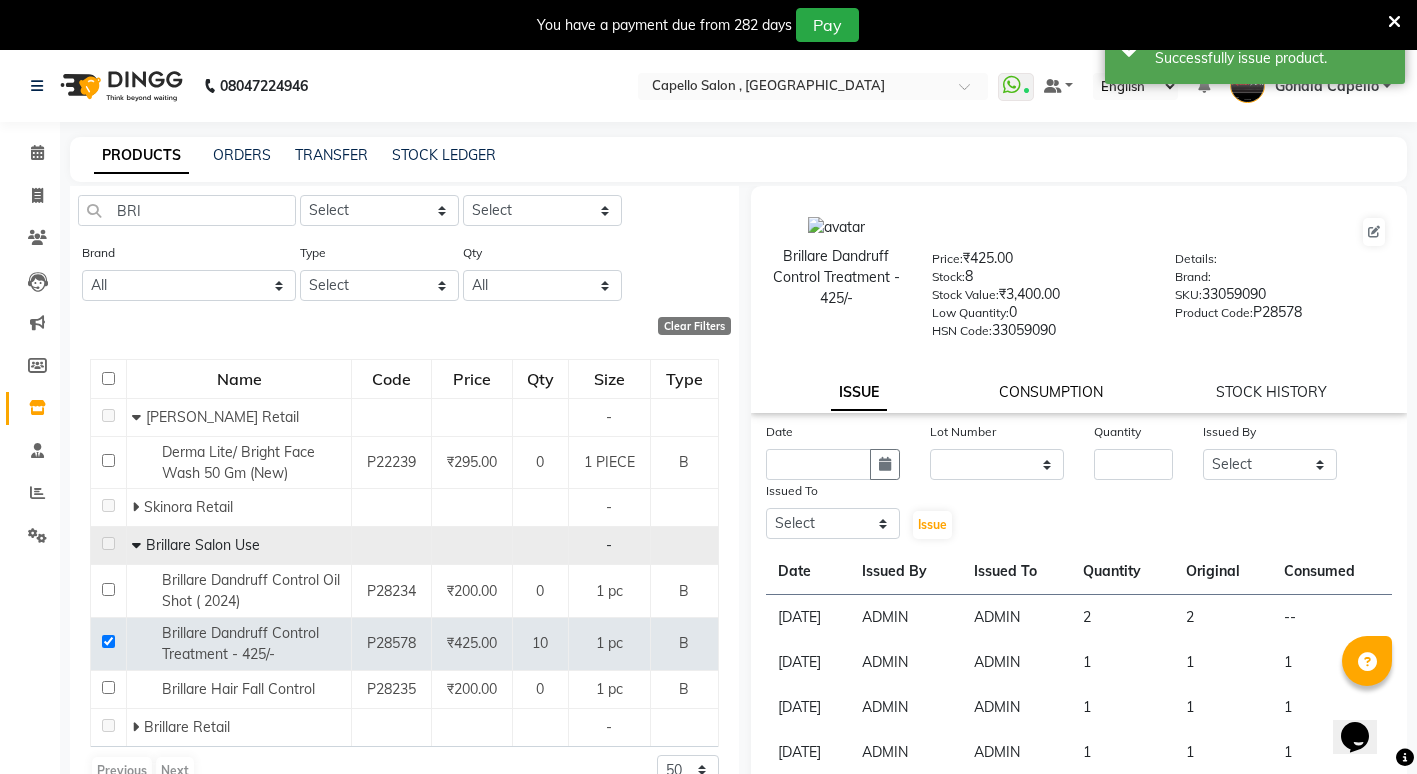 click on "CONSUMPTION" 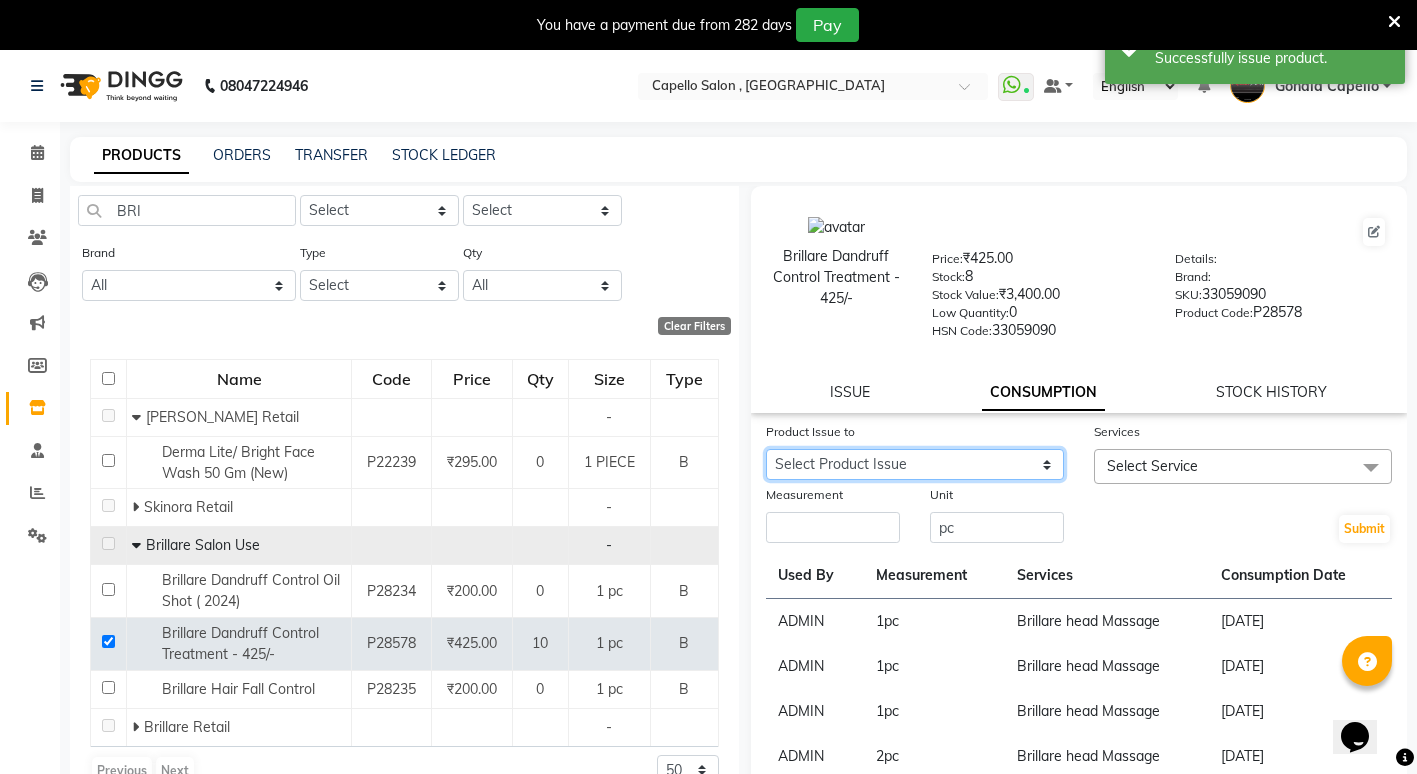 click on "Select Product Issue 2025-07-10, Issued to: ADMIN, Balance: 2" 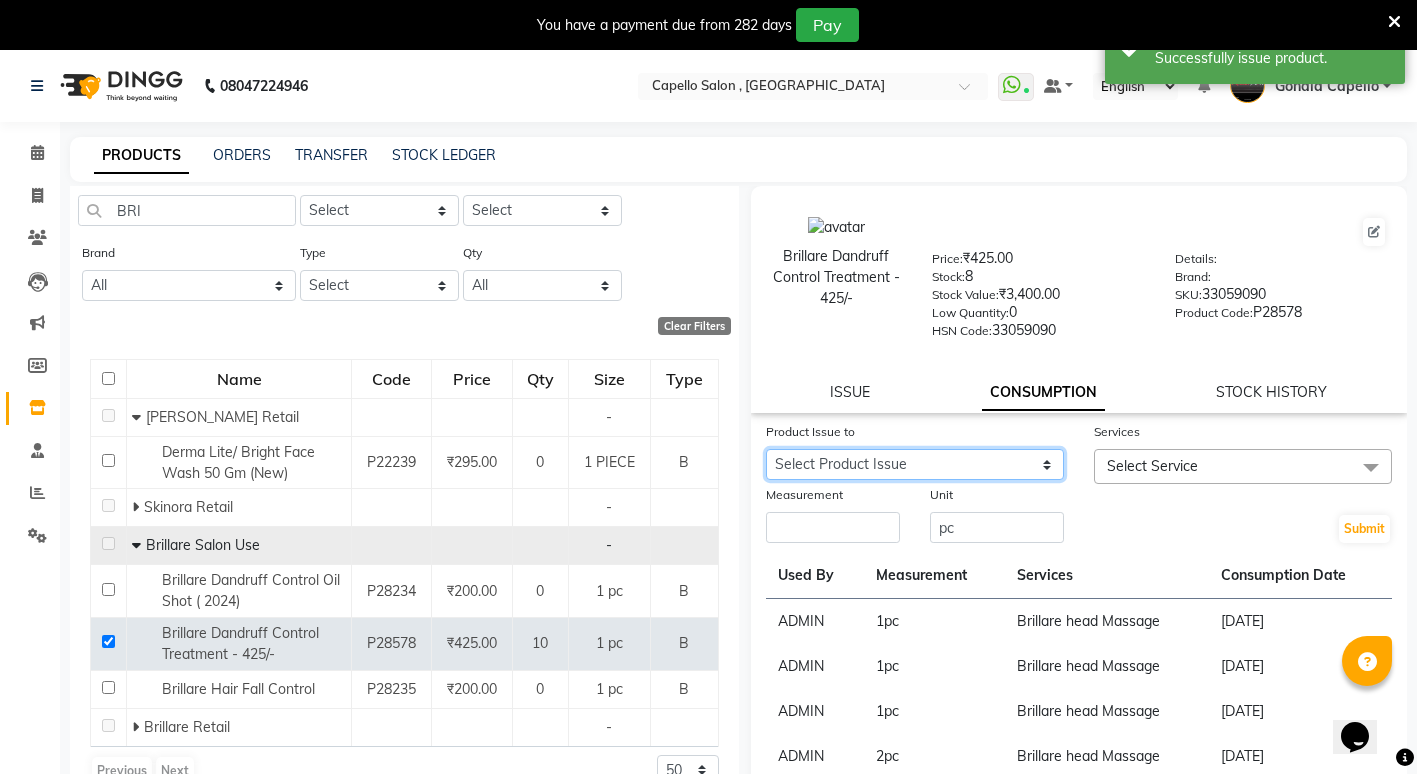 select on "1065117" 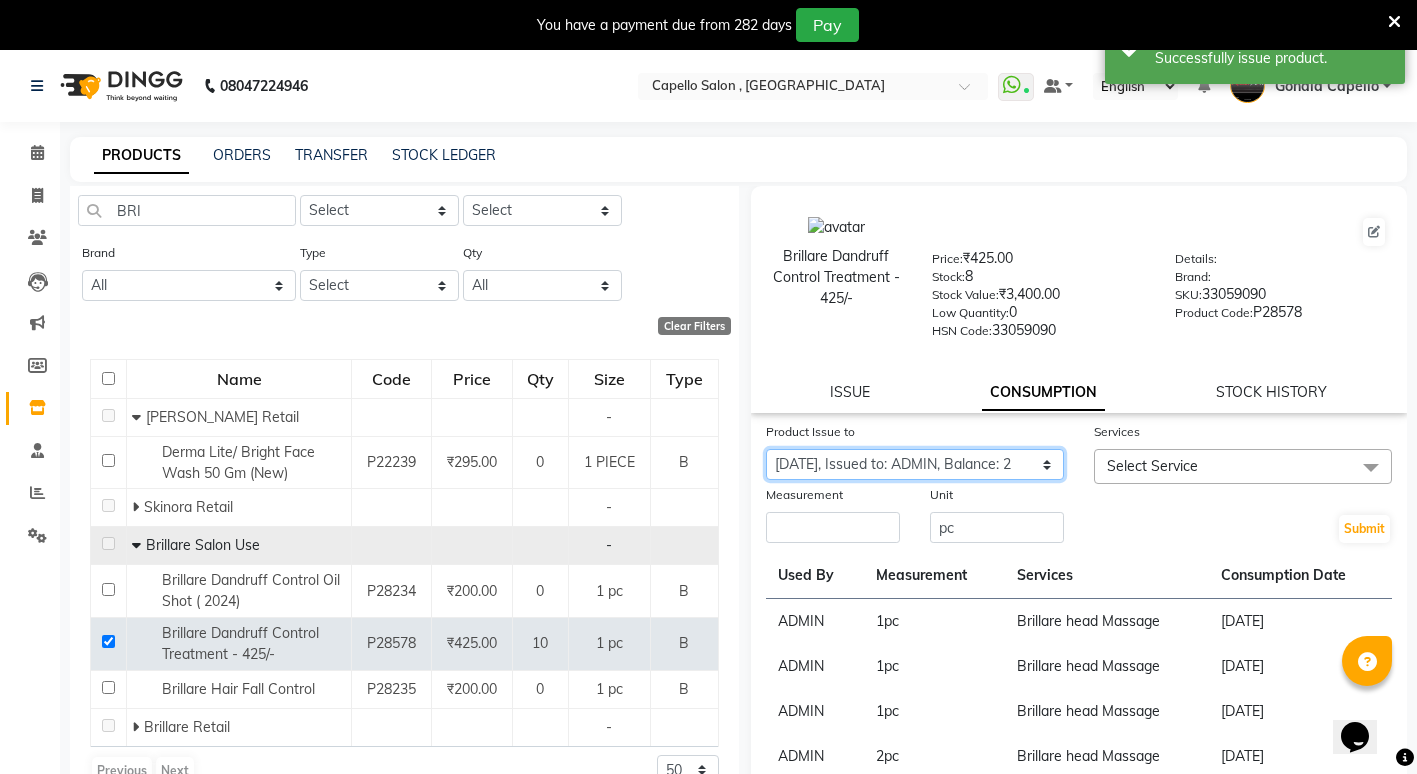 click on "Select Product Issue 2025-07-10, Issued to: ADMIN, Balance: 2" 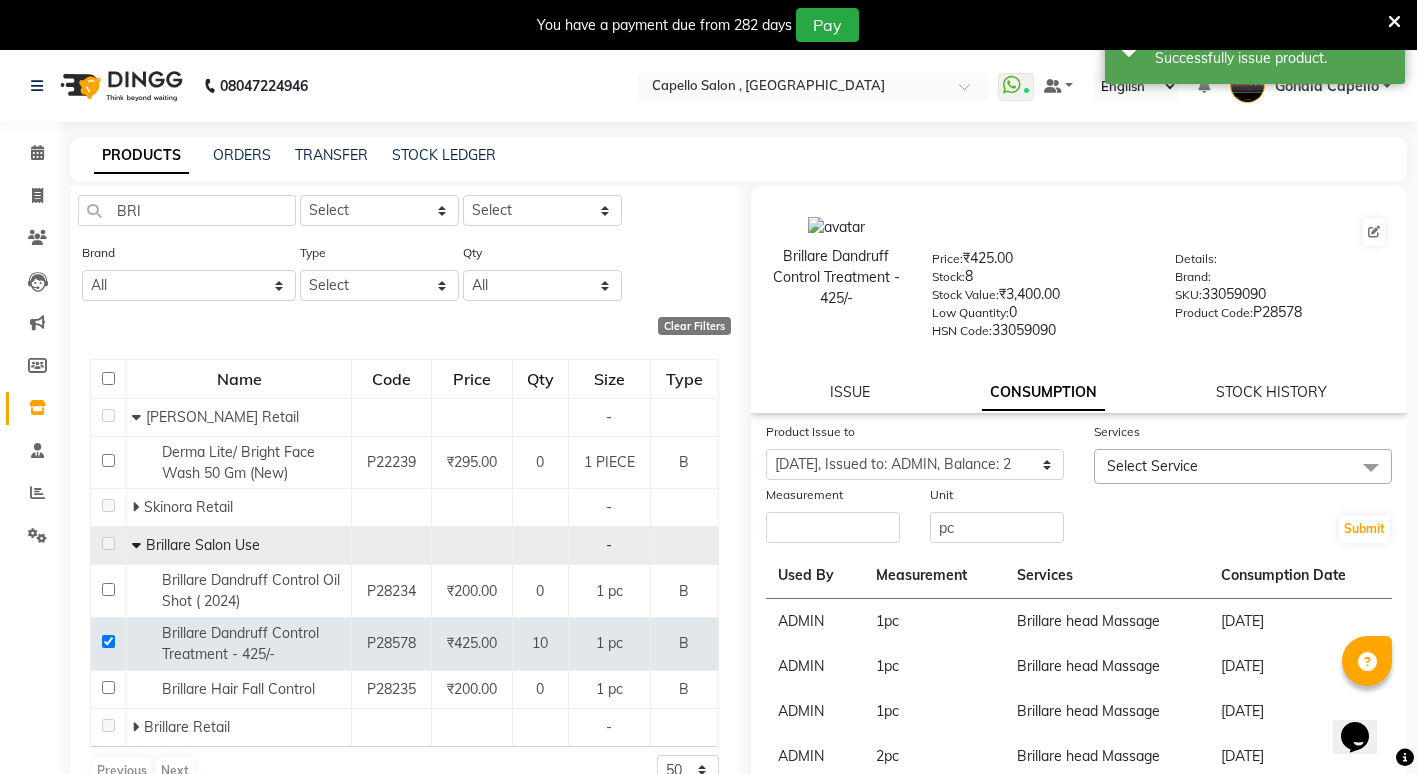 click on "Select Service" 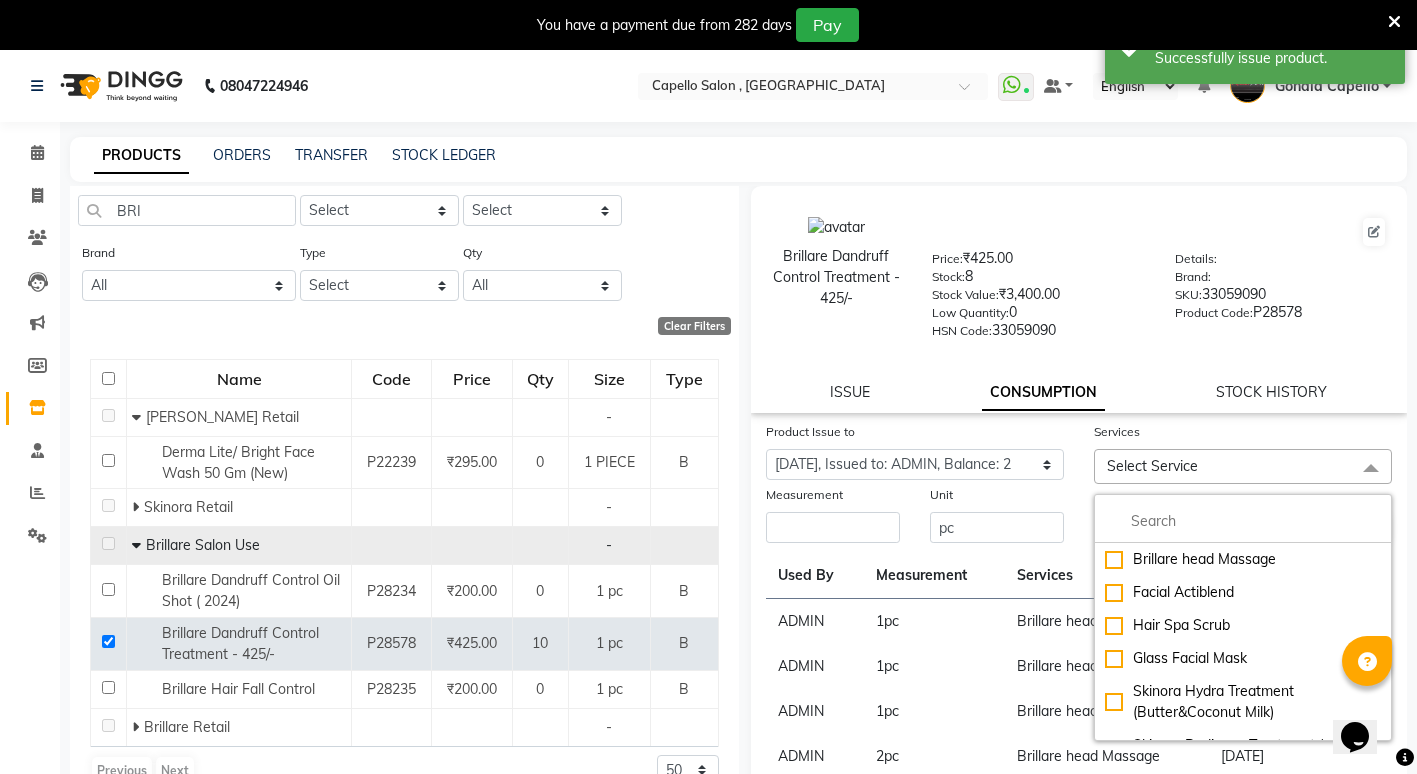 drag, startPoint x: 1099, startPoint y: 556, endPoint x: 1043, endPoint y: 556, distance: 56 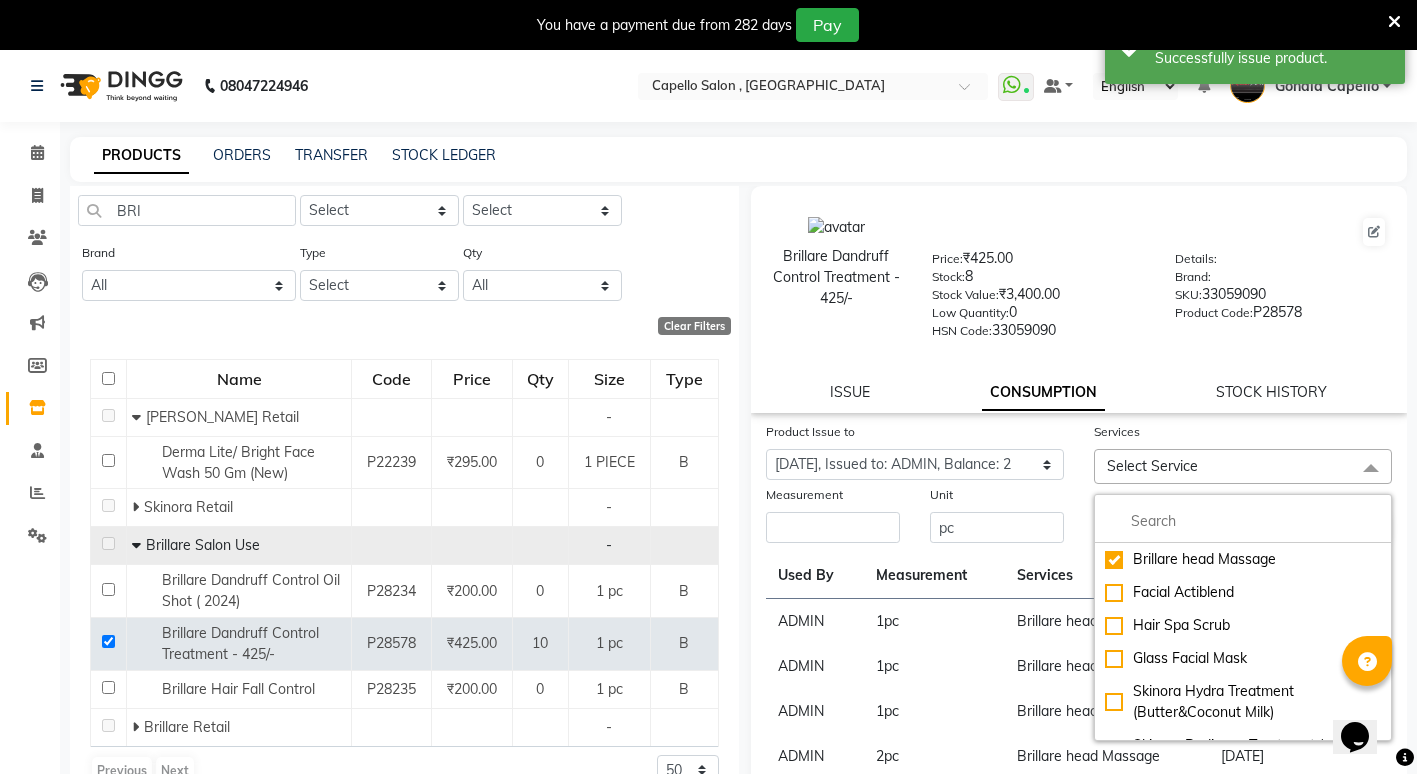 checkbox on "true" 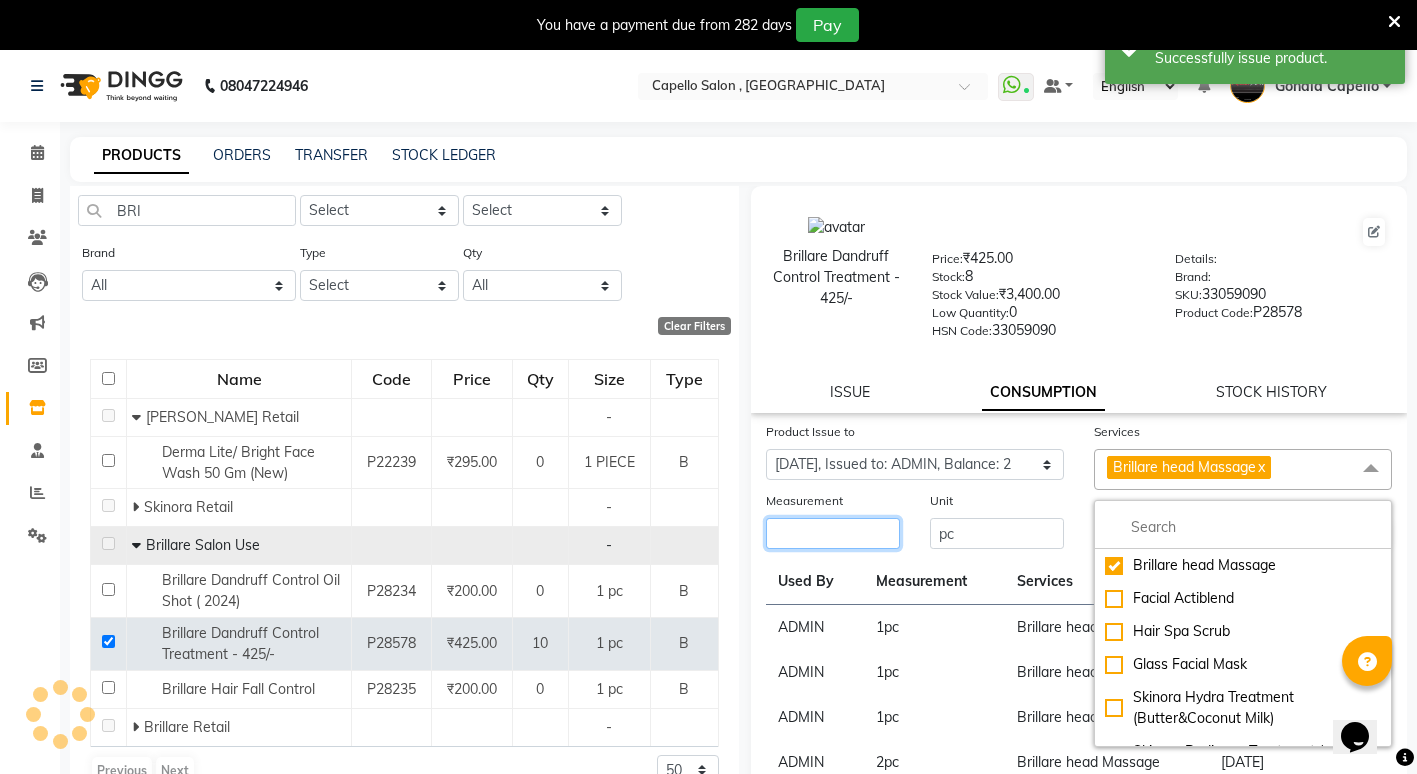 click 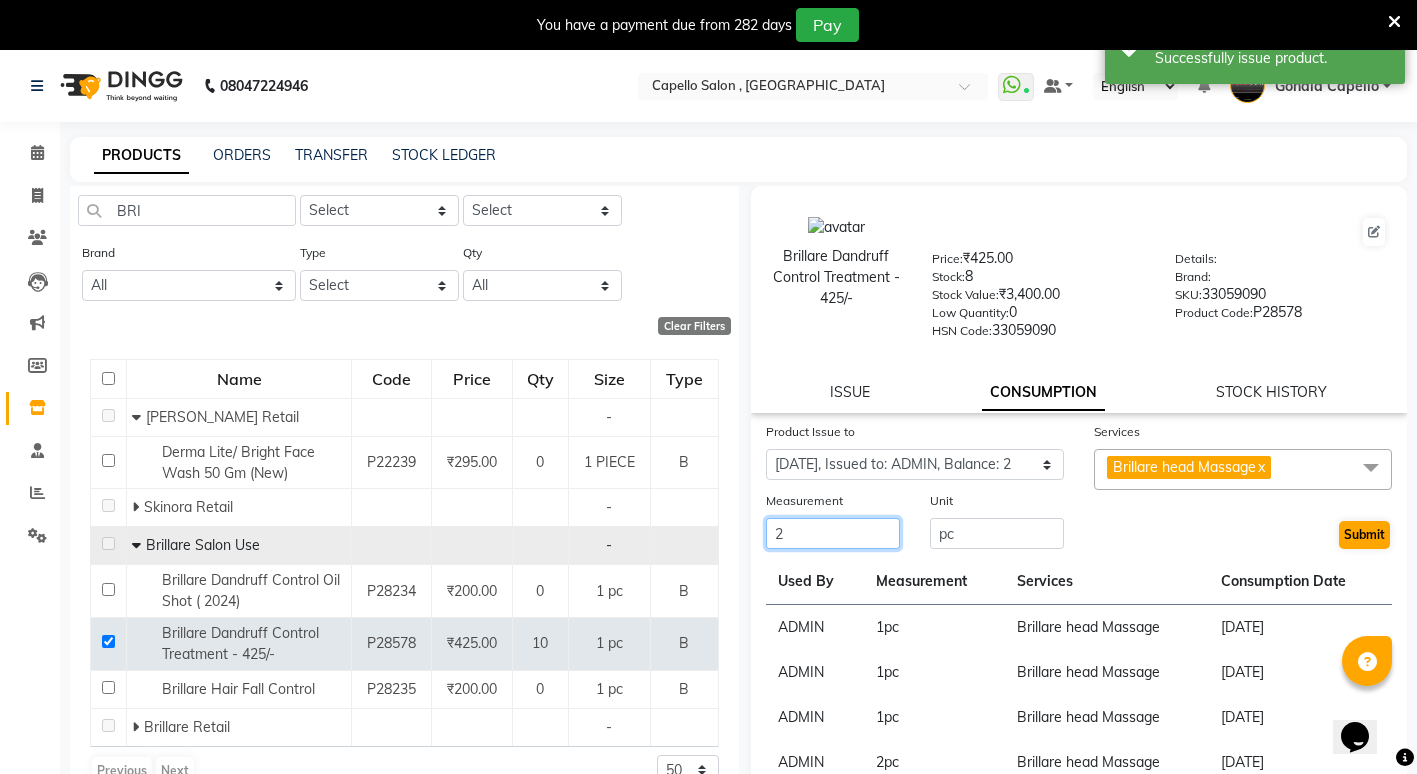 type on "2" 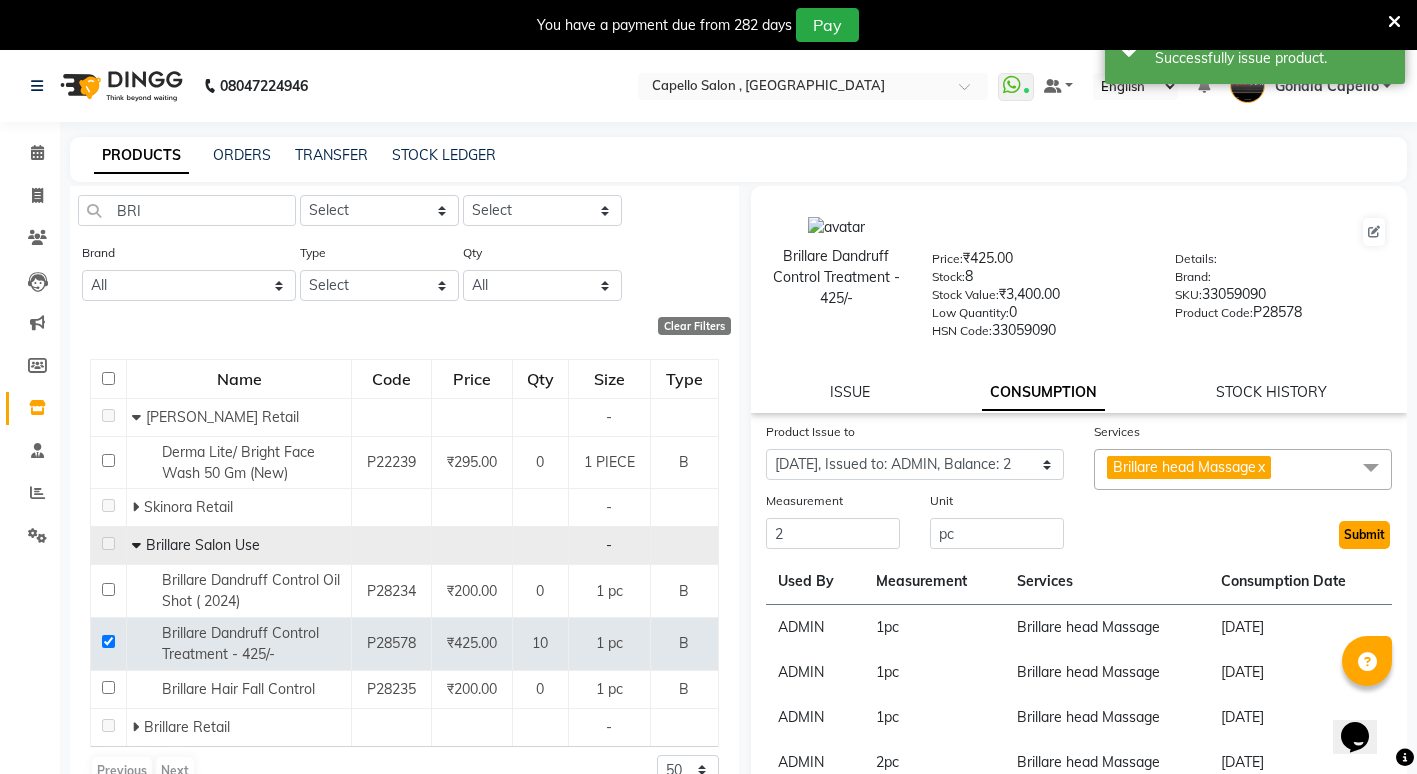 click on "Submit" 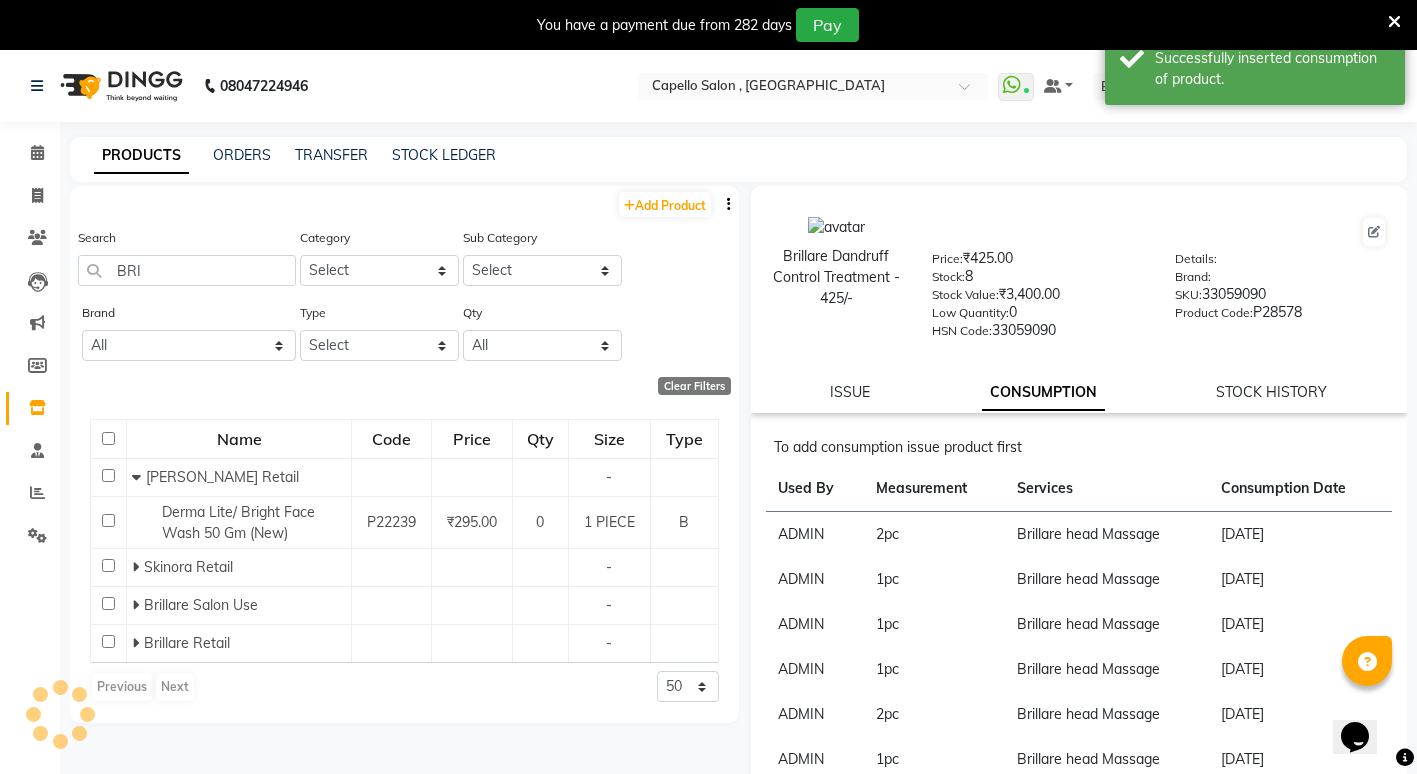 scroll, scrollTop: 0, scrollLeft: 0, axis: both 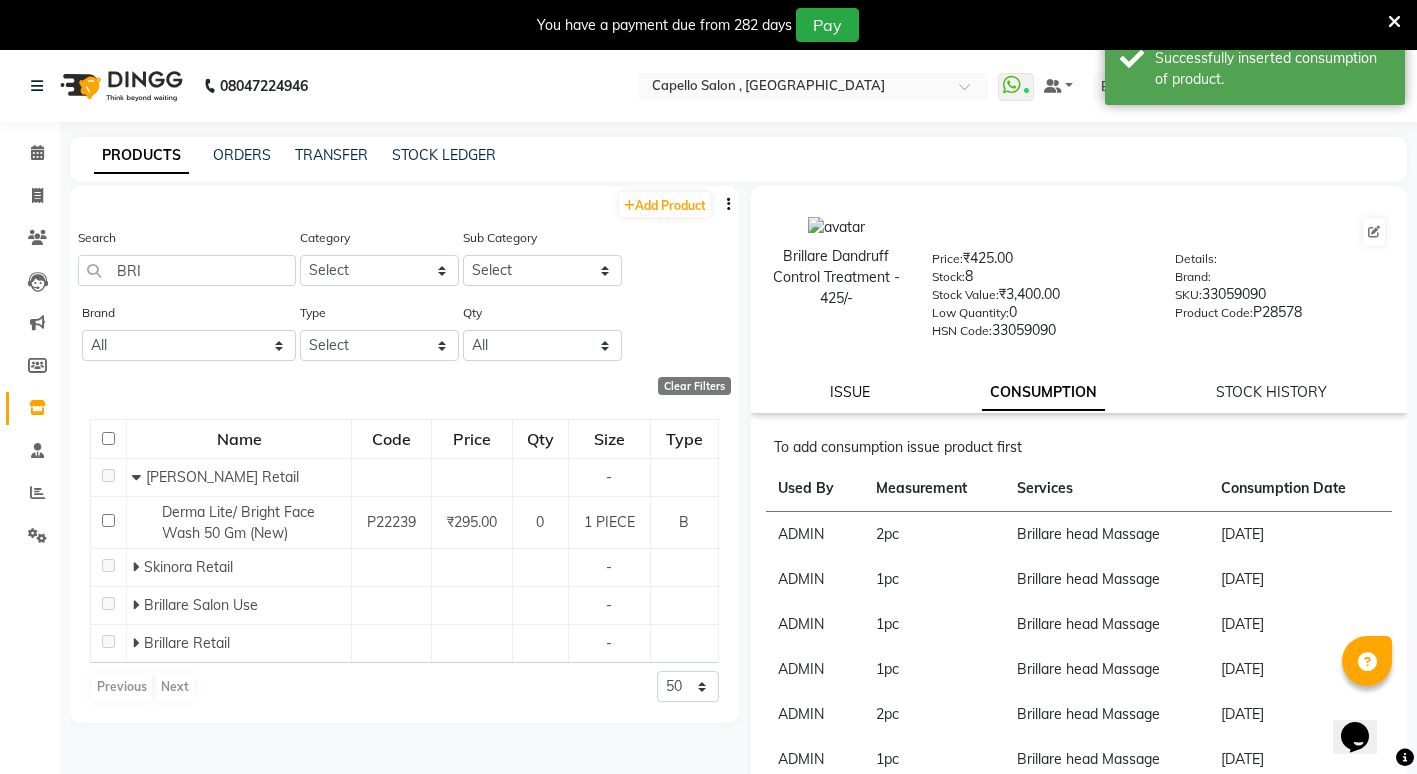 click on "ISSUE" 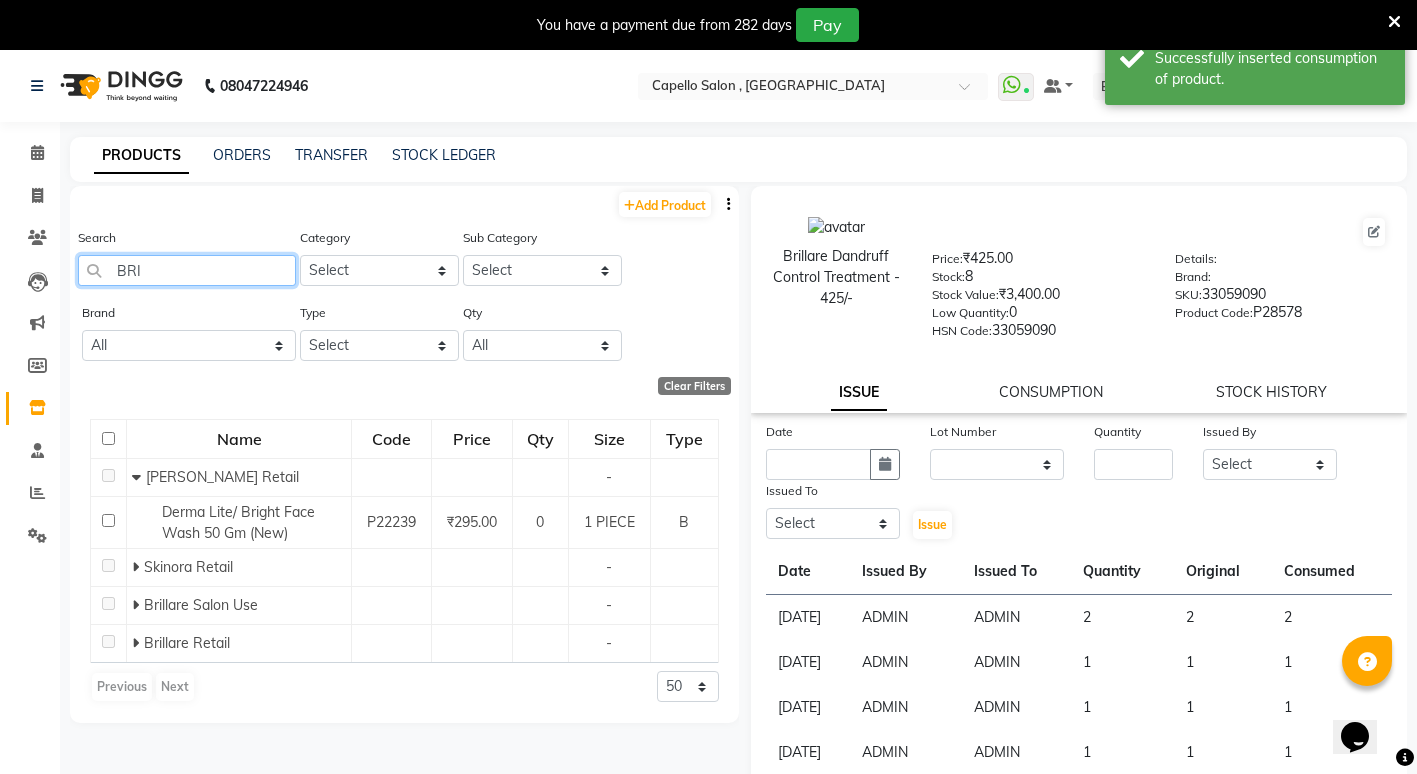 click on "BRI" 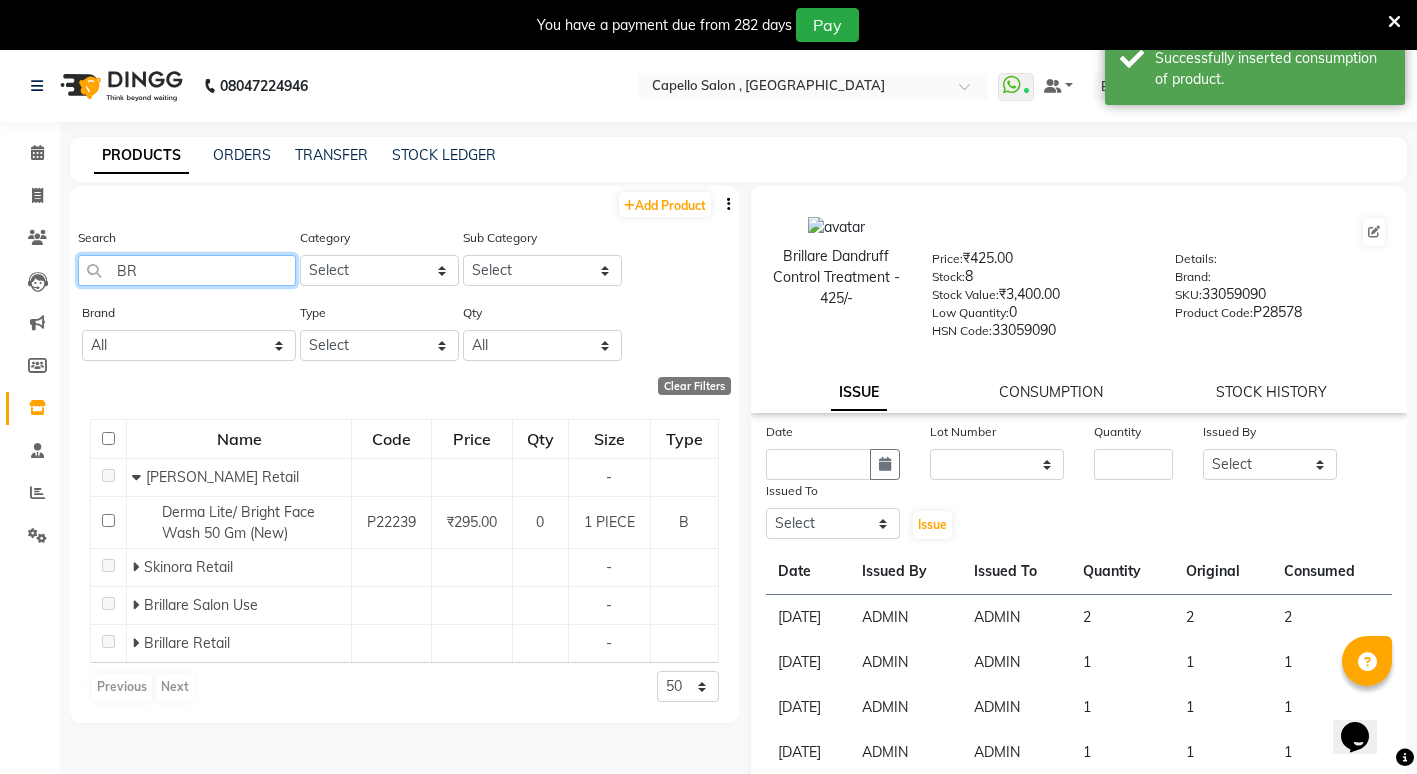 type on "B" 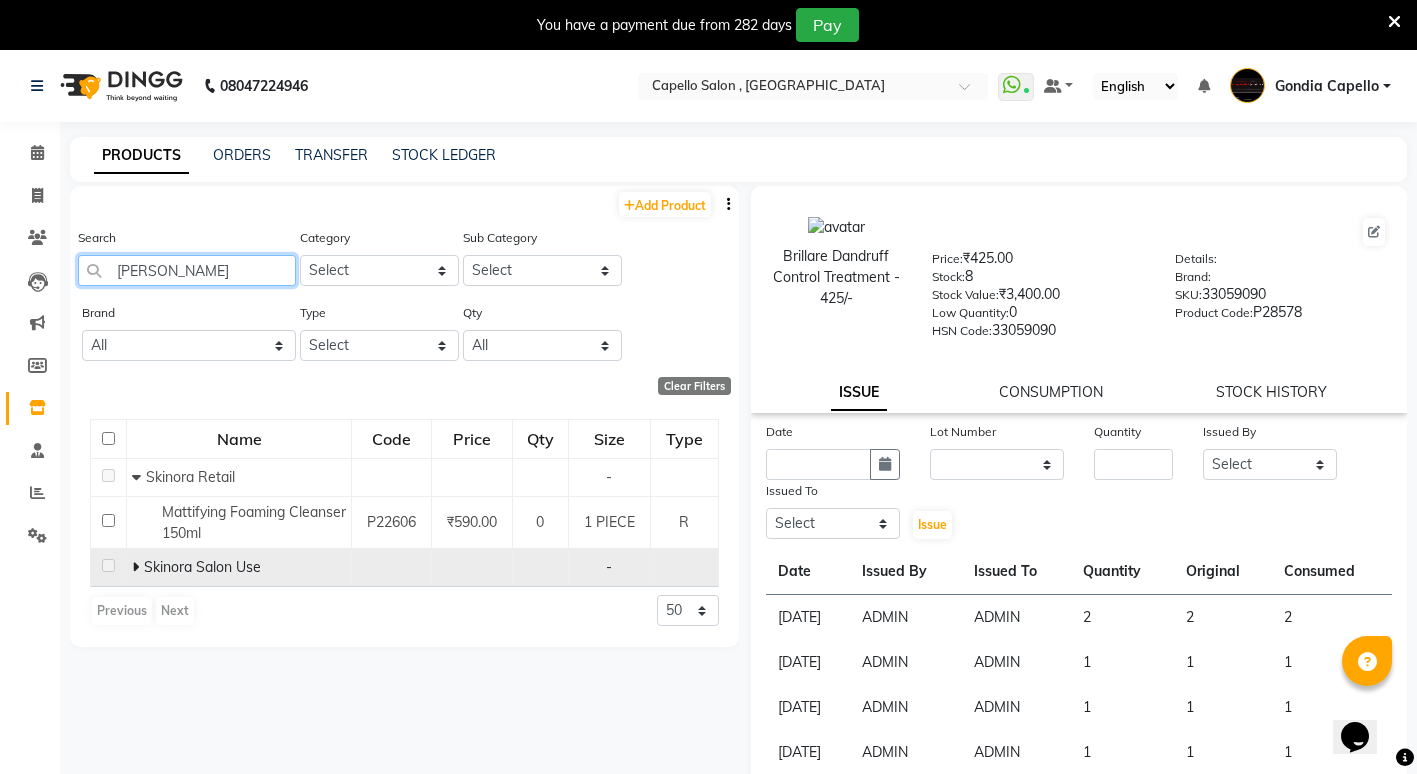 type on "MATTI" 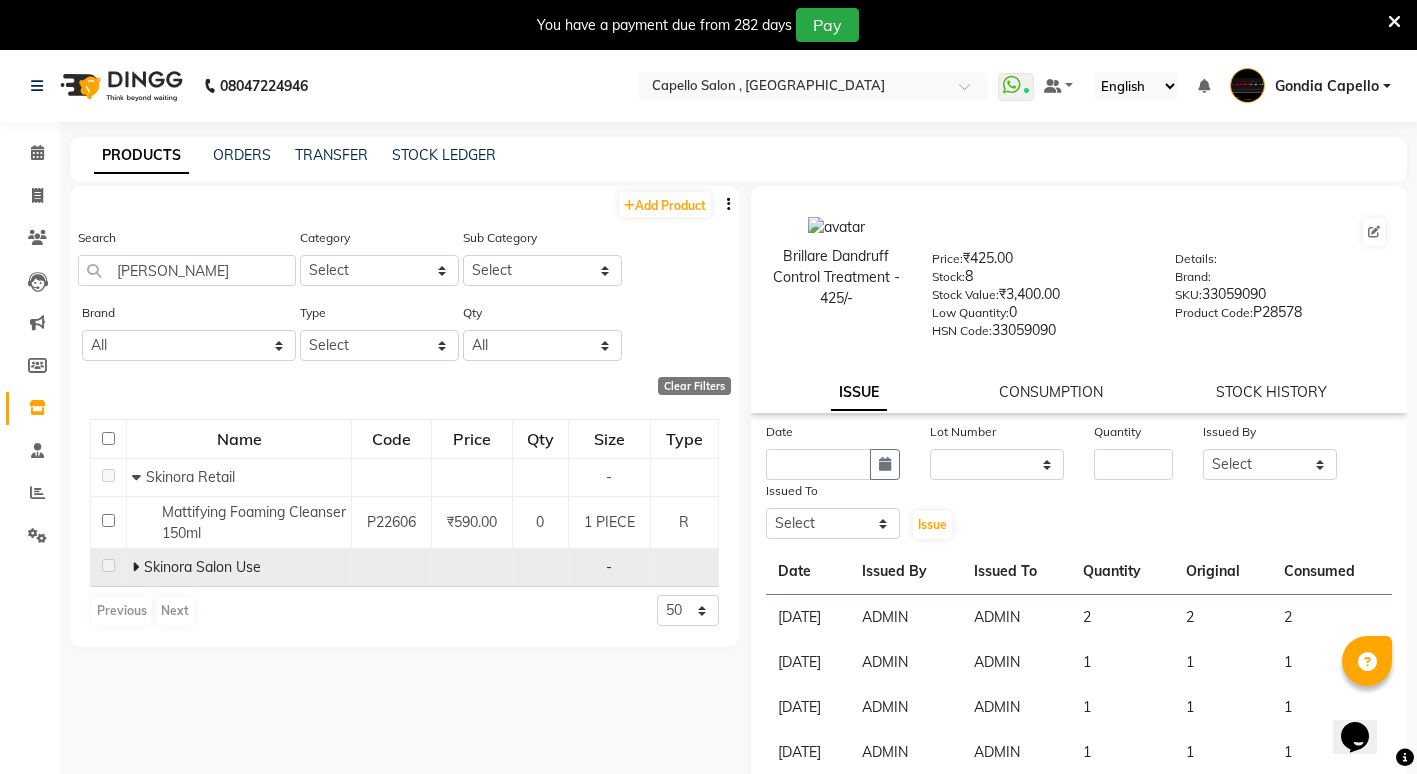 click 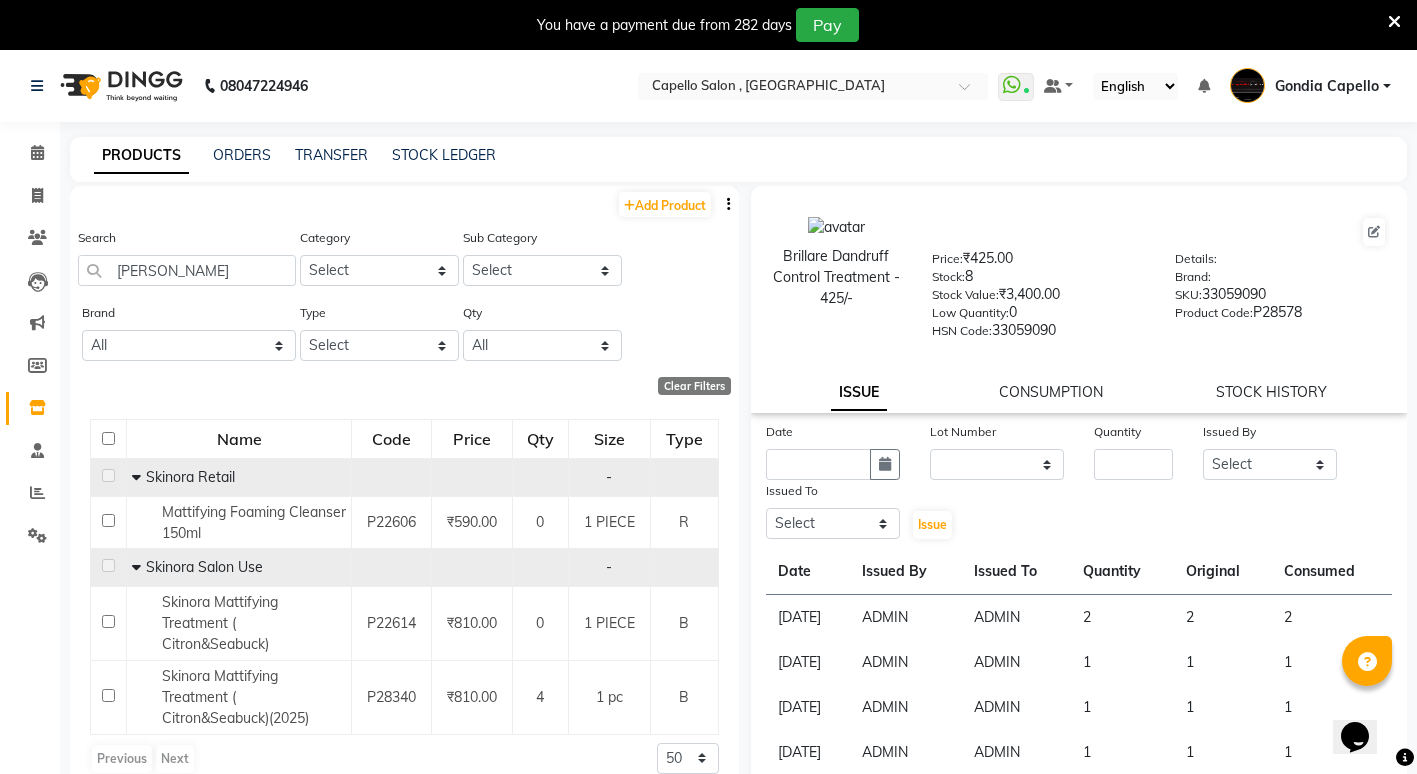 scroll, scrollTop: 63, scrollLeft: 0, axis: vertical 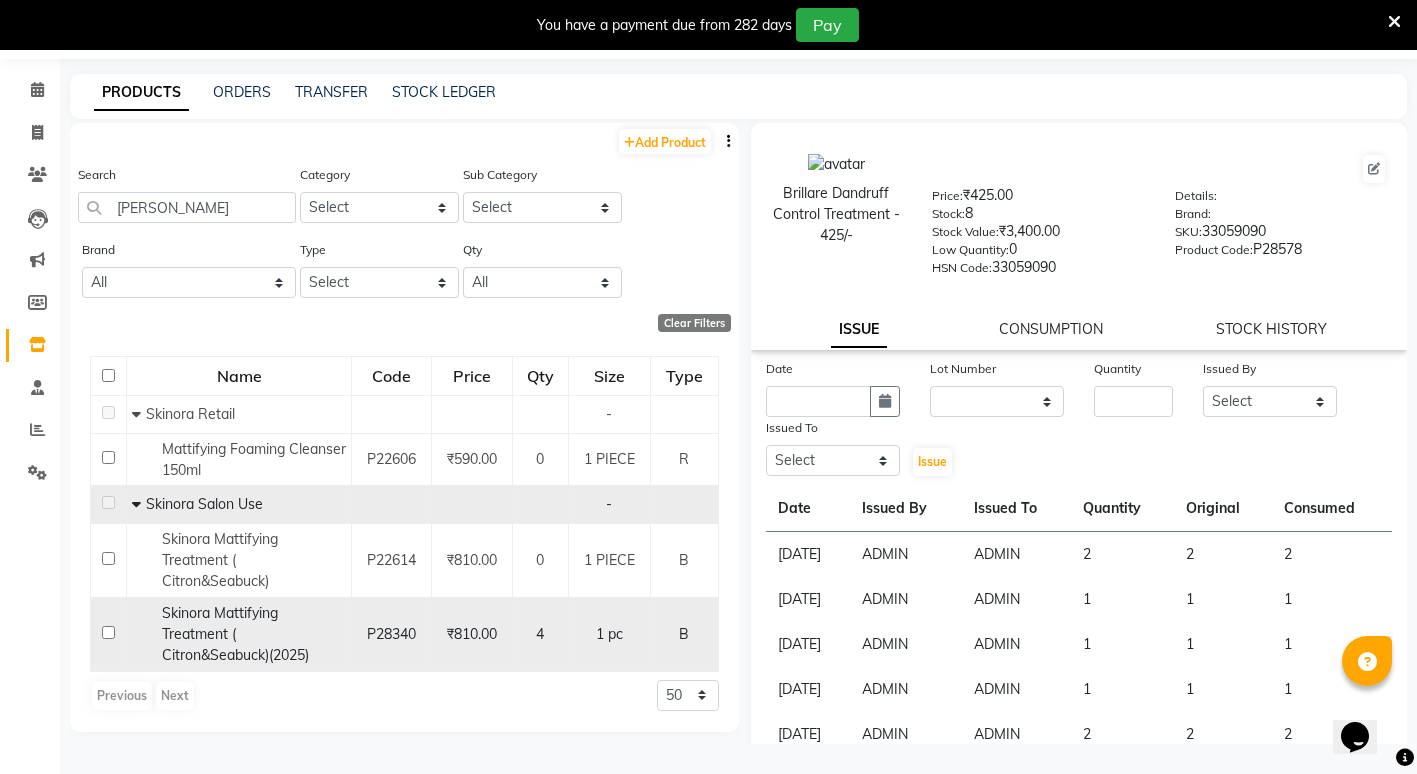 click 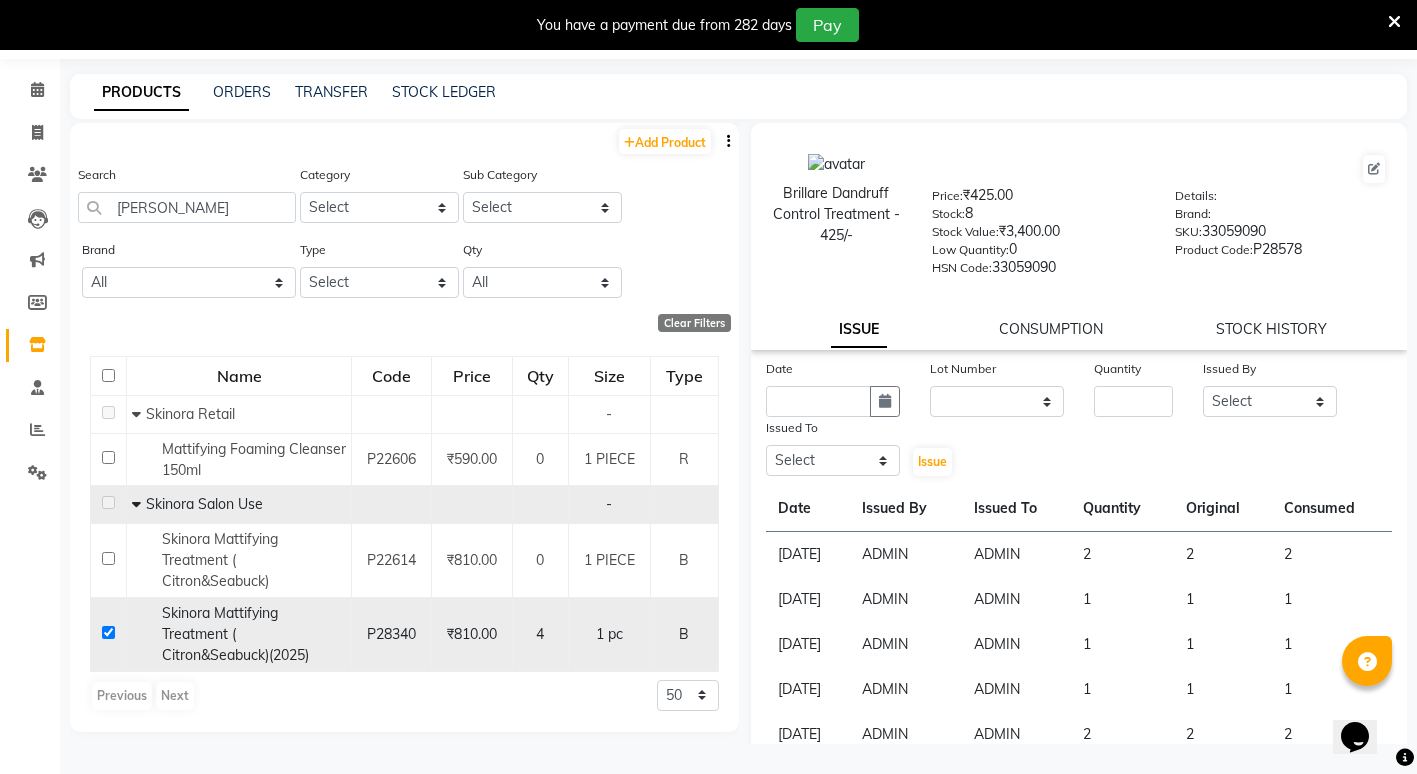 checkbox on "true" 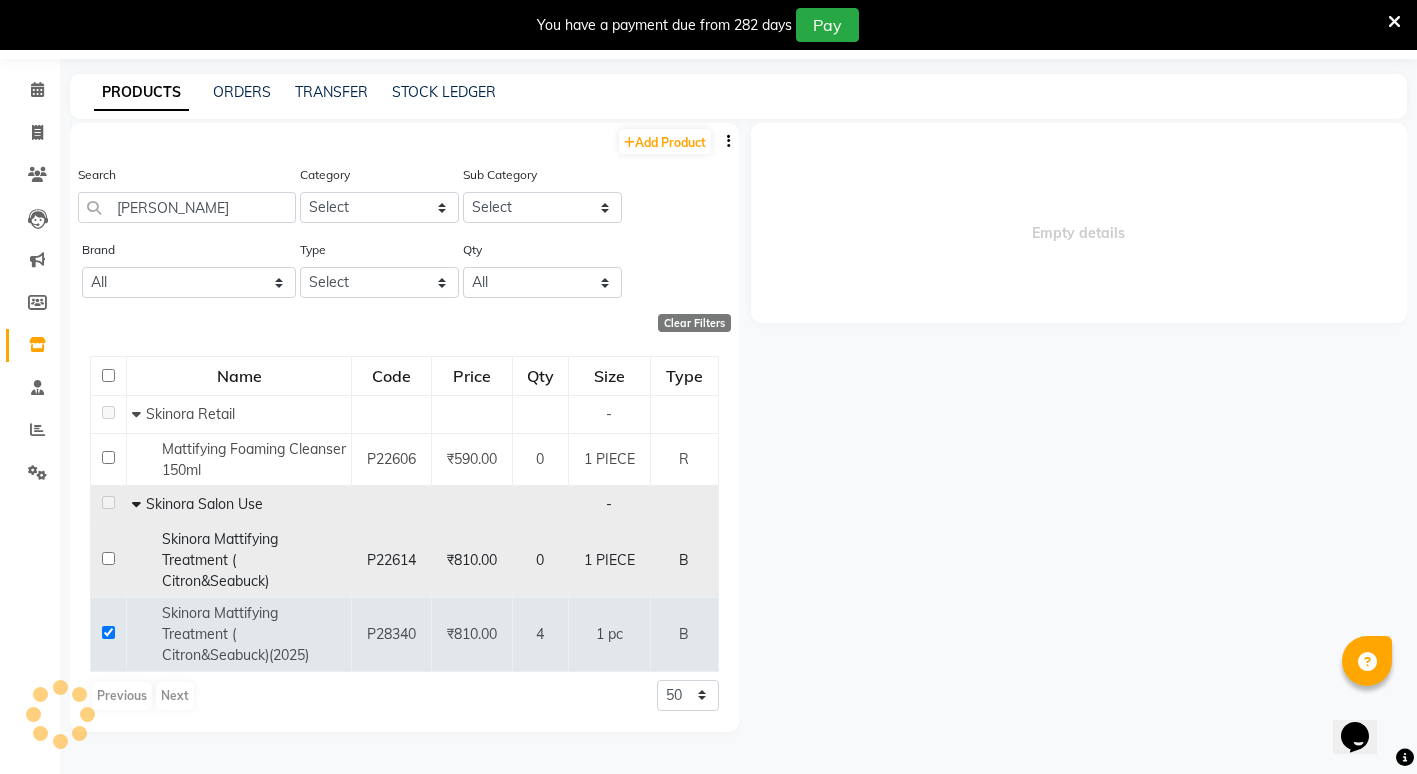 select 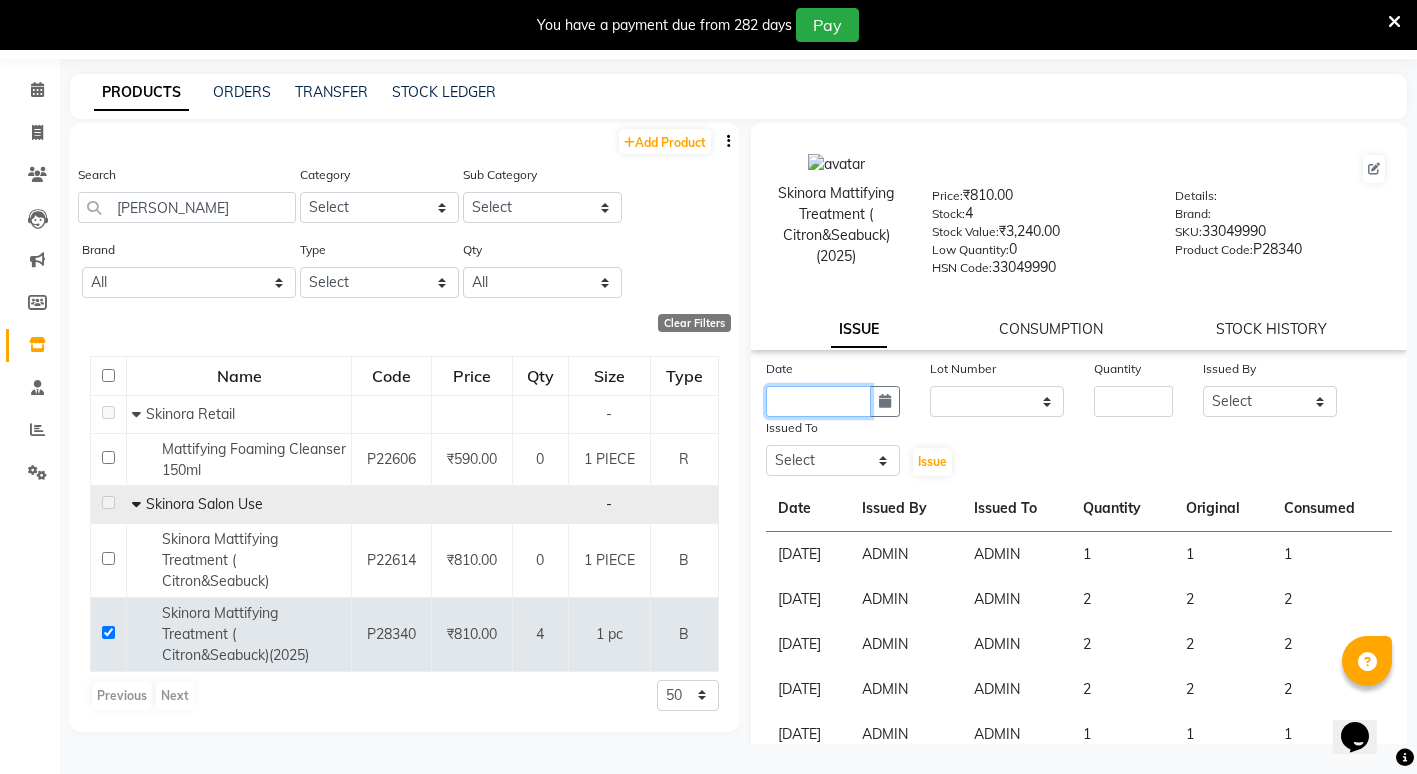 click 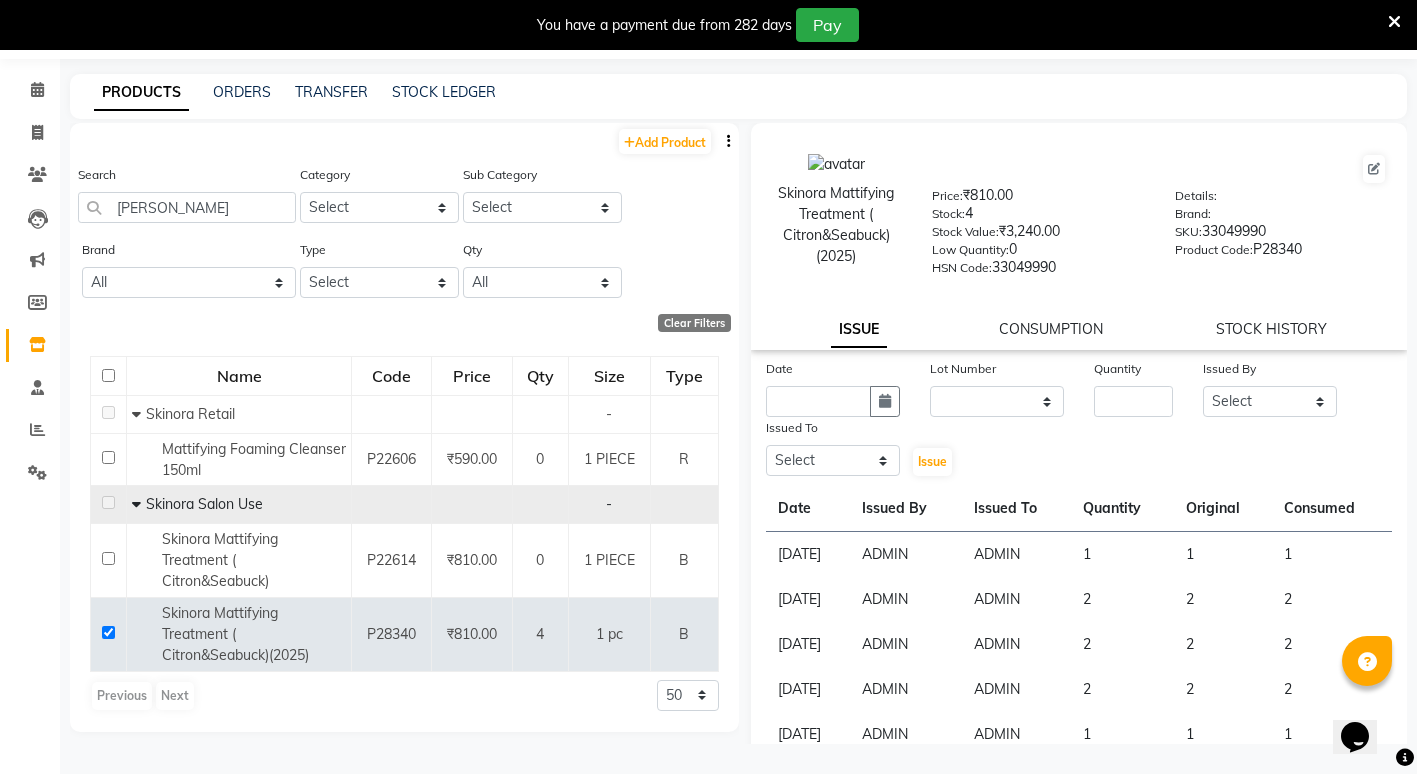 select on "7" 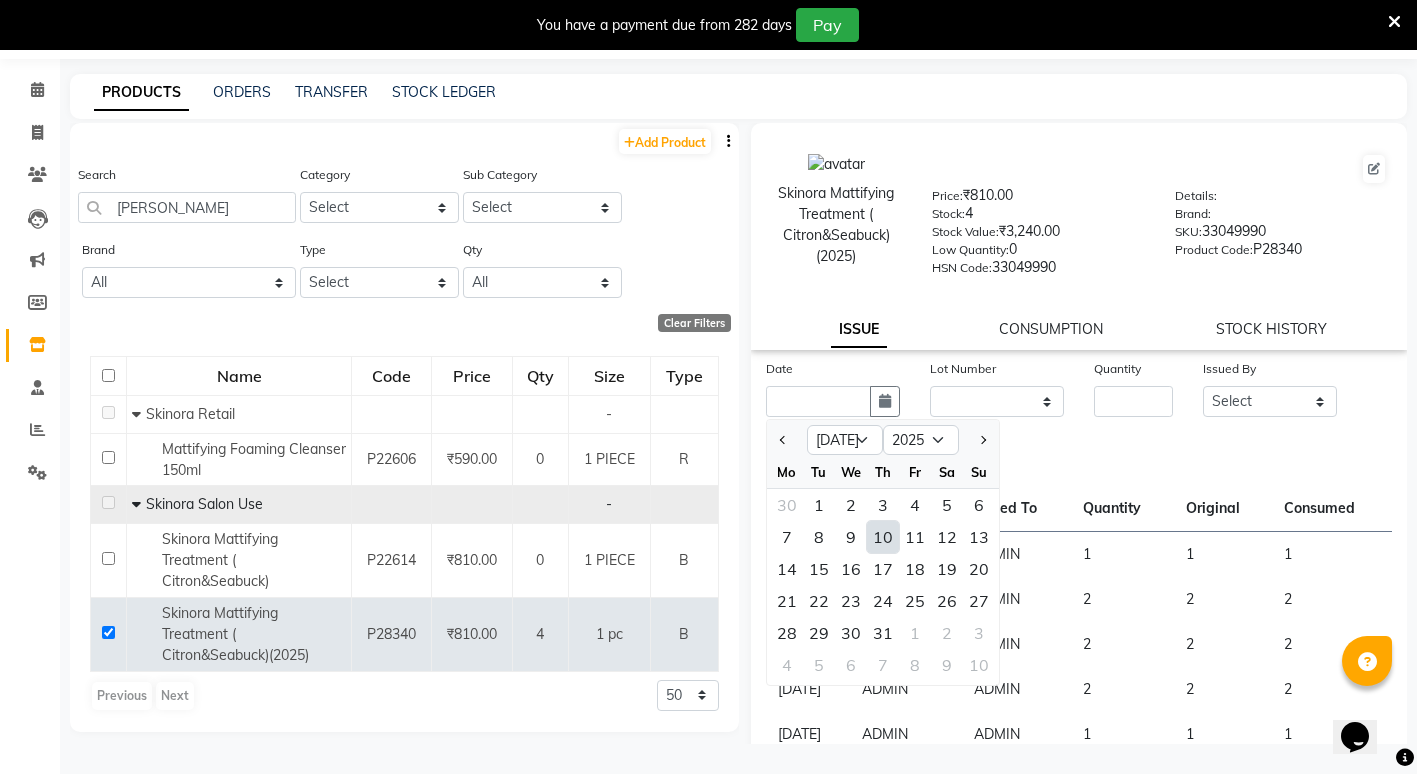 click on "10" 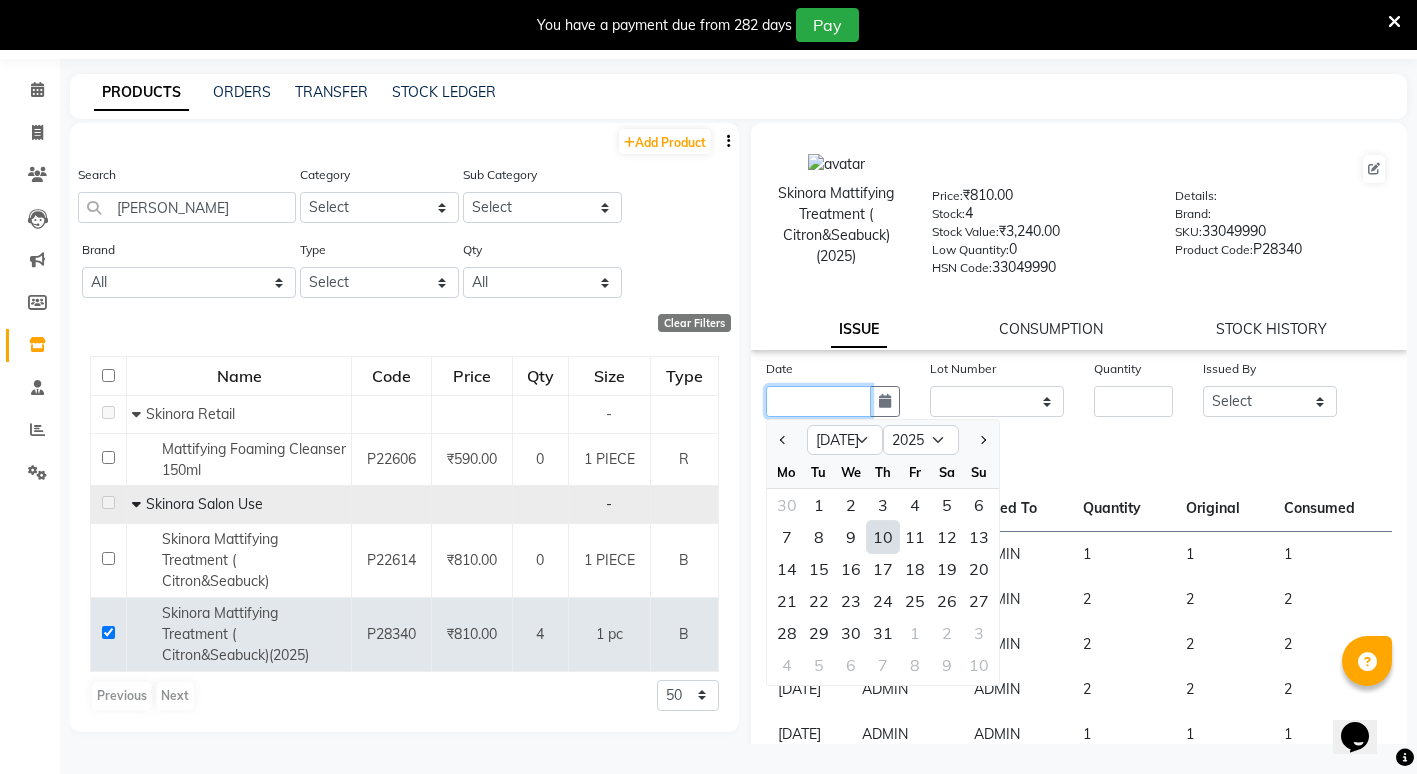 type on "[DATE]" 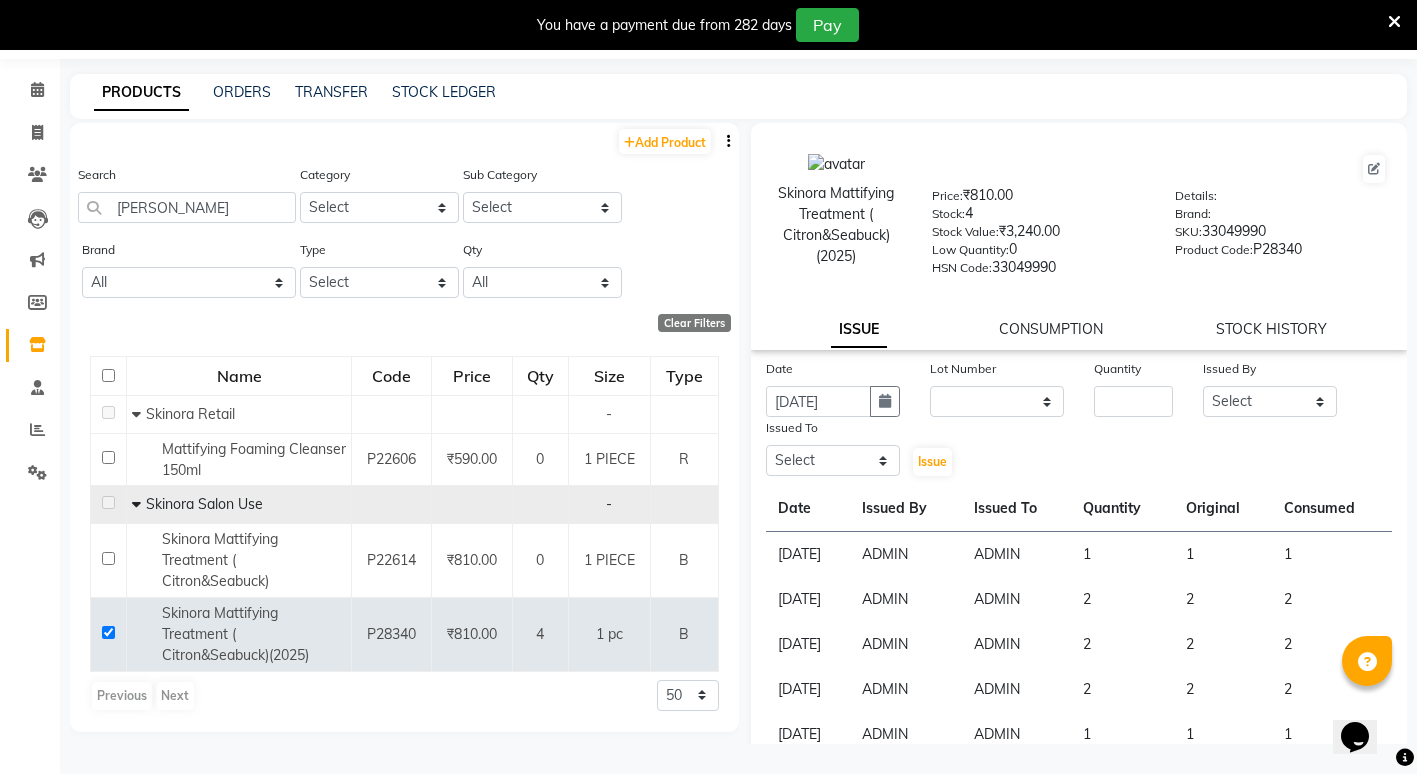 click on "Lot Number" 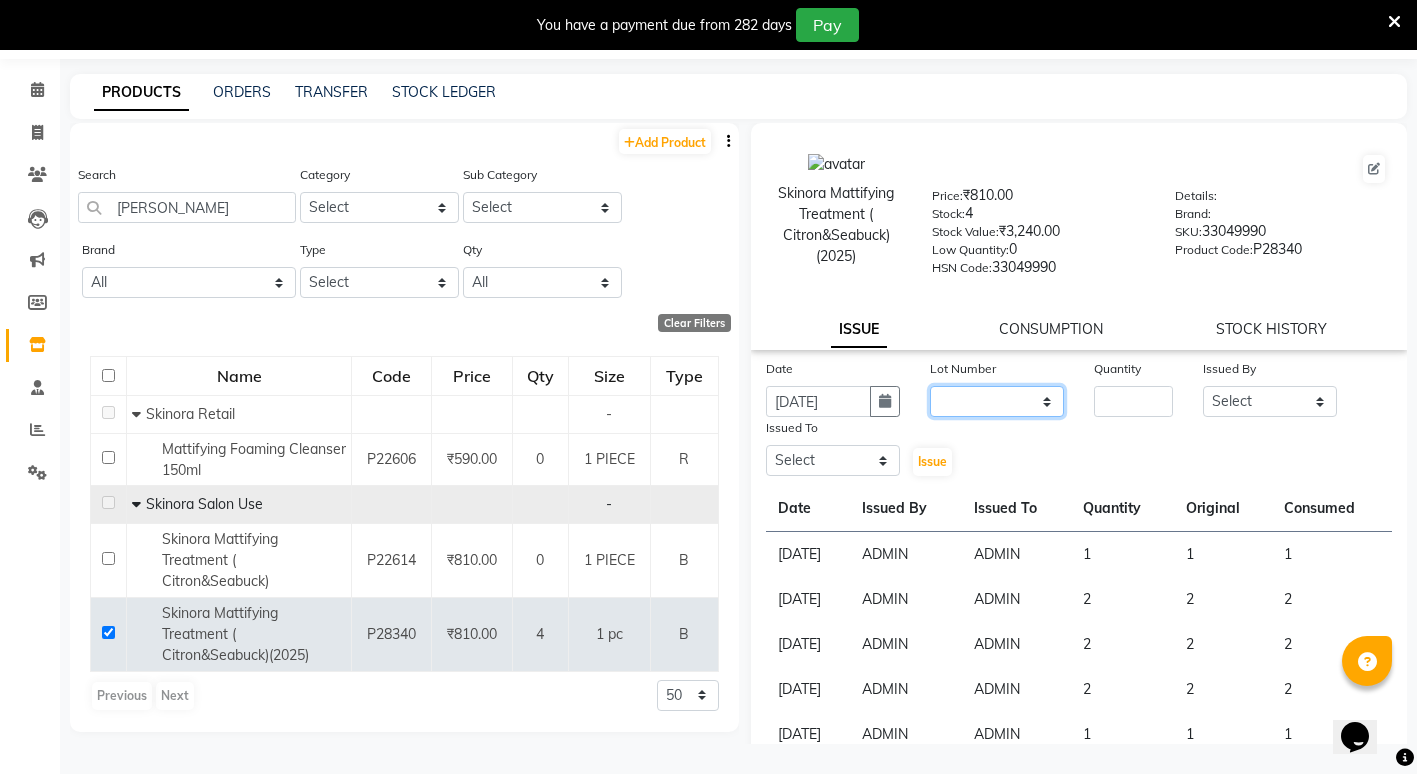 click on "None" 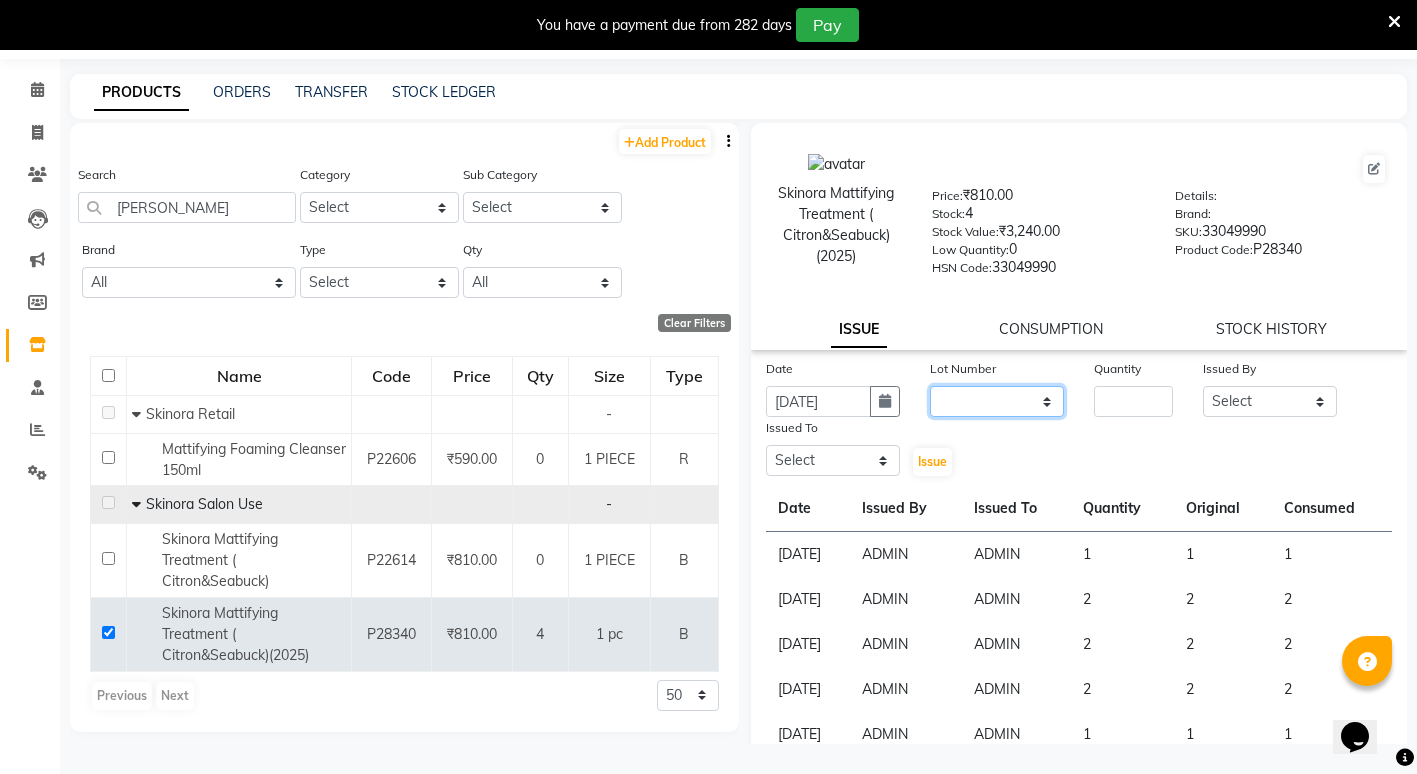 select on "0: null" 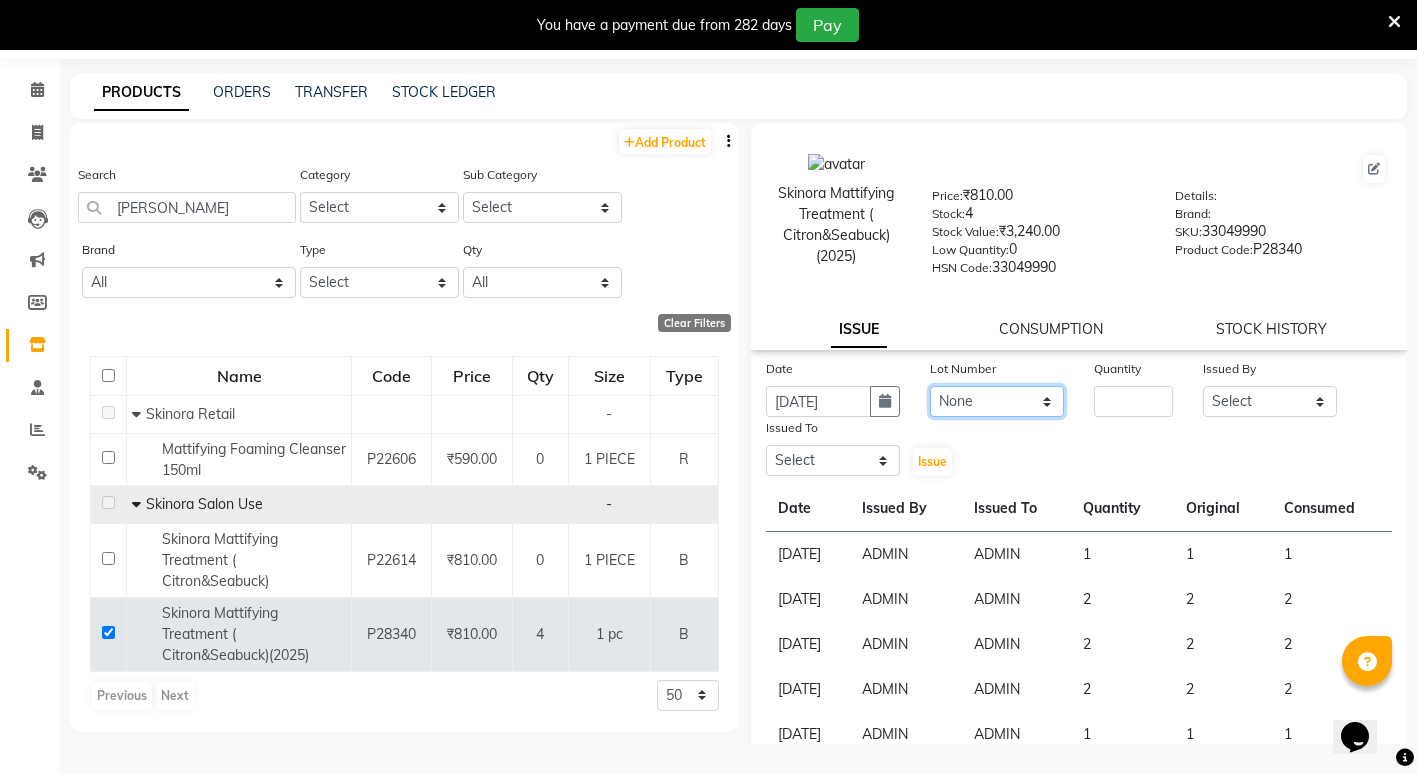 click on "None" 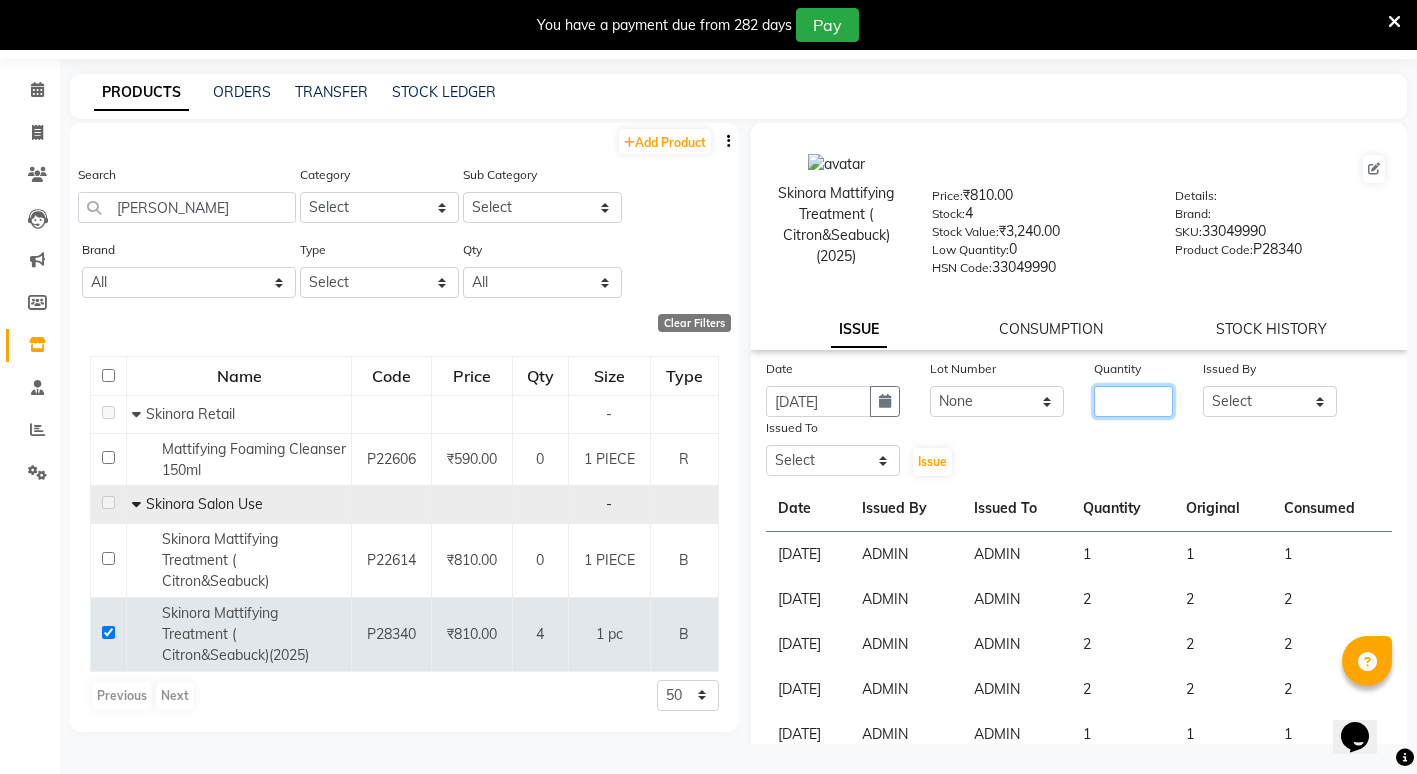 click 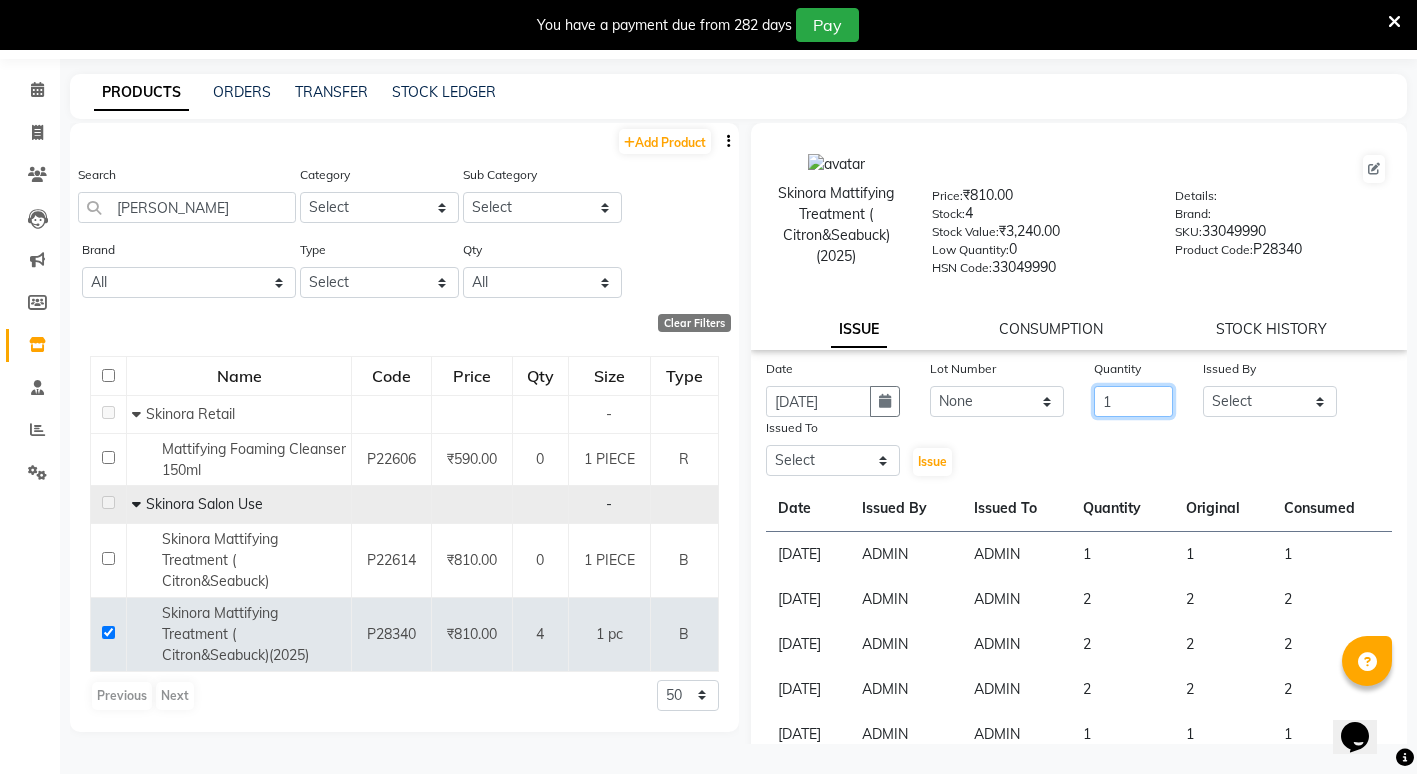 type on "1" 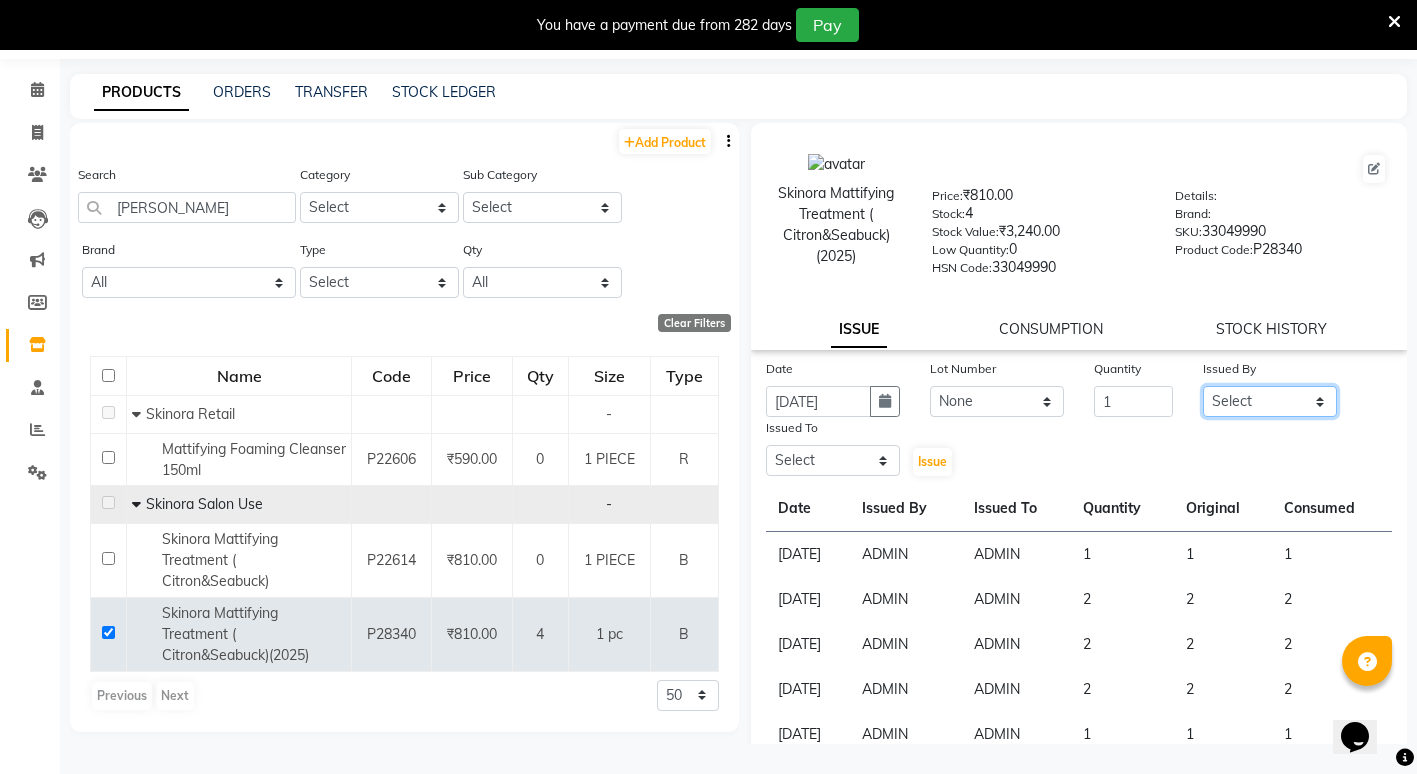 click on "Select ADMIN ANIKET BAGDE BHASKAR KAWDE GAURAV KHOBRAGADE Gondia Capello NIKHIL KANETKAR  NITIN TANDE priyanshi yewatkar Rahul Suryawanshi SHUBHANGI BANSOD Uma Khandare (M) YAKSHITA KURVE" 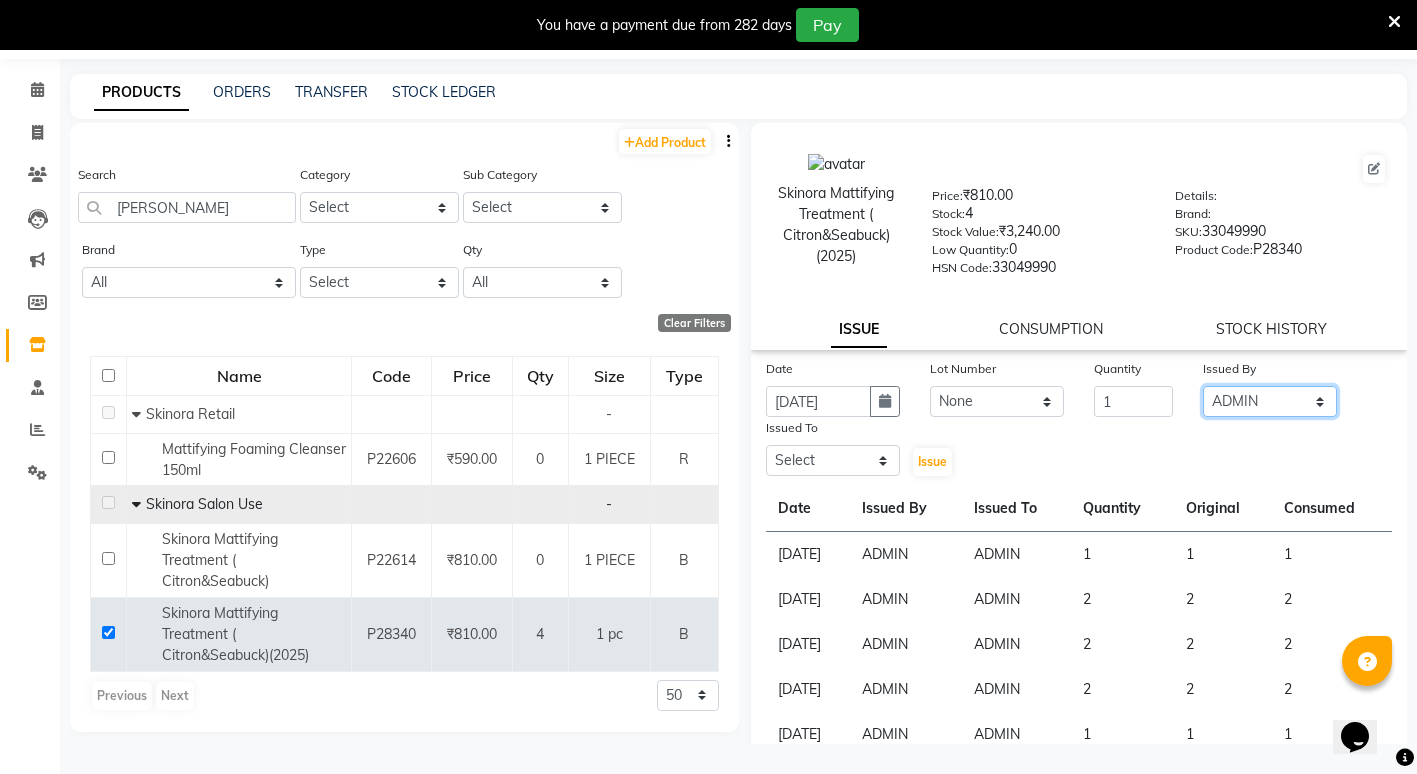 click on "Select ADMIN ANIKET BAGDE BHASKAR KAWDE GAURAV KHOBRAGADE Gondia Capello NIKHIL KANETKAR  NITIN TANDE priyanshi yewatkar Rahul Suryawanshi SHUBHANGI BANSOD Uma Khandare (M) YAKSHITA KURVE" 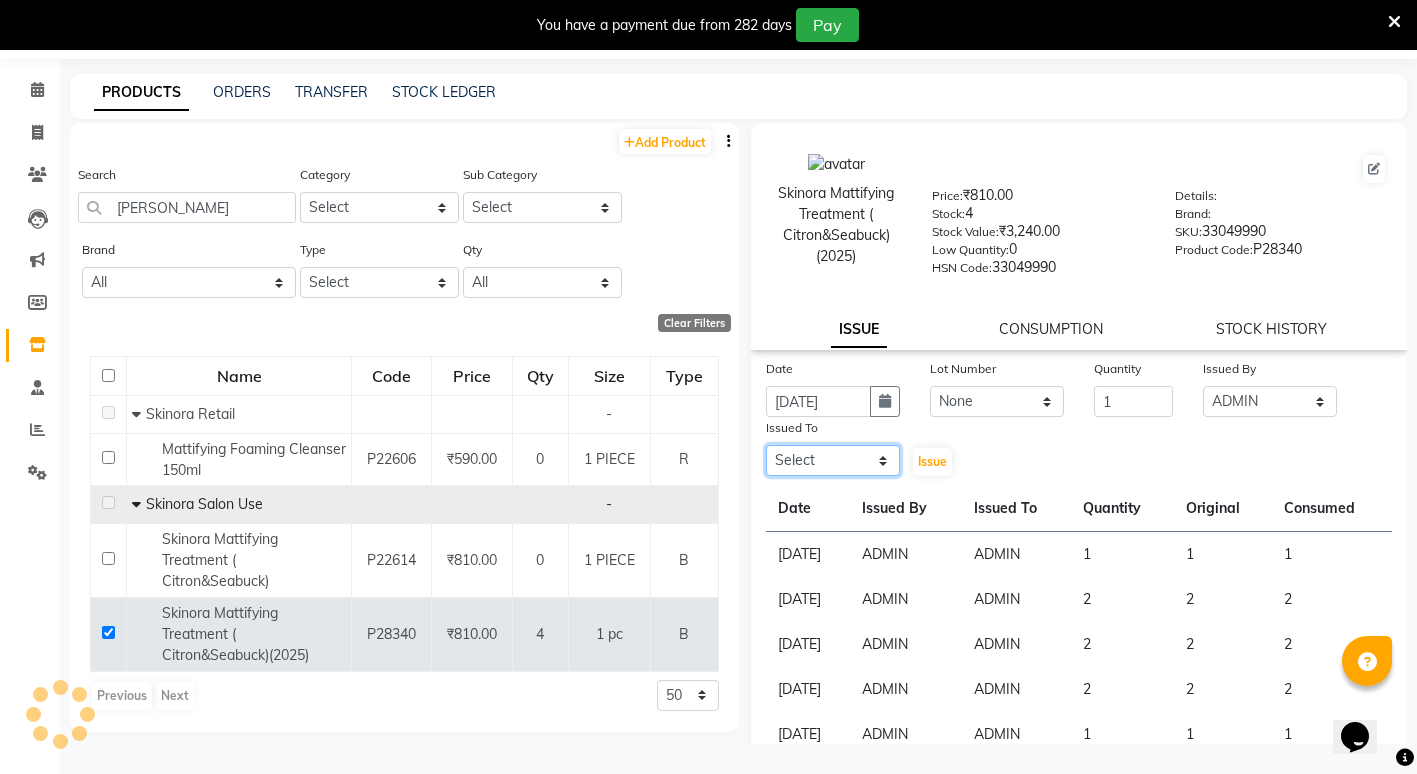 click on "Select ADMIN ANIKET BAGDE BHASKAR KAWDE GAURAV KHOBRAGADE Gondia Capello NIKHIL KANETKAR  NITIN TANDE priyanshi yewatkar Rahul Suryawanshi SHUBHANGI BANSOD Uma Khandare (M) YAKSHITA KURVE" 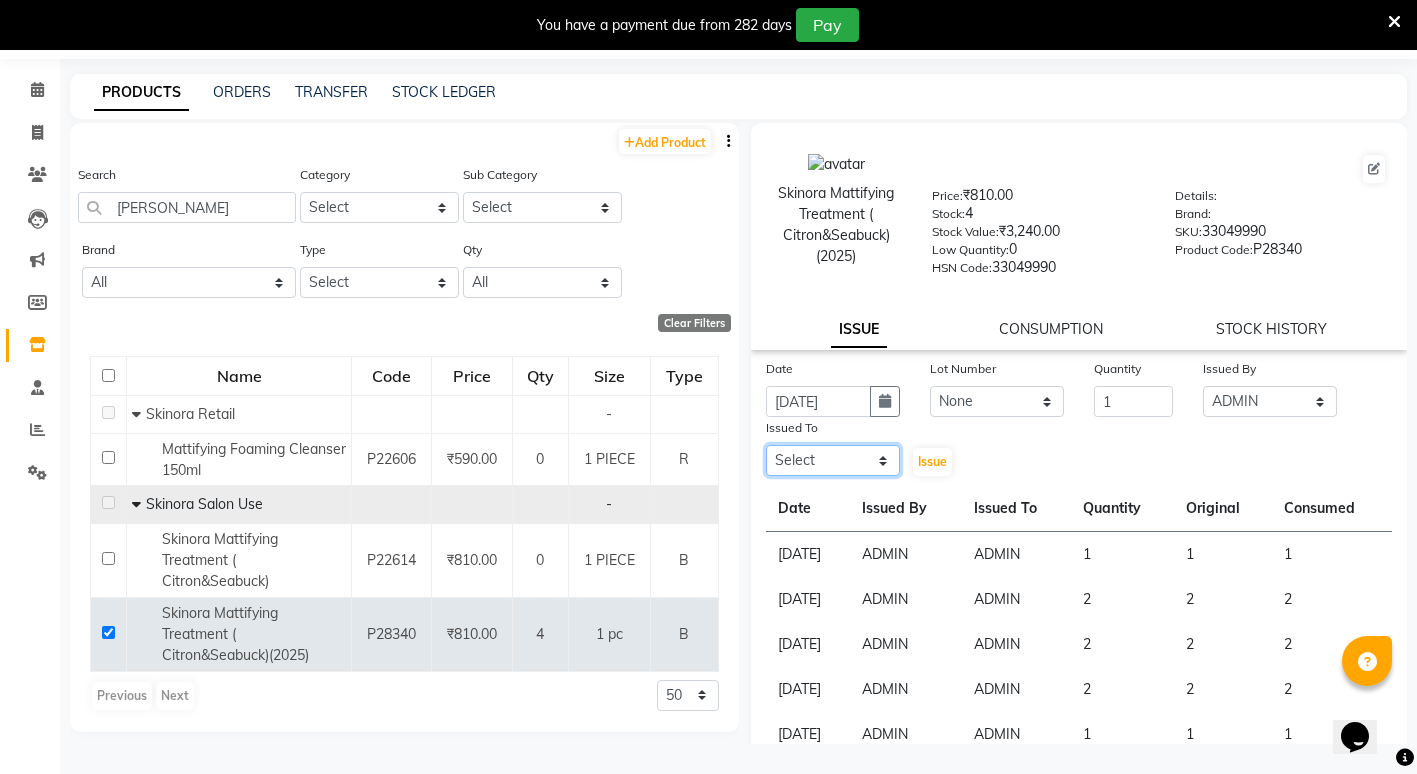 select on "14667" 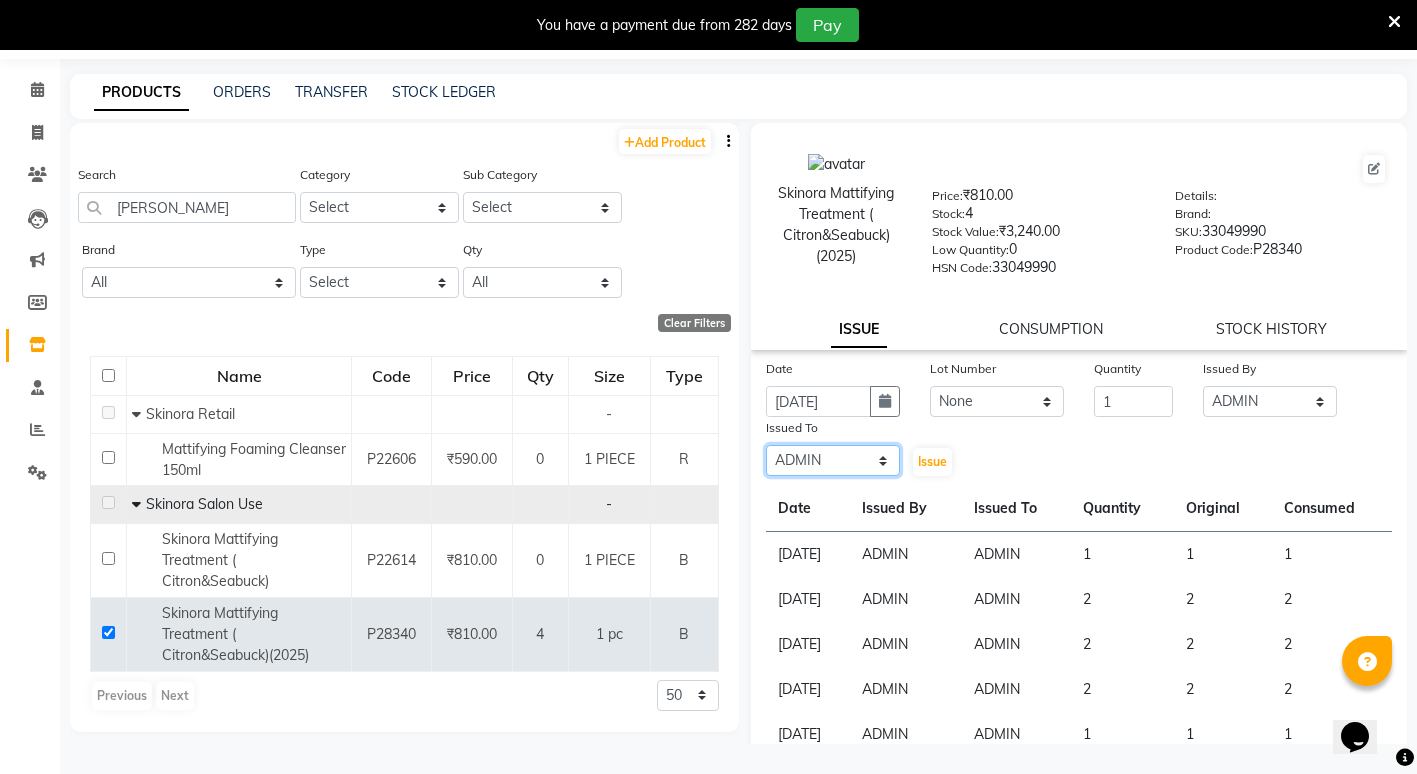 click on "Select ADMIN ANIKET BAGDE BHASKAR KAWDE GAURAV KHOBRAGADE Gondia Capello NIKHIL KANETKAR  NITIN TANDE priyanshi yewatkar Rahul Suryawanshi SHUBHANGI BANSOD Uma Khandare (M) YAKSHITA KURVE" 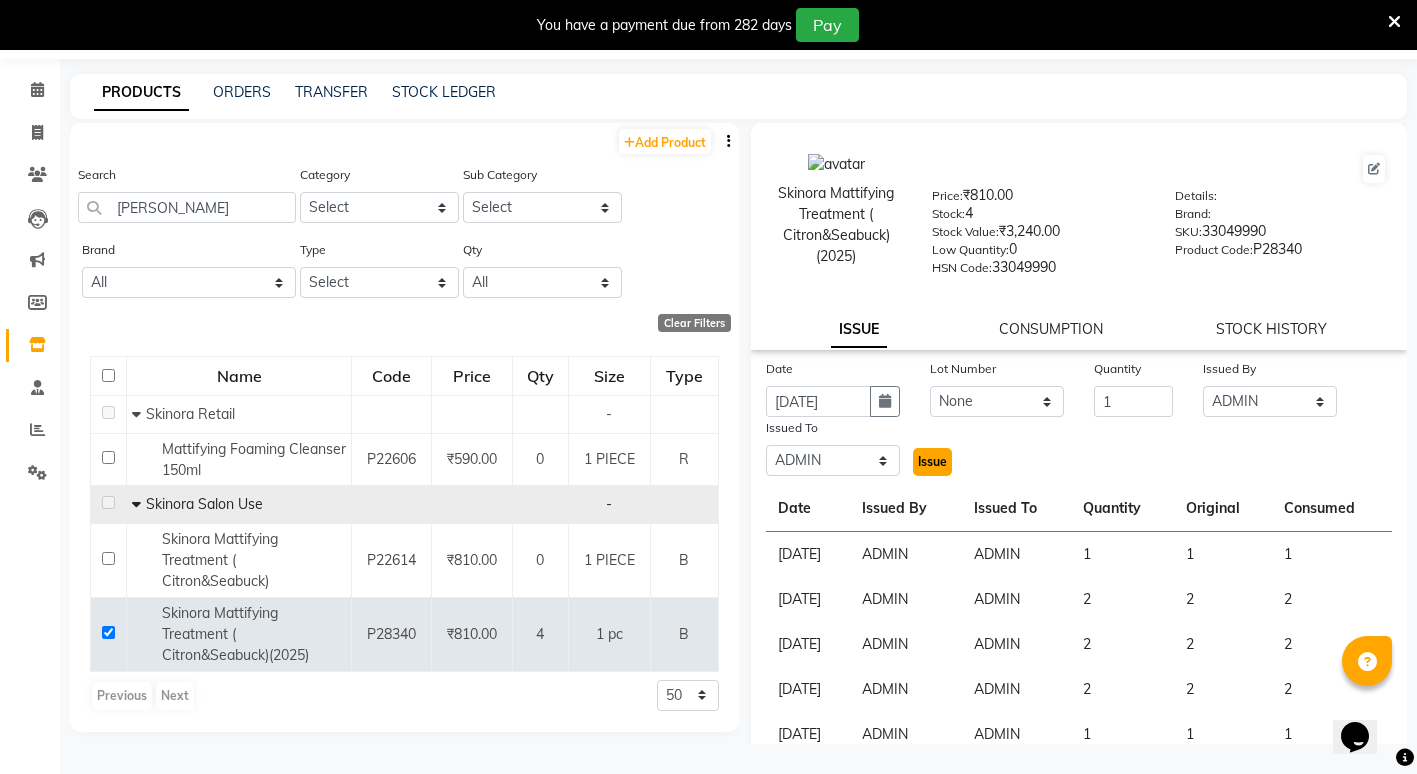 click on "Issue" 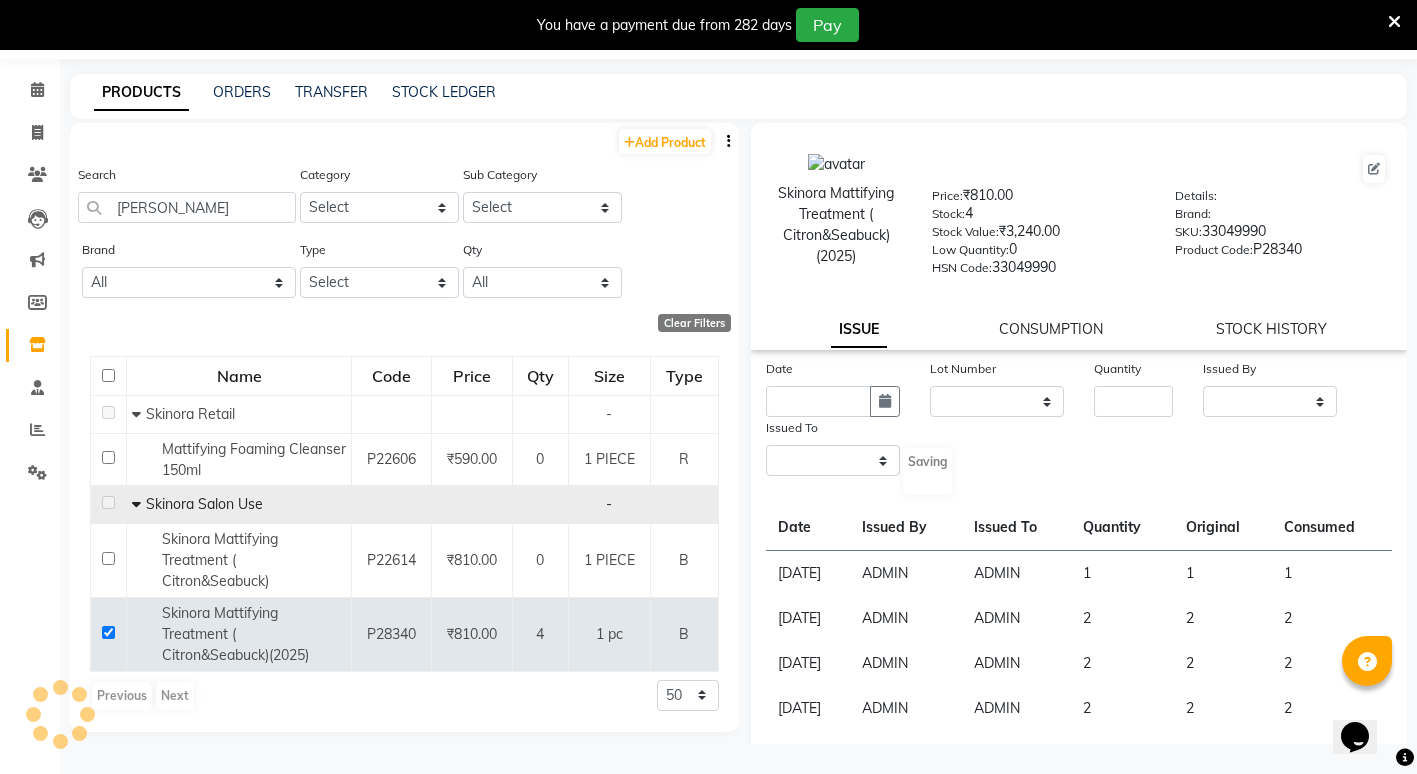 select 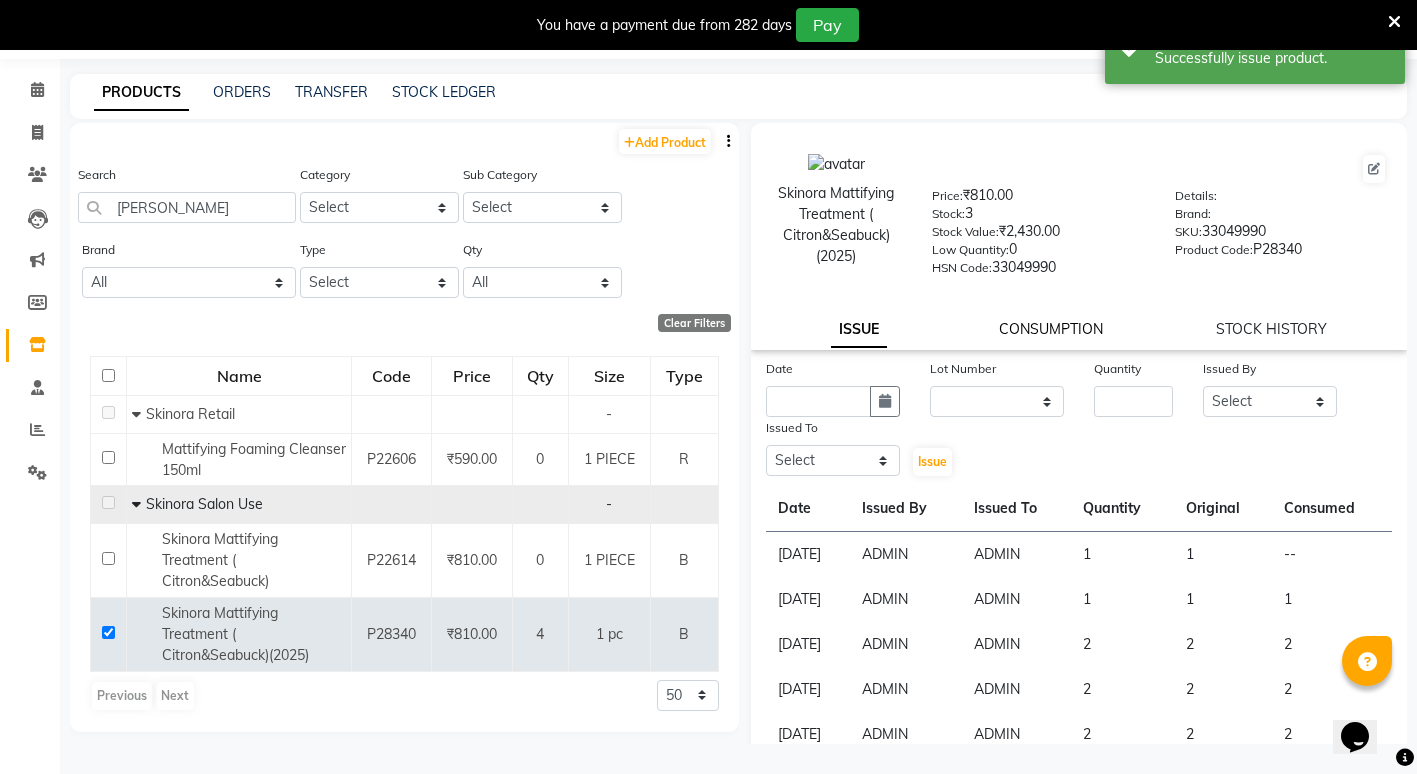 click on "CONSUMPTION" 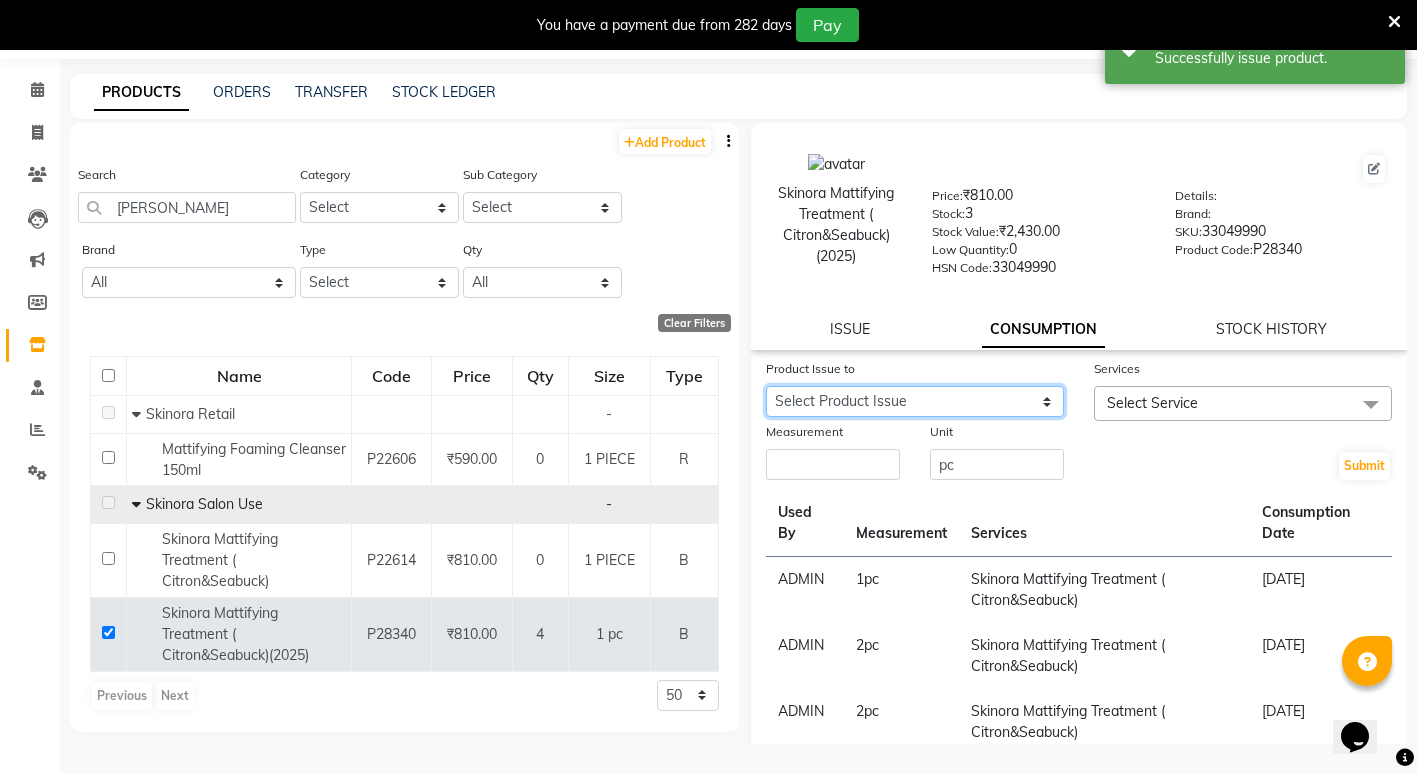 click on "Select Product Issue 2025-07-10, Issued to: ADMIN, Balance: 1" 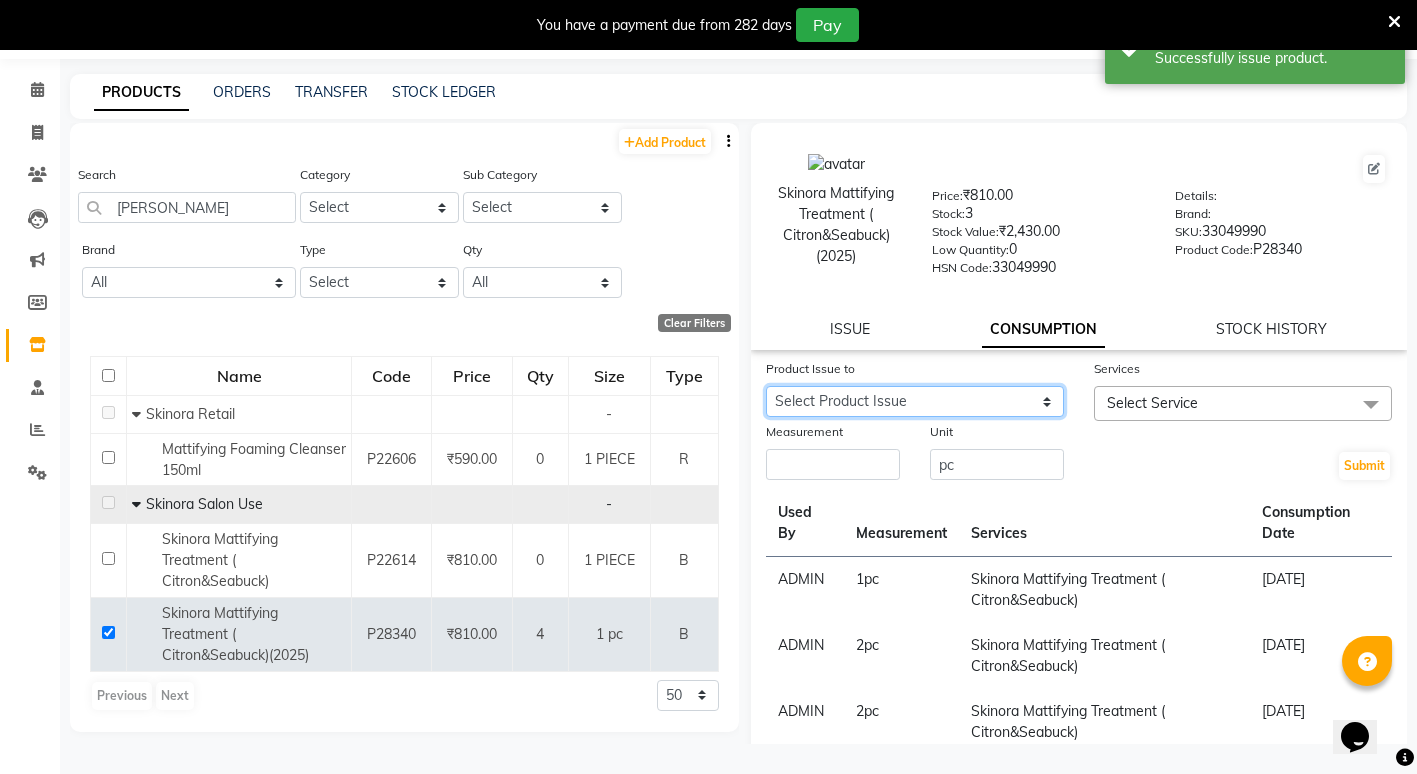 select on "1065122" 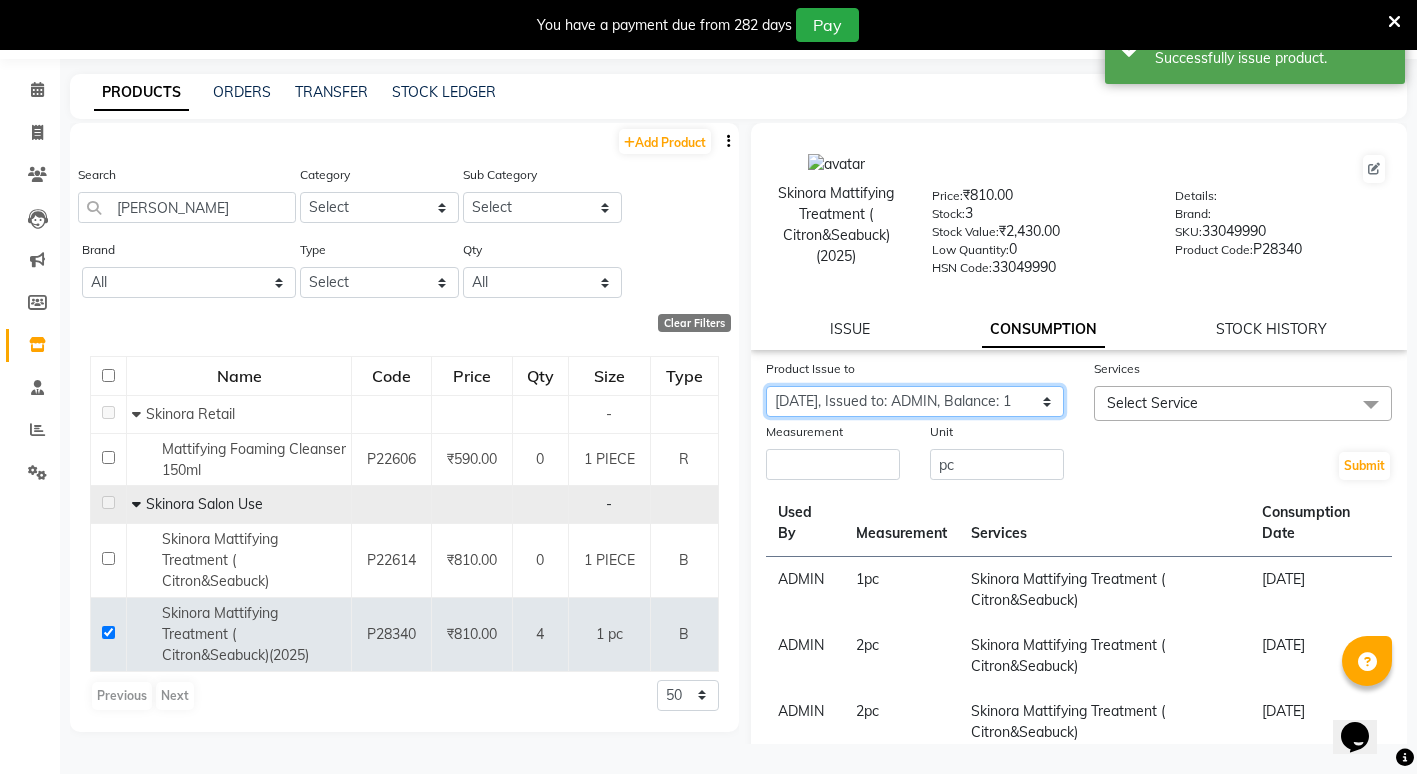 click on "Select Product Issue 2025-07-10, Issued to: ADMIN, Balance: 1" 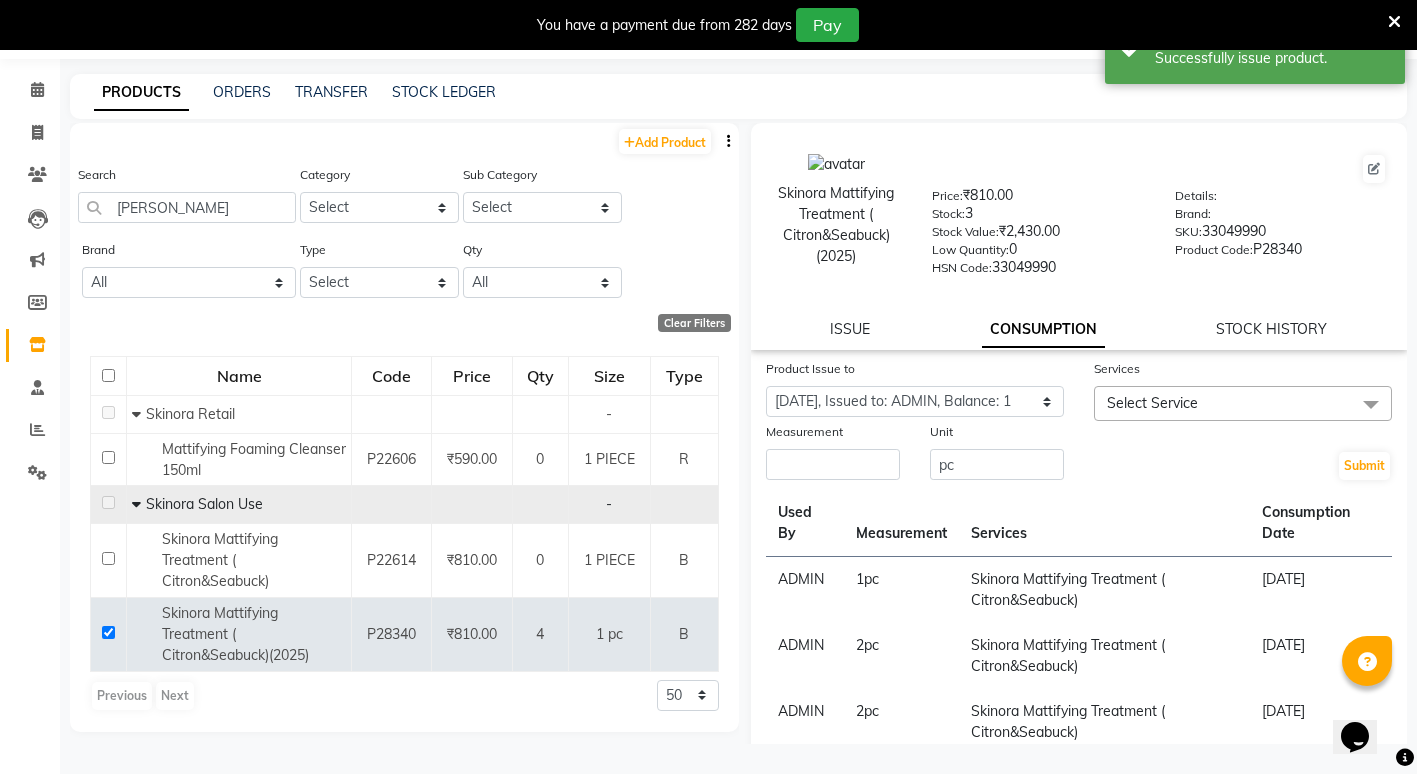 click on "Select Service" 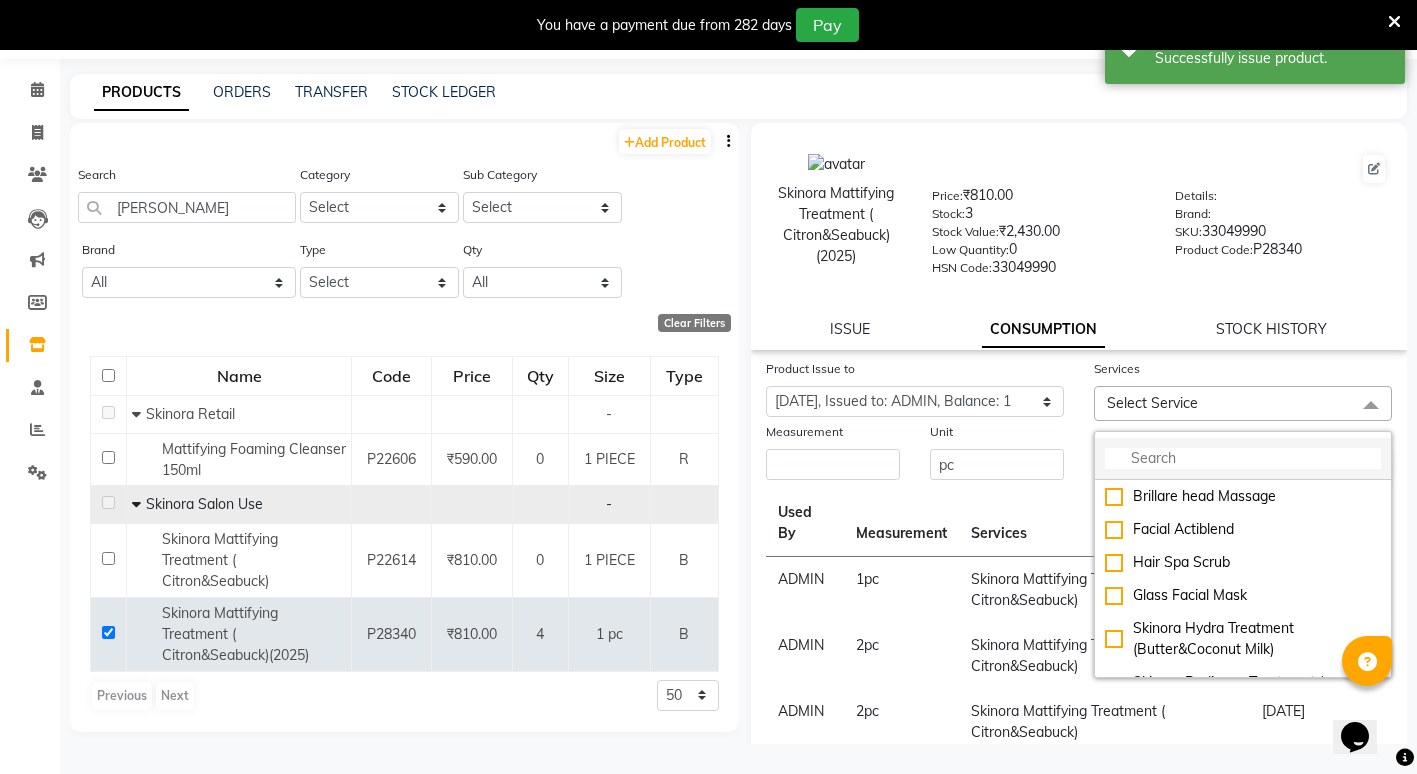 click 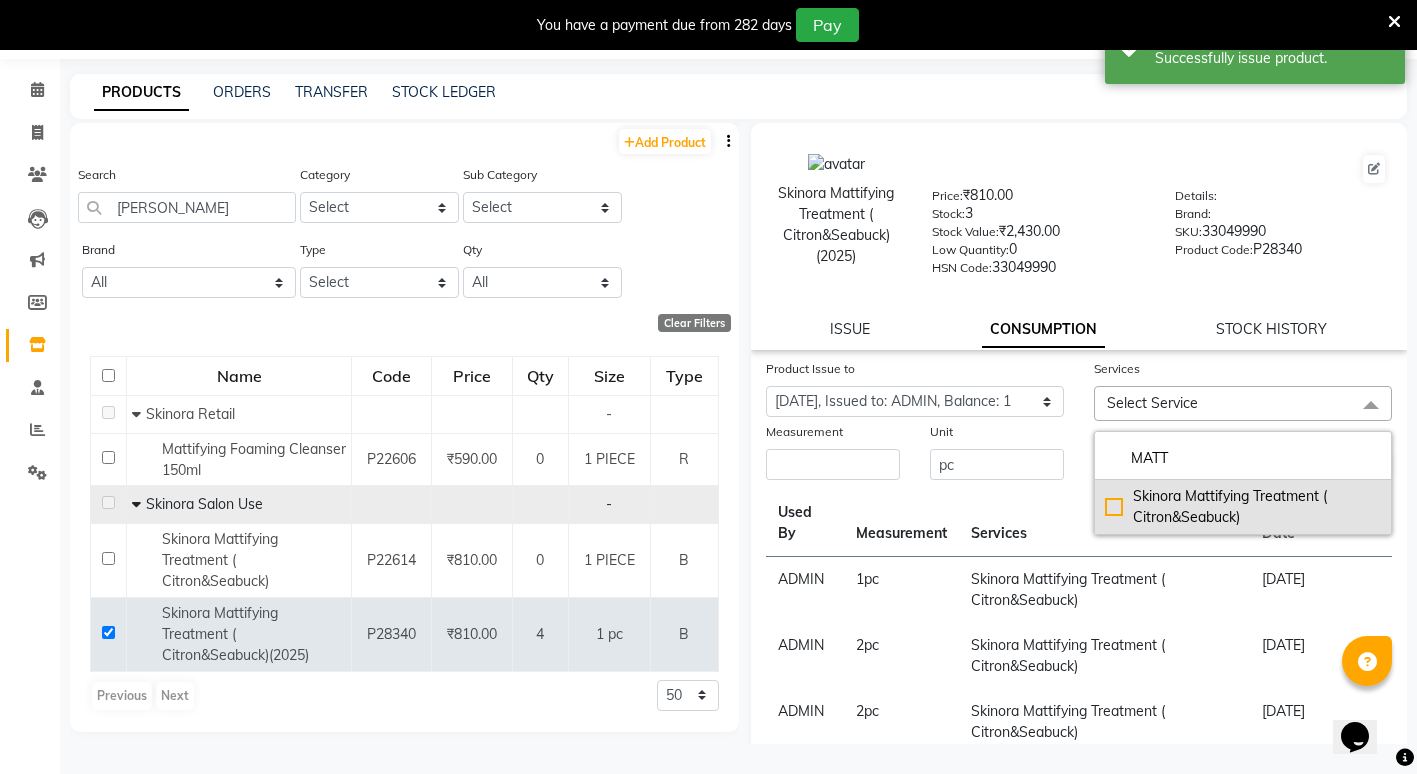 type on "MATT" 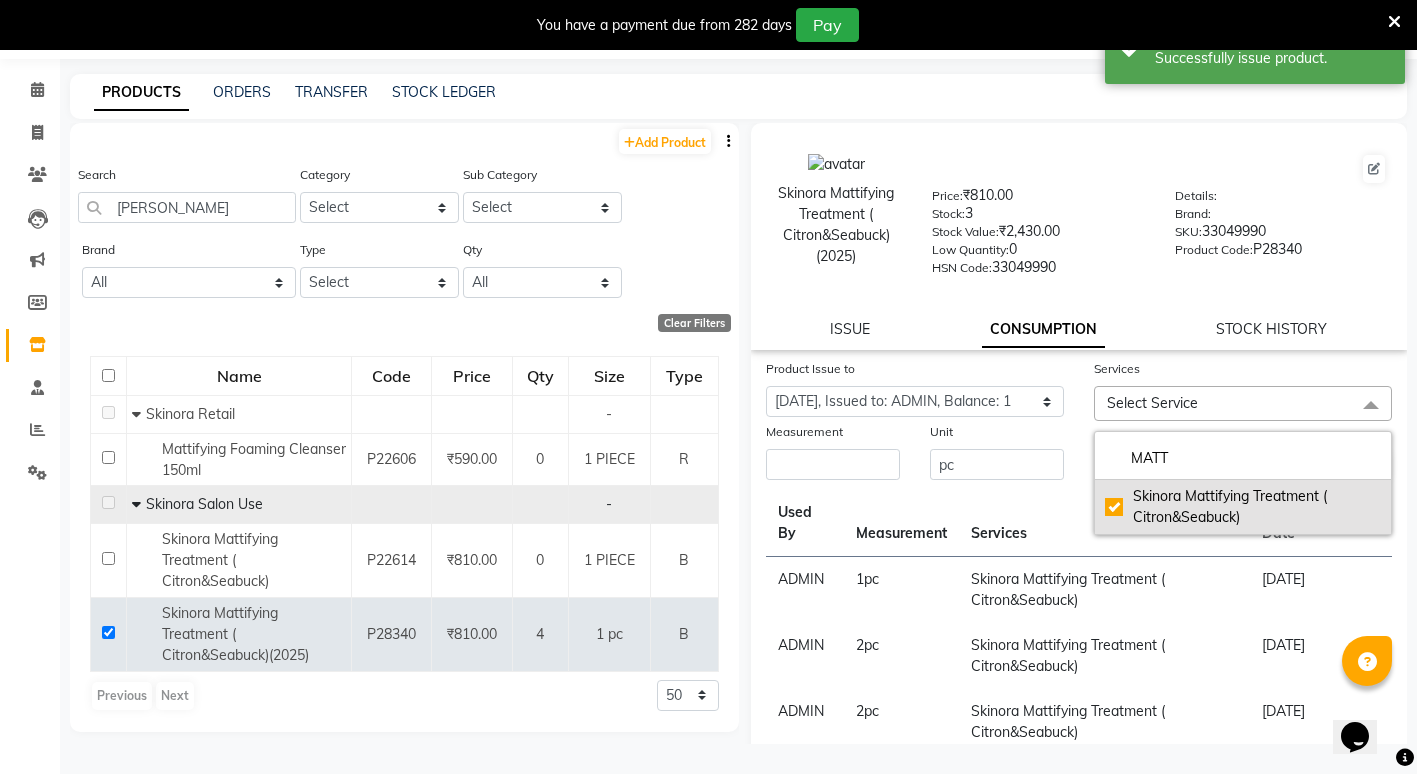 checkbox on "true" 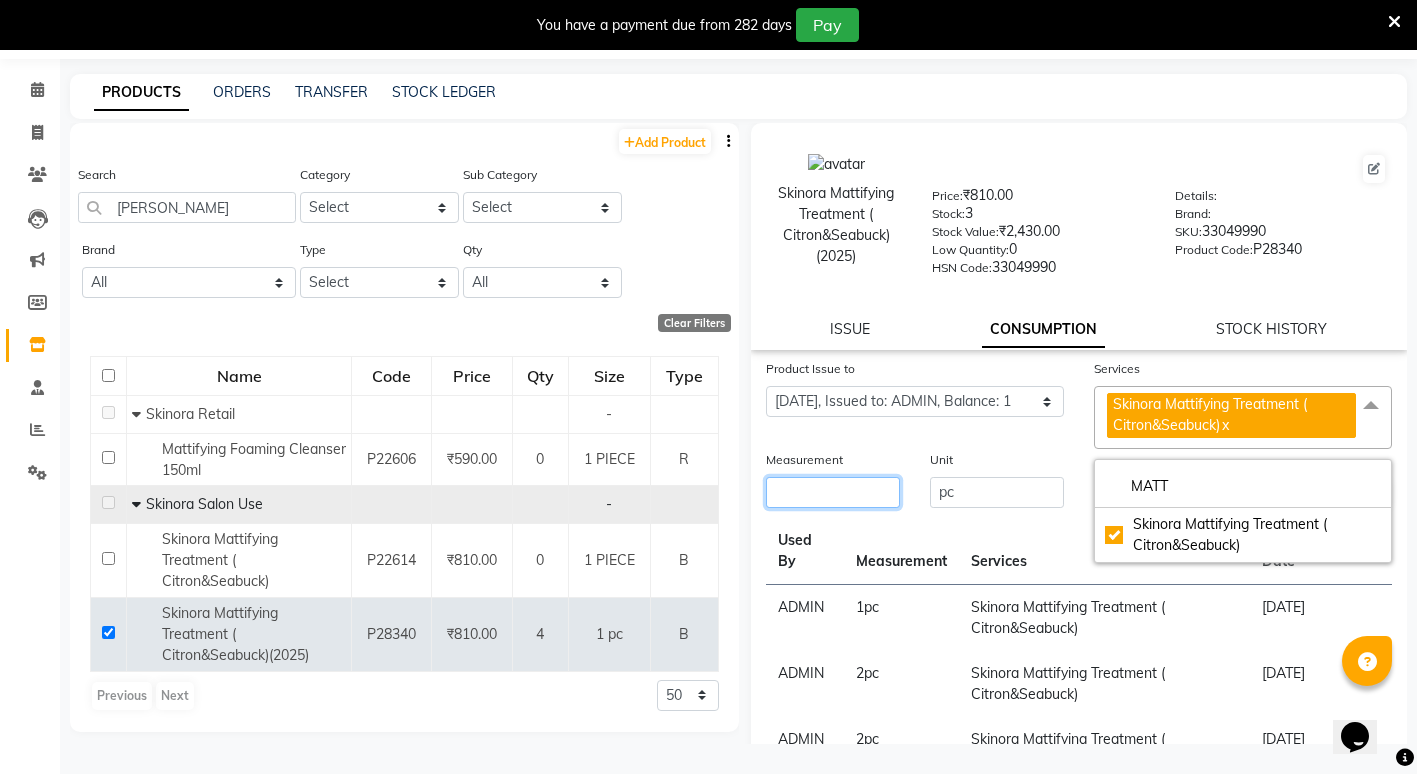 click 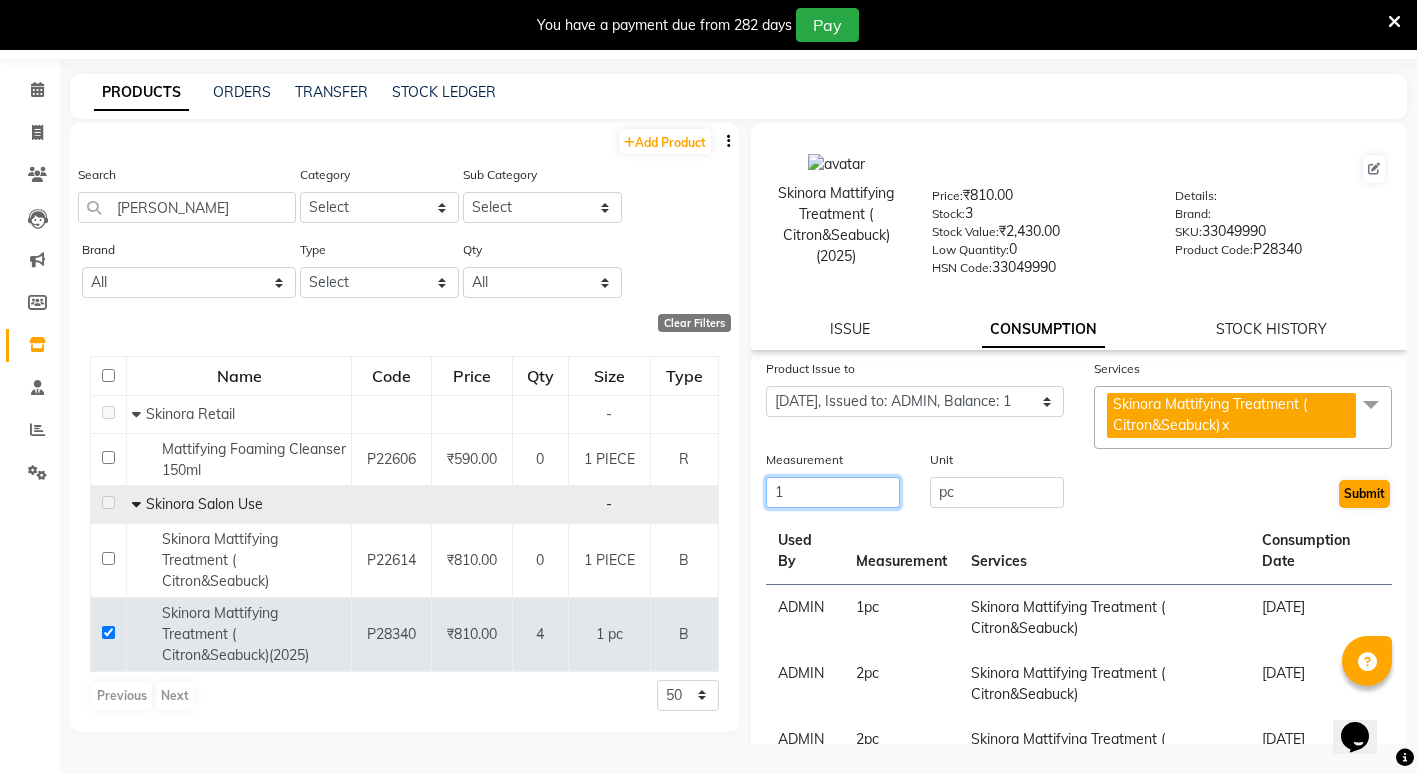 type on "1" 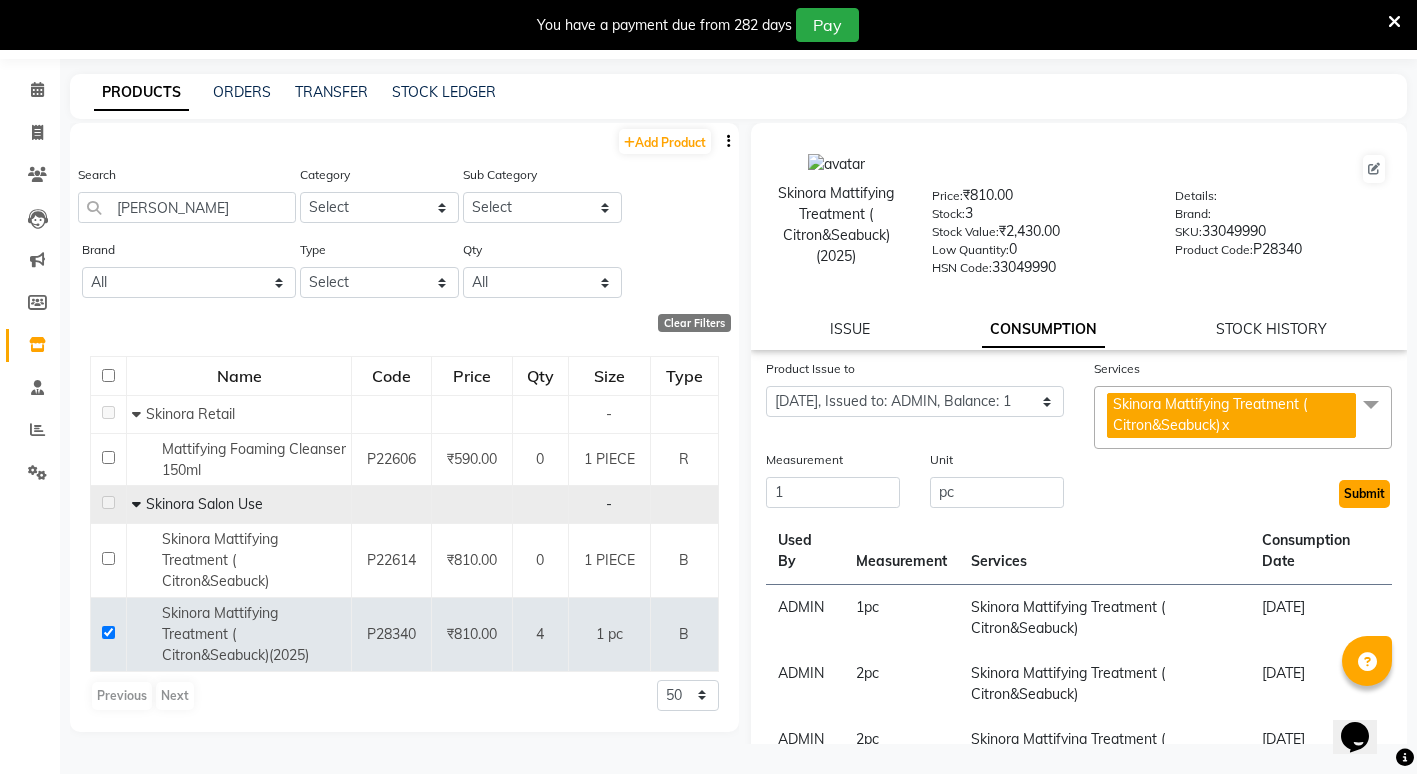 click on "Submit" 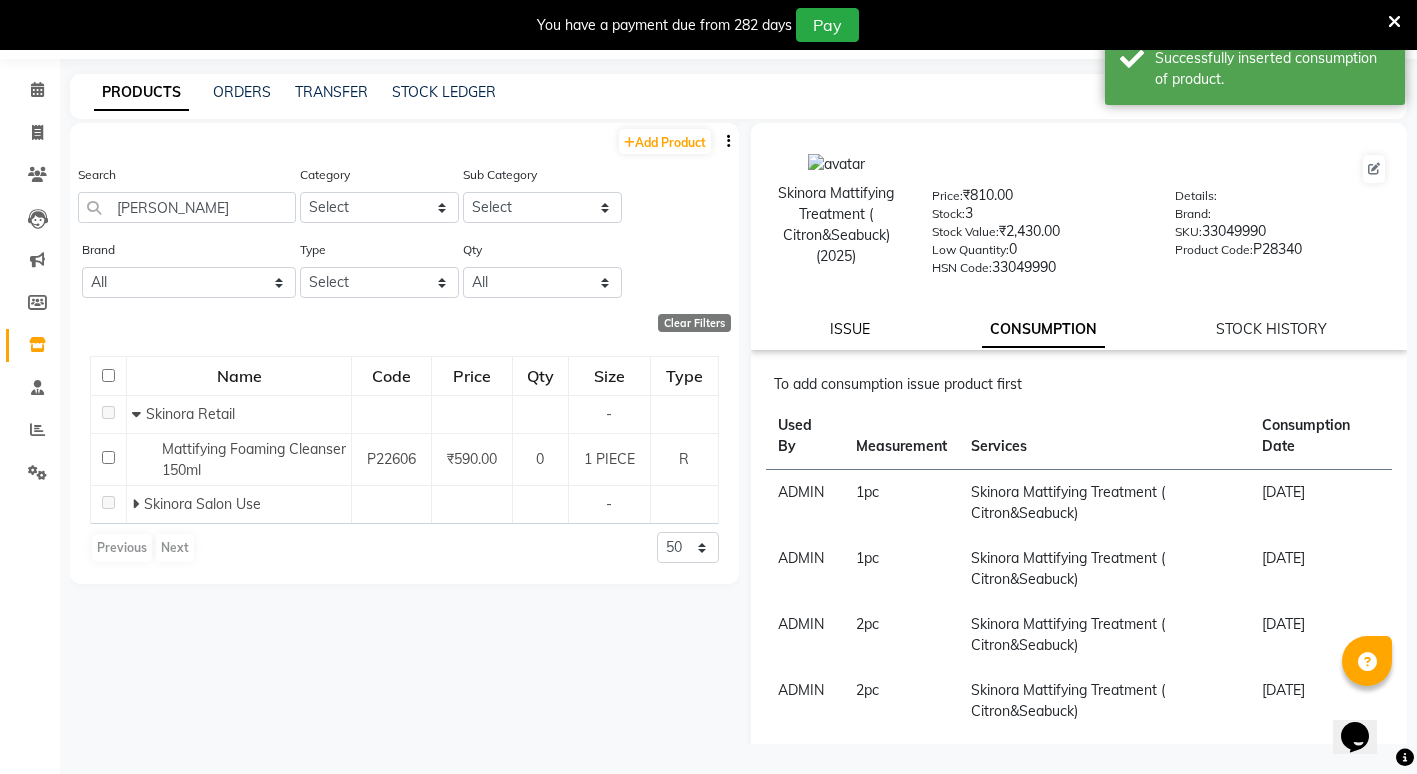click on "ISSUE" 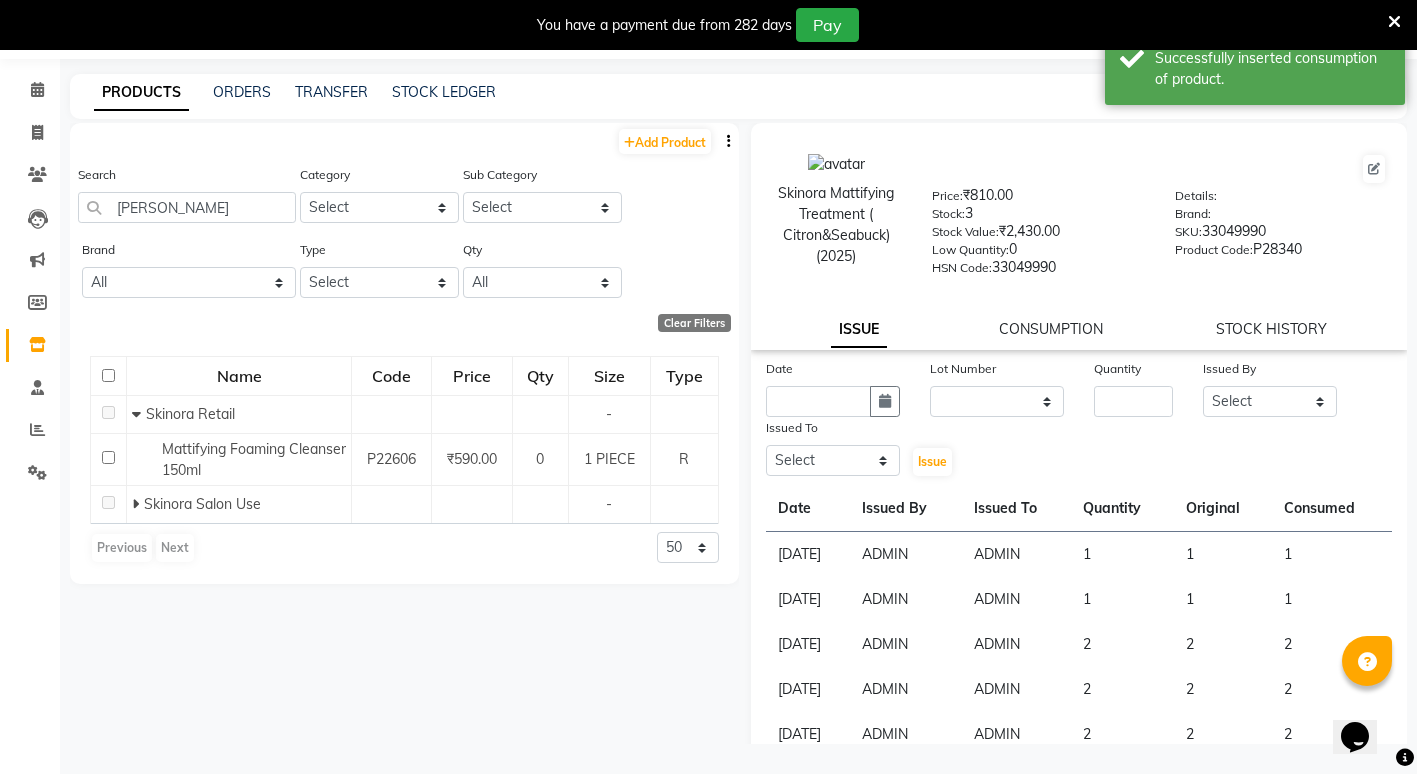 click on "Search MATTI" 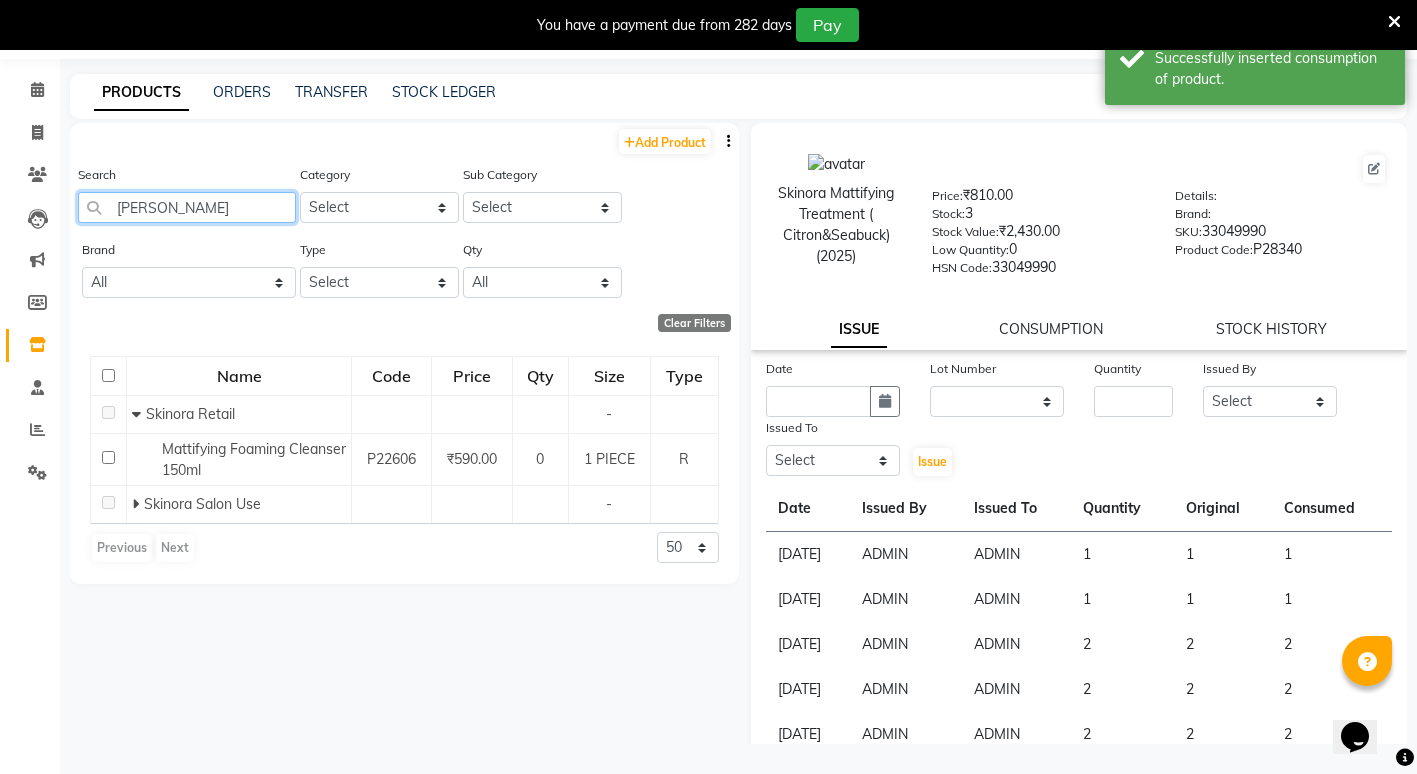 click on "MATTI" 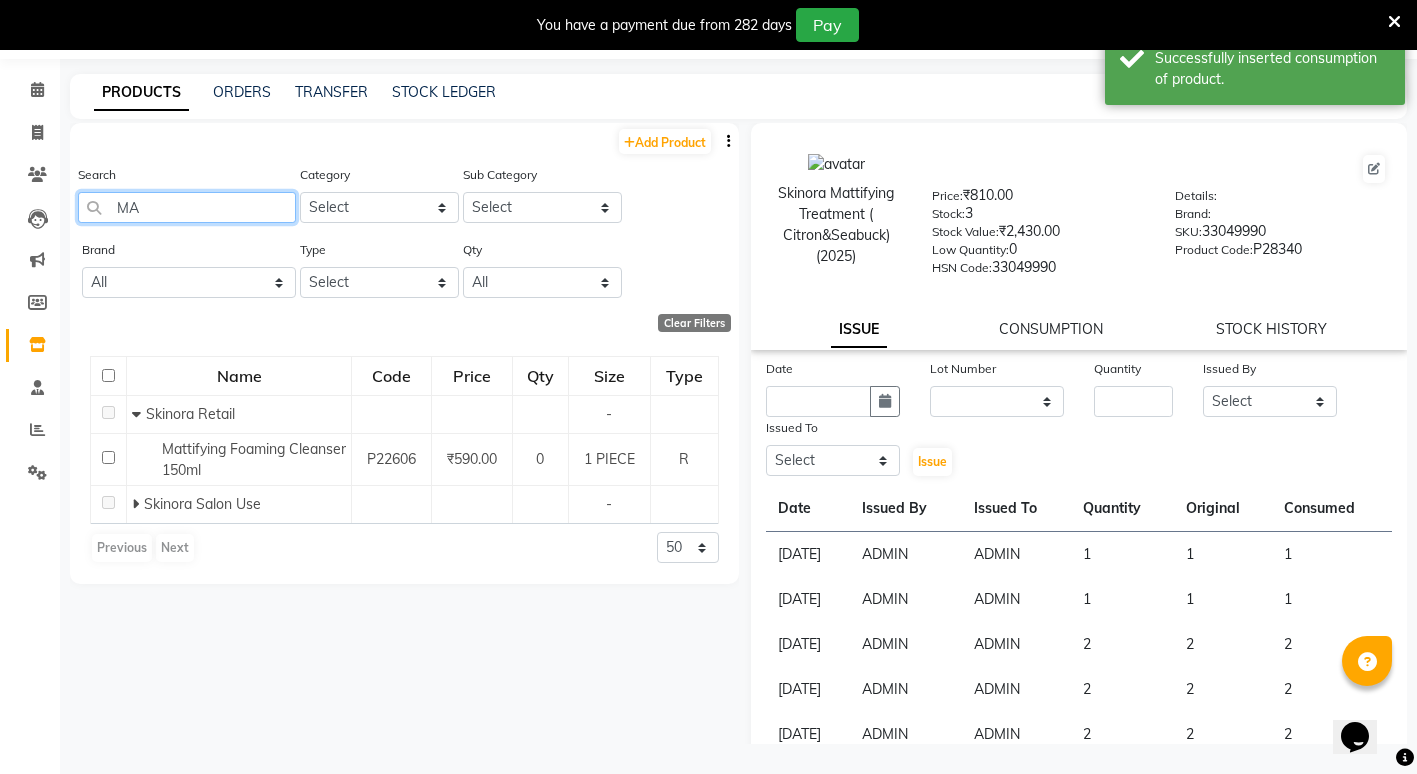 type on "M" 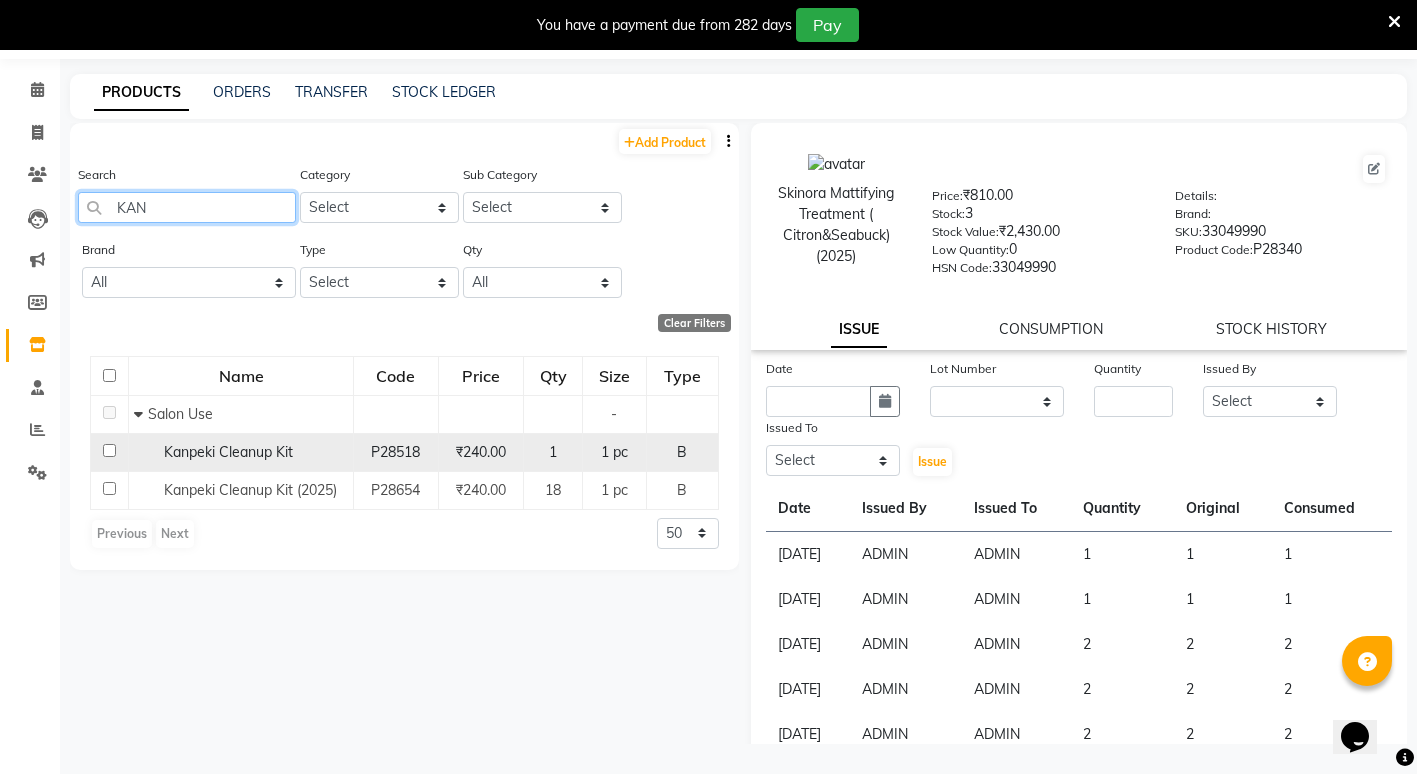 type on "KAN" 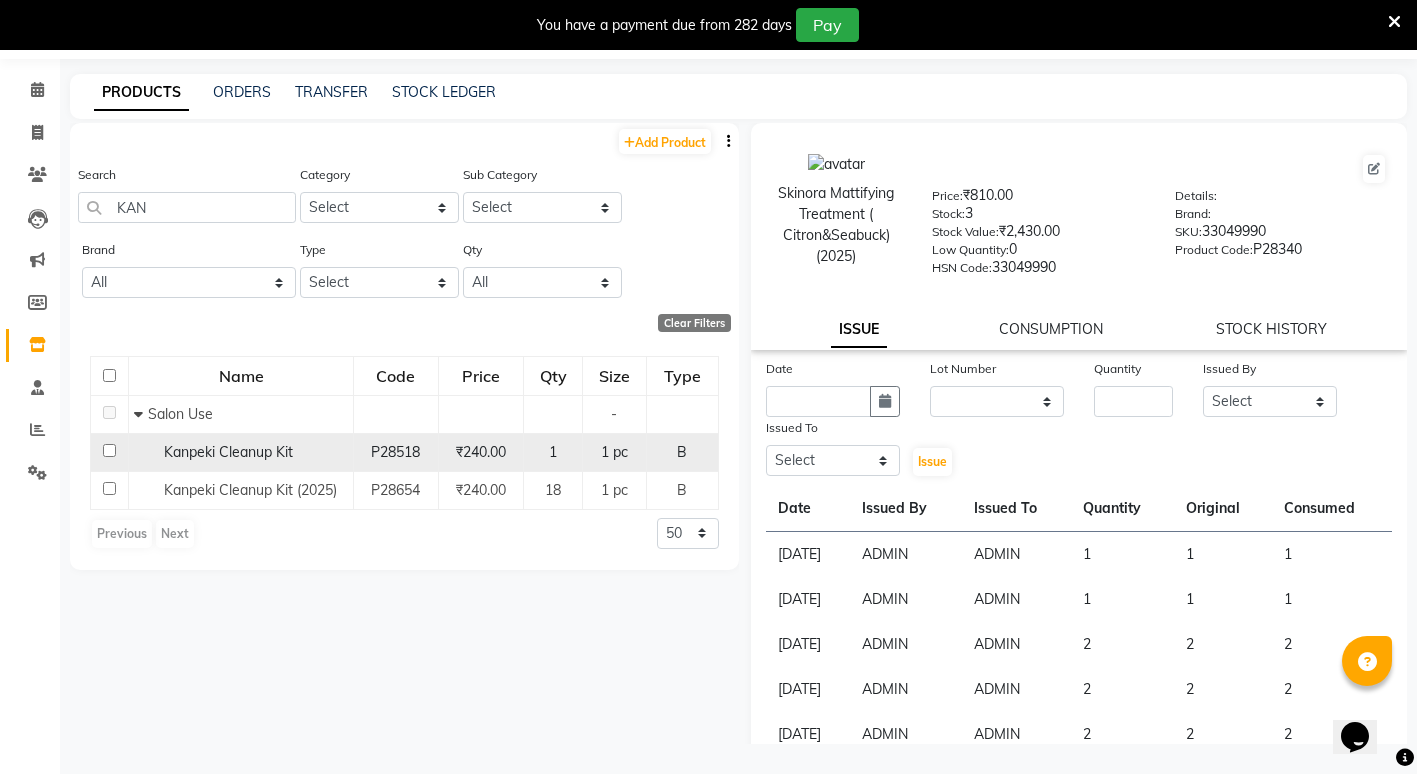 click 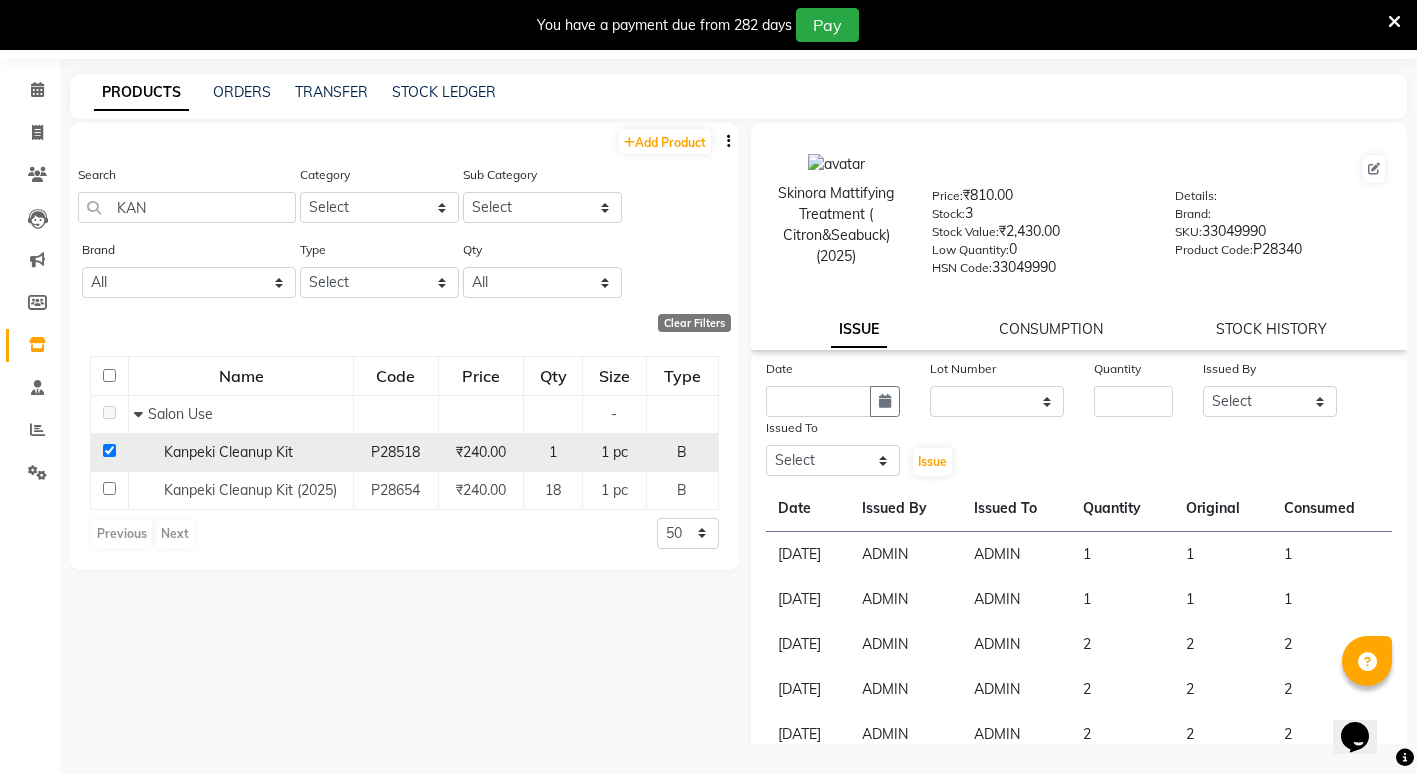 checkbox on "true" 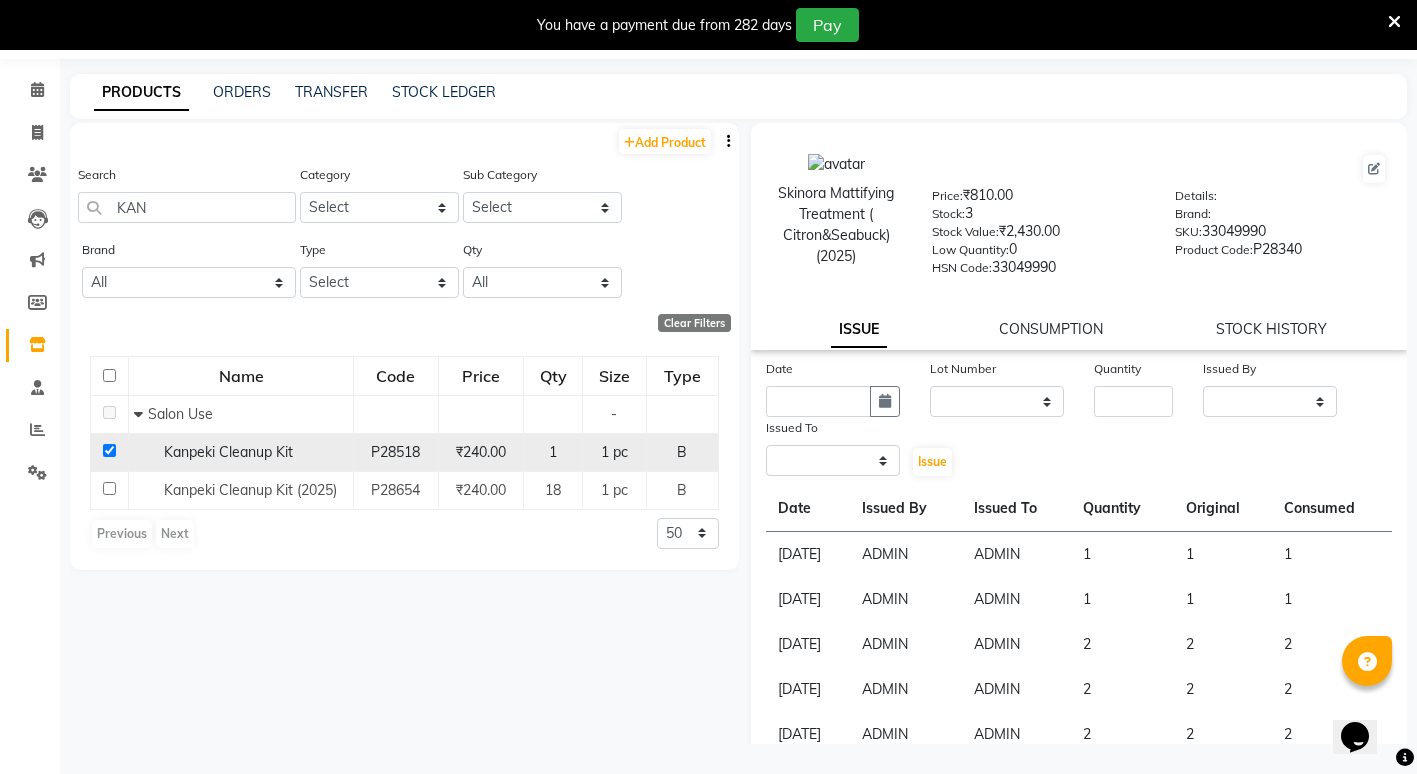 select 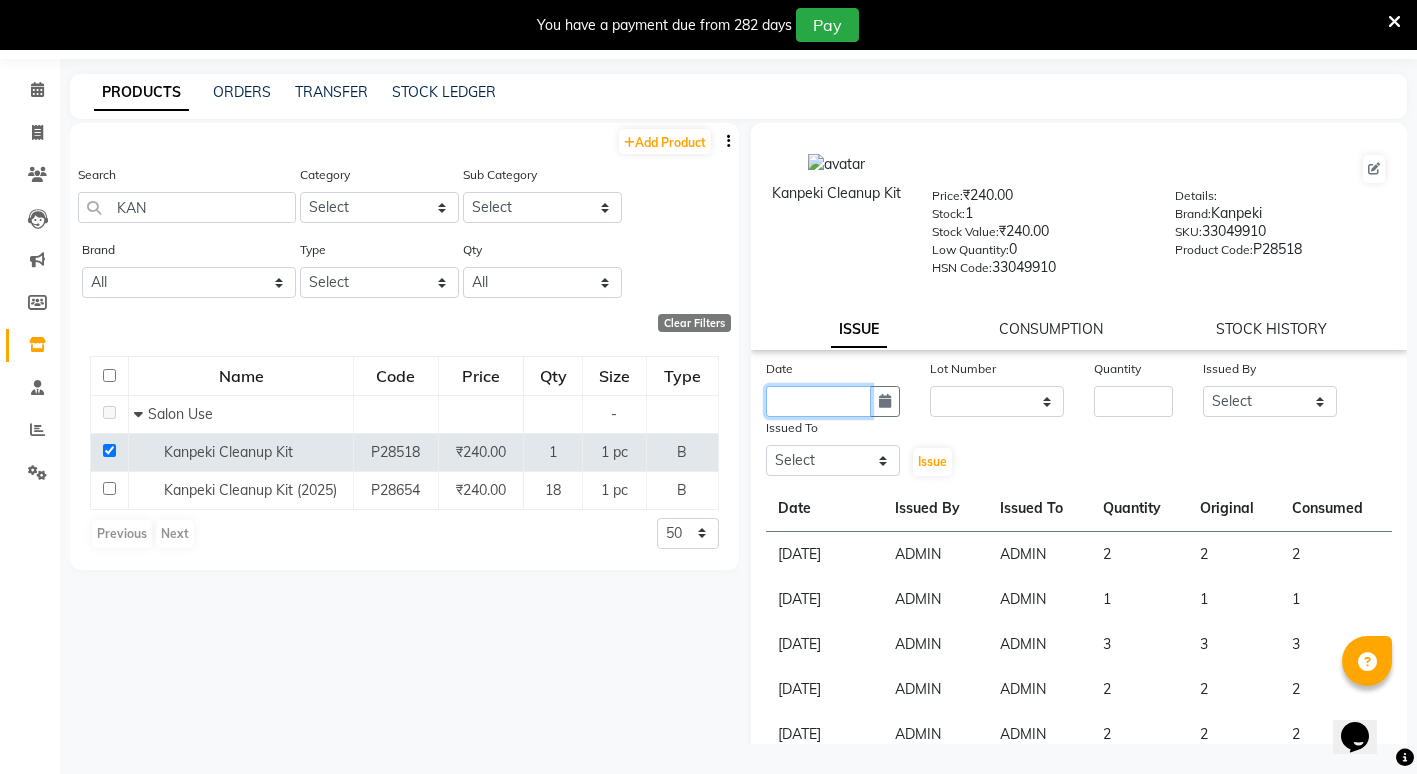 click 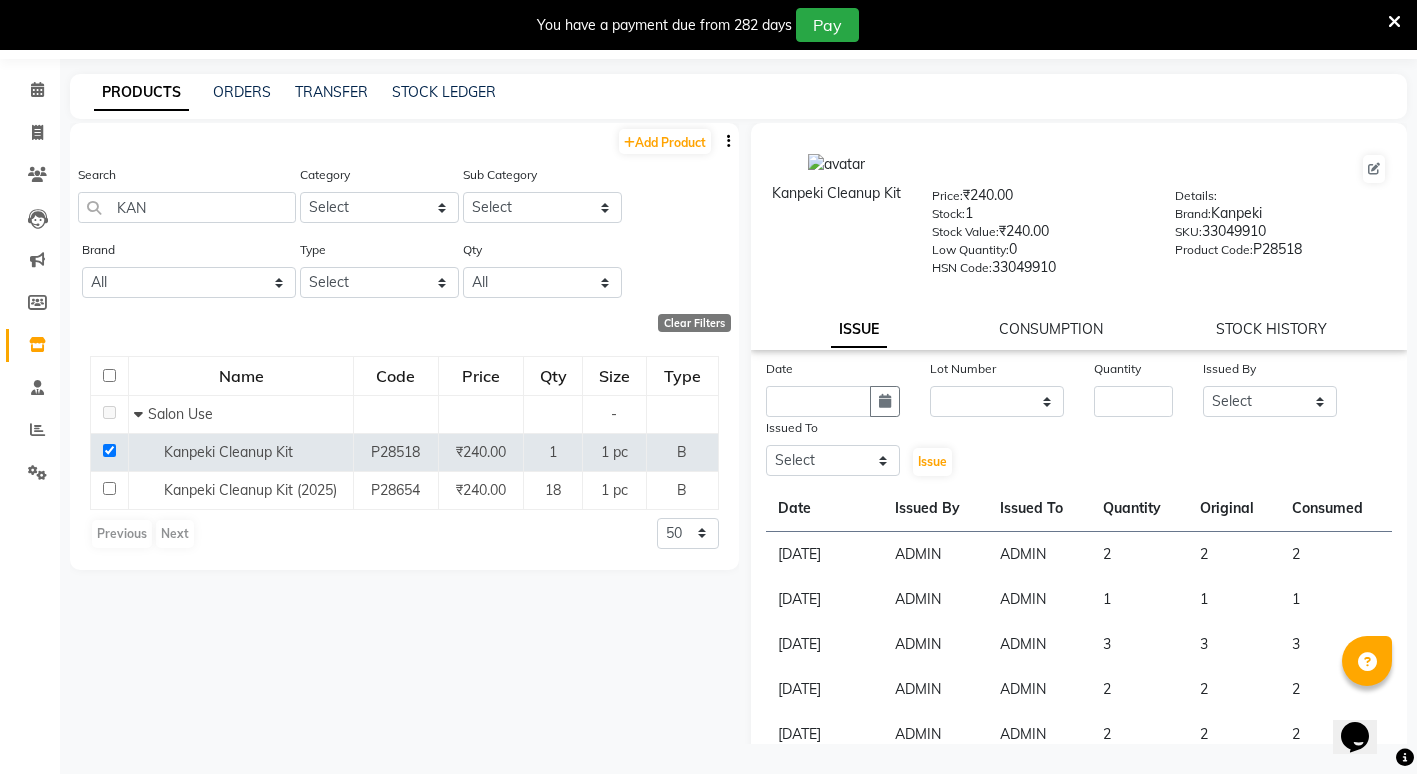 select on "7" 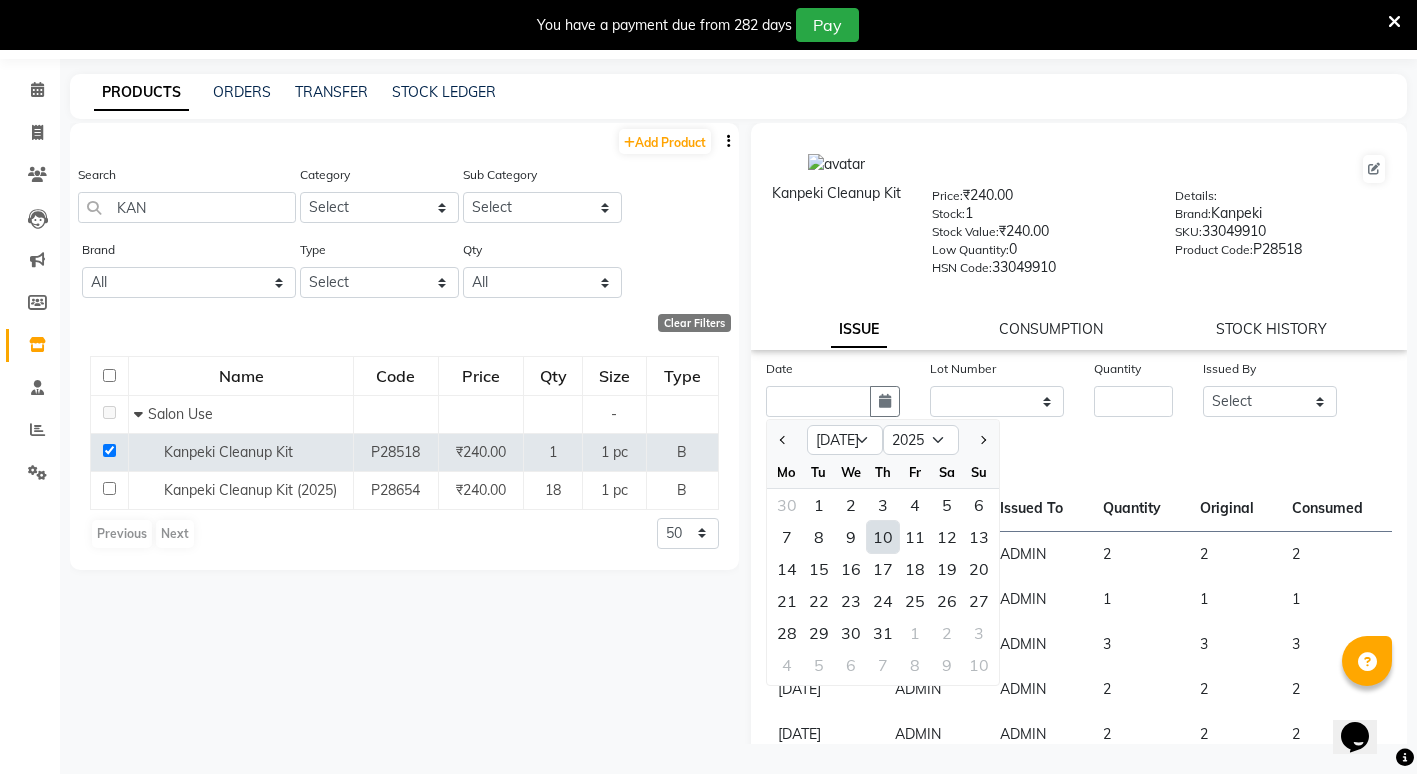 click on "10" 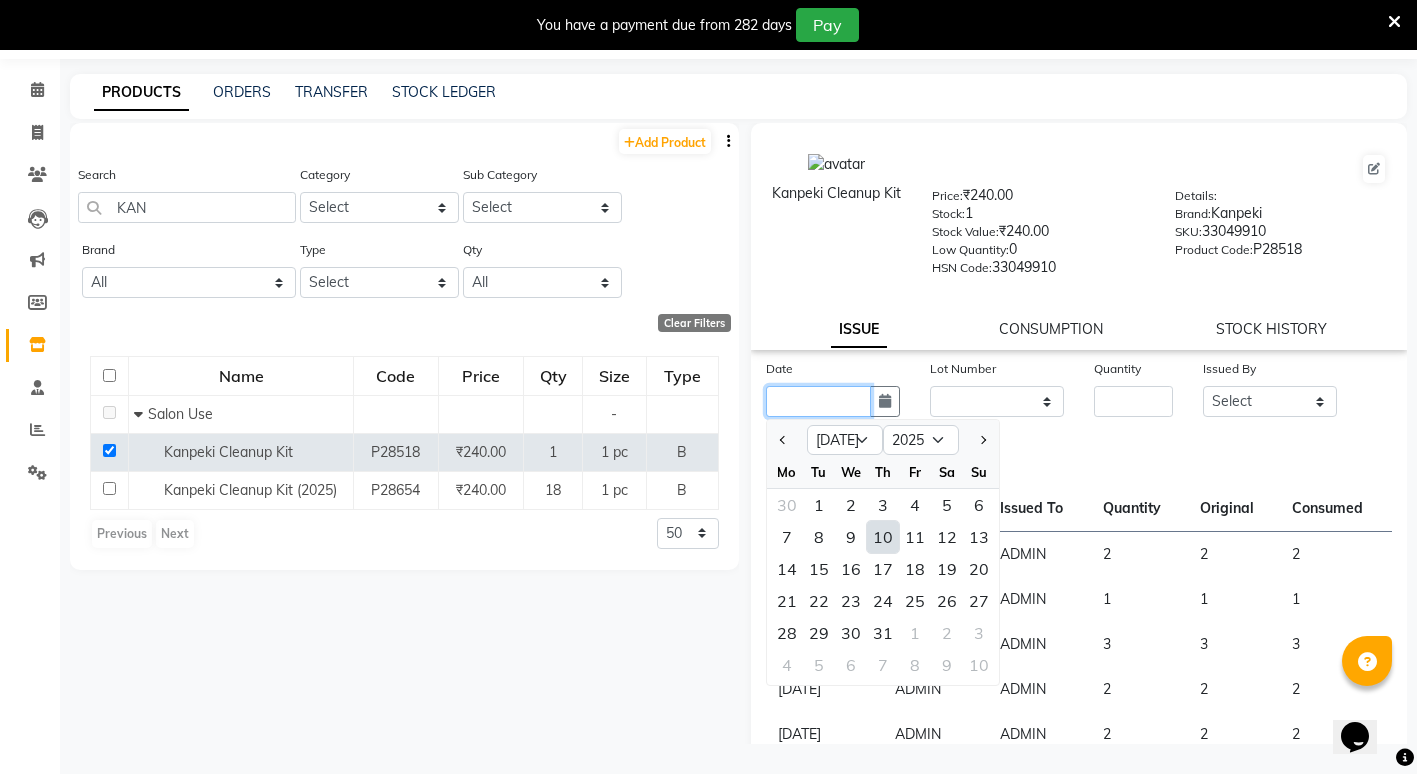 type on "[DATE]" 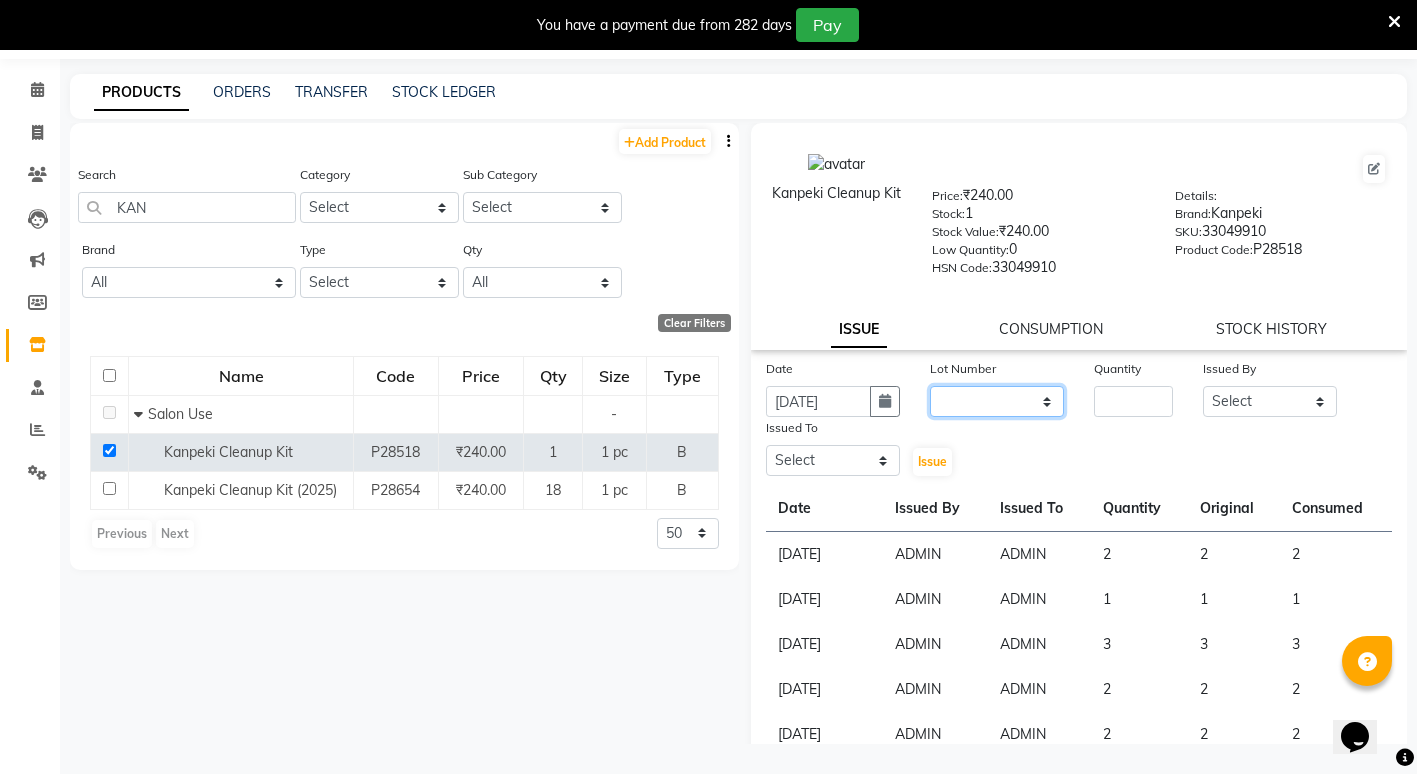click on "None" 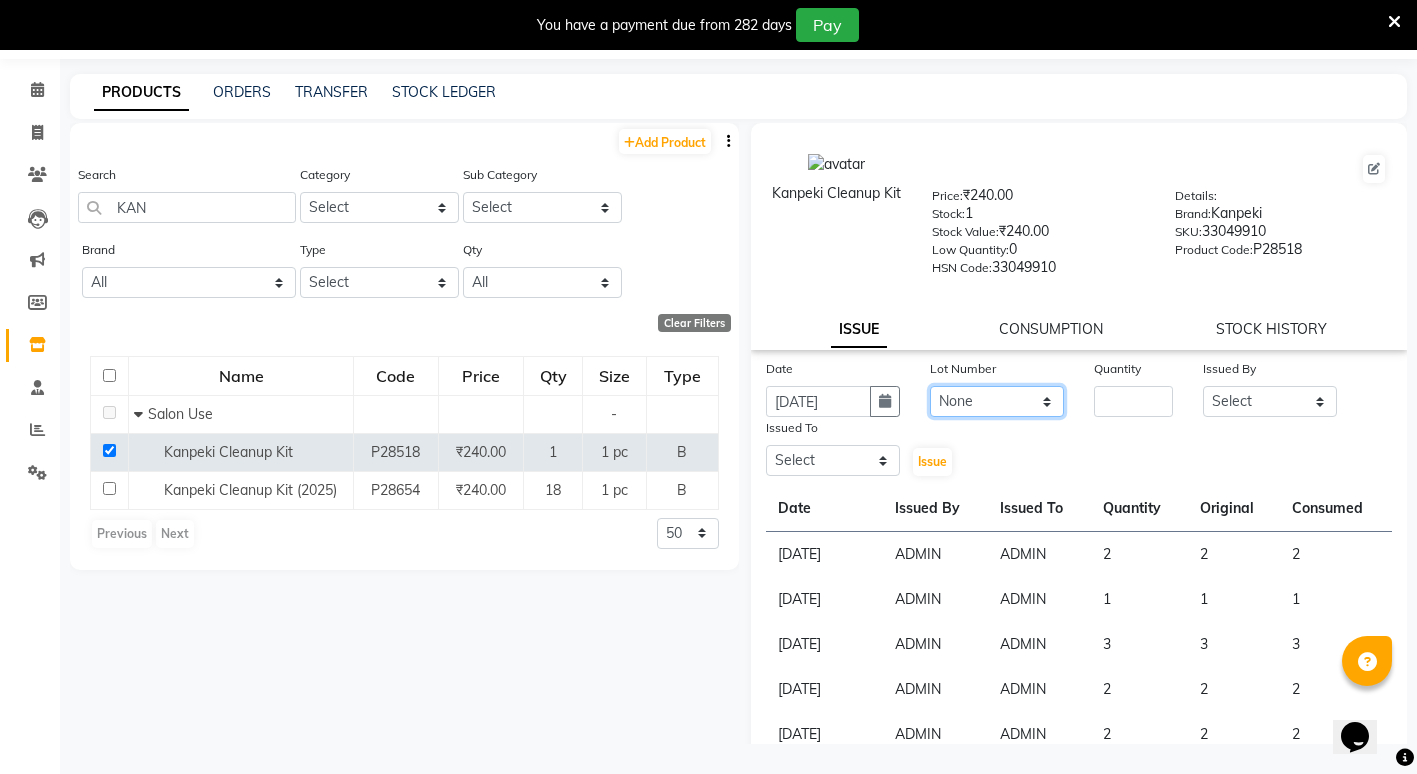 click on "None" 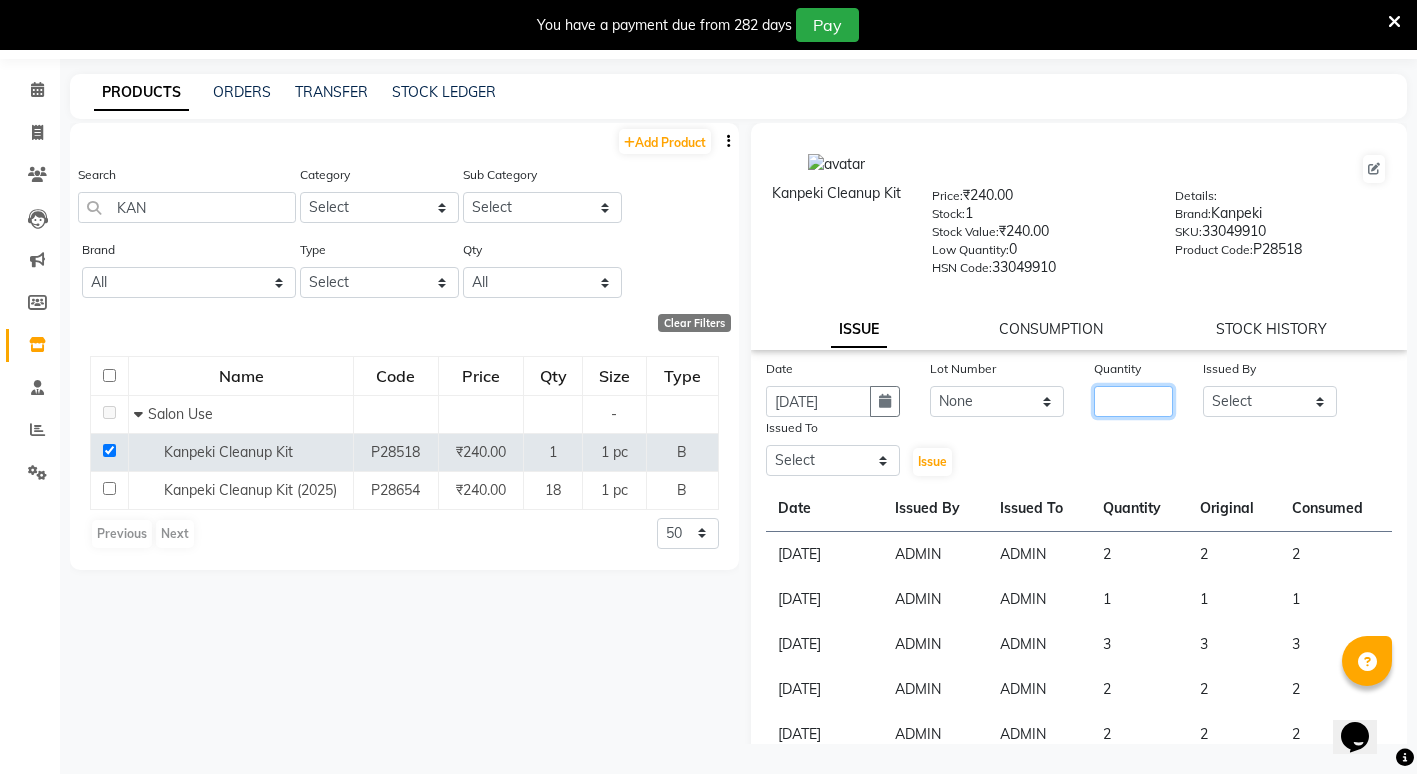 click 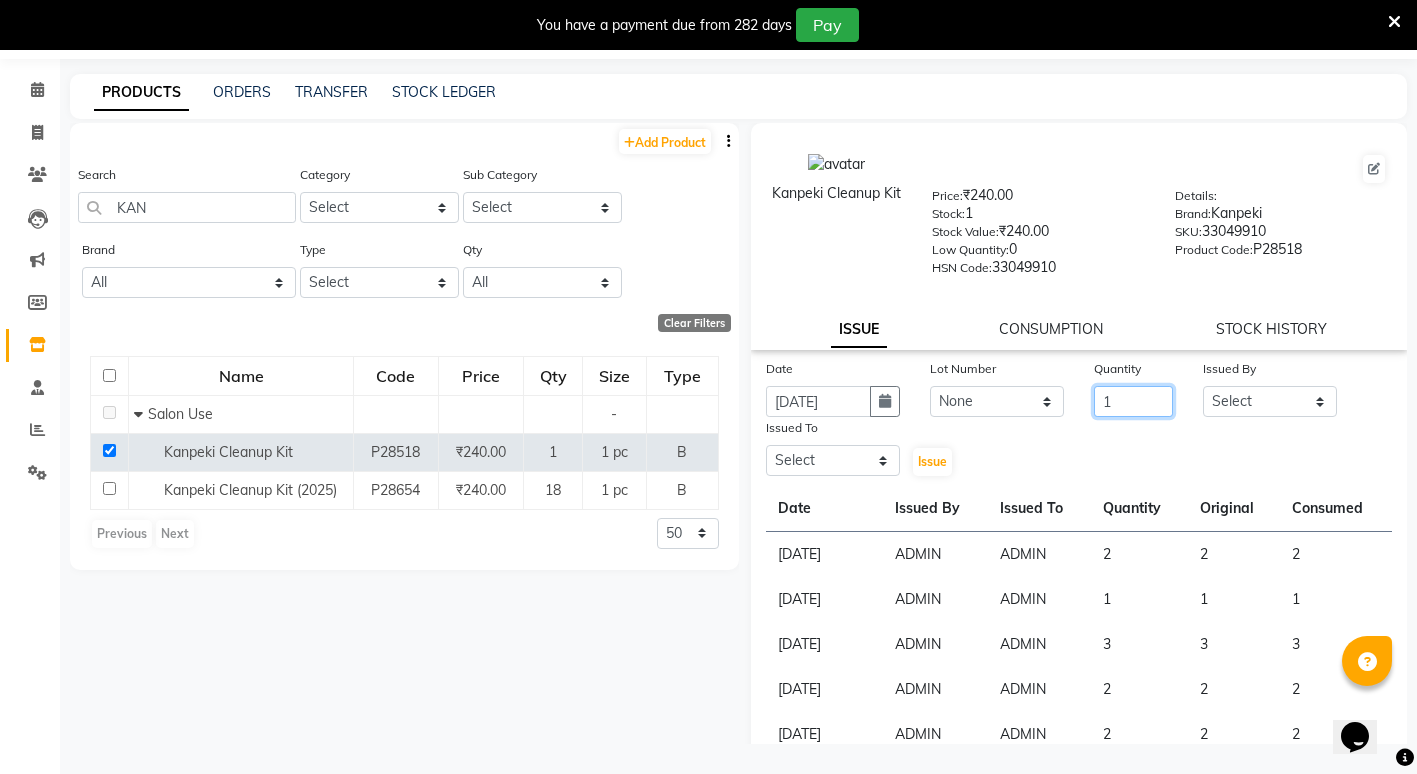 type on "1" 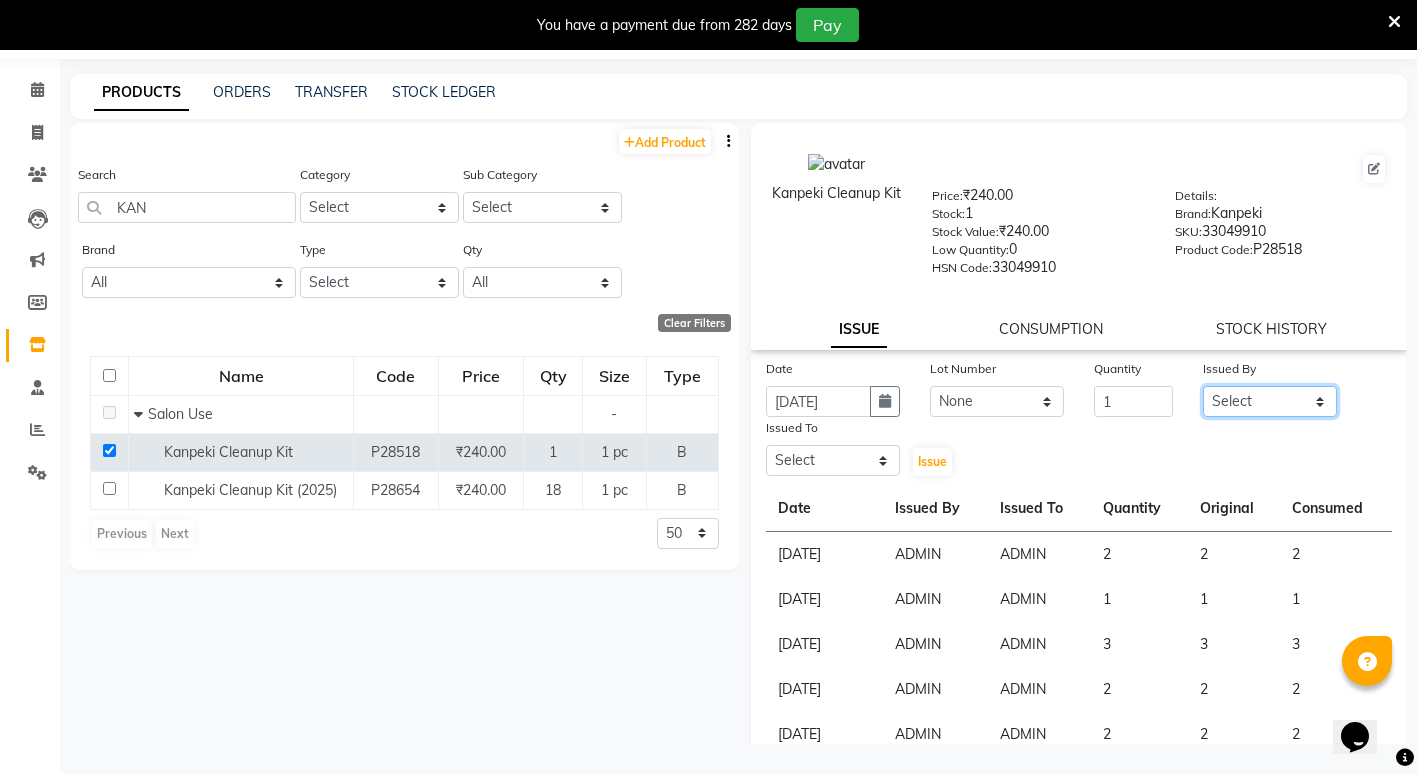 click on "Select ADMIN ANIKET BAGDE BHASKAR KAWDE GAURAV KHOBRAGADE Gondia Capello NIKHIL KANETKAR  NITIN TANDE priyanshi yewatkar Rahul Suryawanshi SHUBHANGI BANSOD Uma Khandare (M) YAKSHITA KURVE" 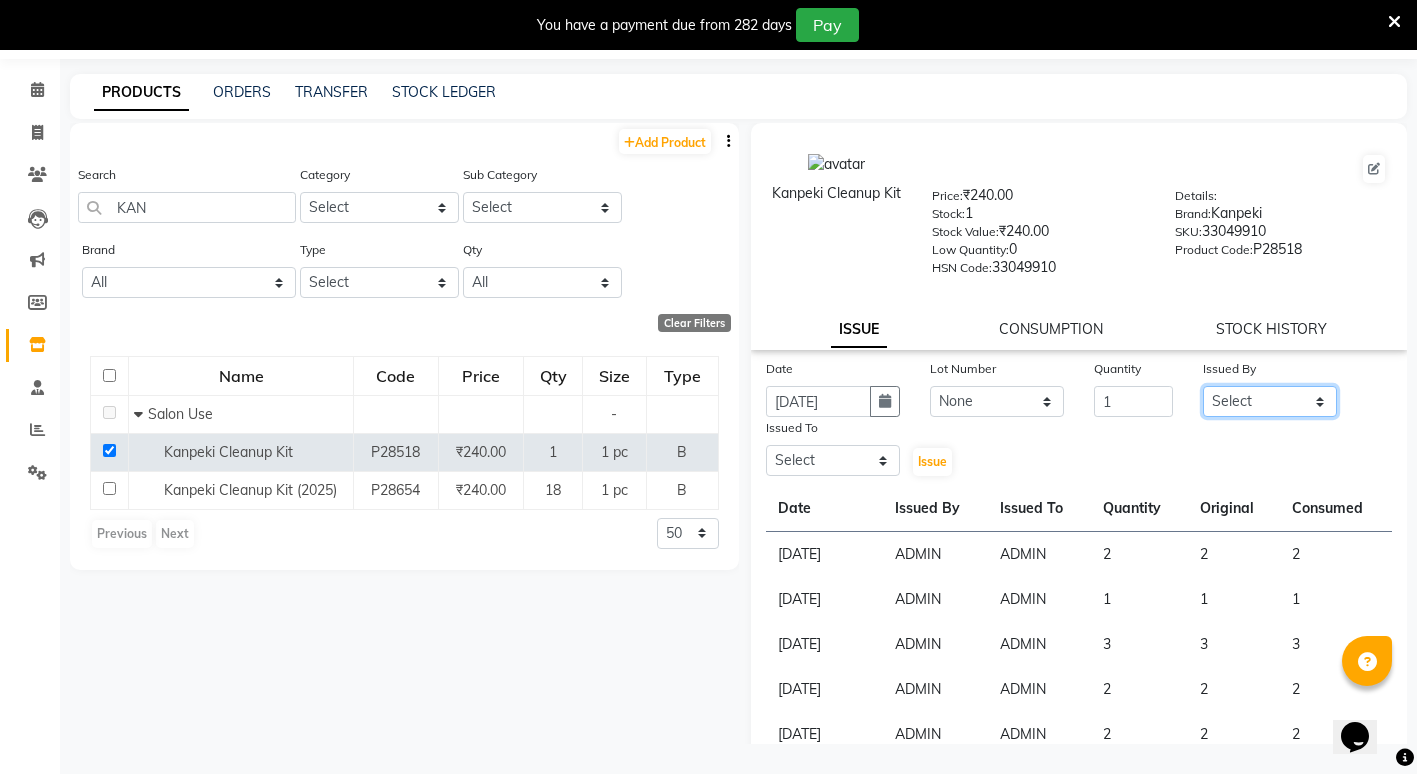 select on "14667" 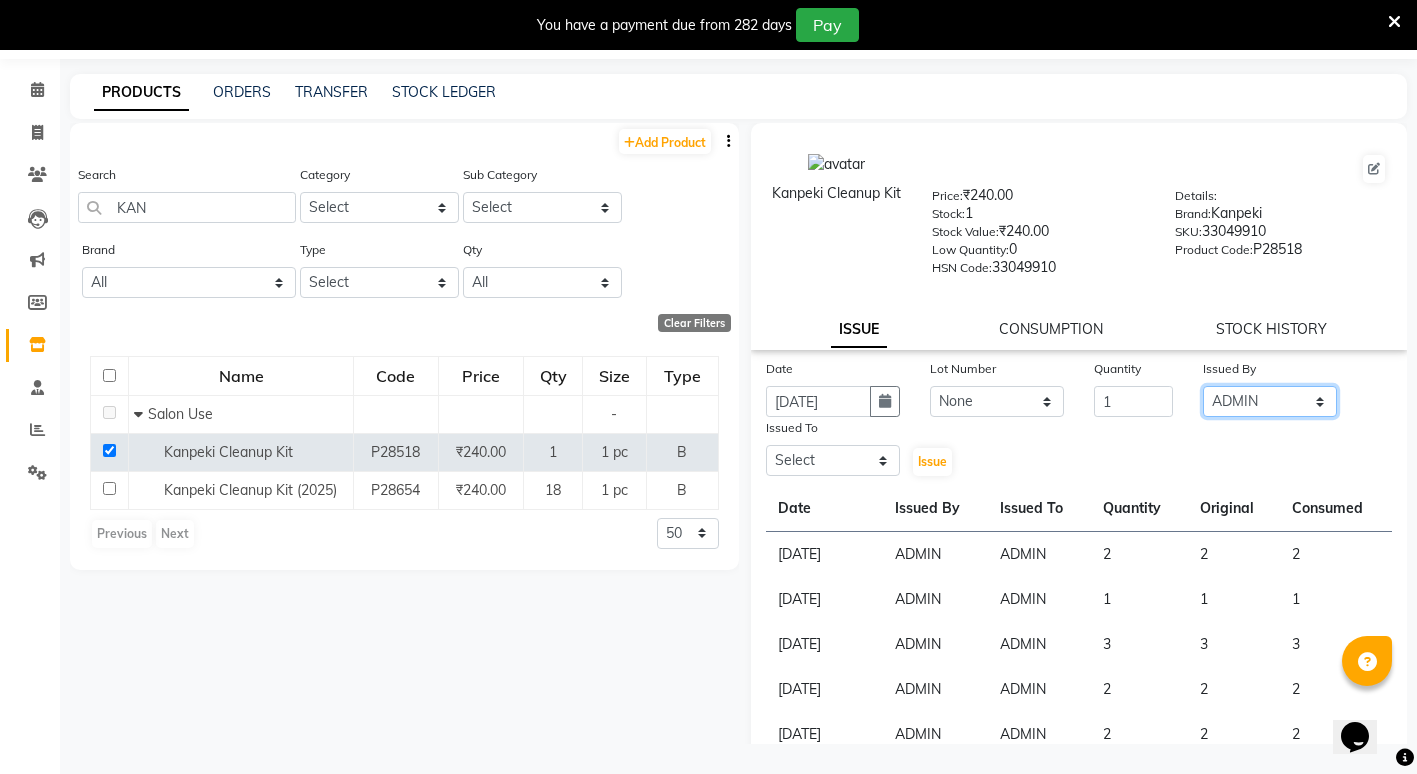 click on "Select ADMIN ANIKET BAGDE BHASKAR KAWDE GAURAV KHOBRAGADE Gondia Capello NIKHIL KANETKAR  NITIN TANDE priyanshi yewatkar Rahul Suryawanshi SHUBHANGI BANSOD Uma Khandare (M) YAKSHITA KURVE" 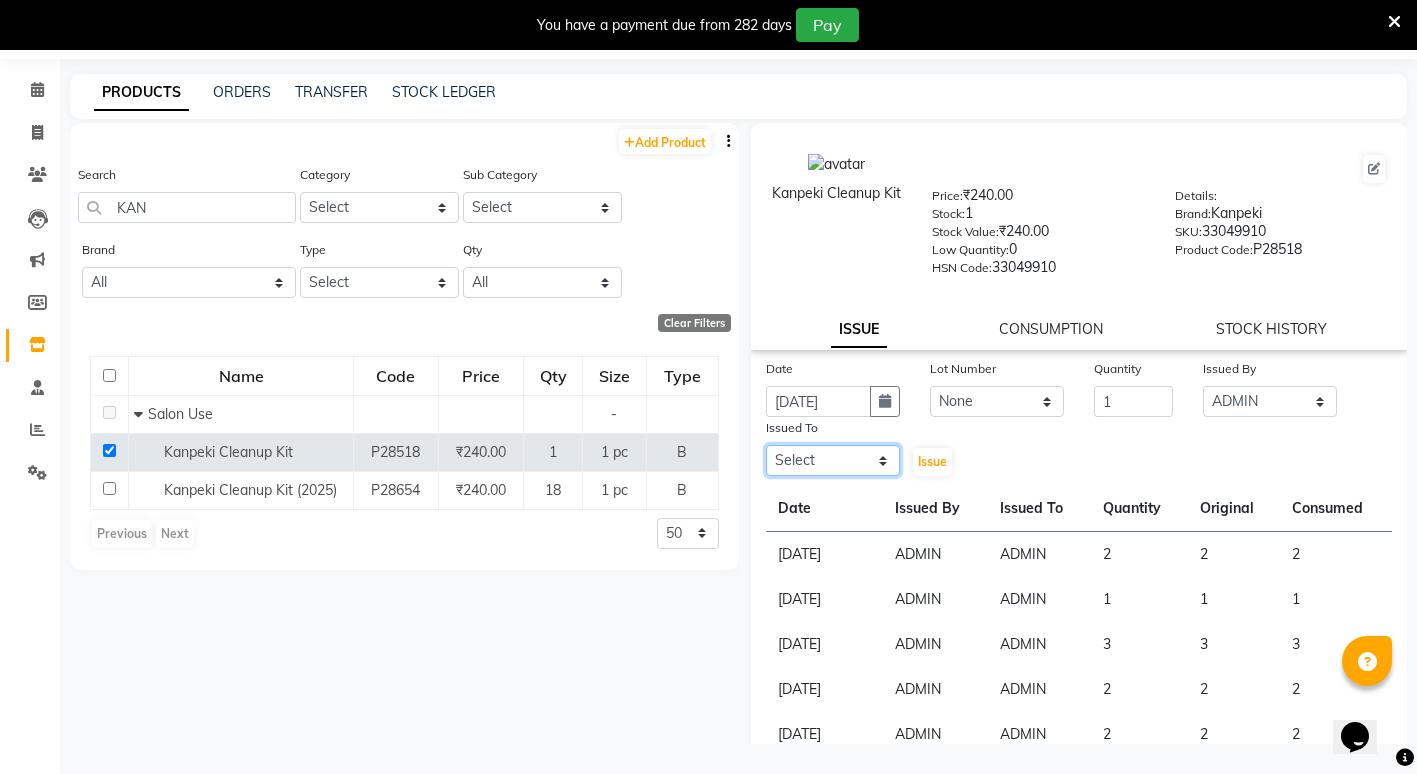 click on "Select ADMIN ANIKET BAGDE BHASKAR KAWDE GAURAV KHOBRAGADE Gondia Capello NIKHIL KANETKAR  NITIN TANDE priyanshi yewatkar Rahul Suryawanshi SHUBHANGI BANSOD Uma Khandare (M) YAKSHITA KURVE" 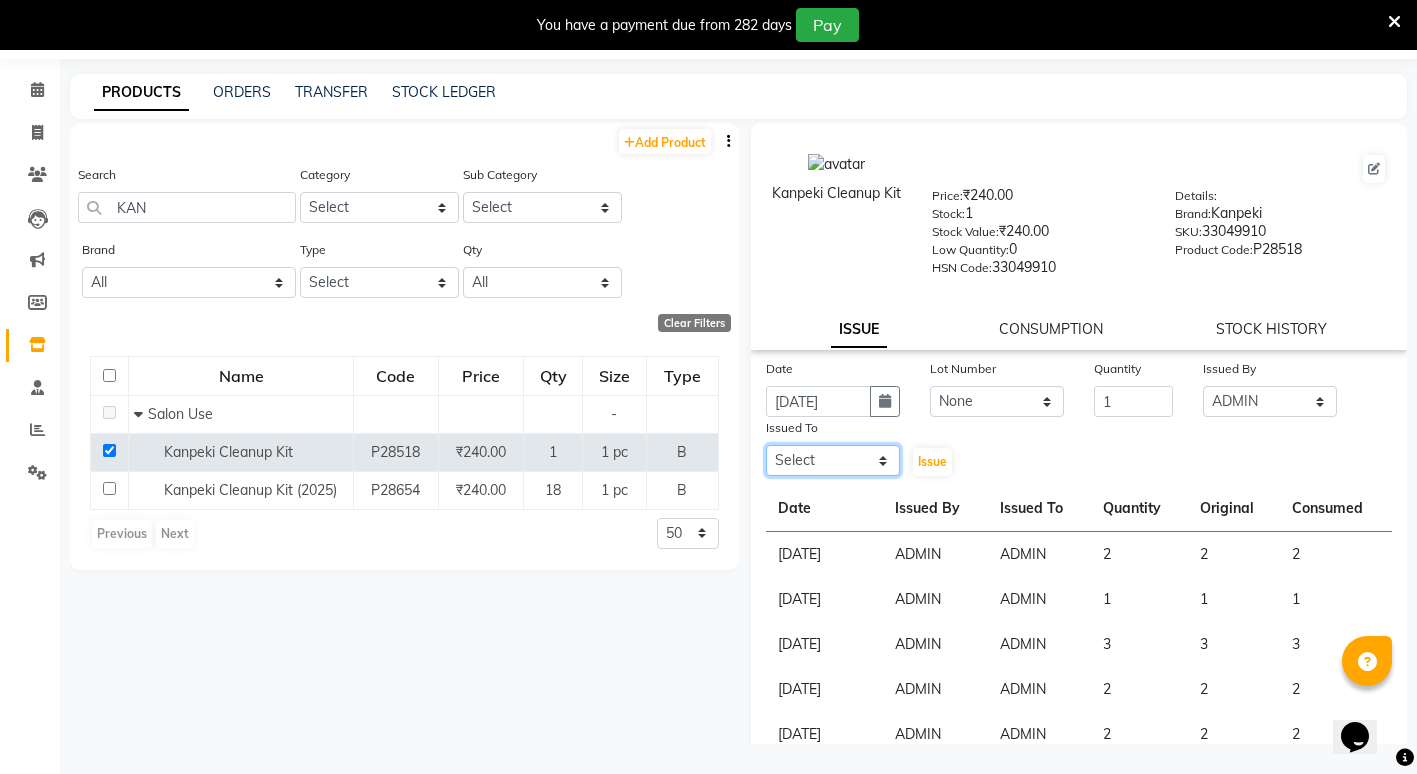 select on "14667" 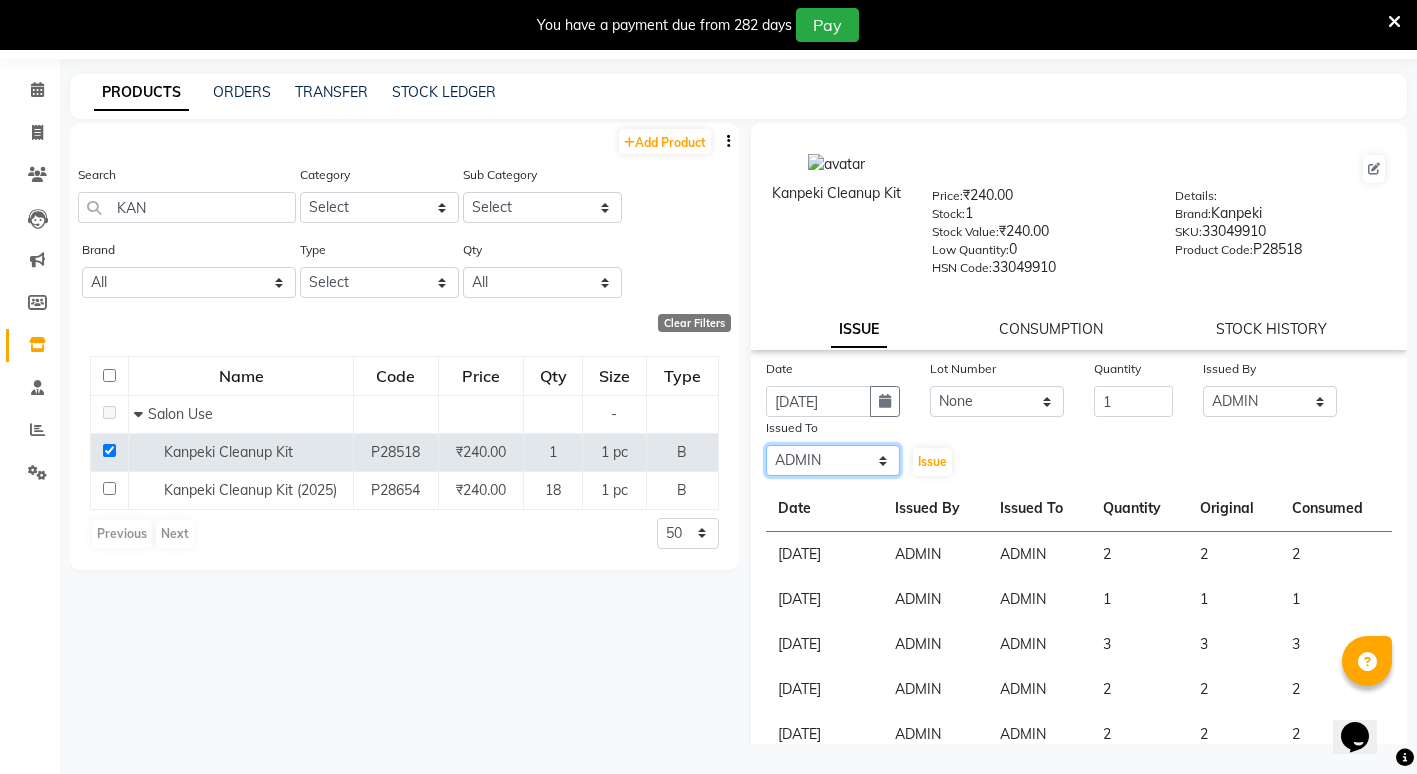 click on "Select ADMIN ANIKET BAGDE BHASKAR KAWDE GAURAV KHOBRAGADE Gondia Capello NIKHIL KANETKAR  NITIN TANDE priyanshi yewatkar Rahul Suryawanshi SHUBHANGI BANSOD Uma Khandare (M) YAKSHITA KURVE" 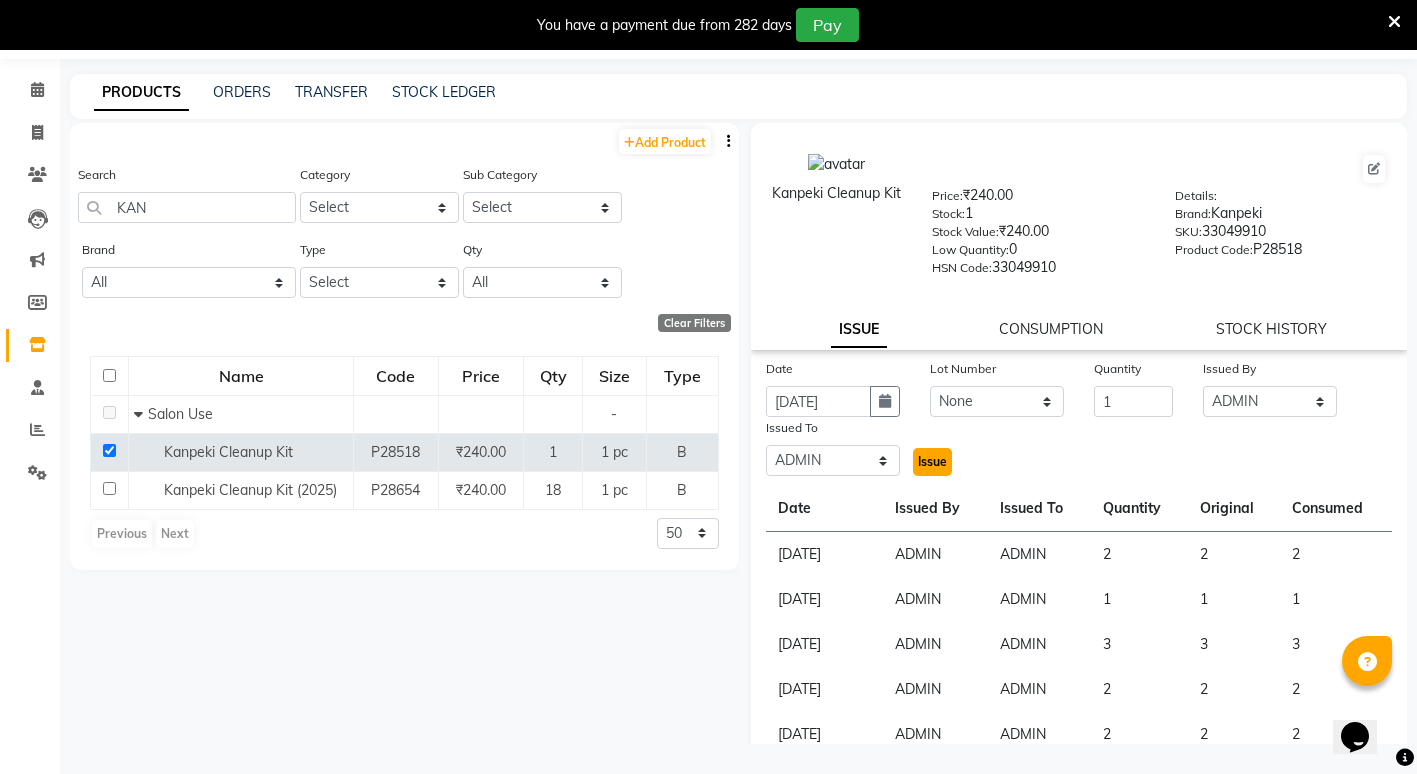 click on "Issue" 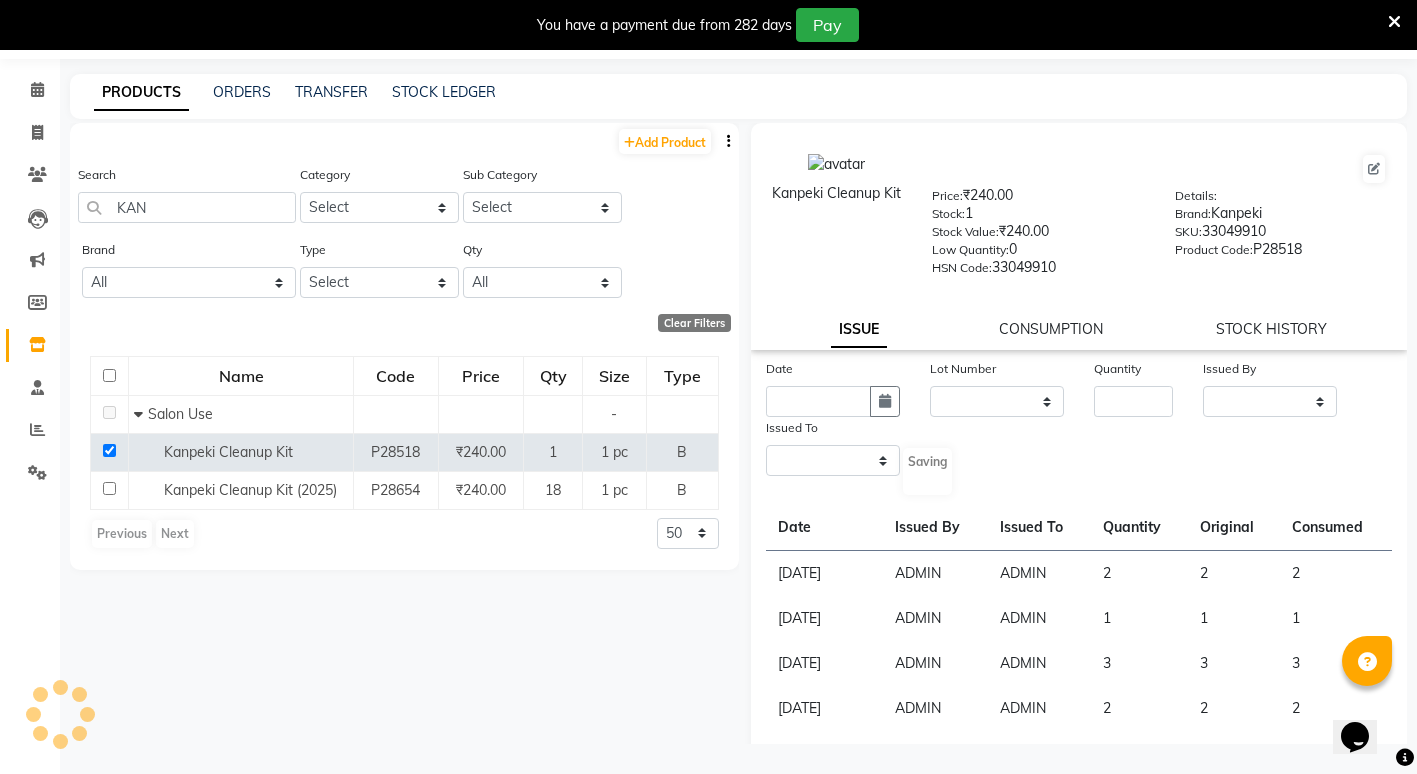 select 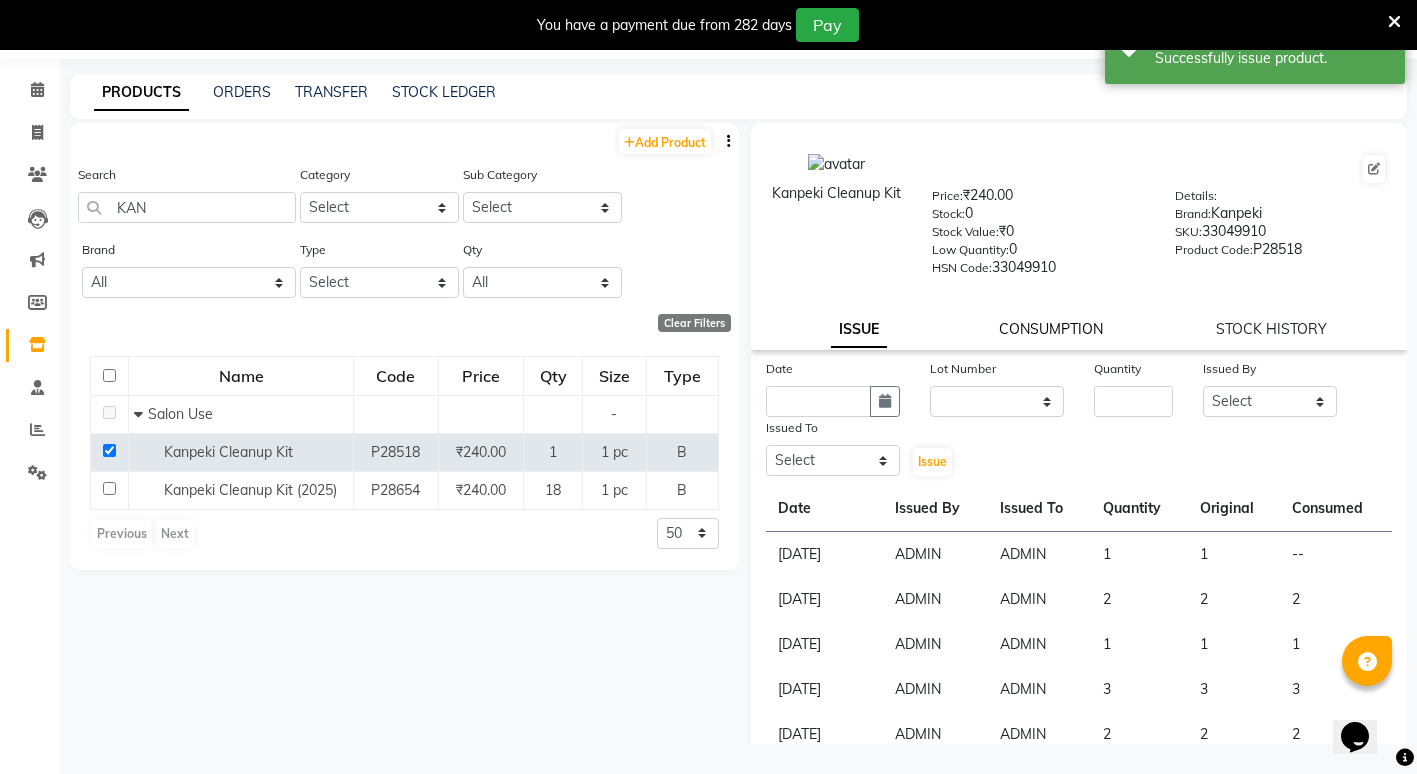 click on "CONSUMPTION" 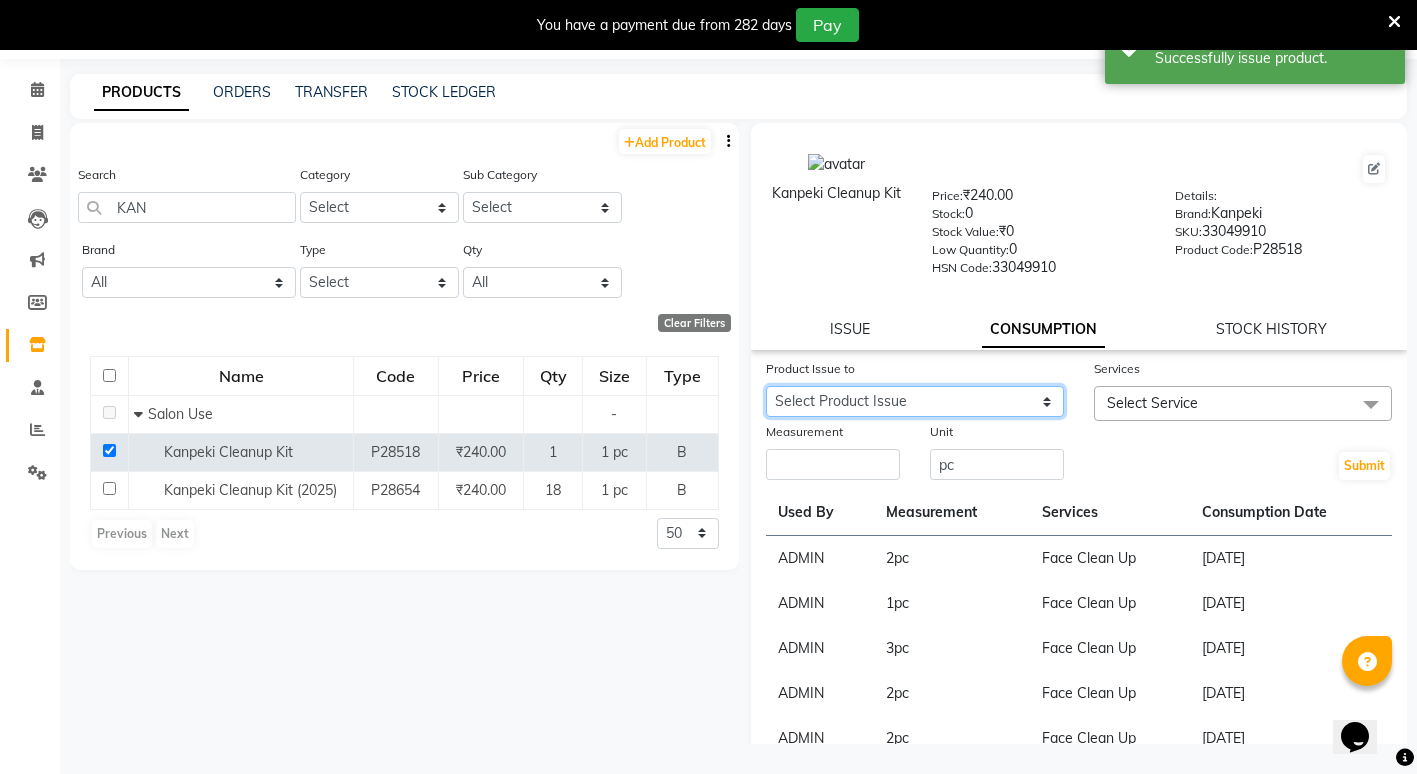drag, startPoint x: 945, startPoint y: 396, endPoint x: 942, endPoint y: 414, distance: 18.248287 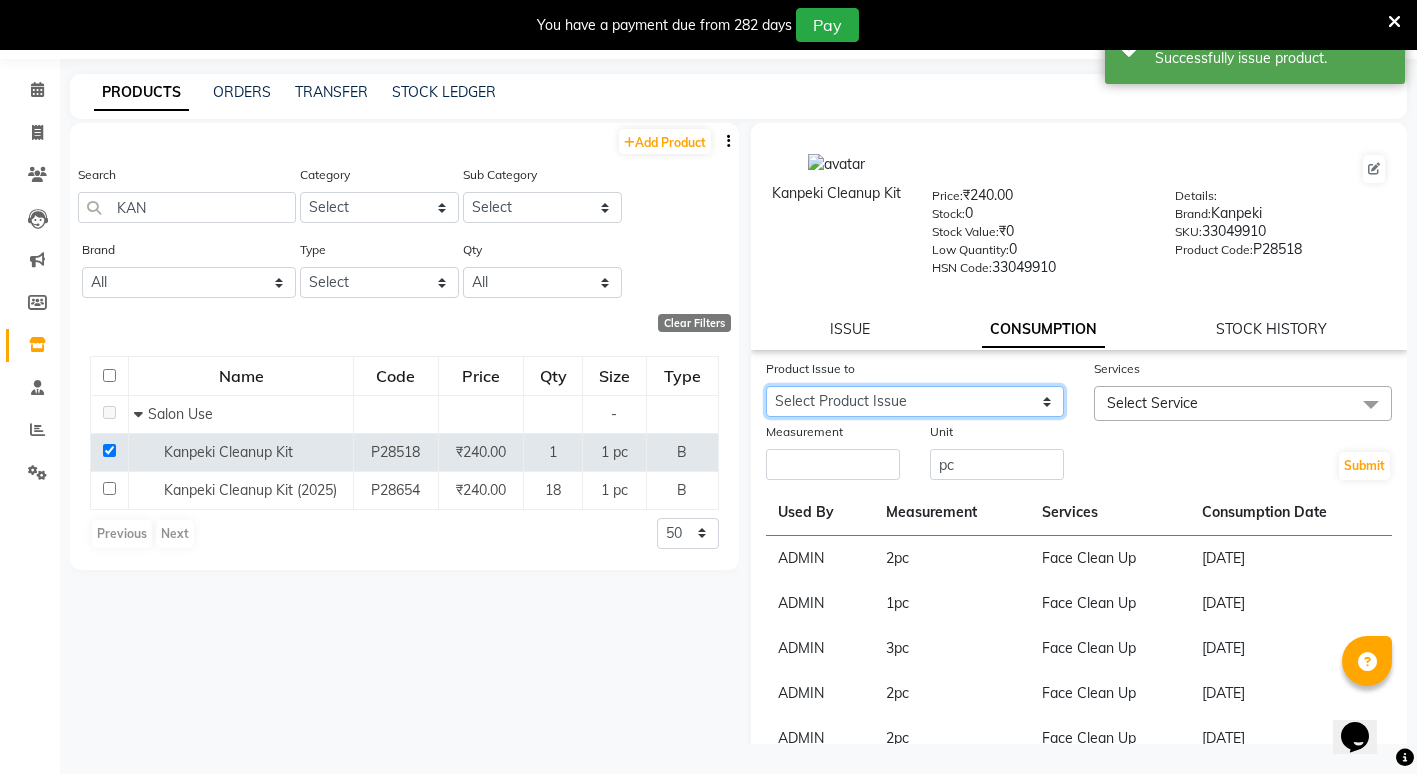 select on "1065133" 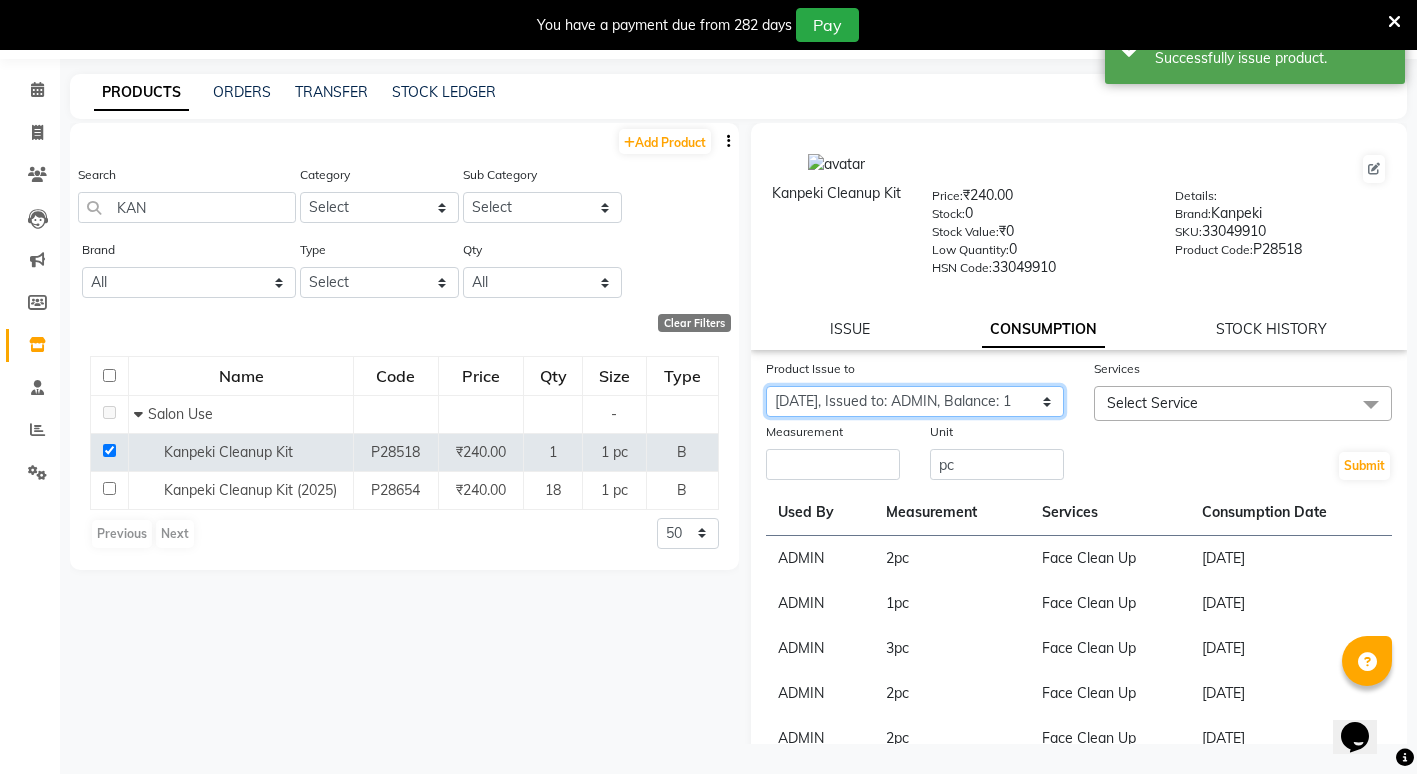 click on "Select Product Issue 2025-07-10, Issued to: ADMIN, Balance: 1" 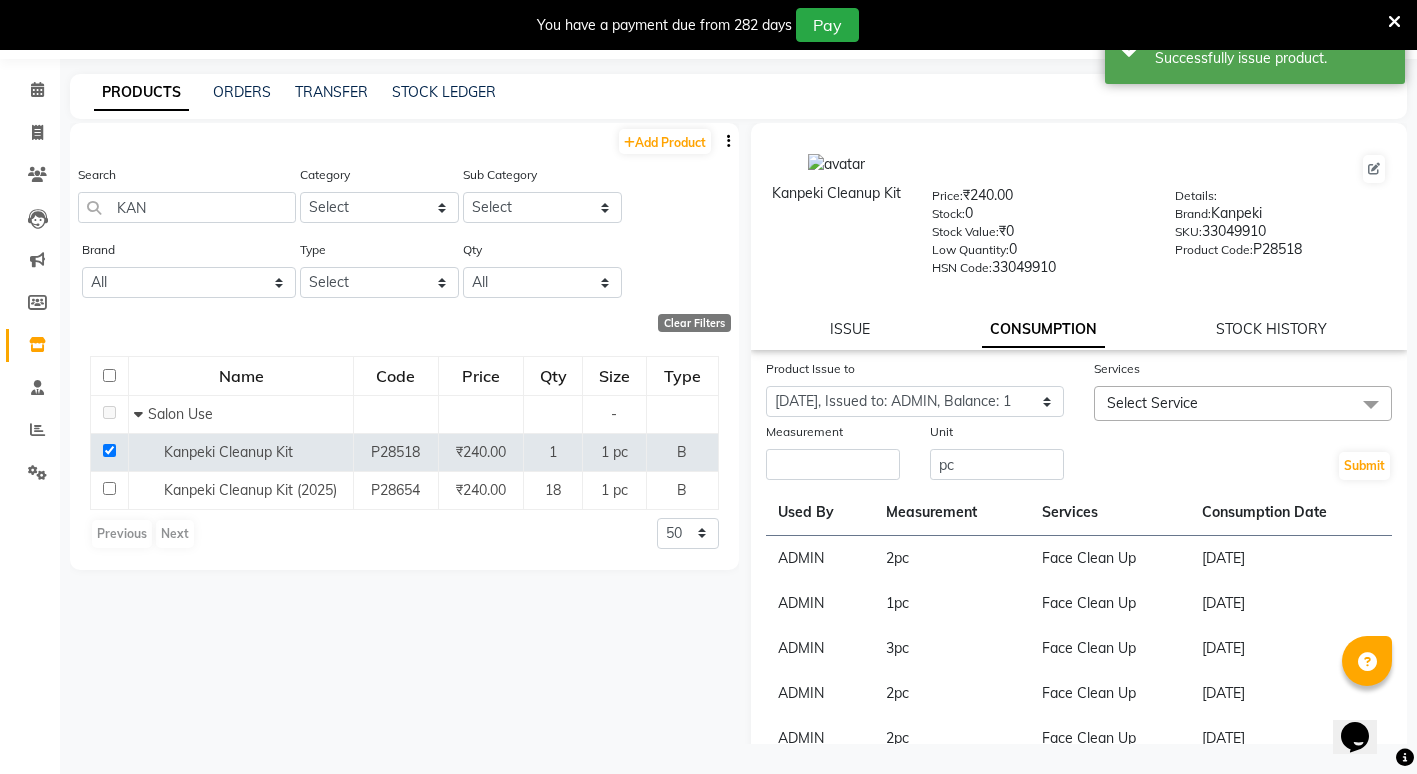 click on "Select Service" 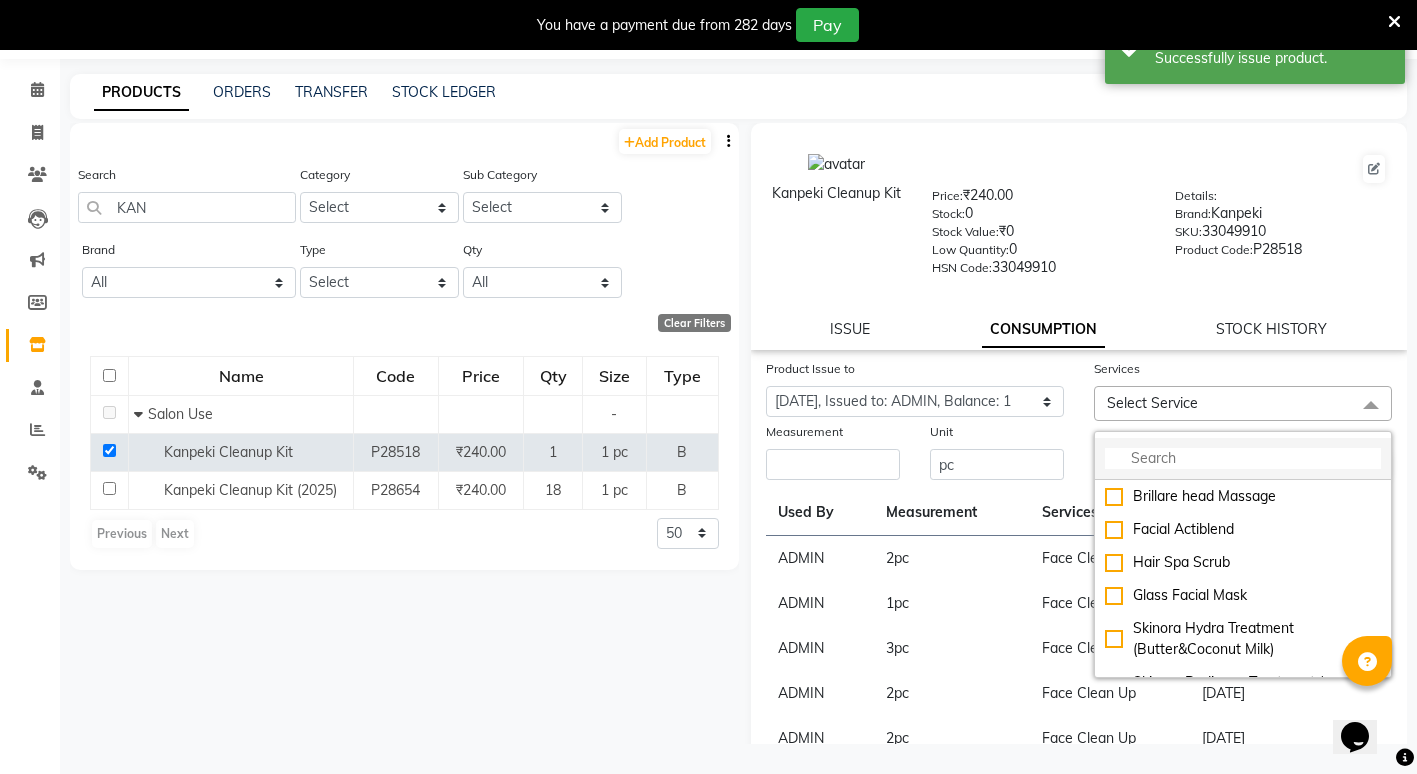 click 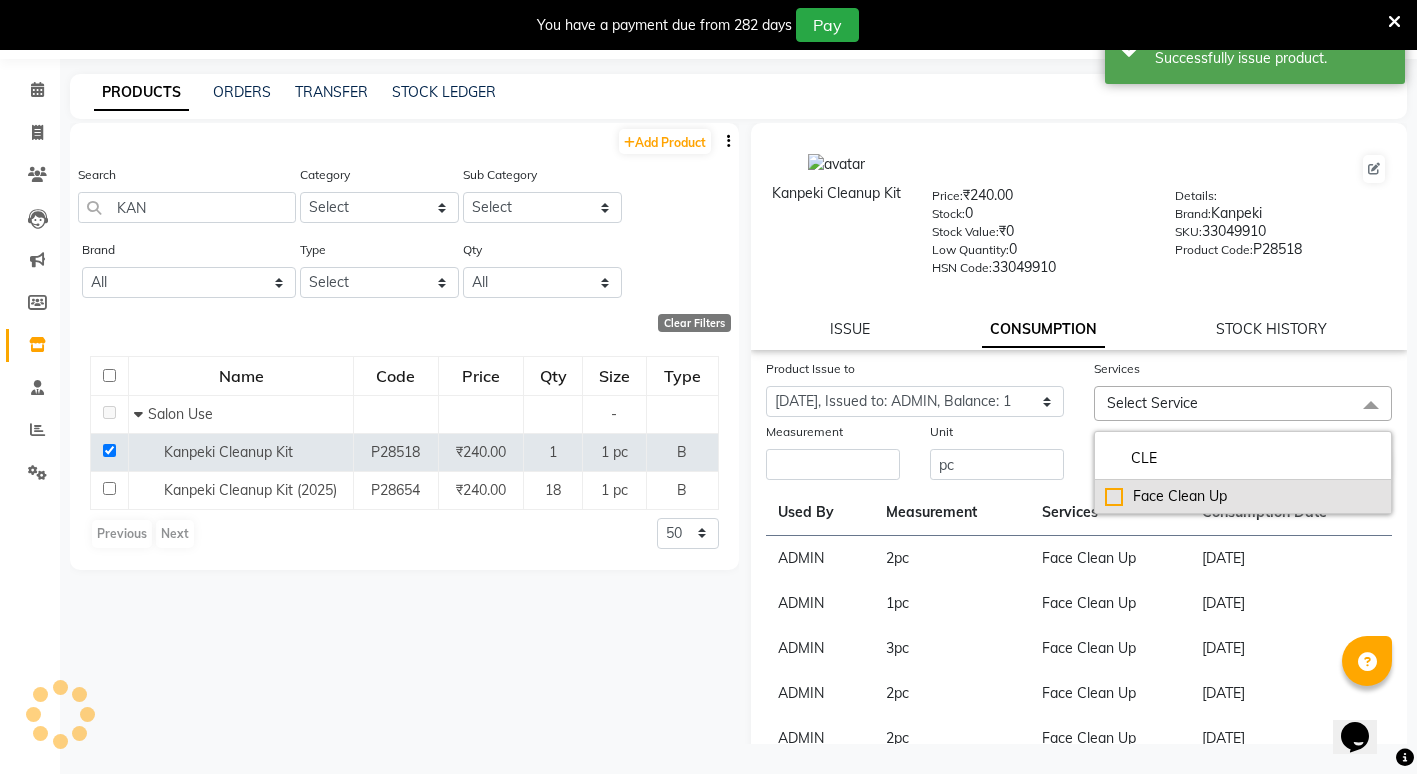 type on "CLE" 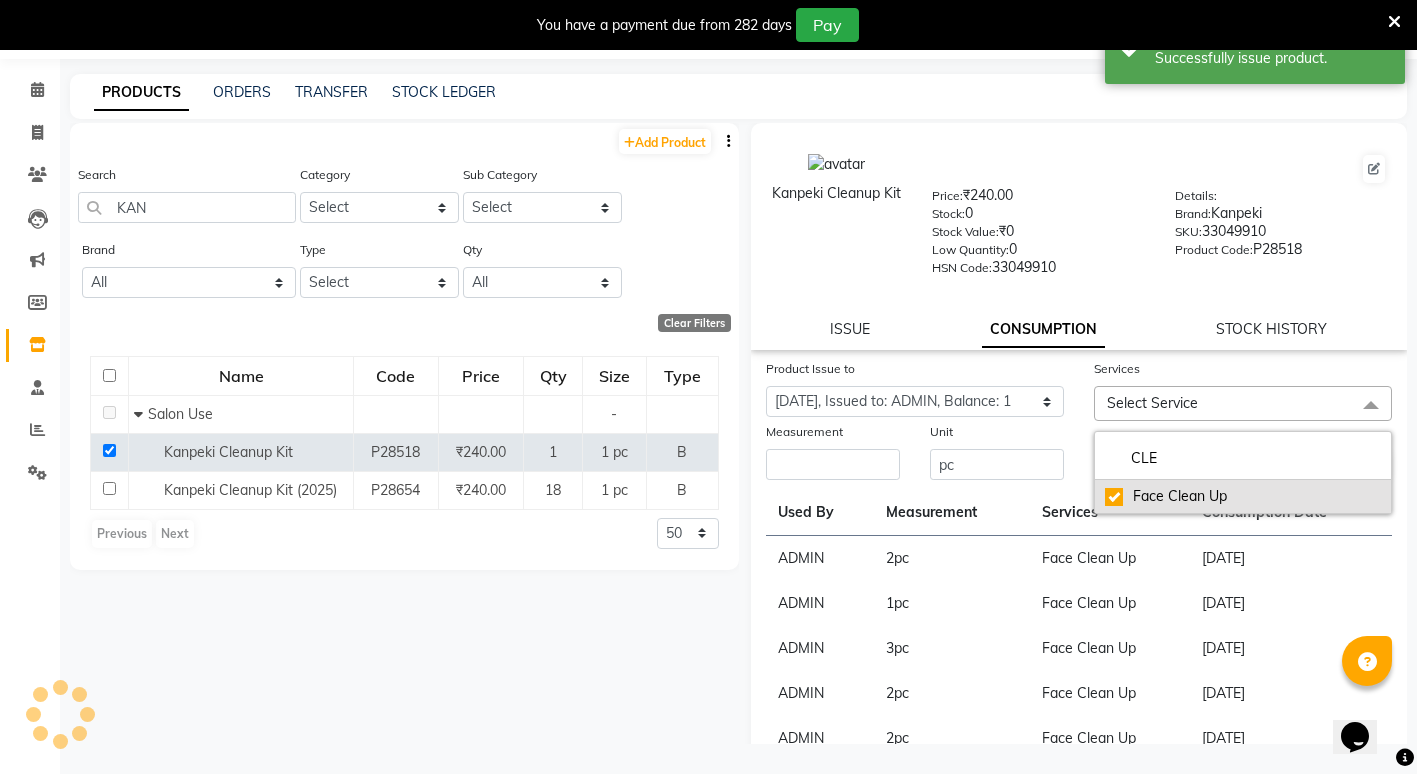 checkbox on "true" 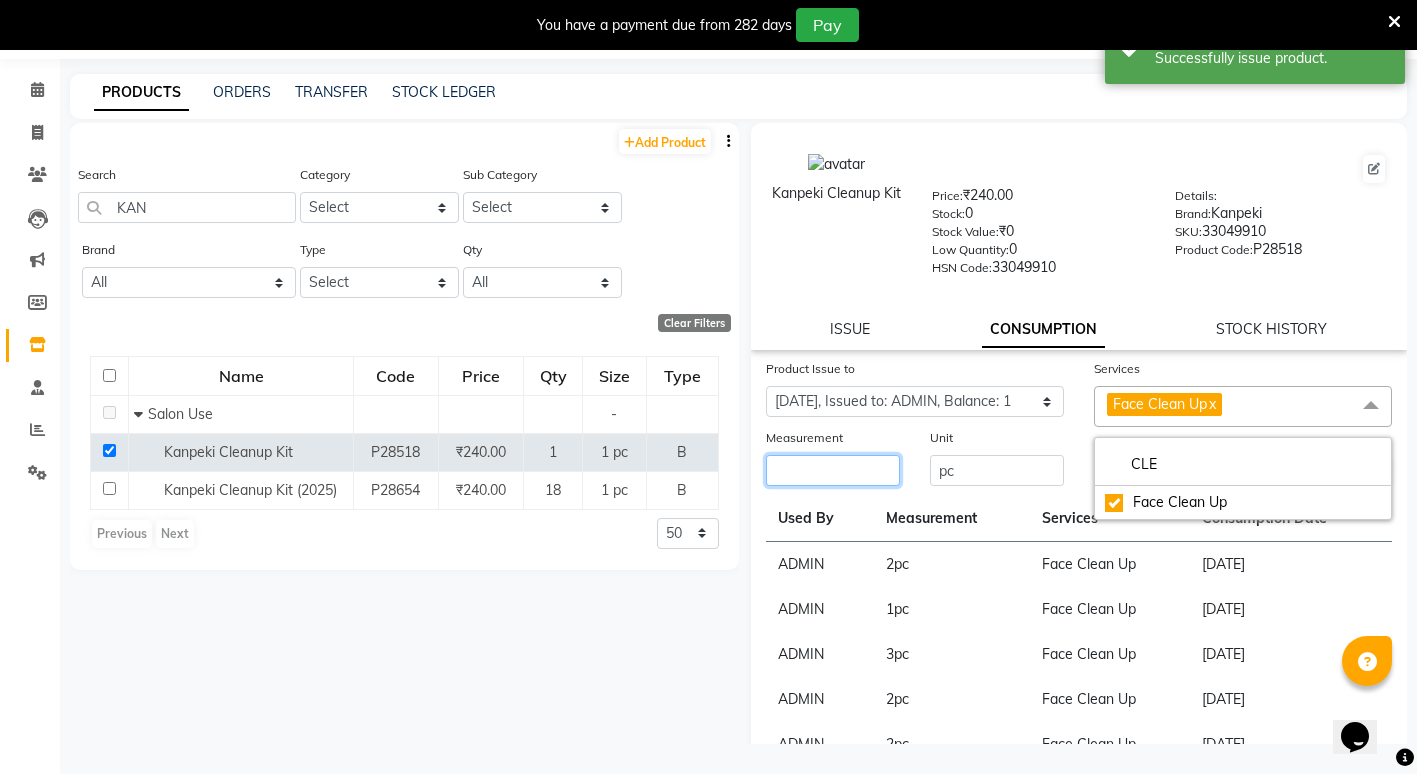 click 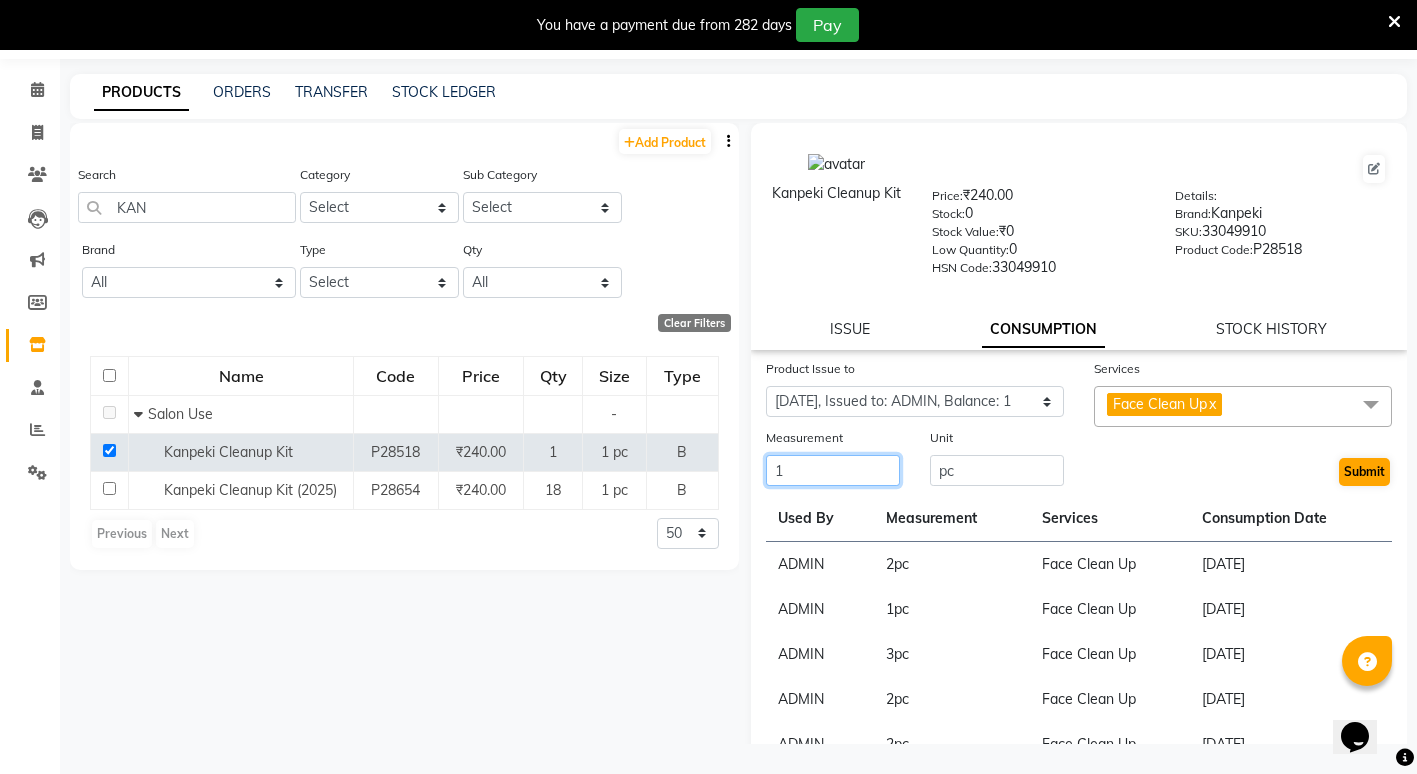 type on "1" 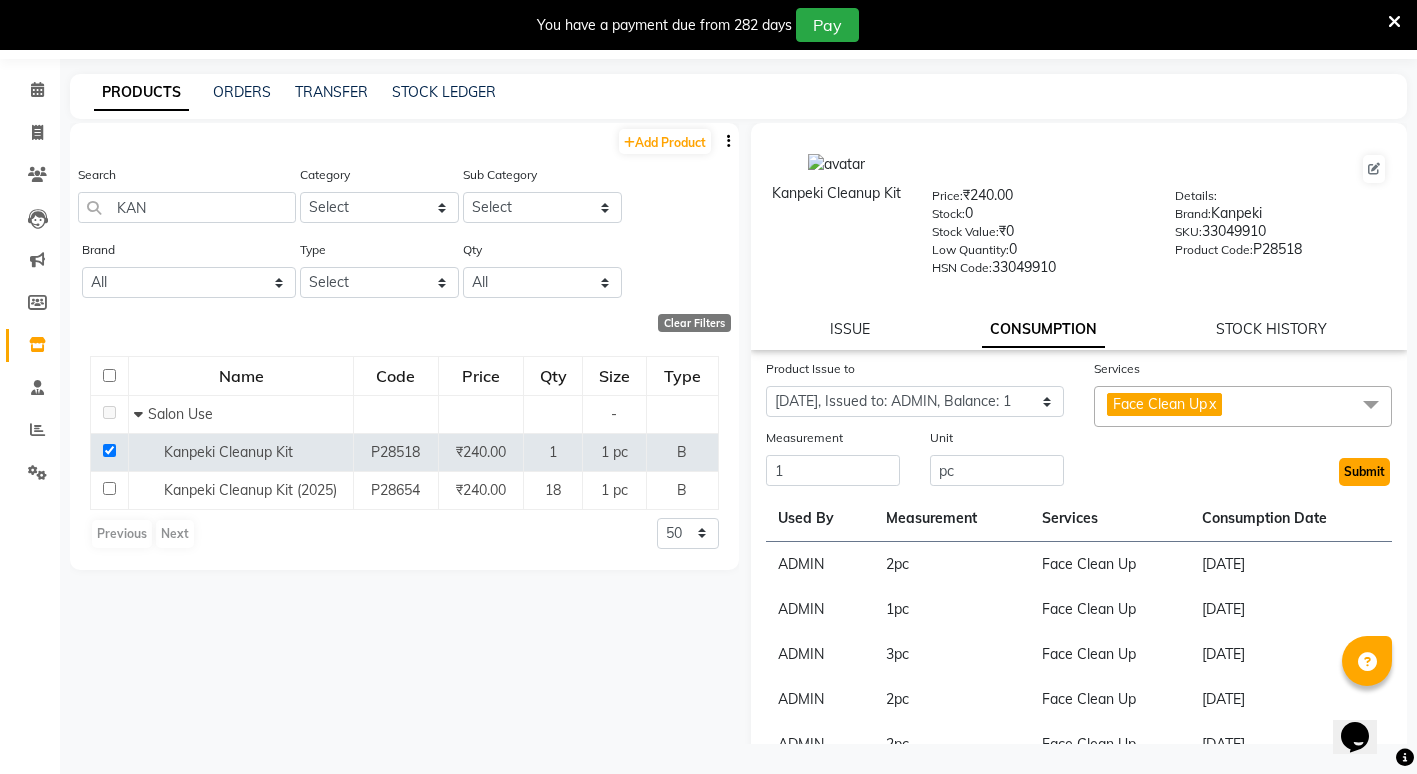 click on "Submit" 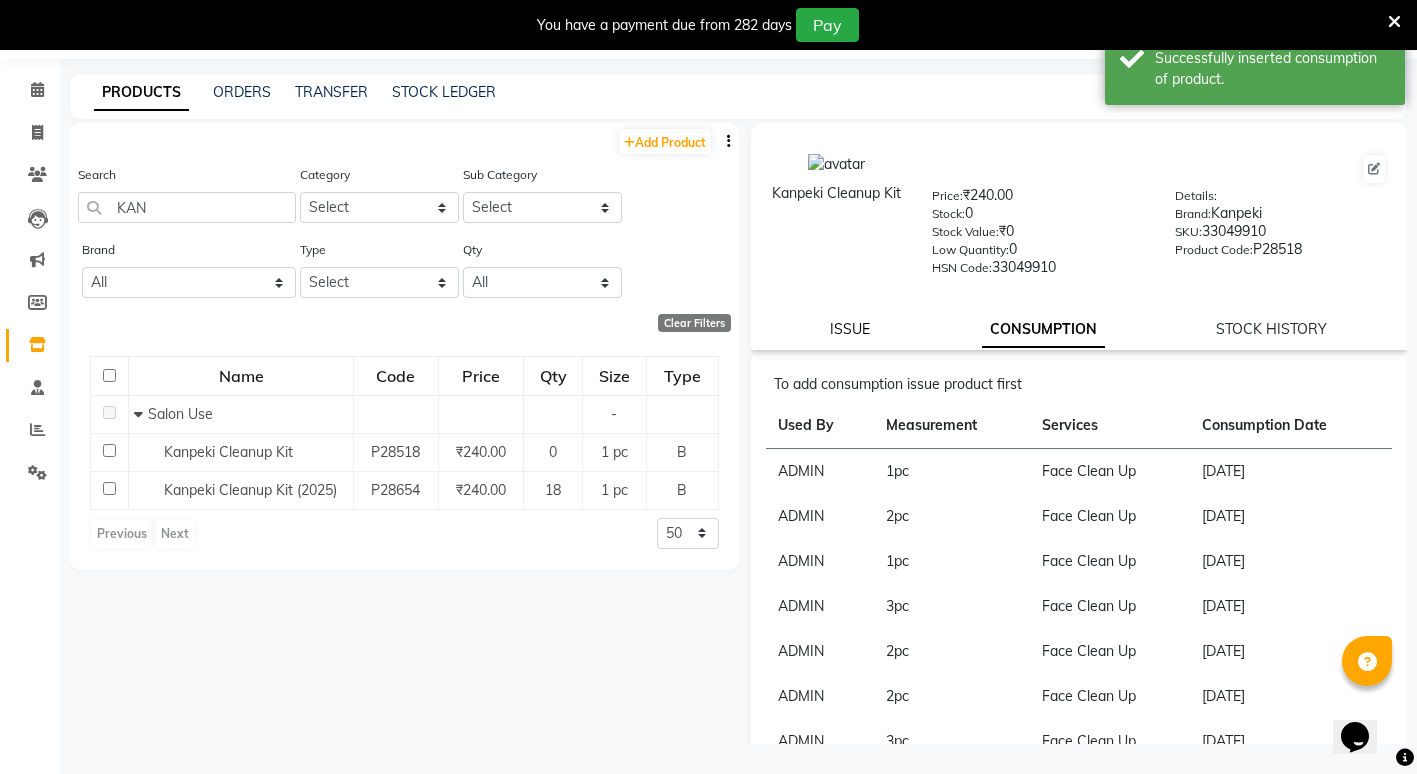 click on "ISSUE" 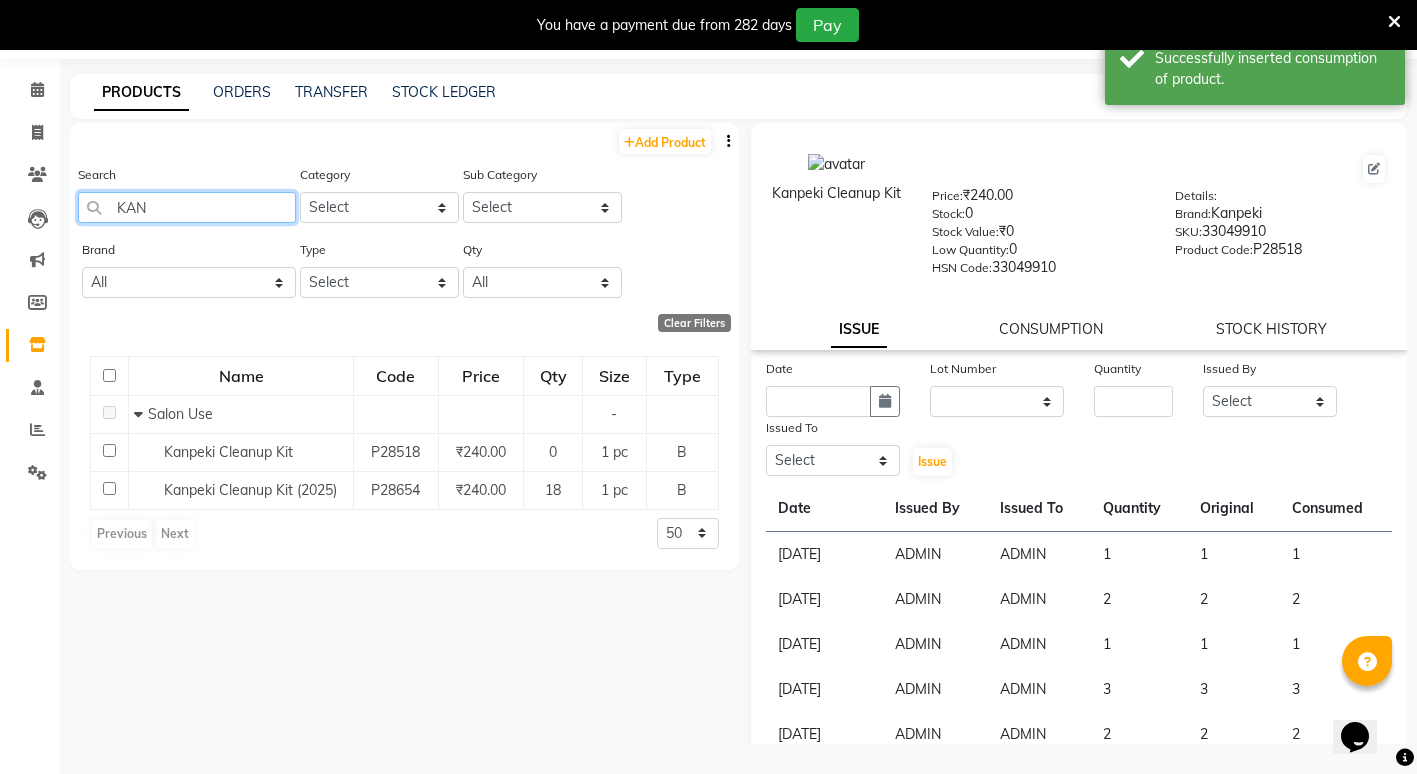 click on "KAN" 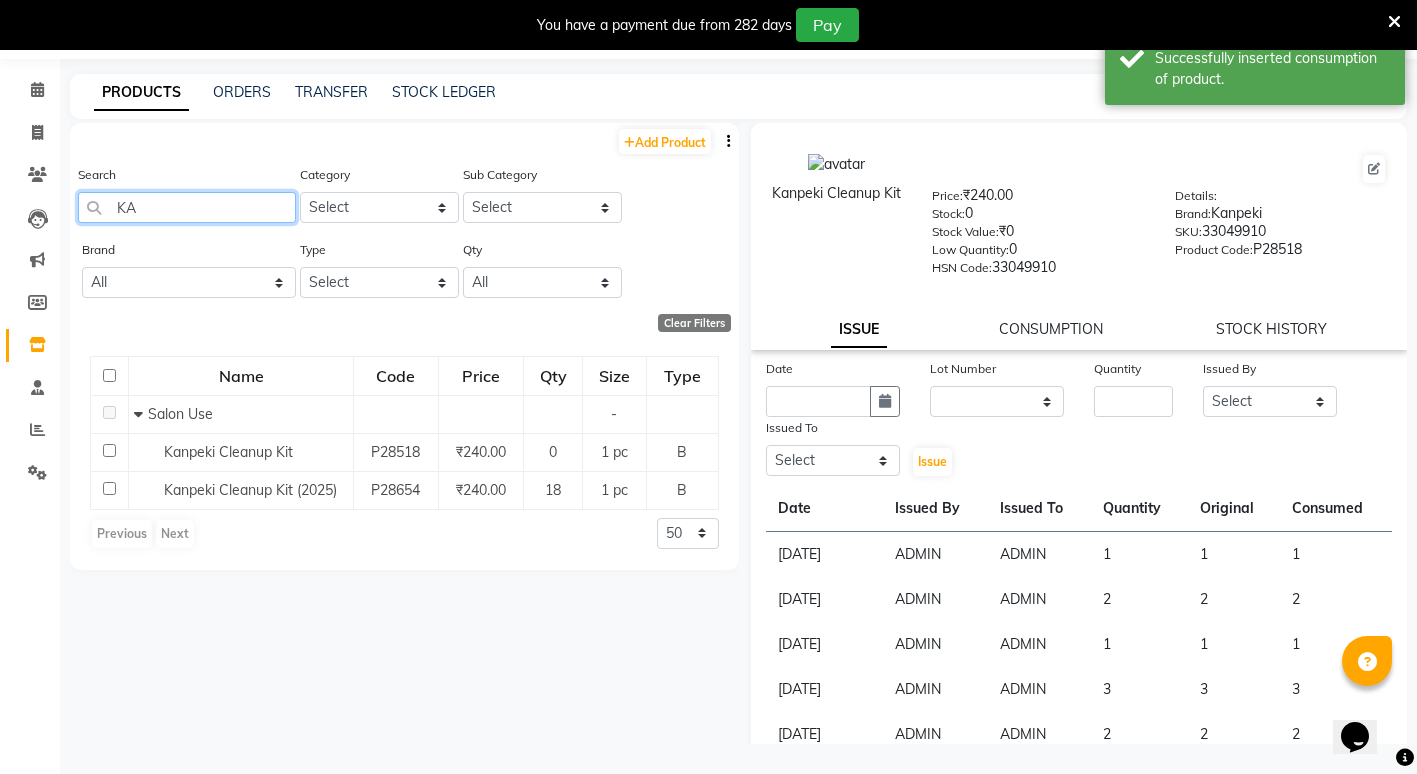 type on "K" 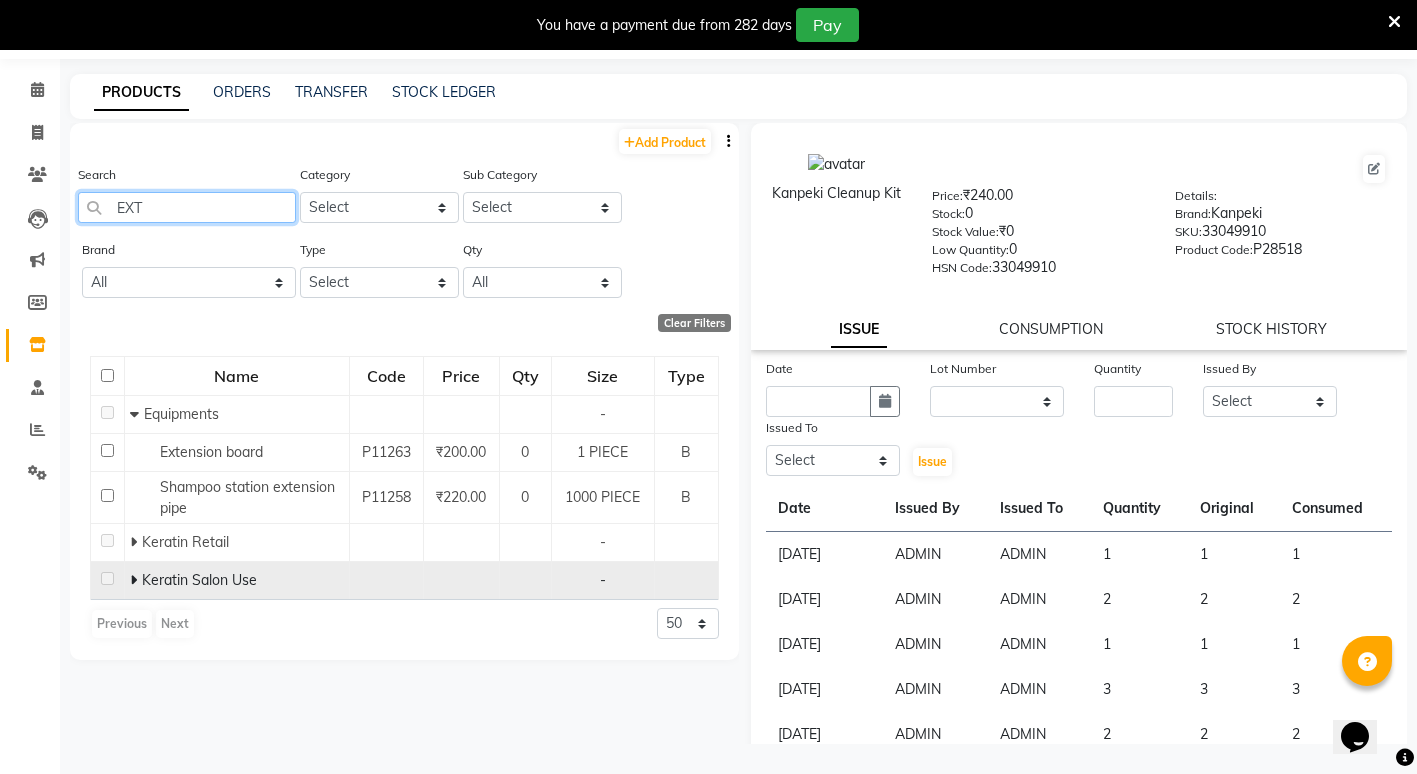 type on "EXT" 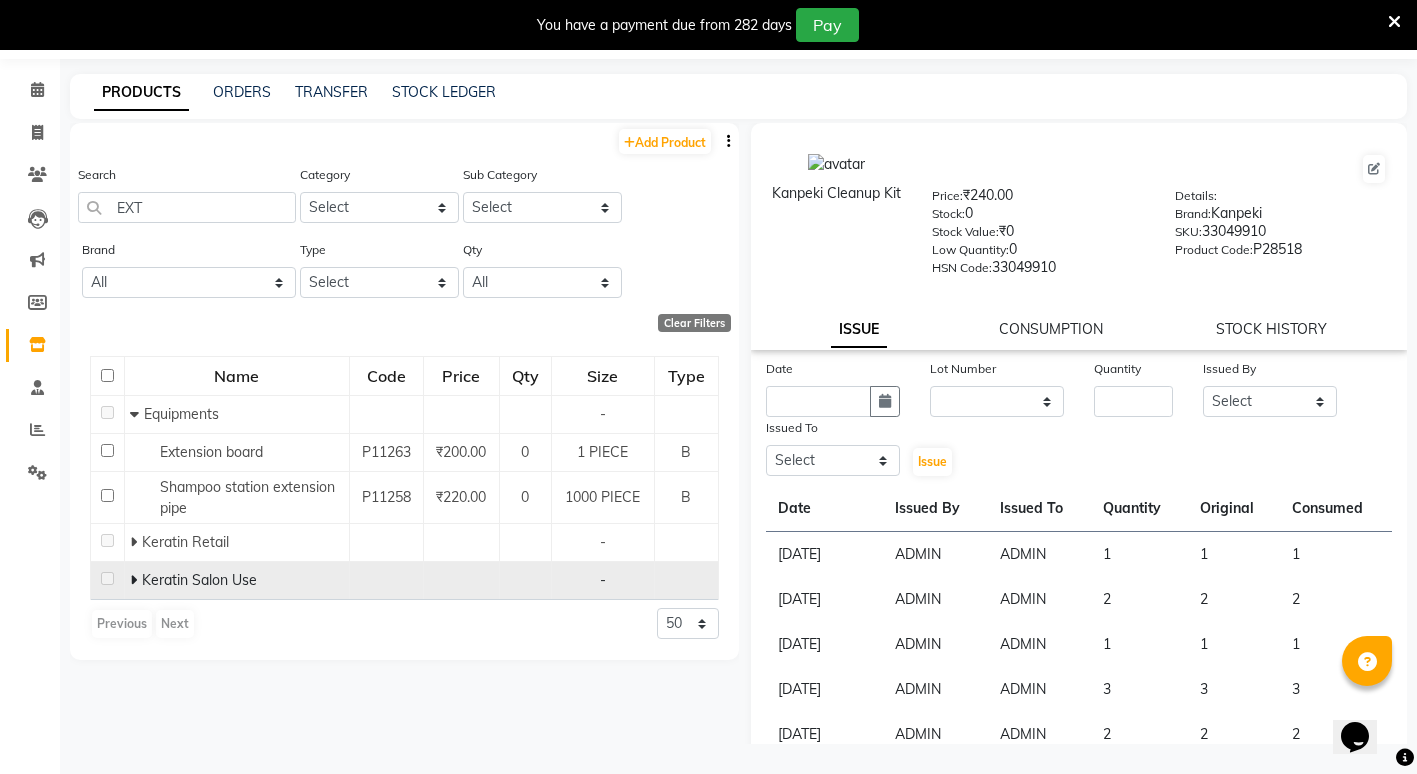 click 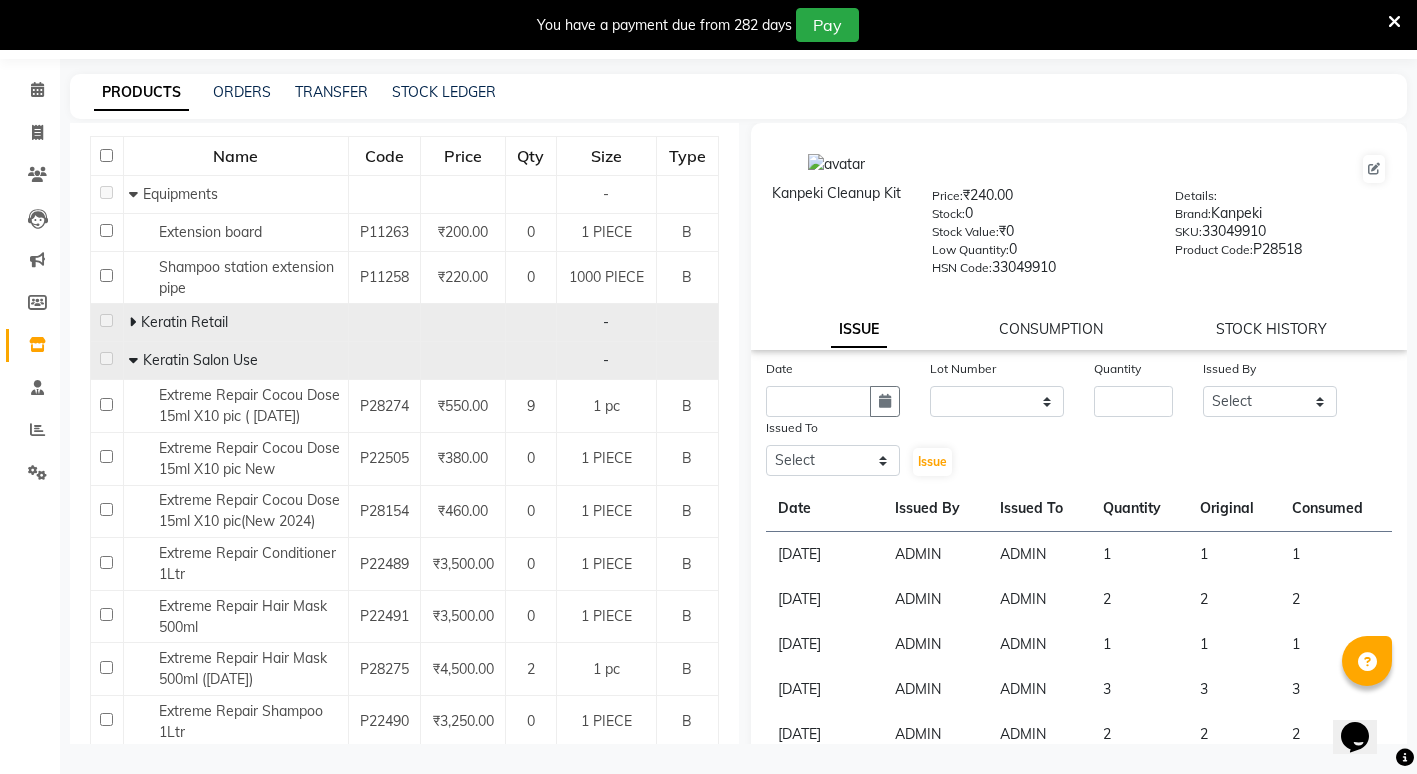 scroll, scrollTop: 285, scrollLeft: 0, axis: vertical 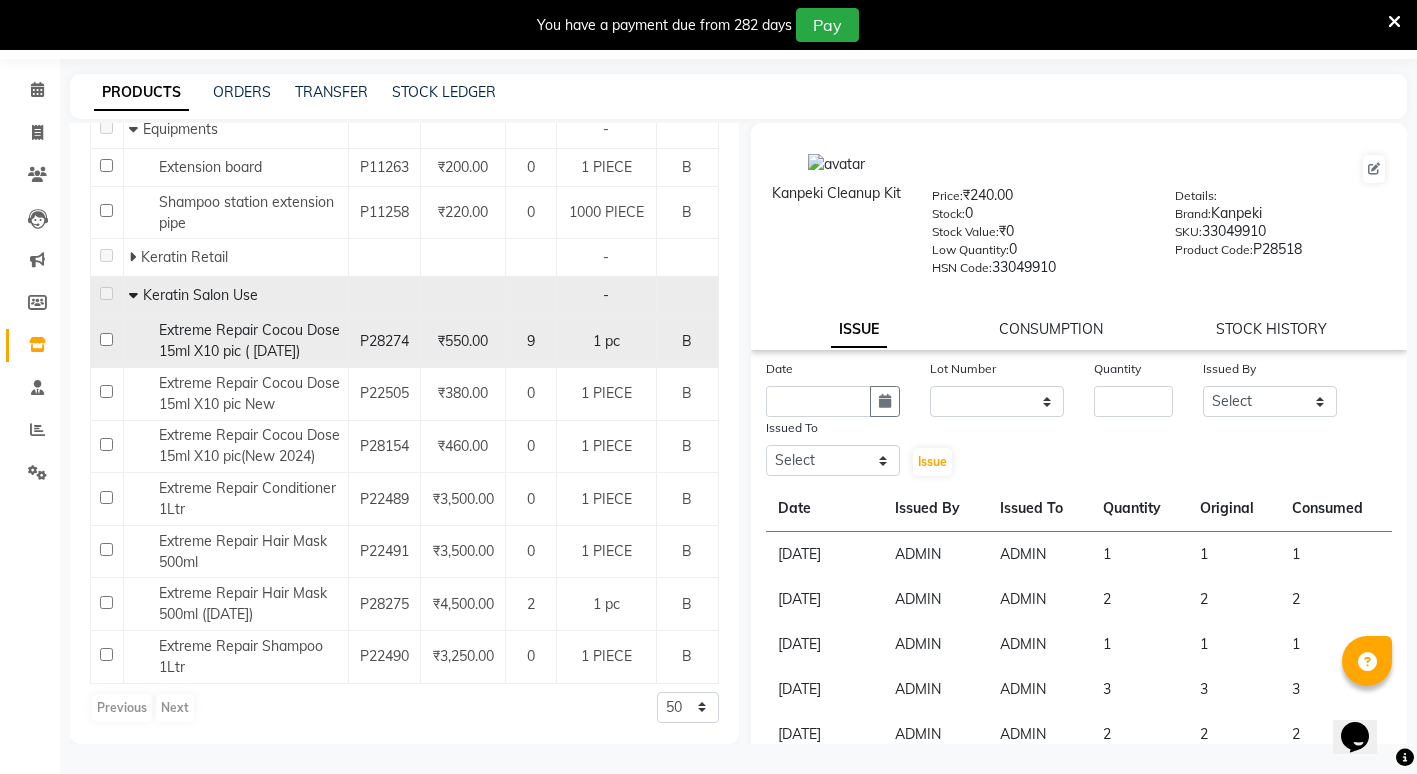 click 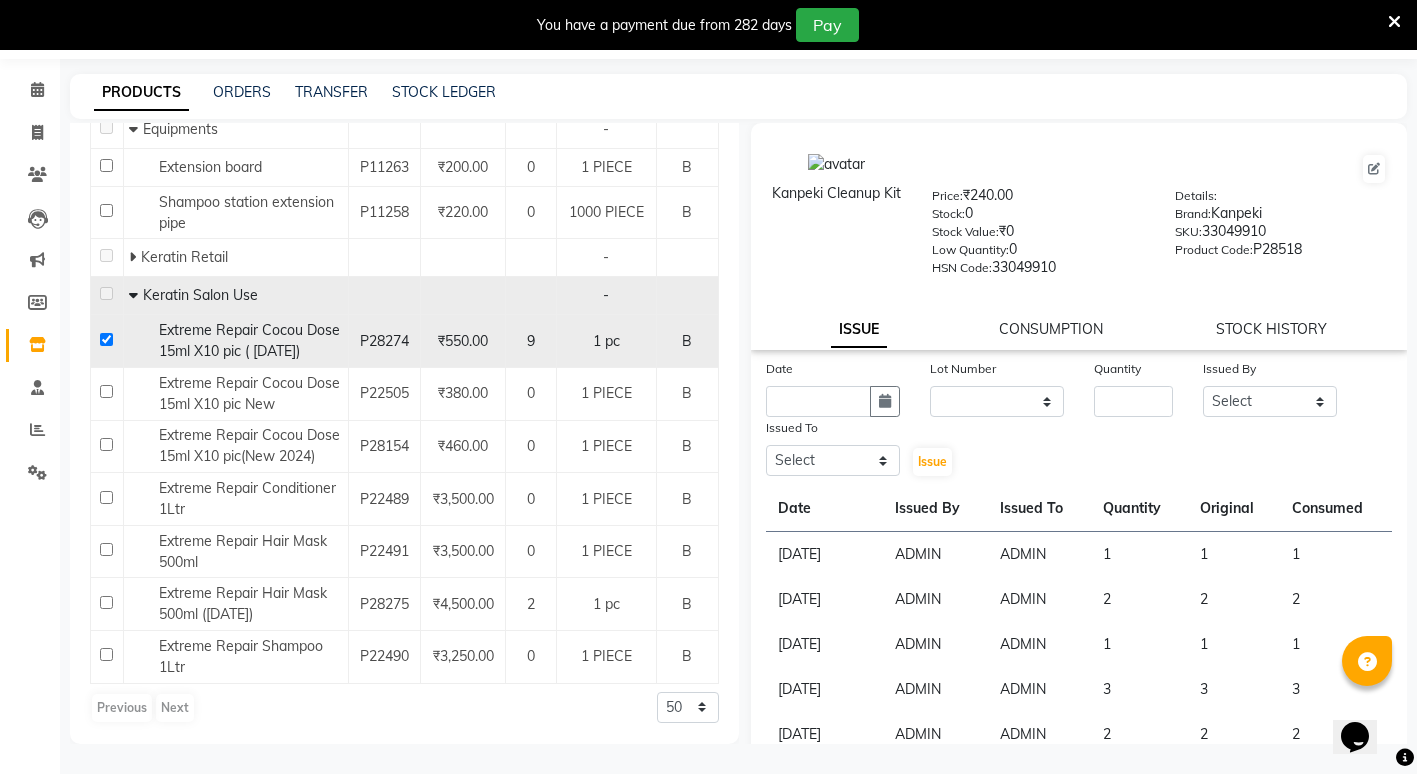 checkbox on "true" 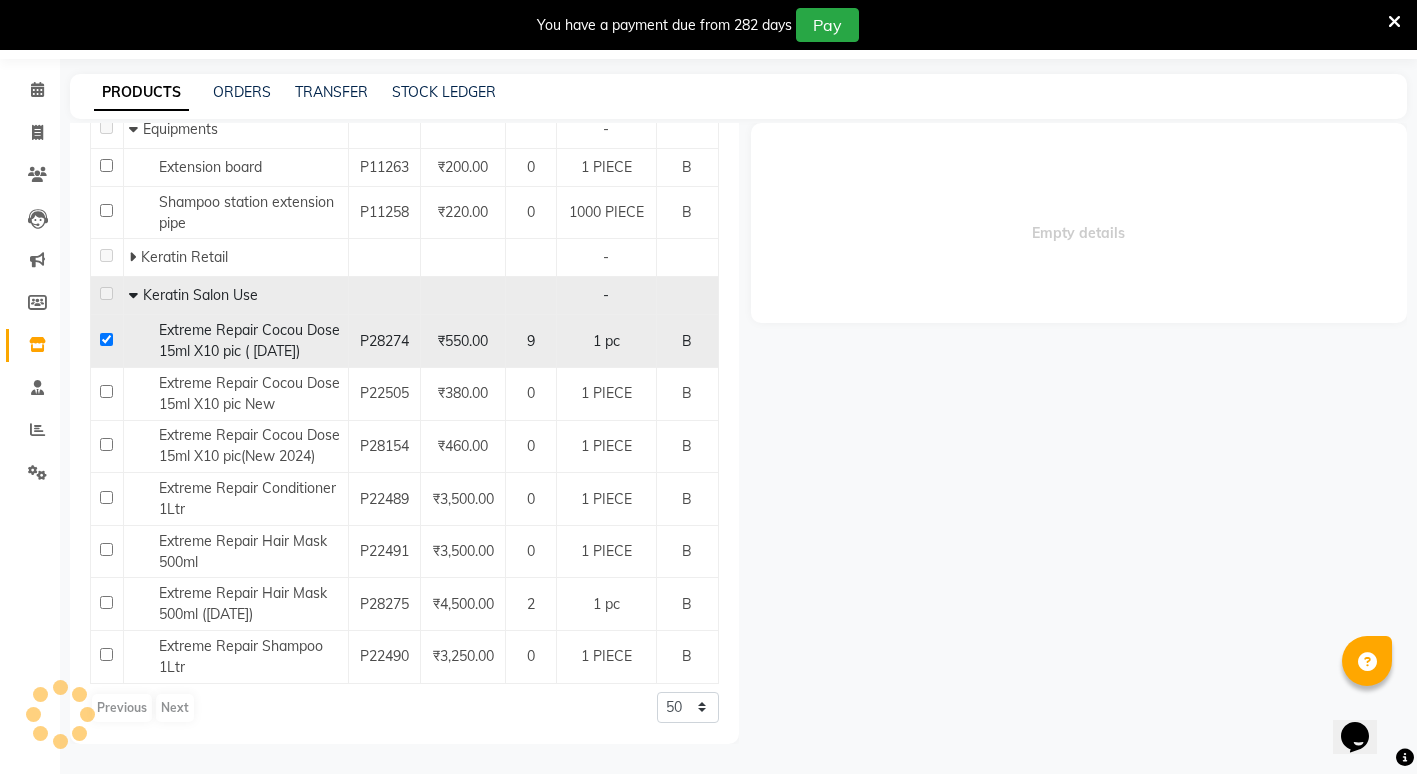 select 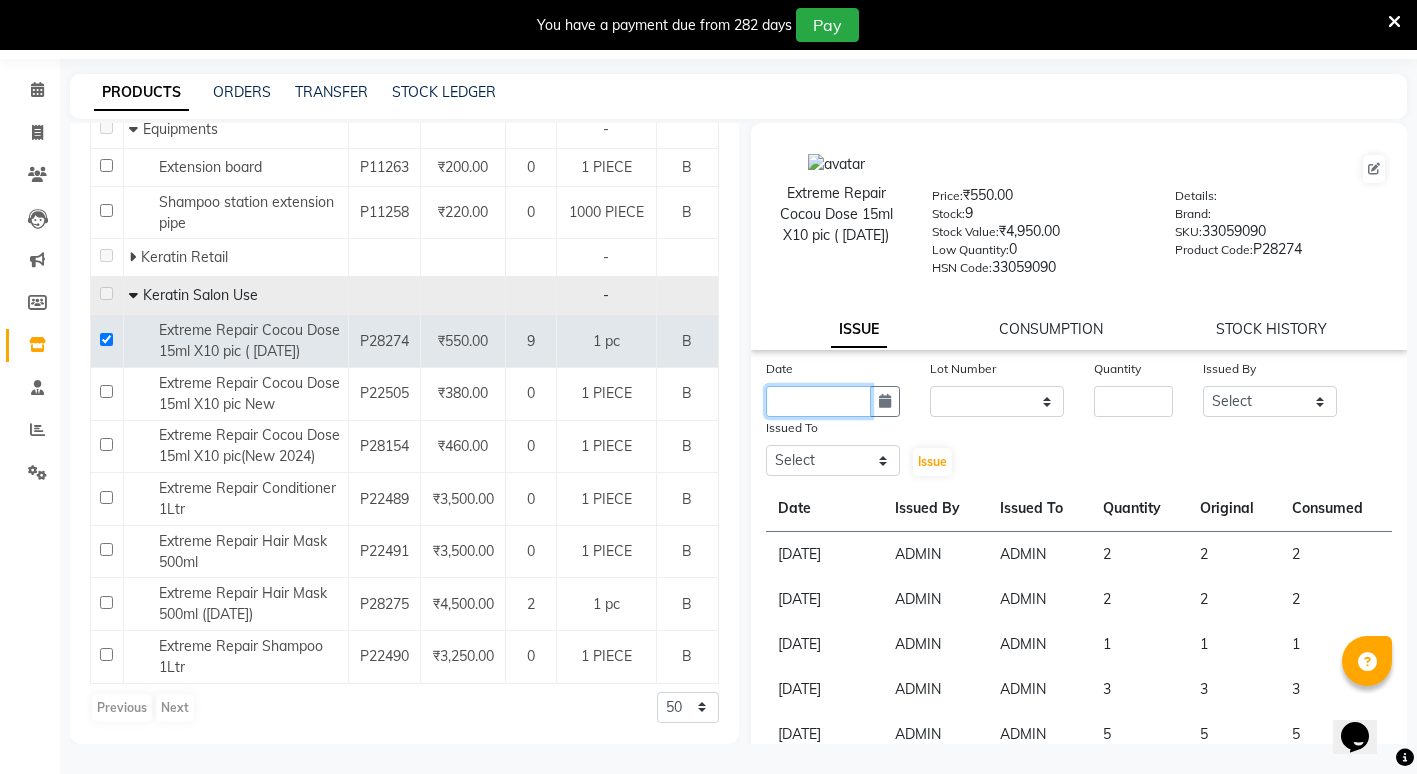 click 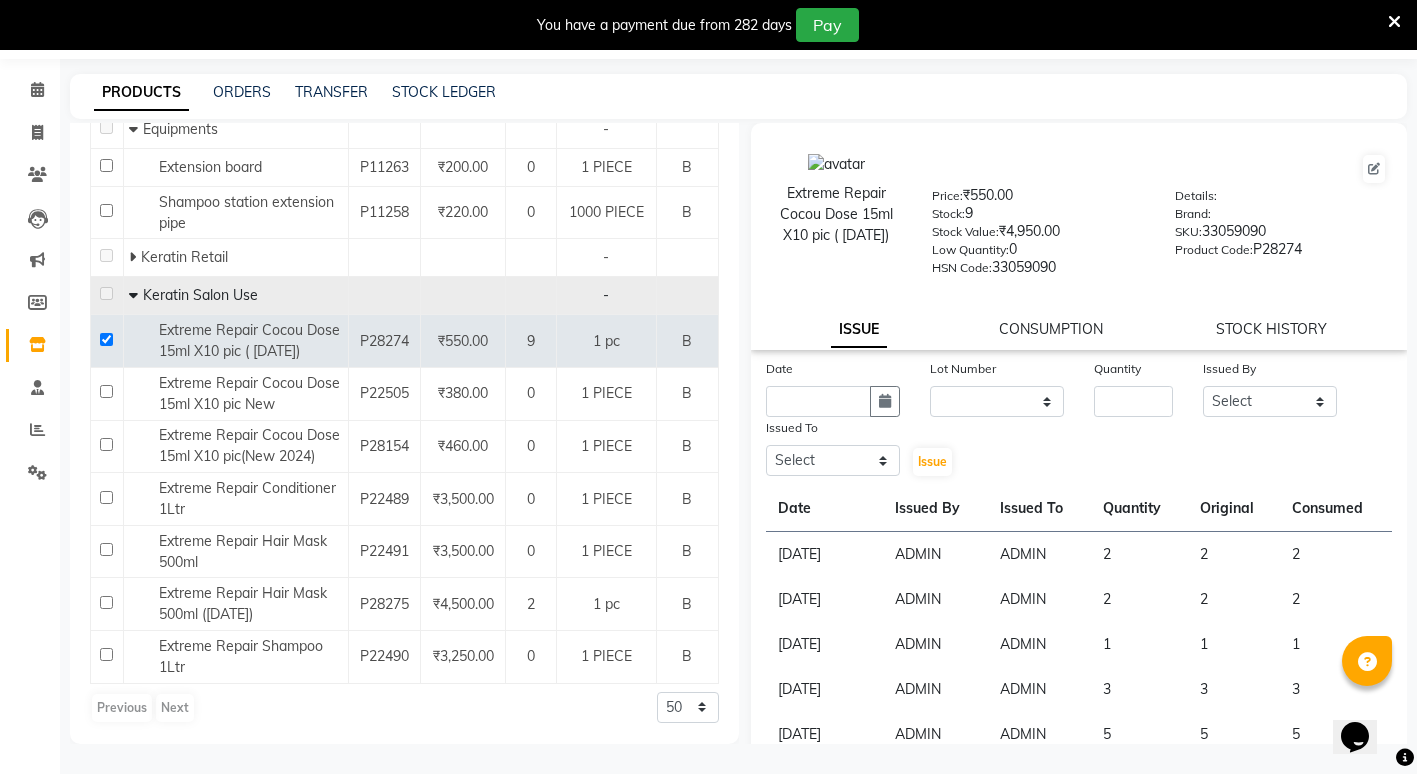 select on "7" 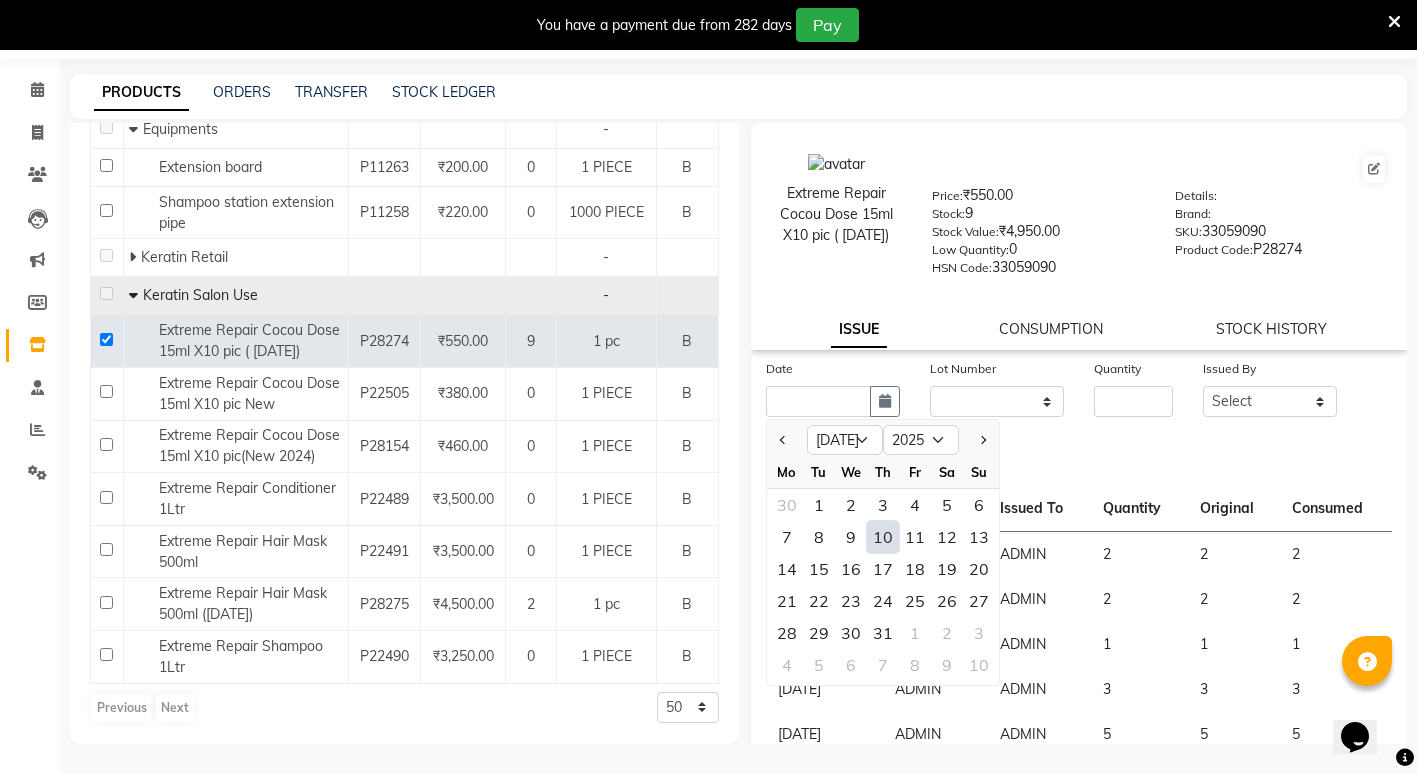 click on "10" 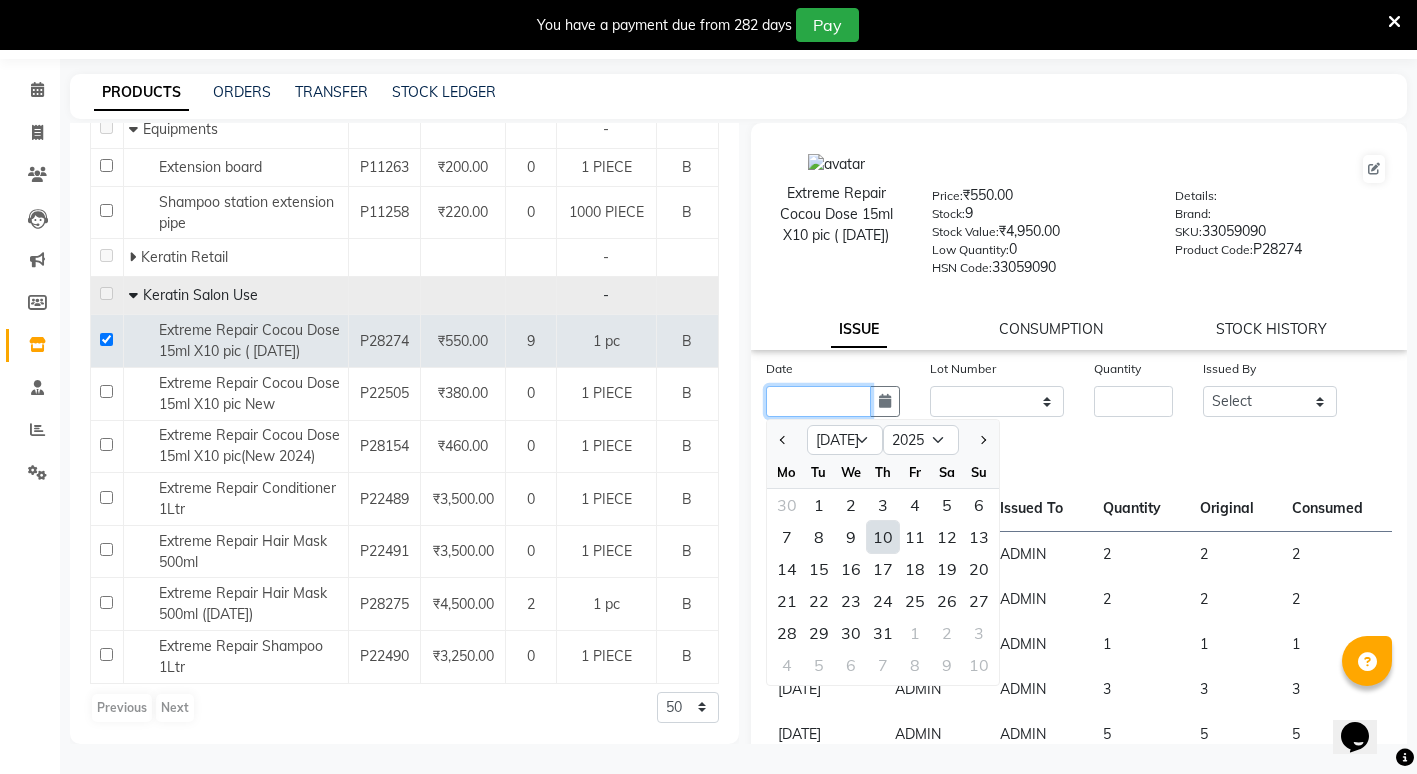 type on "[DATE]" 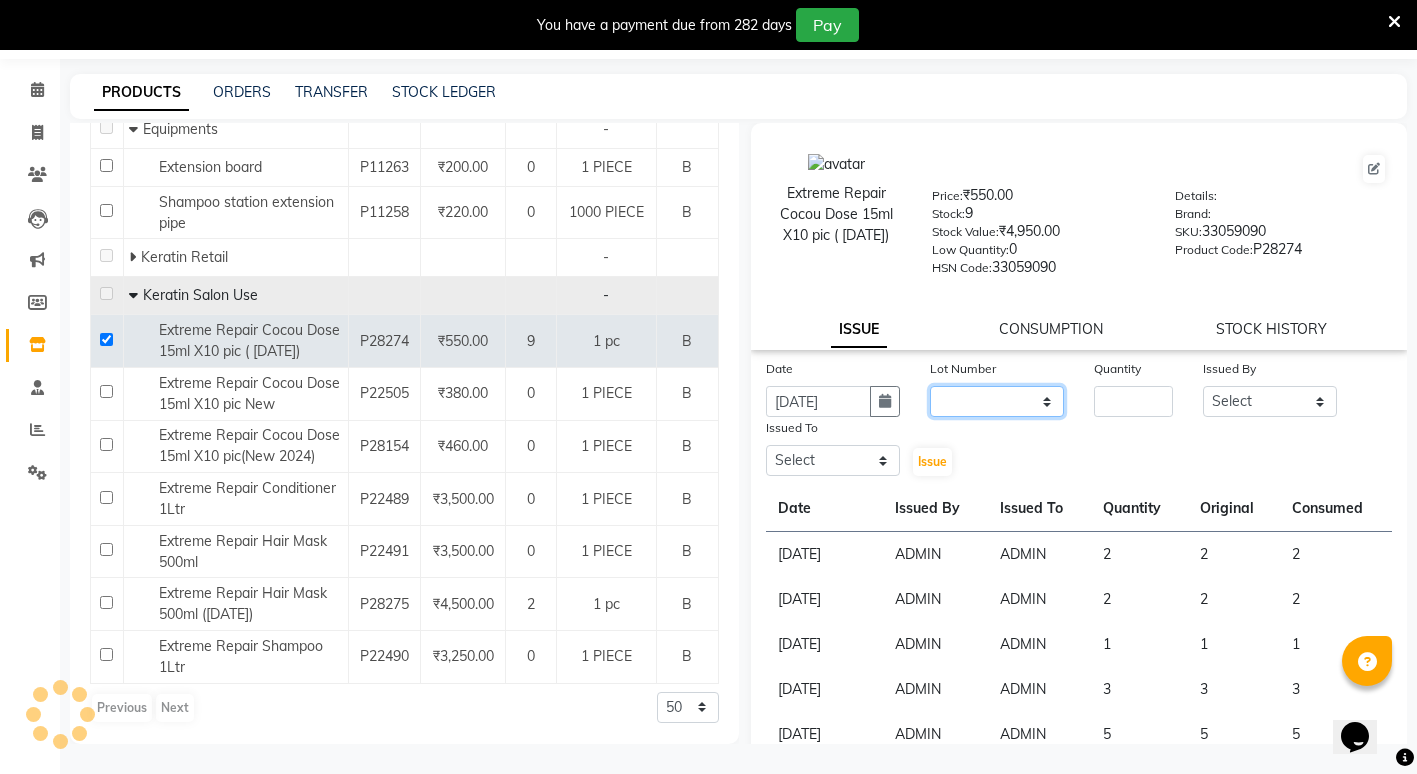 click on "None" 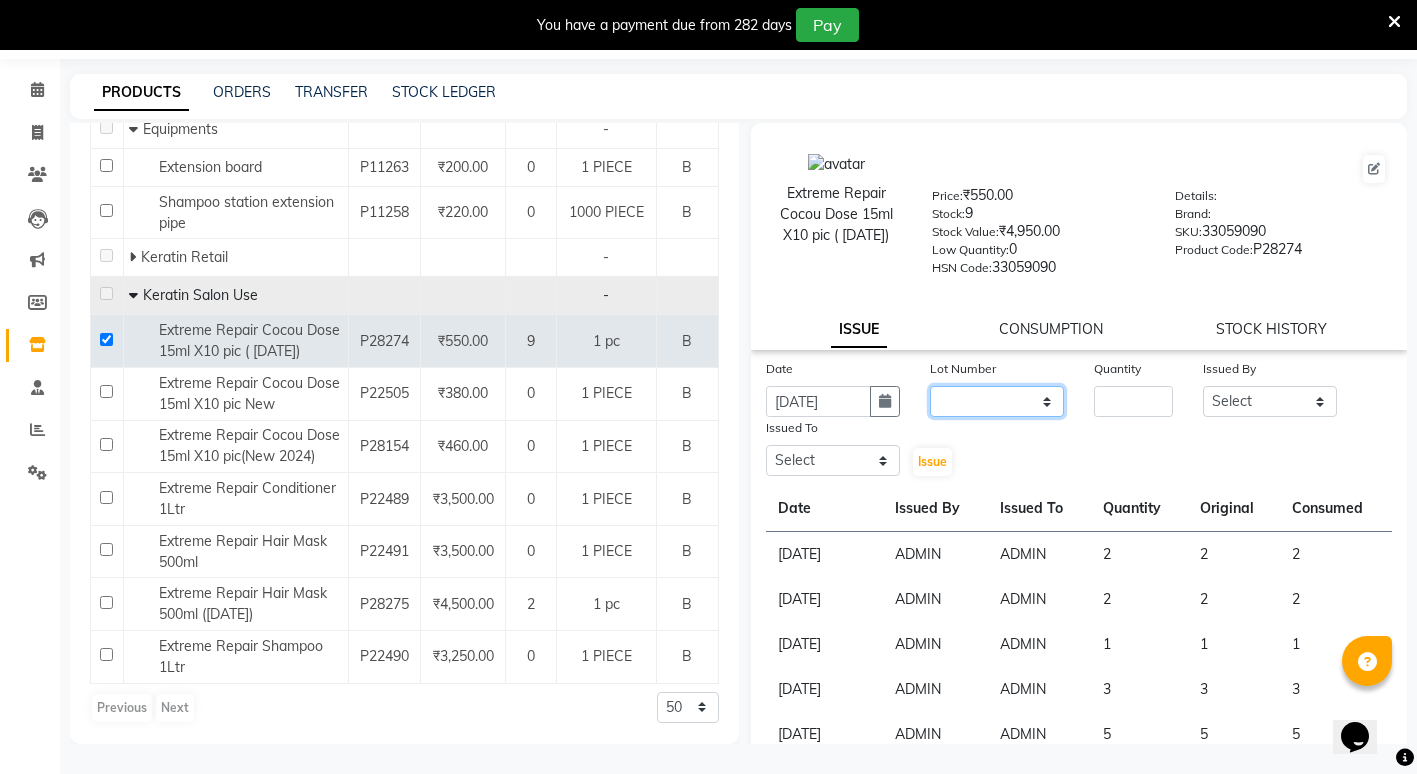 select on "0: null" 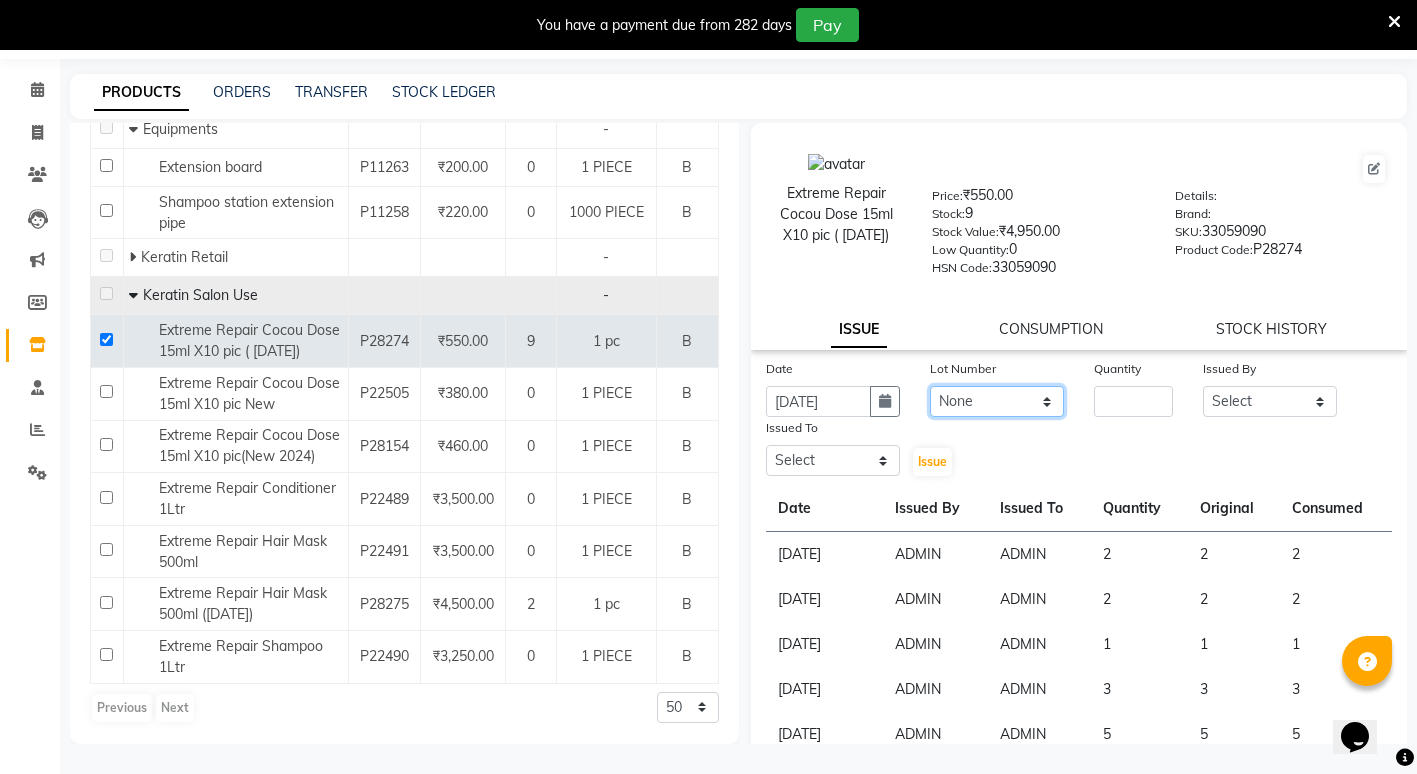 click on "None" 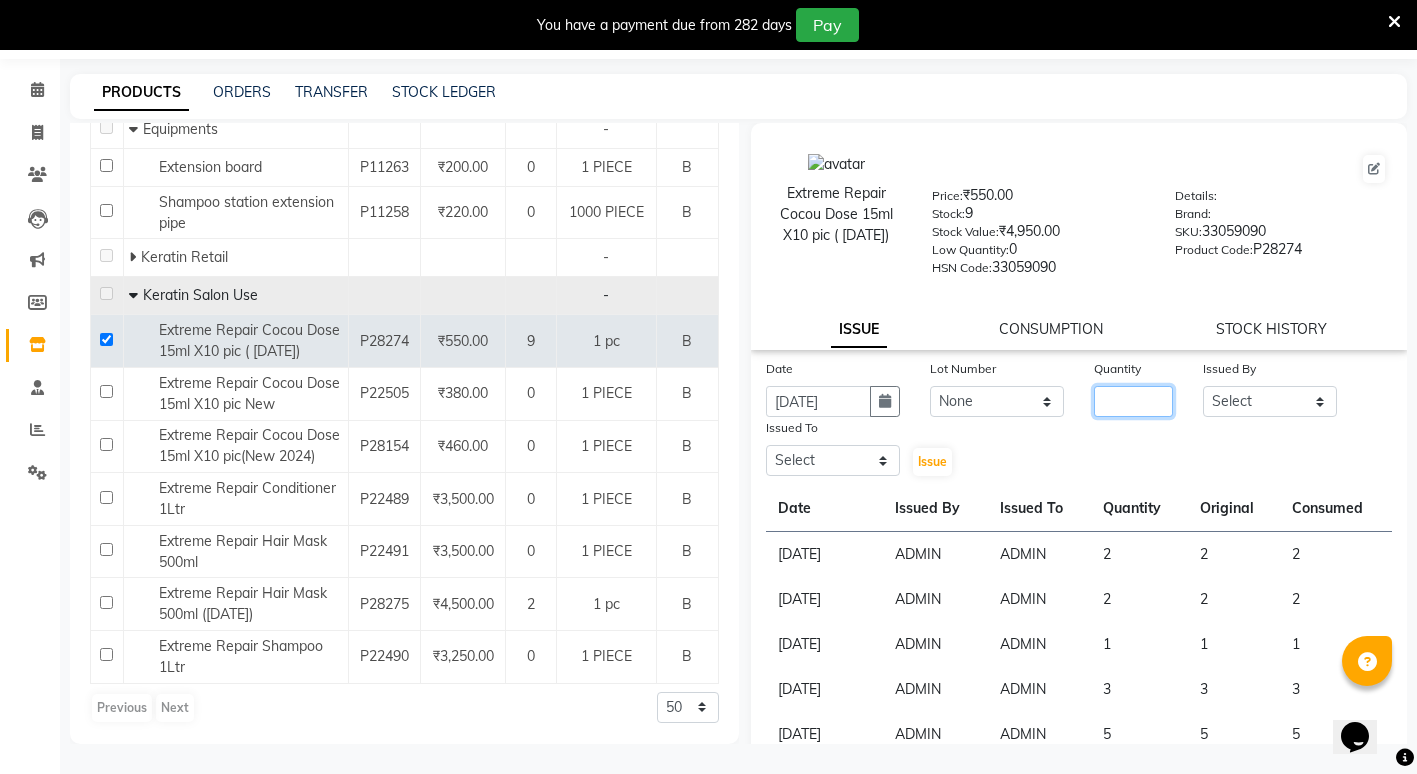 click 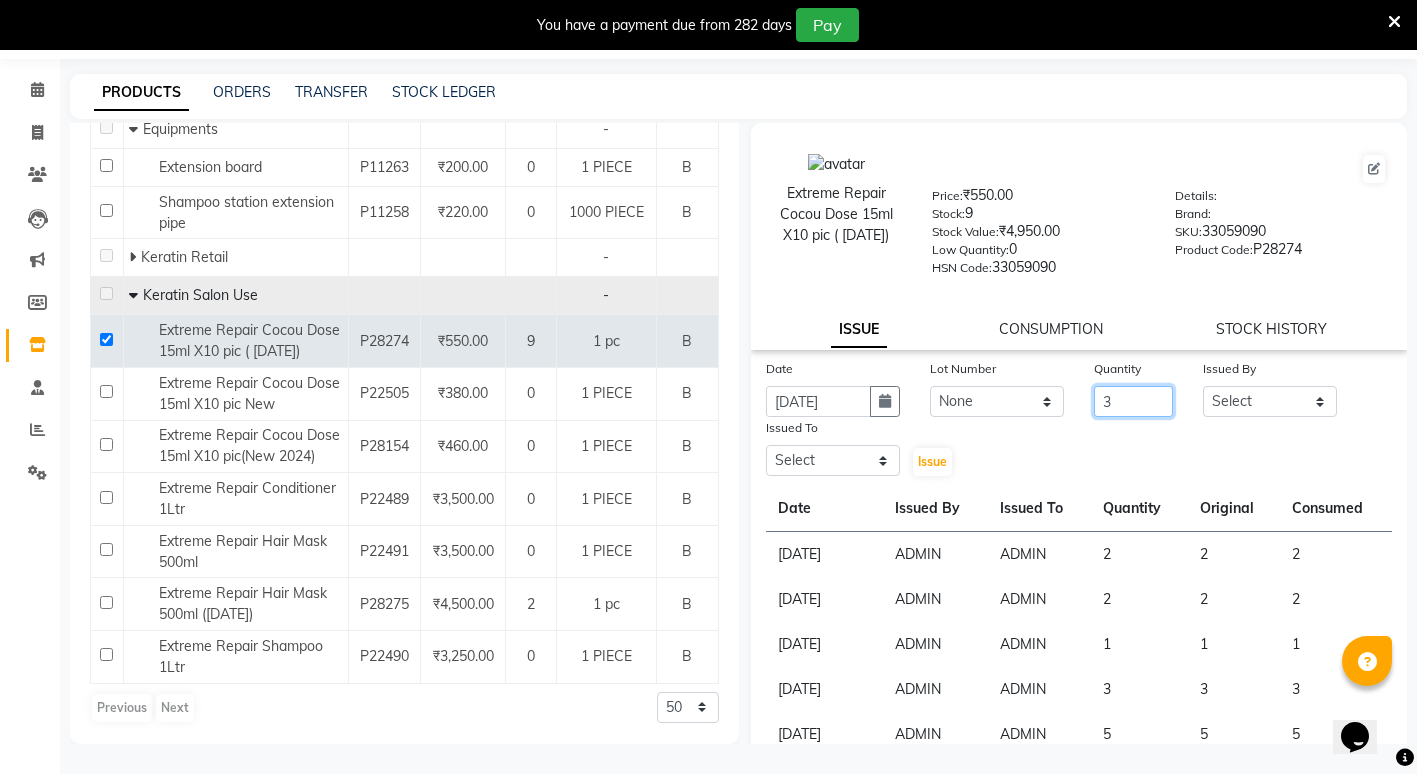 type on "3" 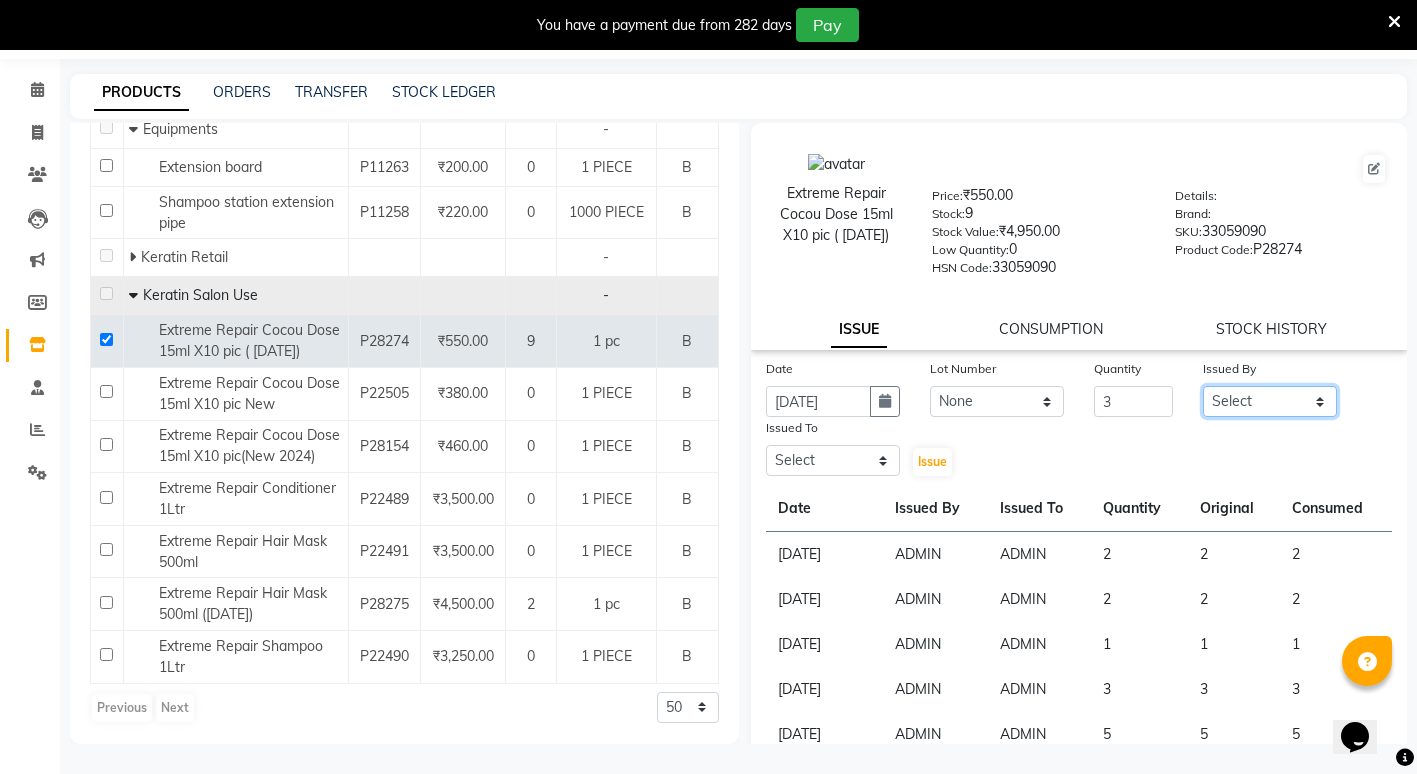 click on "Select ADMIN ANIKET BAGDE BHASKAR KAWDE GAURAV KHOBRAGADE Gondia Capello NIKHIL KANETKAR  NITIN TANDE priyanshi yewatkar Rahul Suryawanshi SHUBHANGI BANSOD Uma Khandare (M) YAKSHITA KURVE" 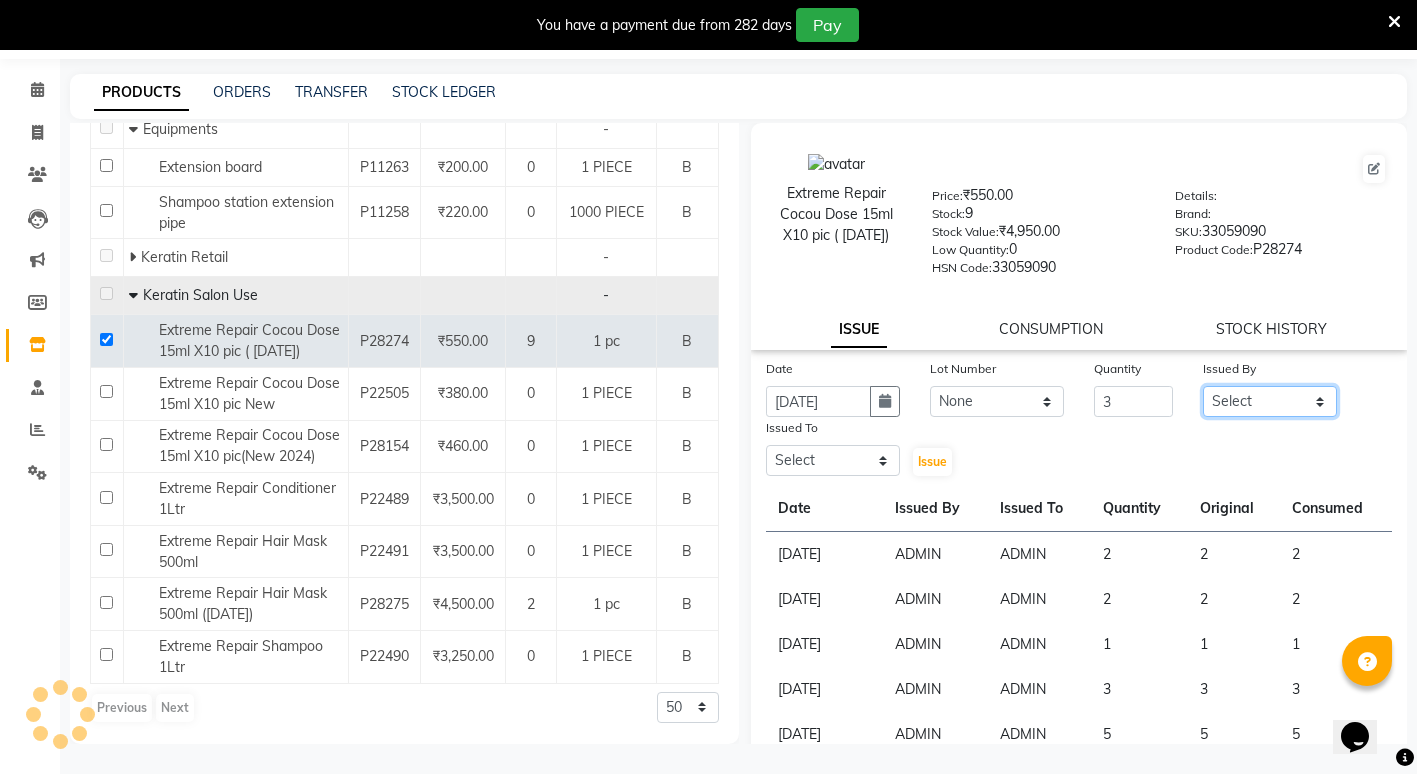 select on "14667" 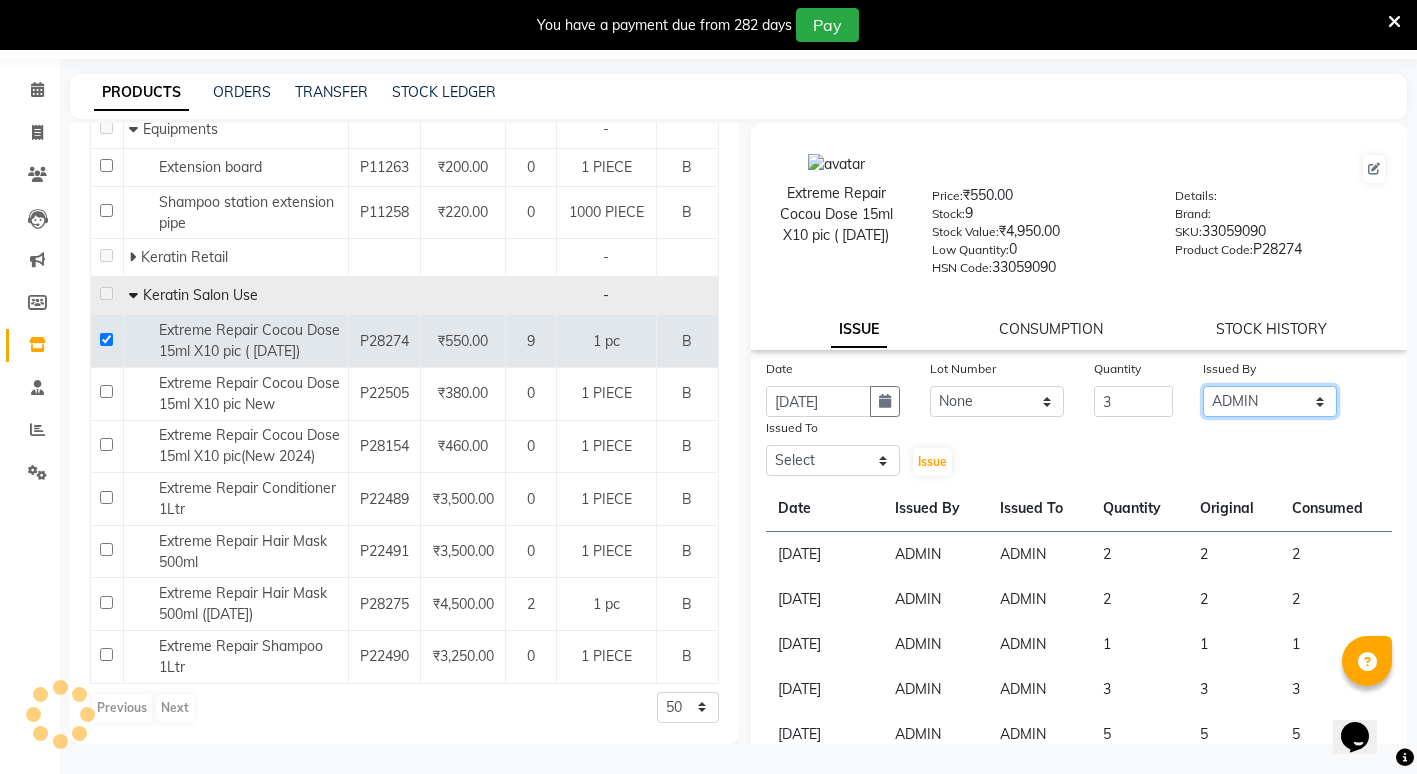 click on "Select ADMIN ANIKET BAGDE BHASKAR KAWDE GAURAV KHOBRAGADE Gondia Capello NIKHIL KANETKAR  NITIN TANDE priyanshi yewatkar Rahul Suryawanshi SHUBHANGI BANSOD Uma Khandare (M) YAKSHITA KURVE" 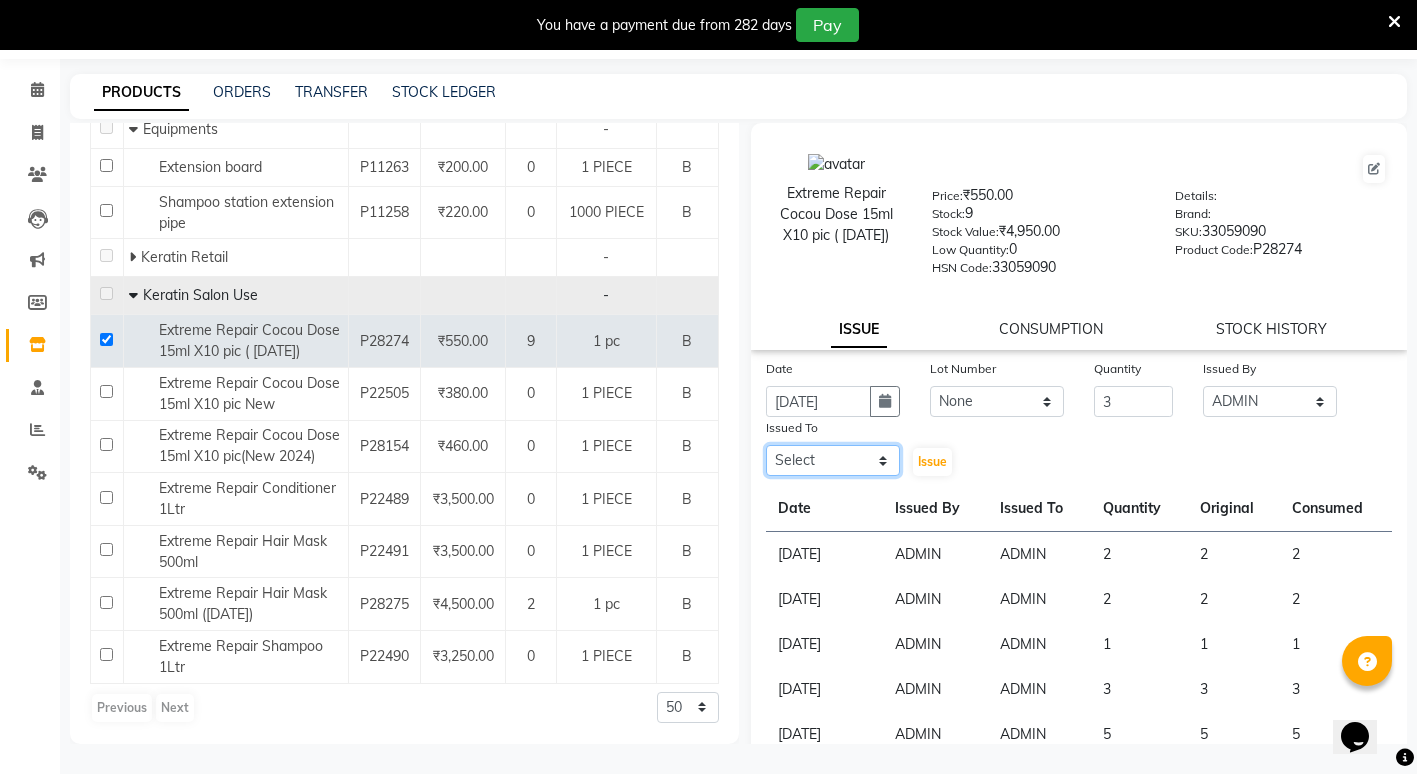 click on "Select ADMIN ANIKET BAGDE BHASKAR KAWDE GAURAV KHOBRAGADE Gondia Capello NIKHIL KANETKAR  NITIN TANDE priyanshi yewatkar Rahul Suryawanshi SHUBHANGI BANSOD Uma Khandare (M) YAKSHITA KURVE" 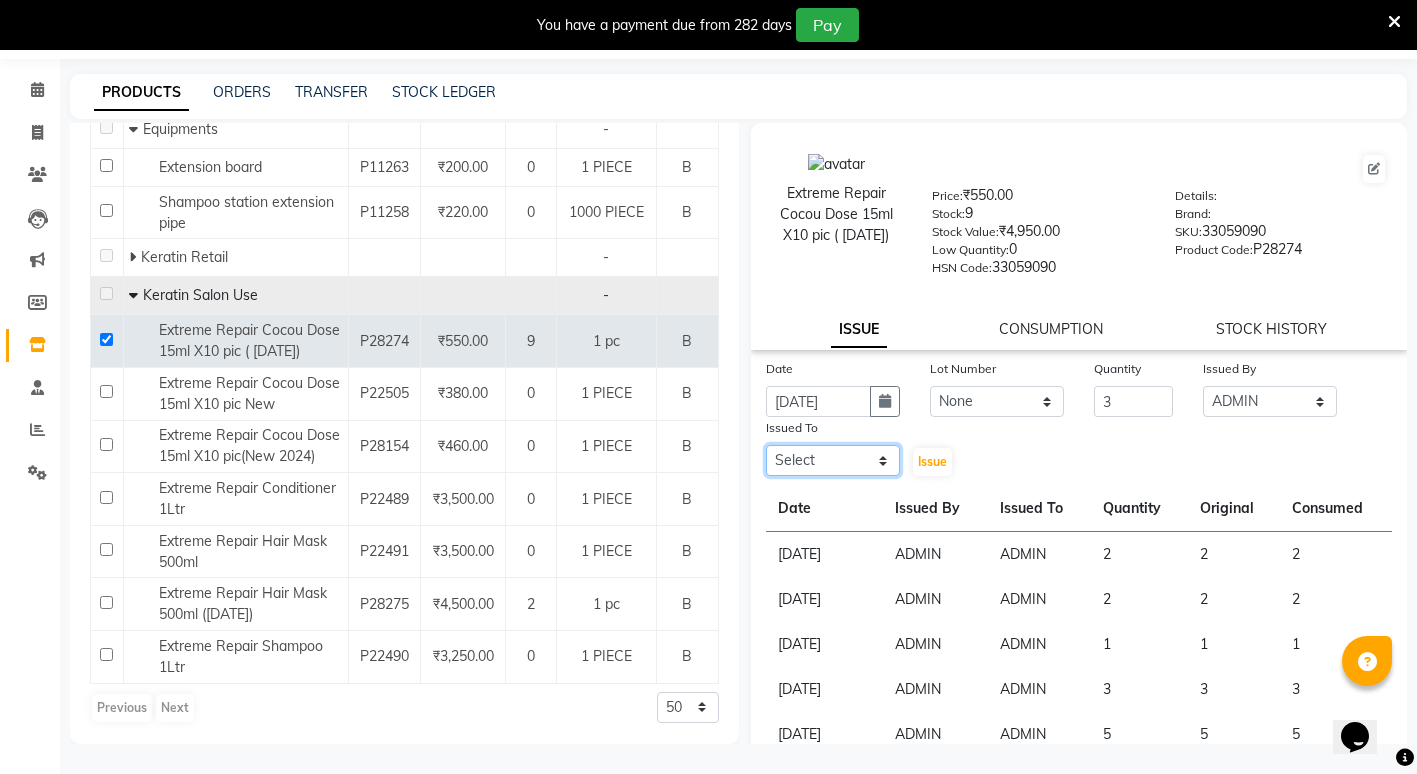 click on "Select ADMIN ANIKET BAGDE BHASKAR KAWDE GAURAV KHOBRAGADE Gondia Capello NIKHIL KANETKAR  NITIN TANDE priyanshi yewatkar Rahul Suryawanshi SHUBHANGI BANSOD Uma Khandare (M) YAKSHITA KURVE" 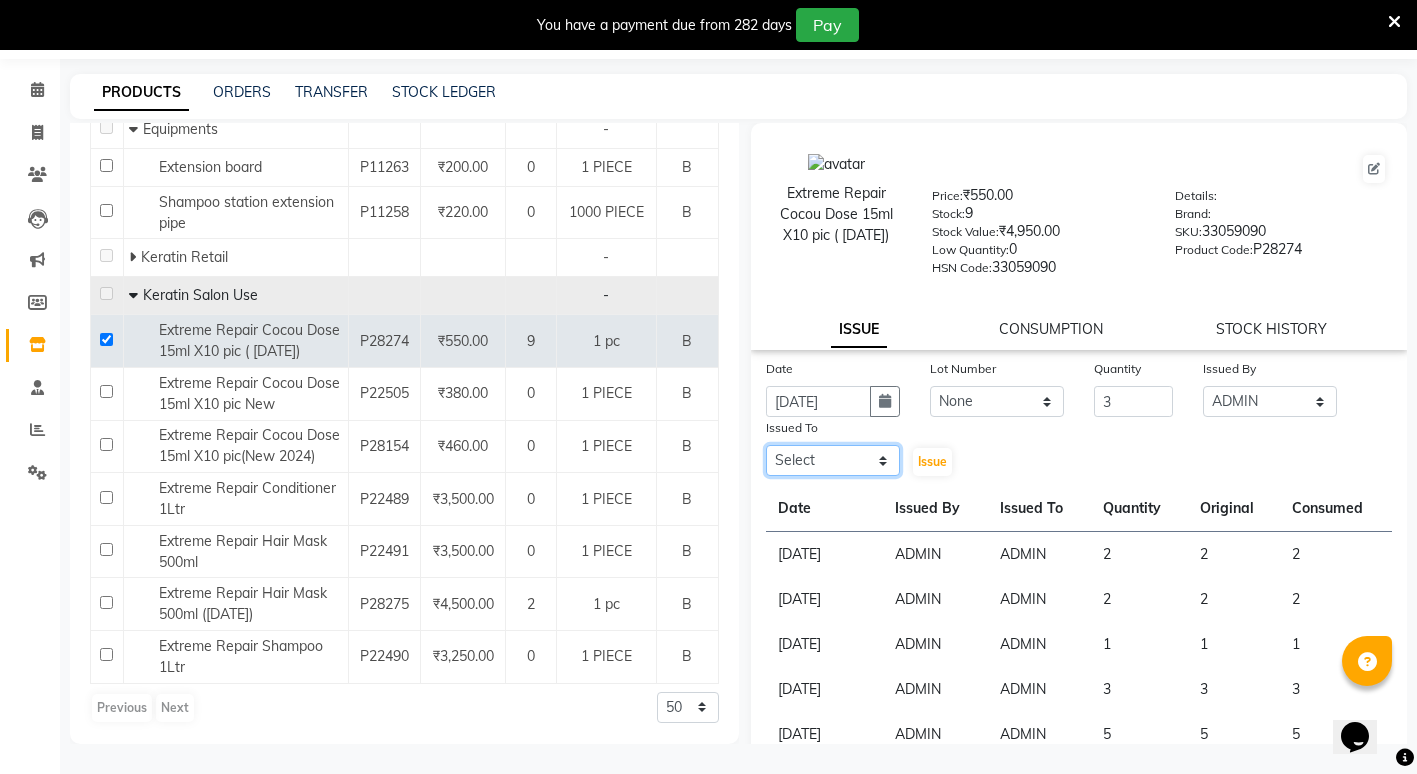 select on "14667" 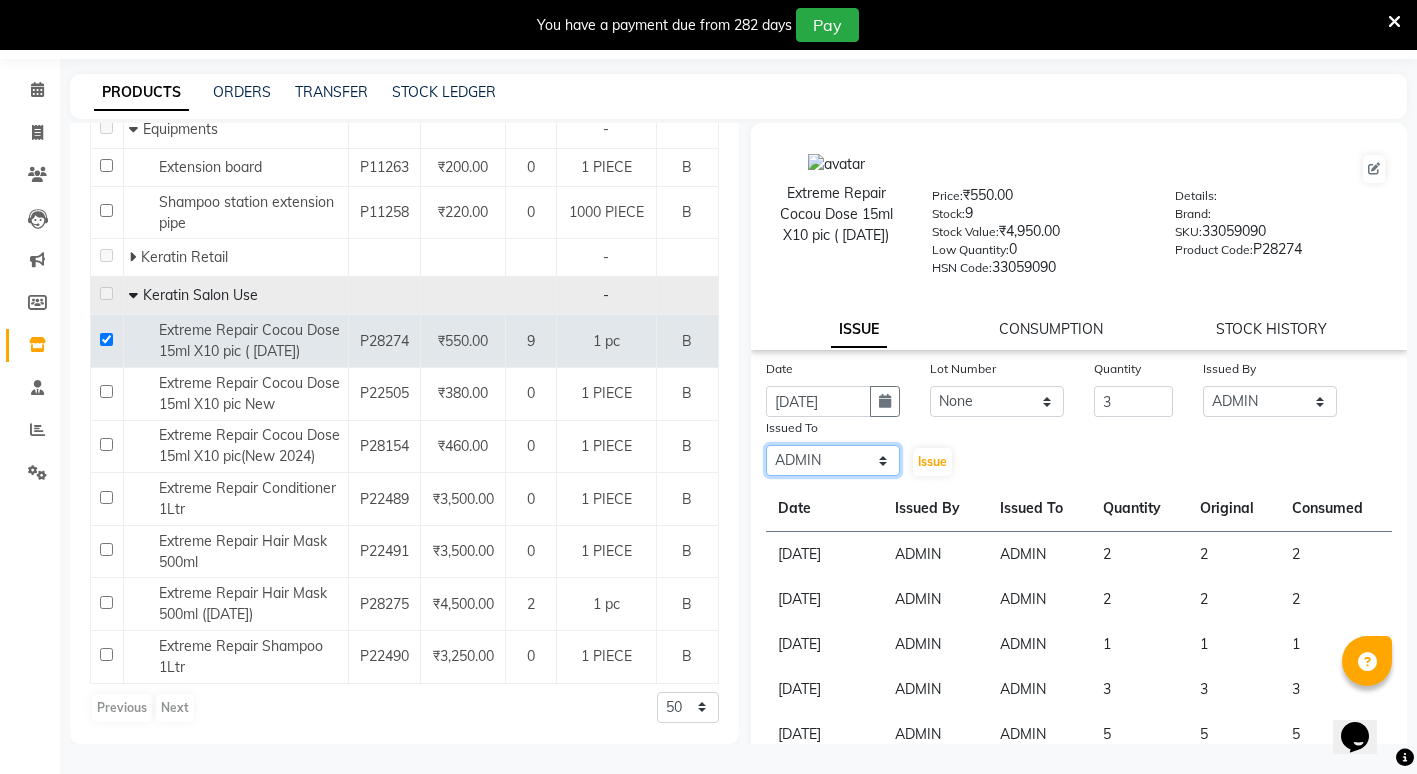 click on "Select ADMIN ANIKET BAGDE BHASKAR KAWDE GAURAV KHOBRAGADE Gondia Capello NIKHIL KANETKAR  NITIN TANDE priyanshi yewatkar Rahul Suryawanshi SHUBHANGI BANSOD Uma Khandare (M) YAKSHITA KURVE" 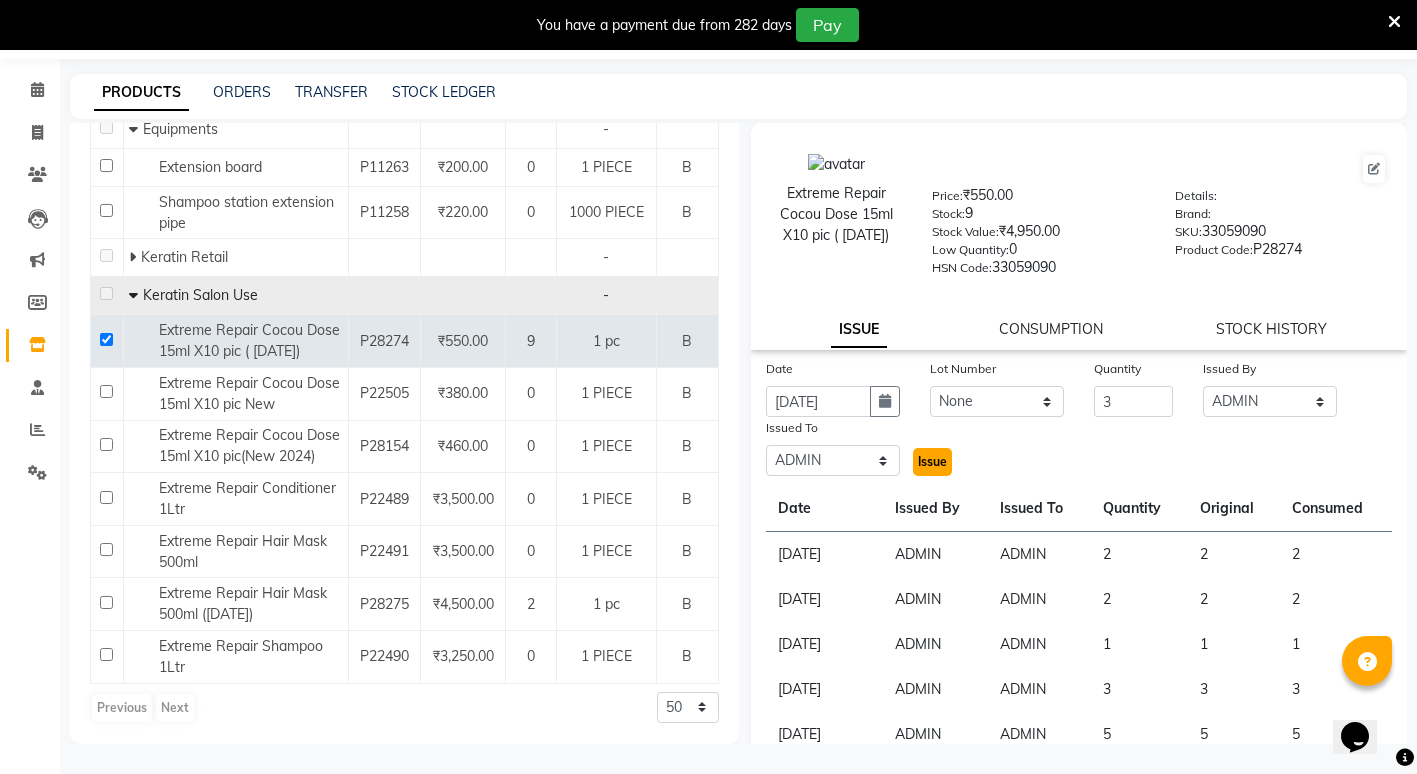 click on "Issue" 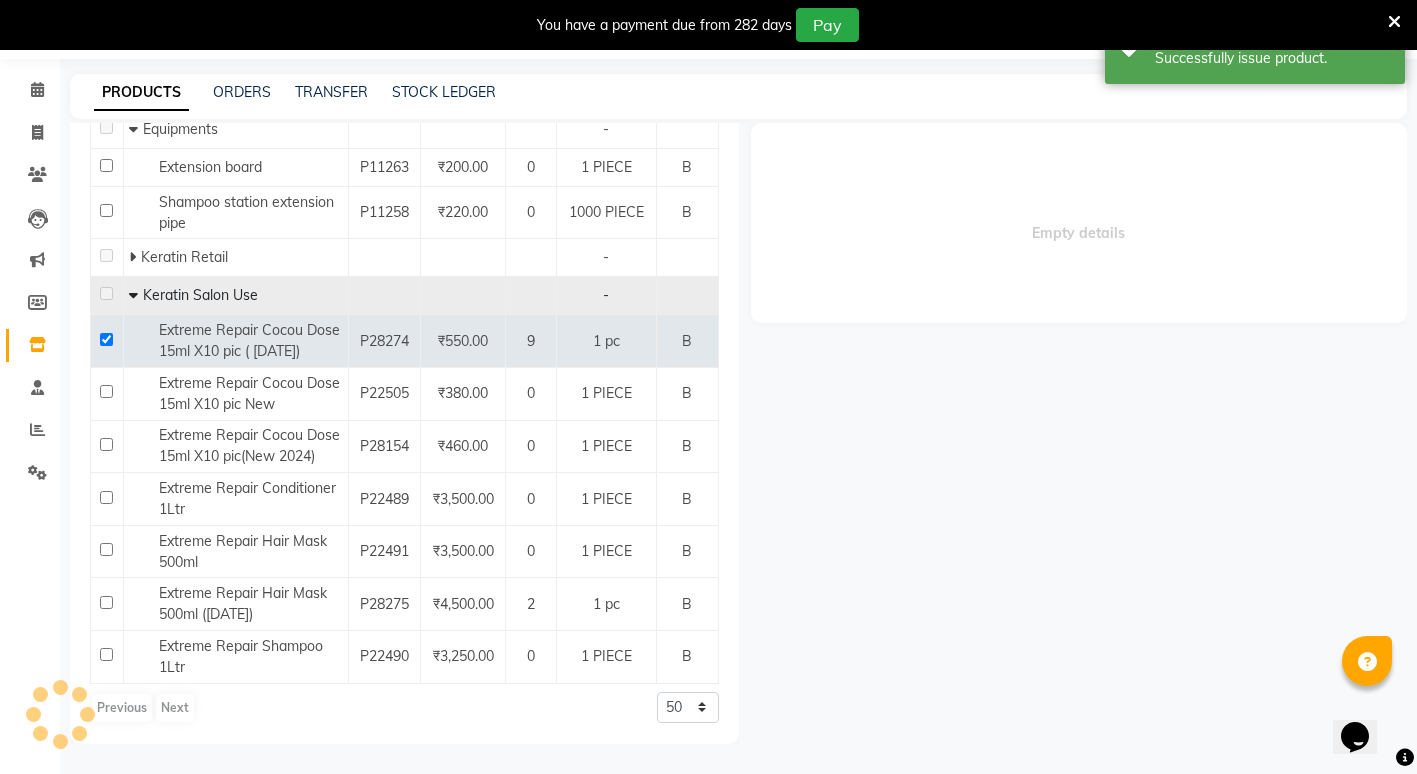 select 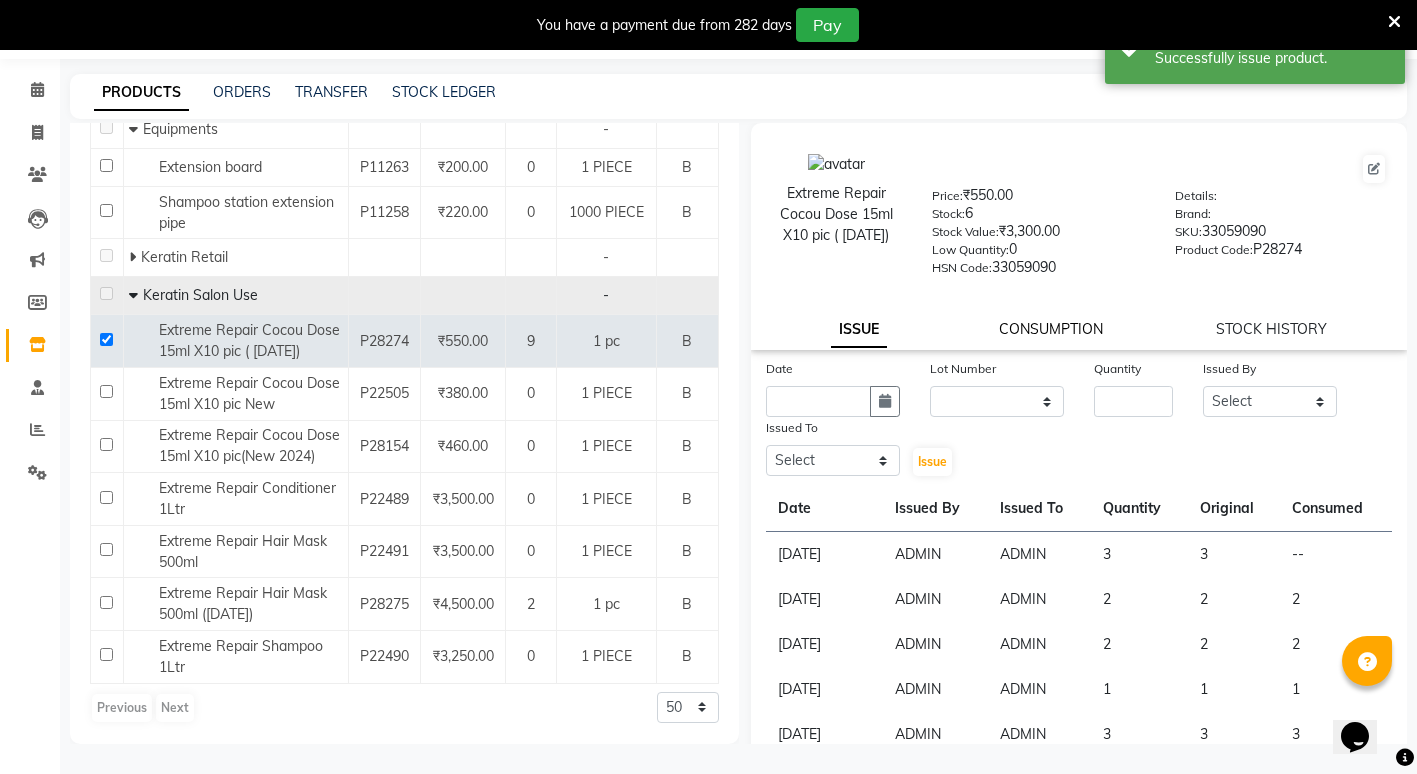 click on "CONSUMPTION" 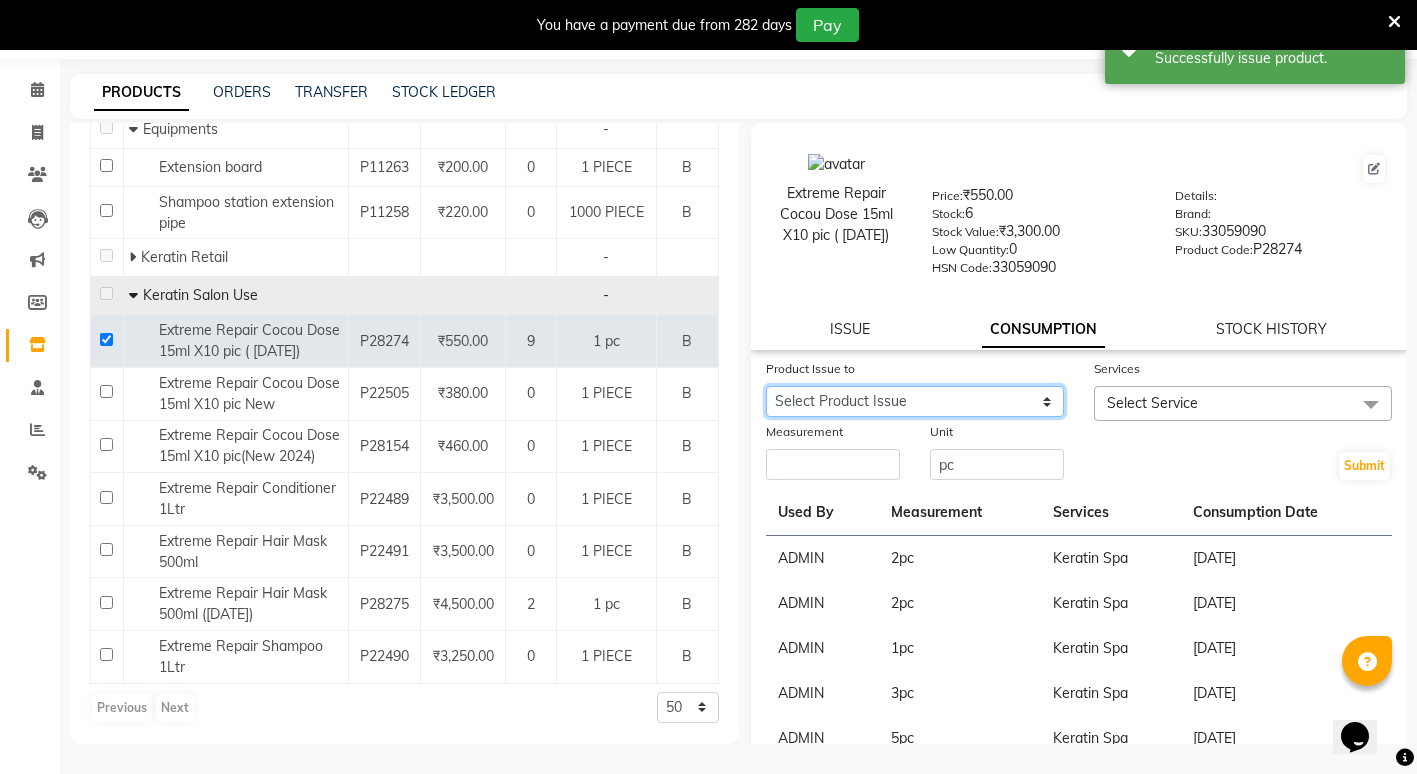 click on "Select Product Issue 2025-07-10, Issued to: ADMIN, Balance: 3" 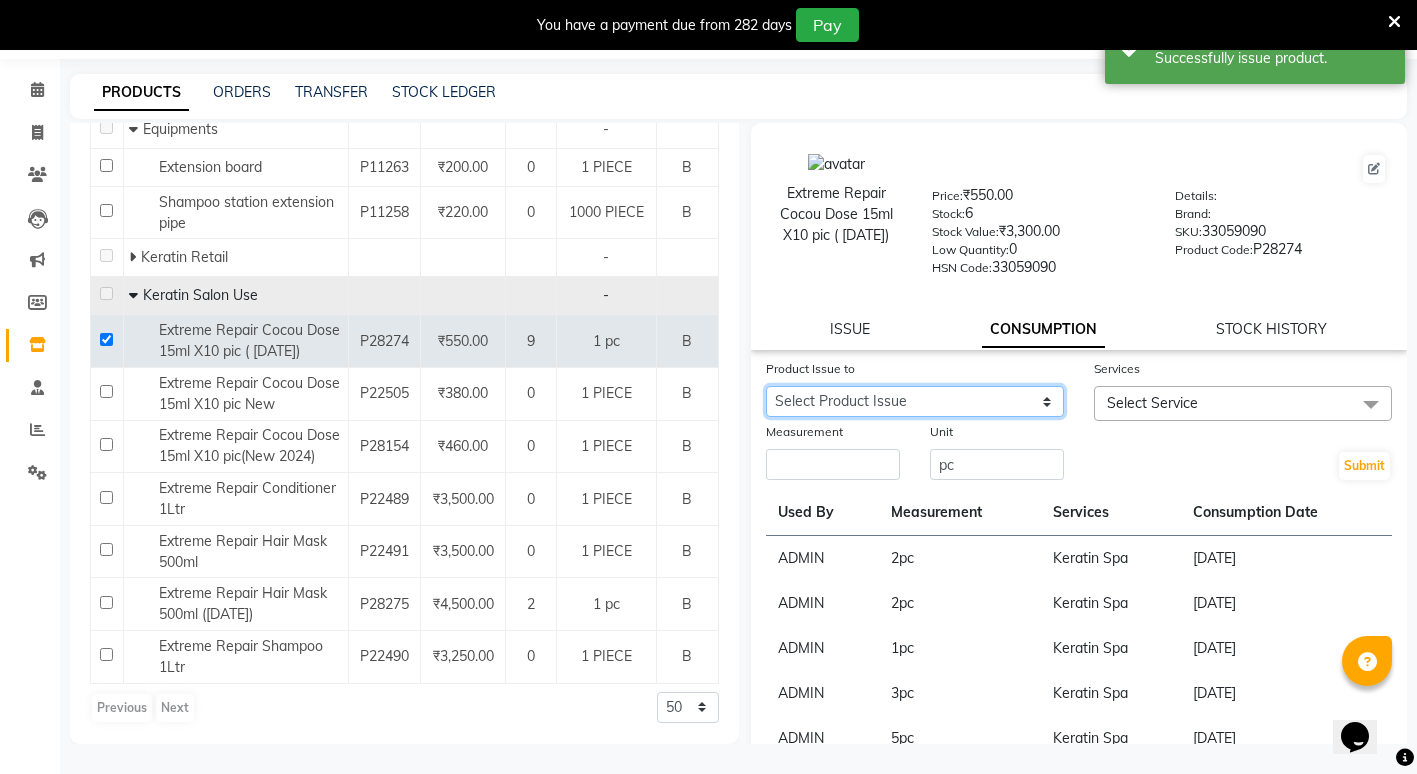 select on "1065145" 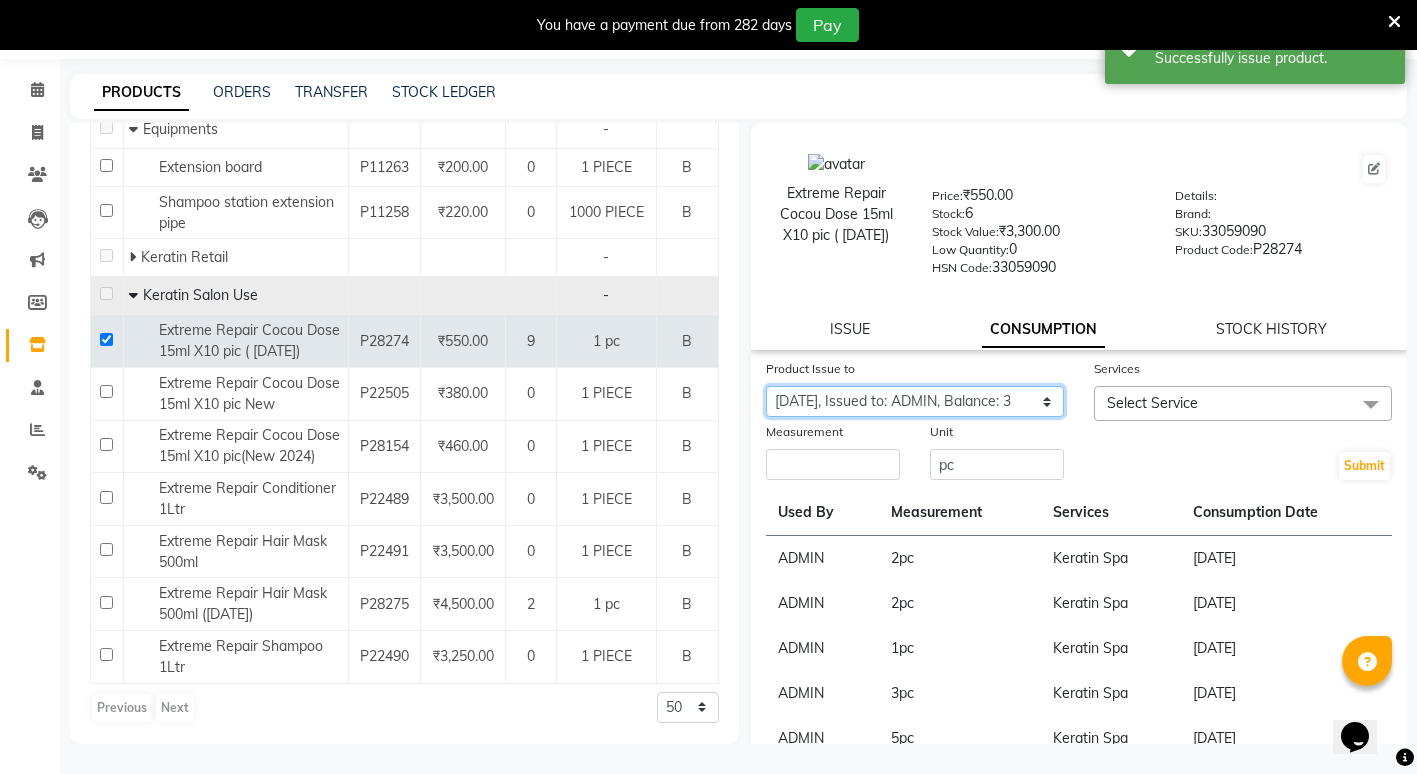 click on "Select Product Issue 2025-07-10, Issued to: ADMIN, Balance: 3" 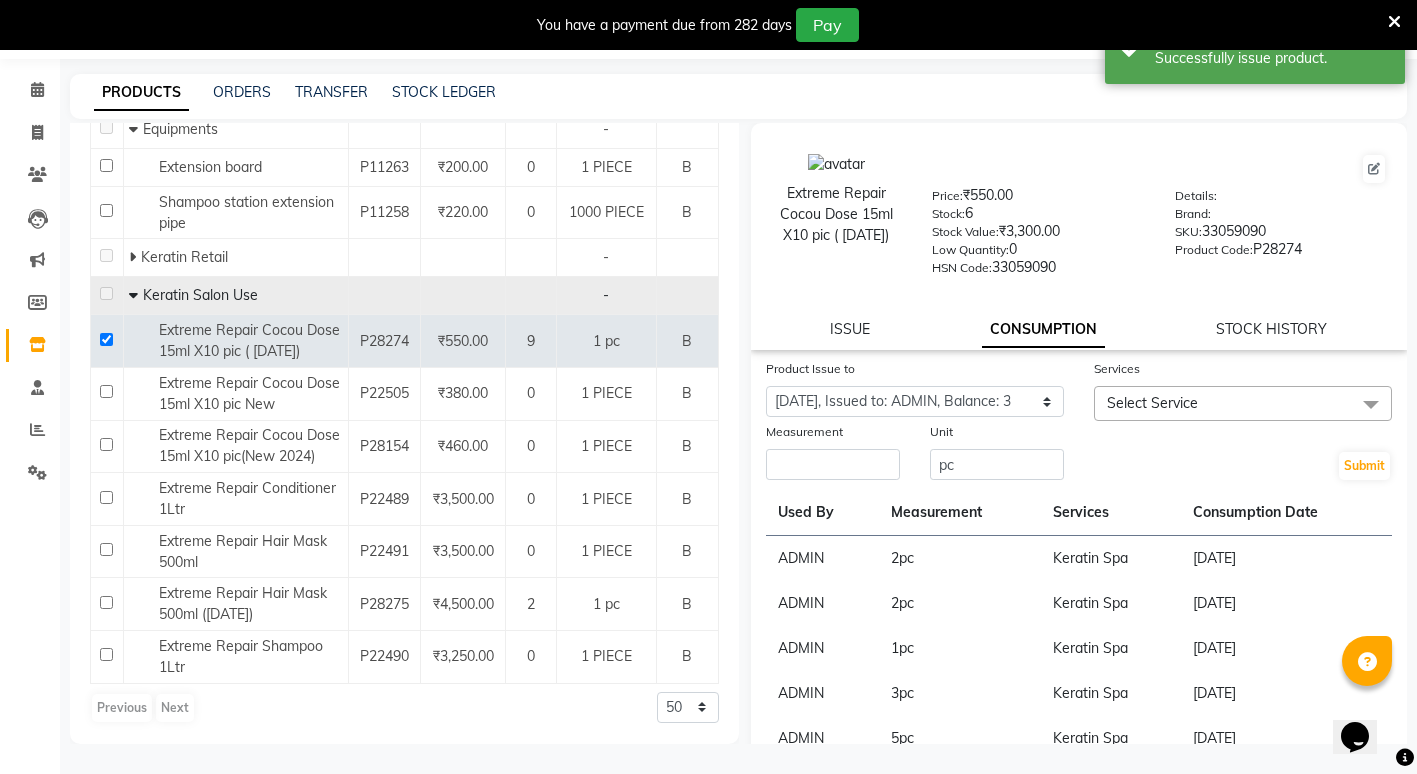 click on "Select Service" 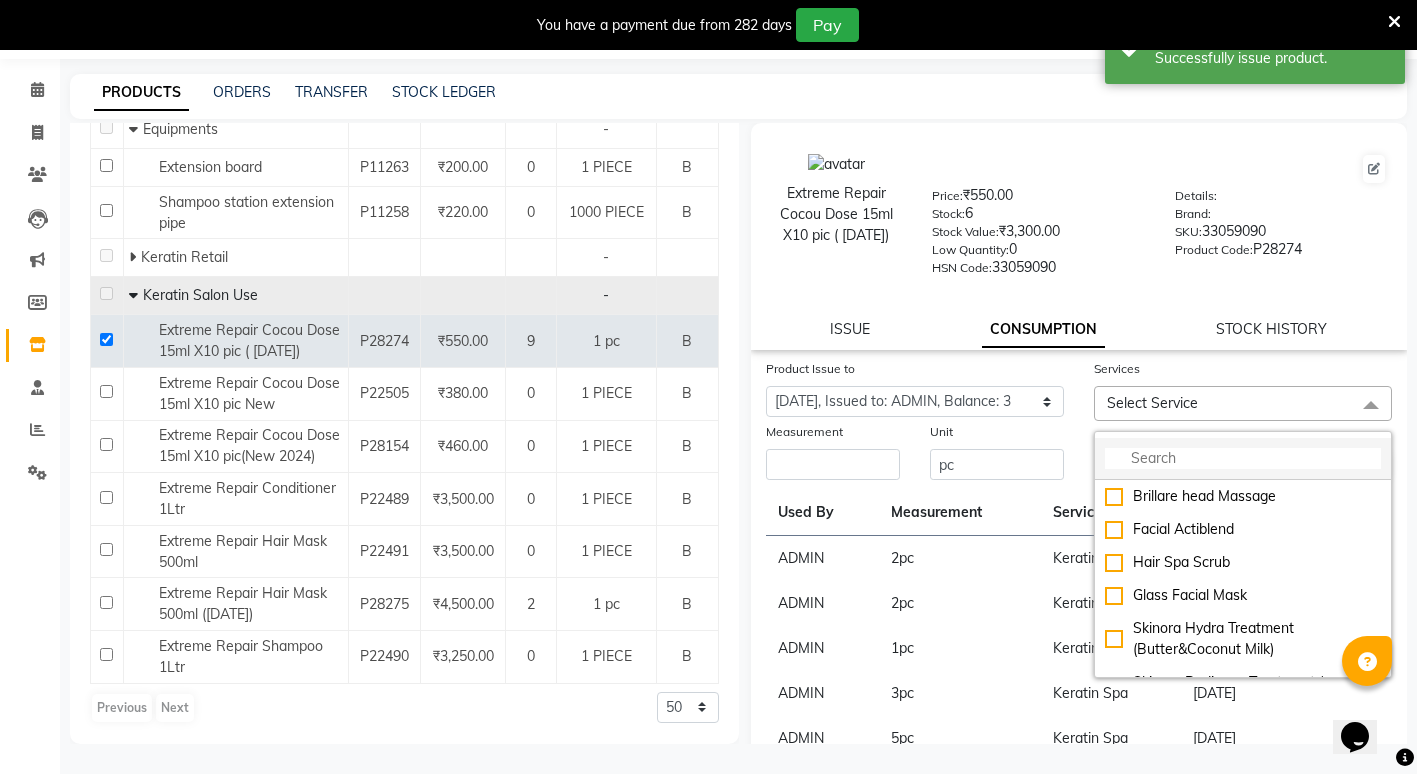 click 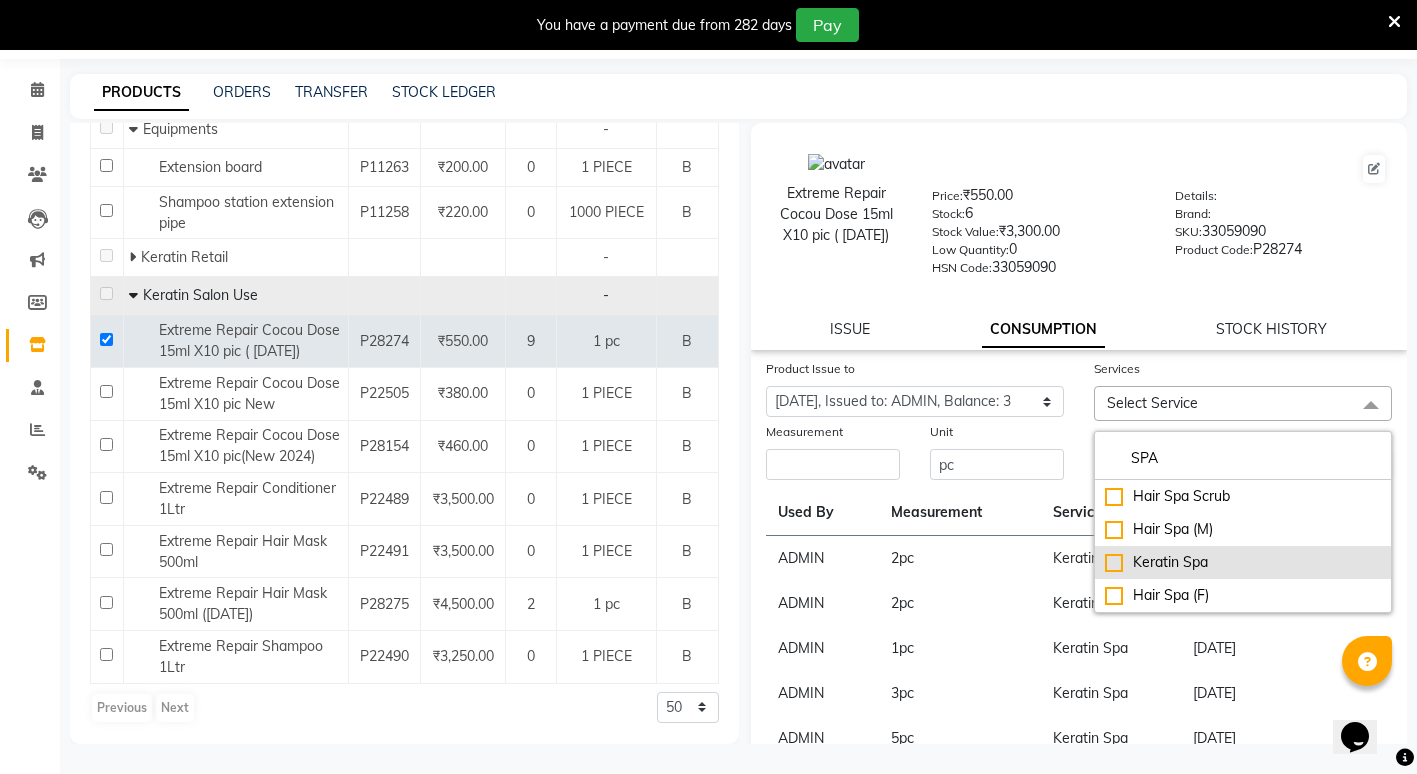 type on "SPA" 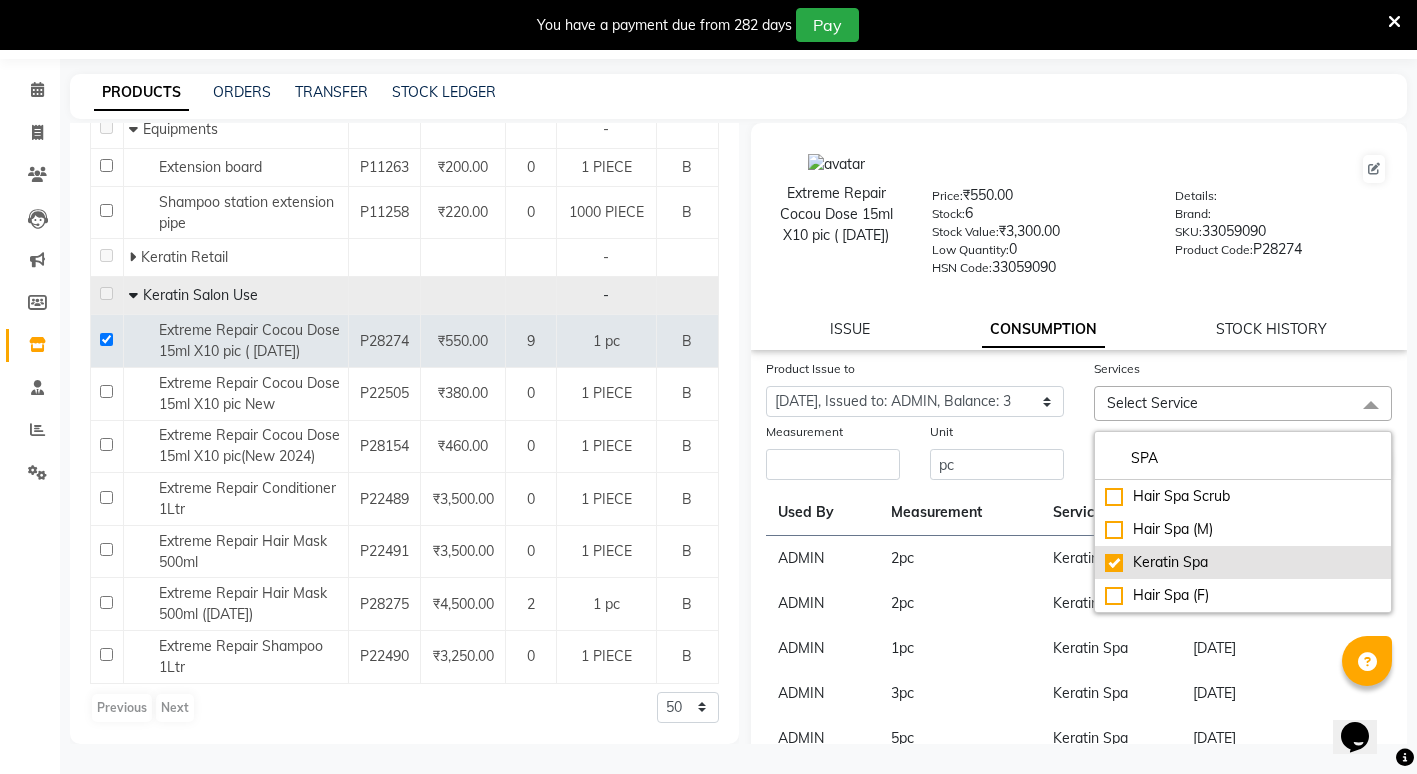 checkbox on "true" 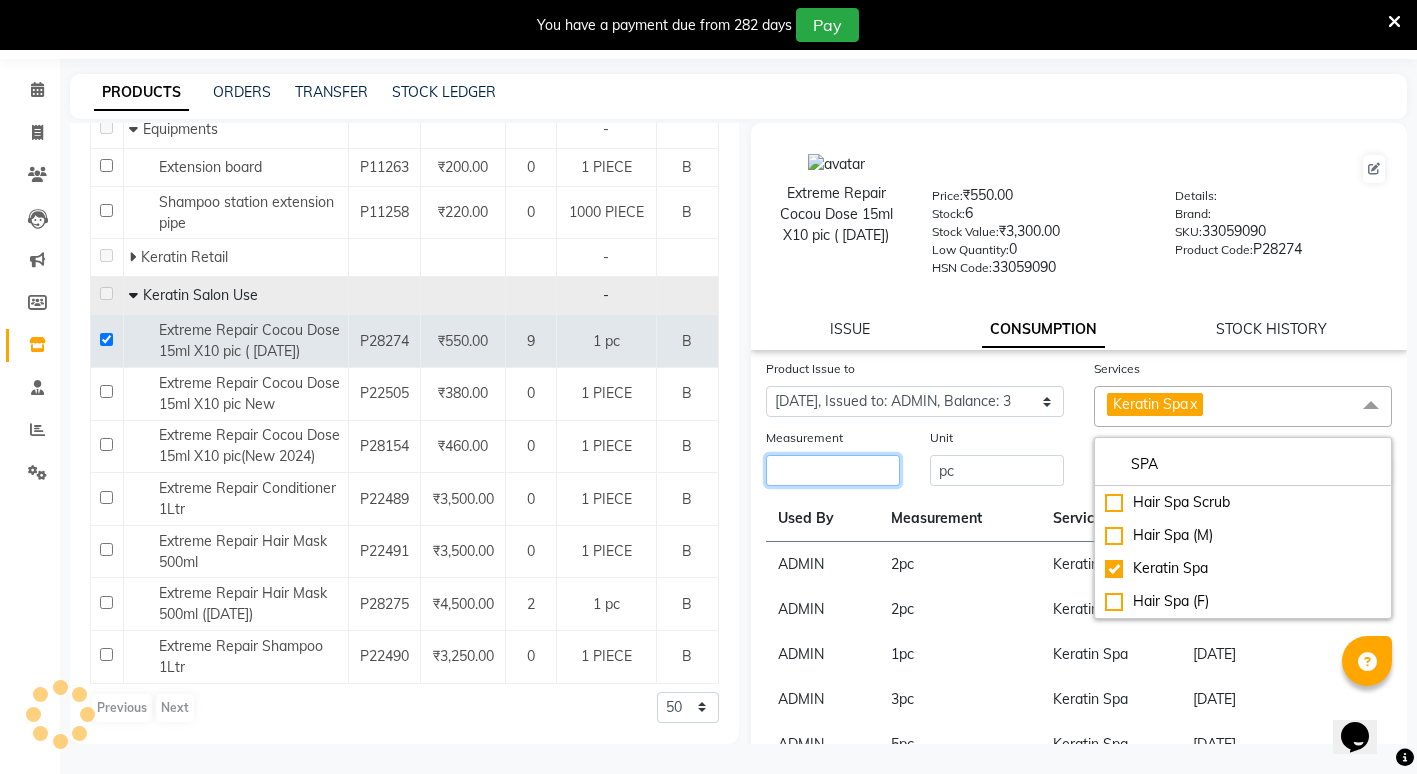 click 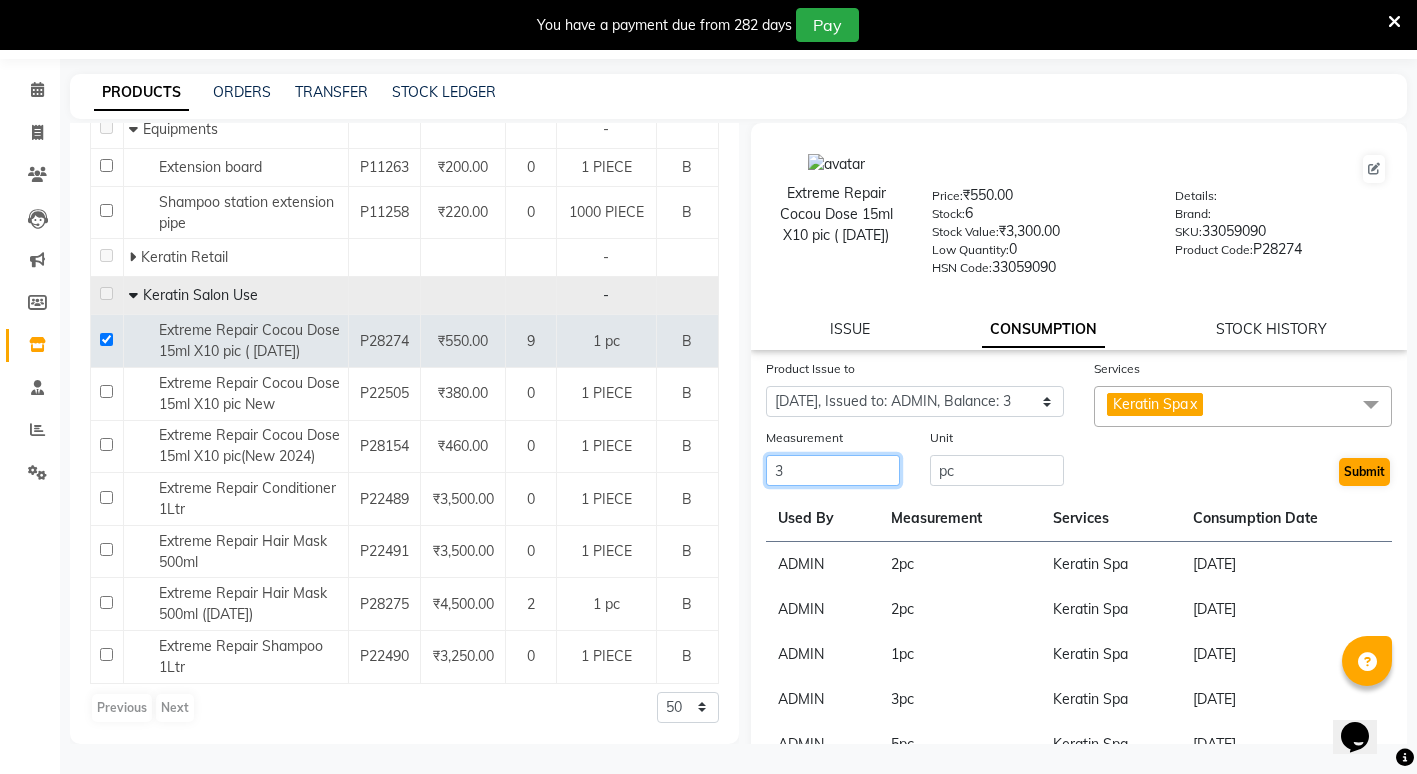 type on "3" 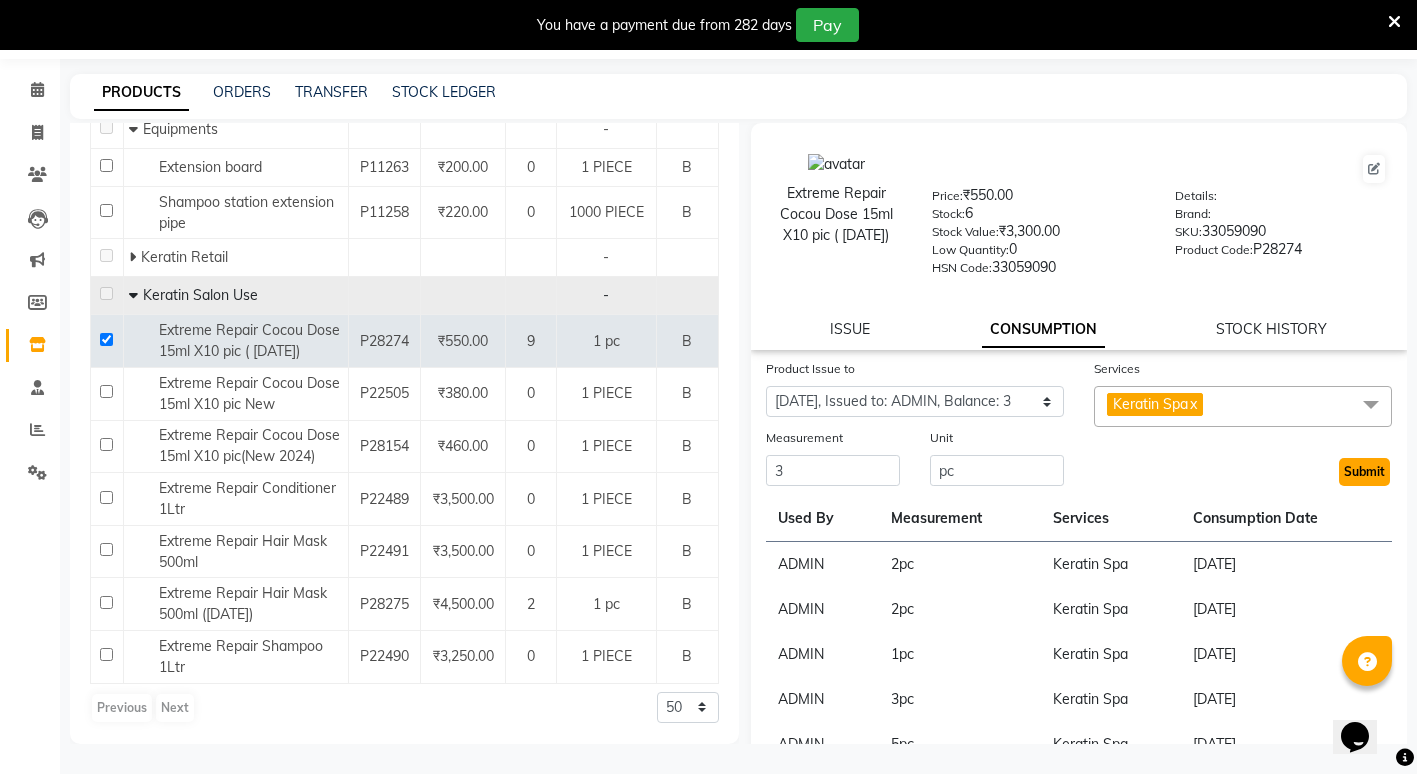 click on "Submit" 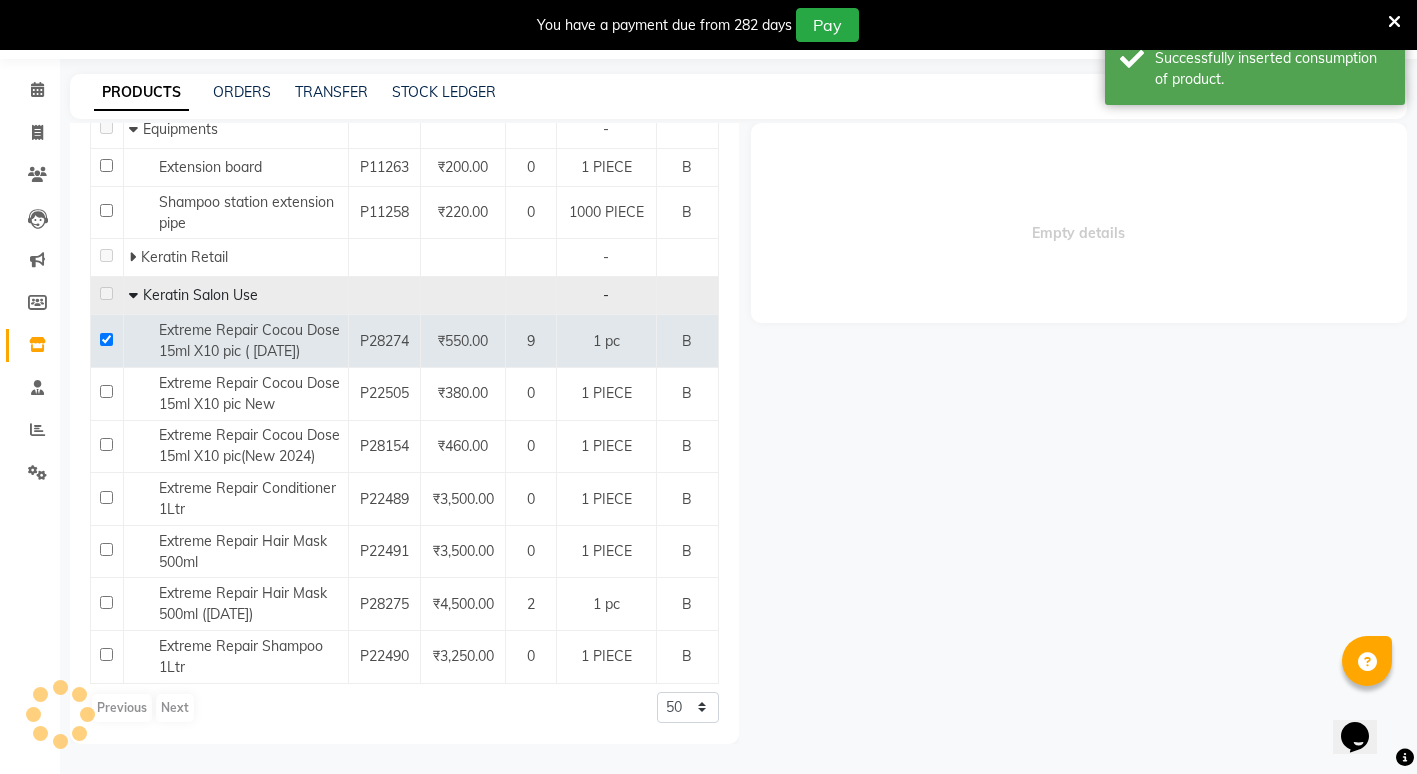 scroll, scrollTop: 0, scrollLeft: 0, axis: both 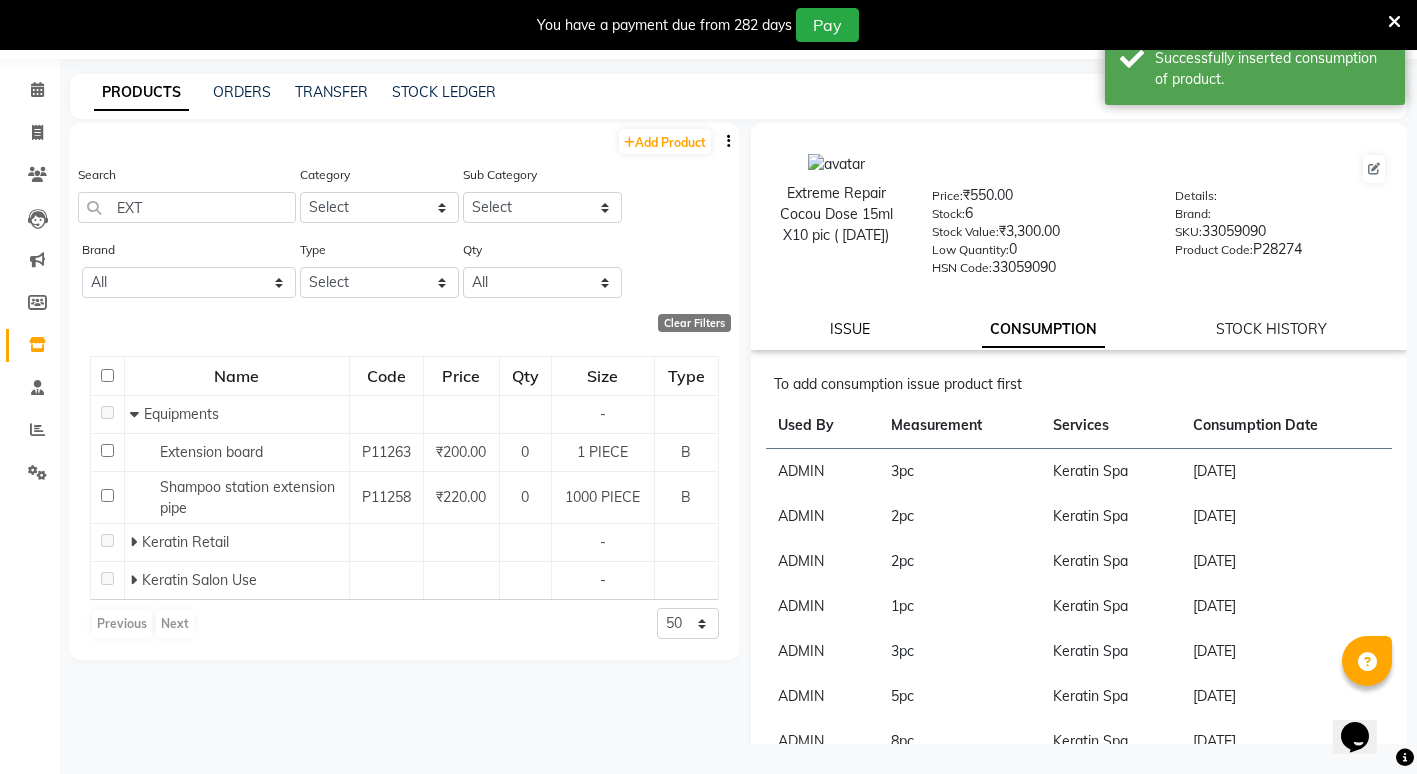 click on "ISSUE" 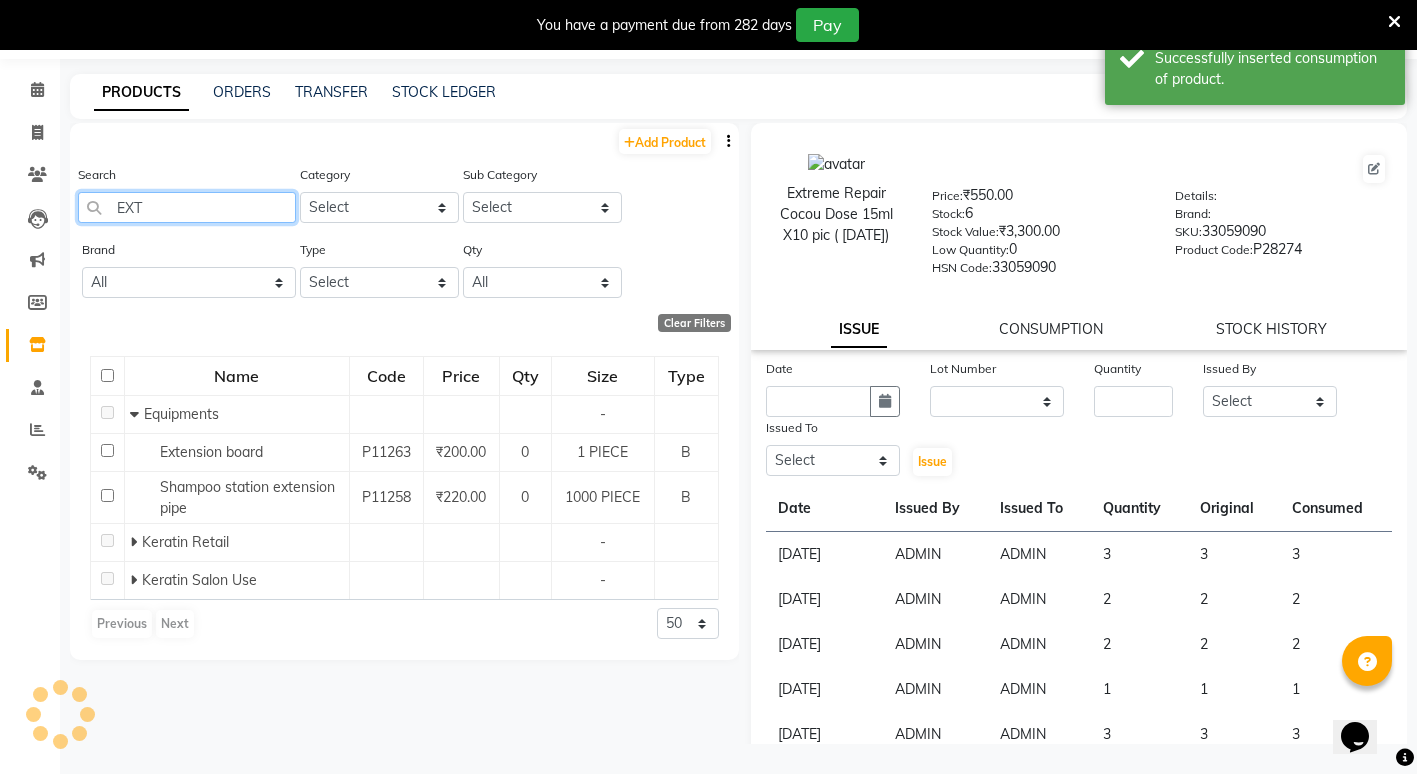 click on "EXT" 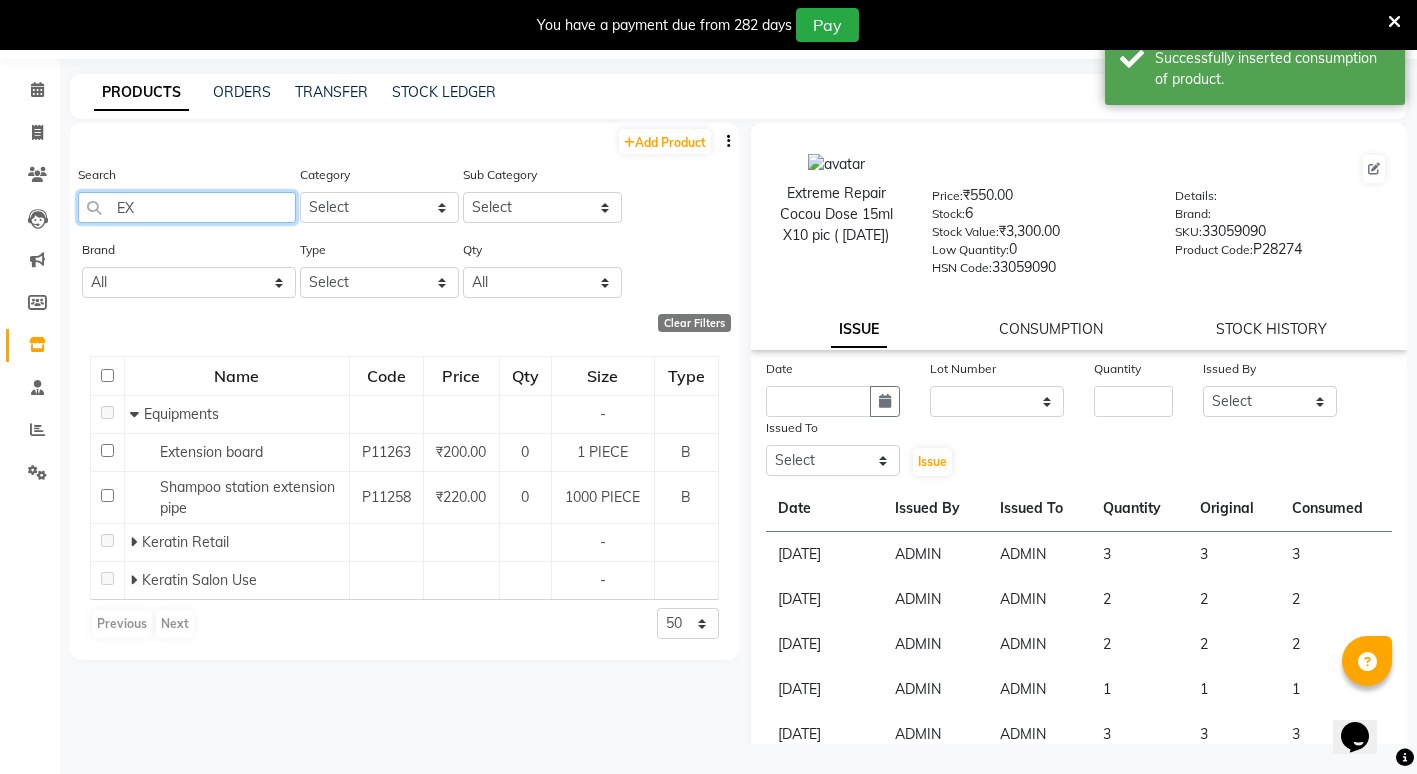 type on "E" 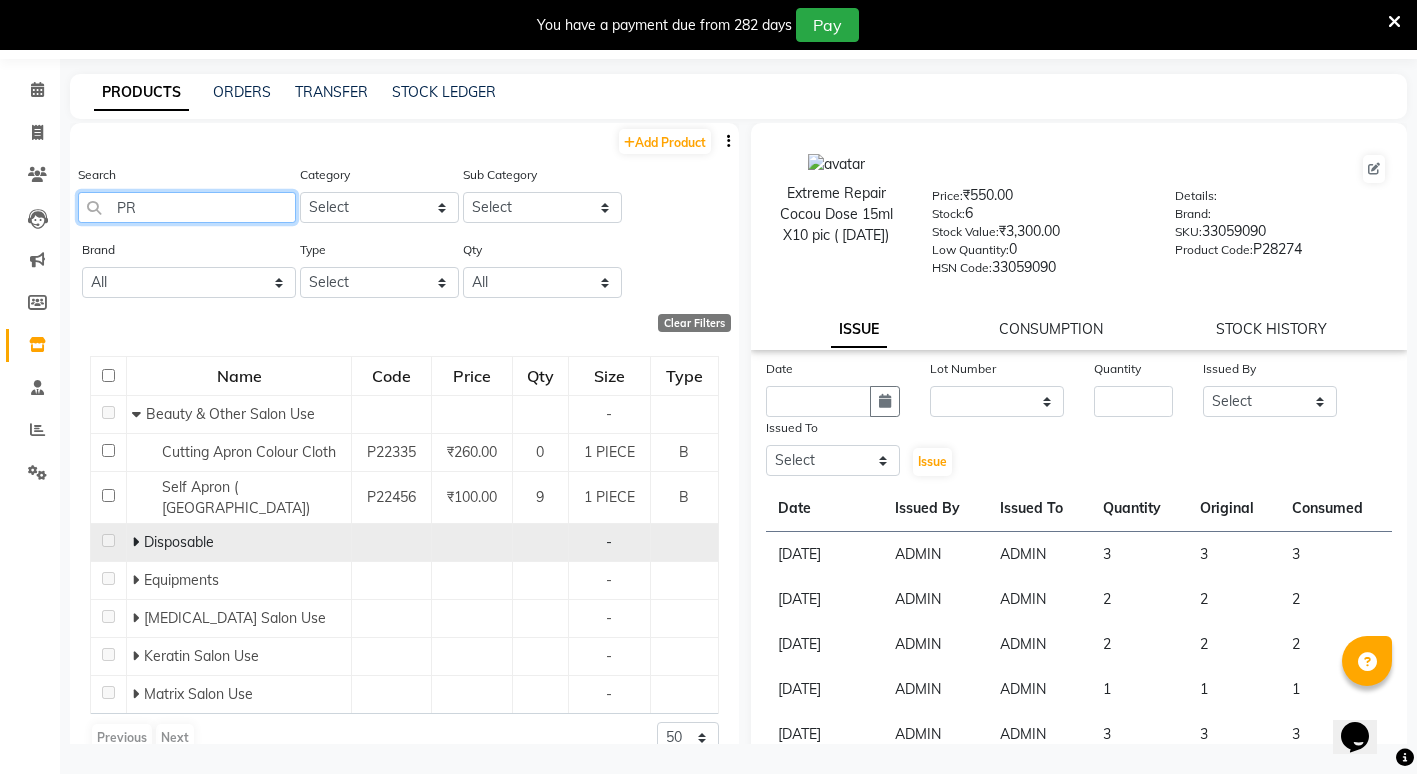 type on "P" 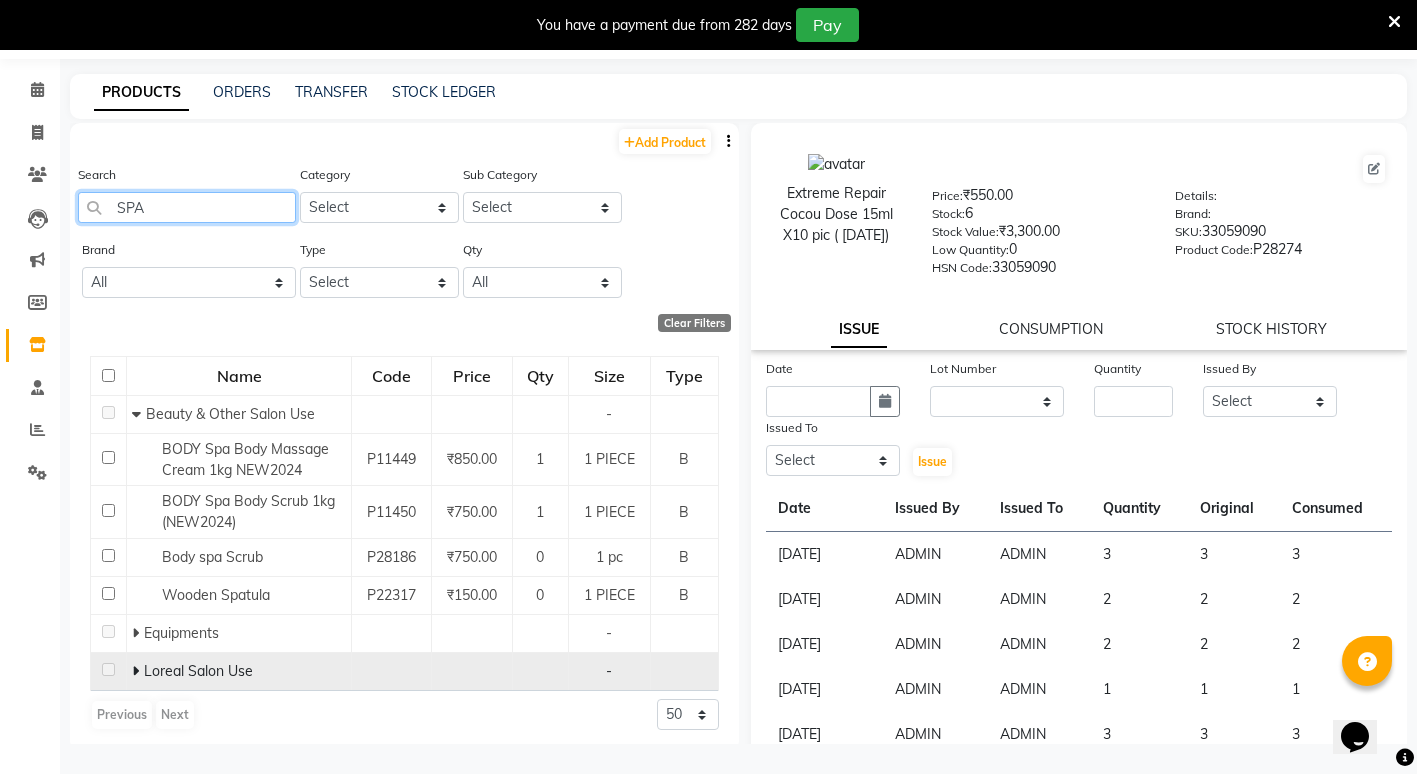 type on "SPA" 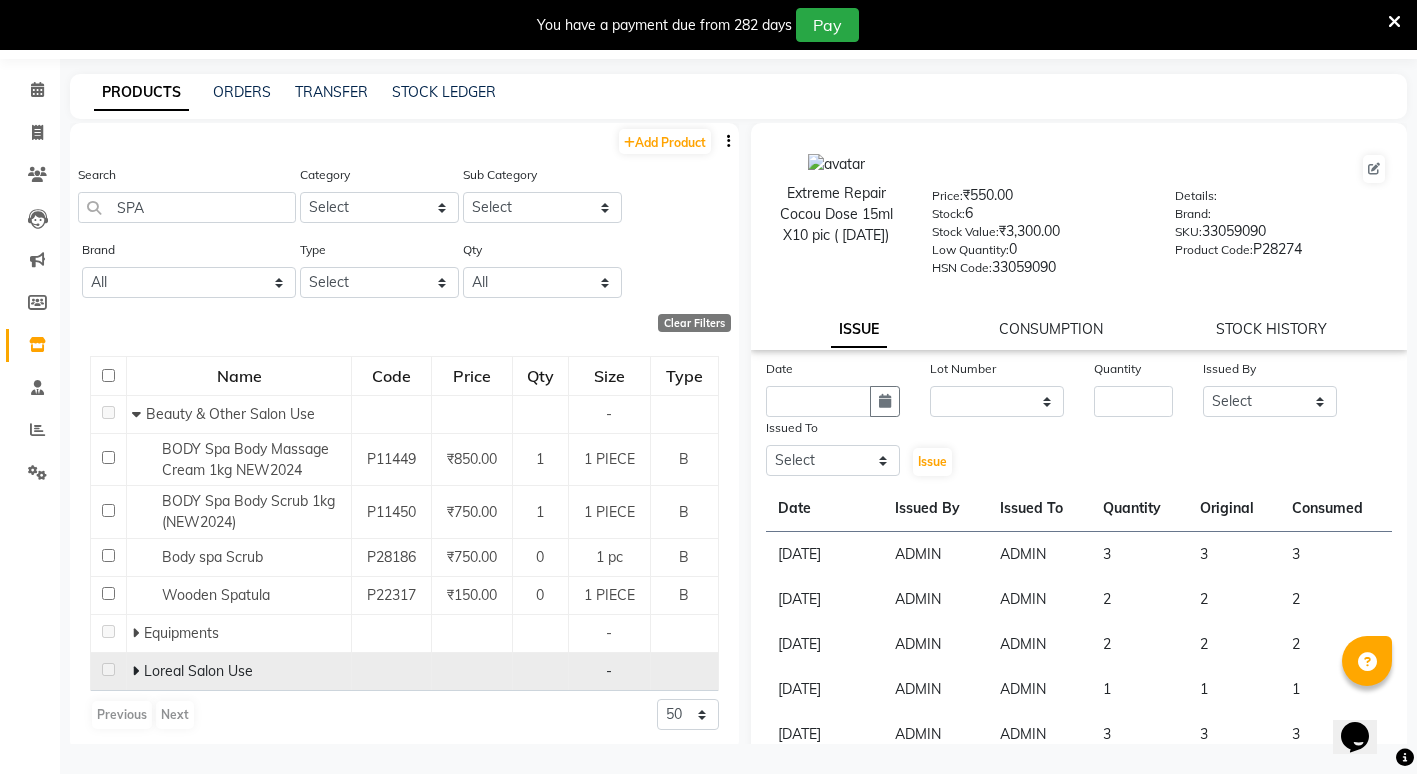 click on "Loreal Salon Use" 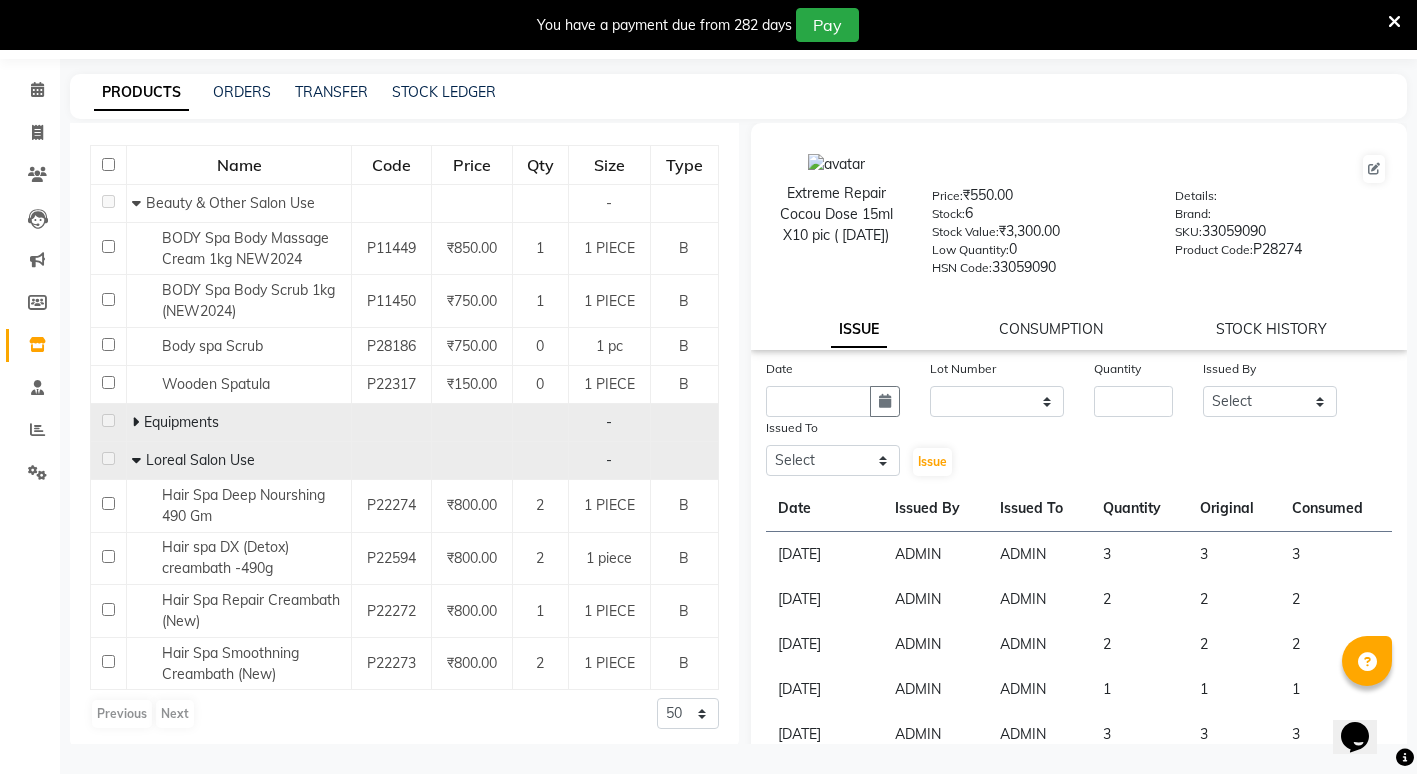 scroll, scrollTop: 217, scrollLeft: 0, axis: vertical 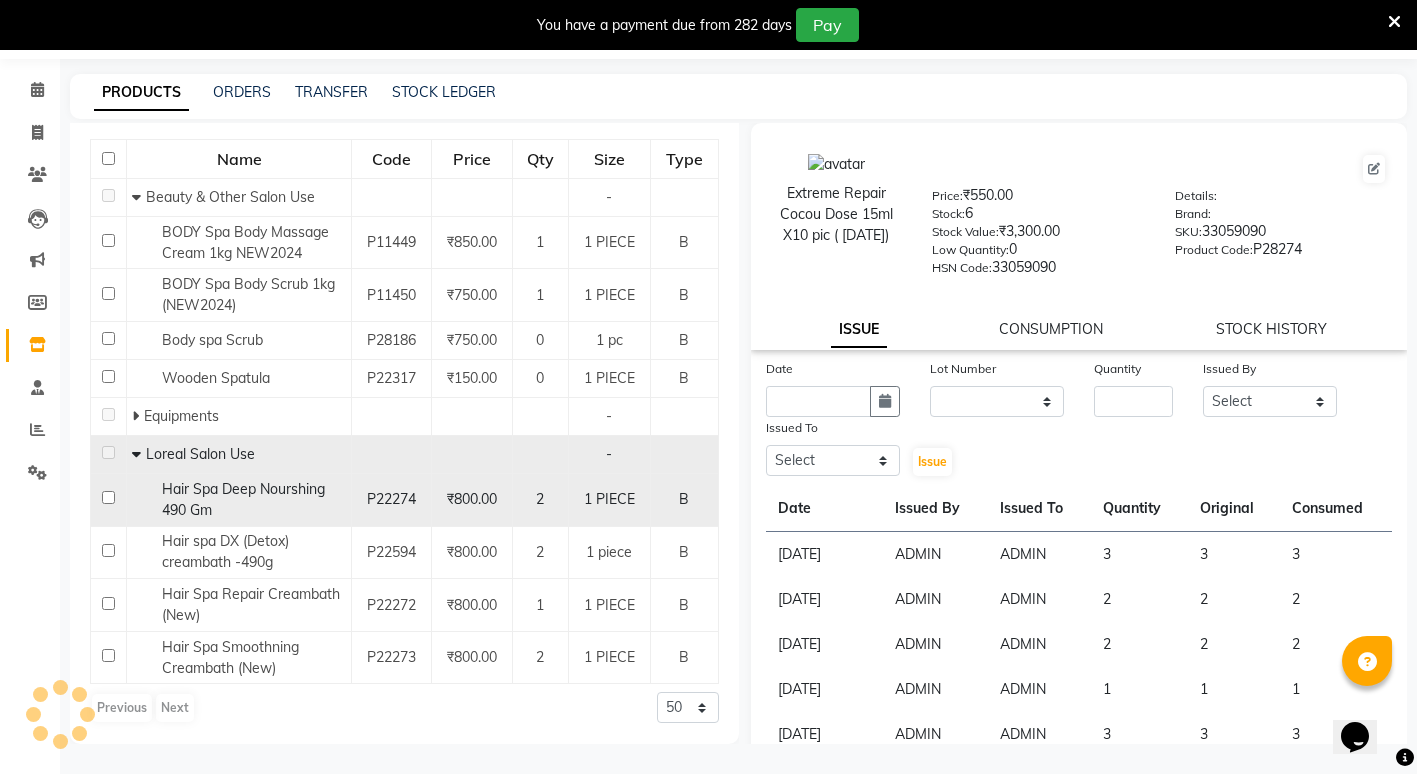 click 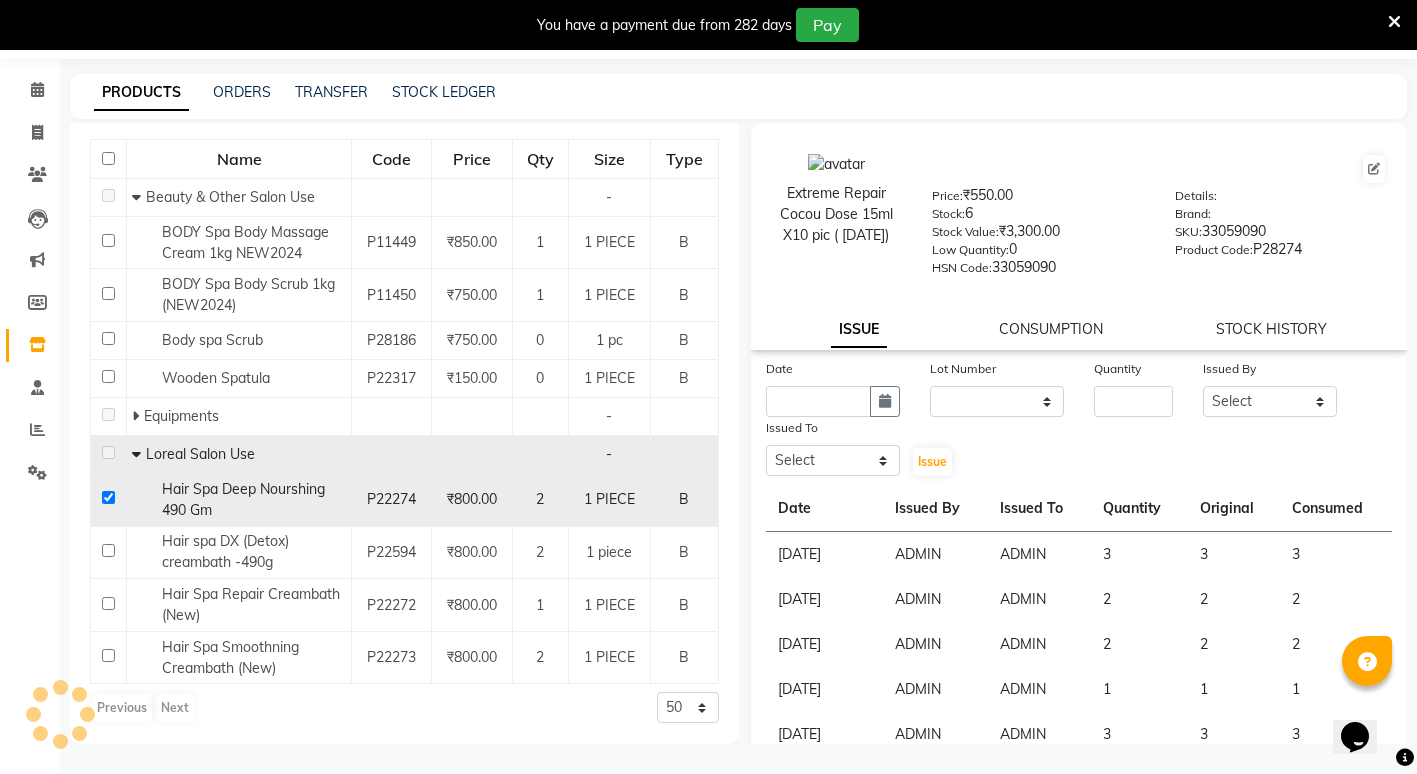 checkbox on "true" 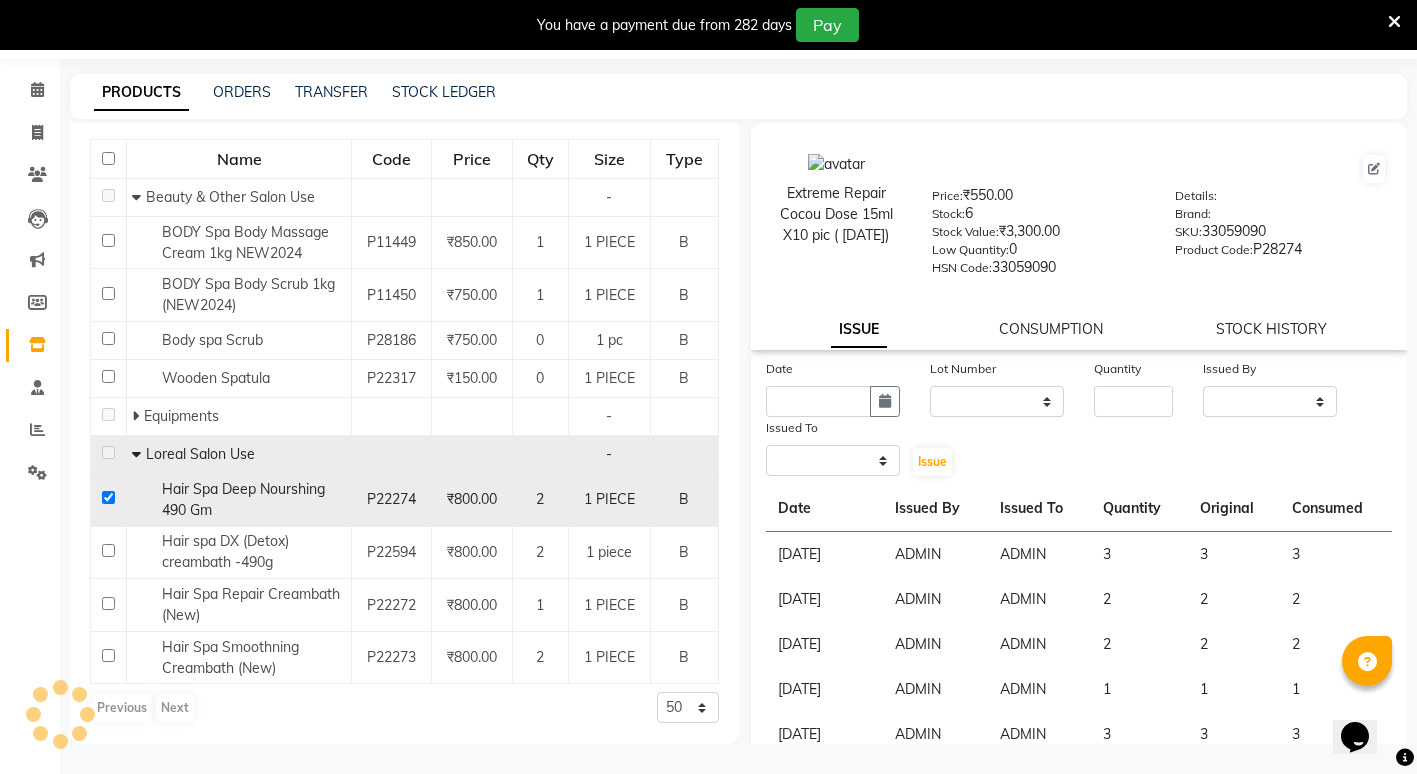 select 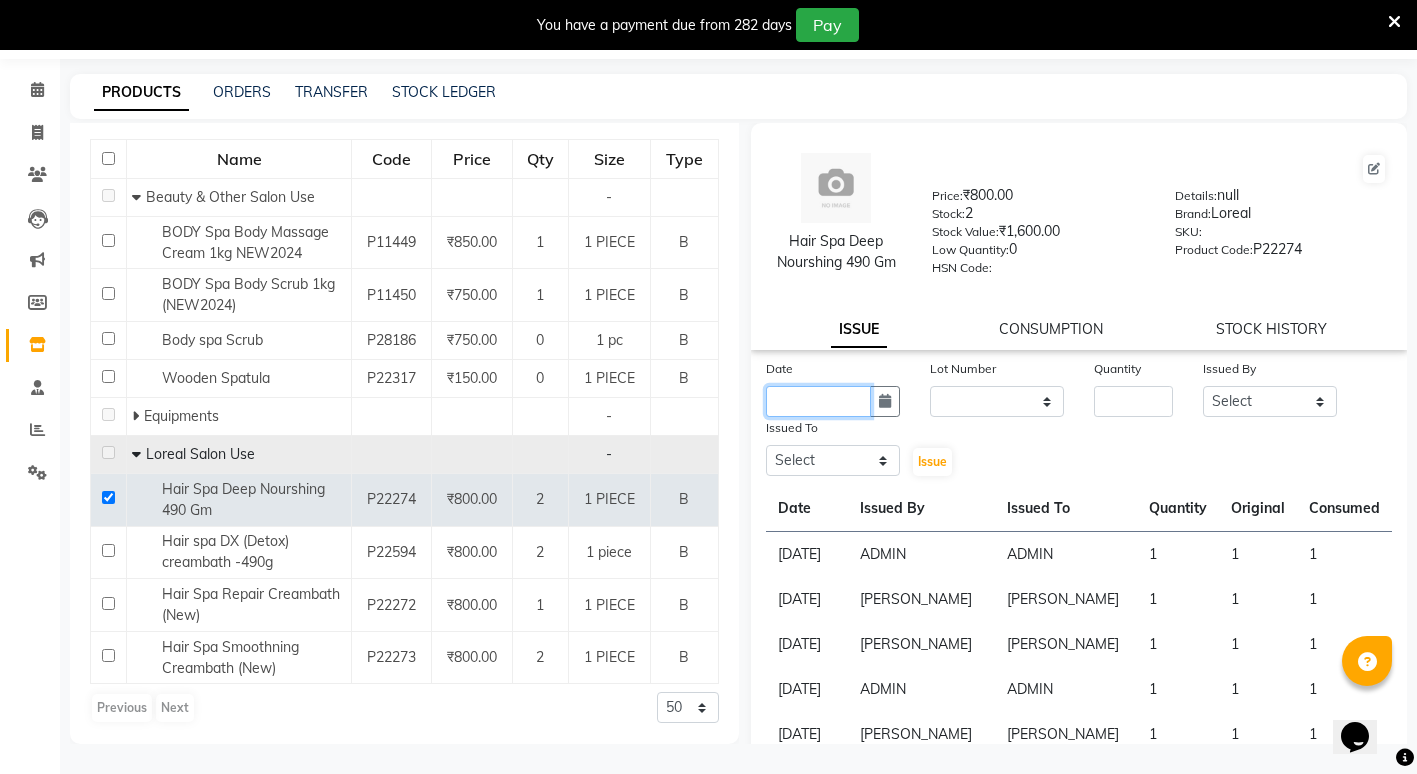 drag, startPoint x: 785, startPoint y: 400, endPoint x: 793, endPoint y: 414, distance: 16.124516 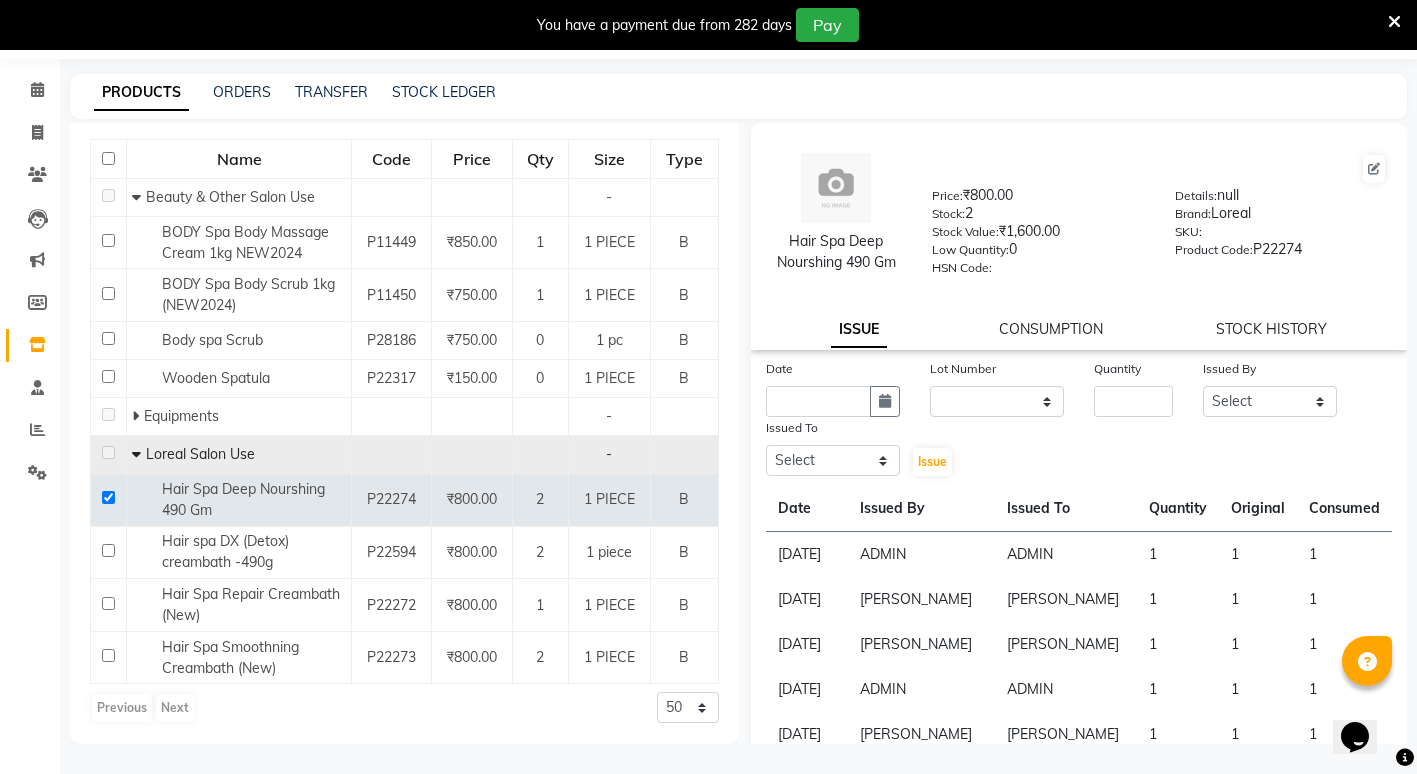 select on "7" 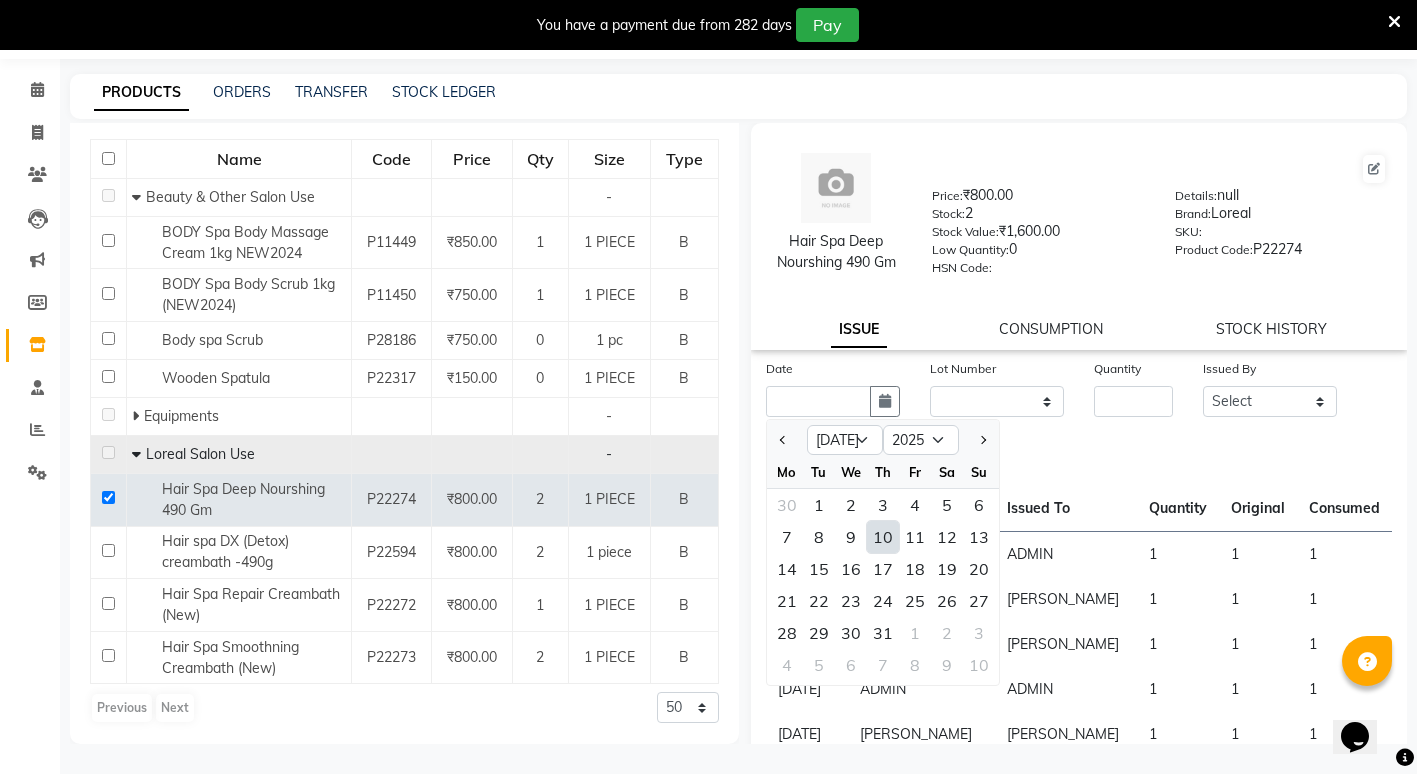 click on "10" 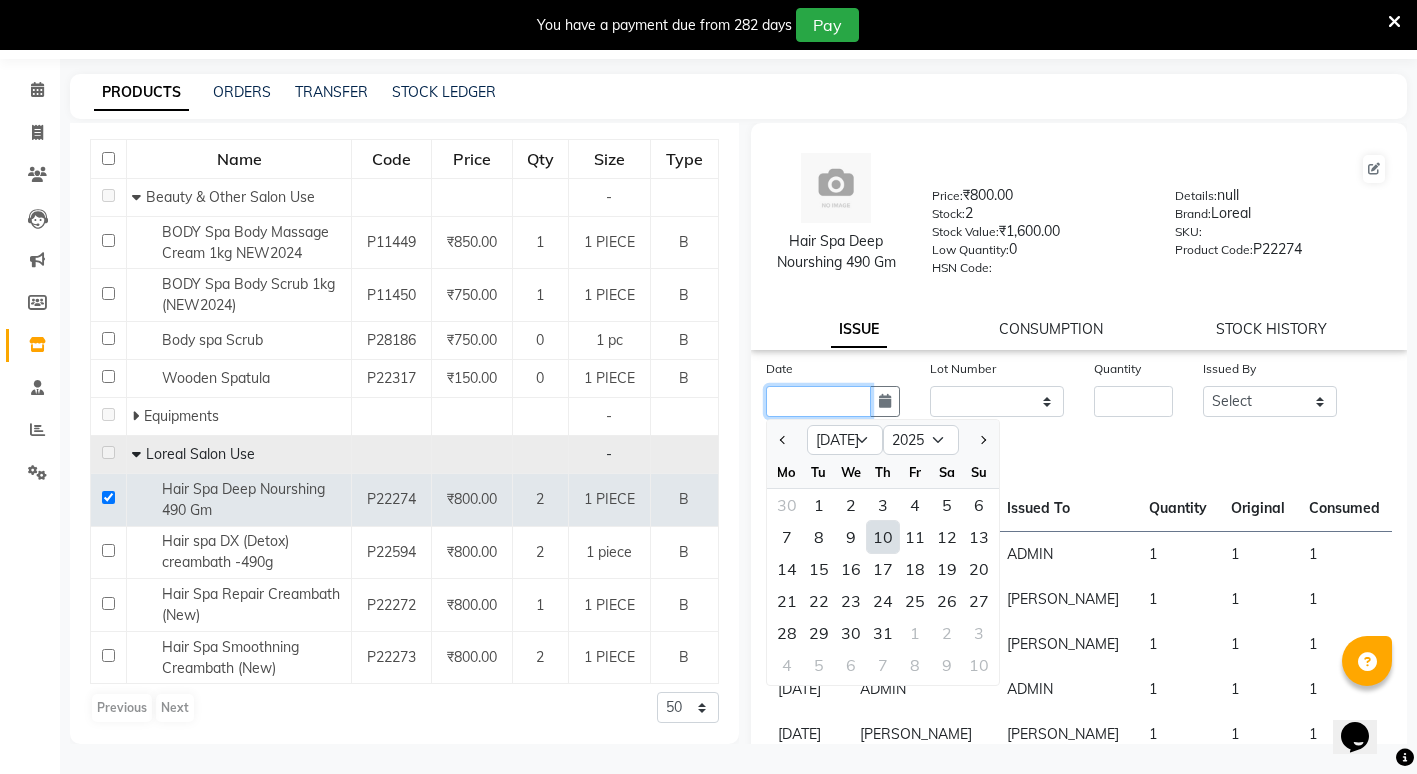 type on "[DATE]" 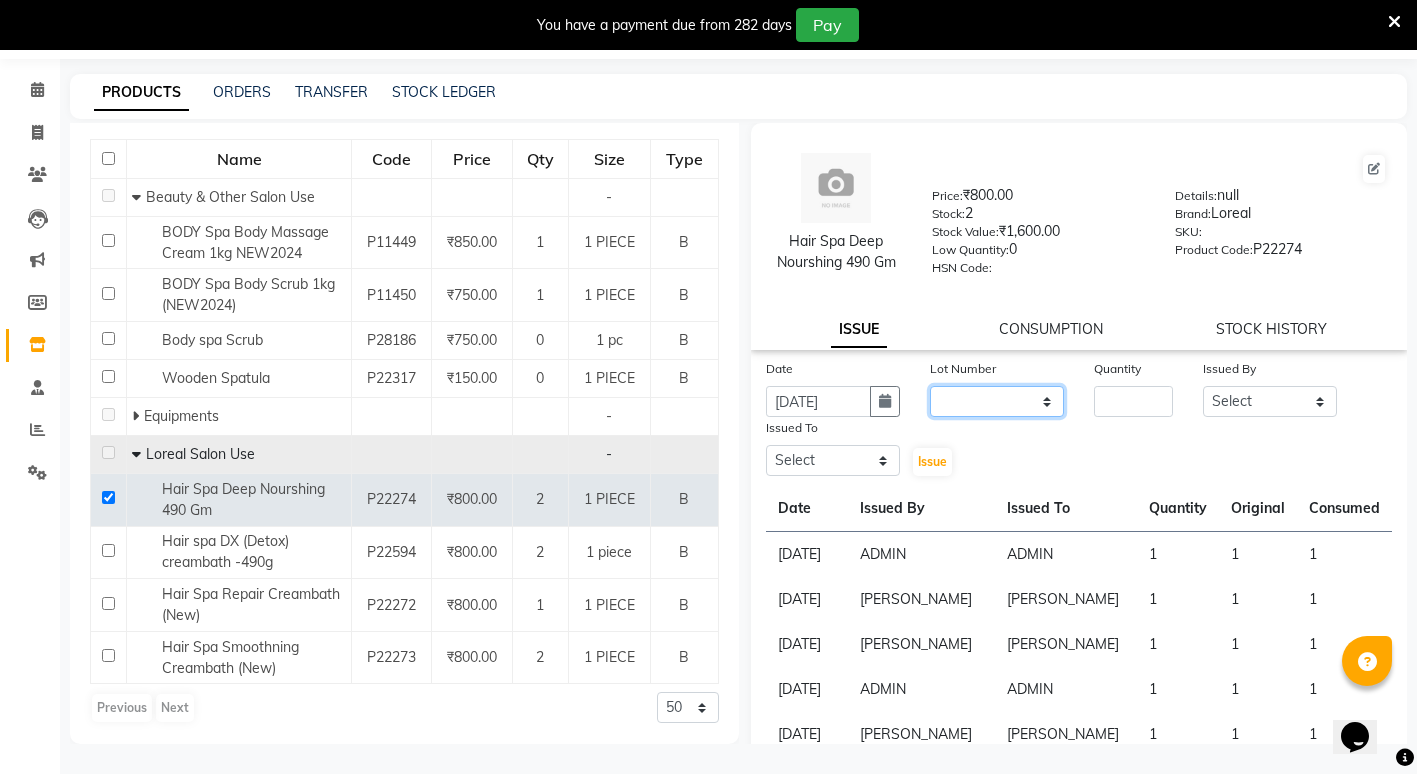 click on "None" 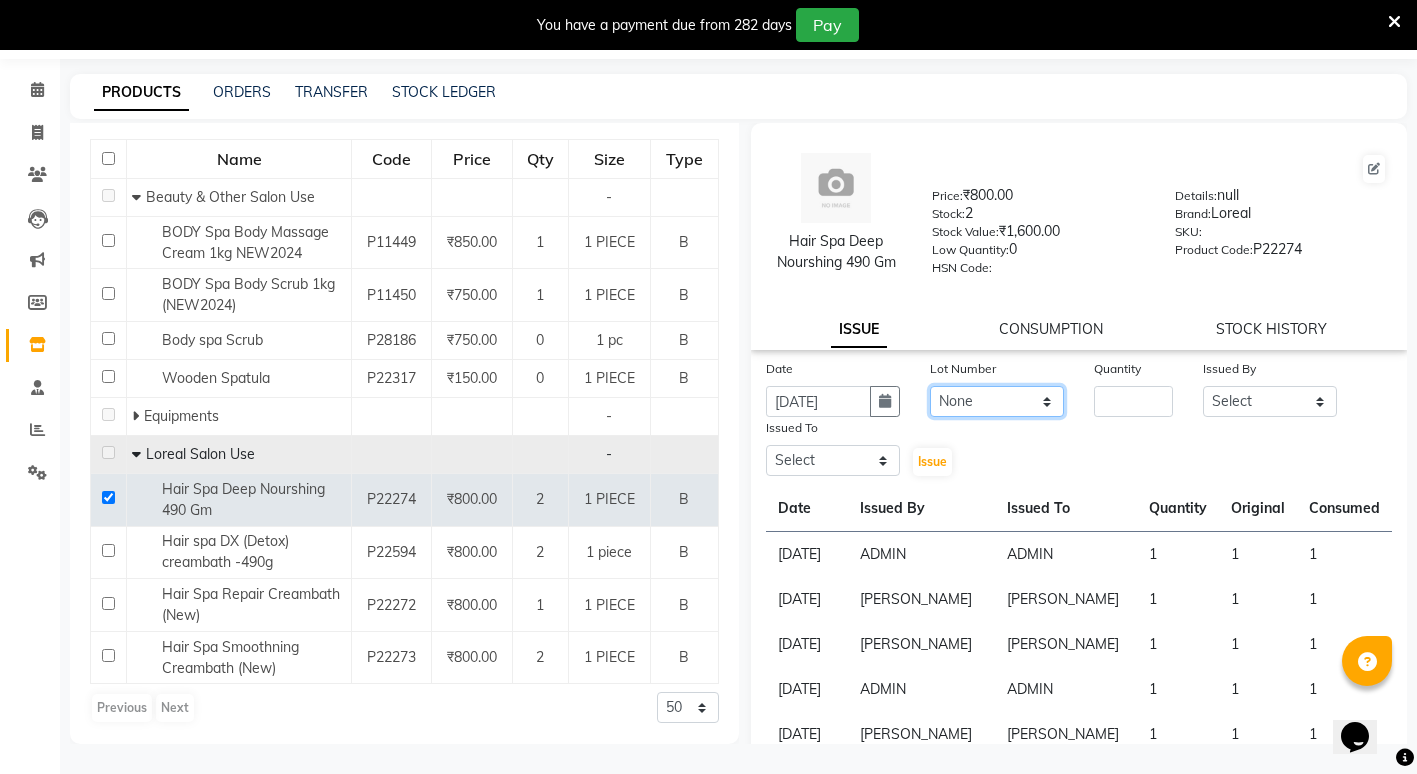 click on "None" 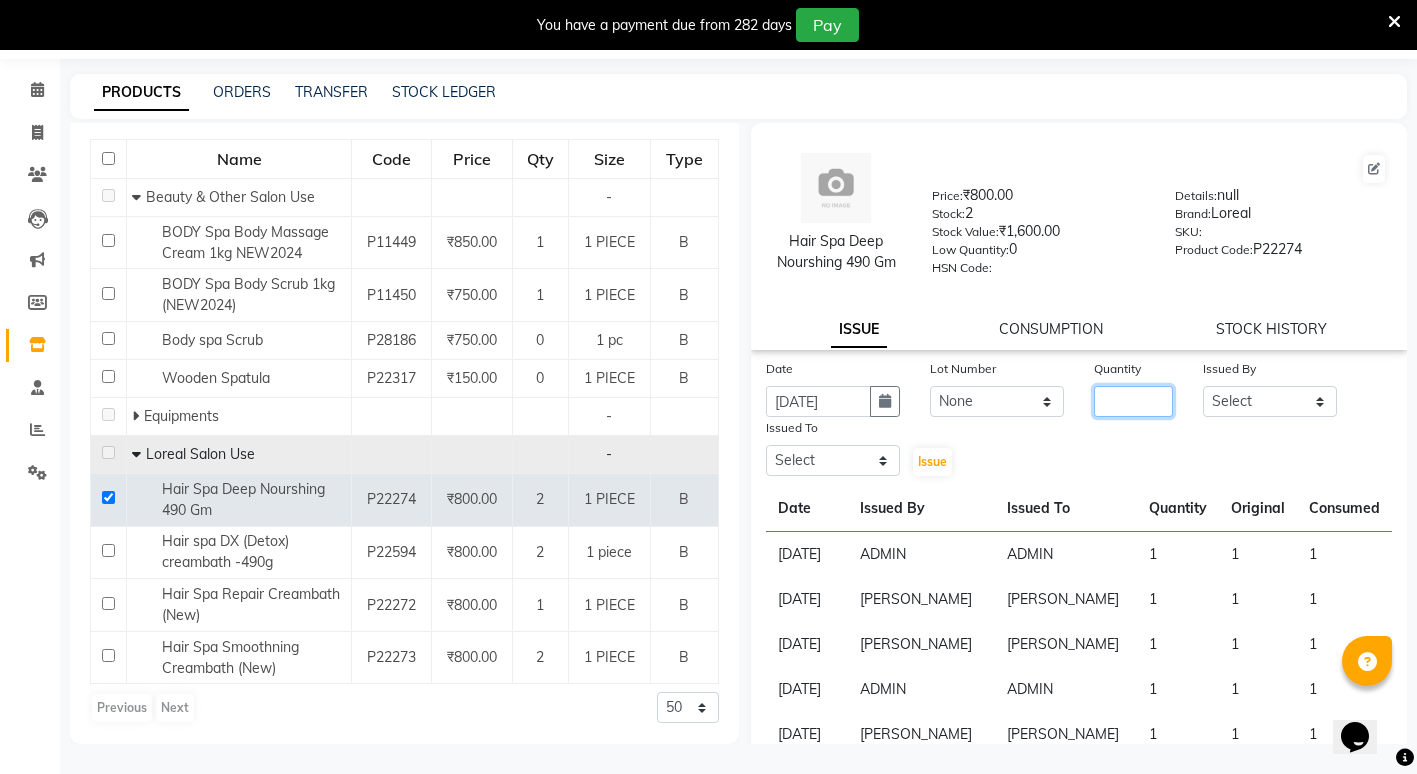 click 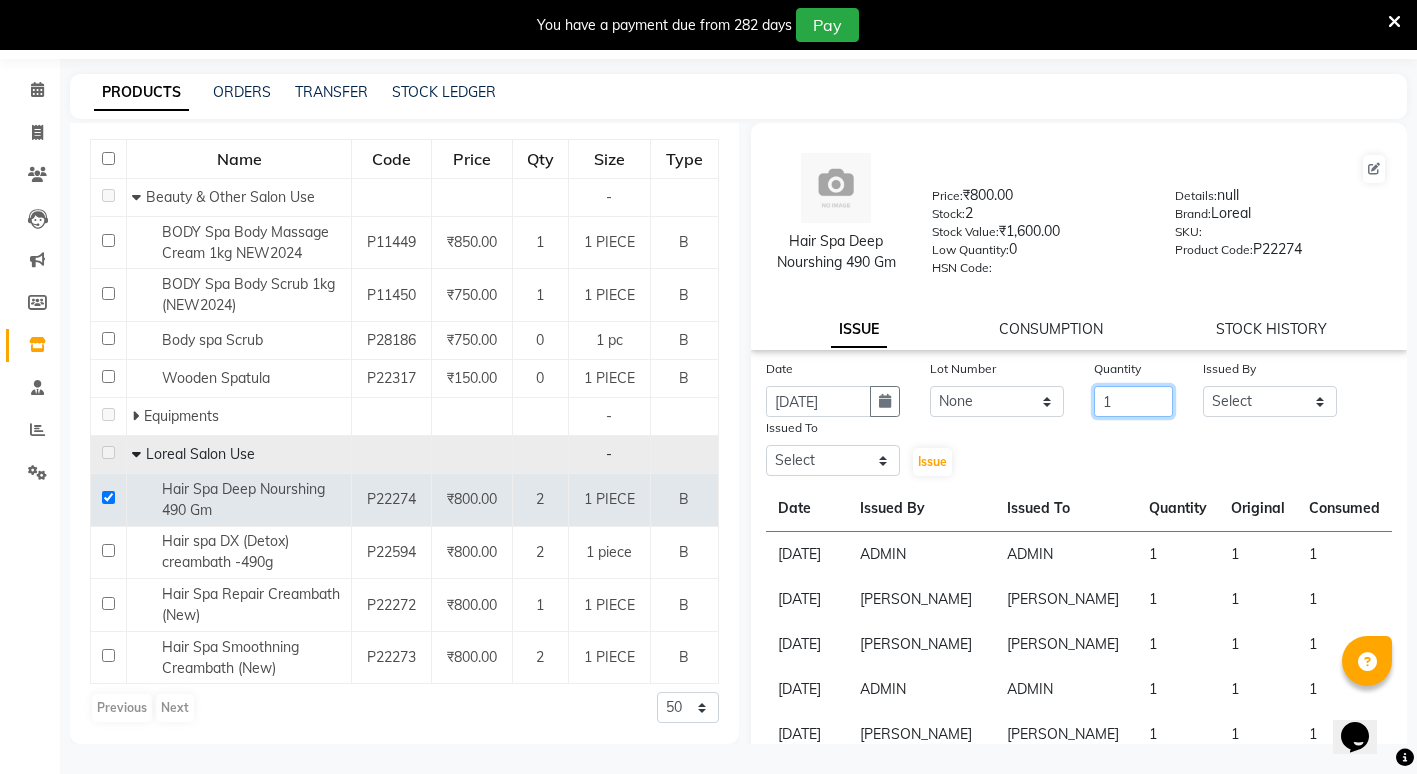 type on "1" 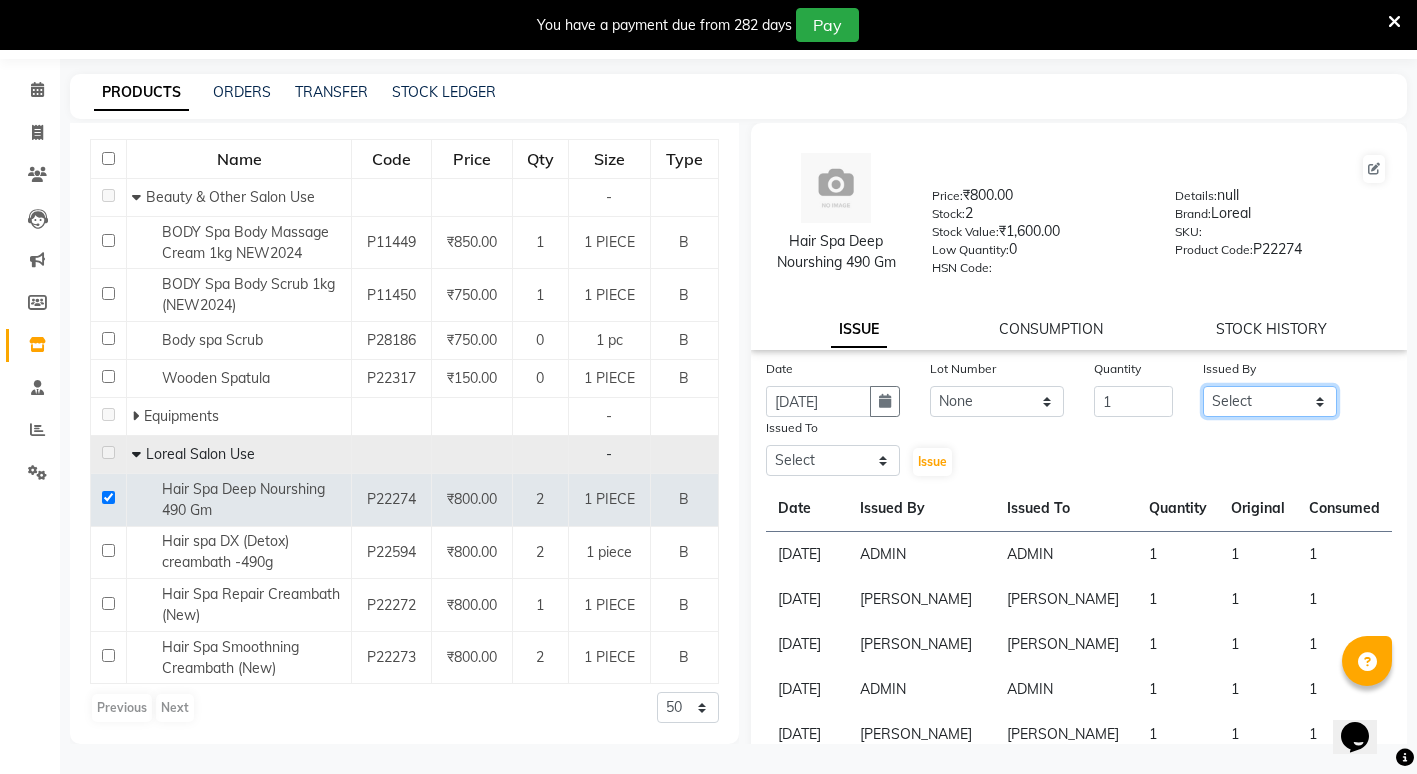 click on "Select ADMIN ANIKET BAGDE BHASKAR KAWDE GAURAV KHOBRAGADE Gondia Capello NIKHIL KANETKAR  NITIN TANDE priyanshi yewatkar Rahul Suryawanshi SHUBHANGI BANSOD Uma Khandare (M) YAKSHITA KURVE" 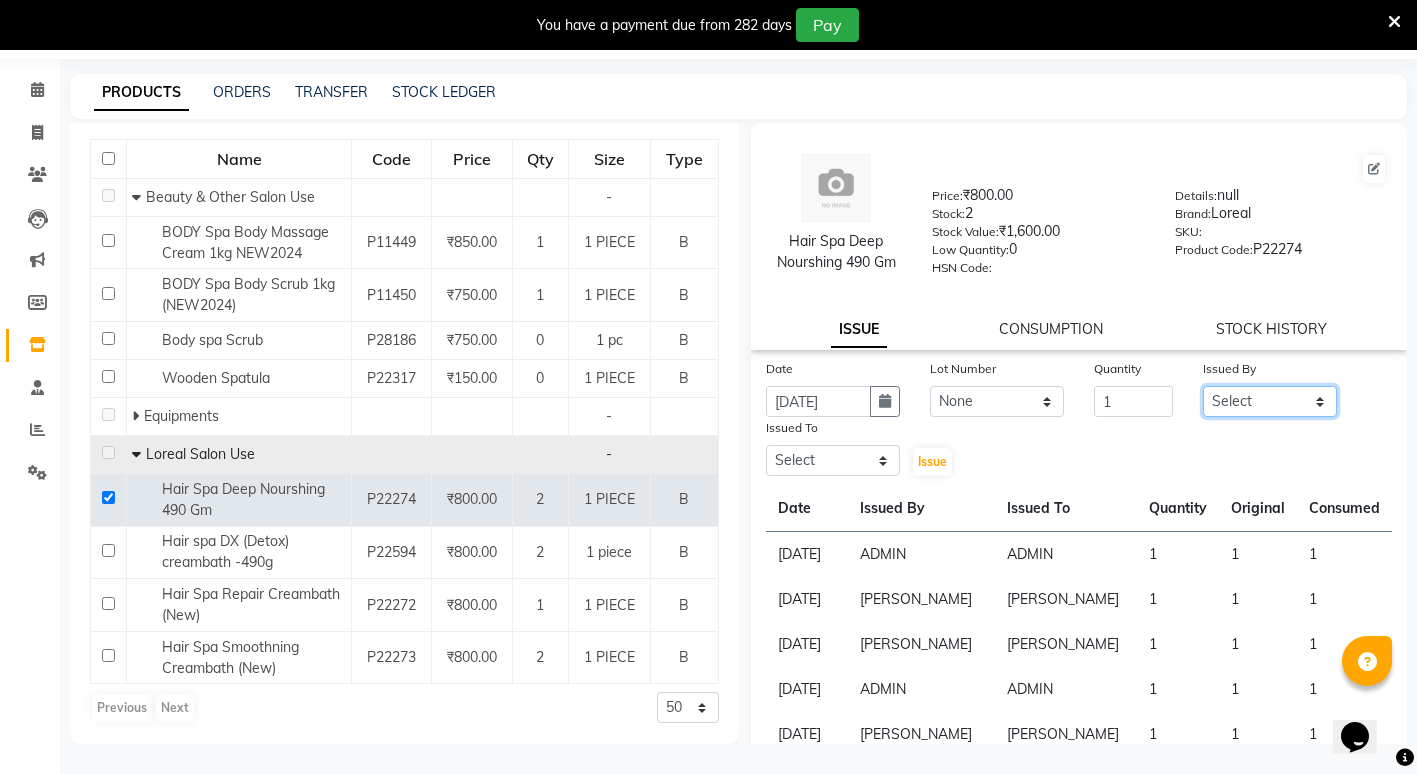 select on "14667" 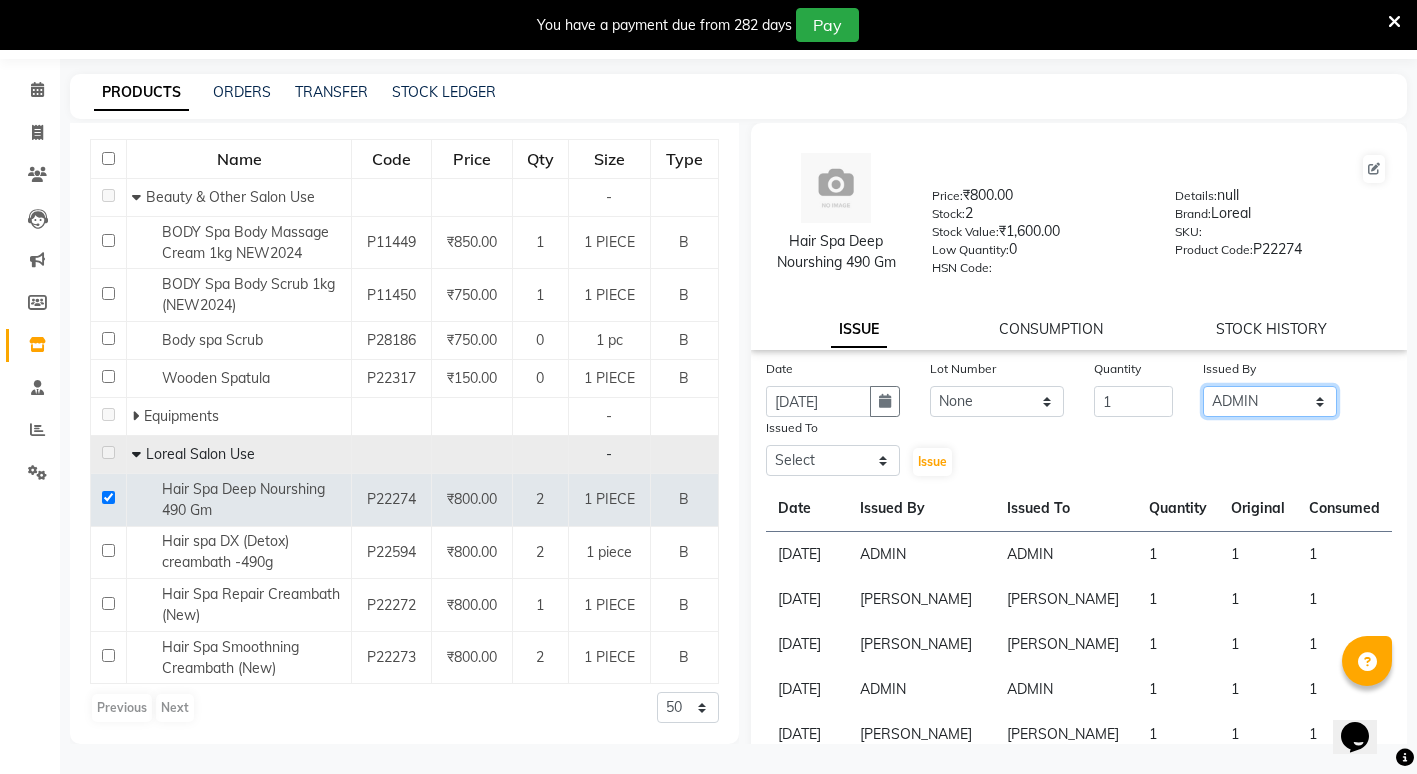 click on "Select ADMIN ANIKET BAGDE BHASKAR KAWDE GAURAV KHOBRAGADE Gondia Capello NIKHIL KANETKAR  NITIN TANDE priyanshi yewatkar Rahul Suryawanshi SHUBHANGI BANSOD Uma Khandare (M) YAKSHITA KURVE" 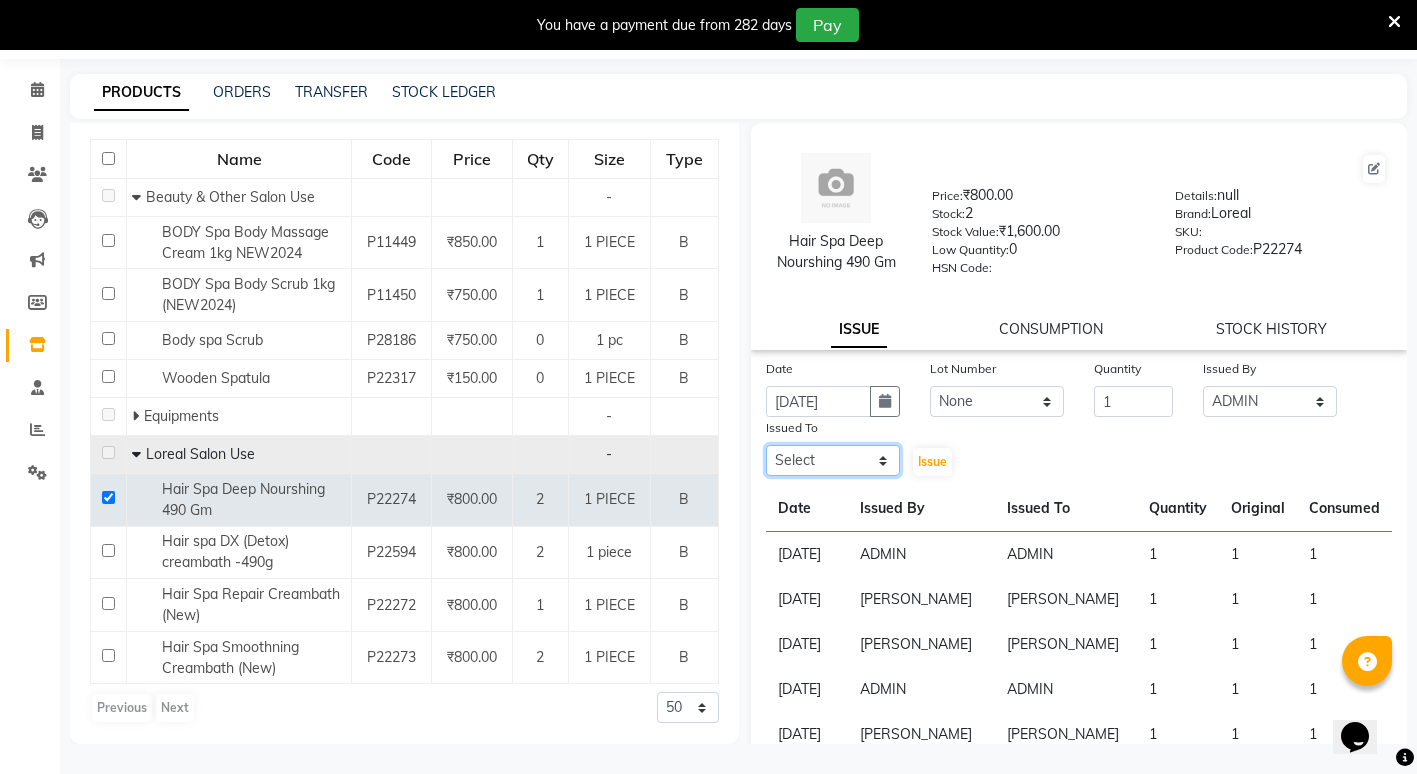 click on "Select ADMIN ANIKET BAGDE BHASKAR KAWDE GAURAV KHOBRAGADE Gondia Capello NIKHIL KANETKAR  NITIN TANDE priyanshi yewatkar Rahul Suryawanshi SHUBHANGI BANSOD Uma Khandare (M) YAKSHITA KURVE" 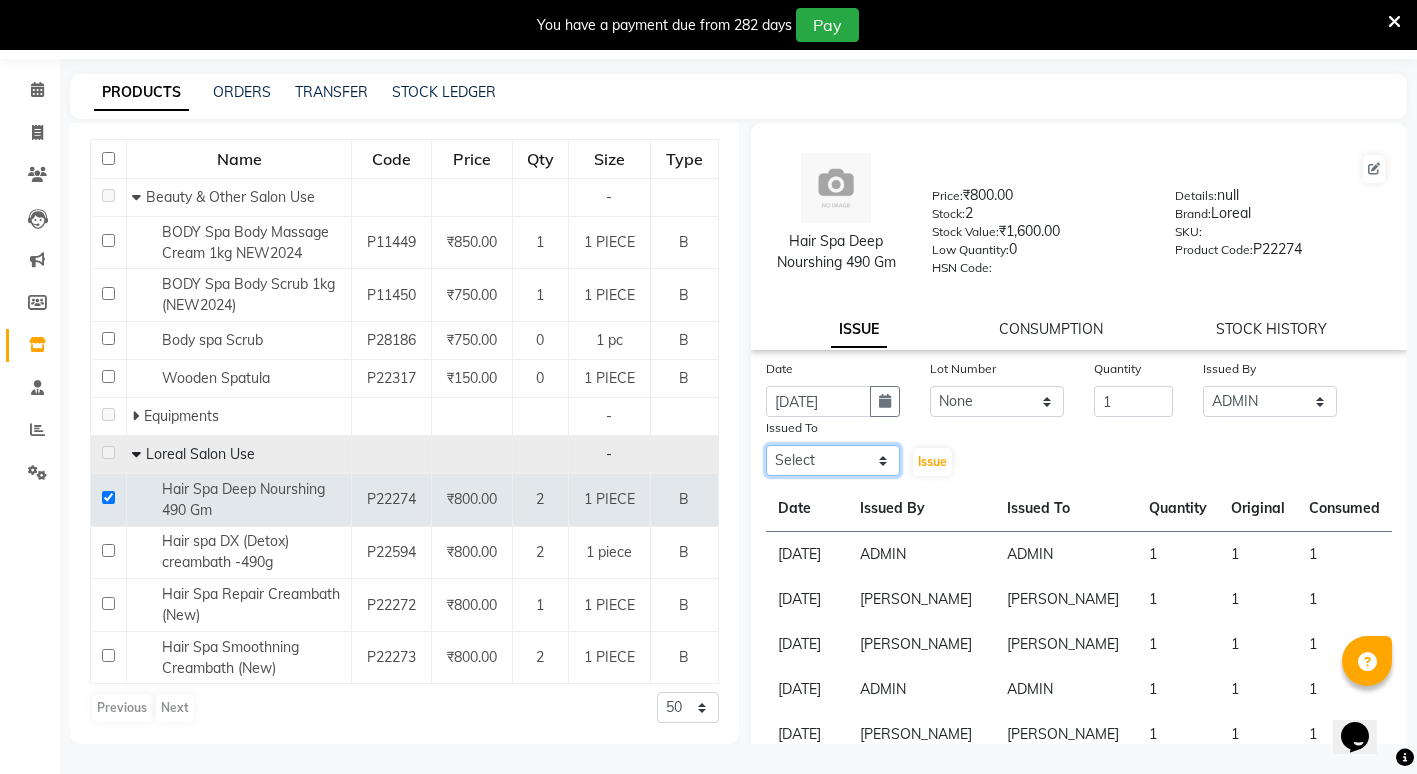 select on "14667" 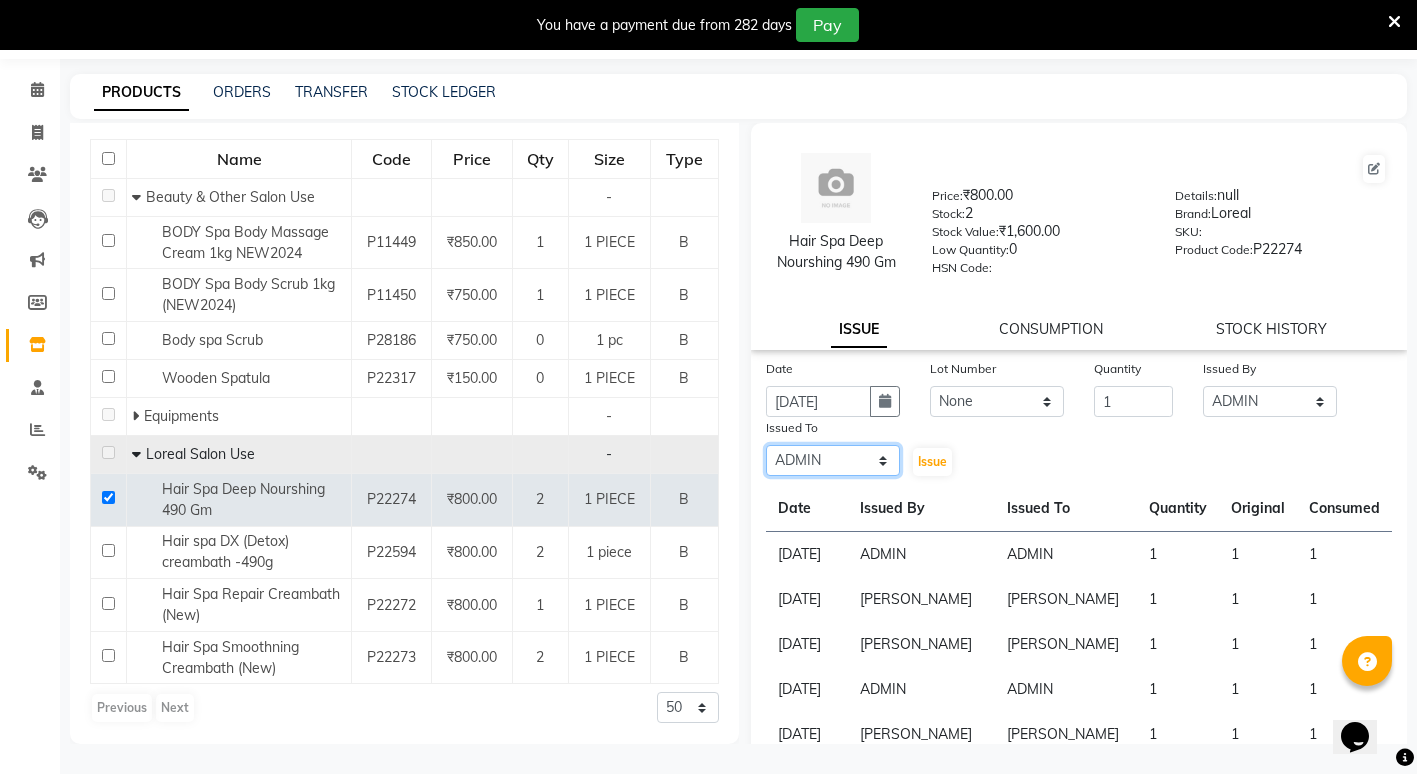 click on "Select ADMIN ANIKET BAGDE BHASKAR KAWDE GAURAV KHOBRAGADE Gondia Capello NIKHIL KANETKAR  NITIN TANDE priyanshi yewatkar Rahul Suryawanshi SHUBHANGI BANSOD Uma Khandare (M) YAKSHITA KURVE" 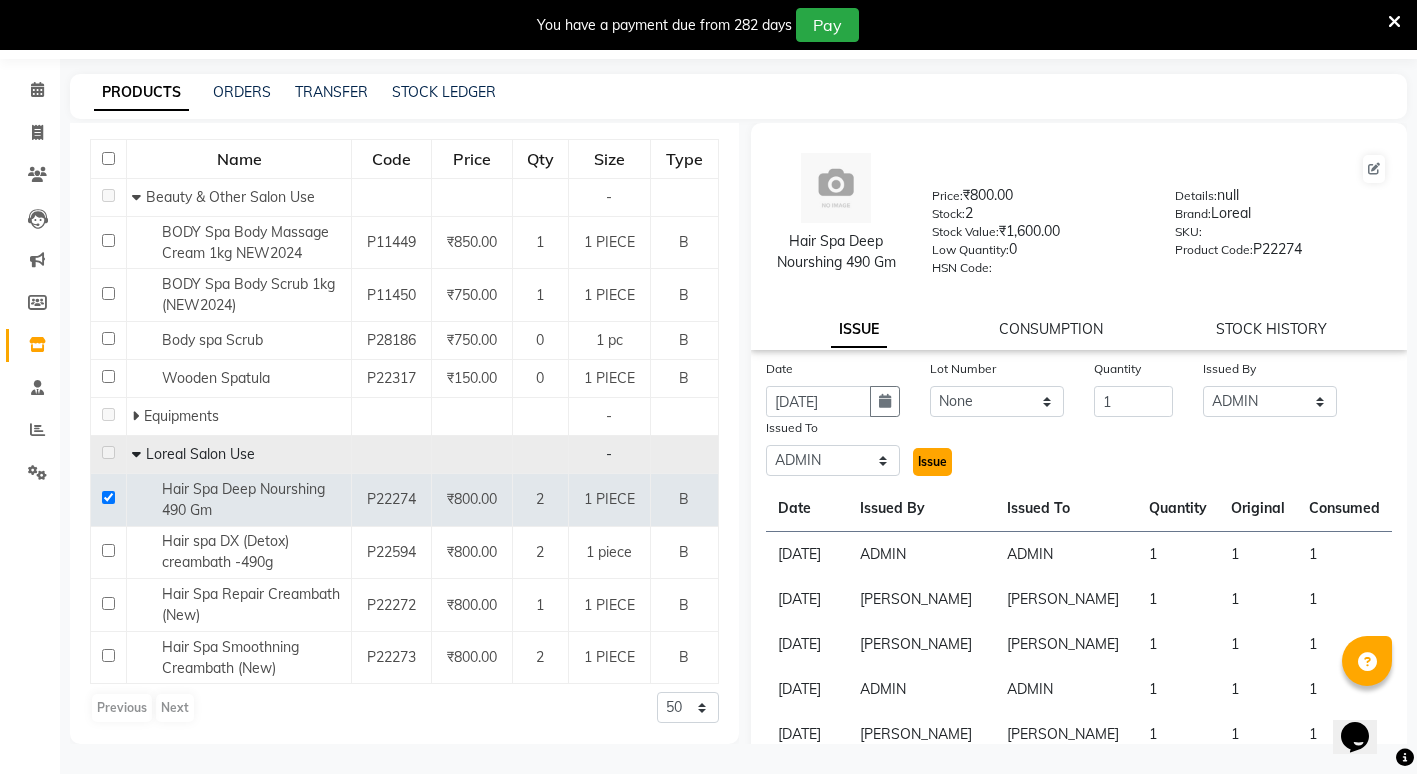 click on "Issue" 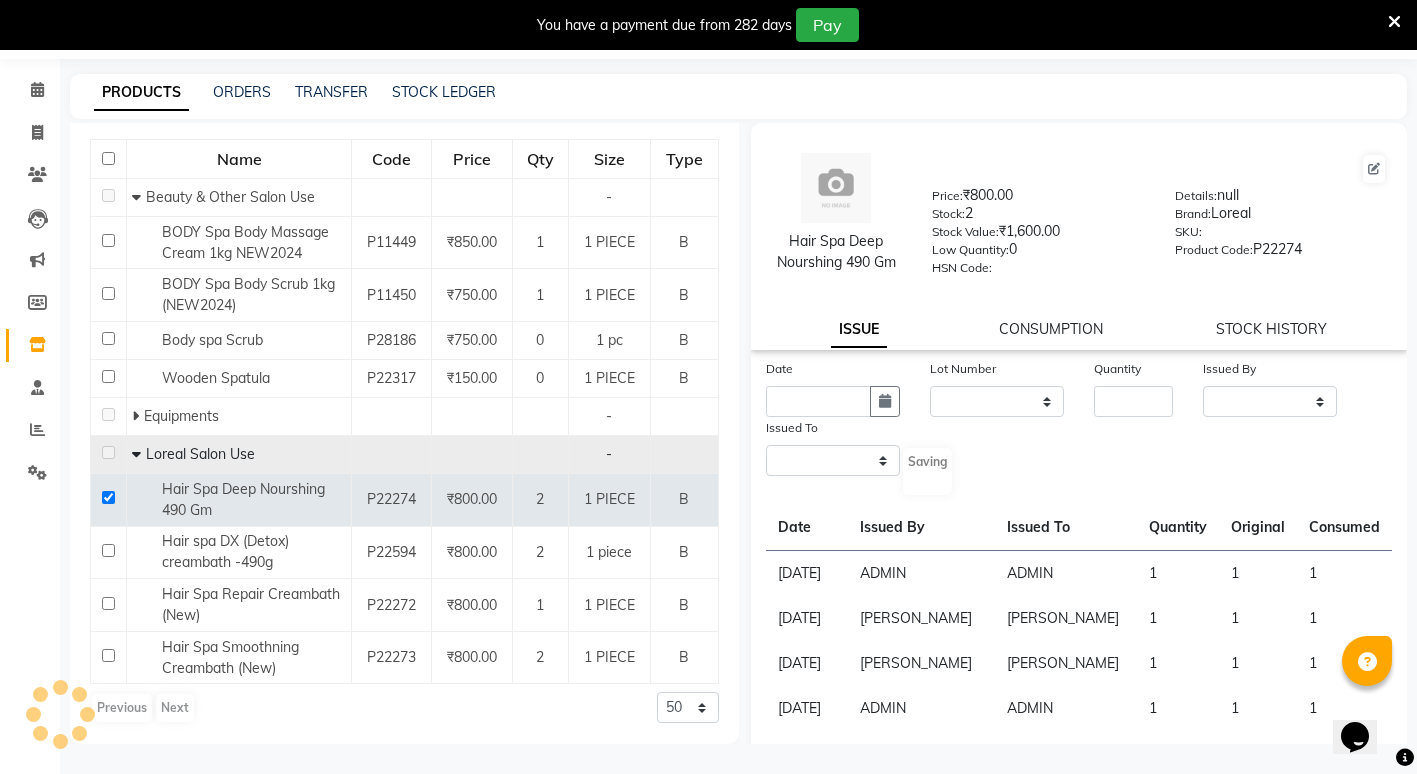 select 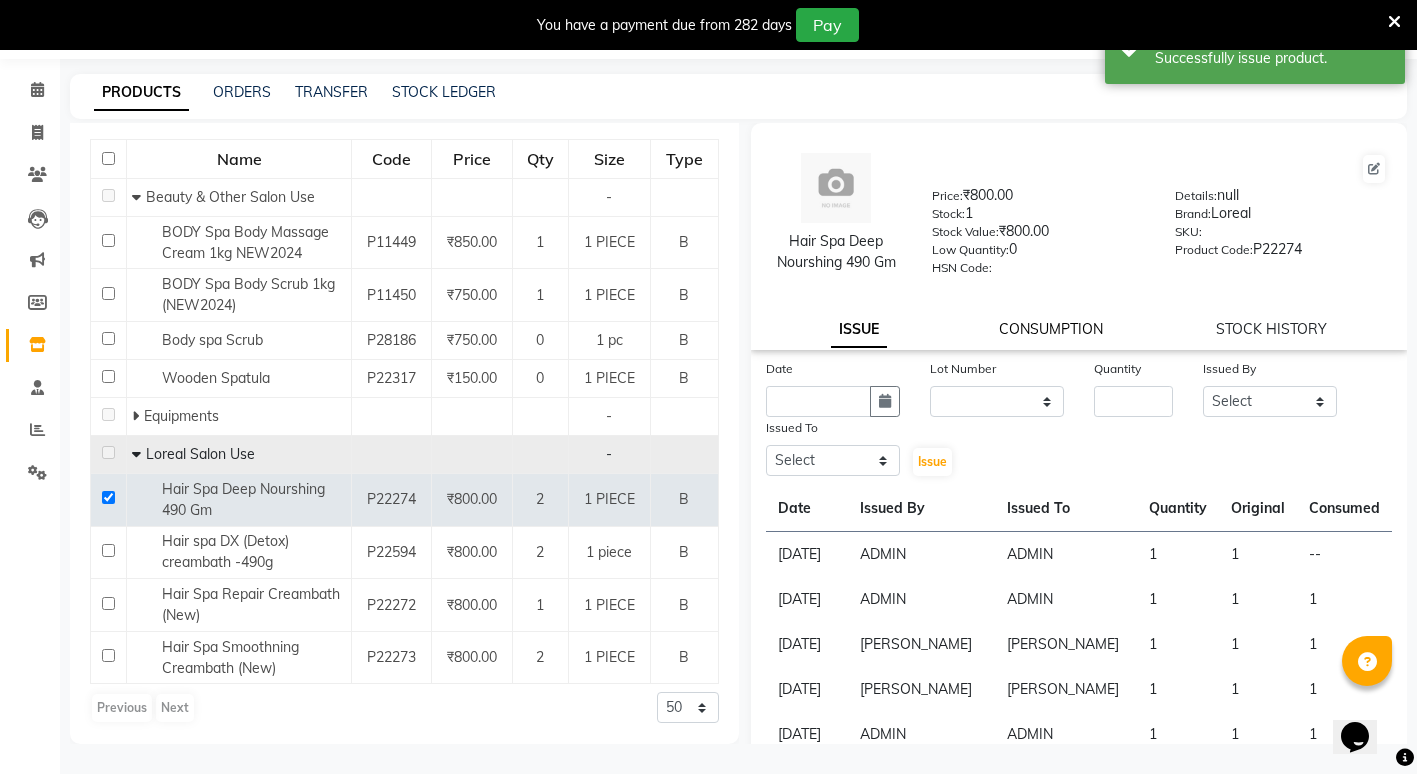 click on "CONSUMPTION" 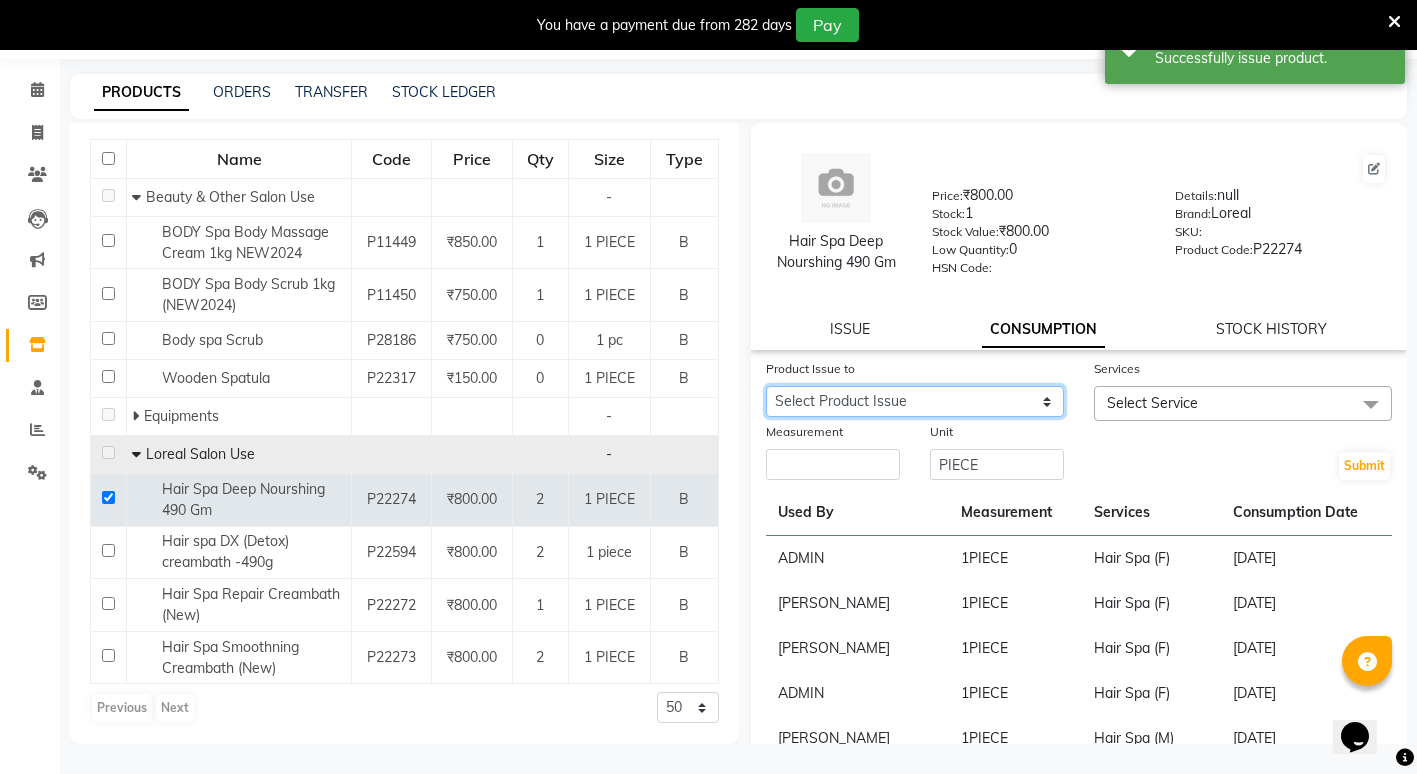 click on "Select Product Issue 2025-07-10, Issued to: ADMIN, Balance: 1" 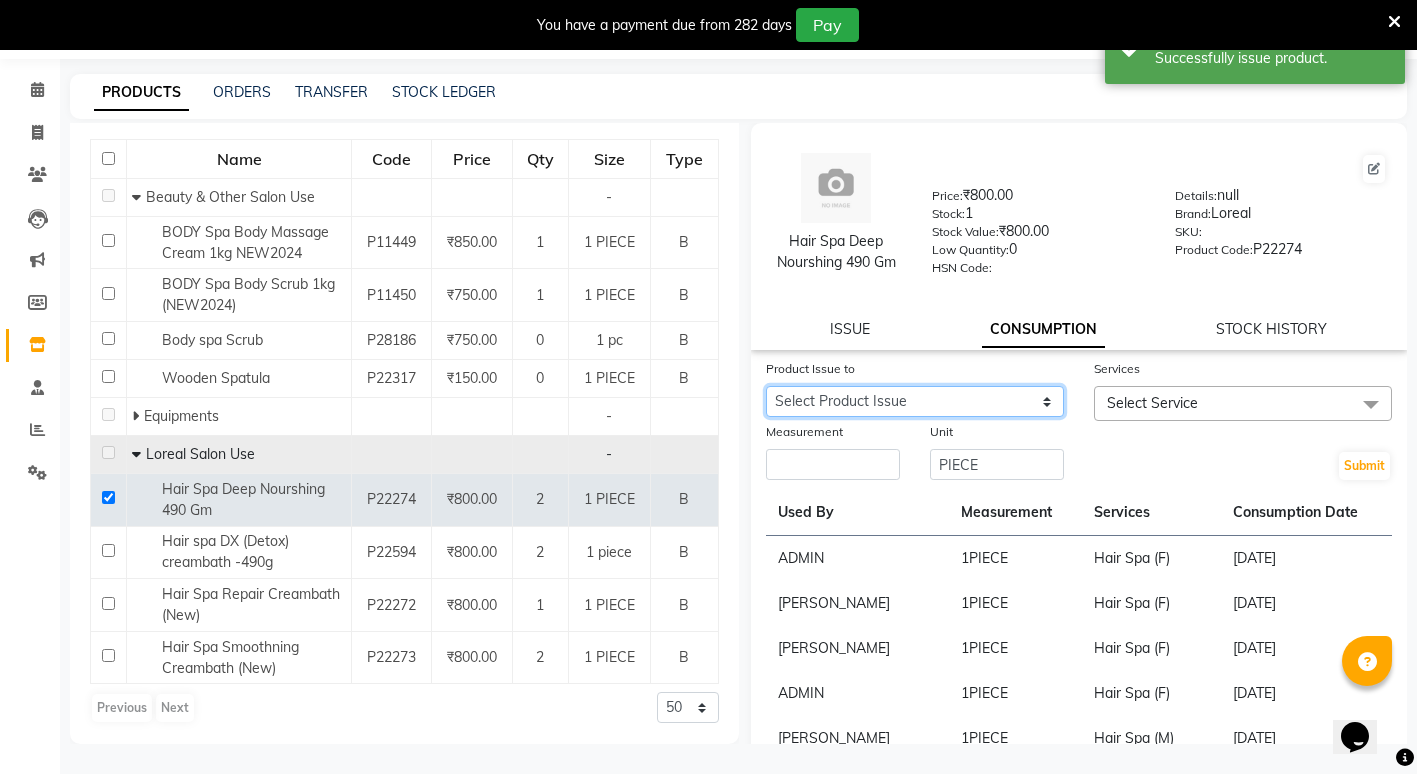 select on "1065157" 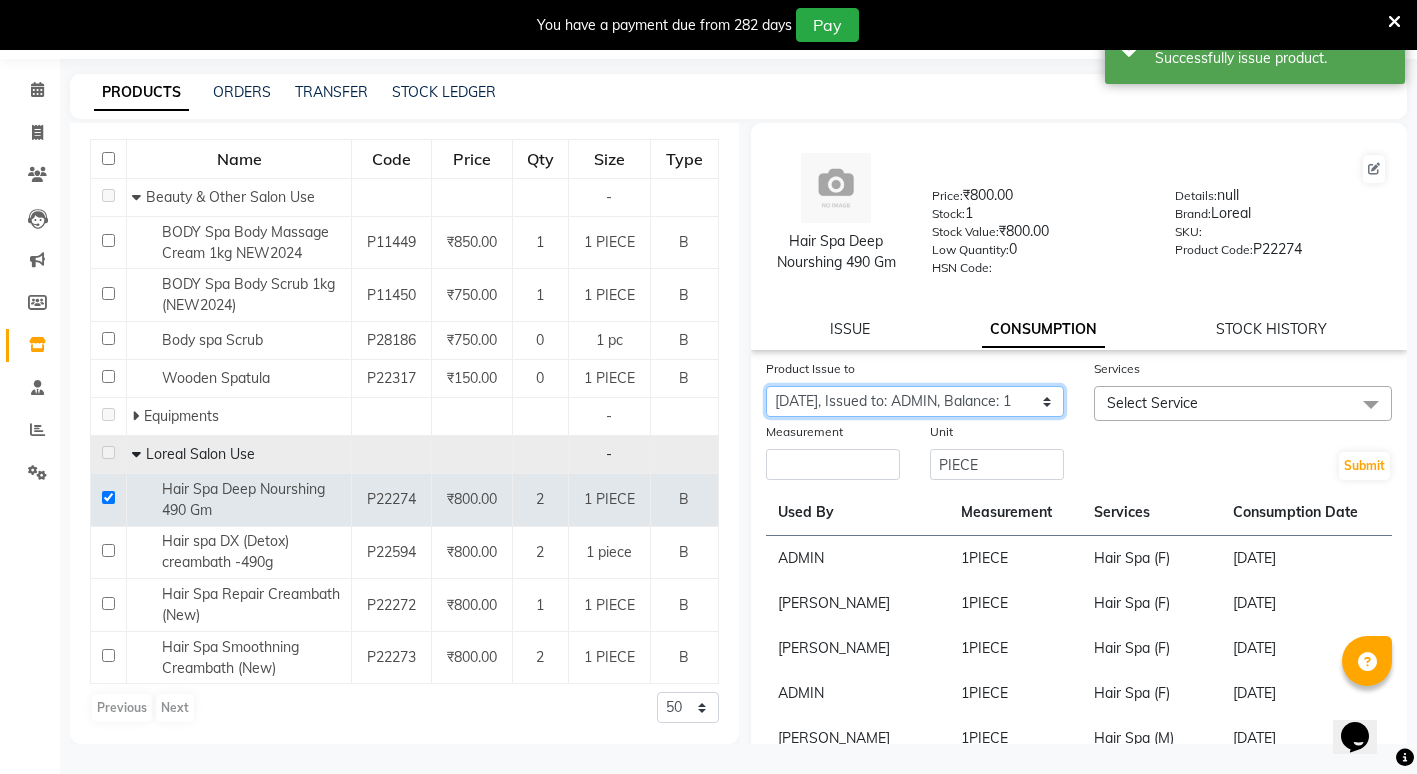 click on "Select Product Issue 2025-07-10, Issued to: ADMIN, Balance: 1" 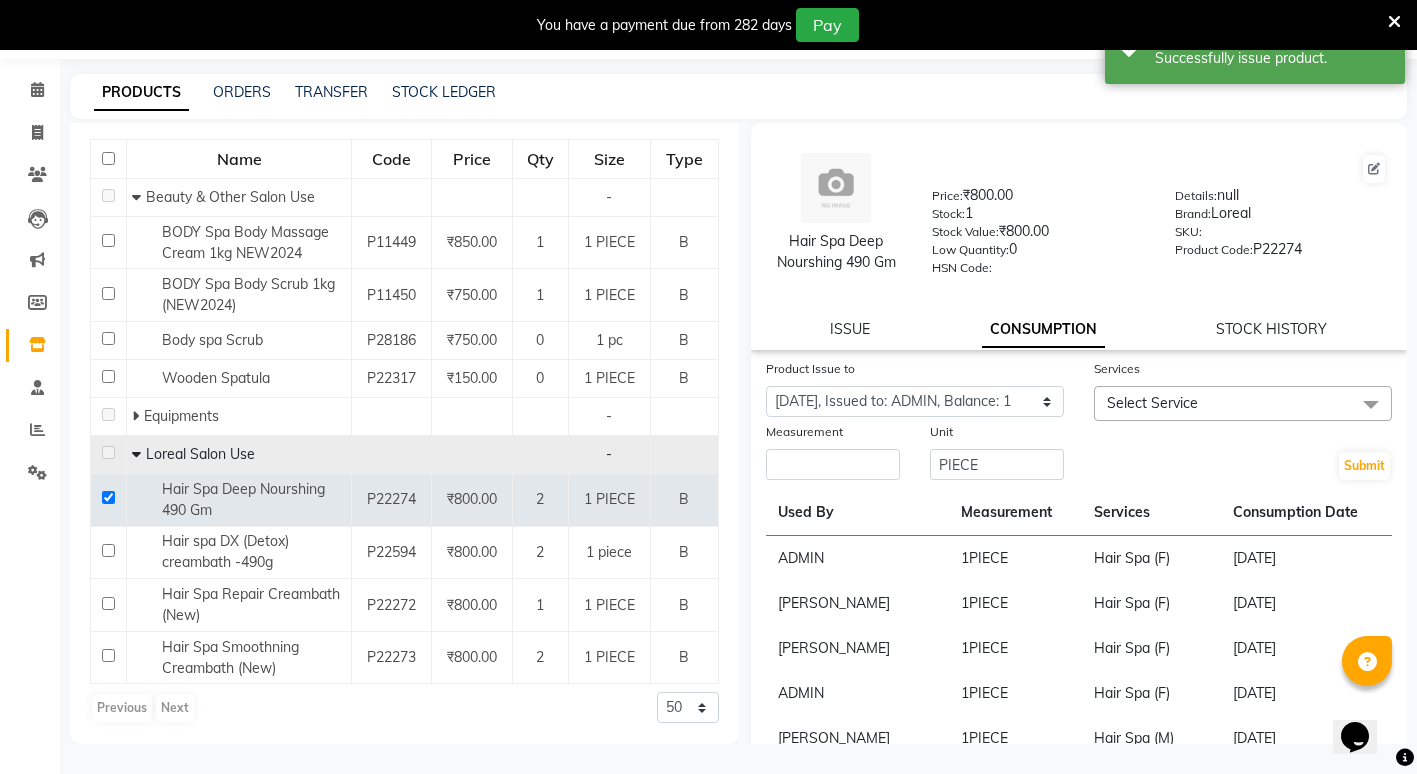 click on "Select Service" 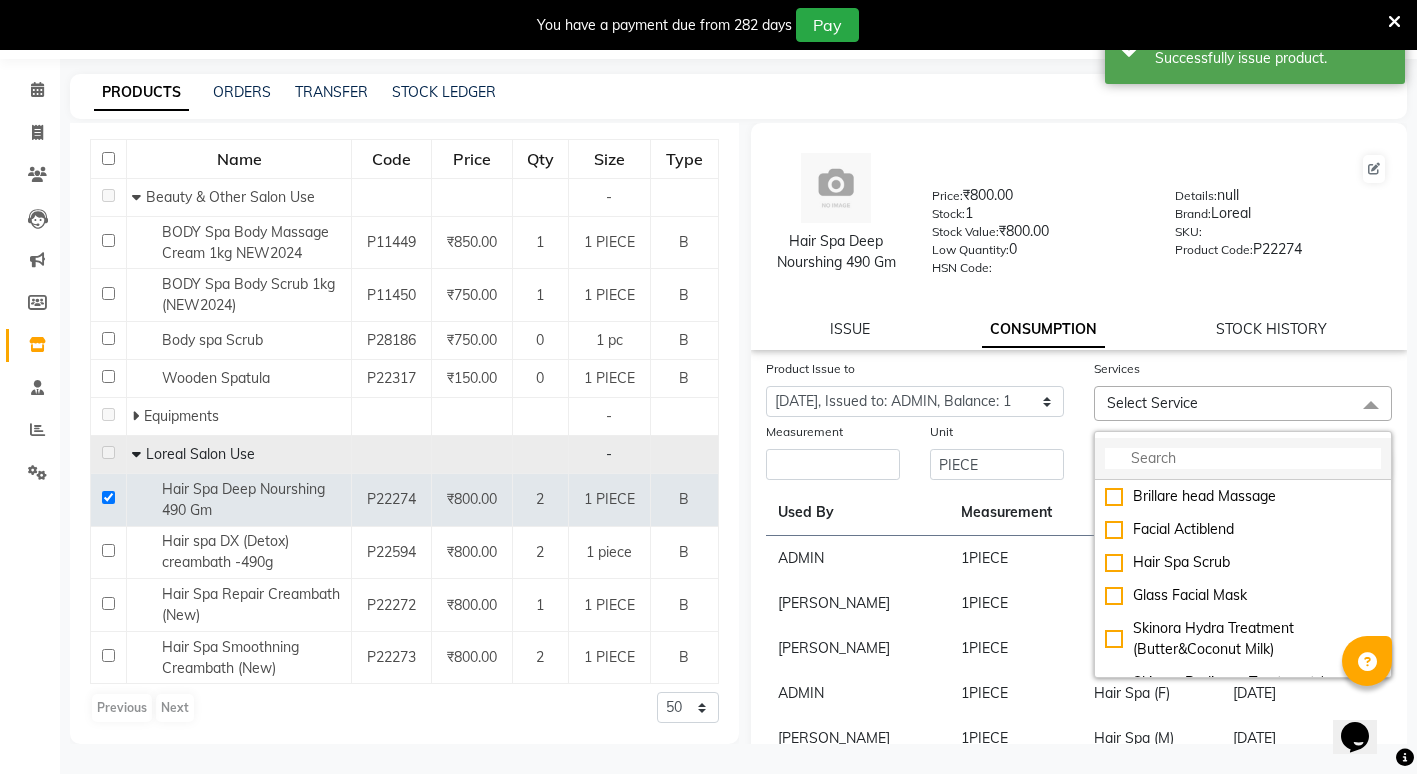 click 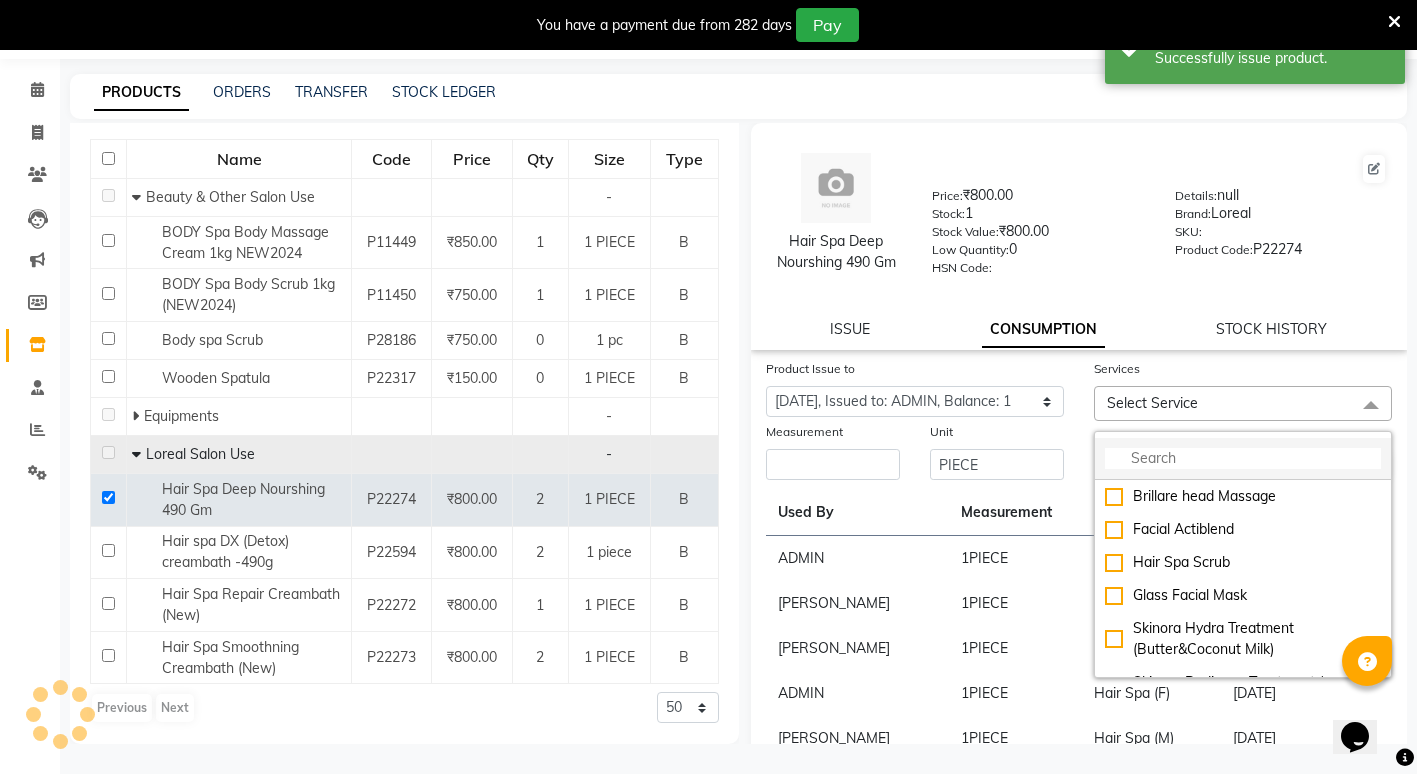 click 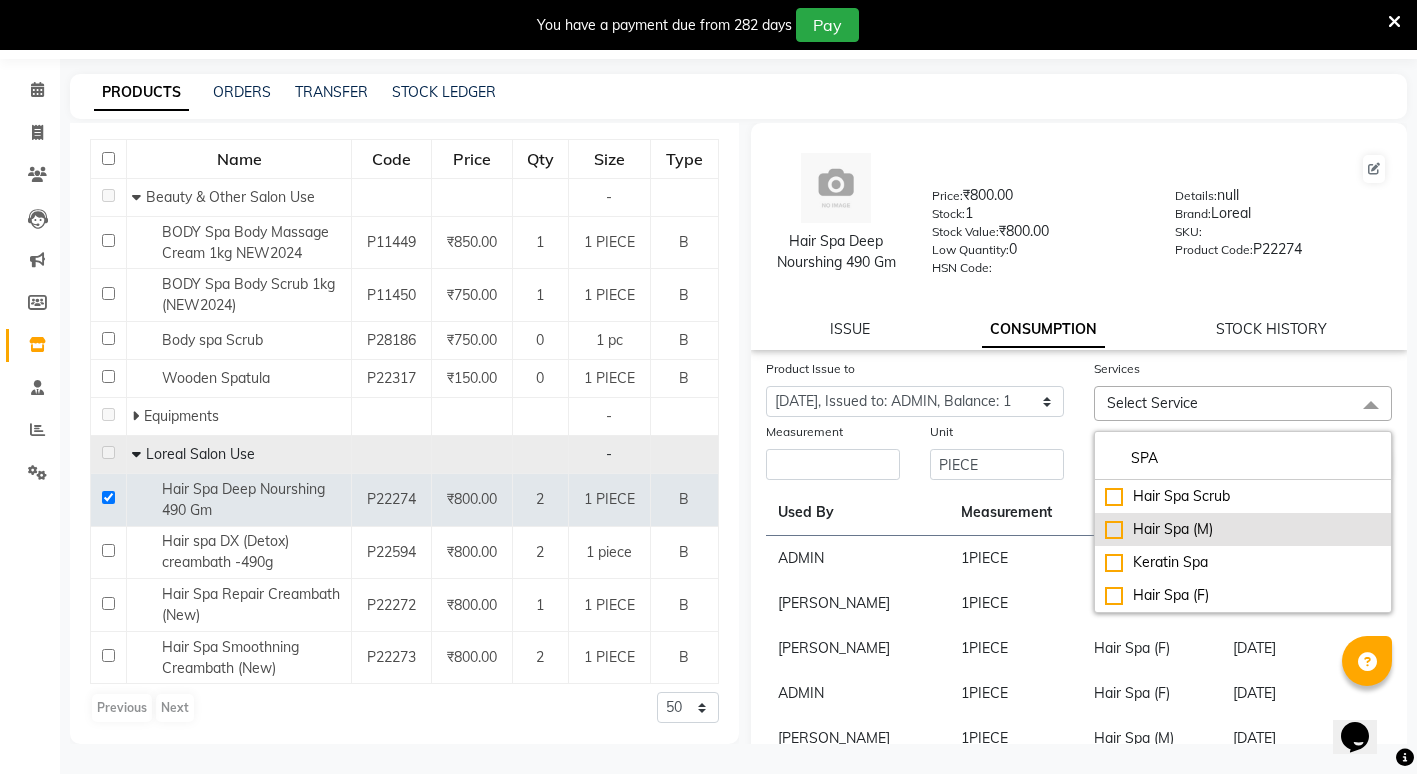 type on "SPA" 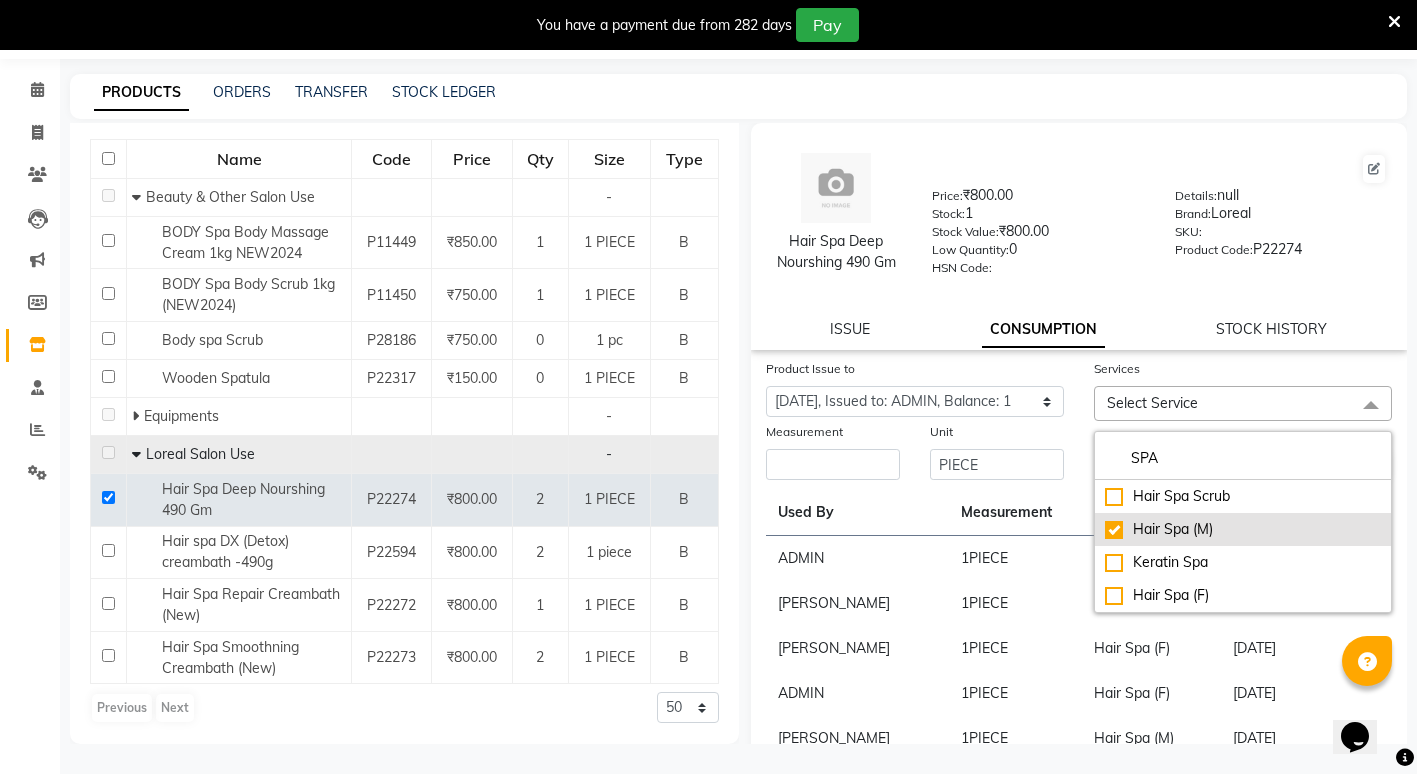 checkbox on "true" 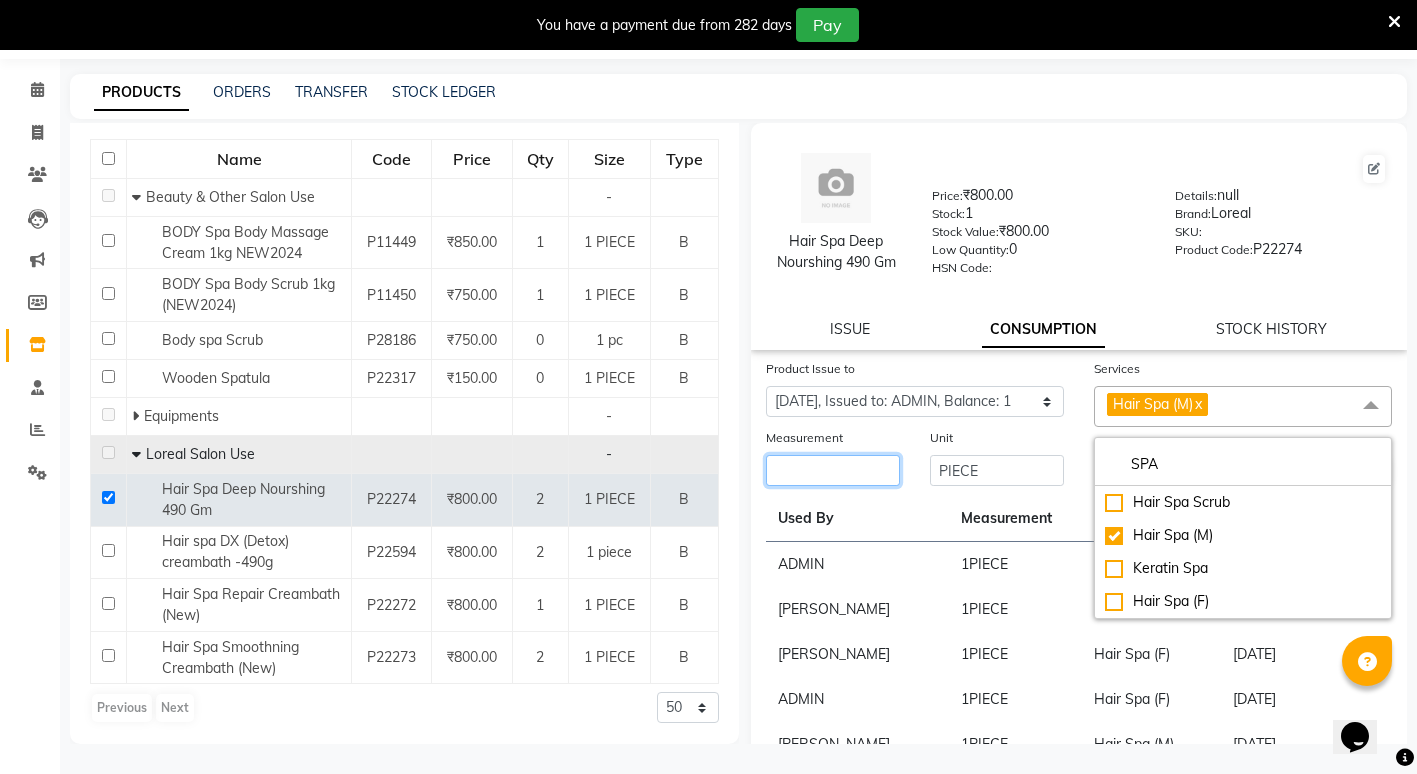 click 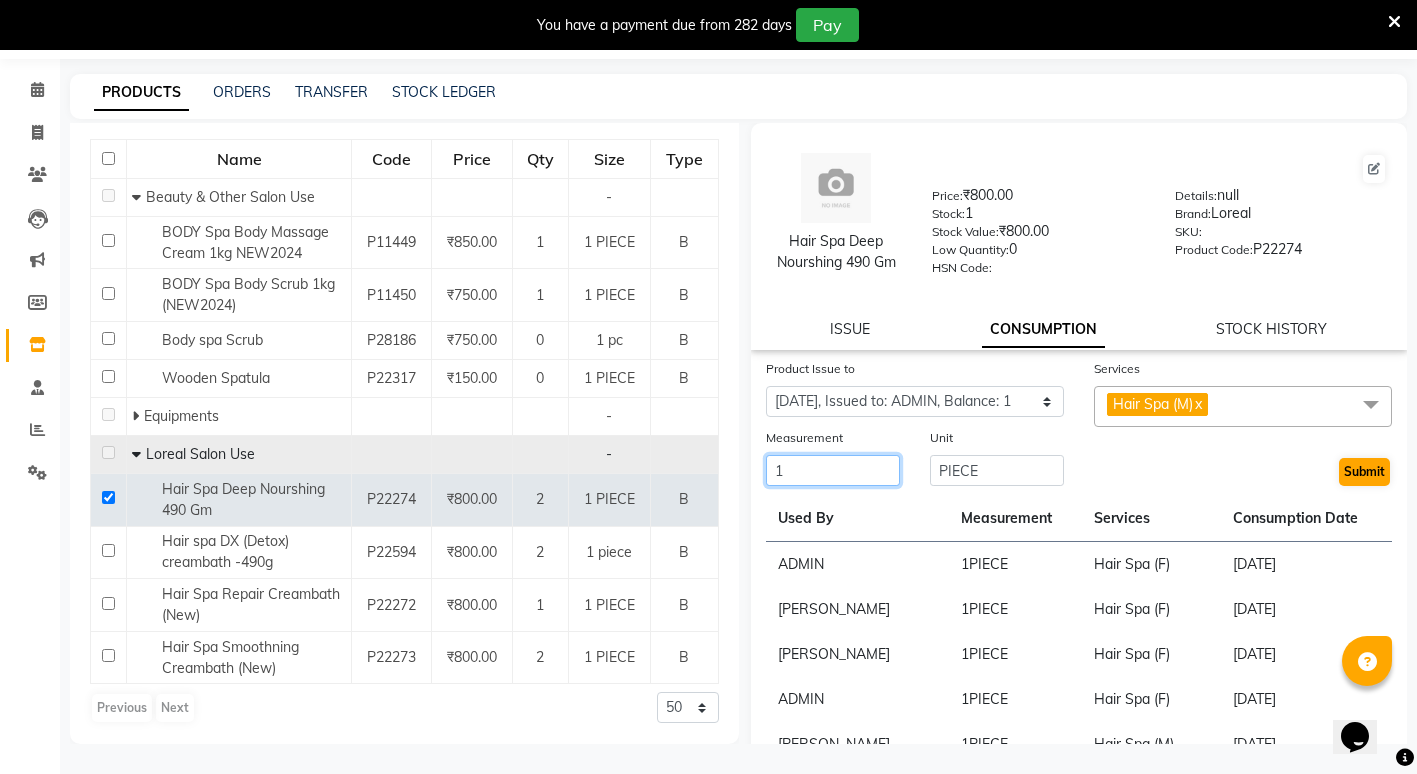 type on "1" 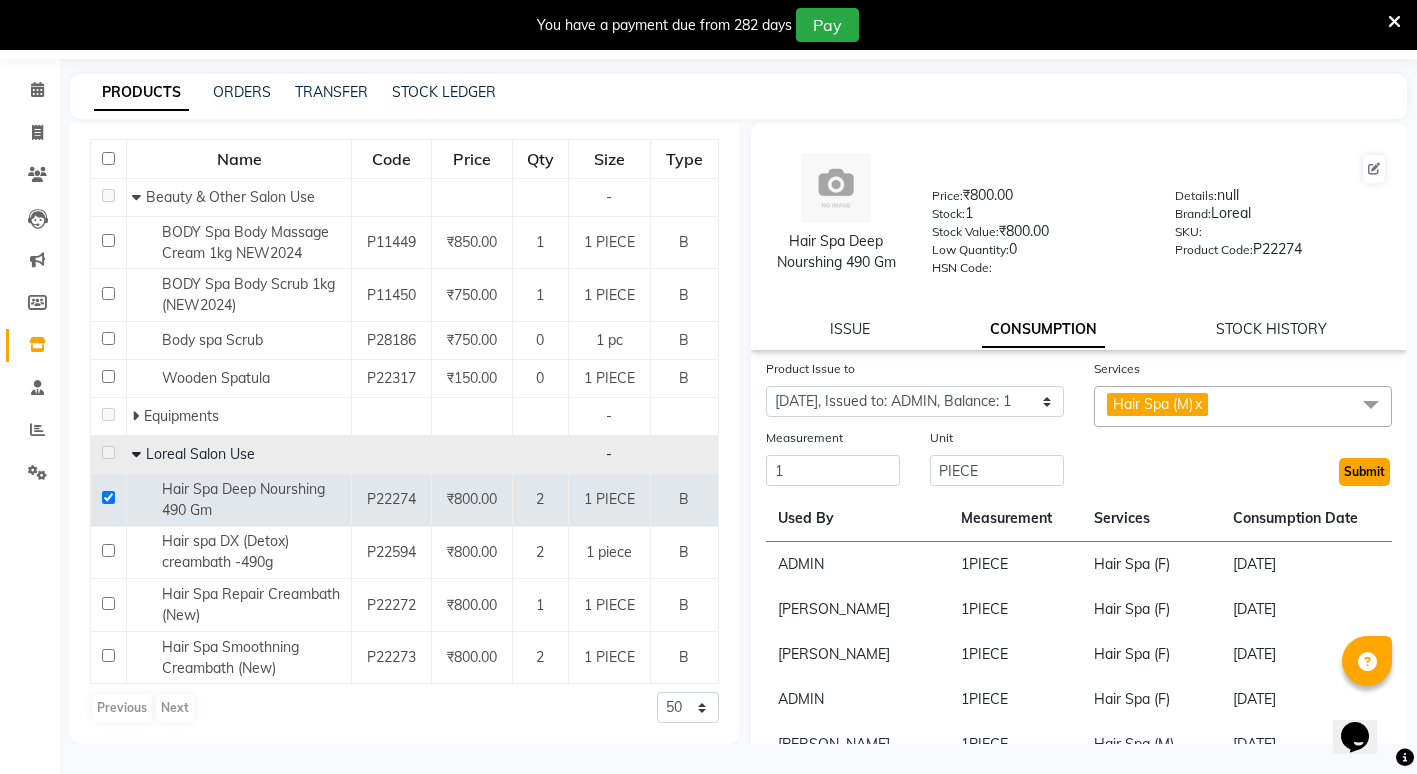 click on "Submit" 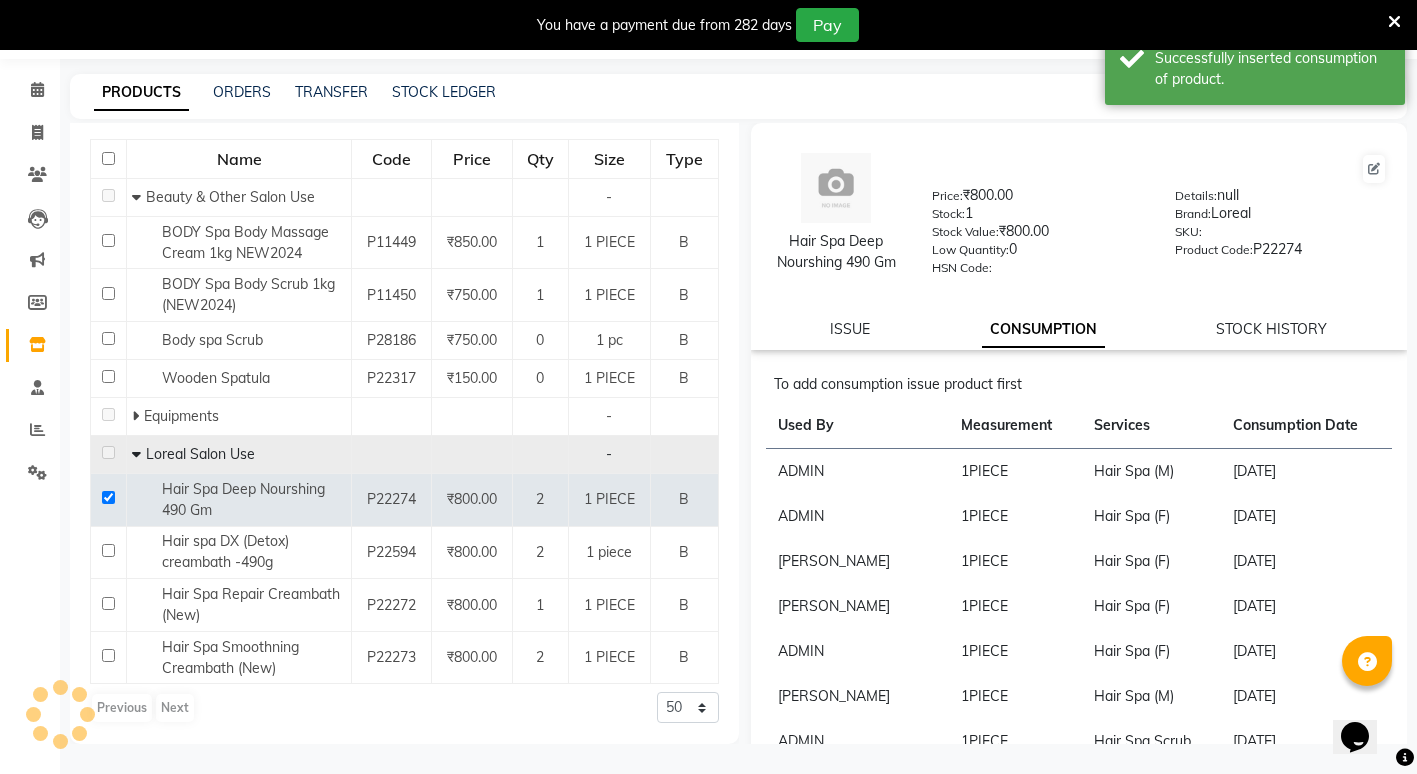 scroll, scrollTop: 0, scrollLeft: 0, axis: both 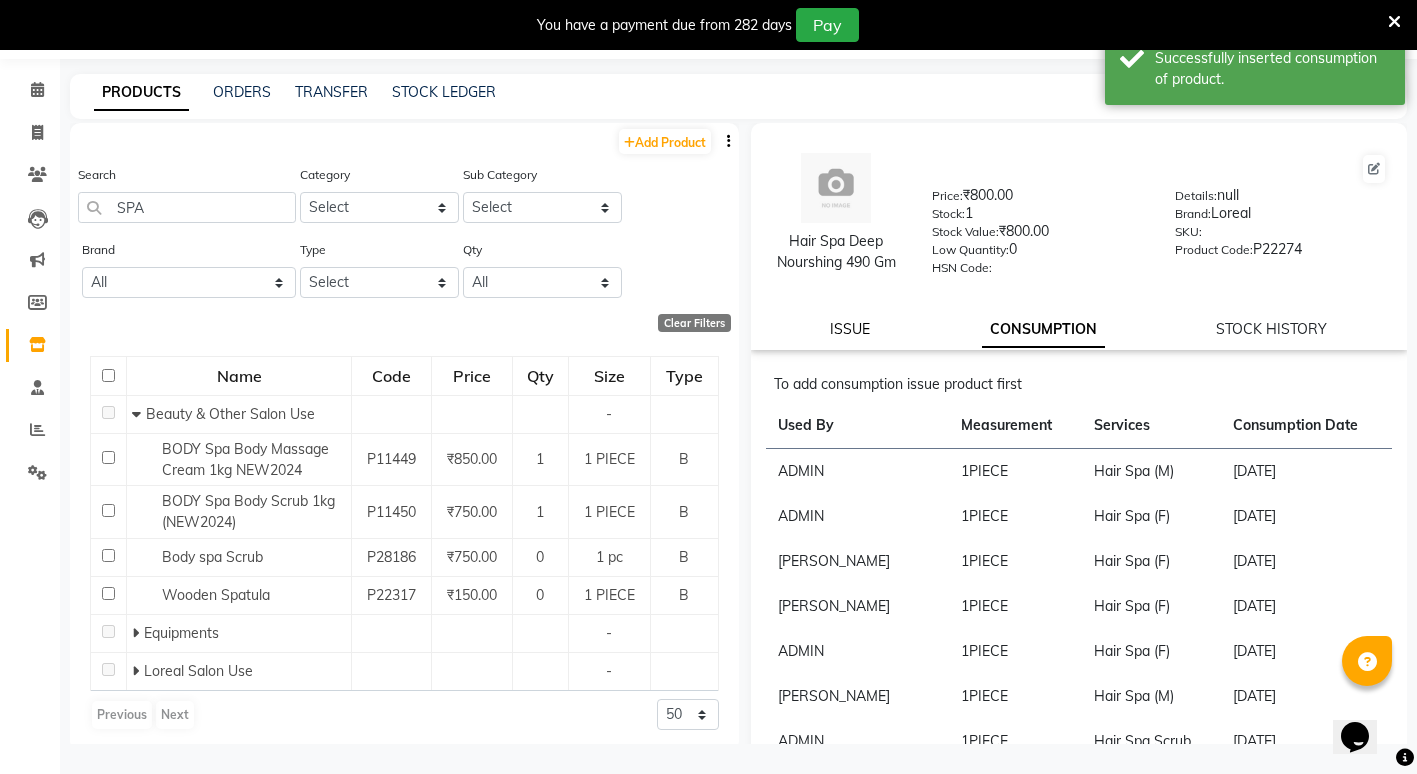 click on "ISSUE" 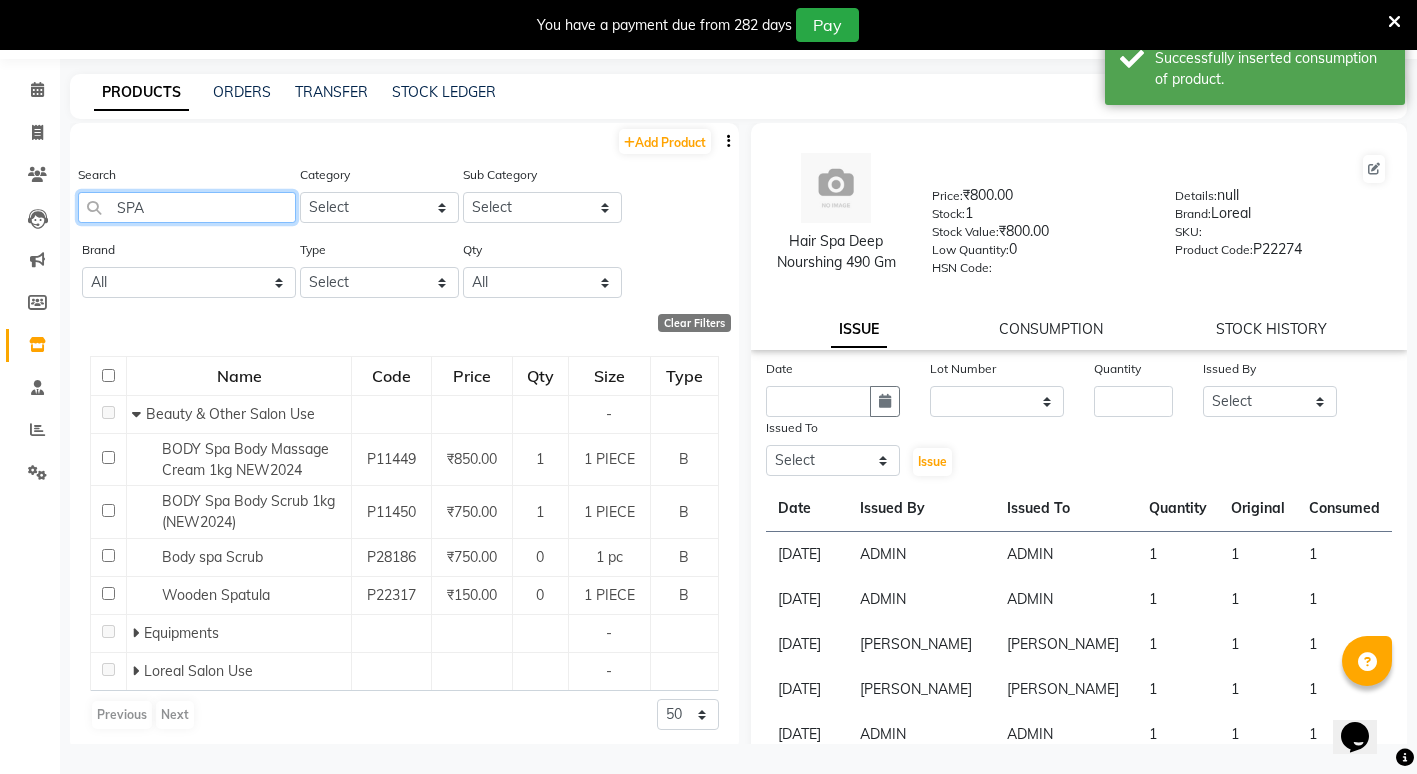 click on "SPA" 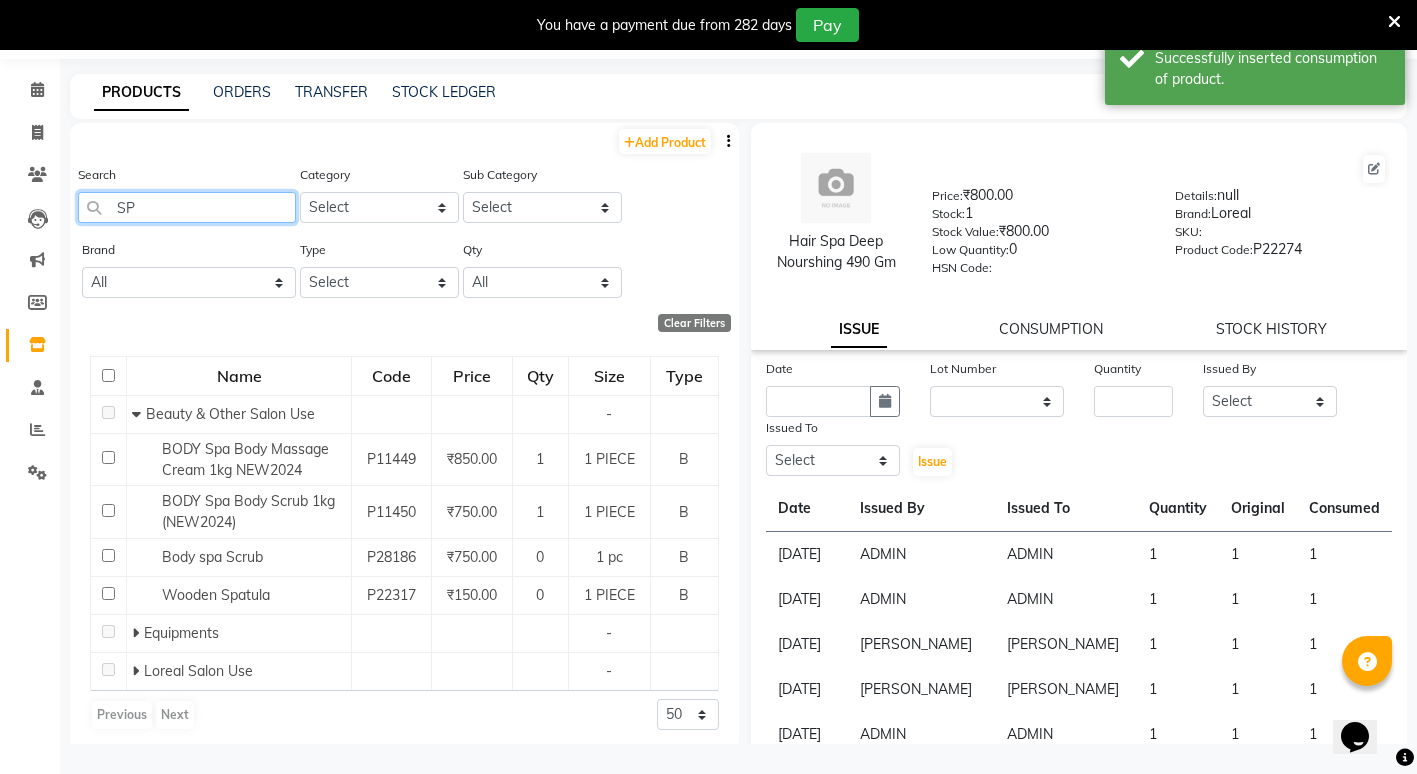 type on "S" 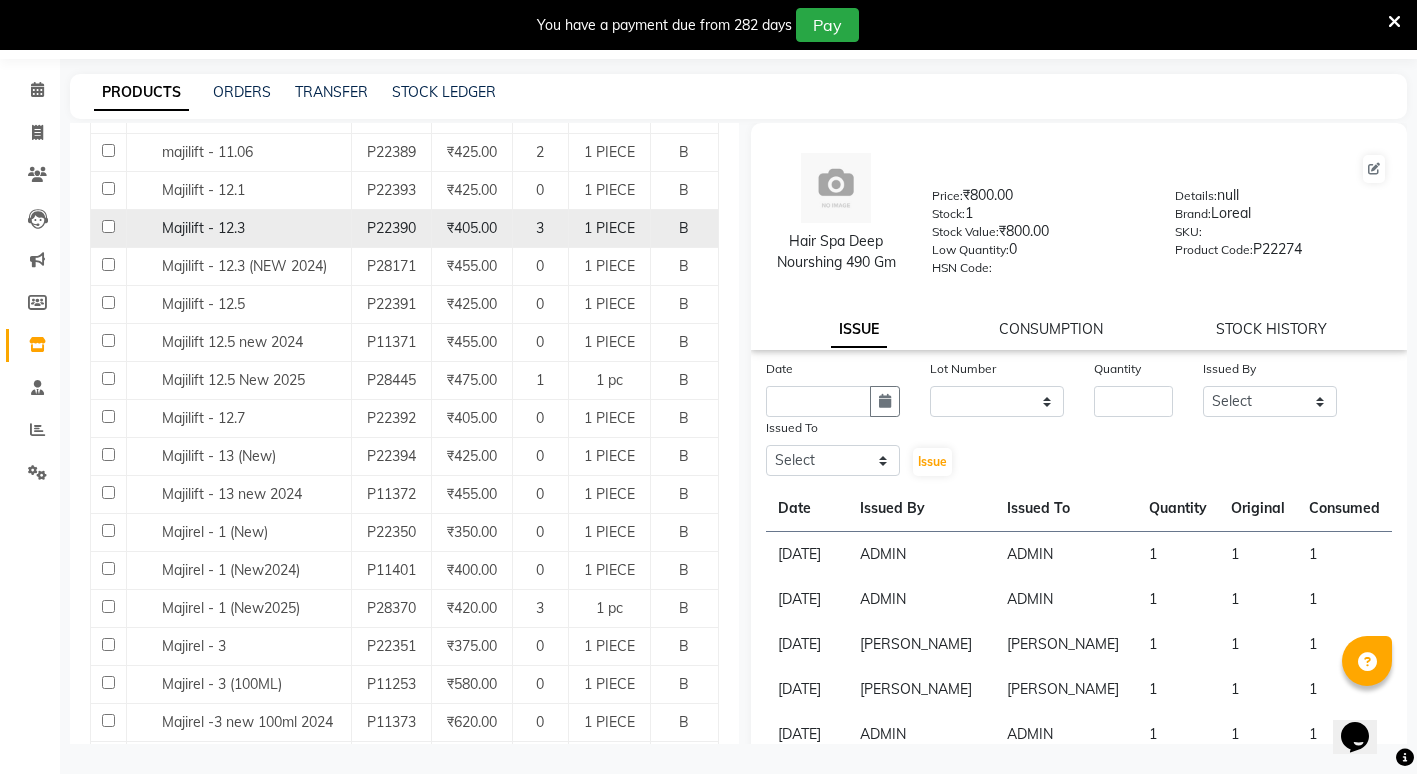 scroll, scrollTop: 400, scrollLeft: 0, axis: vertical 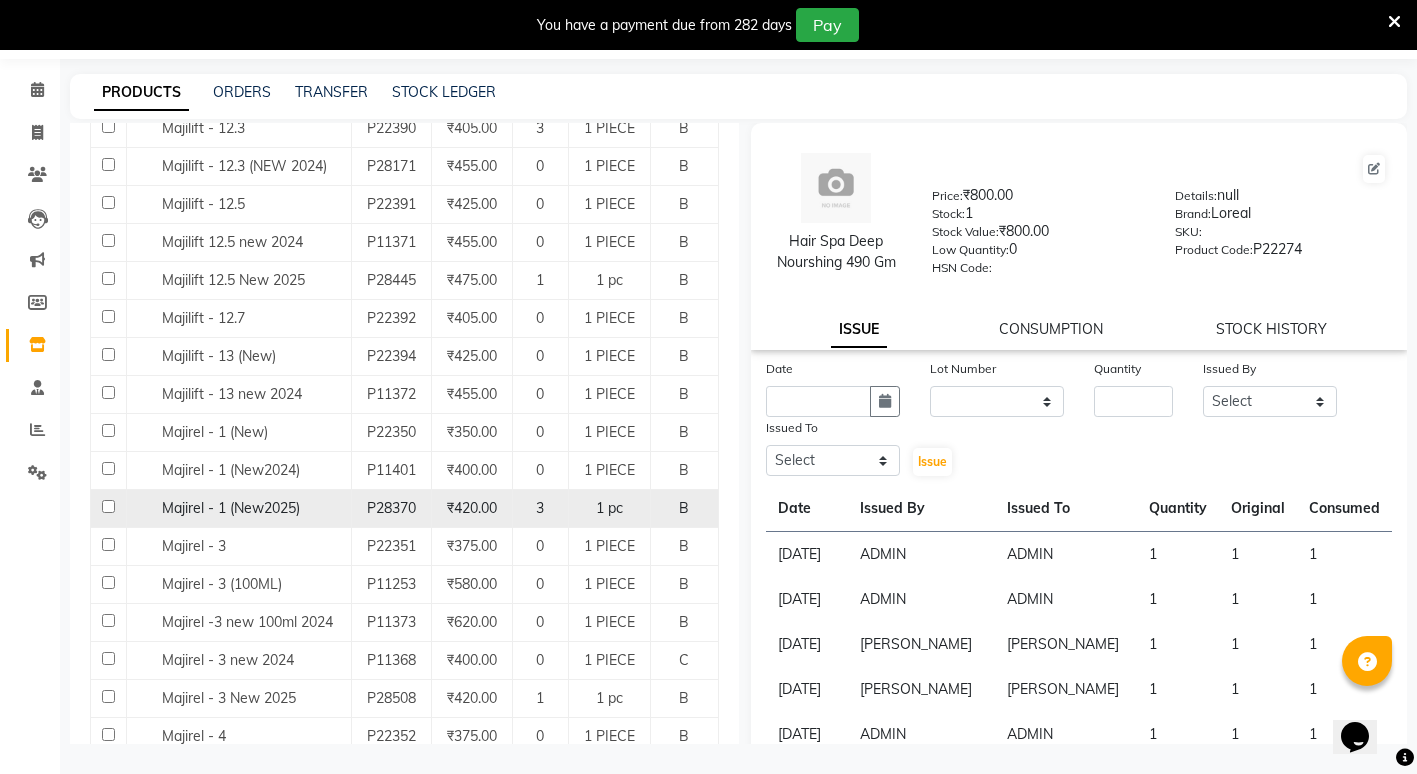 type on "MAJI" 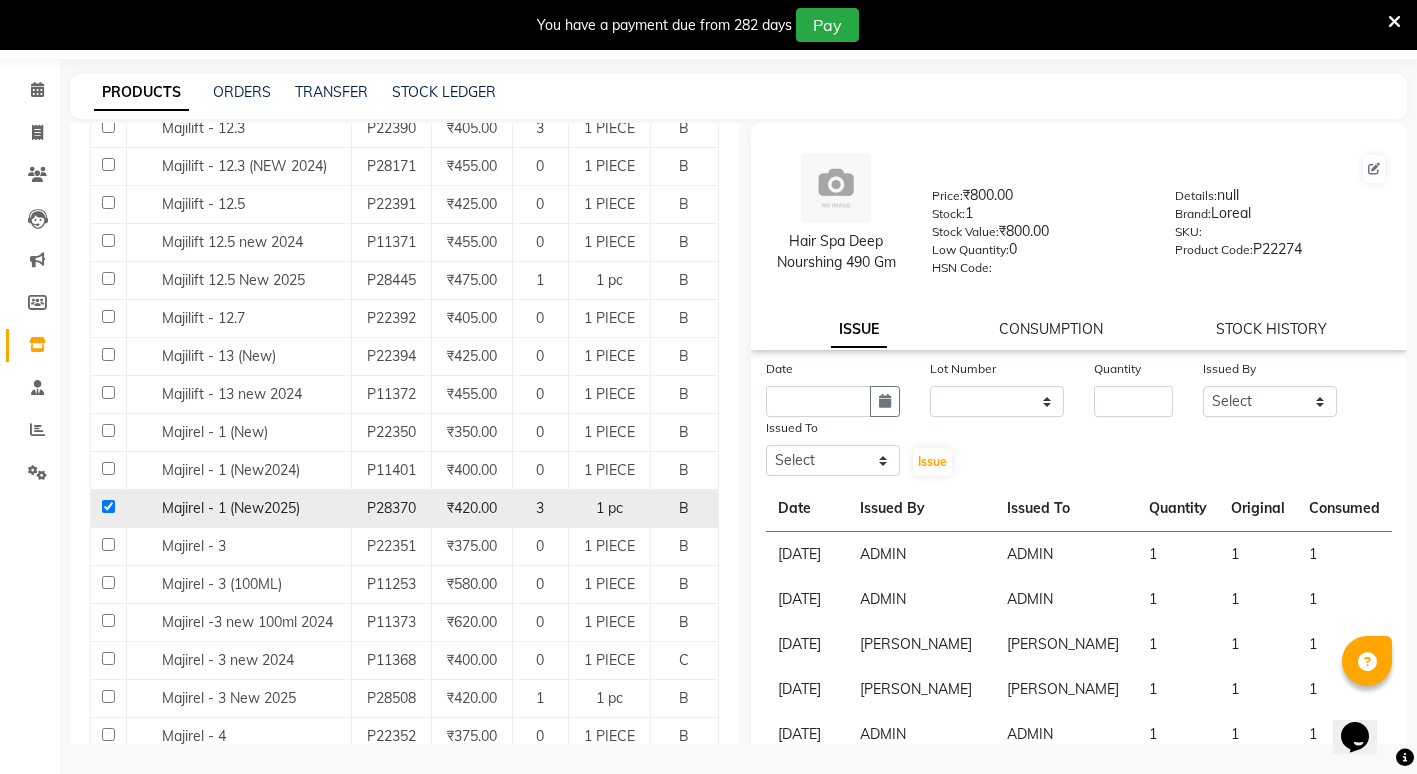 checkbox on "true" 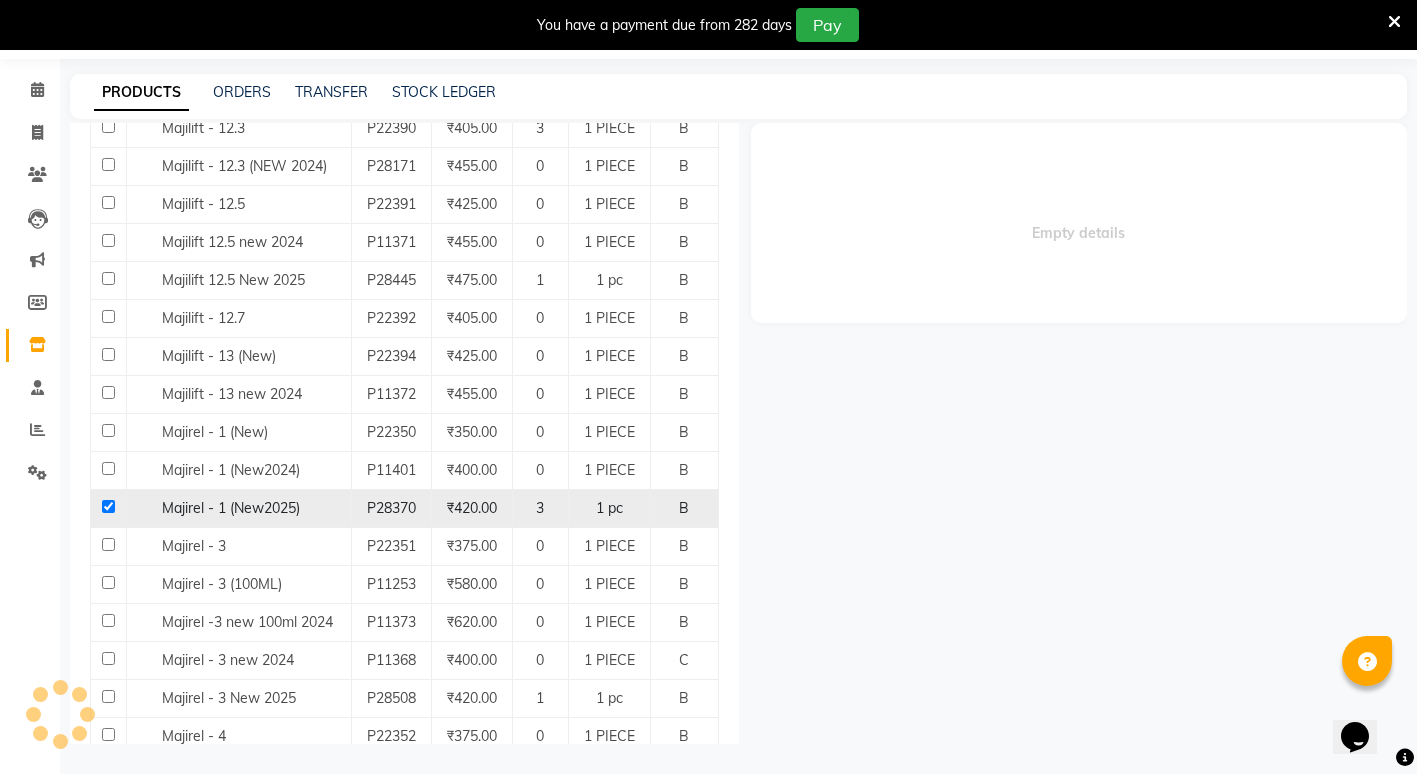 select 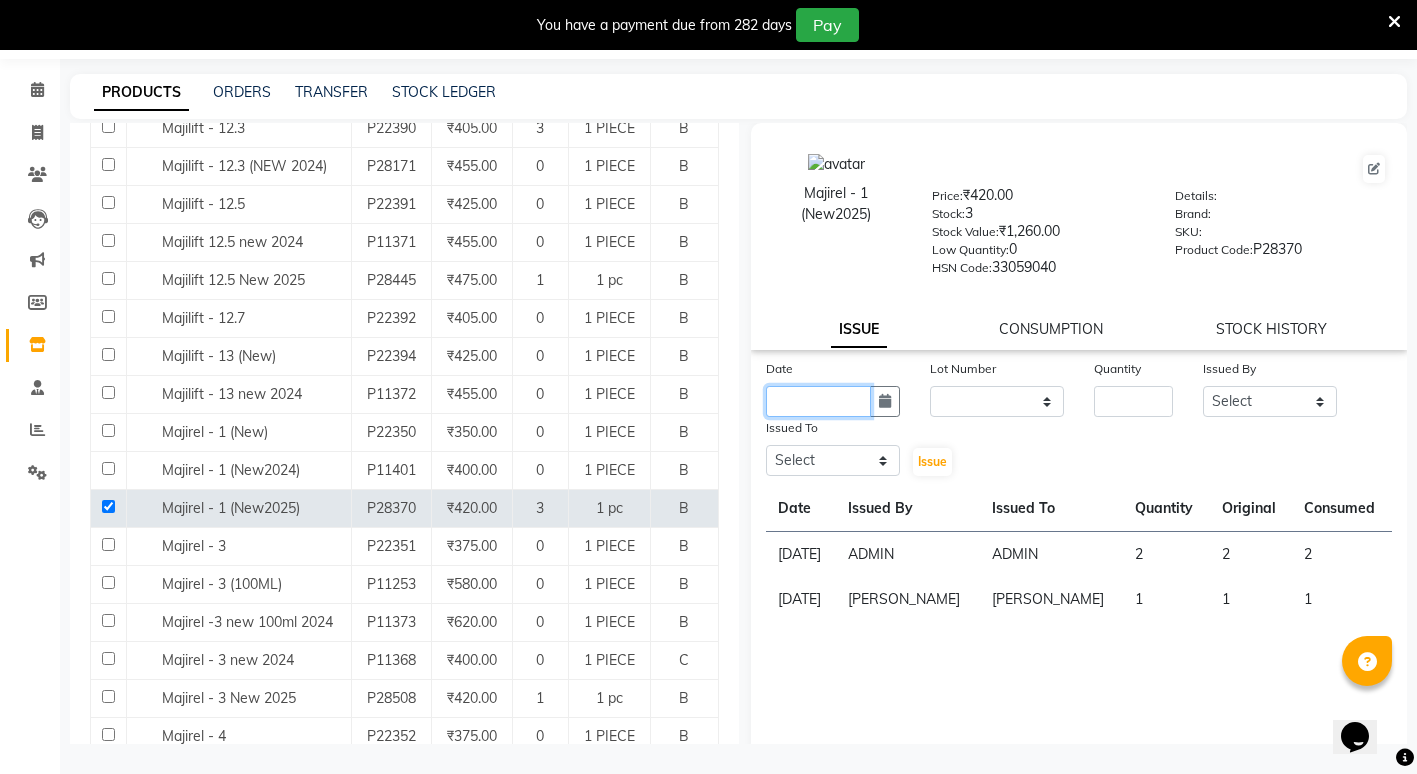 click 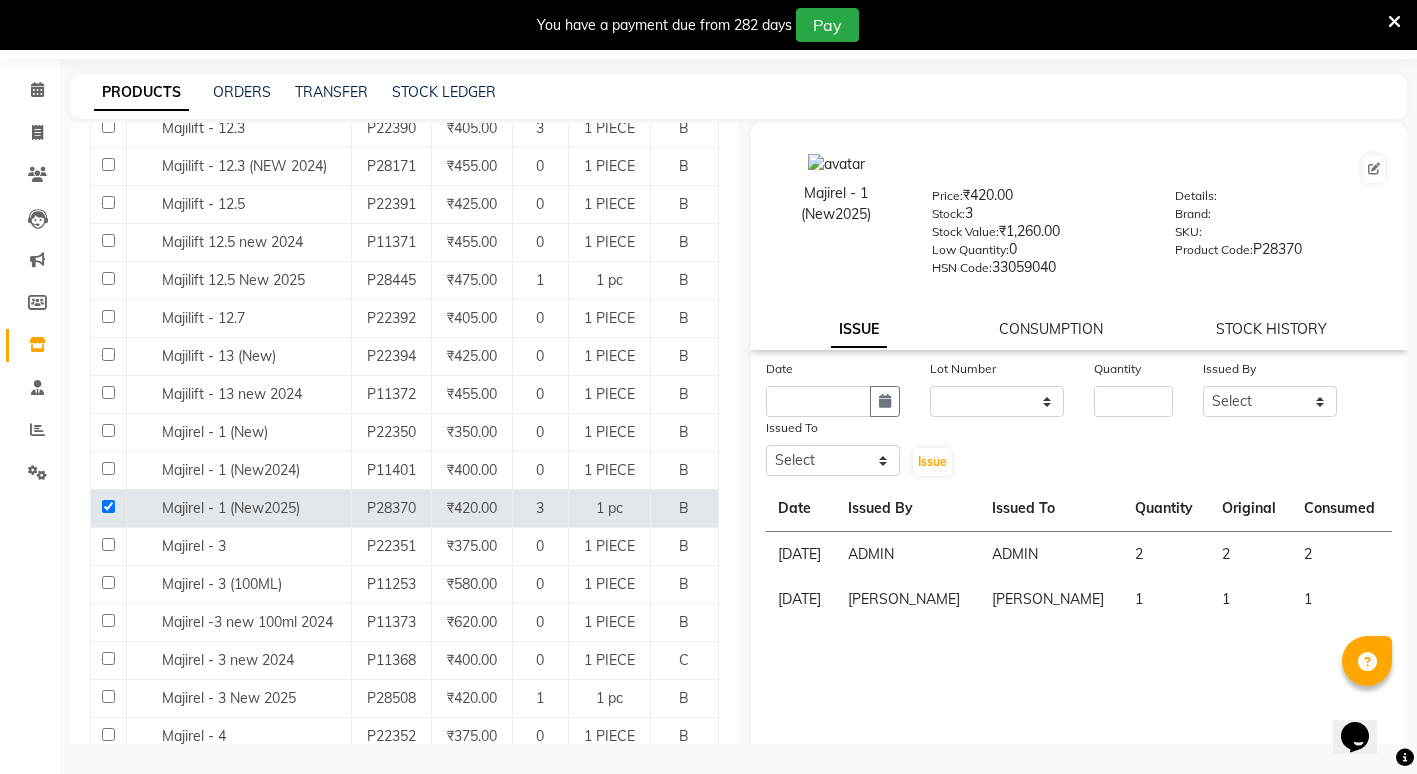 select on "7" 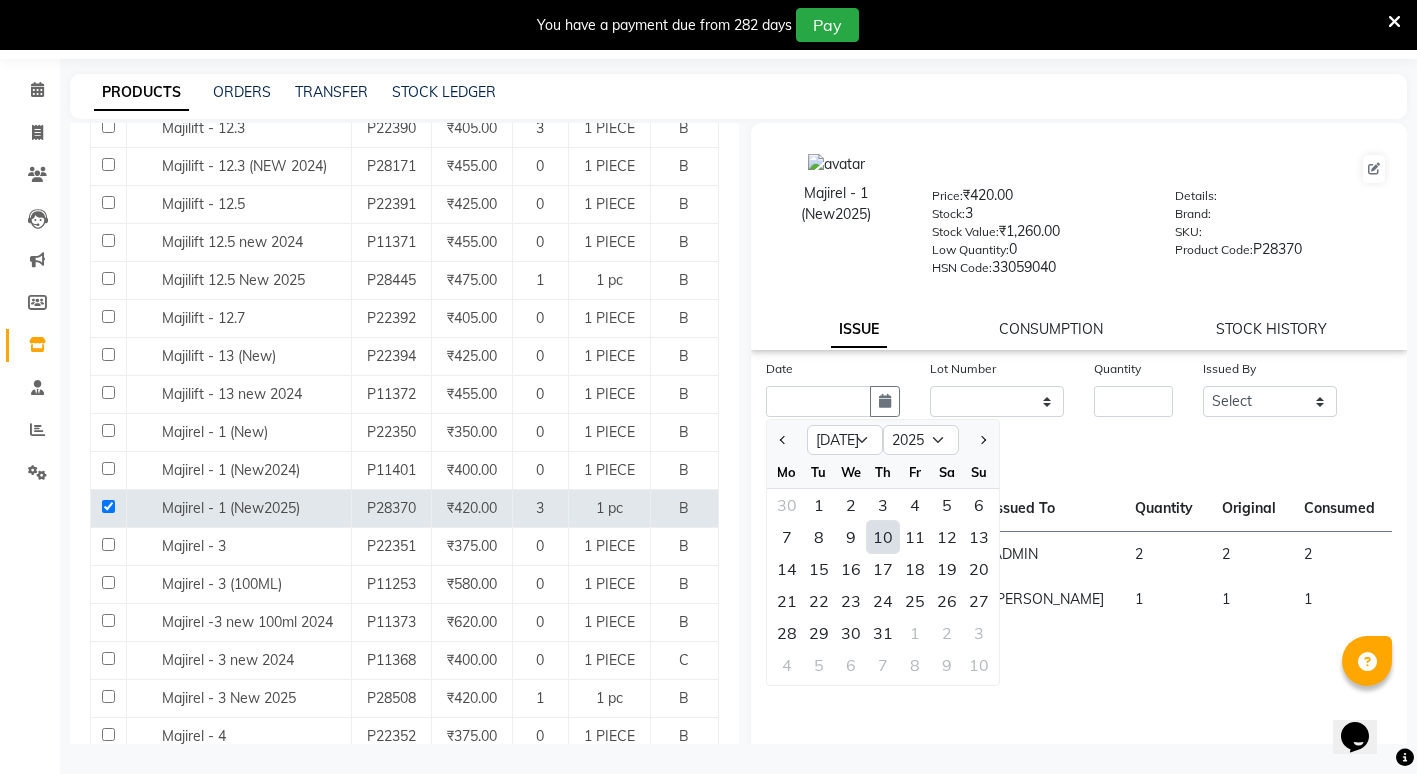 click on "10" 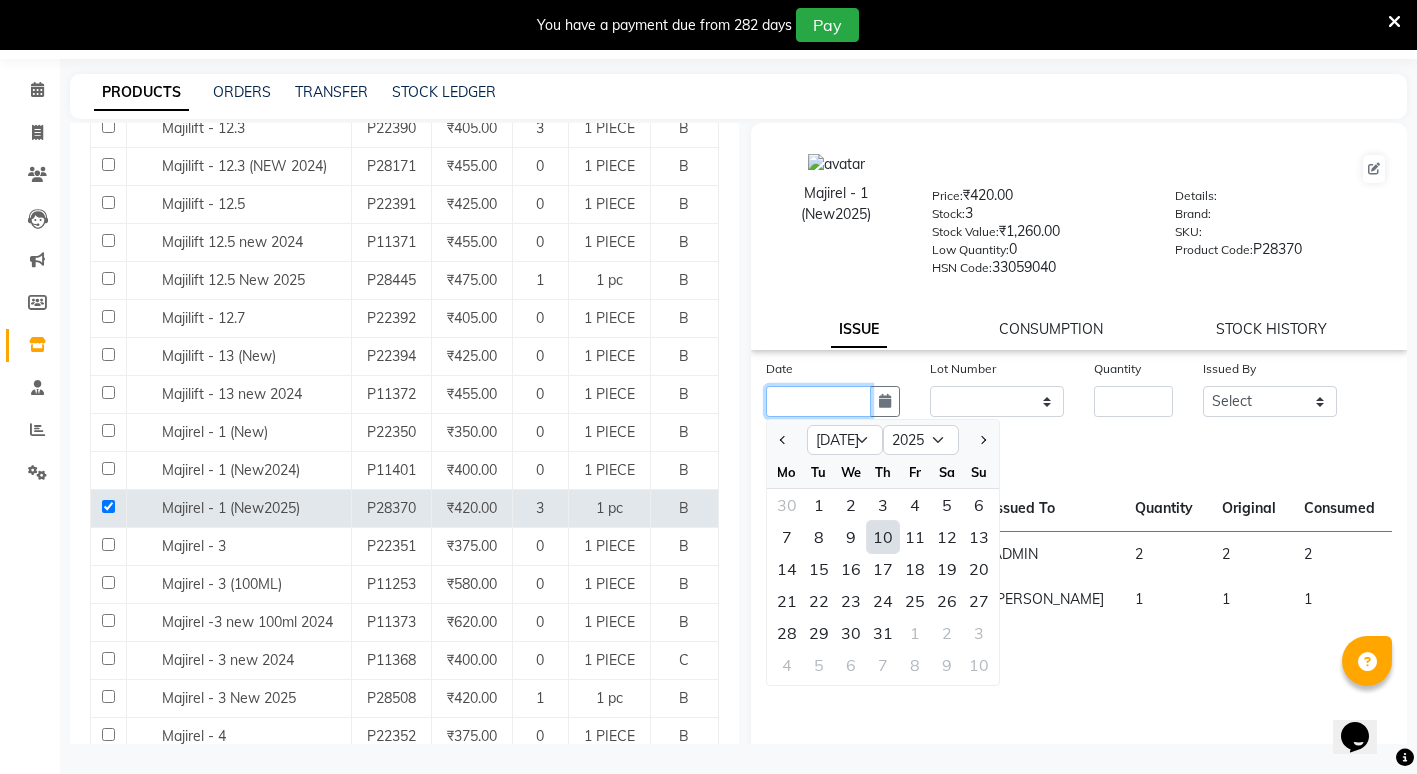 type on "[DATE]" 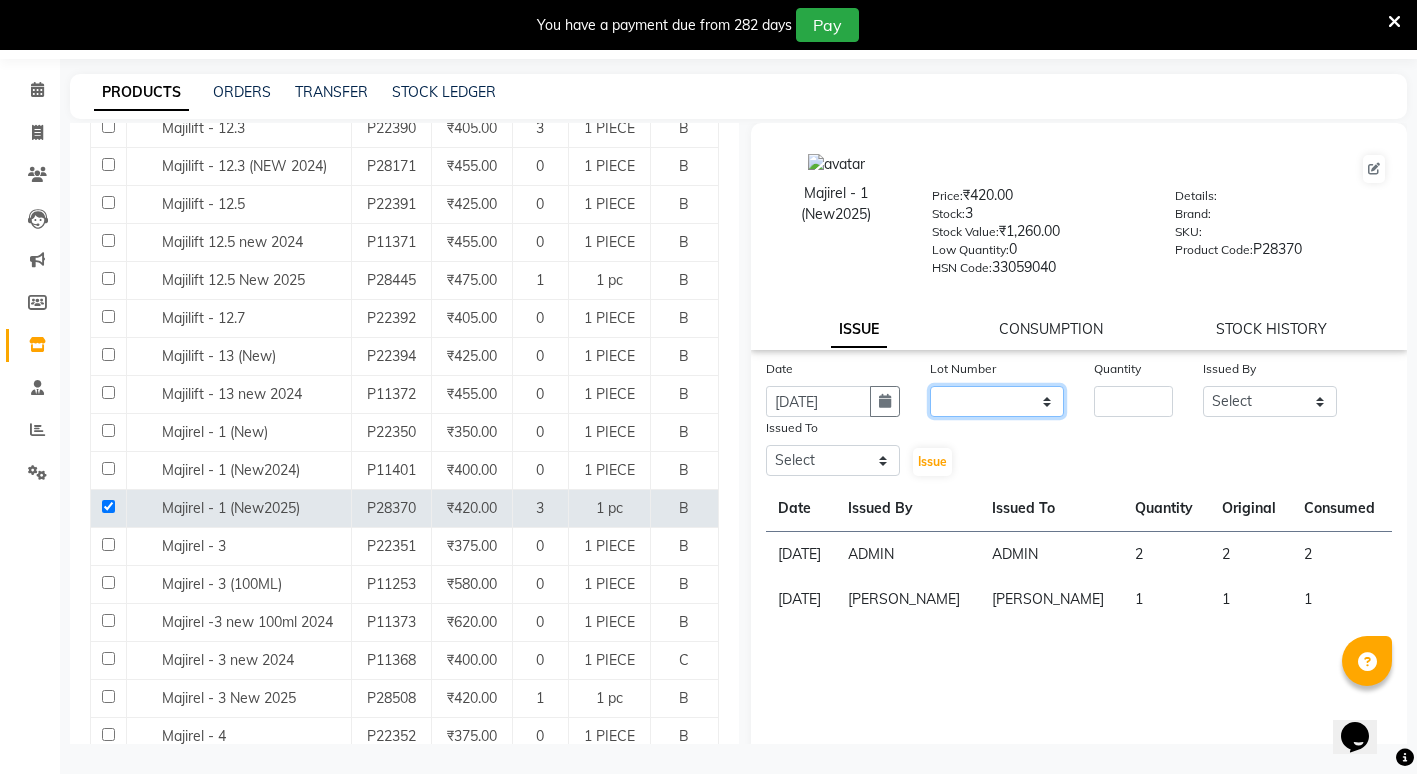 click on "None" 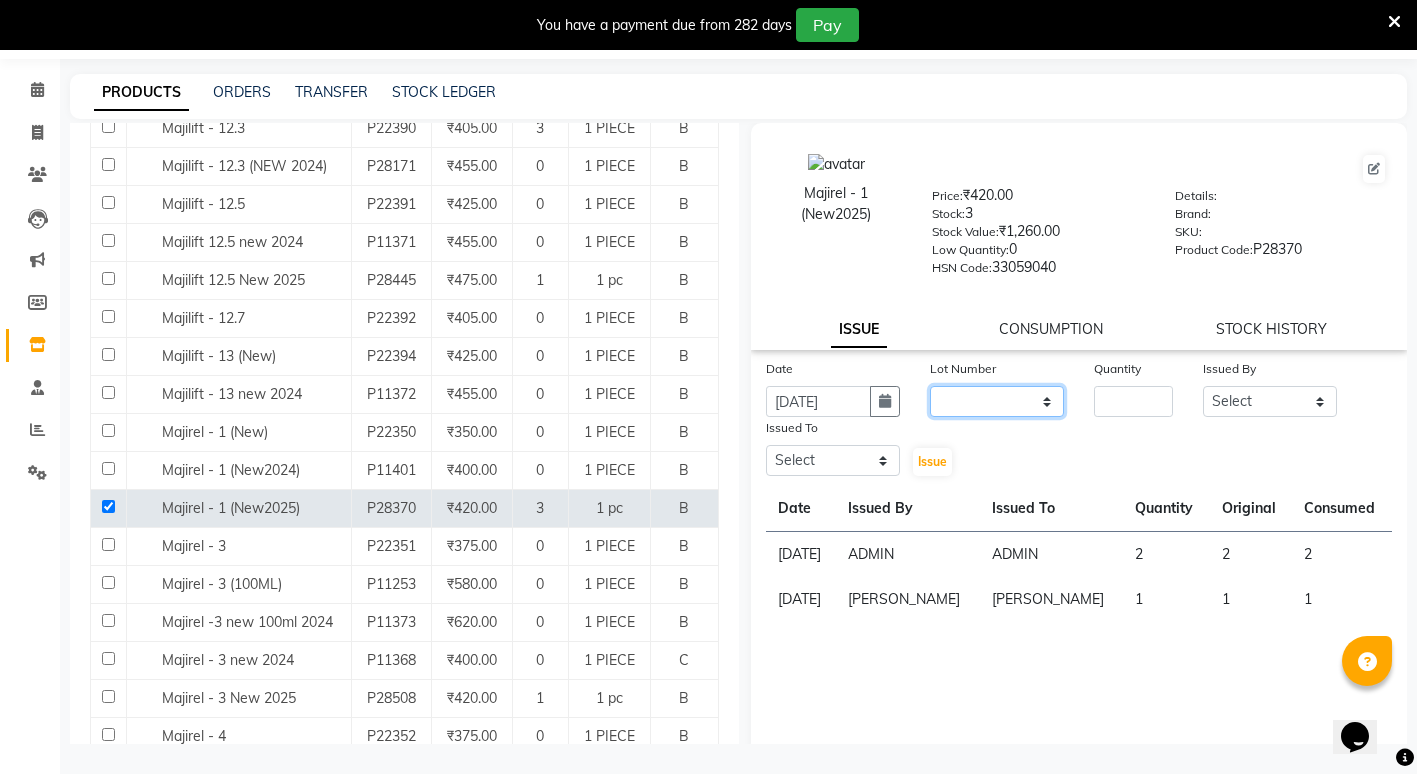 select on "0: null" 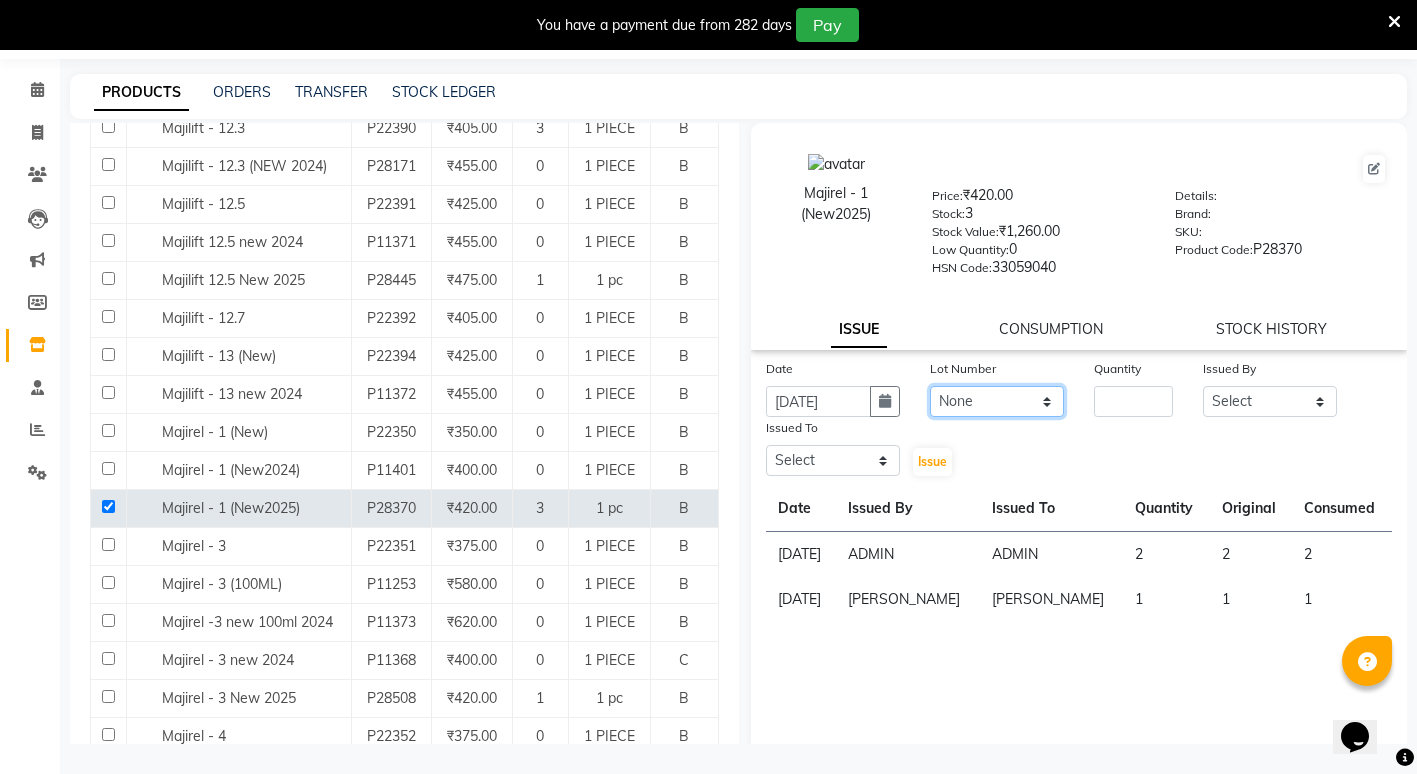 click on "None" 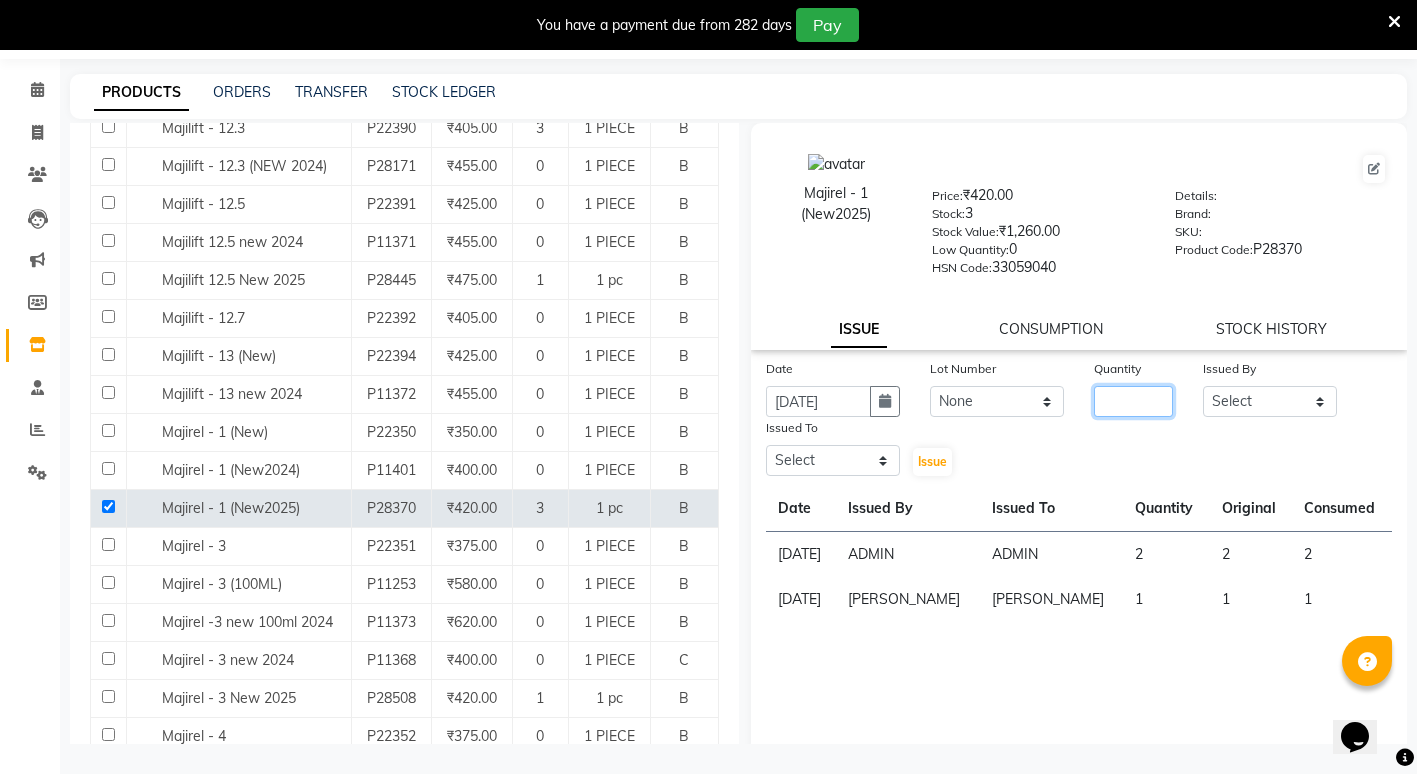 click 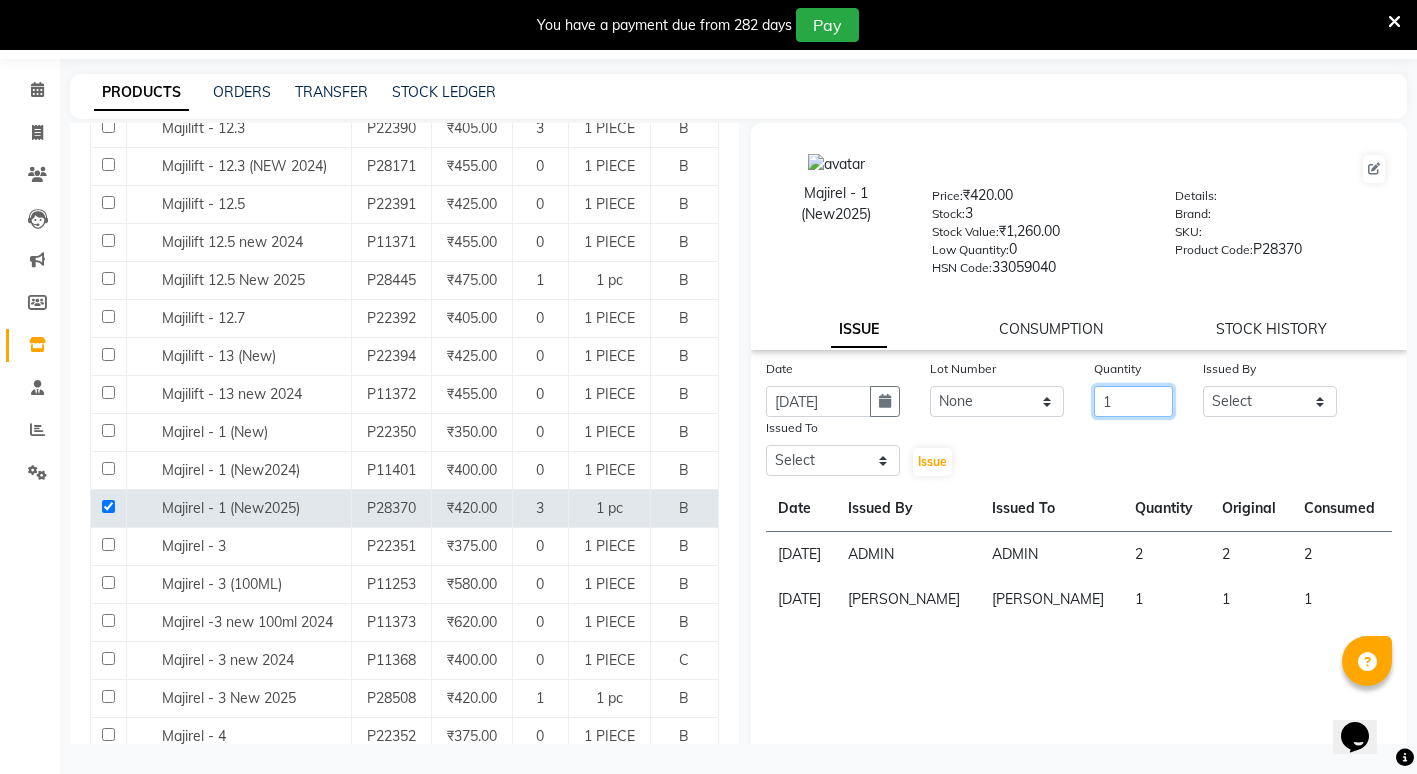 type on "1" 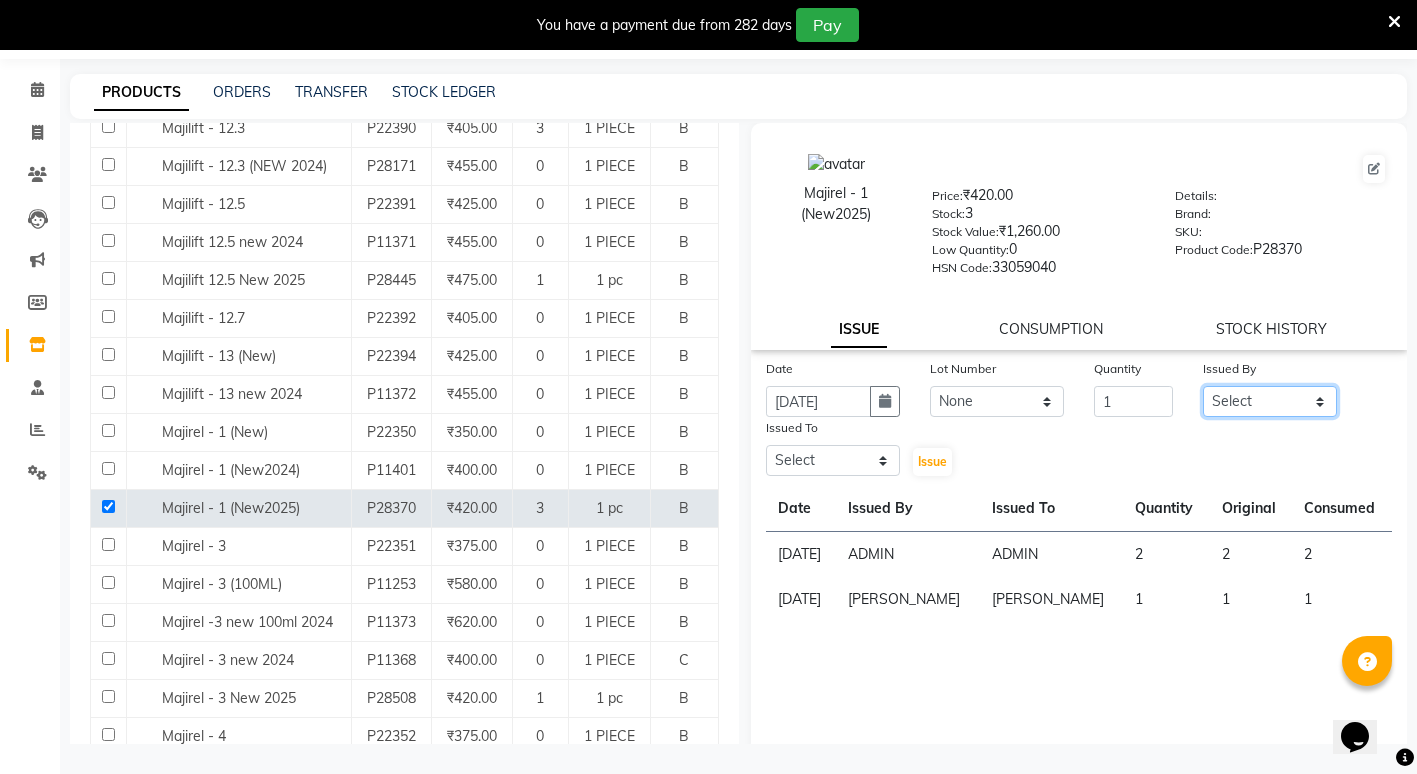 click on "Select ADMIN ANIKET BAGDE BHASKAR KAWDE GAURAV KHOBRAGADE Gondia Capello NIKHIL KANETKAR  NITIN TANDE priyanshi yewatkar Rahul Suryawanshi SHUBHANGI BANSOD Uma Khandare (M) YAKSHITA KURVE" 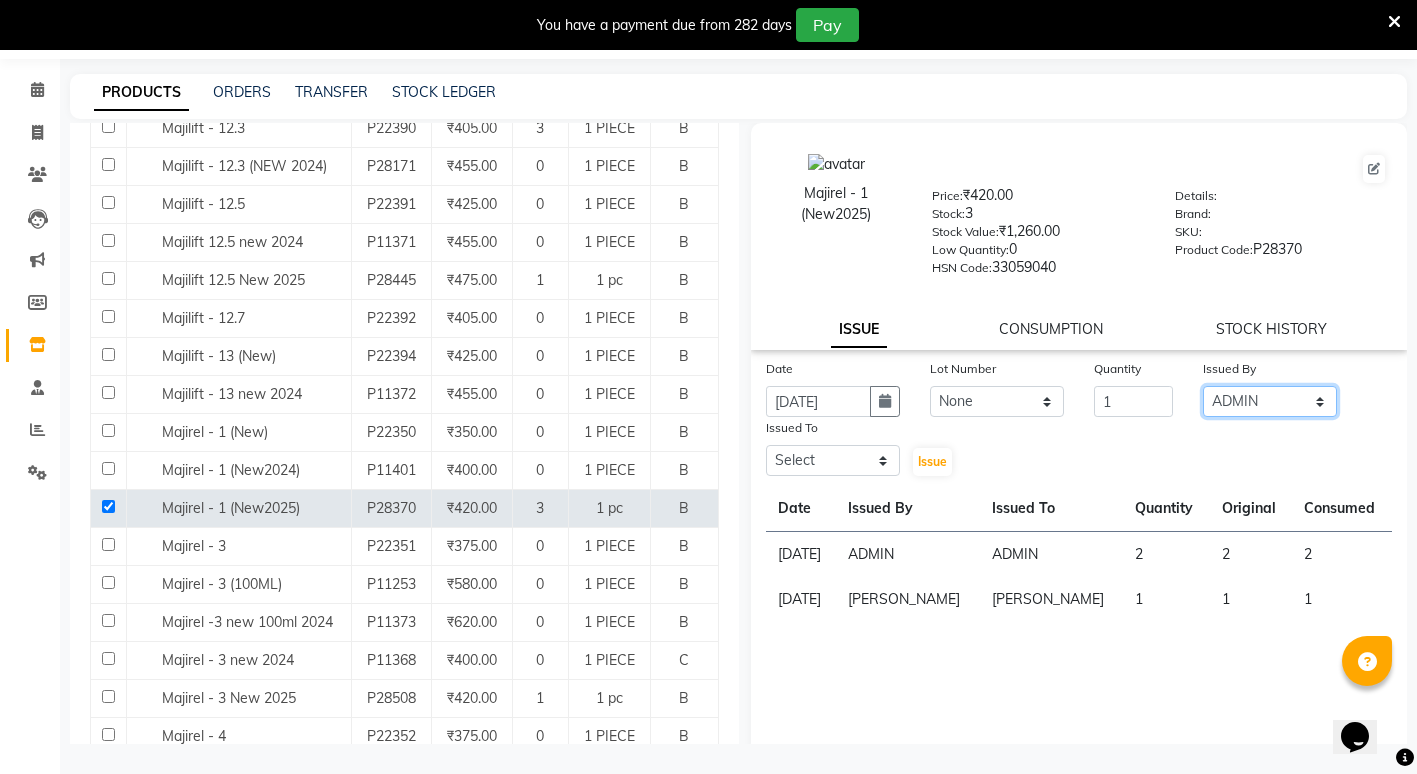 click on "Select ADMIN ANIKET BAGDE BHASKAR KAWDE GAURAV KHOBRAGADE Gondia Capello NIKHIL KANETKAR  NITIN TANDE priyanshi yewatkar Rahul Suryawanshi SHUBHANGI BANSOD Uma Khandare (M) YAKSHITA KURVE" 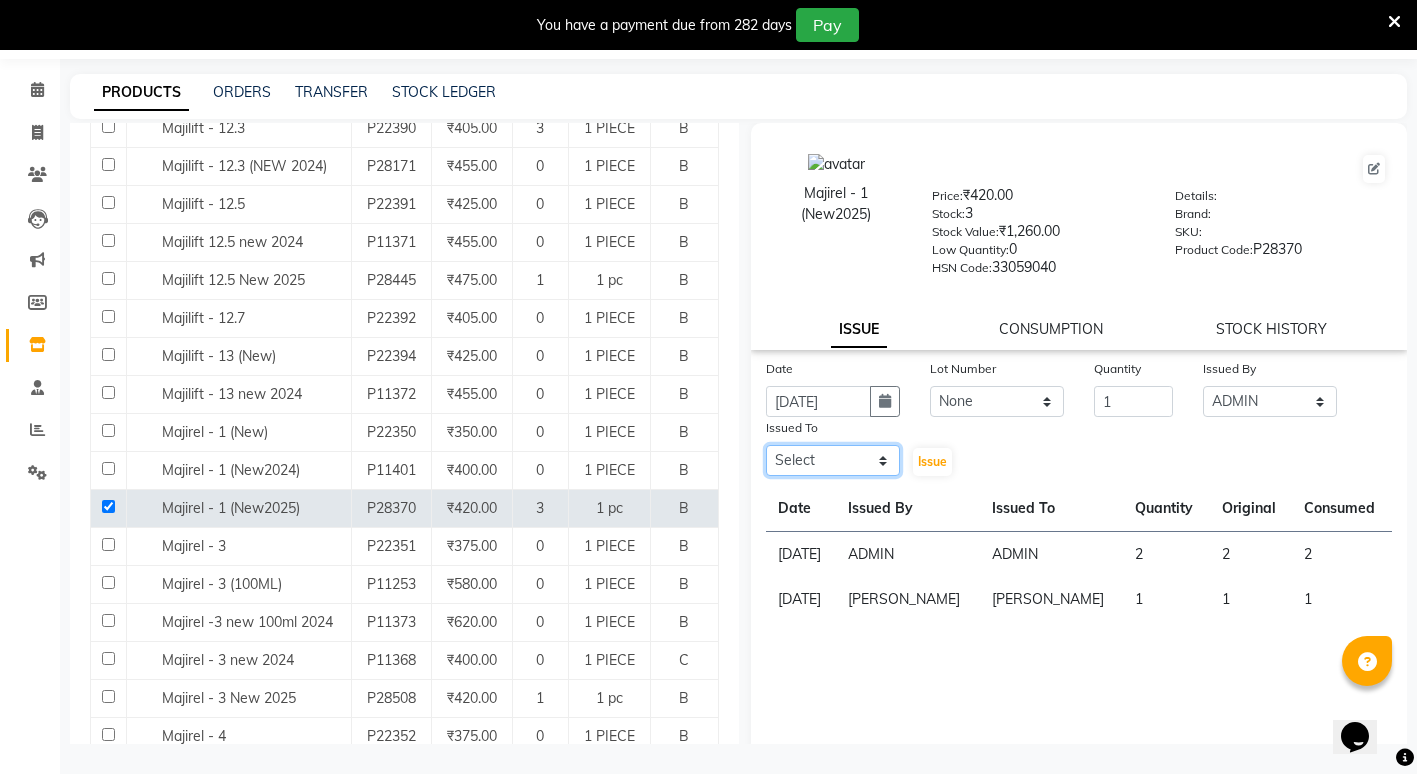 click on "Select ADMIN ANIKET BAGDE BHASKAR KAWDE GAURAV KHOBRAGADE Gondia Capello NIKHIL KANETKAR  NITIN TANDE priyanshi yewatkar Rahul Suryawanshi SHUBHANGI BANSOD Uma Khandare (M) YAKSHITA KURVE" 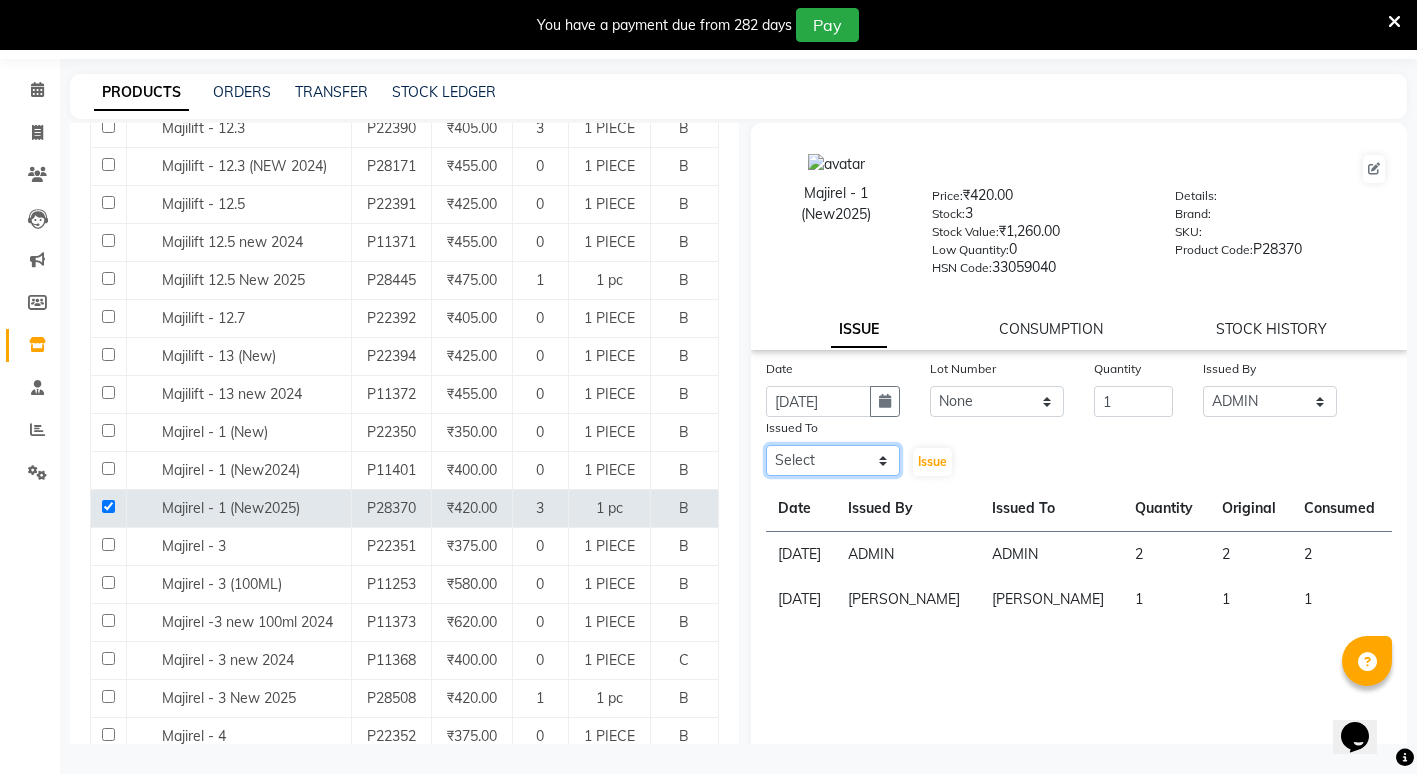 select on "14667" 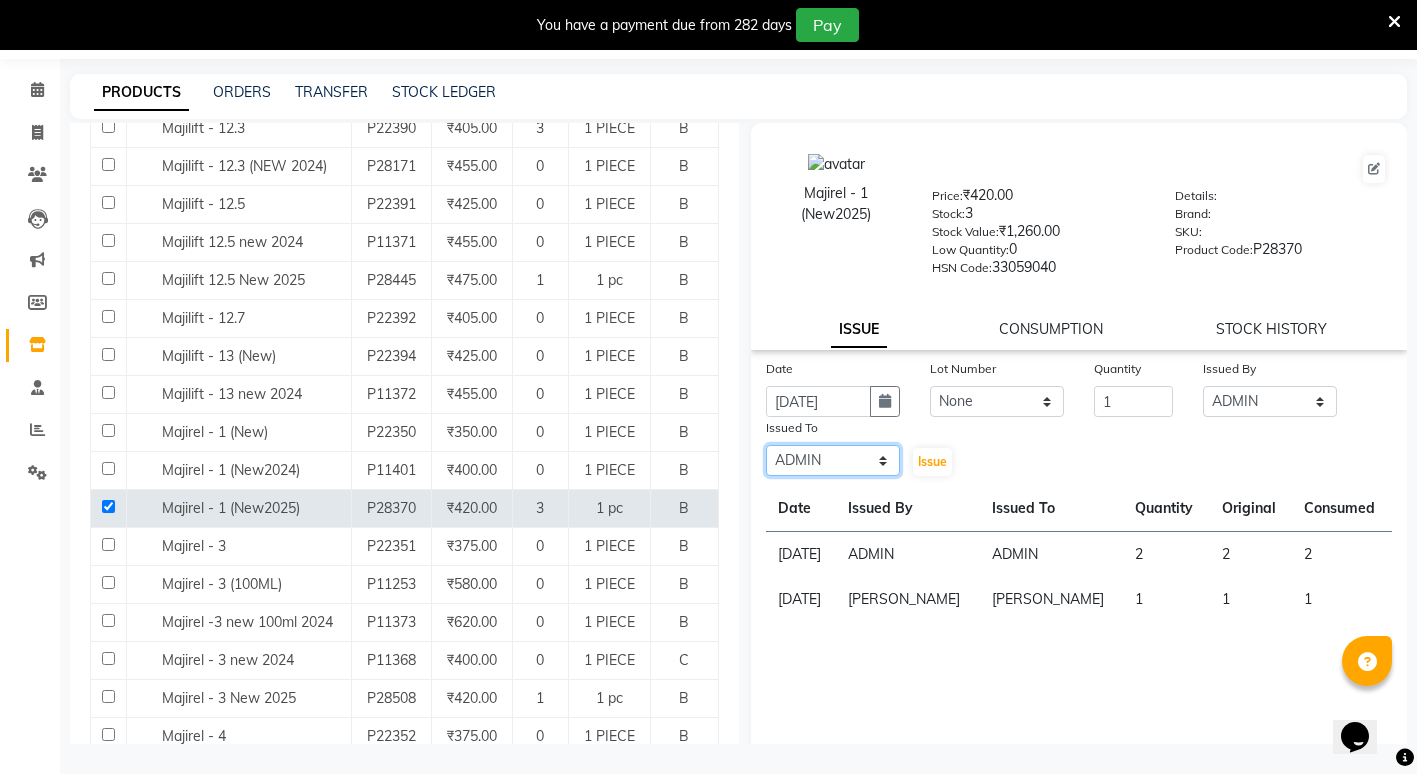 click on "Select ADMIN ANIKET BAGDE BHASKAR KAWDE GAURAV KHOBRAGADE Gondia Capello NIKHIL KANETKAR  NITIN TANDE priyanshi yewatkar Rahul Suryawanshi SHUBHANGI BANSOD Uma Khandare (M) YAKSHITA KURVE" 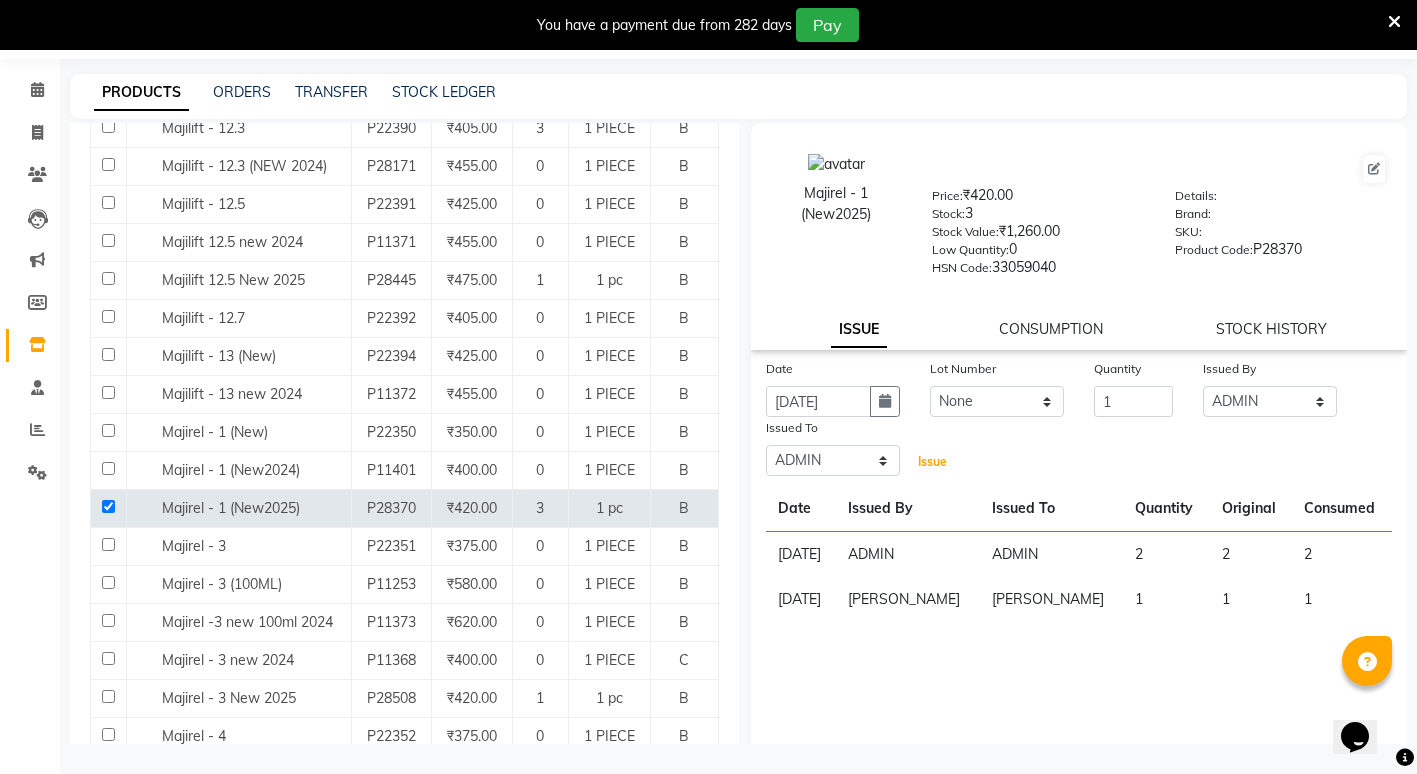 click on "Issue" 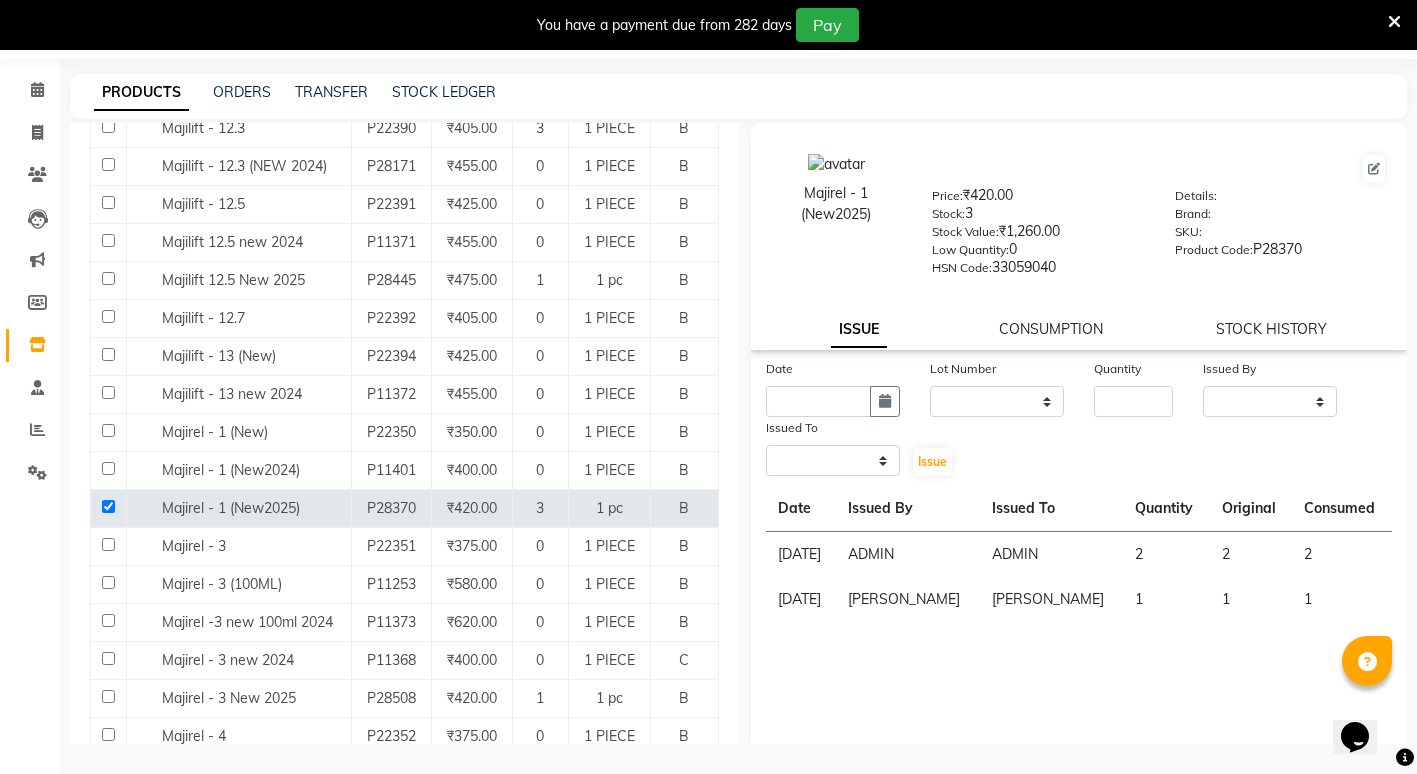 select 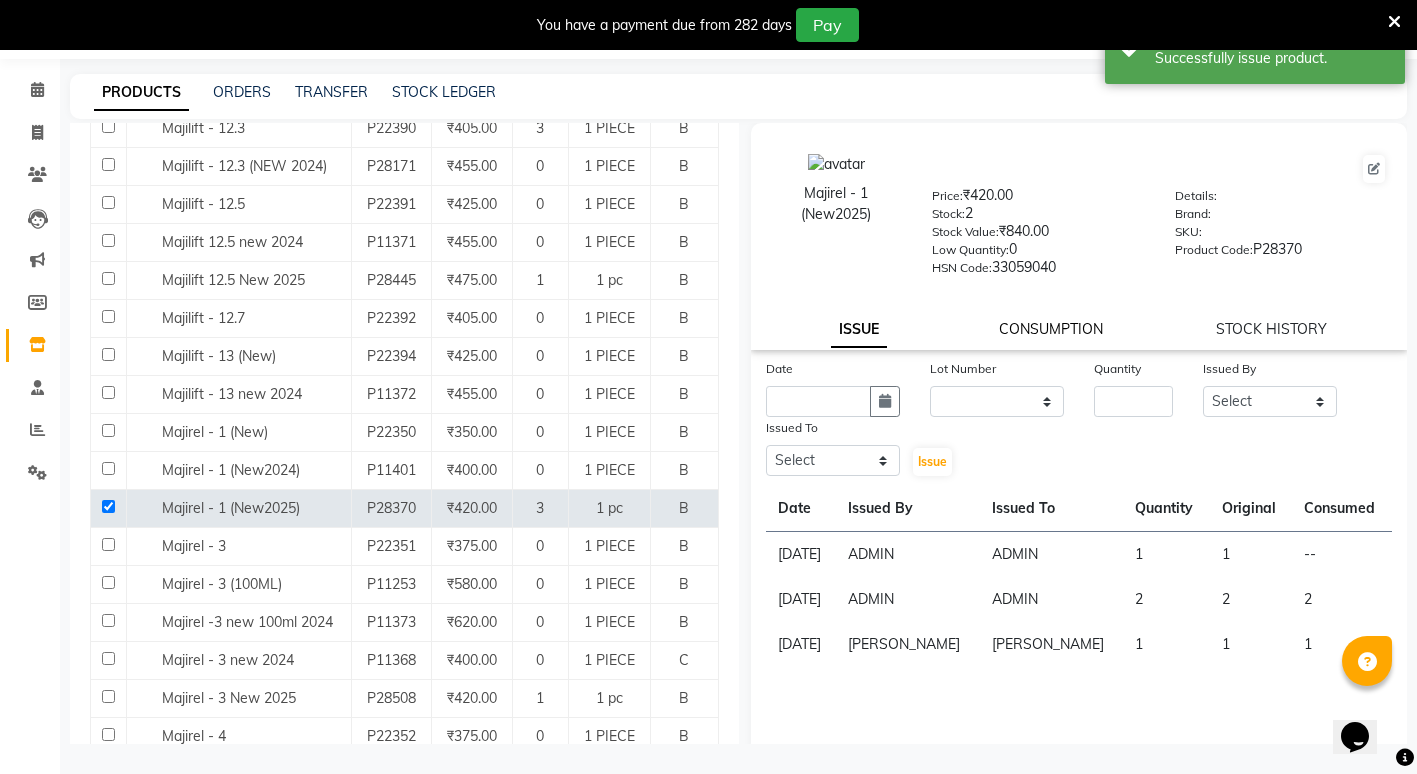 click on "CONSUMPTION" 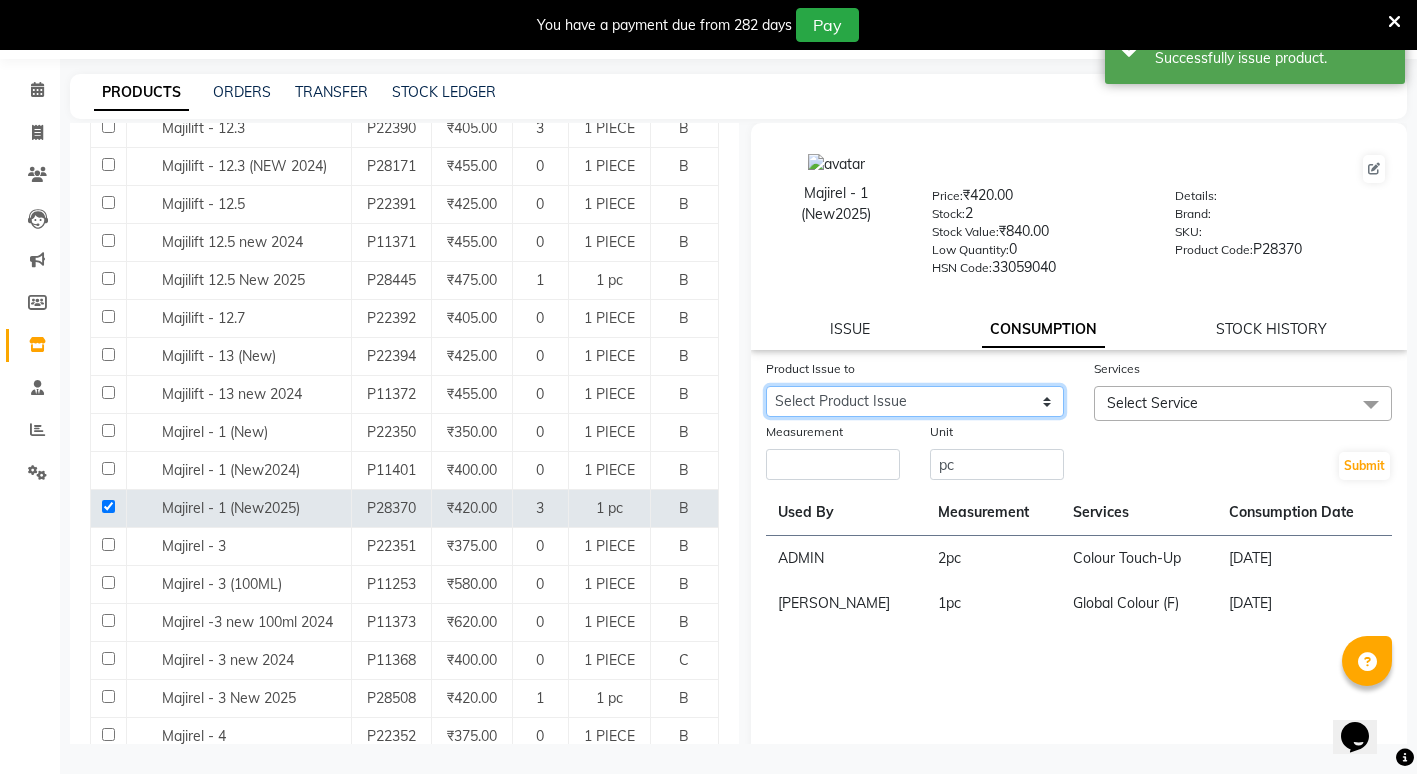 click on "Select Product Issue 2025-07-10, Issued to: ADMIN, Balance: 1" 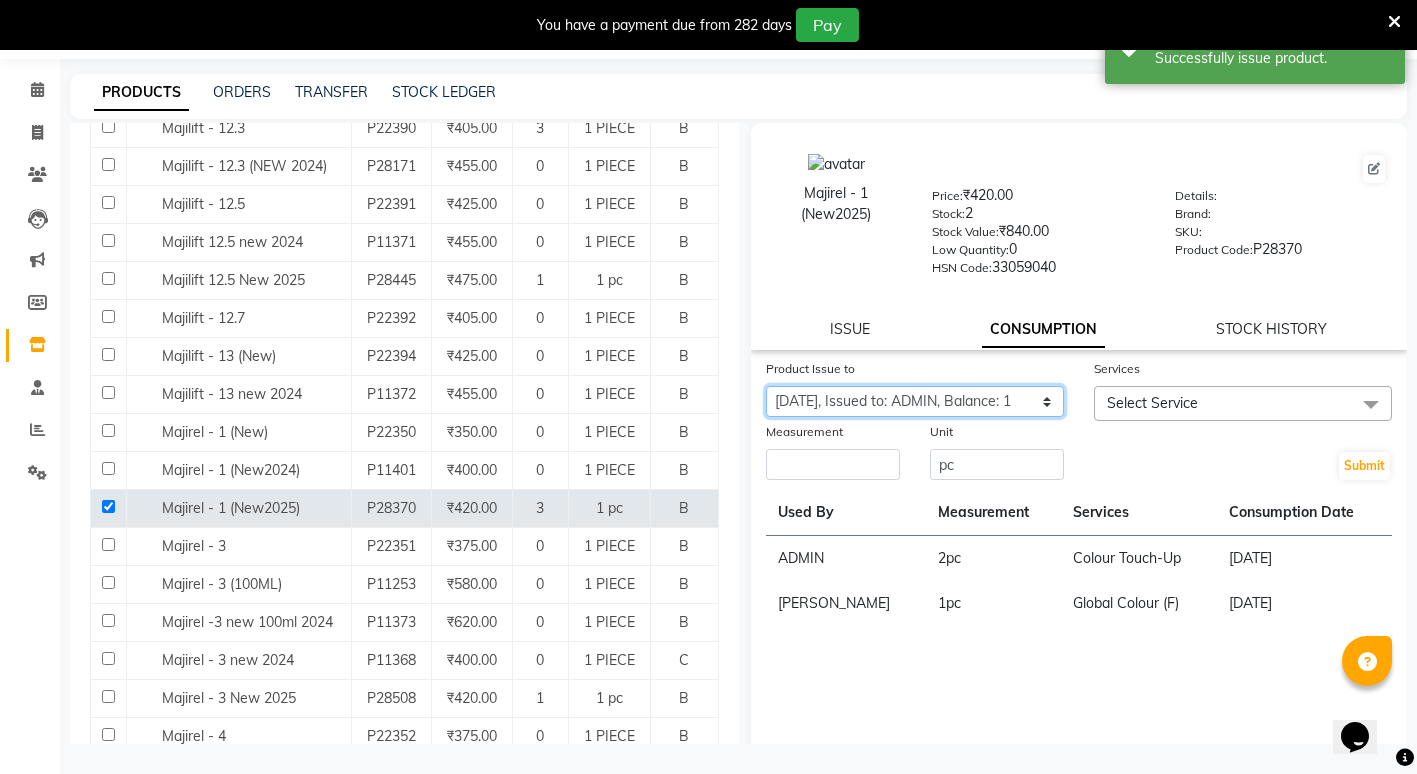 click on "Select Product Issue 2025-07-10, Issued to: ADMIN, Balance: 1" 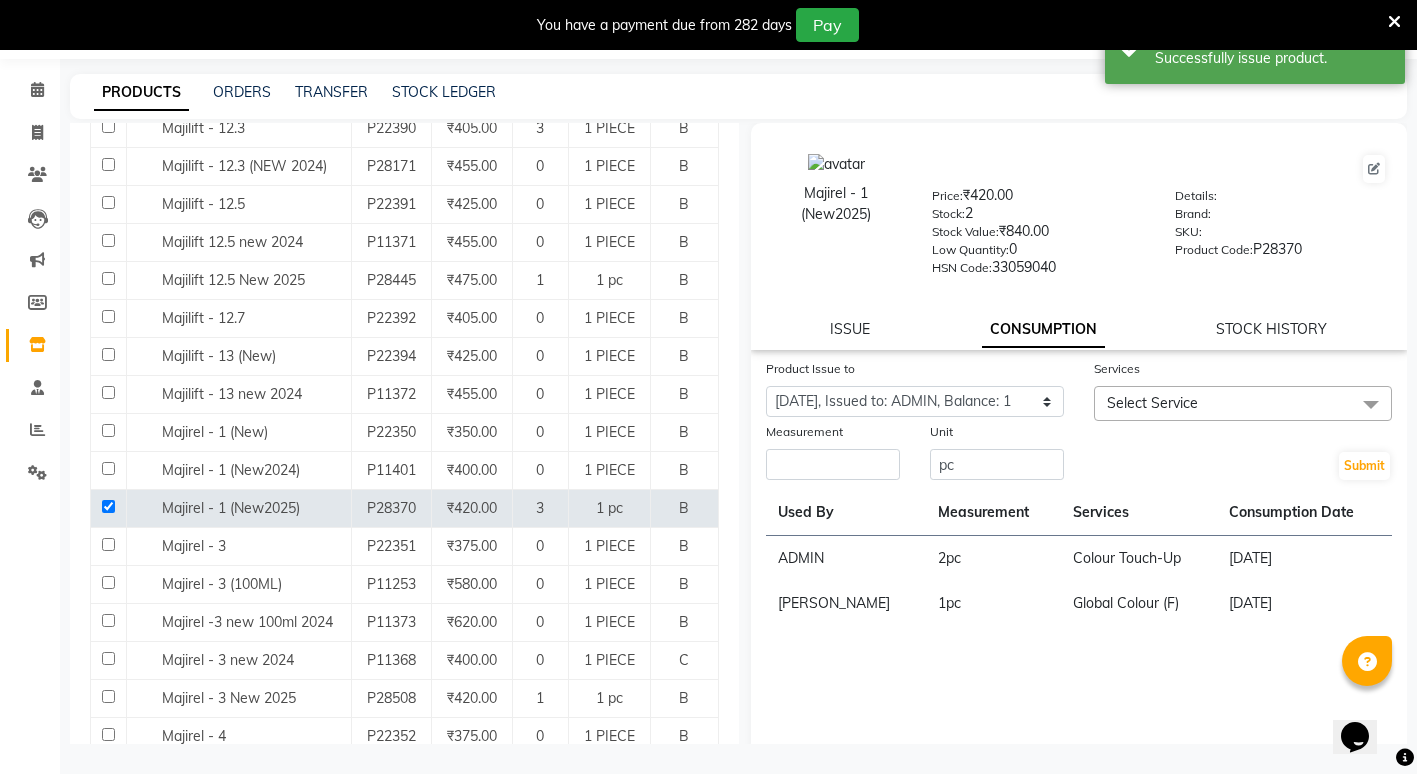 click on "Select Service" 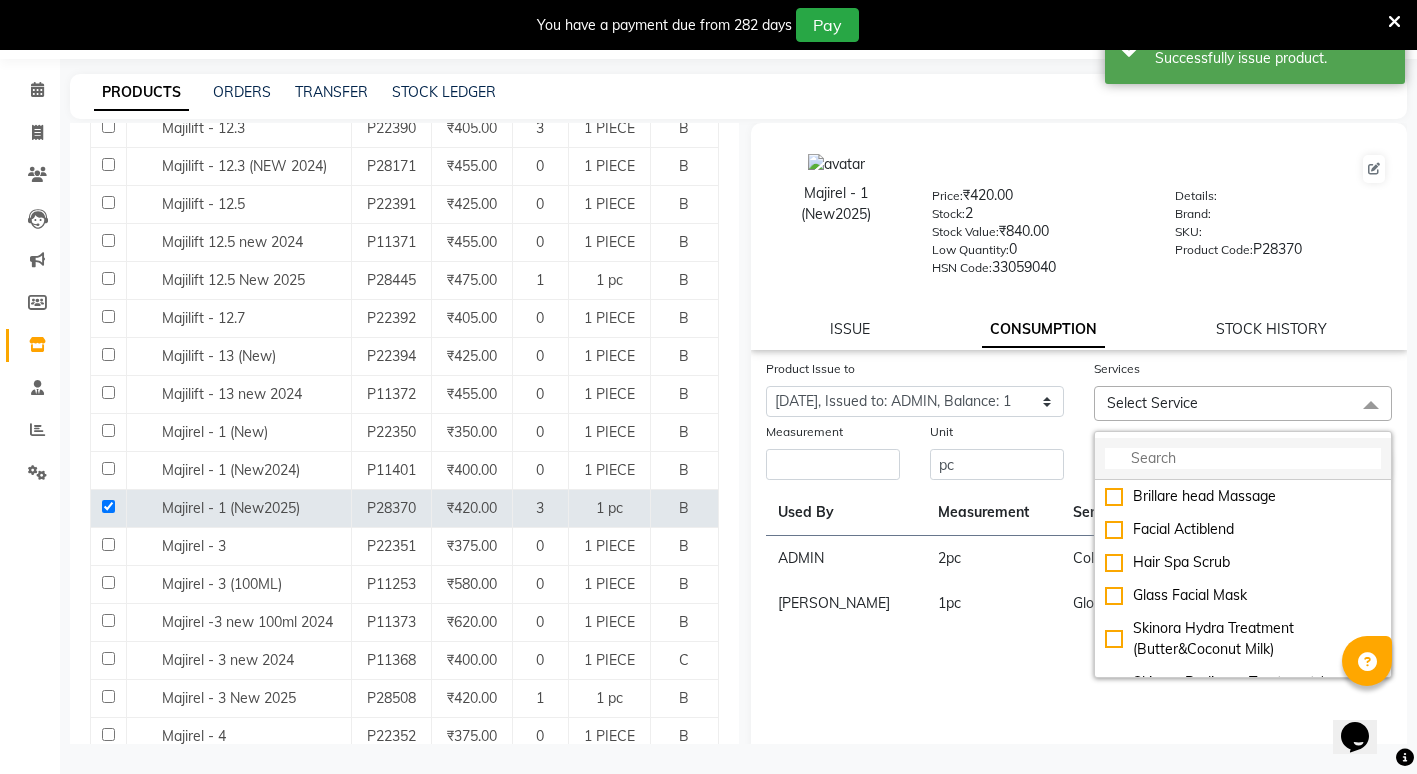 click 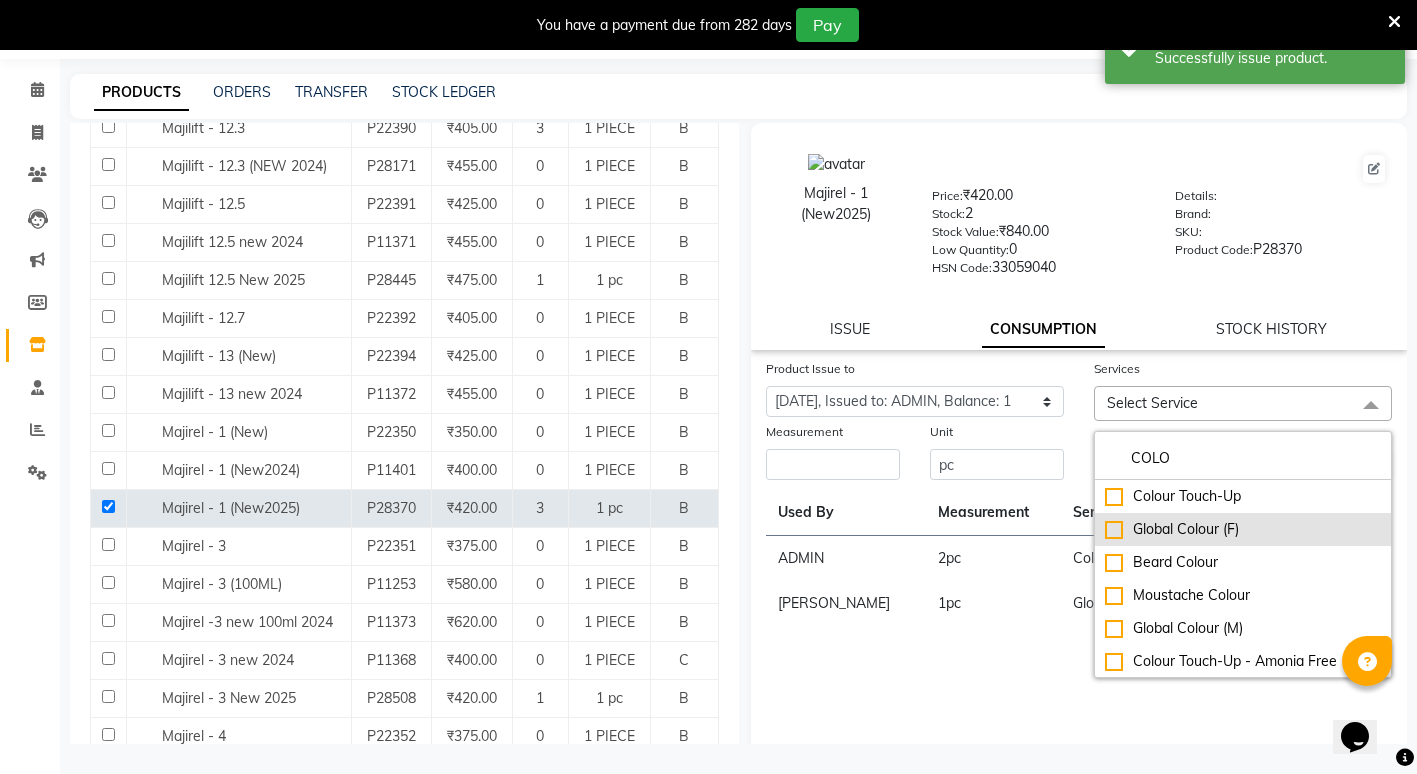 type on "COLO" 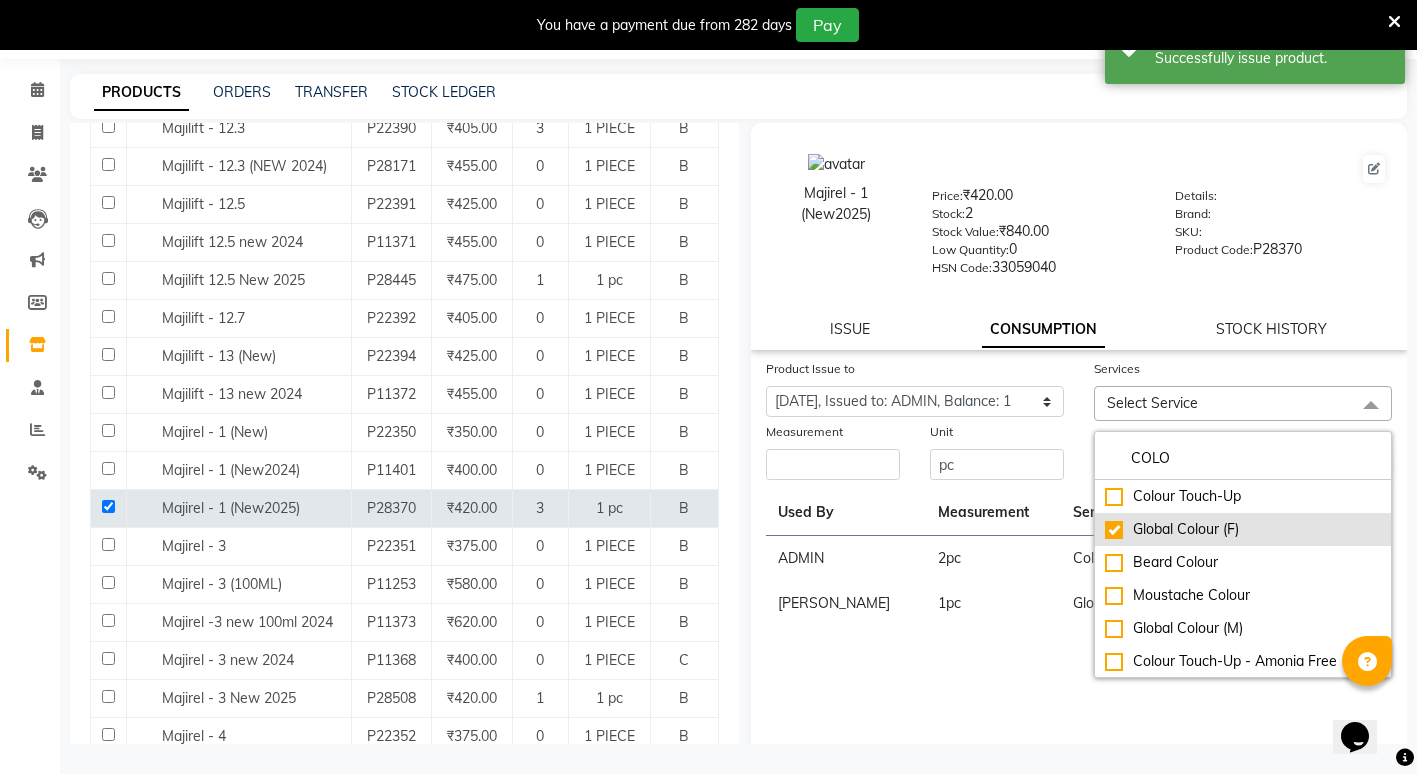 checkbox on "true" 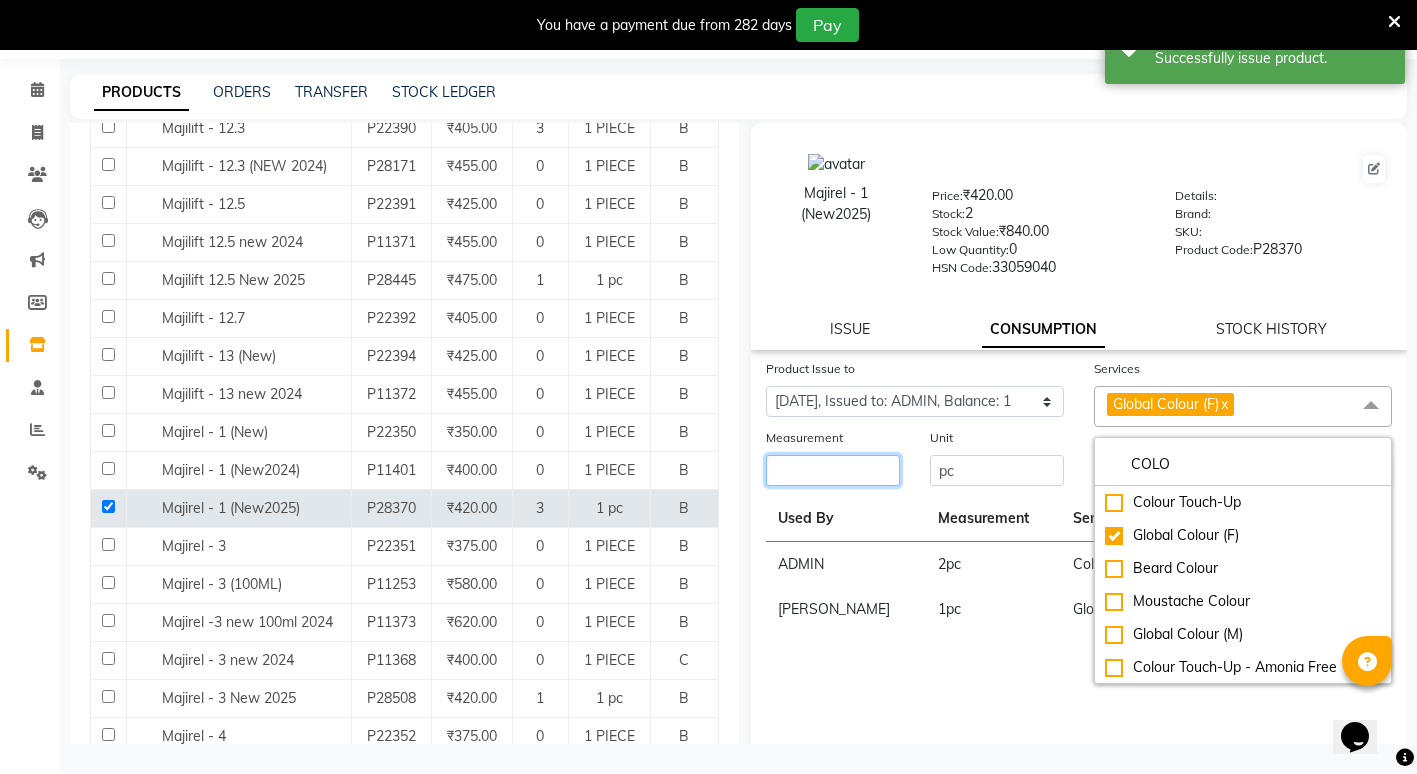 click 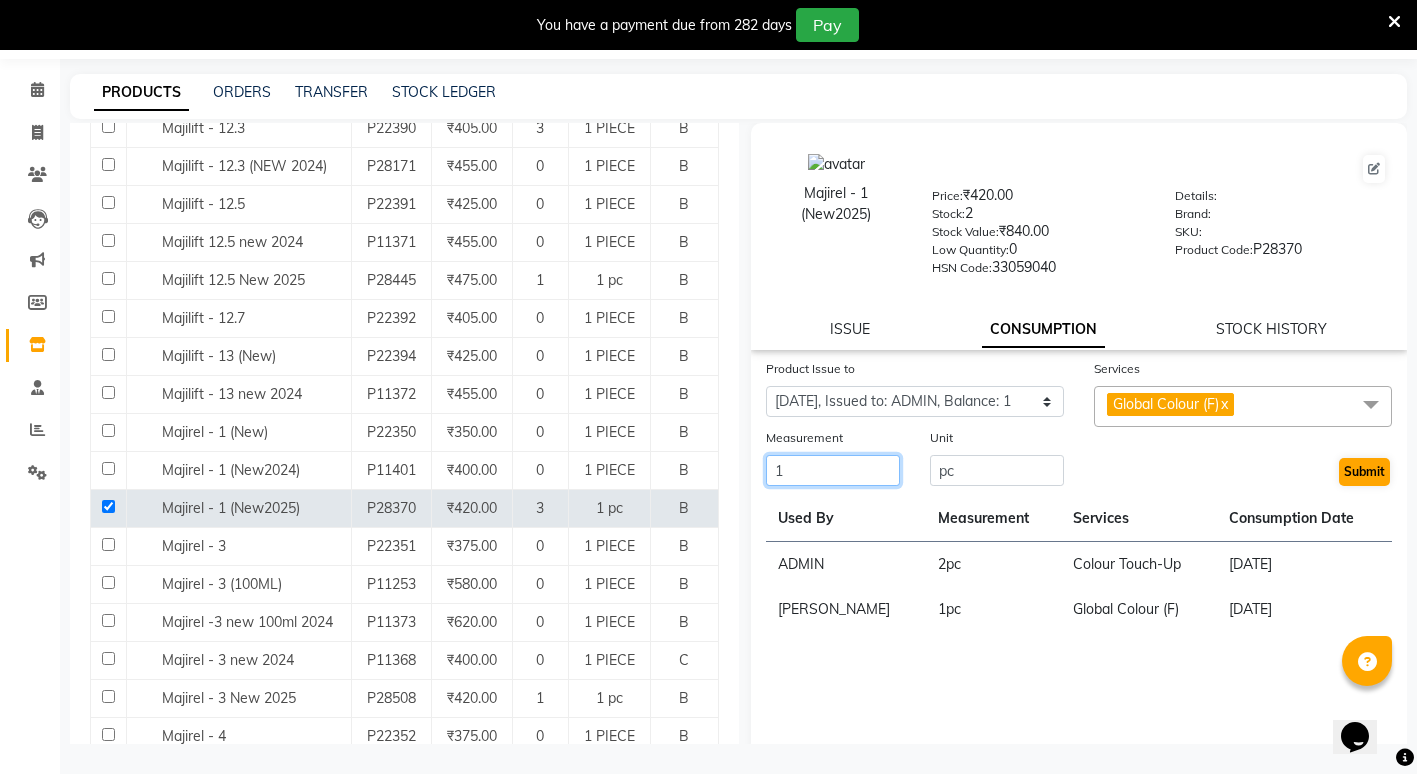 type on "1" 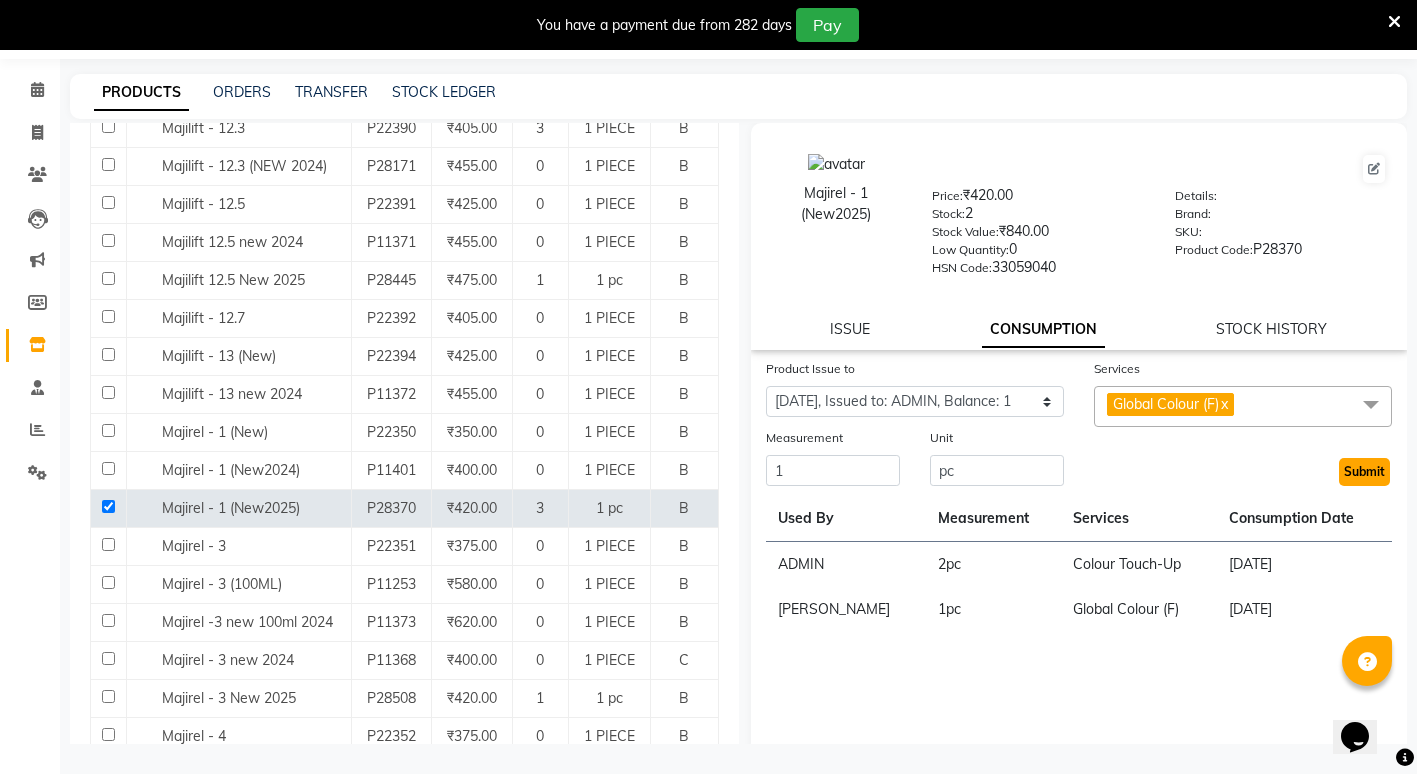 click on "Submit" 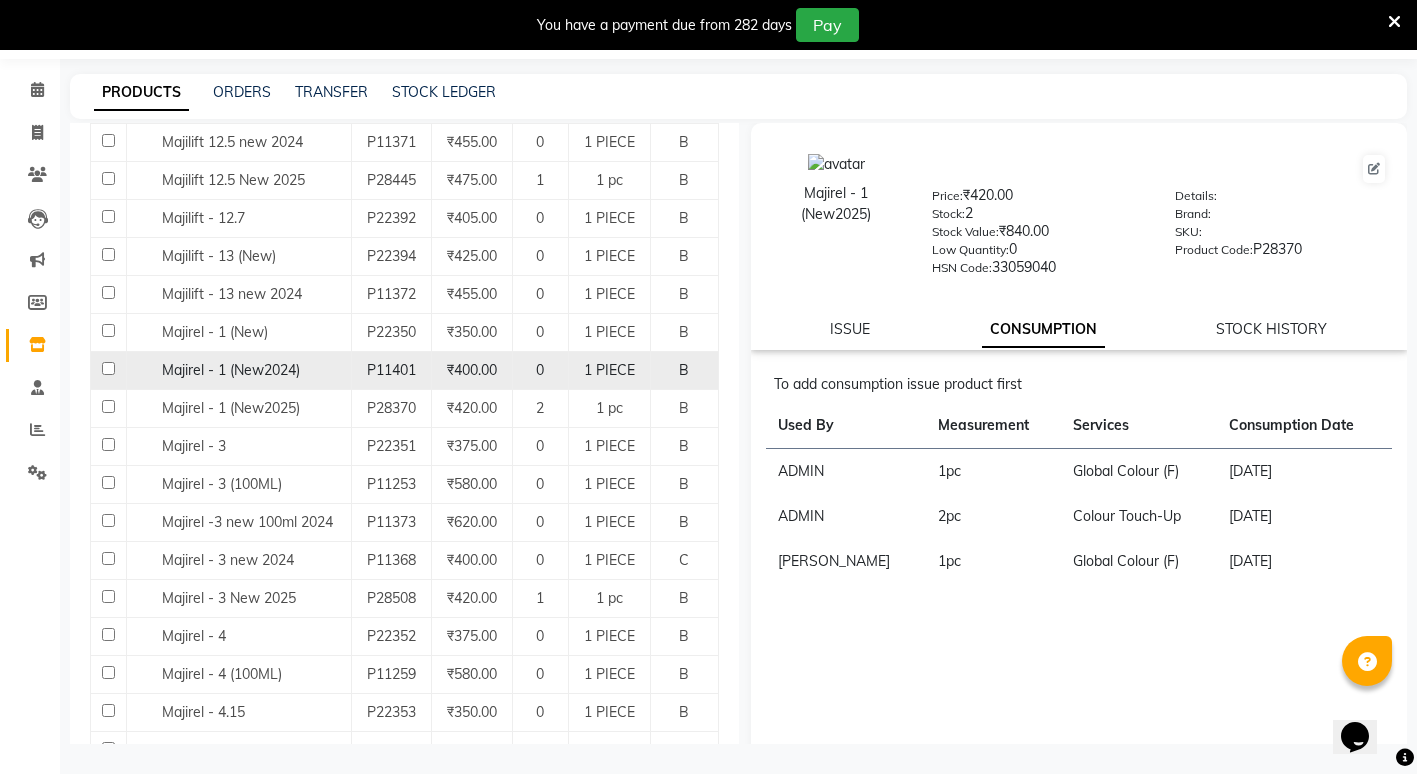 scroll, scrollTop: 600, scrollLeft: 0, axis: vertical 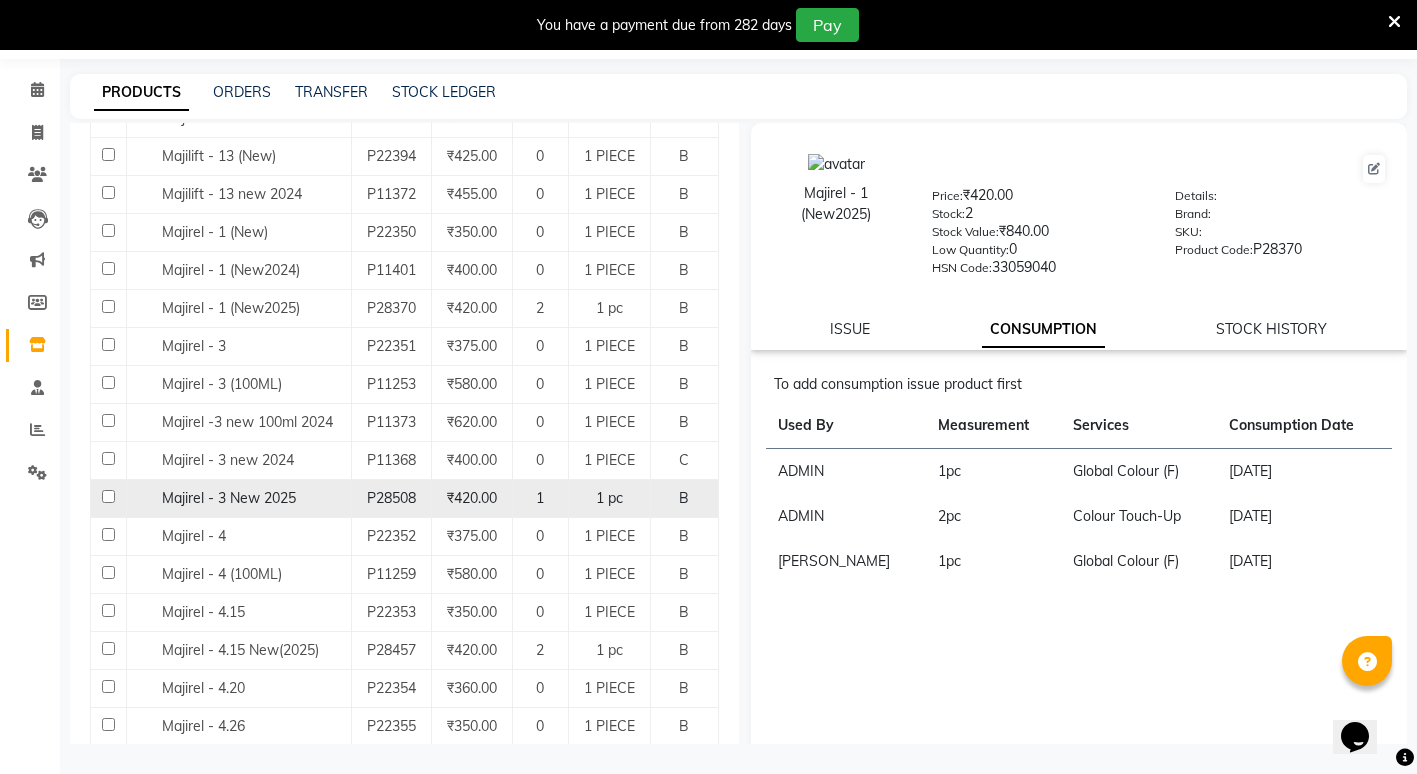 click 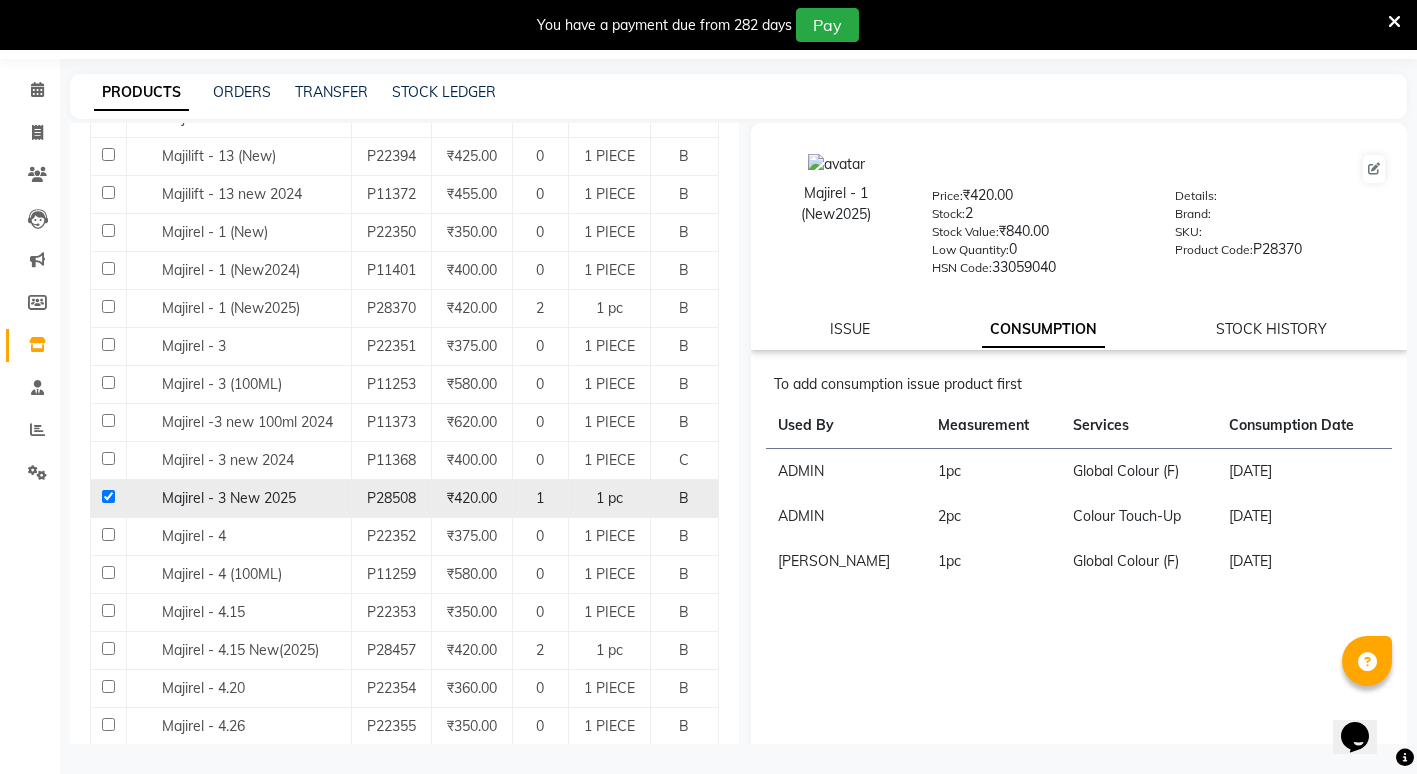 checkbox on "true" 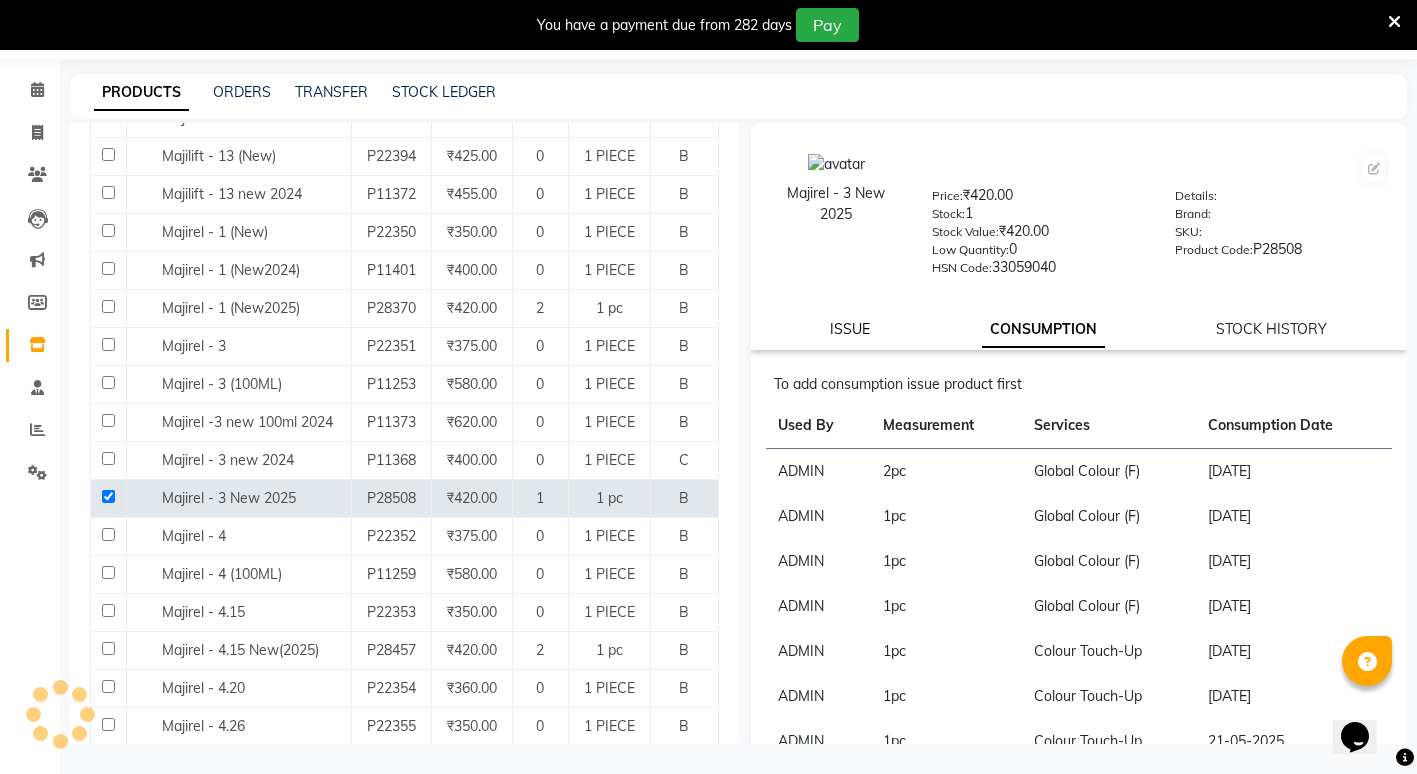 click on "ISSUE" 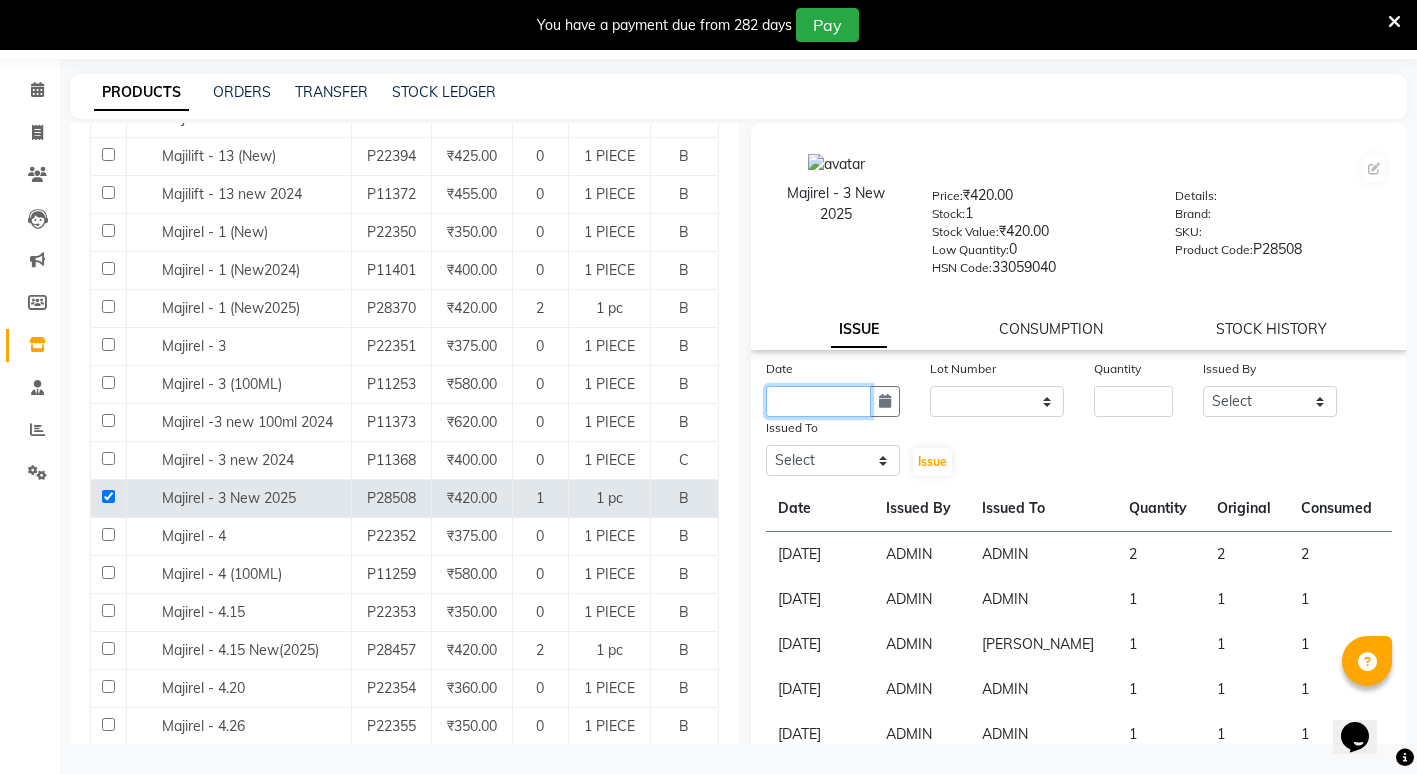 click 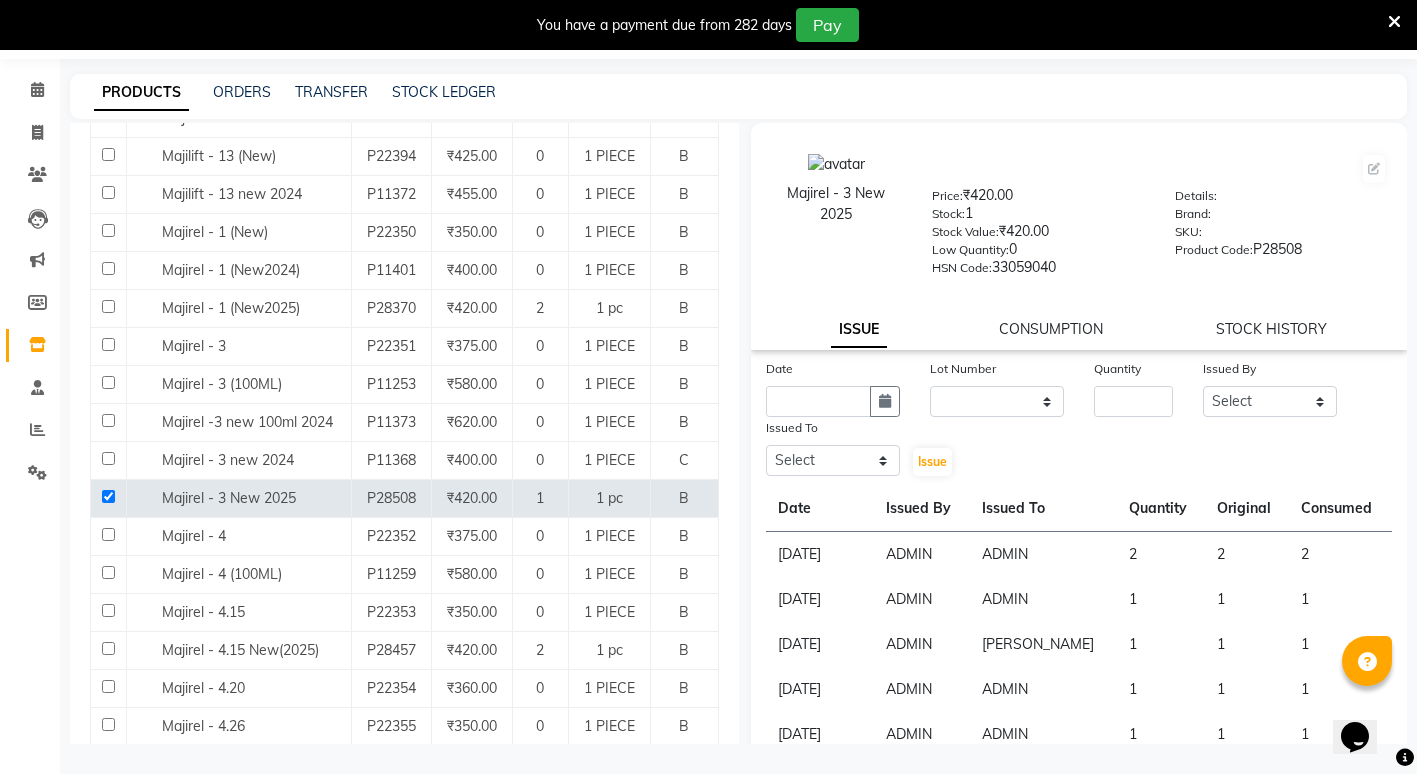 select on "7" 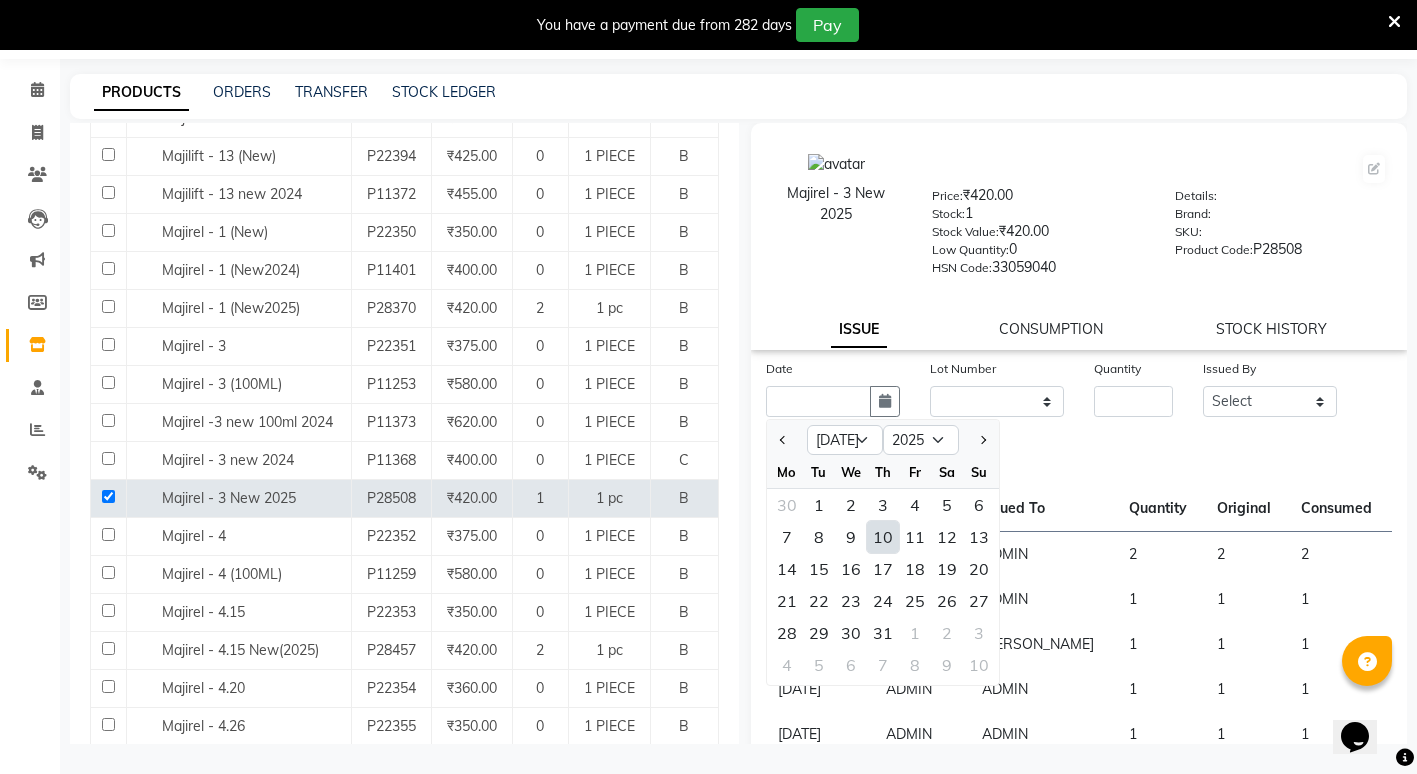 click on "10" 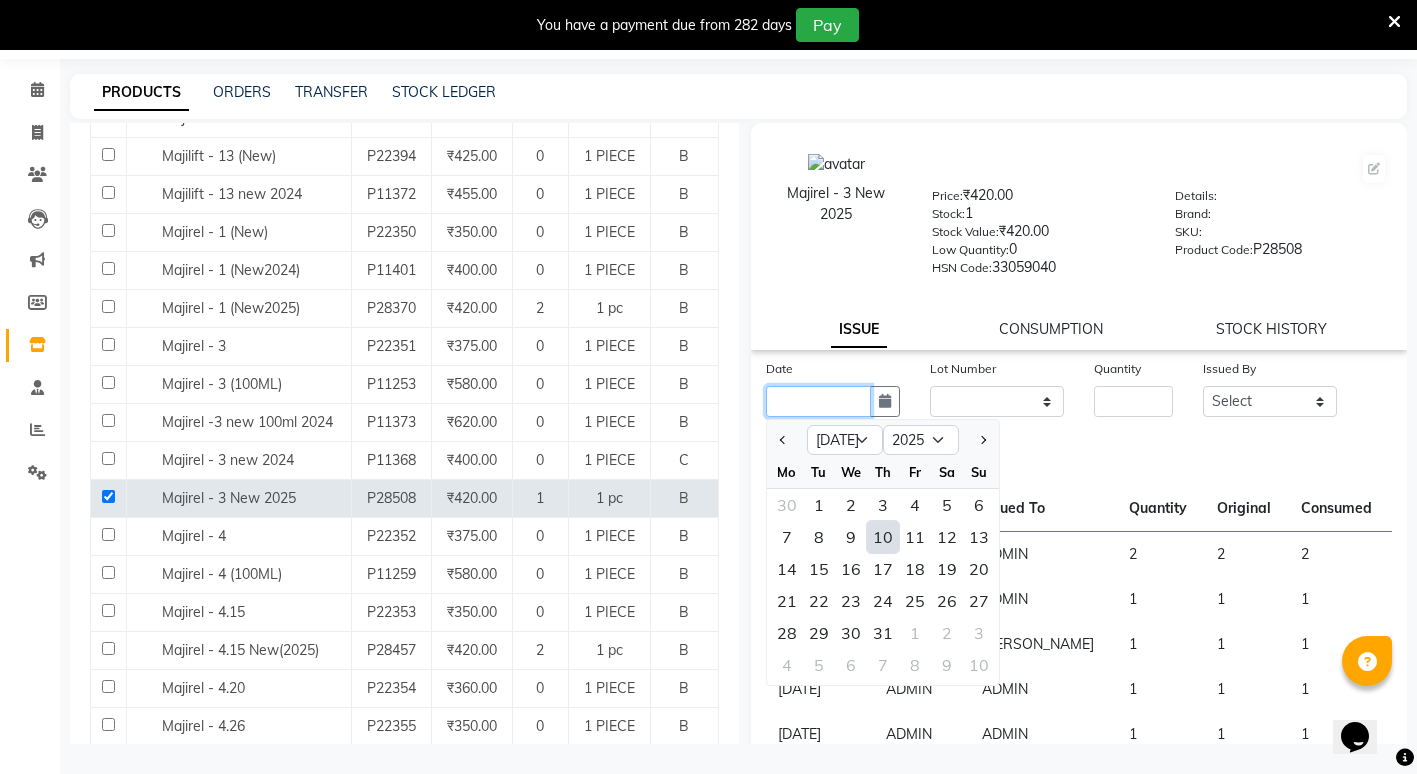 type on "[DATE]" 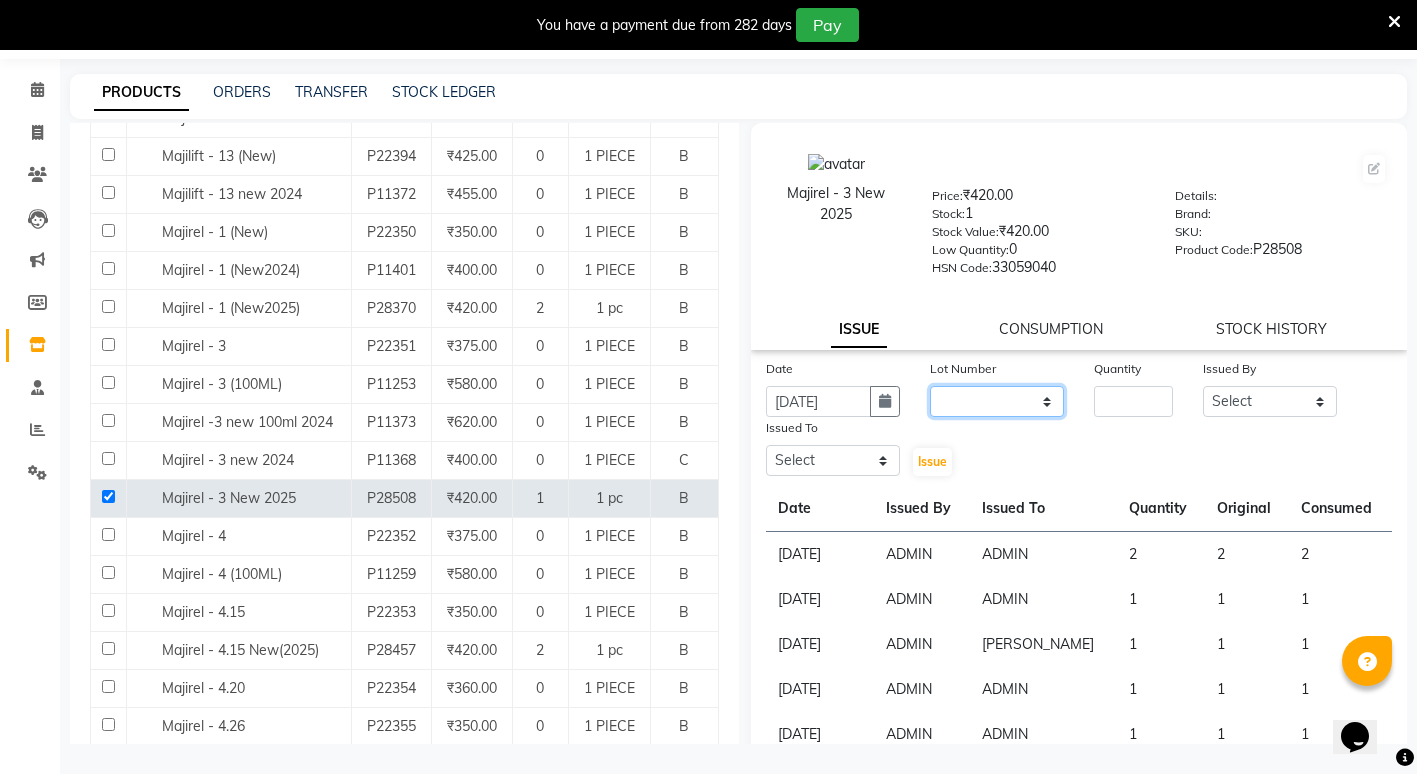 click on "None" 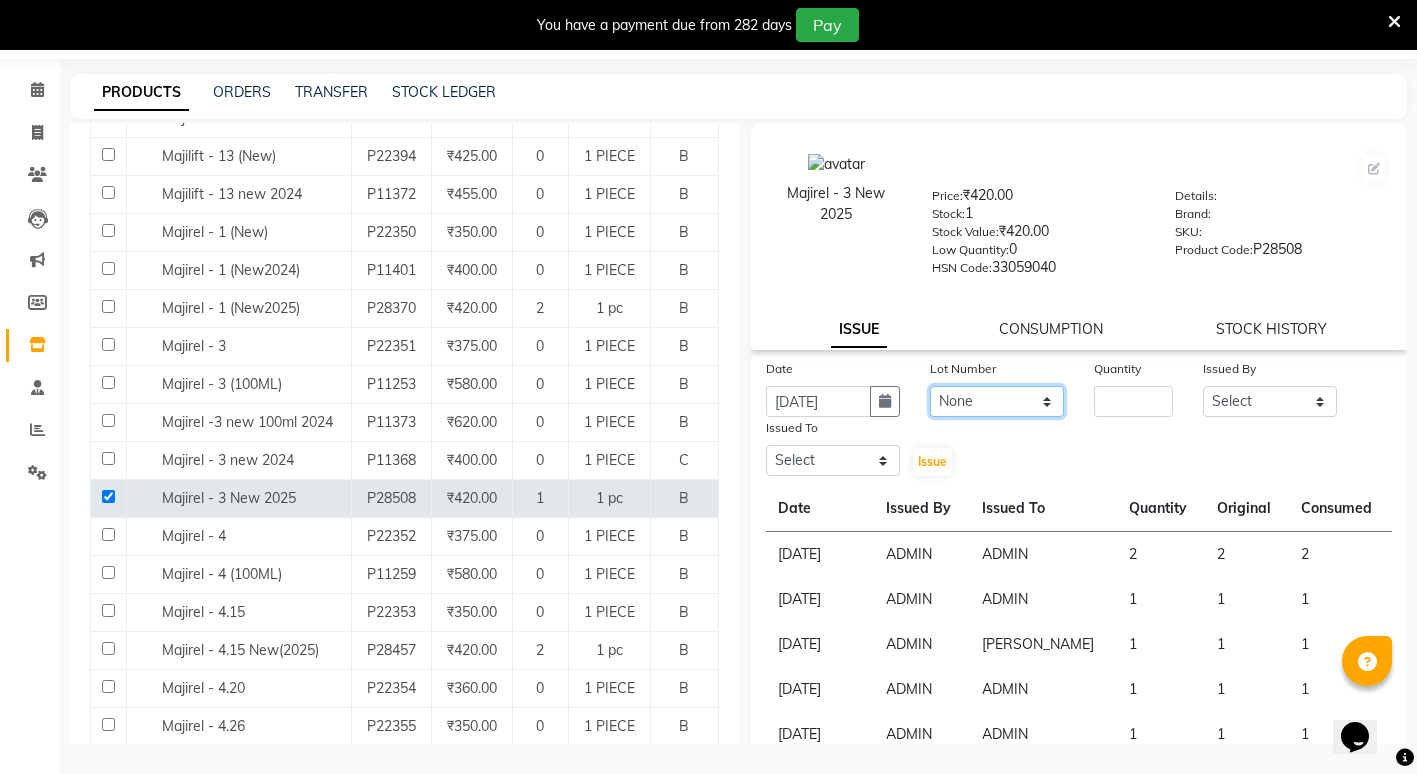 click on "None" 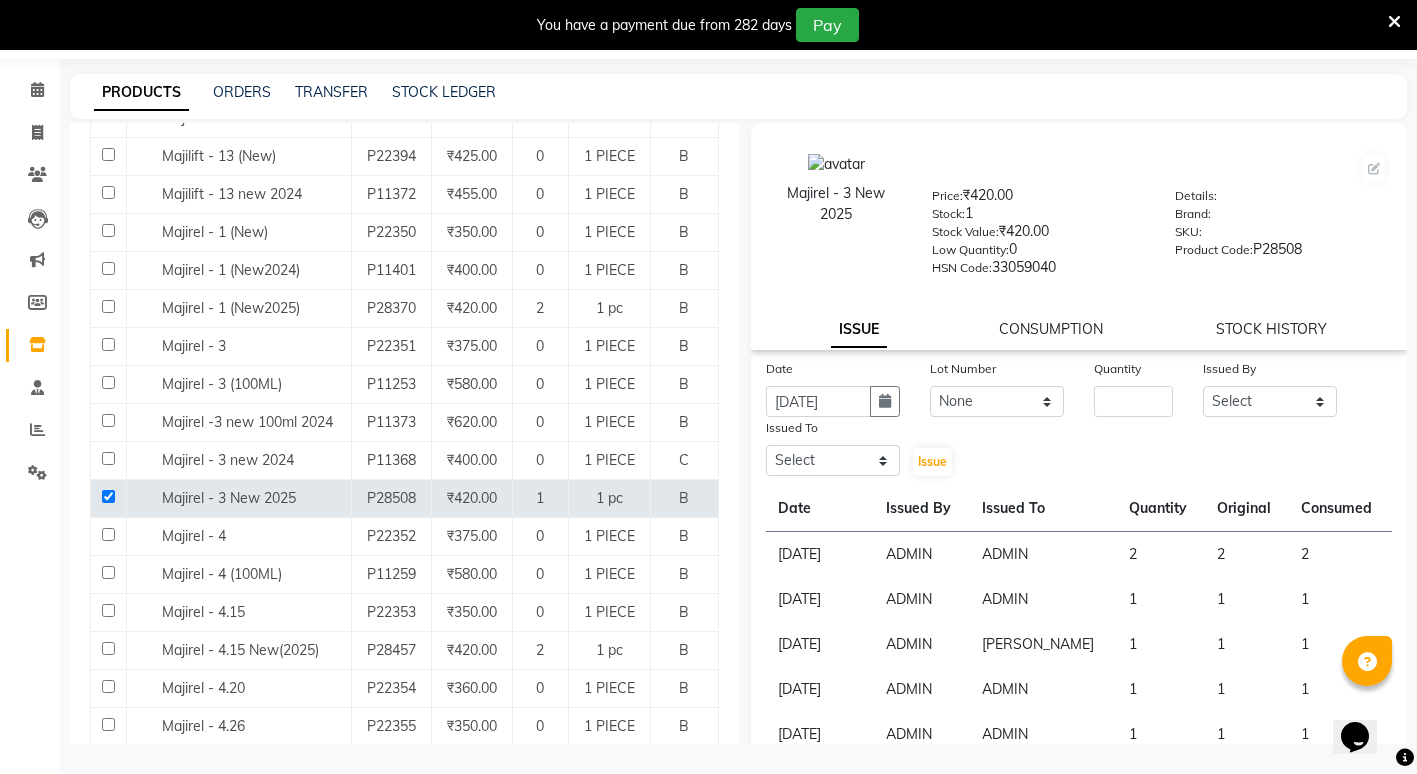 click on "Lot Number None" 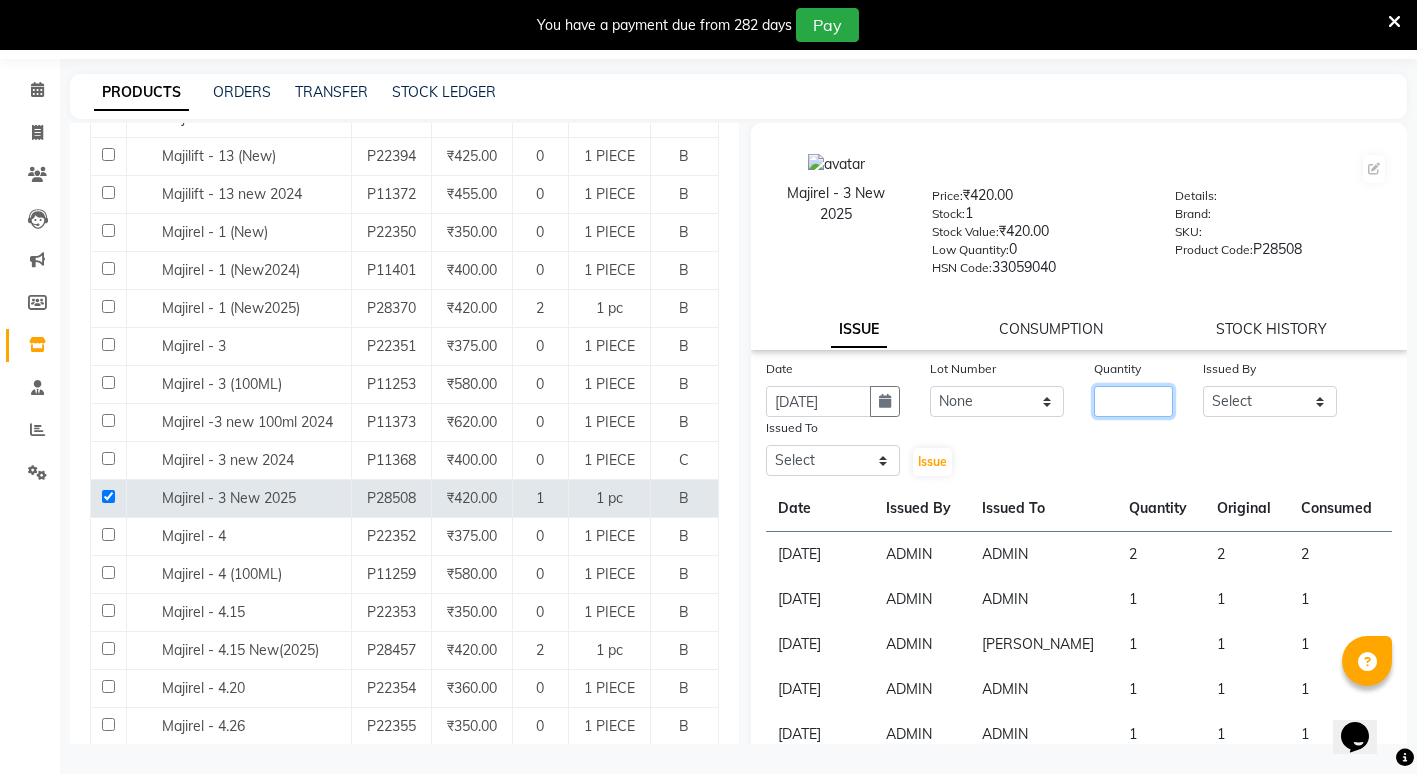 click 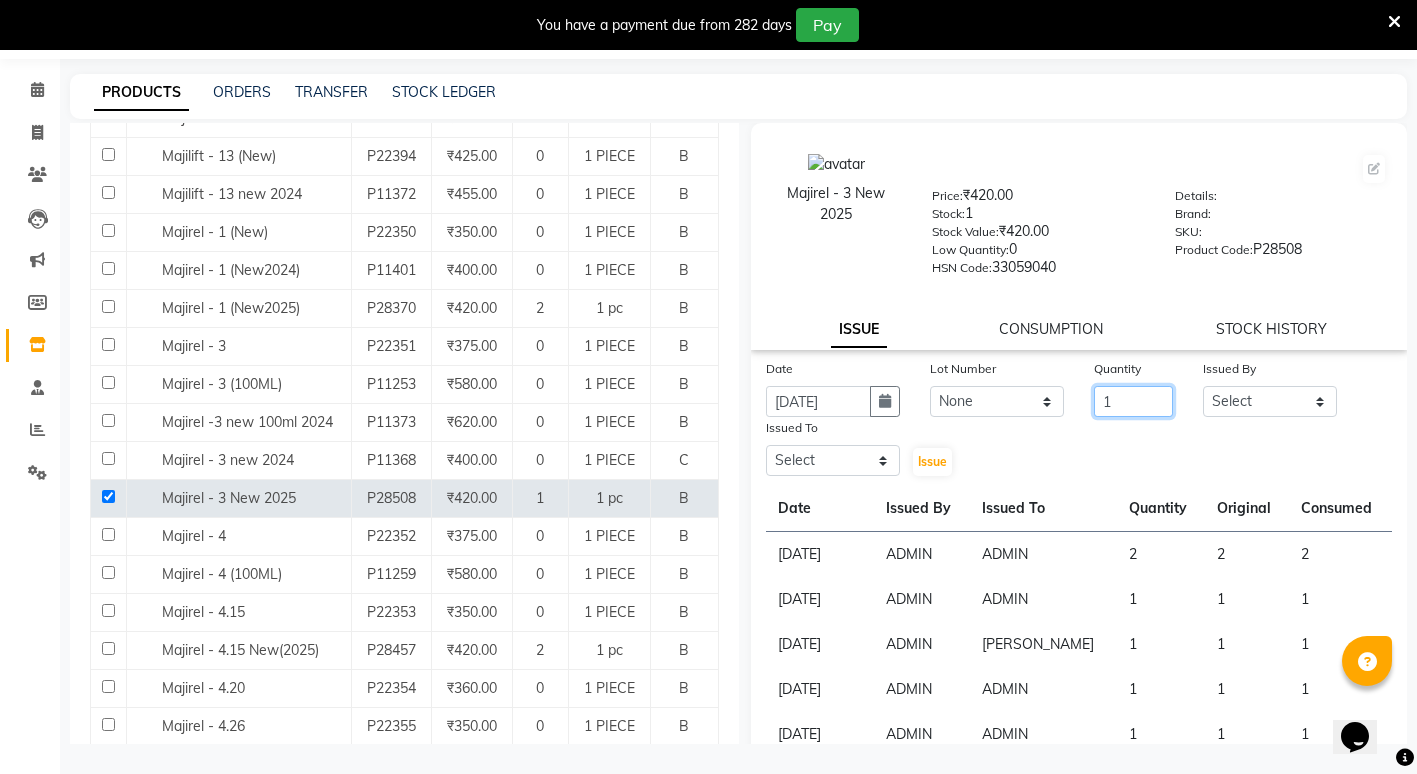 type on "1" 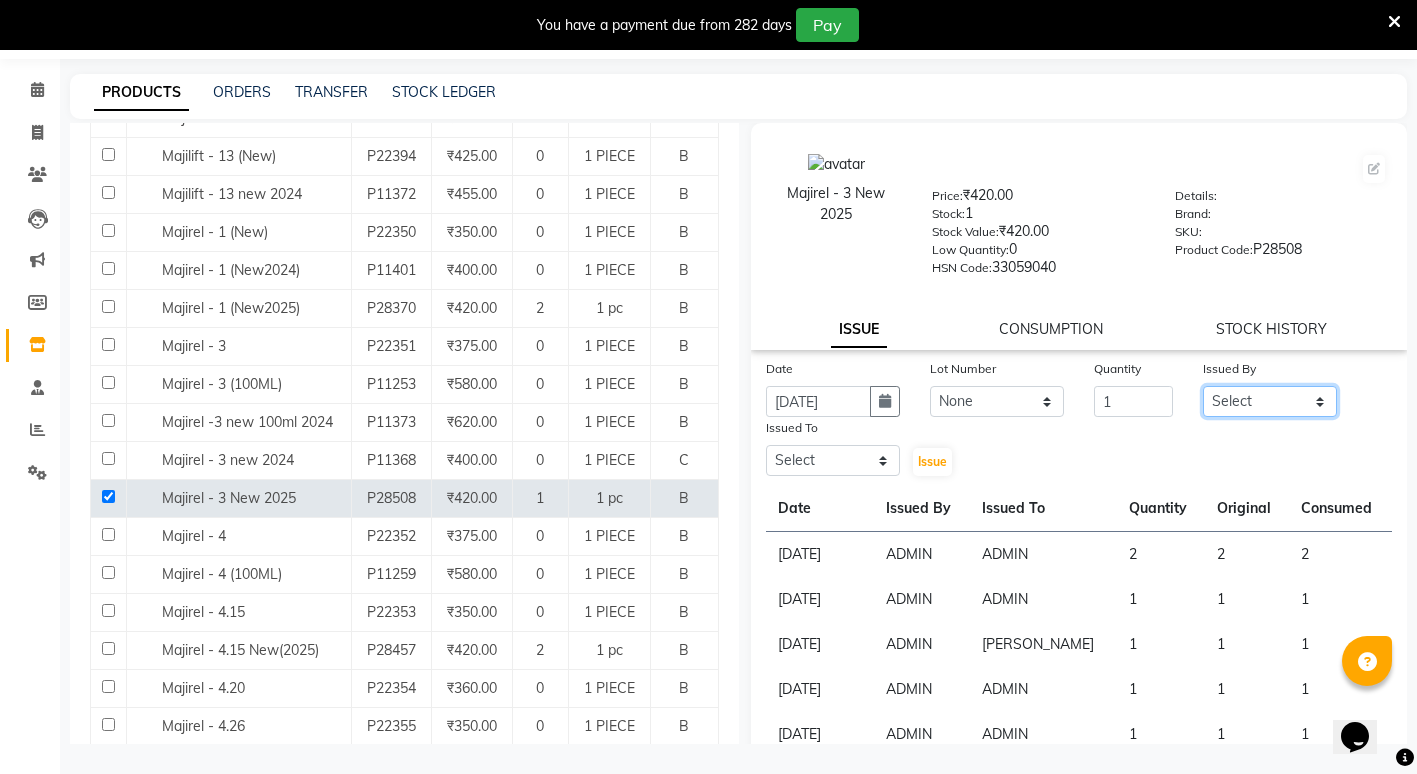 click on "Select ADMIN ANIKET BAGDE BHASKAR KAWDE GAURAV KHOBRAGADE Gondia Capello NIKHIL KANETKAR  NITIN TANDE priyanshi yewatkar Rahul Suryawanshi SHUBHANGI BANSOD Uma Khandare (M) YAKSHITA KURVE" 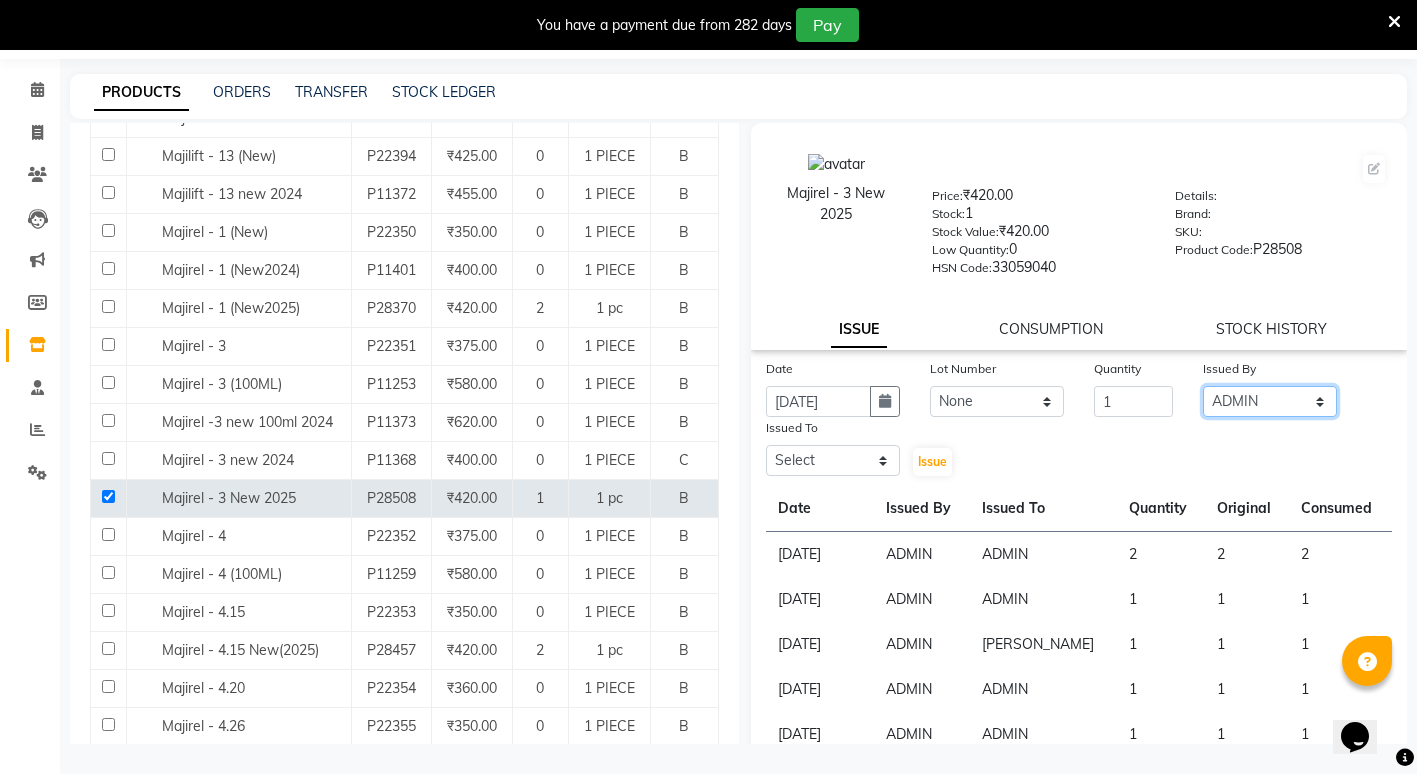 click on "Select ADMIN ANIKET BAGDE BHASKAR KAWDE GAURAV KHOBRAGADE Gondia Capello NIKHIL KANETKAR  NITIN TANDE priyanshi yewatkar Rahul Suryawanshi SHUBHANGI BANSOD Uma Khandare (M) YAKSHITA KURVE" 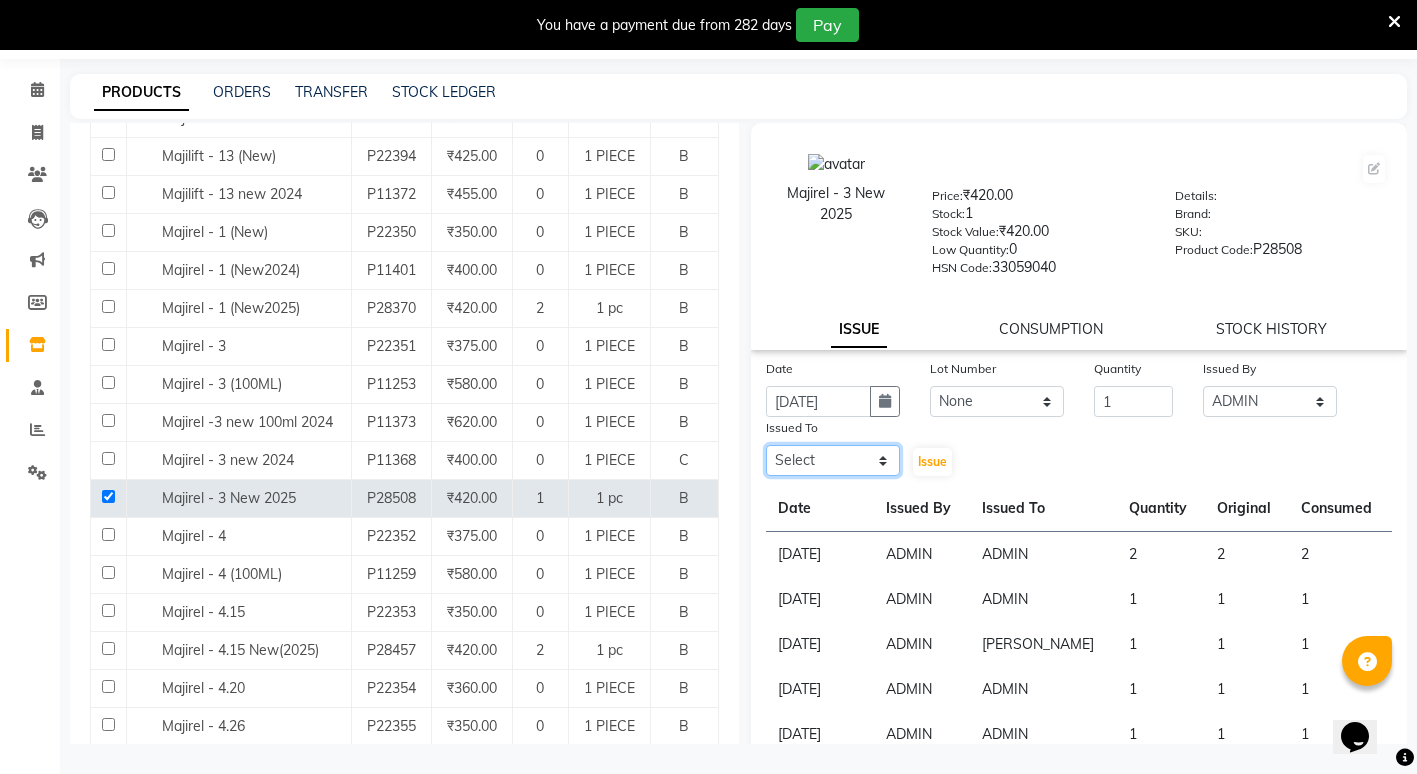 drag, startPoint x: 869, startPoint y: 457, endPoint x: 867, endPoint y: 445, distance: 12.165525 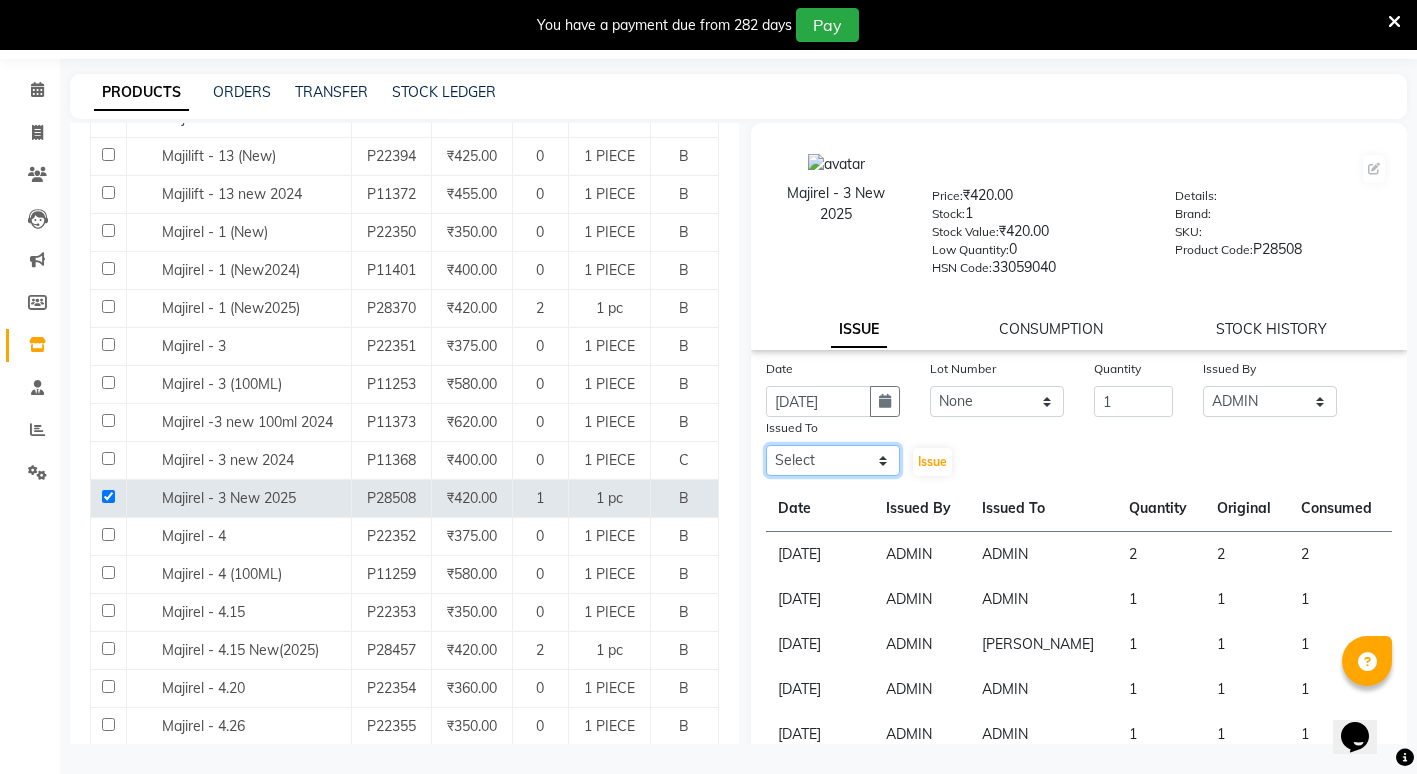 select on "14667" 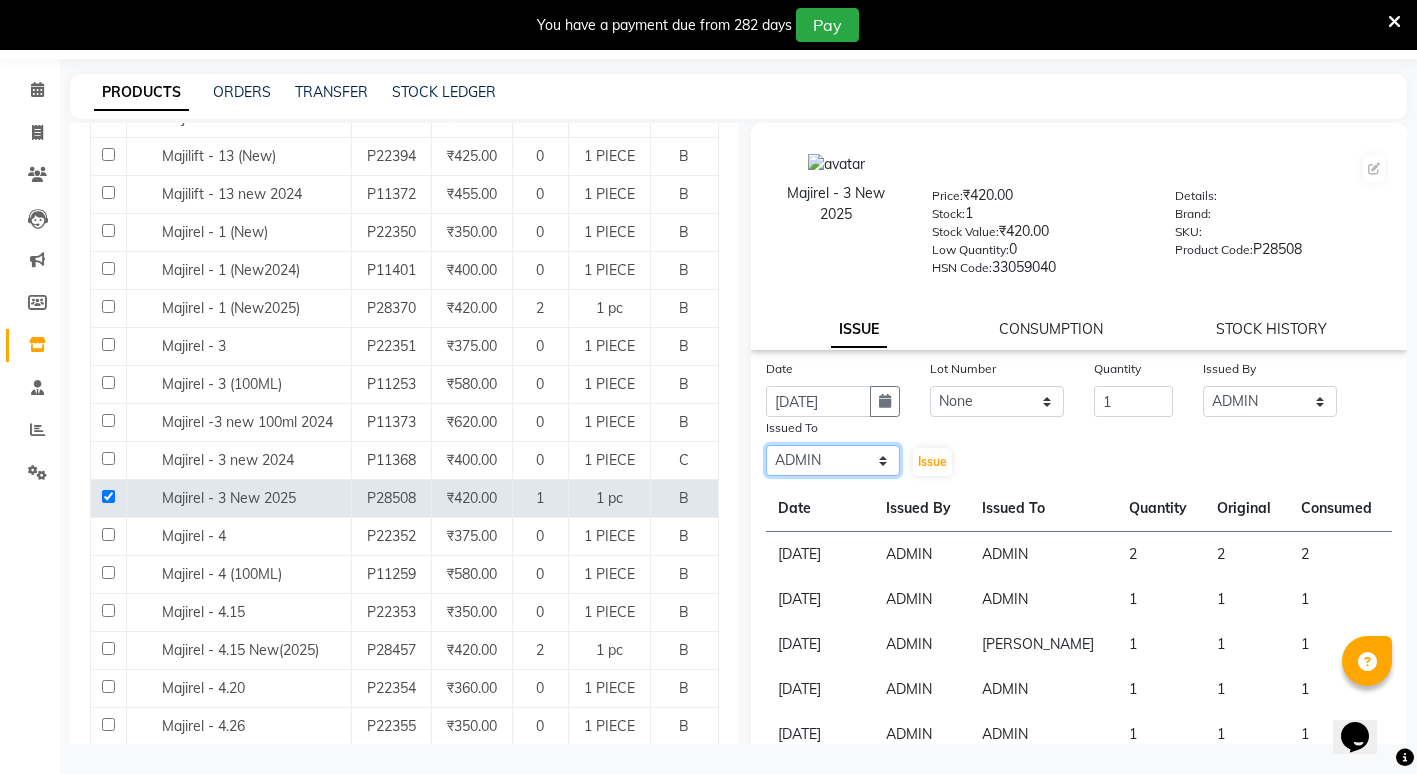 click on "Select ADMIN ANIKET BAGDE BHASKAR KAWDE GAURAV KHOBRAGADE Gondia Capello NIKHIL KANETKAR  NITIN TANDE priyanshi yewatkar Rahul Suryawanshi SHUBHANGI BANSOD Uma Khandare (M) YAKSHITA KURVE" 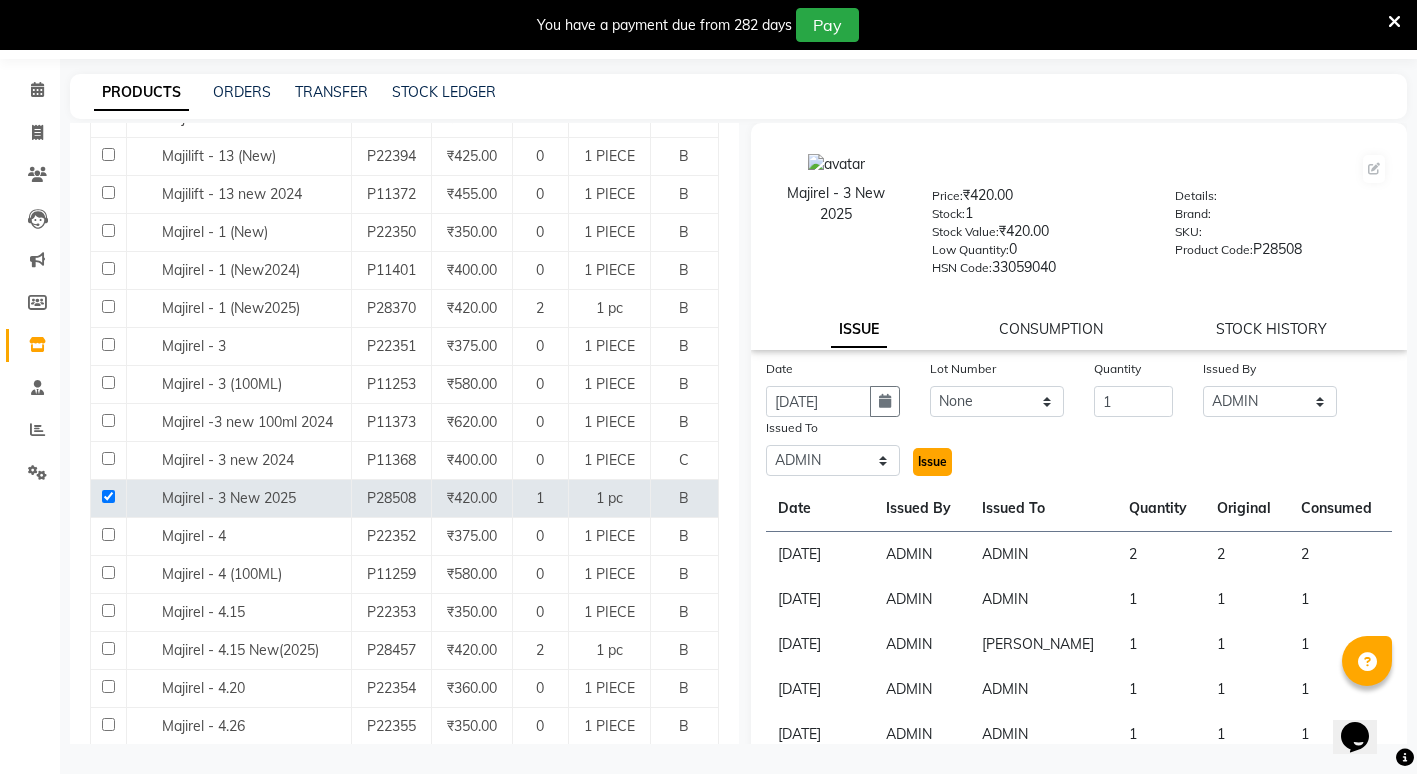 click on "Issue" 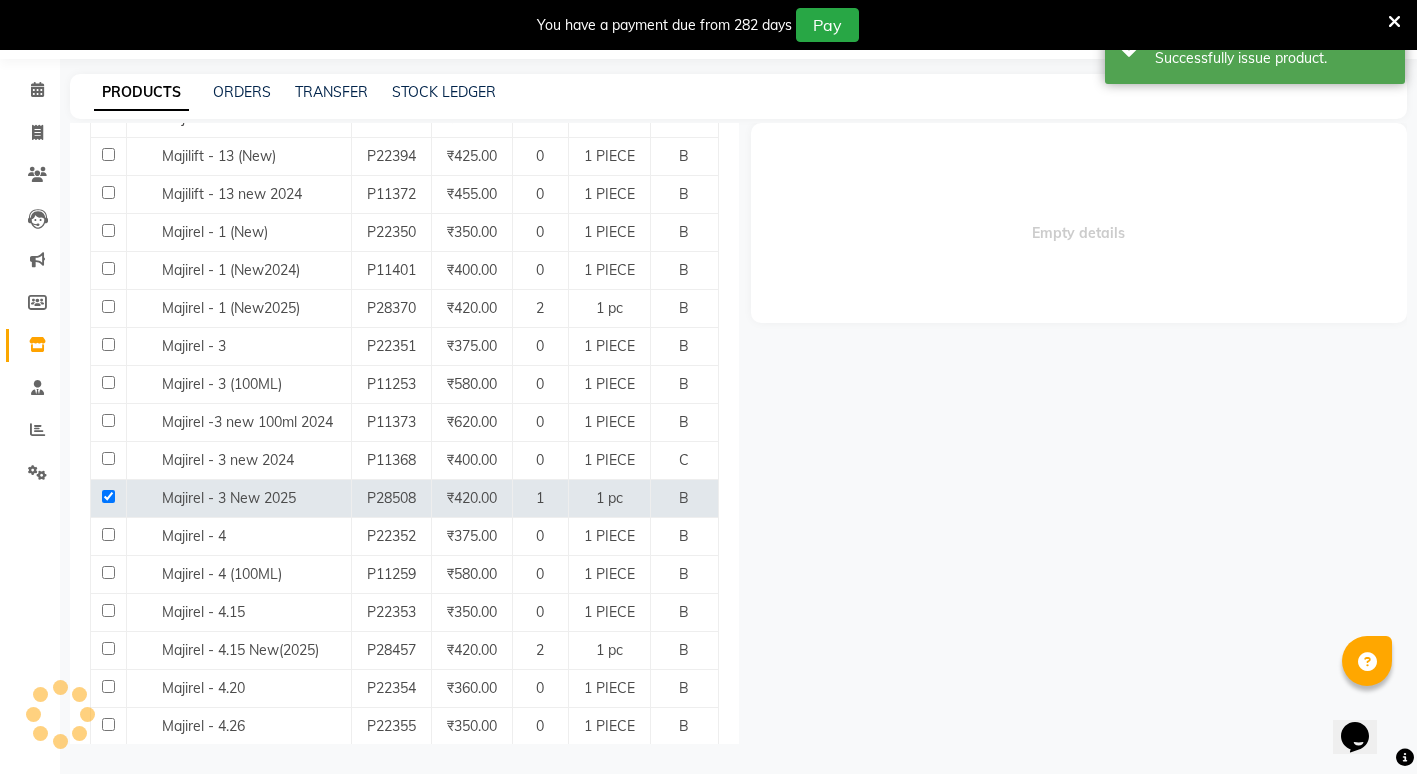 select 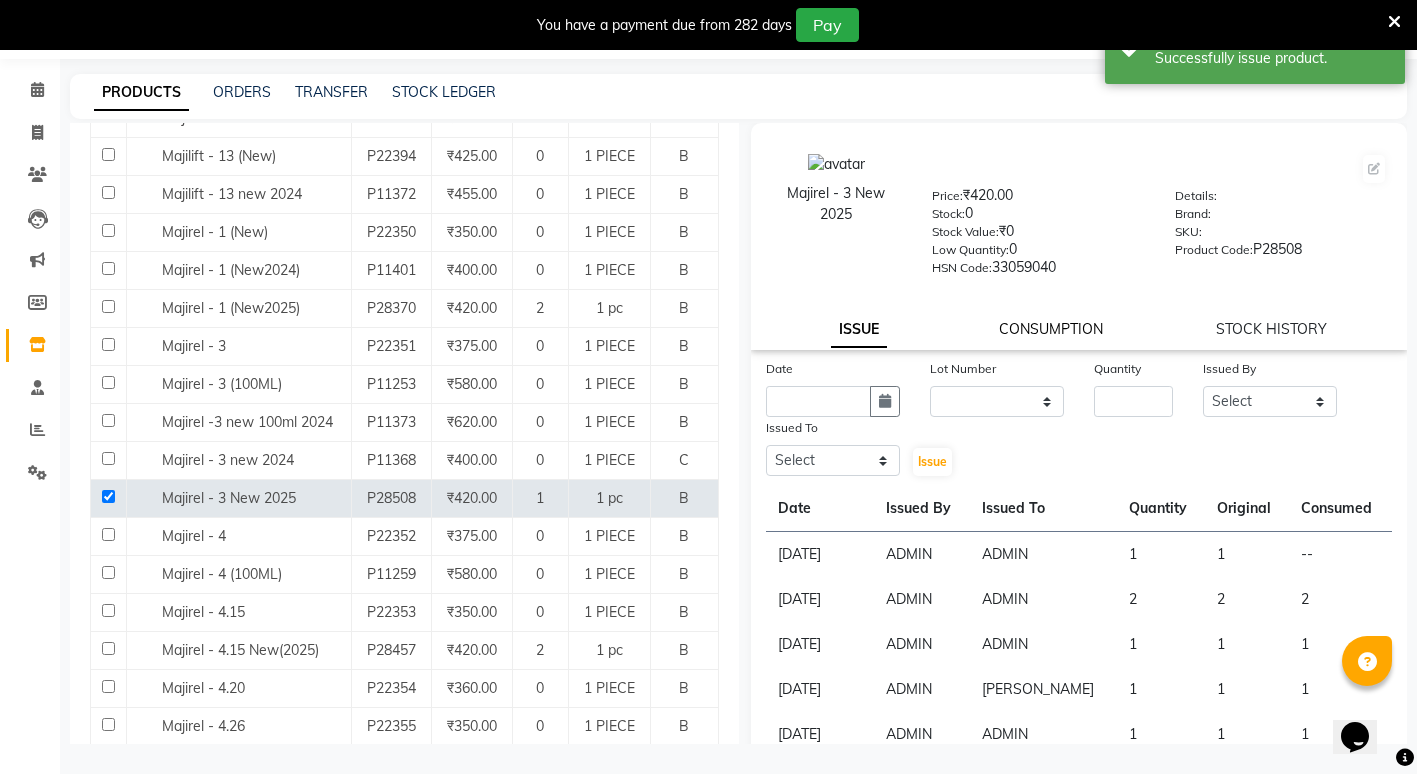 click on "CONSUMPTION" 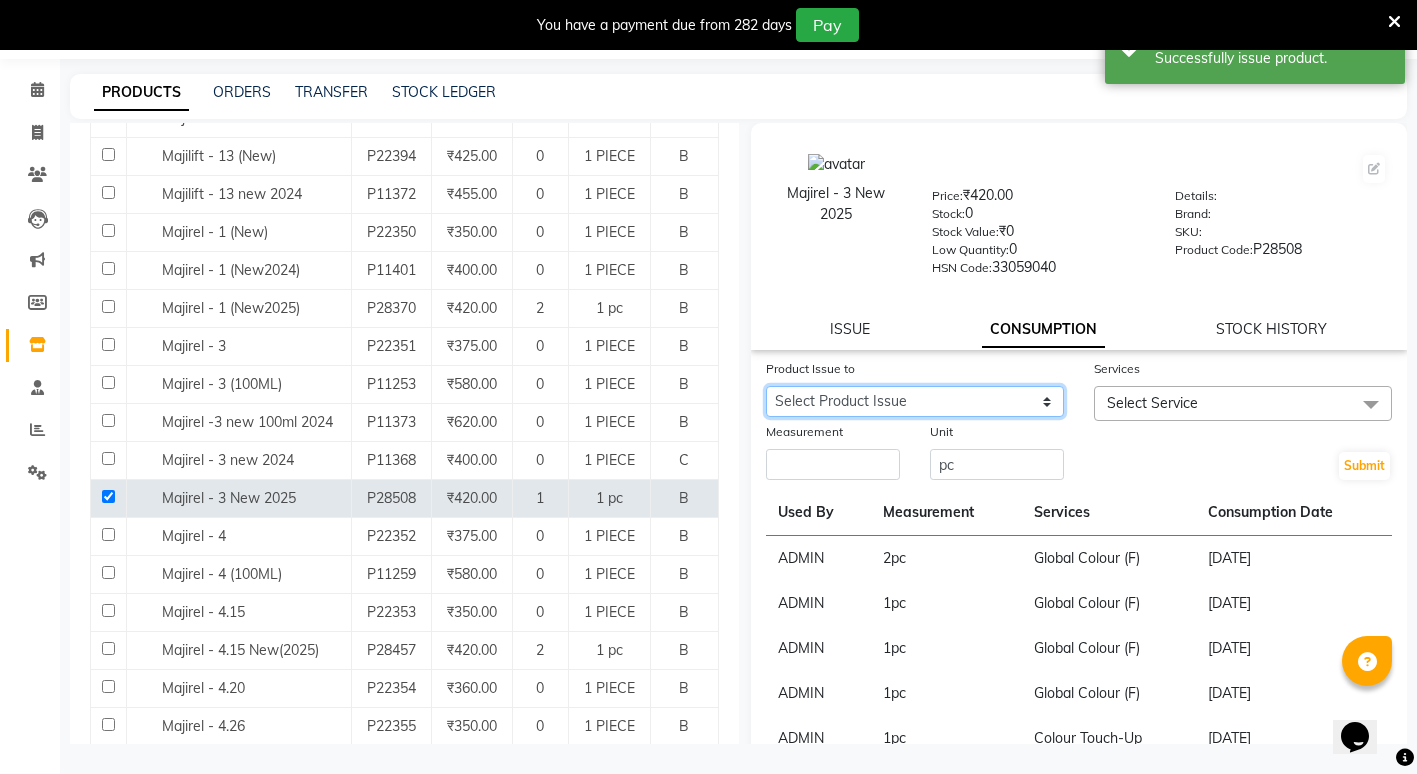 click on "Select Product Issue 2025-07-10, Issued to: ADMIN, Balance: 1" 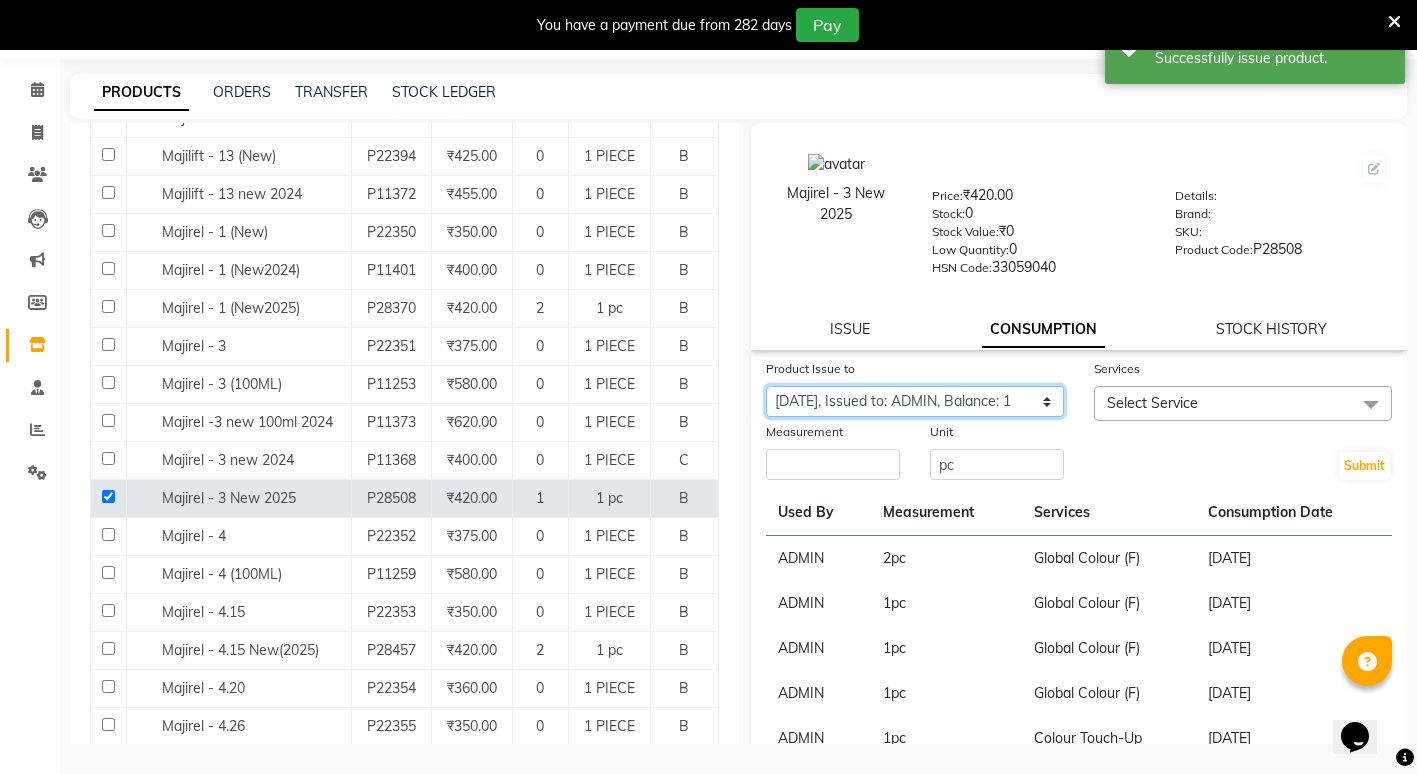 click on "Select Product Issue 2025-07-10, Issued to: ADMIN, Balance: 1" 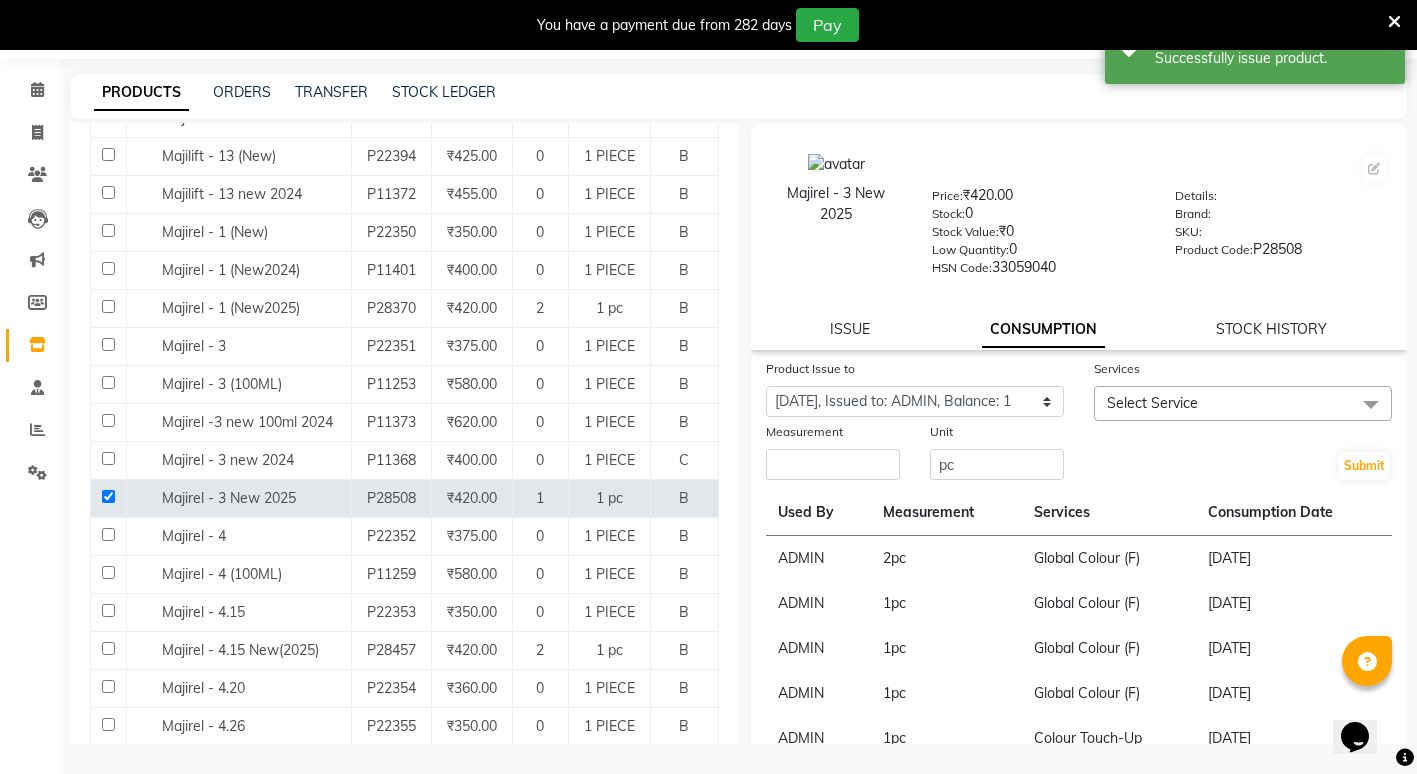 click on "Select Service" 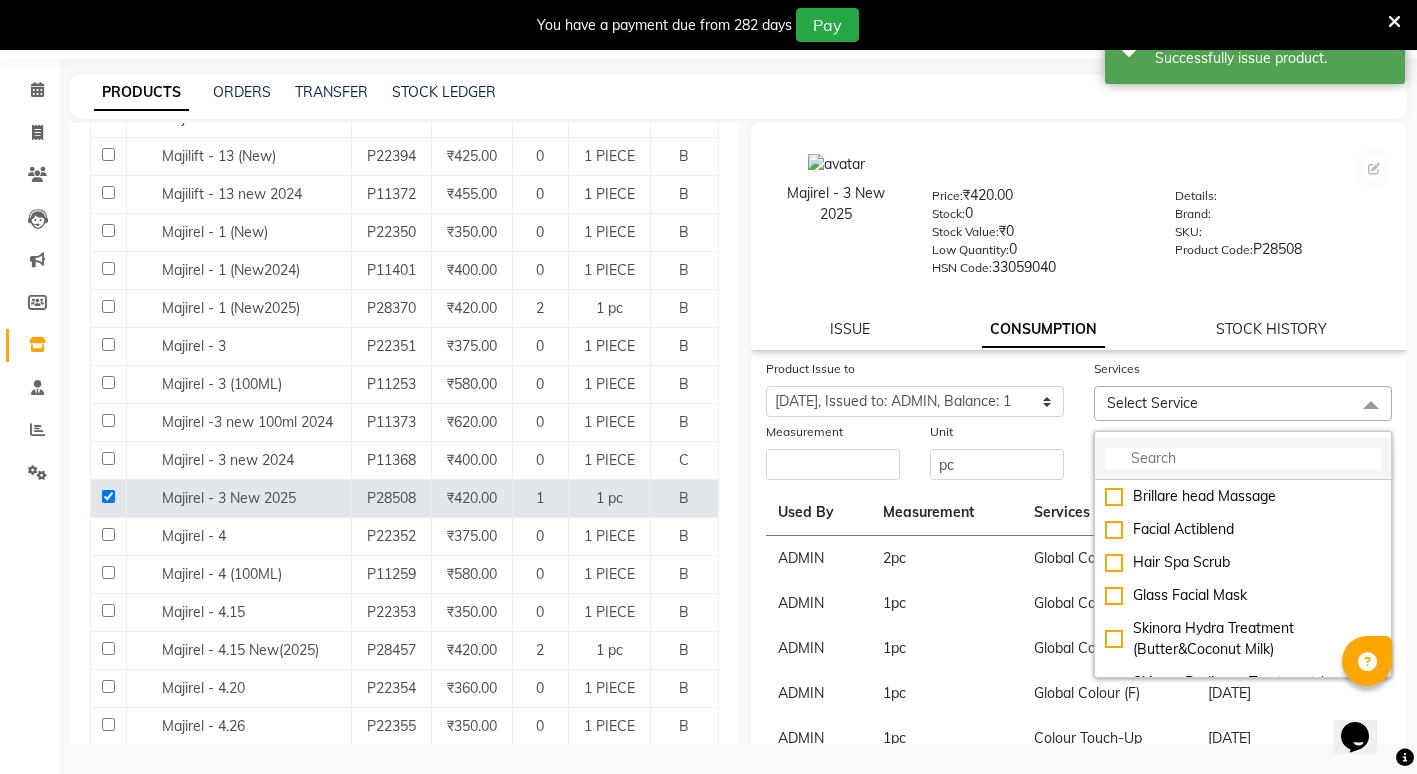 click 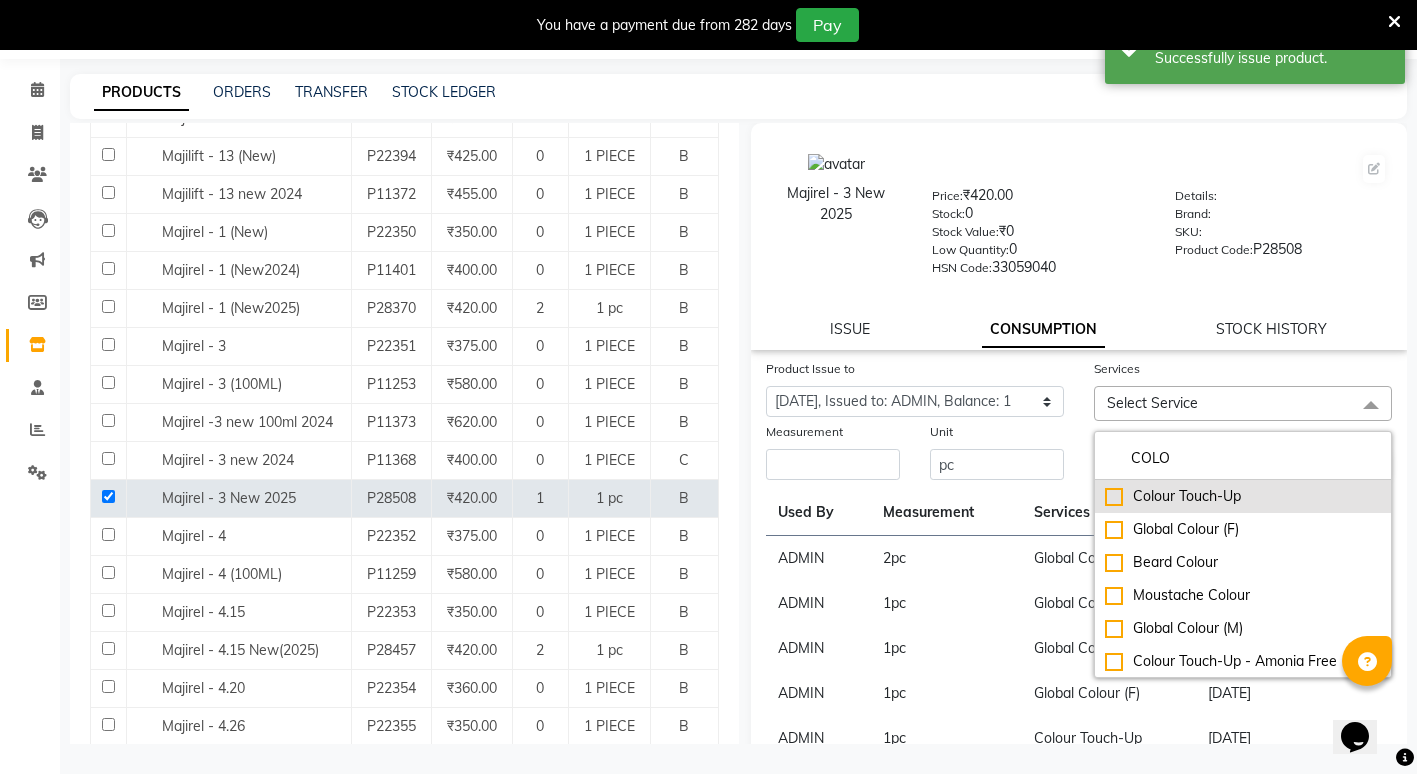 type on "COLO" 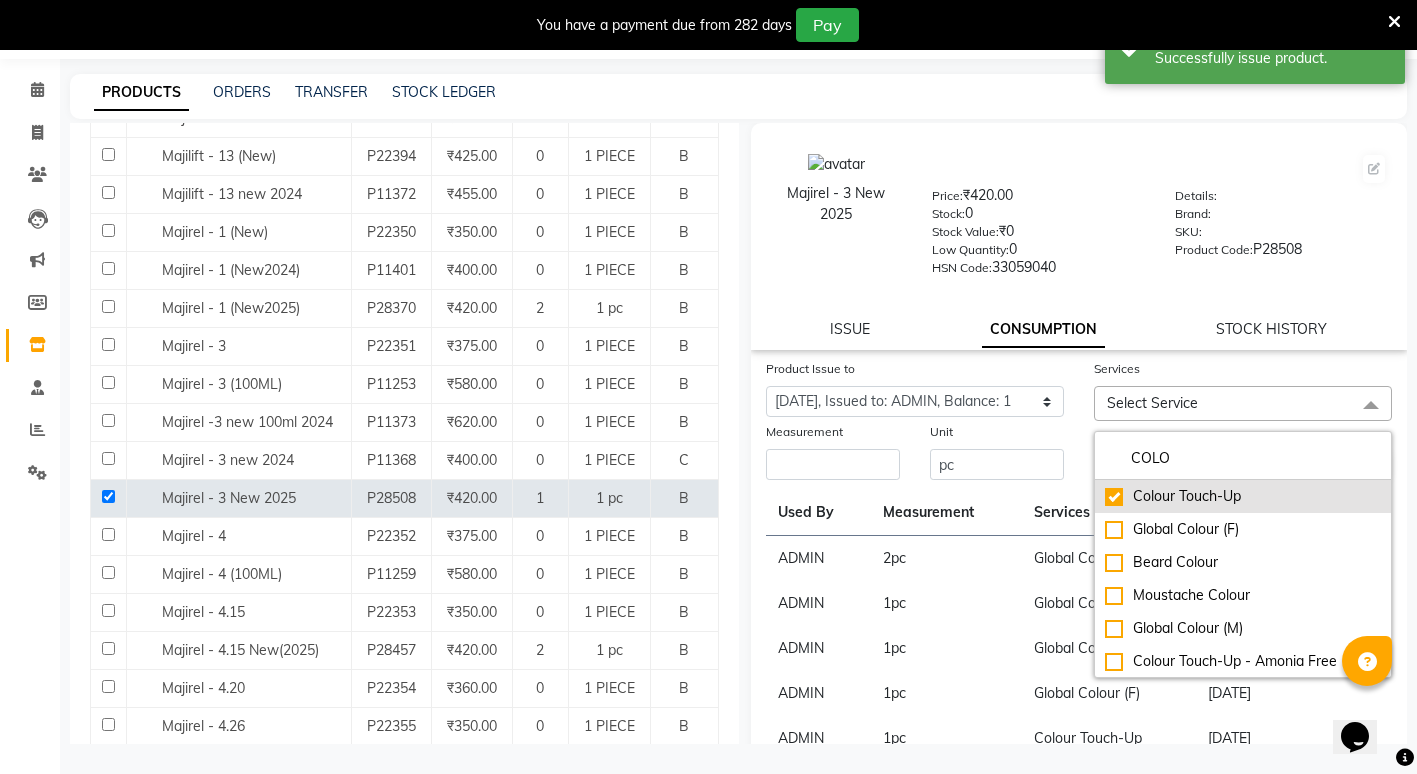 checkbox on "true" 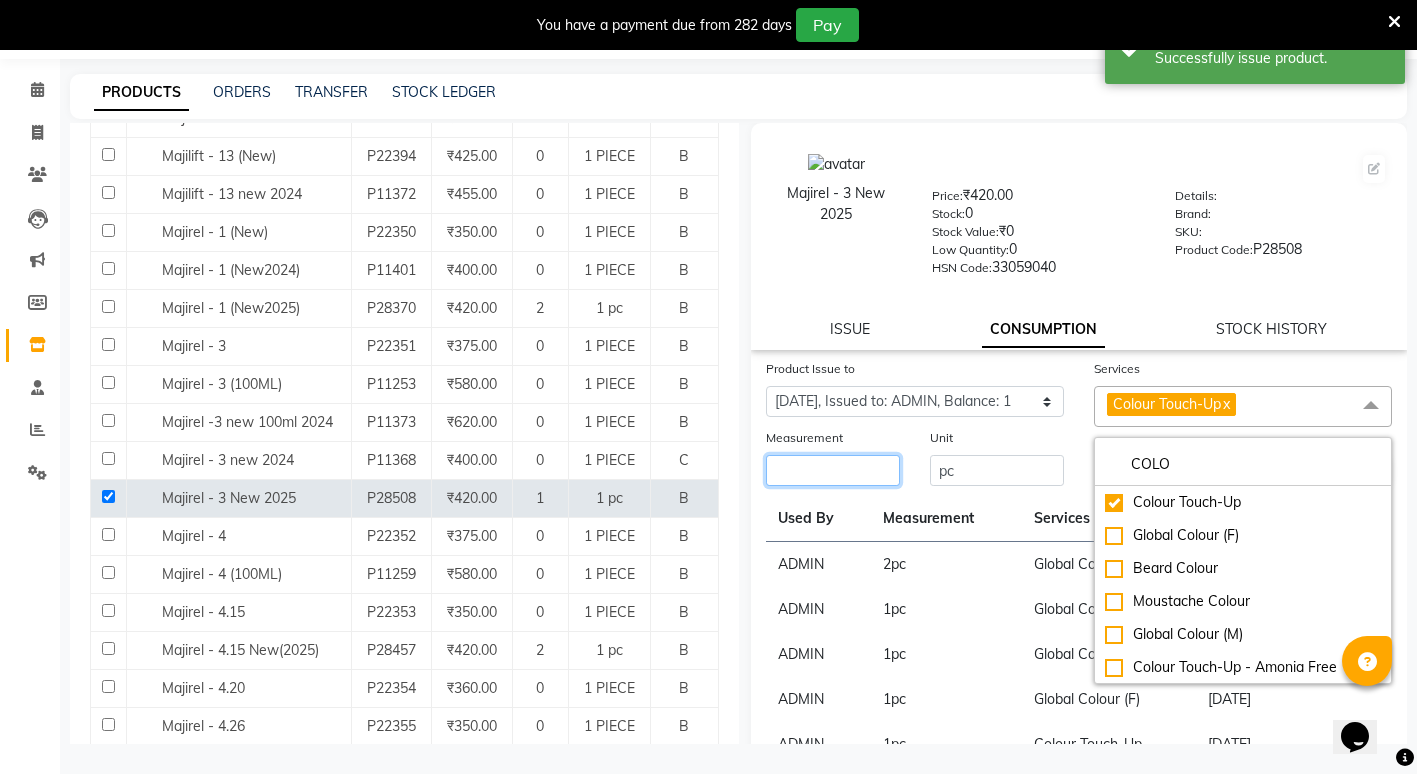 click 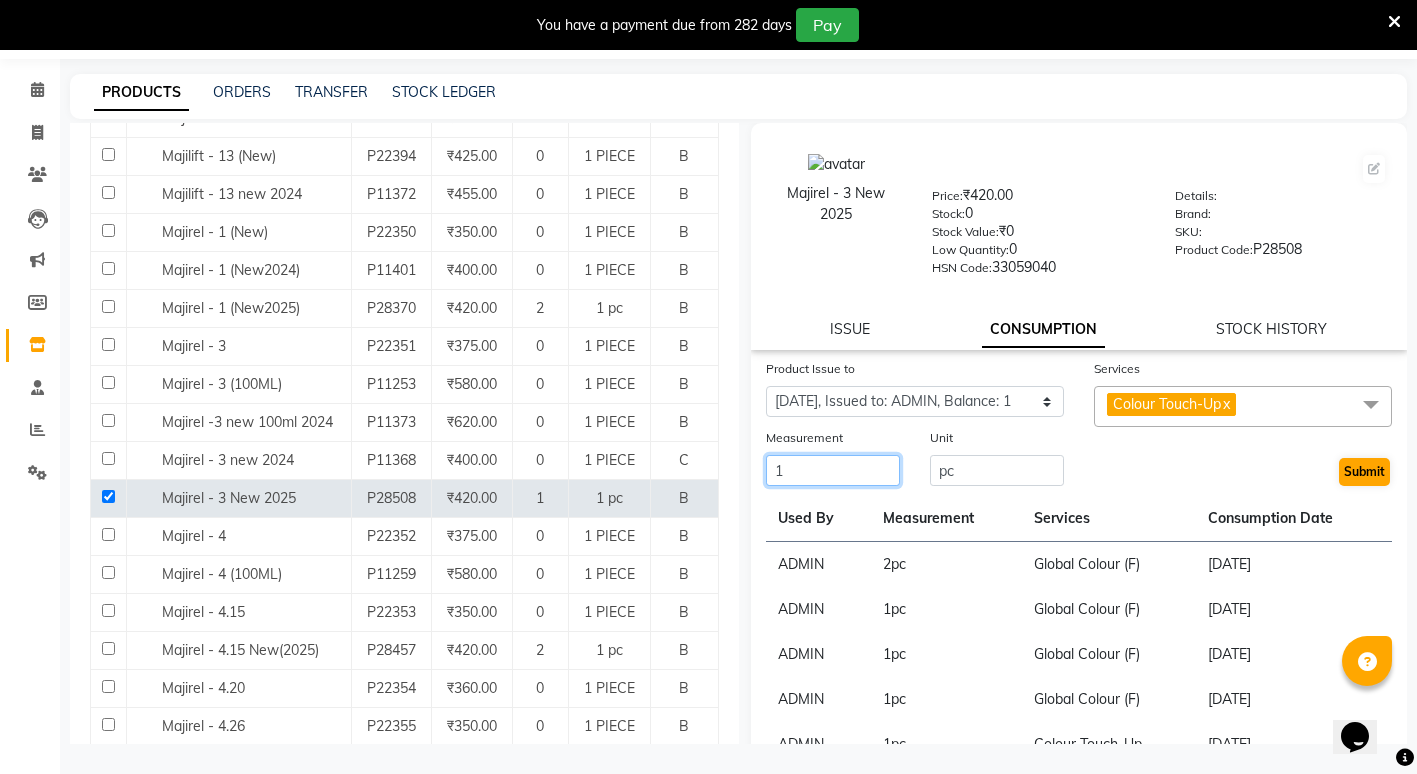 type on "1" 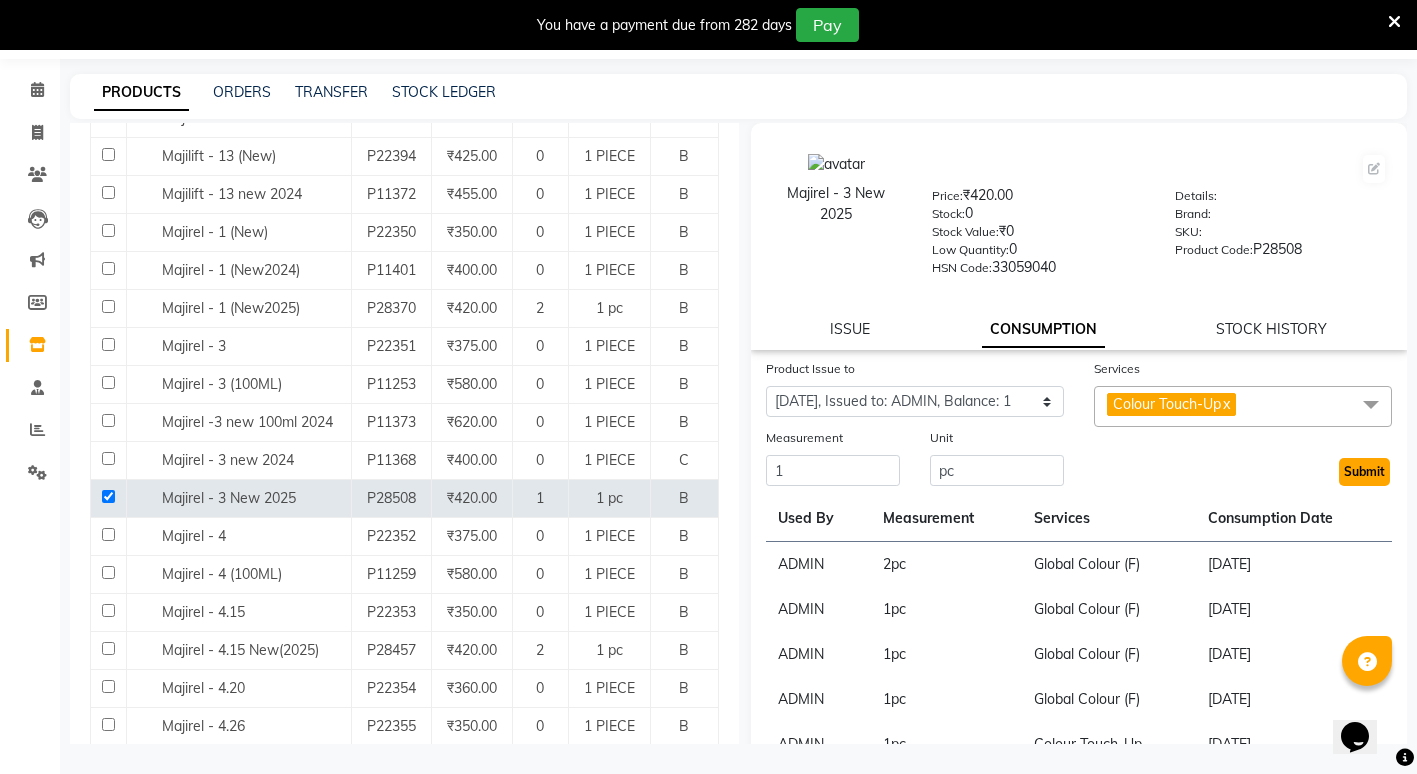 click on "Submit" 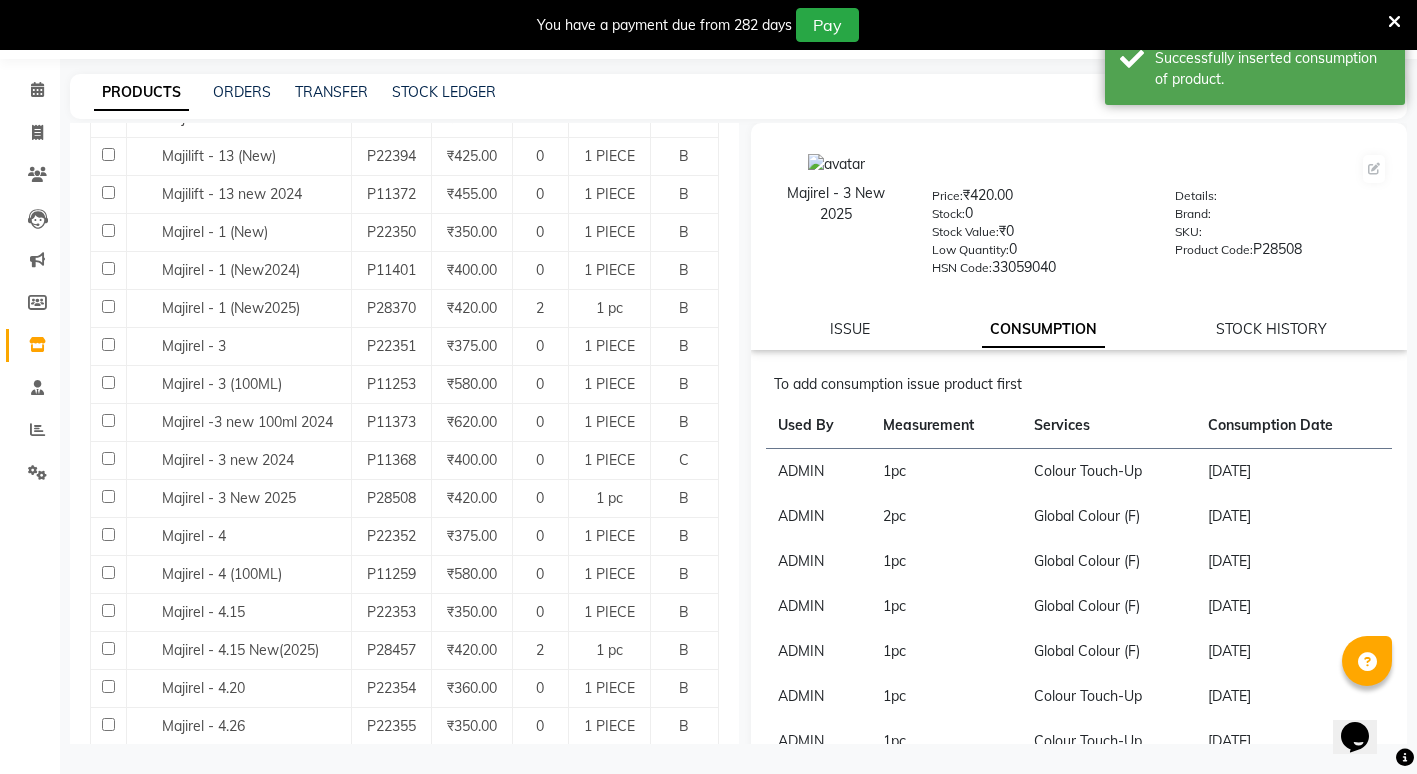 scroll, scrollTop: 0, scrollLeft: 0, axis: both 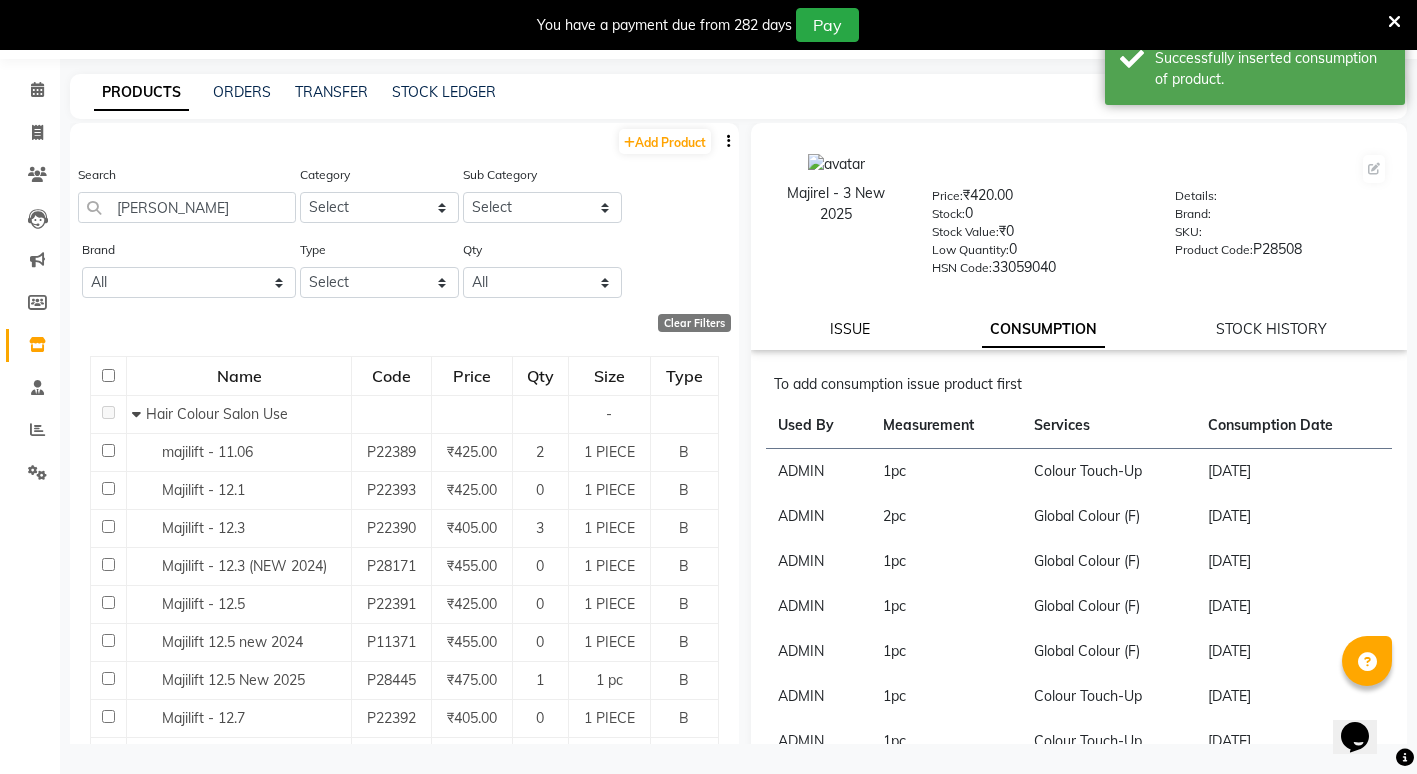 click on "ISSUE" 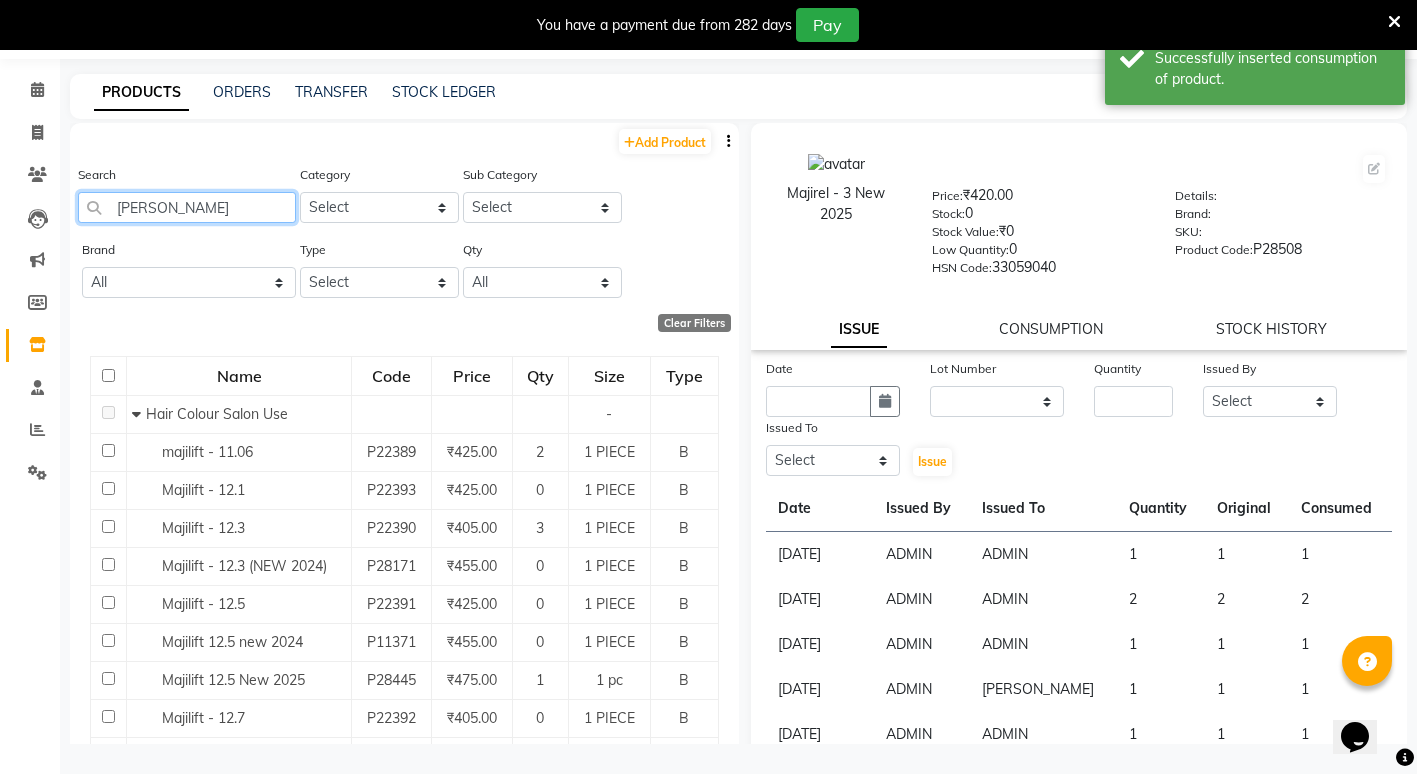 click on "MAJI" 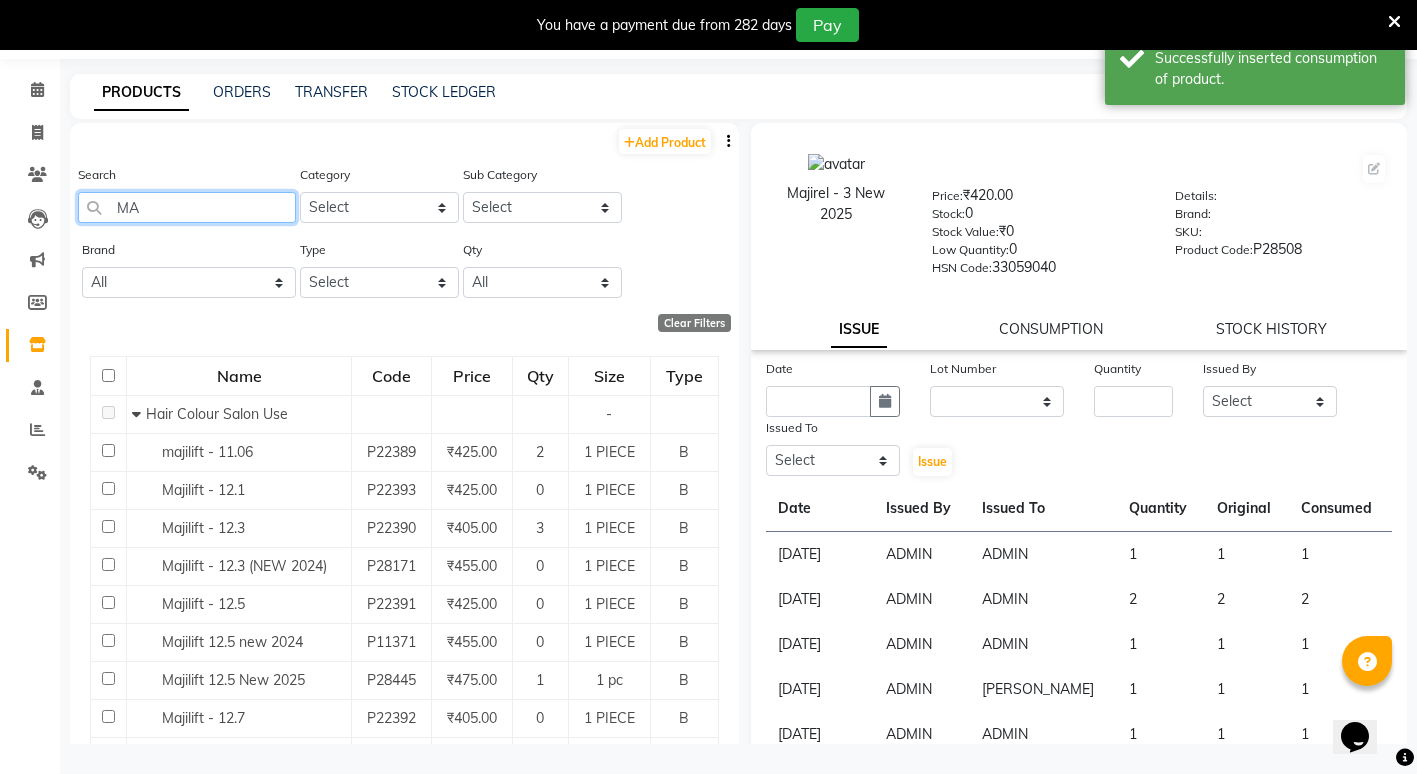 type on "M" 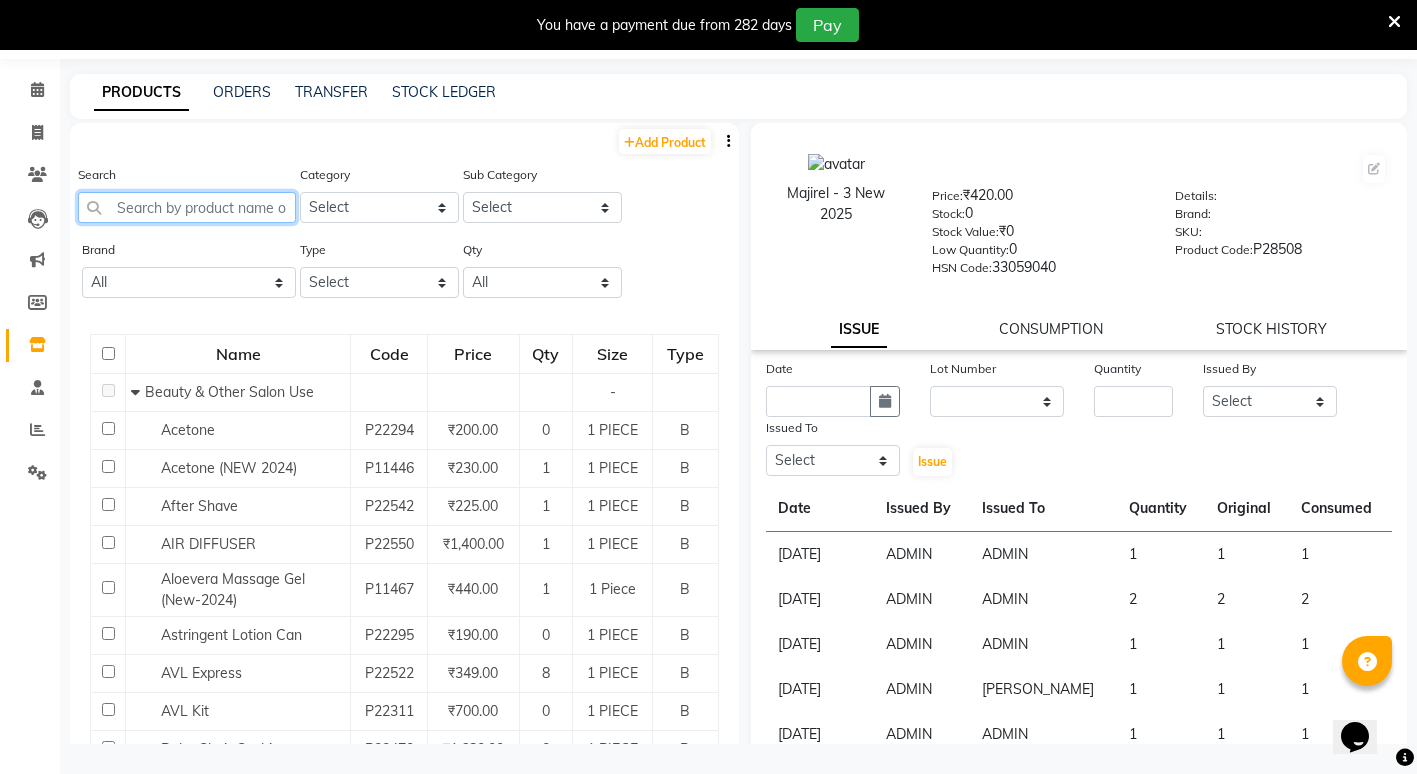 scroll, scrollTop: 0, scrollLeft: 0, axis: both 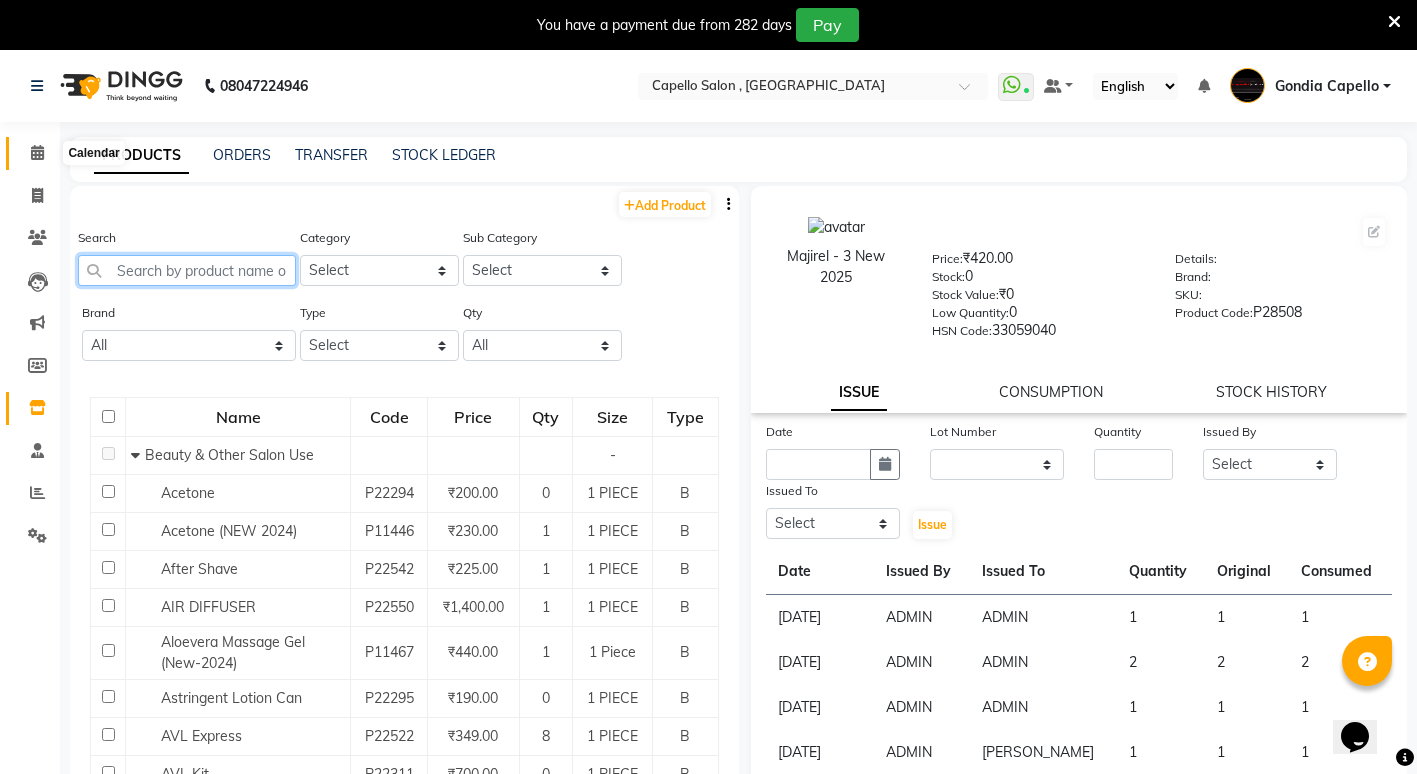 type 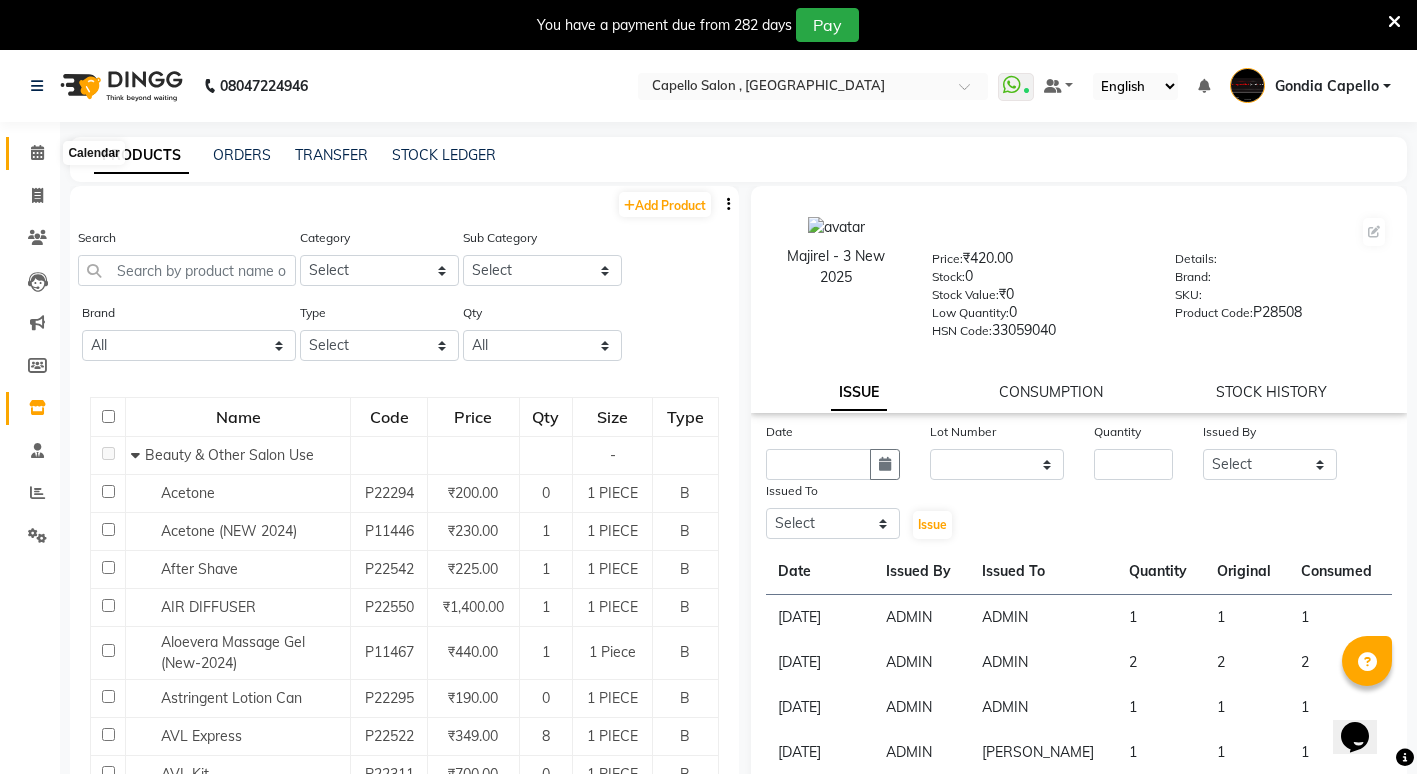 click 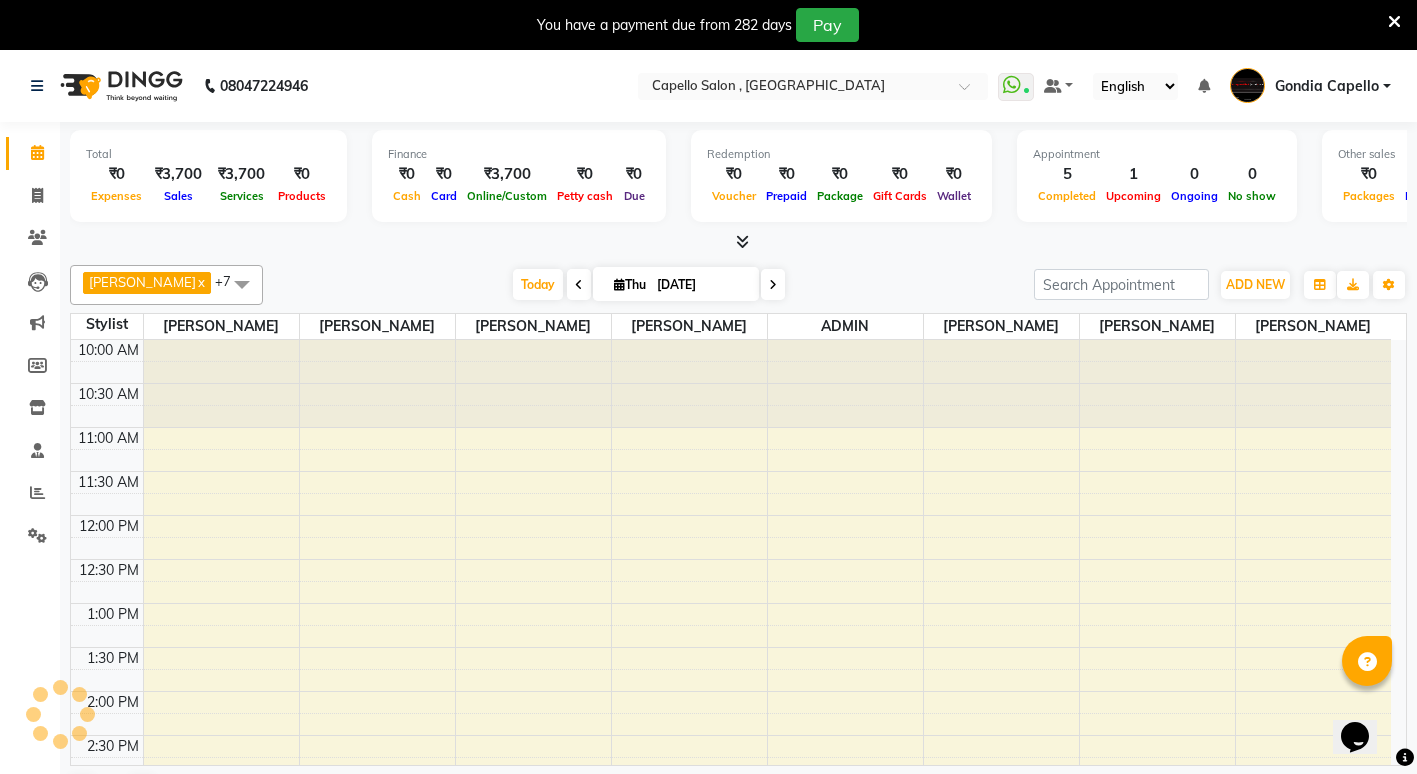 scroll, scrollTop: 0, scrollLeft: 0, axis: both 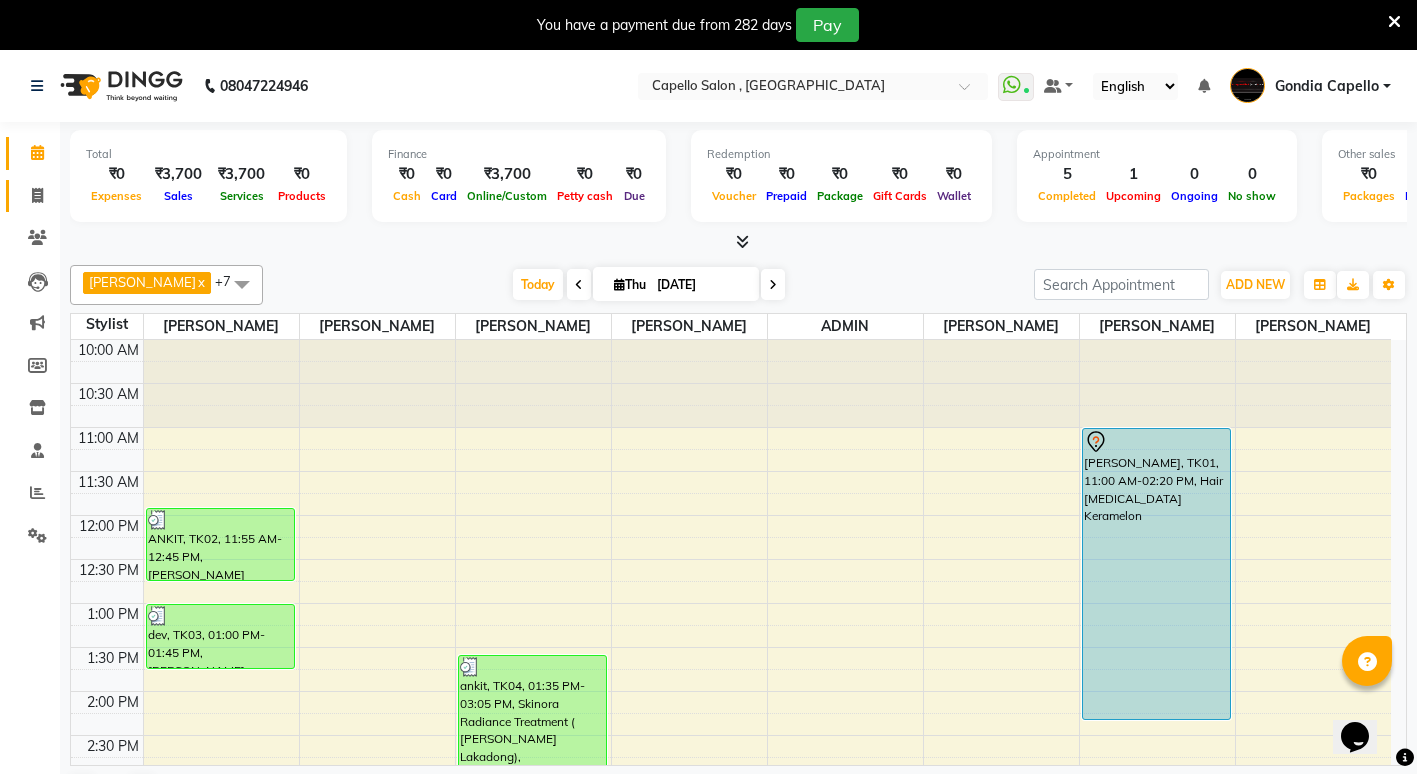 click 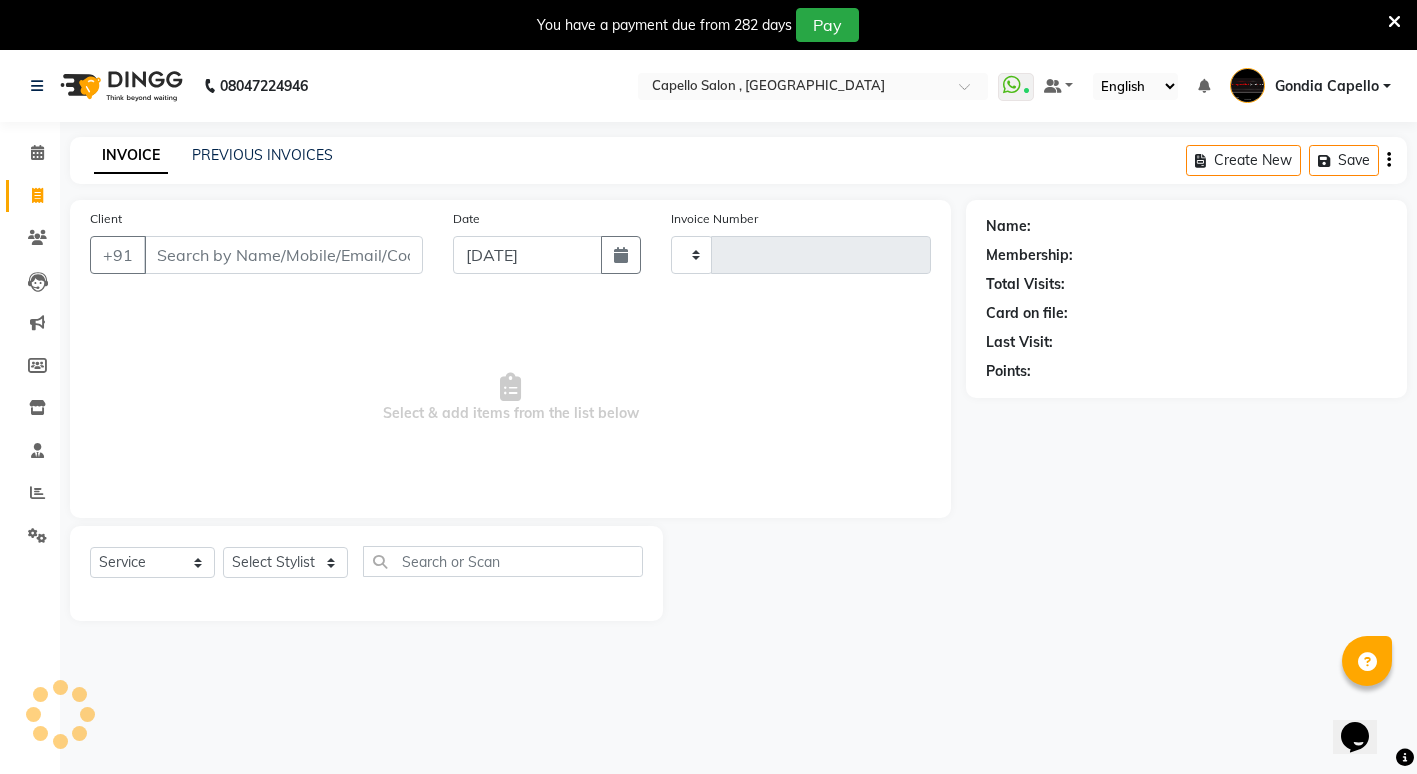 type on "1441" 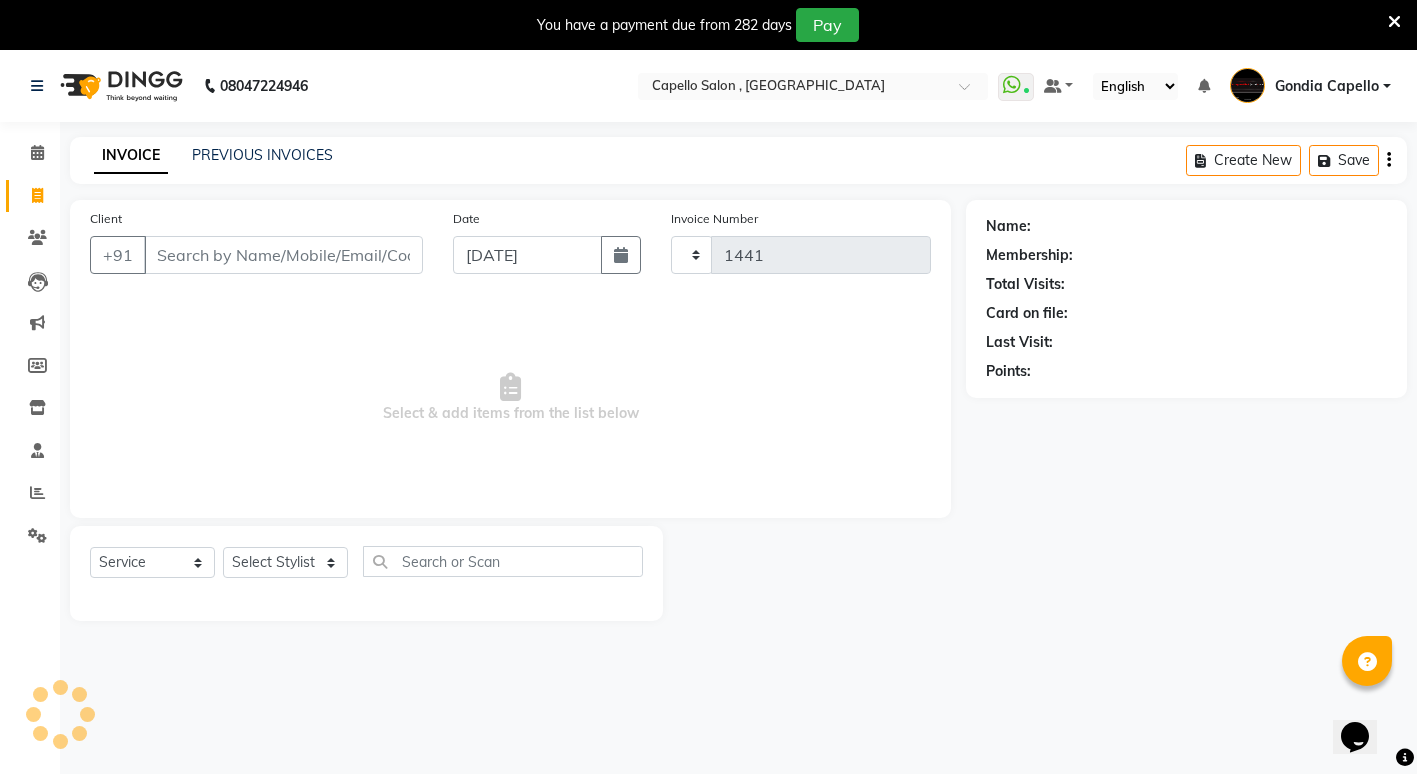 select on "853" 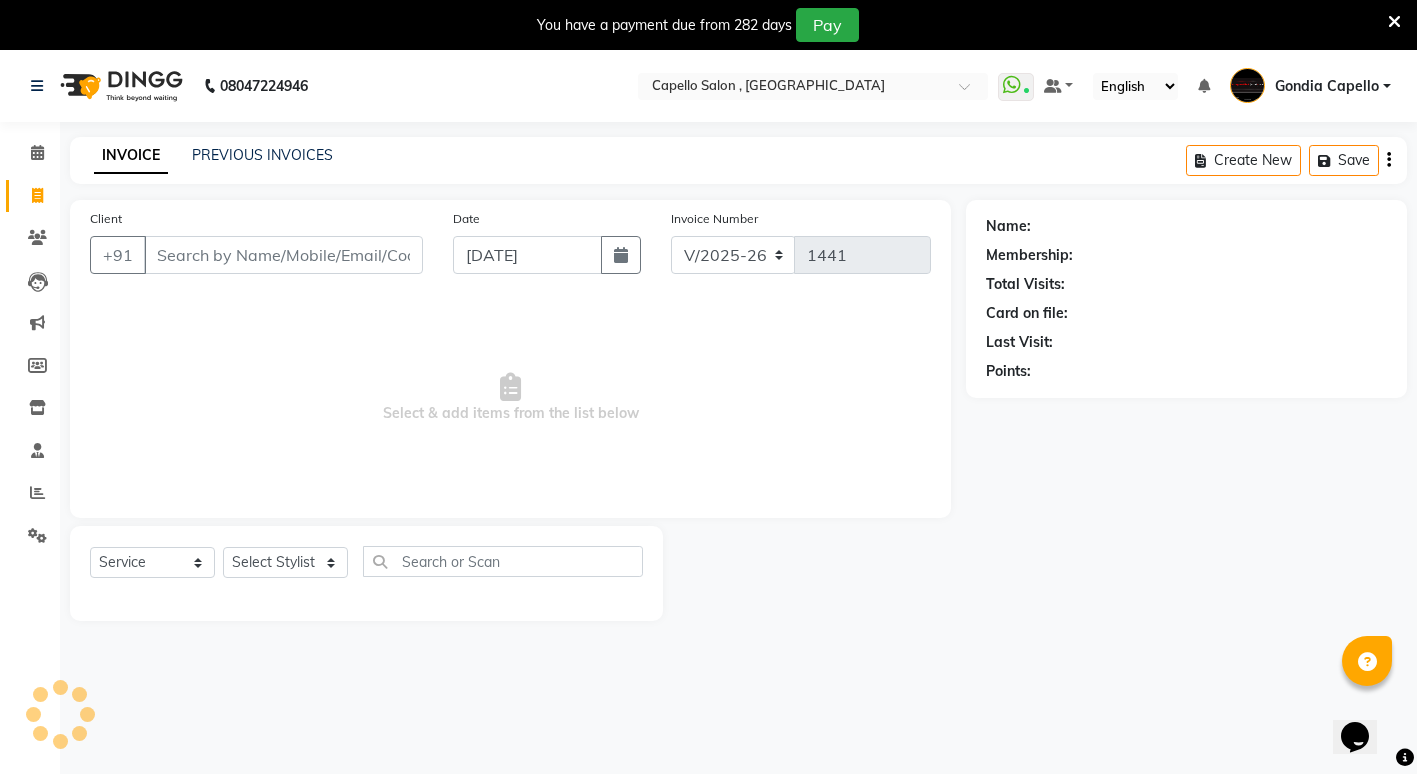 click on "Client" at bounding box center [283, 255] 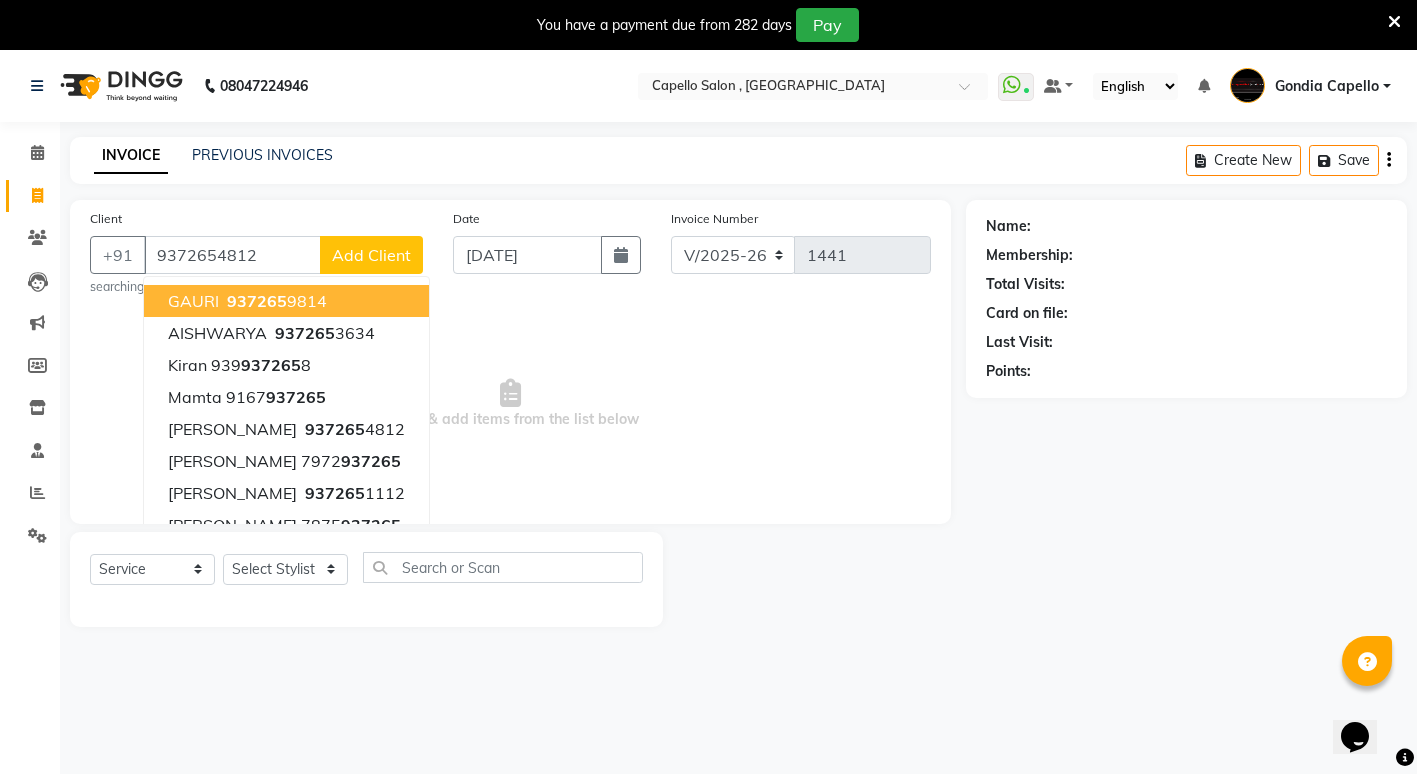 type on "9372654812" 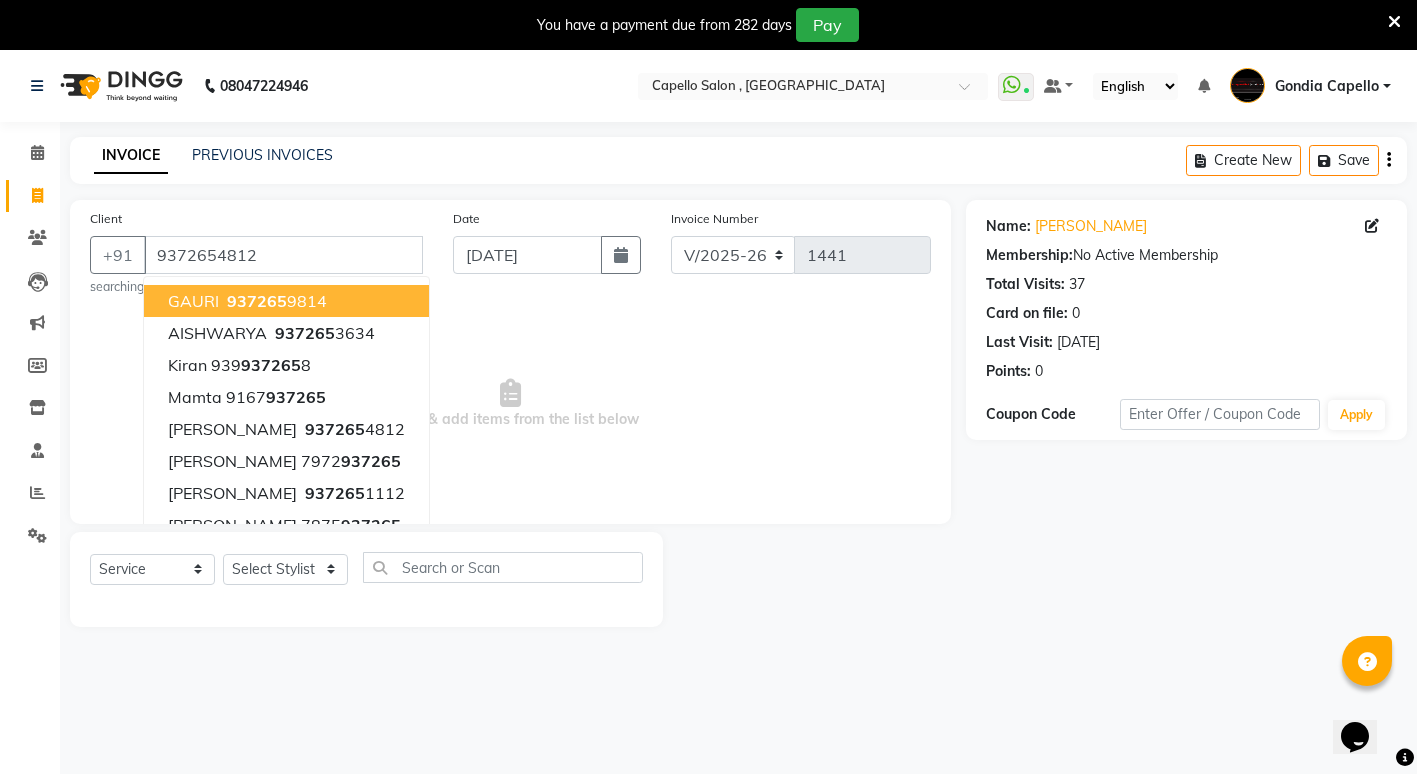 click on "Name: Miraj Ali Membership:  No Active Membership  Total Visits:  37 Card on file:  0 Last Visit:   09-03-2025 Points:   0  Coupon Code Apply" 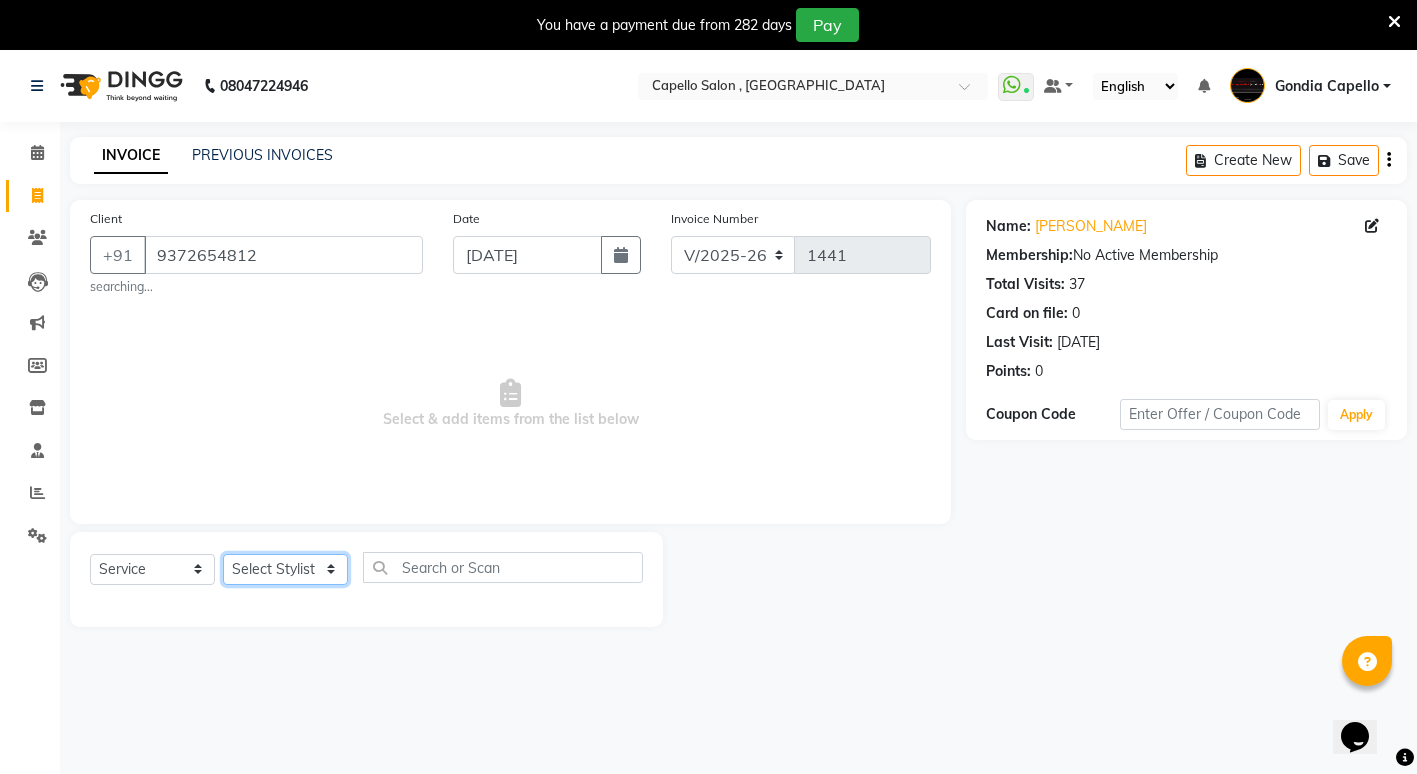 click on "Select Stylist ADMIN [PERSON_NAME] [PERSON_NAME] [PERSON_NAME] Gondia [PERSON_NAME] [PERSON_NAME] [PERSON_NAME] yewatkar [PERSON_NAME] [PERSON_NAME] [PERSON_NAME] (M) [PERSON_NAME]" 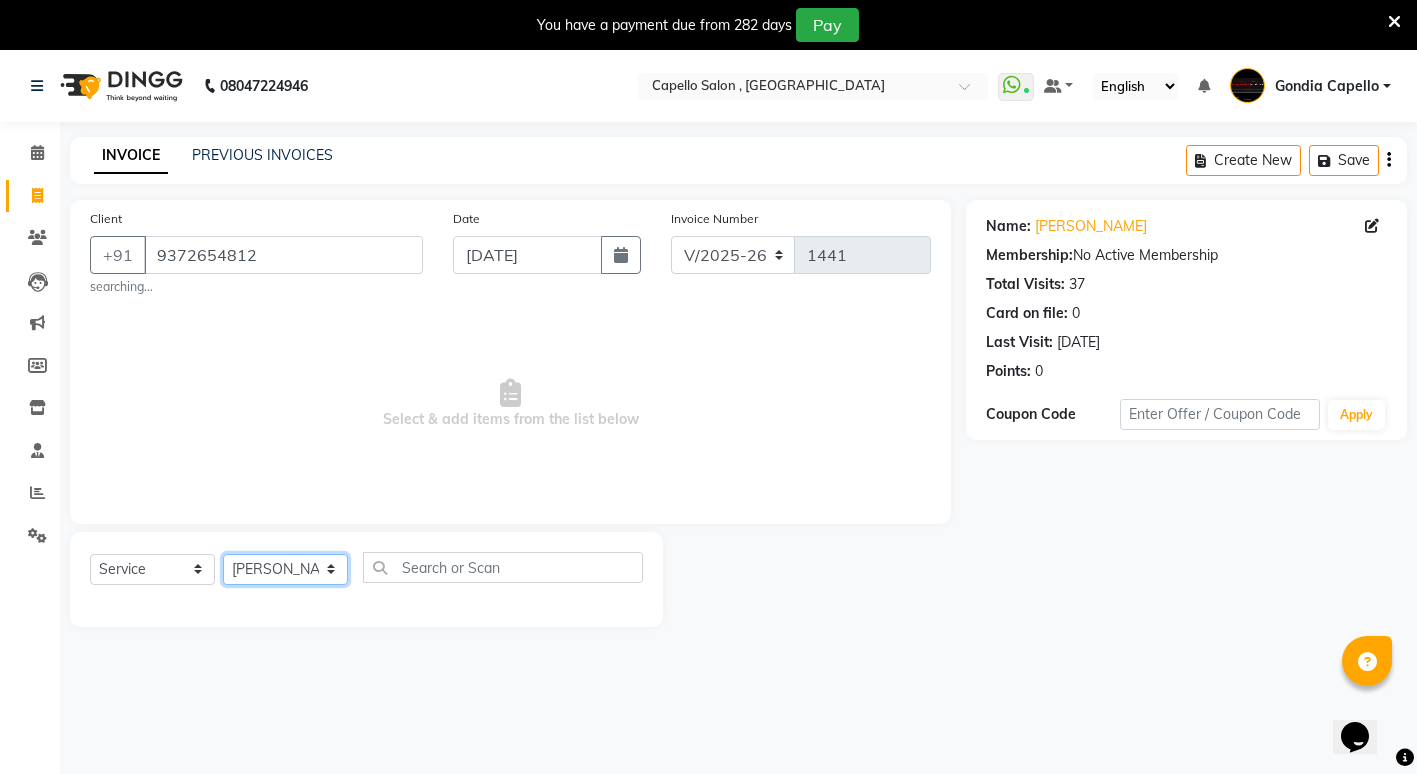 click on "Select Stylist ADMIN [PERSON_NAME] [PERSON_NAME] [PERSON_NAME] Gondia [PERSON_NAME] [PERSON_NAME] [PERSON_NAME] yewatkar [PERSON_NAME] [PERSON_NAME] [PERSON_NAME] (M) [PERSON_NAME]" 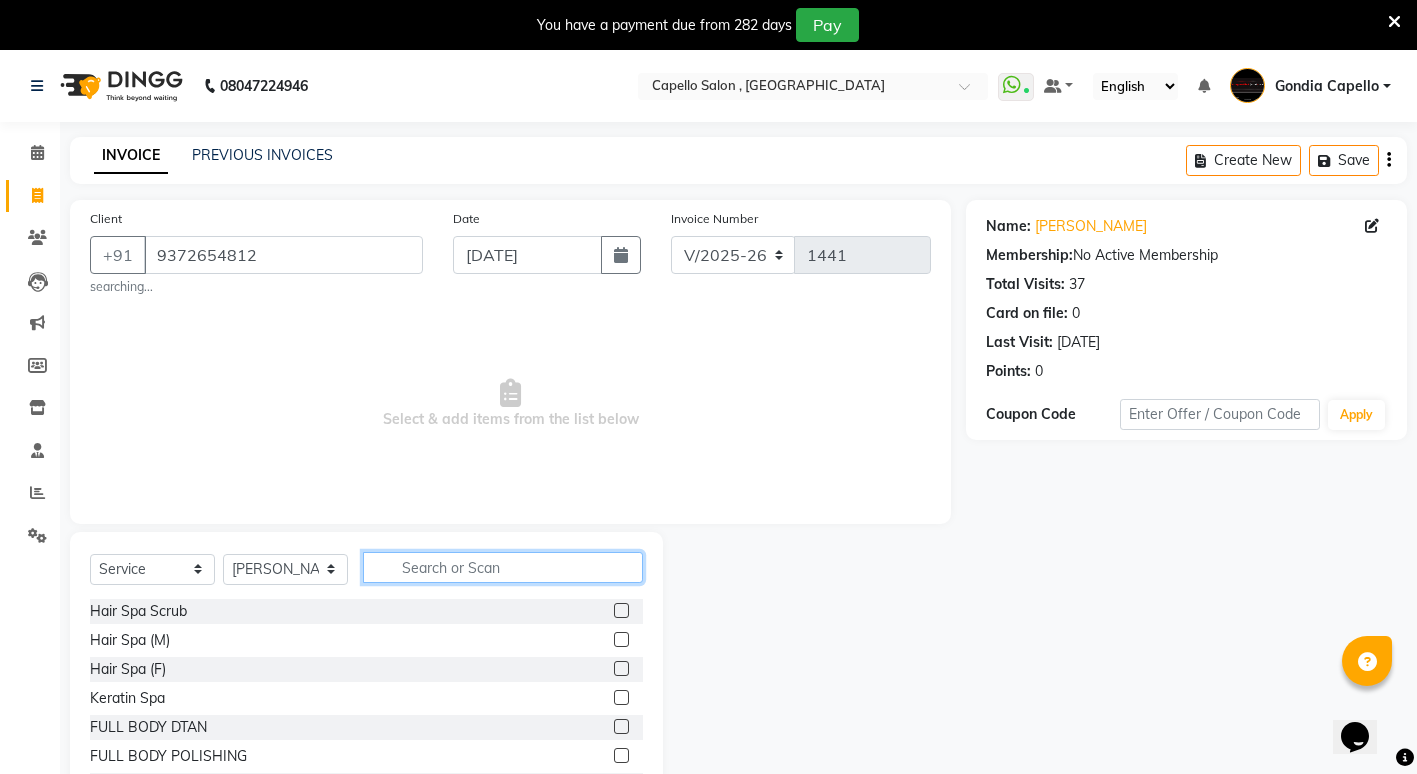 click 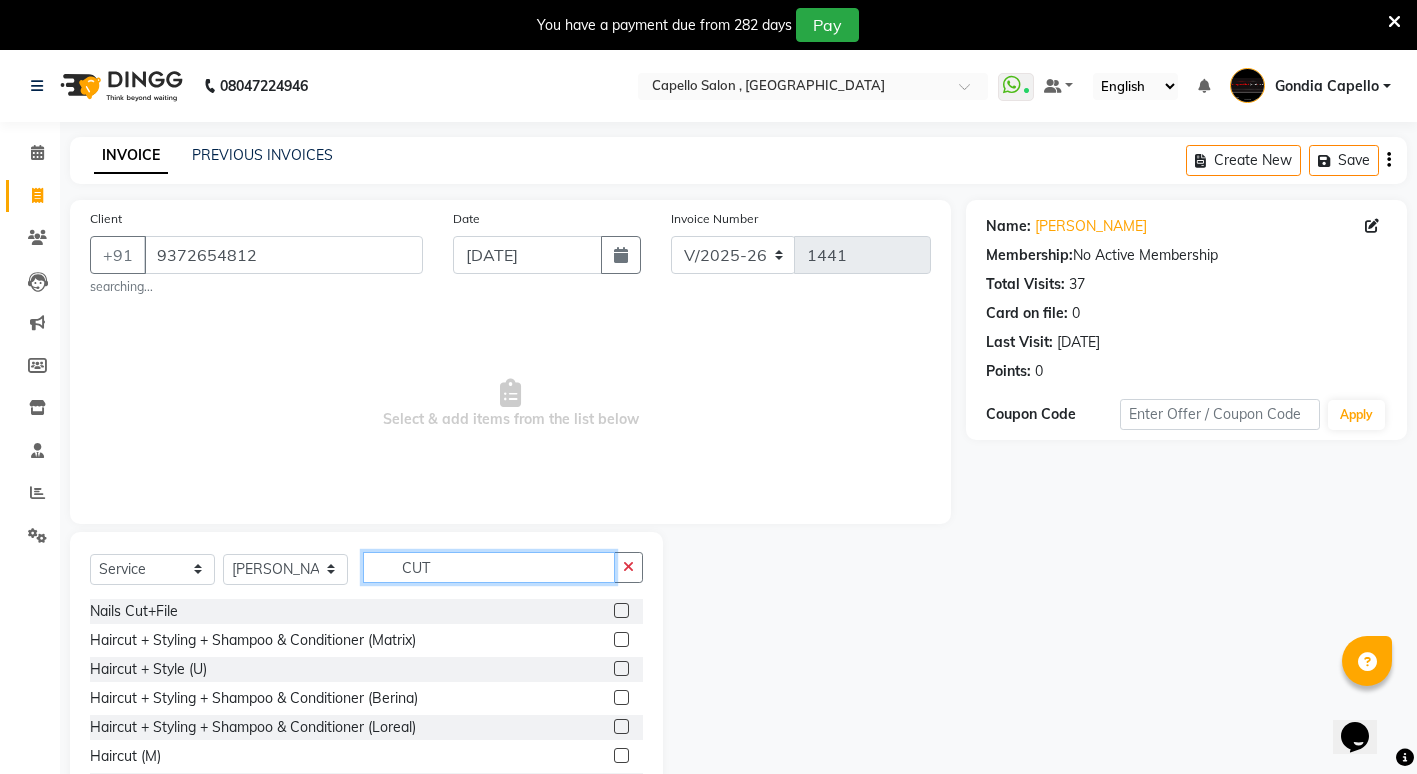 type on "CUT" 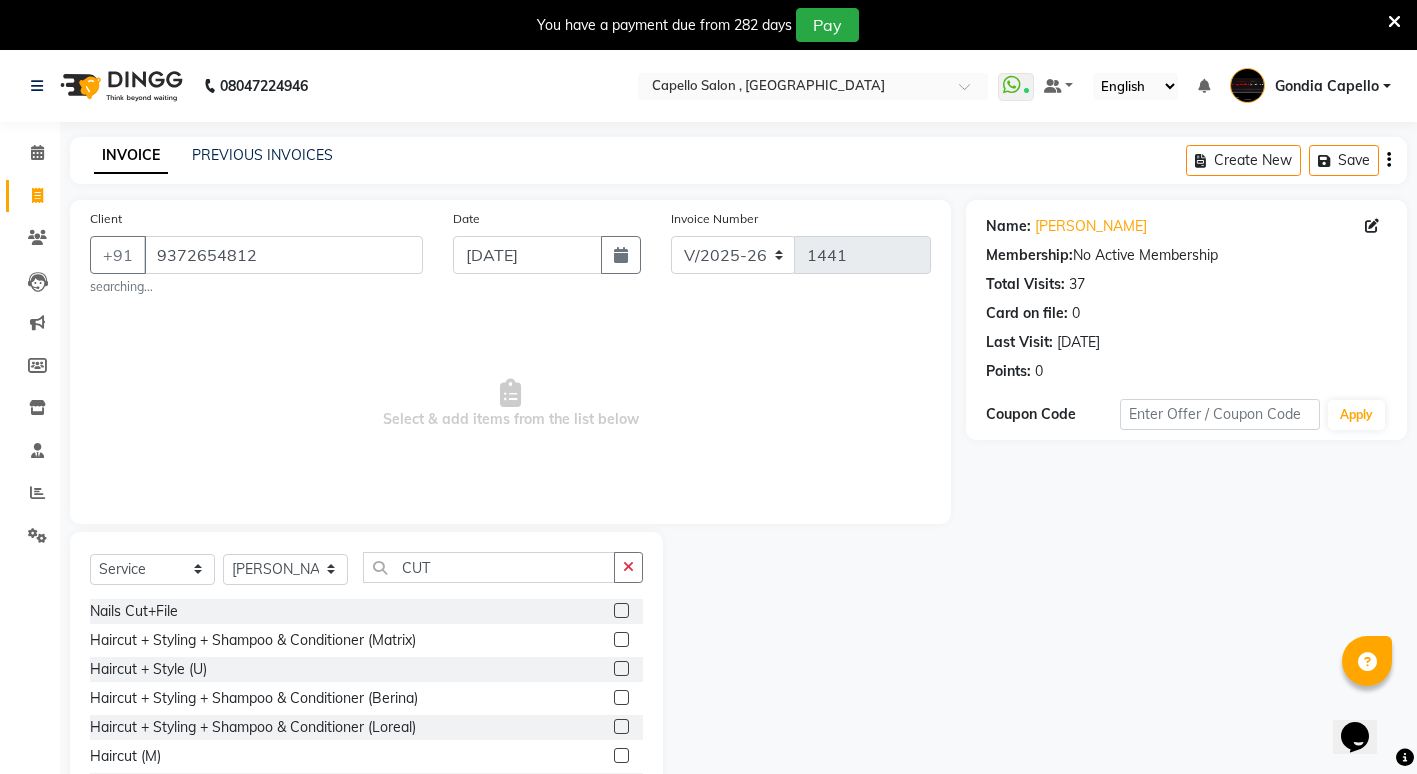 click 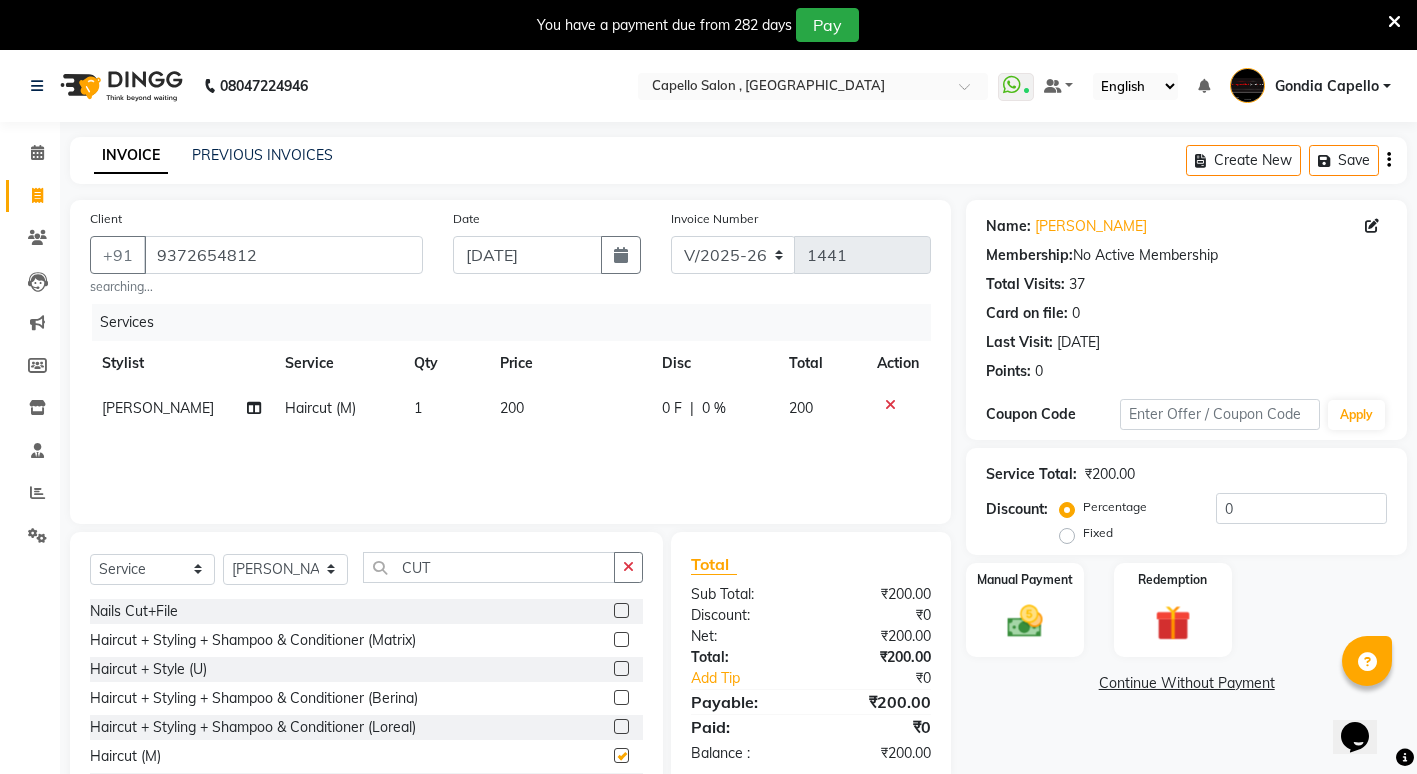 checkbox on "false" 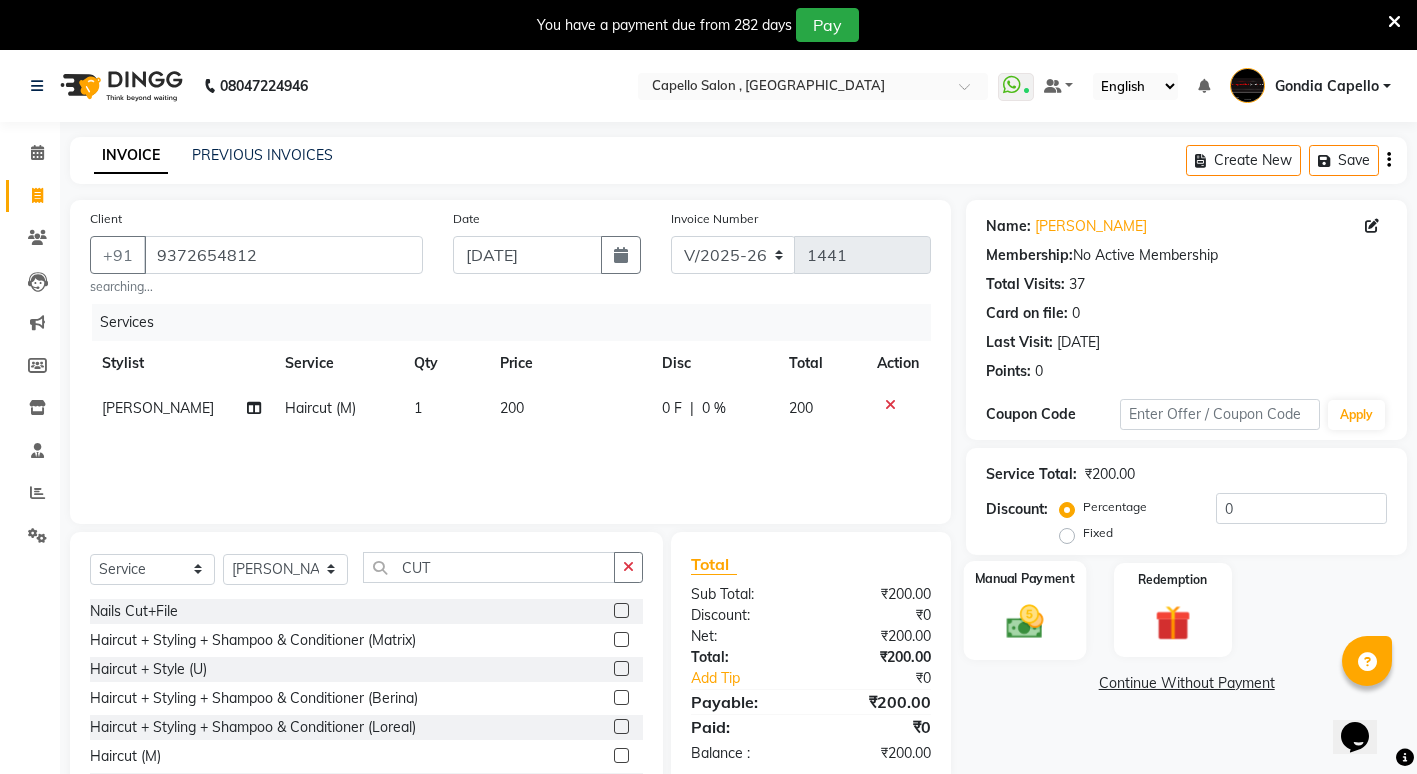 click 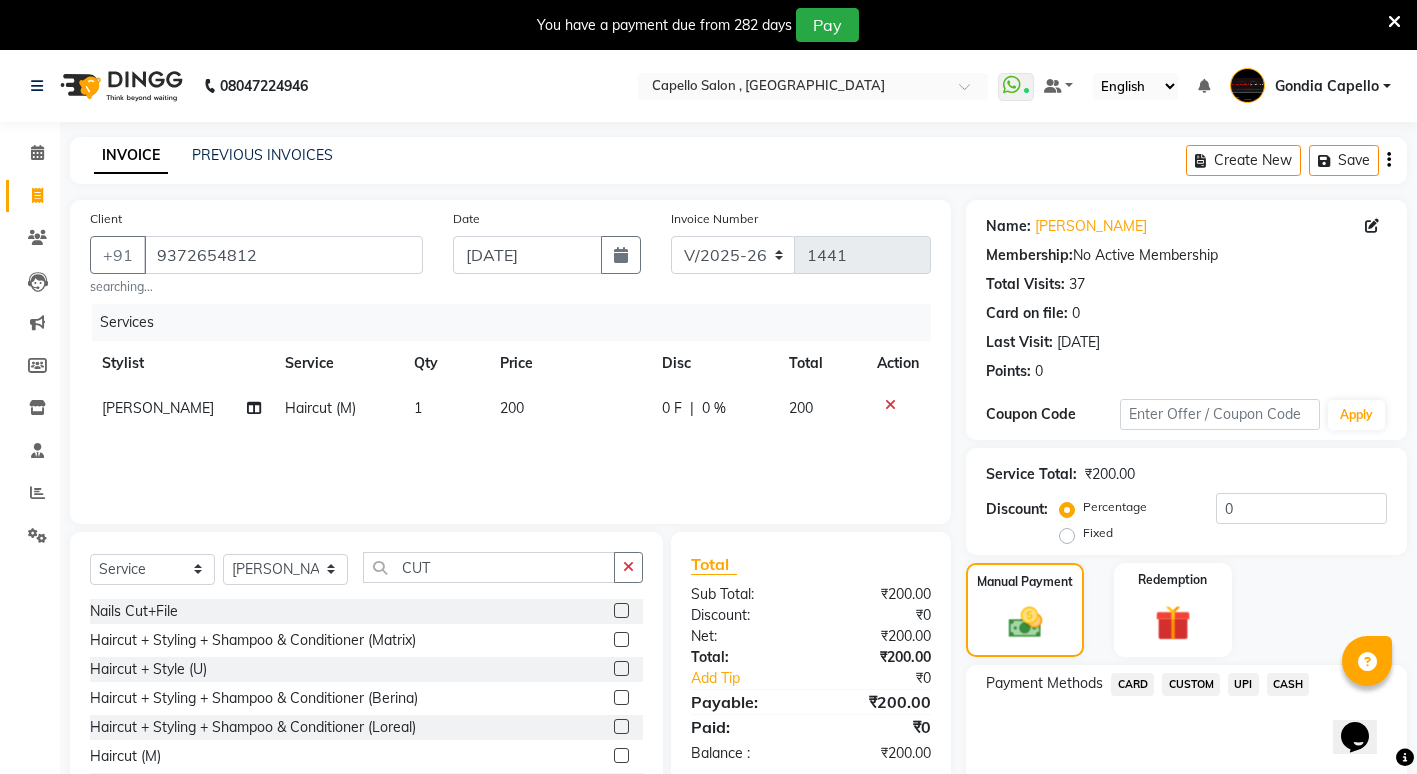 click on "CASH" 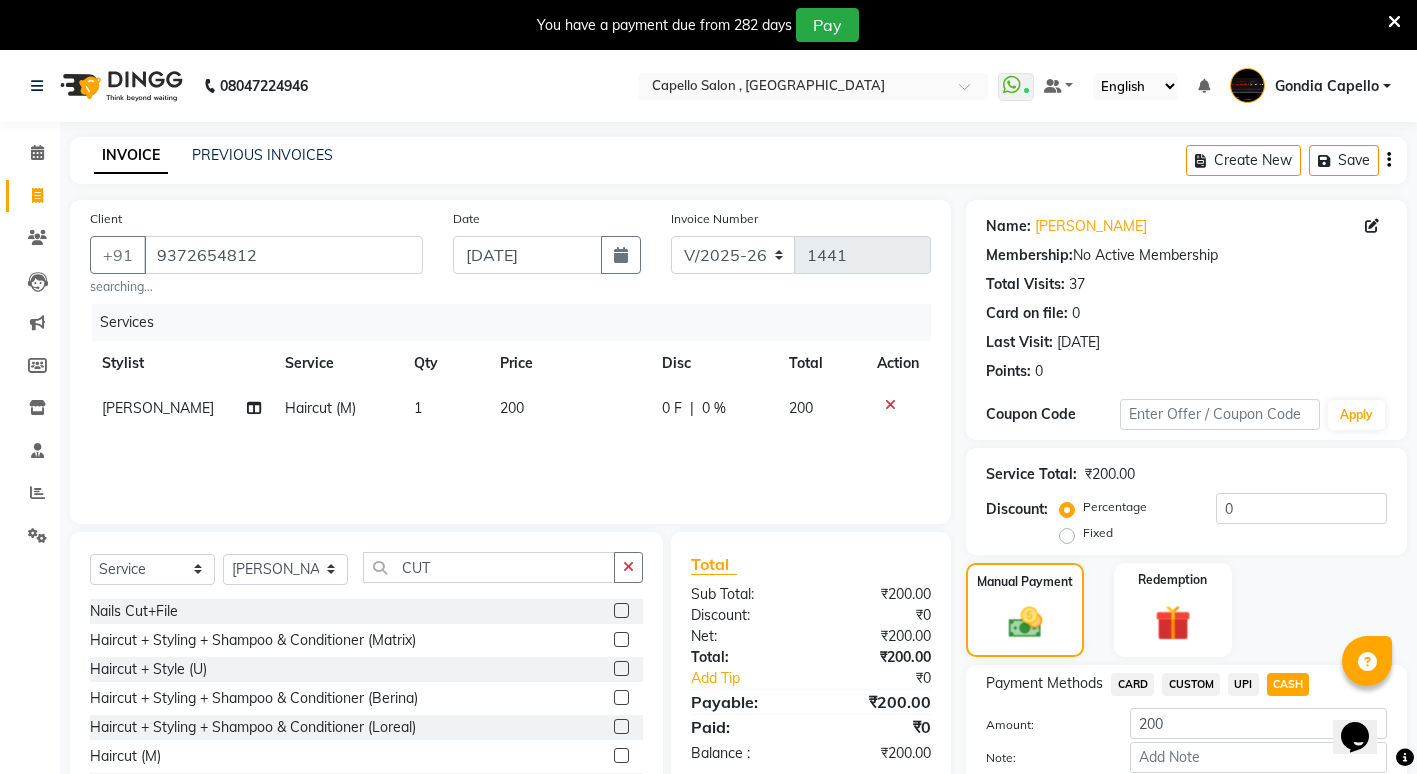 scroll, scrollTop: 111, scrollLeft: 0, axis: vertical 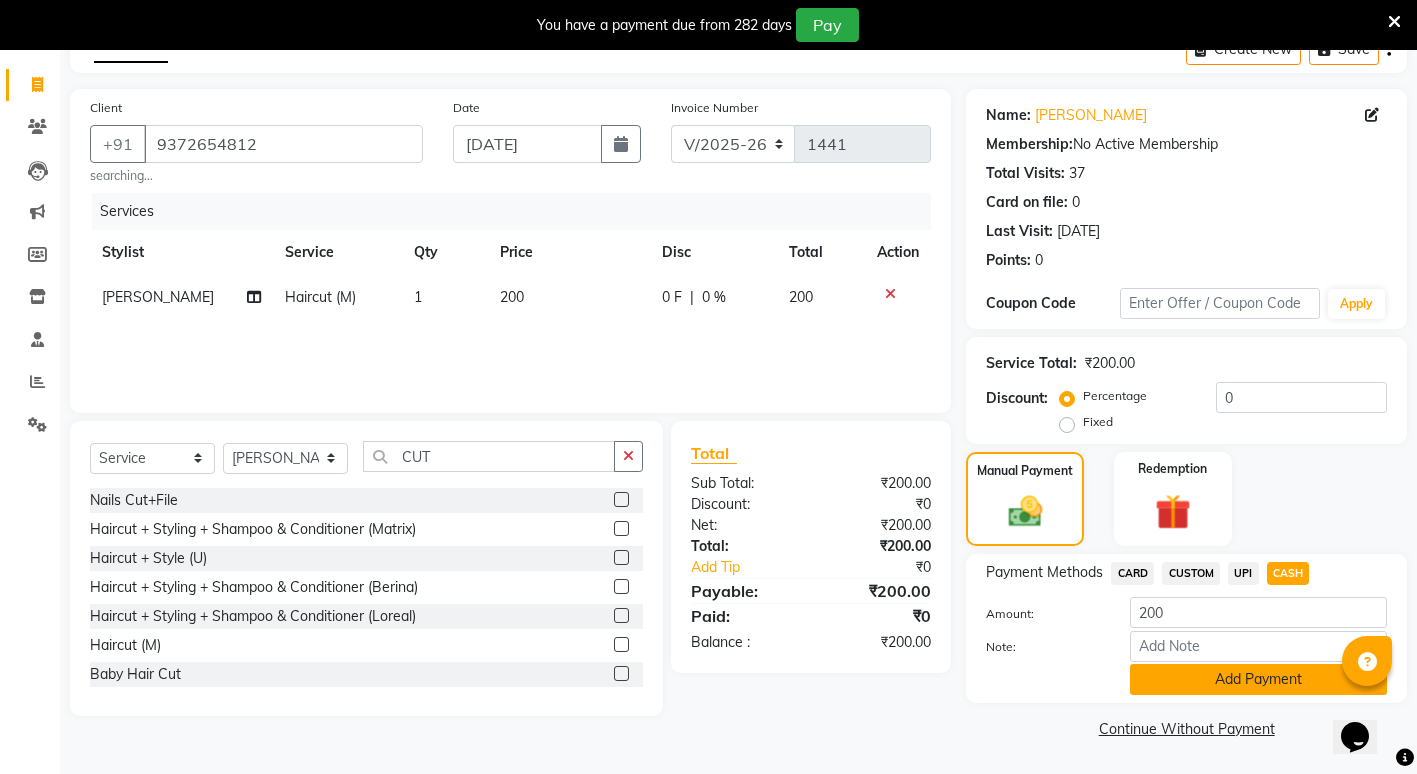 click on "Add Payment" 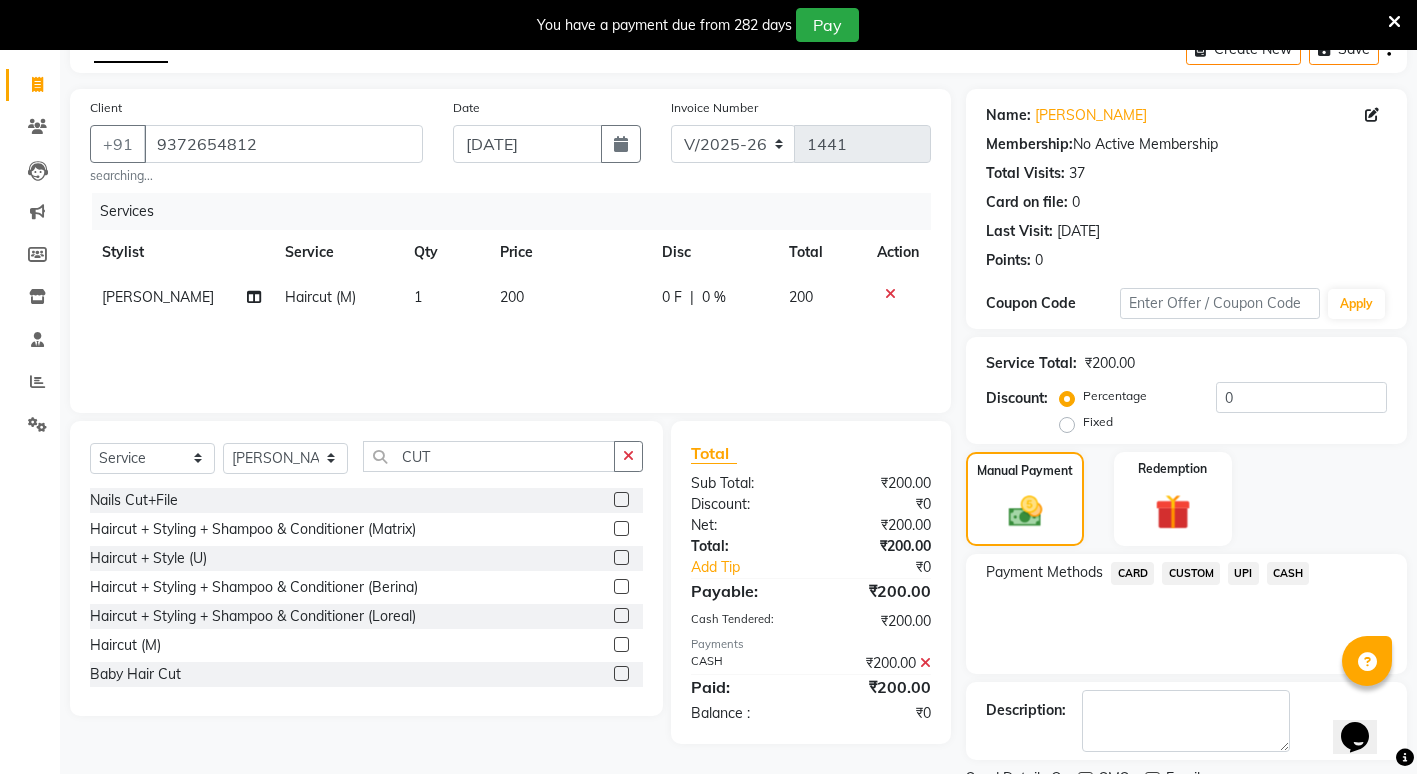 scroll, scrollTop: 195, scrollLeft: 0, axis: vertical 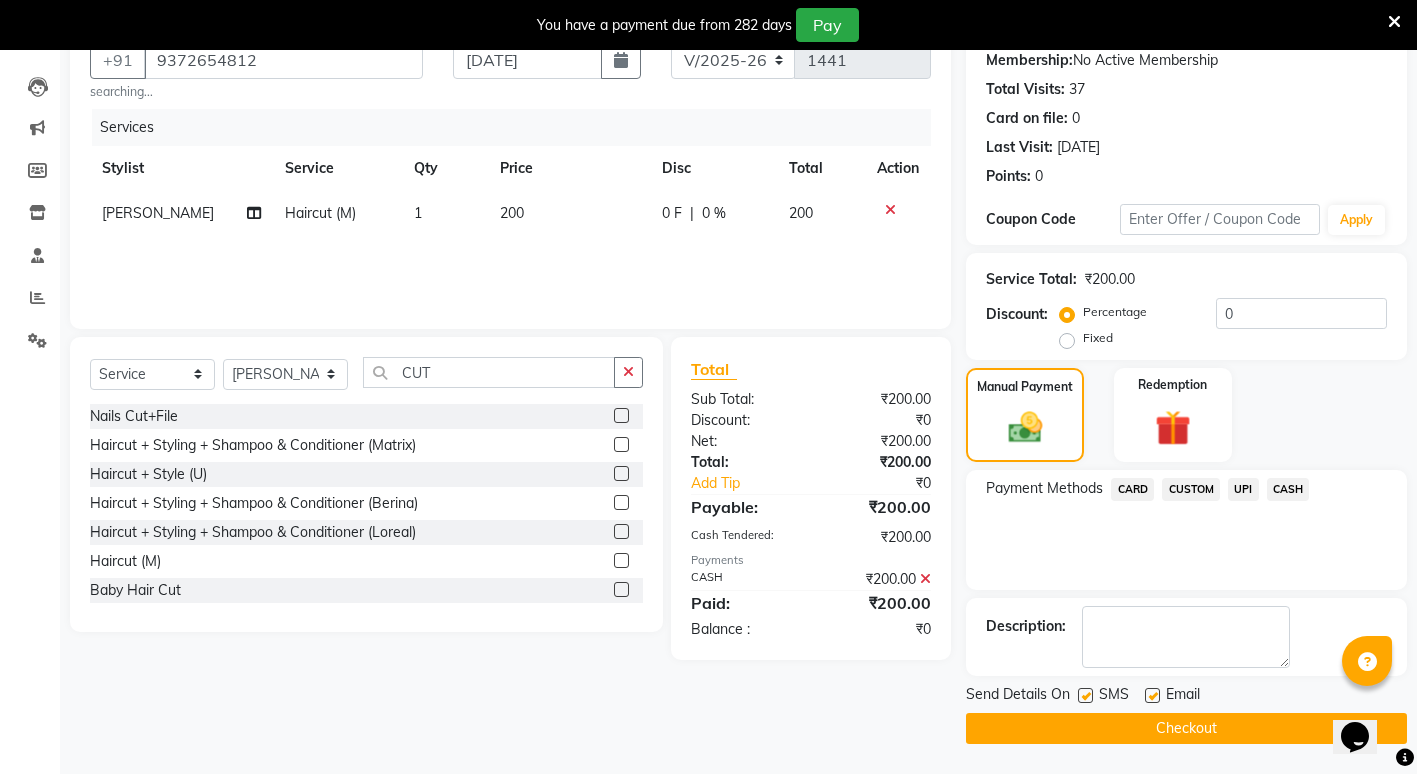 click on "Checkout" 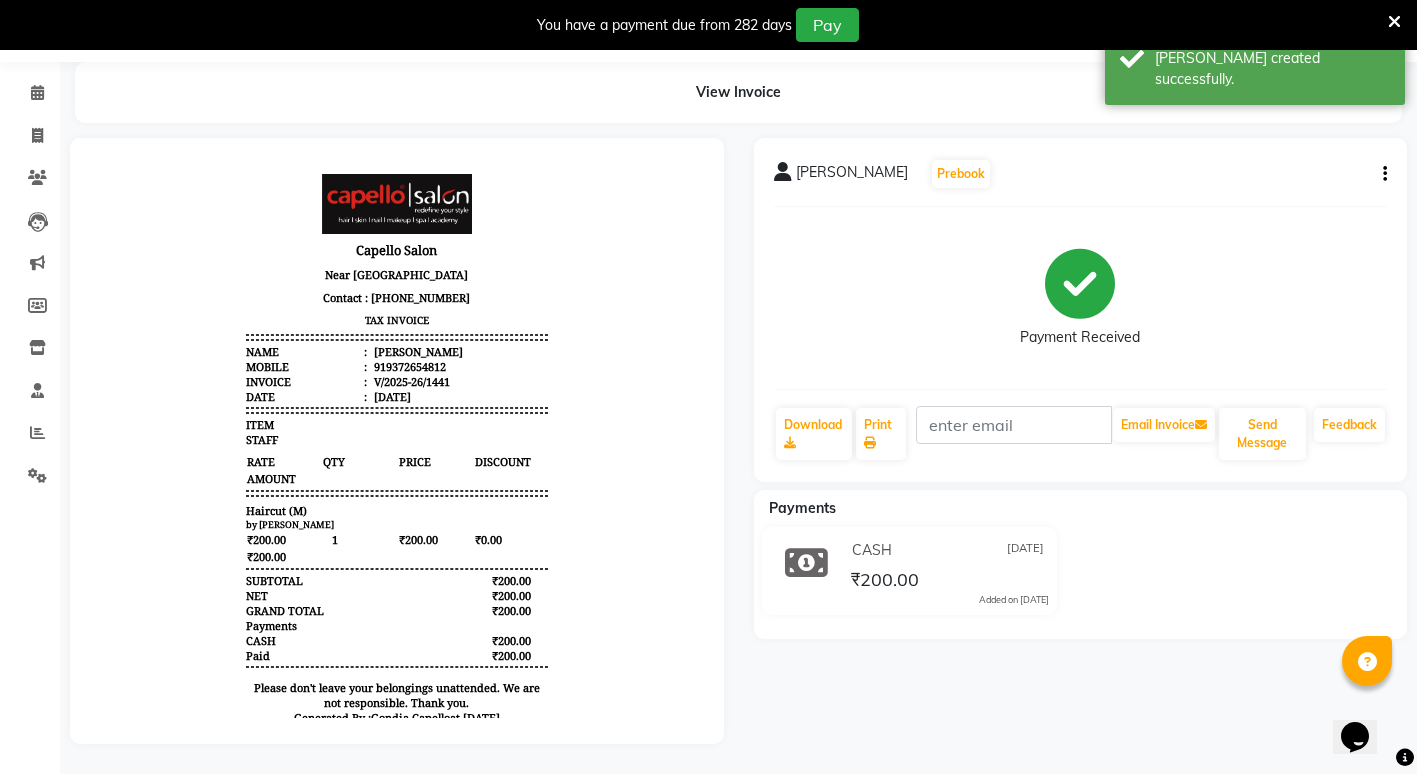 scroll, scrollTop: 0, scrollLeft: 0, axis: both 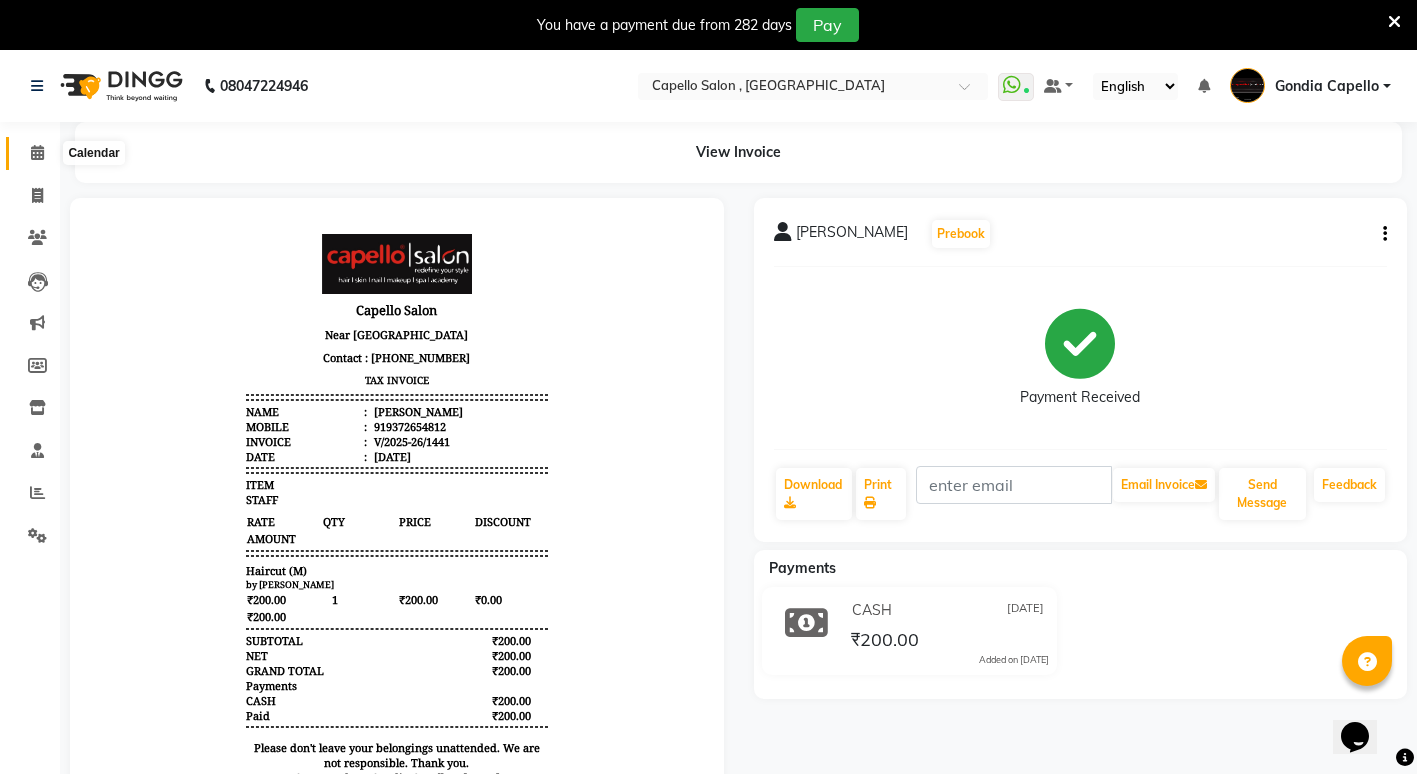 click 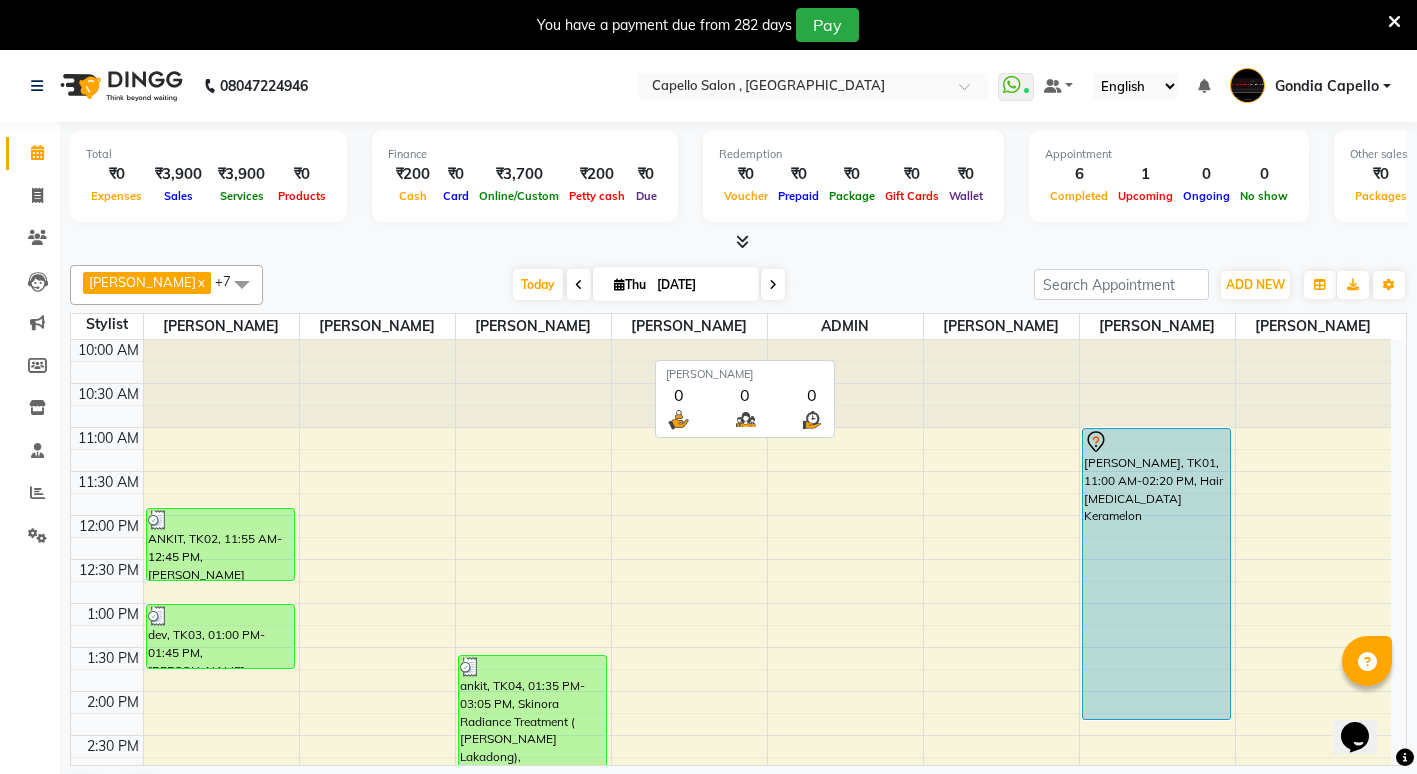 scroll, scrollTop: 51, scrollLeft: 0, axis: vertical 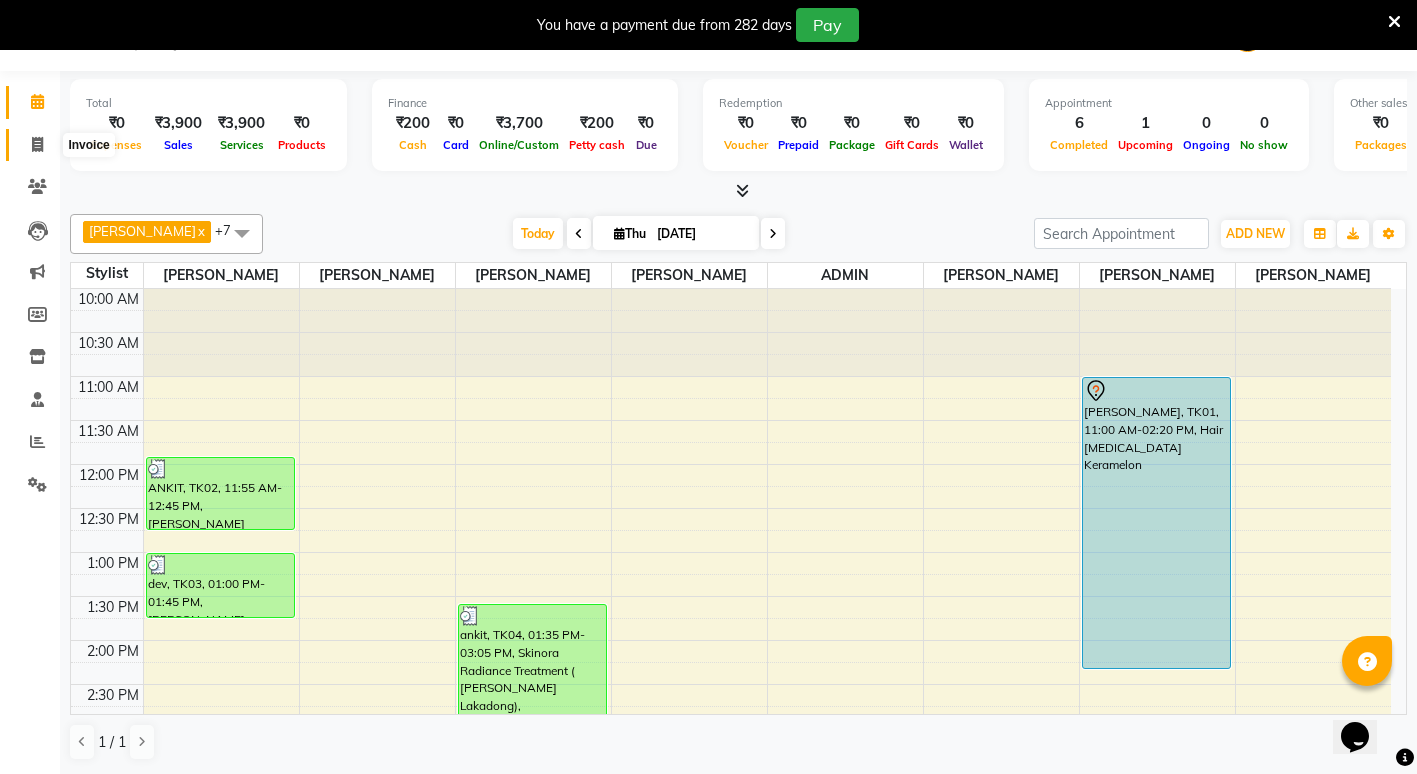 drag, startPoint x: 31, startPoint y: 134, endPoint x: 30, endPoint y: 146, distance: 12.0415945 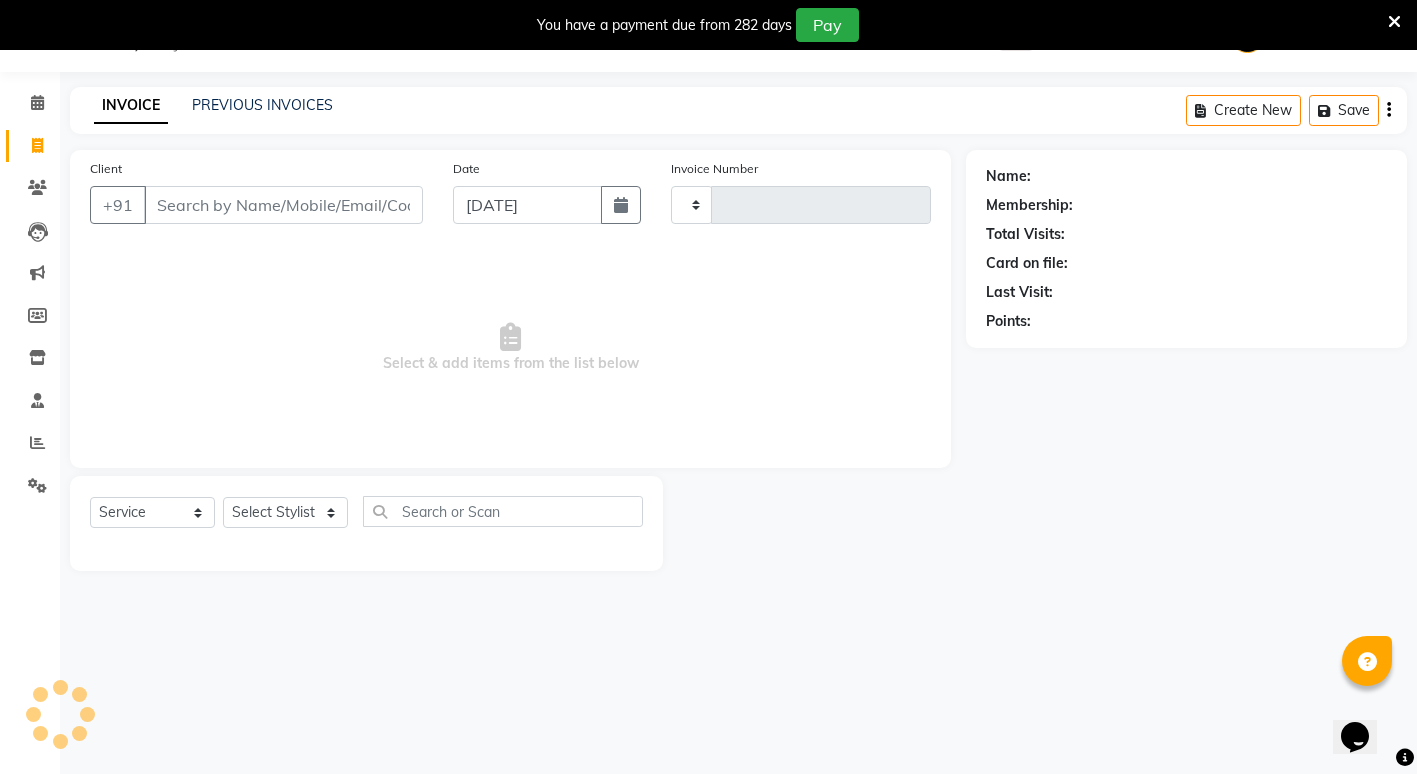type on "1442" 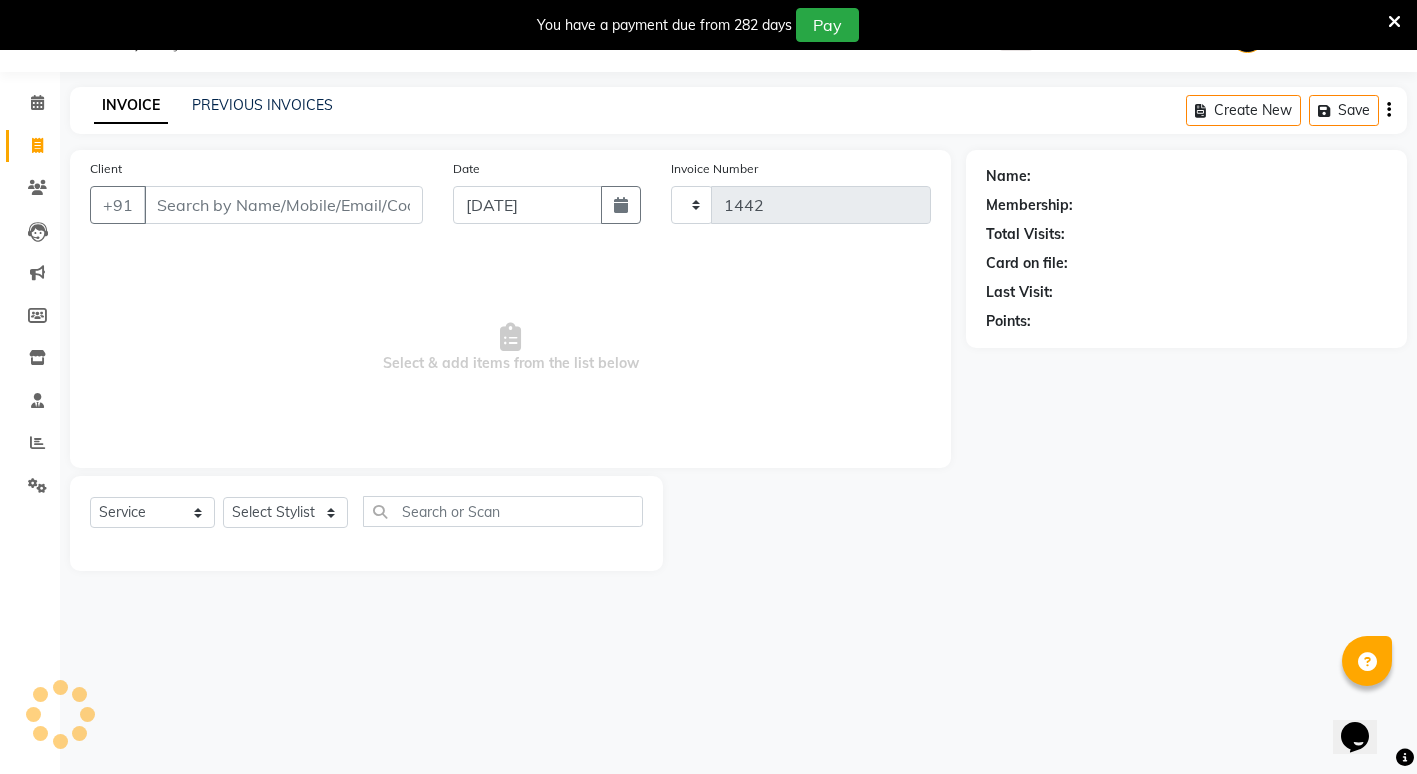 select on "853" 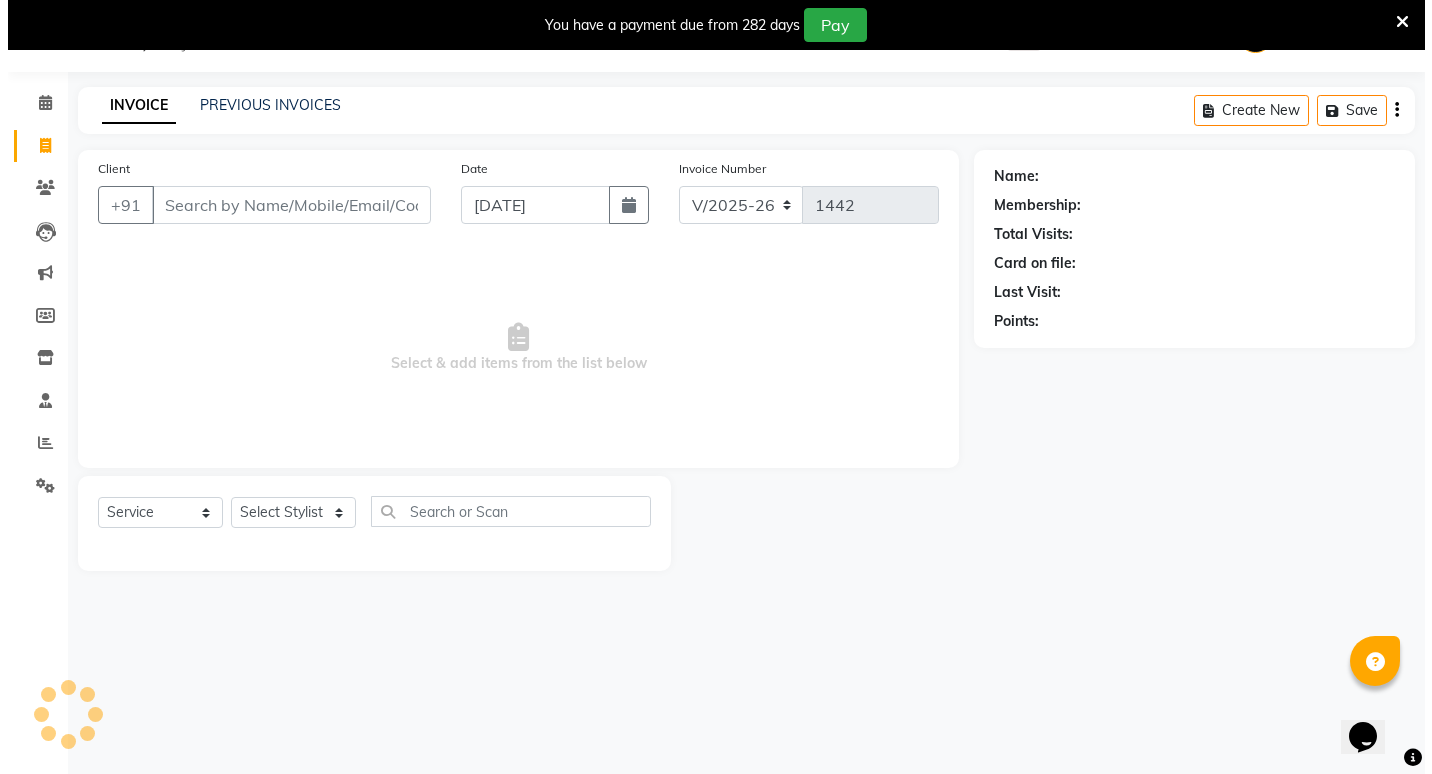 scroll, scrollTop: 50, scrollLeft: 0, axis: vertical 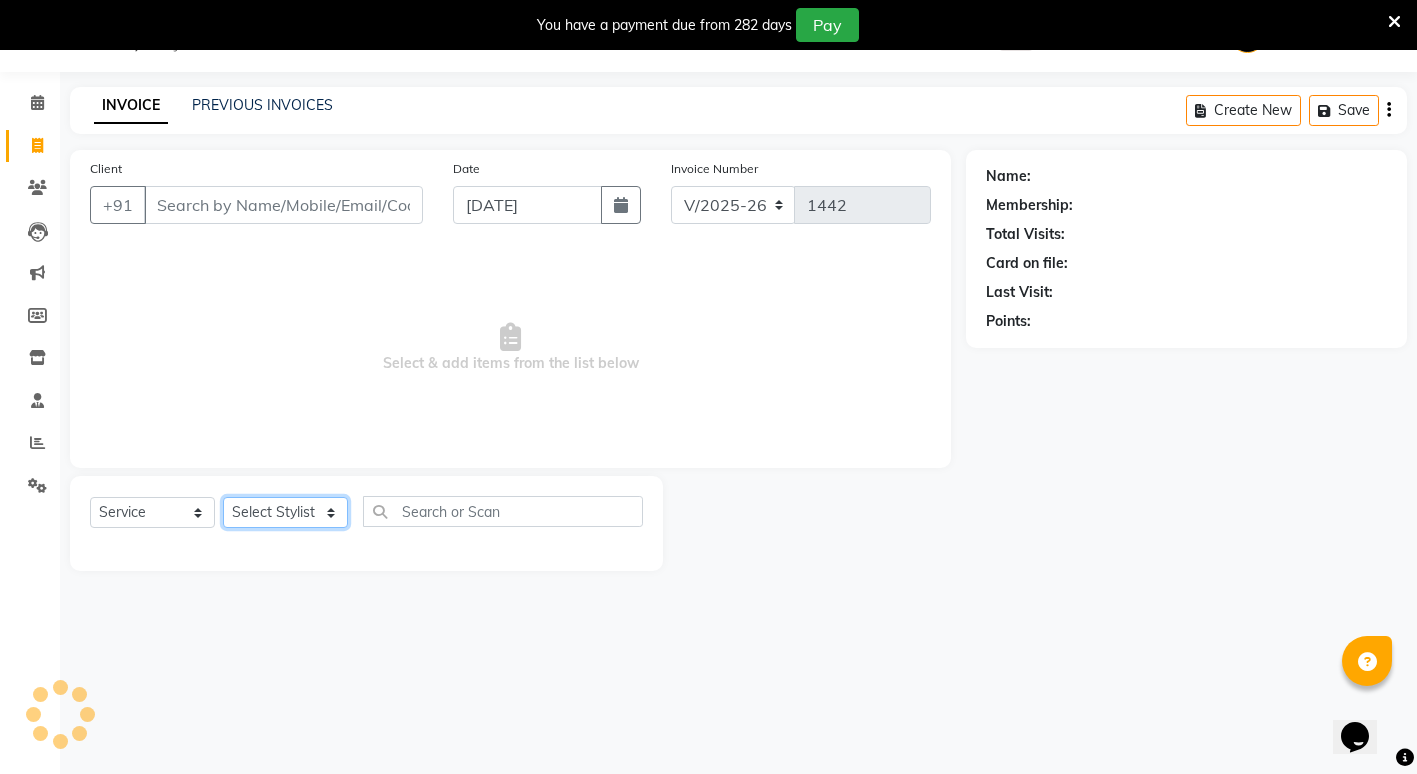 click on "Select Stylist ADMIN [PERSON_NAME] [PERSON_NAME] [PERSON_NAME] Gondia [PERSON_NAME] [PERSON_NAME] [PERSON_NAME] yewatkar [PERSON_NAME] [PERSON_NAME] [PERSON_NAME] (M) [PERSON_NAME]" 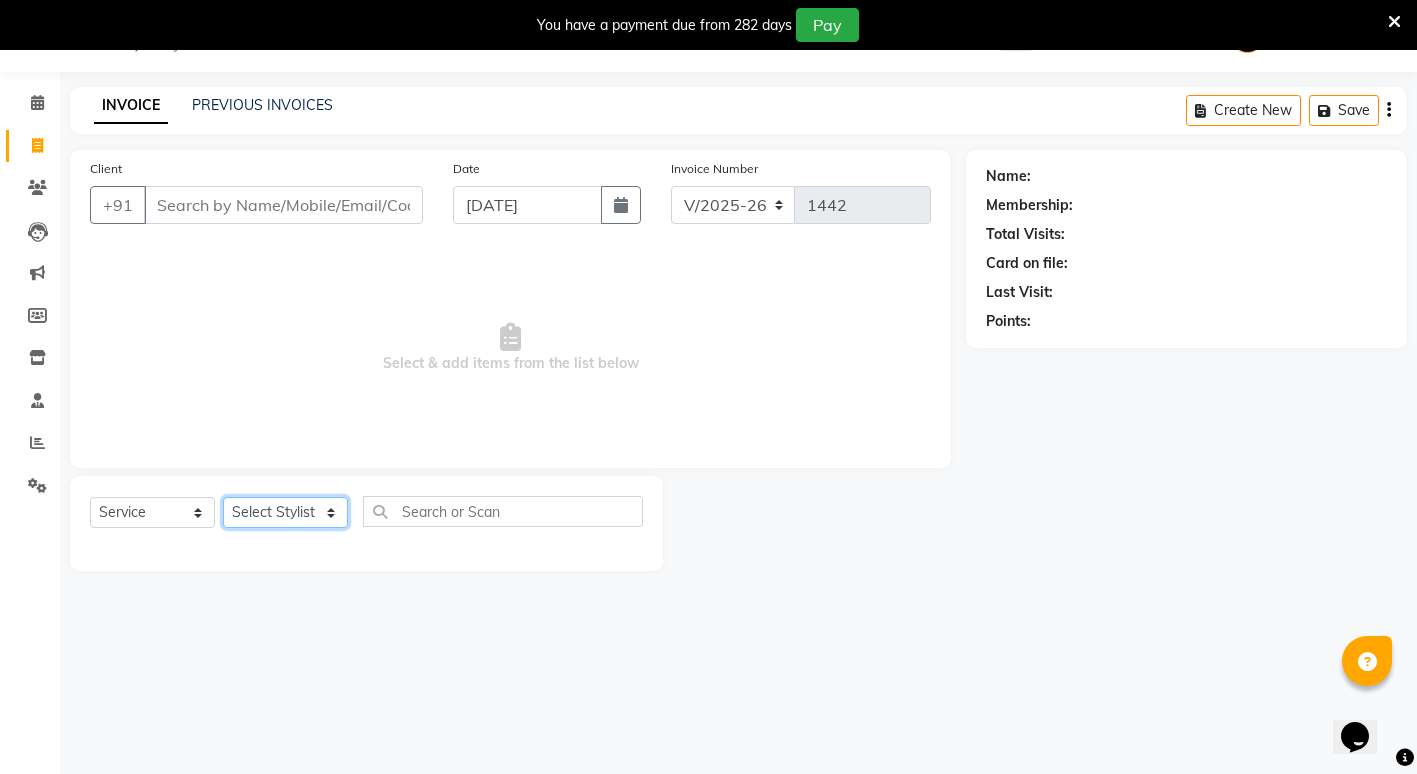 select on "14383" 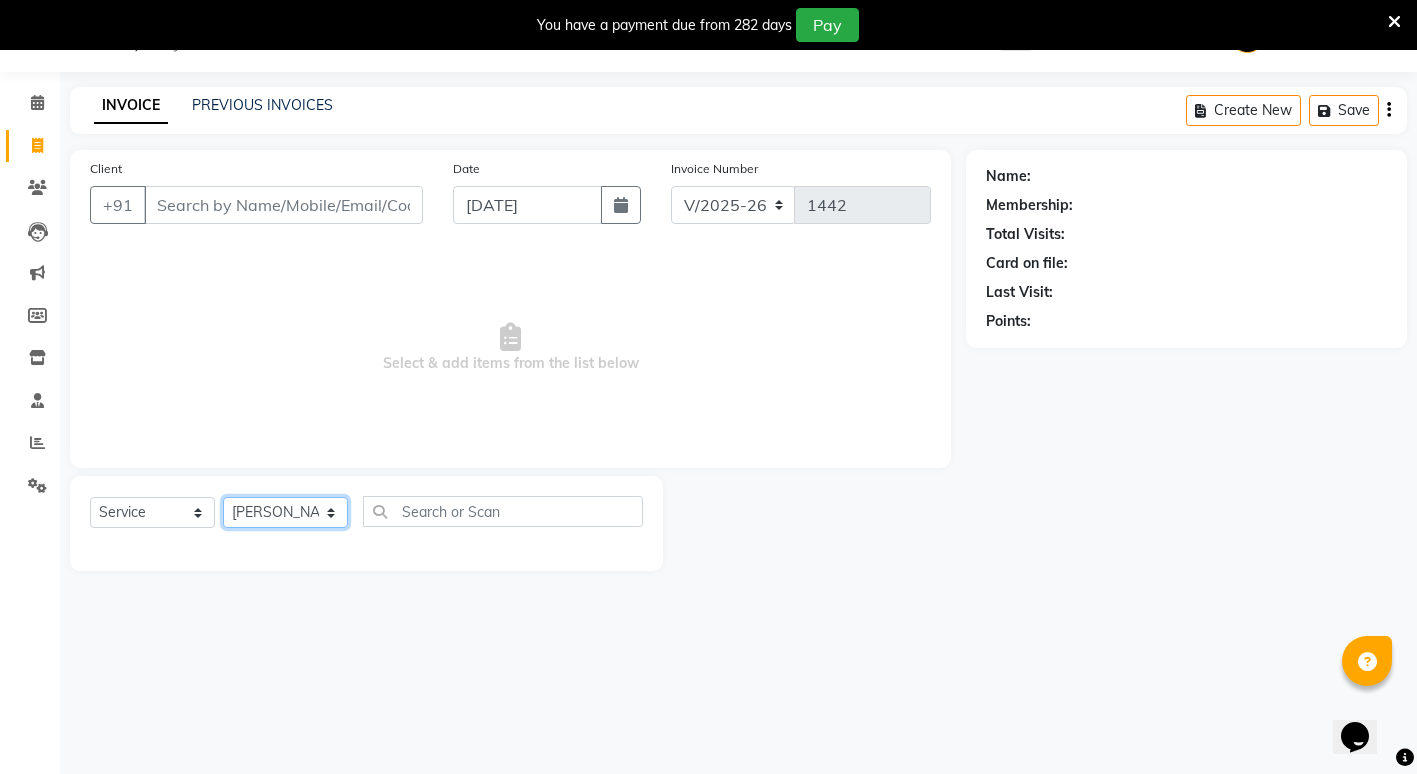 click on "Select Stylist ADMIN [PERSON_NAME] [PERSON_NAME] [PERSON_NAME] Gondia [PERSON_NAME] [PERSON_NAME] [PERSON_NAME] yewatkar [PERSON_NAME] [PERSON_NAME] [PERSON_NAME] (M) [PERSON_NAME]" 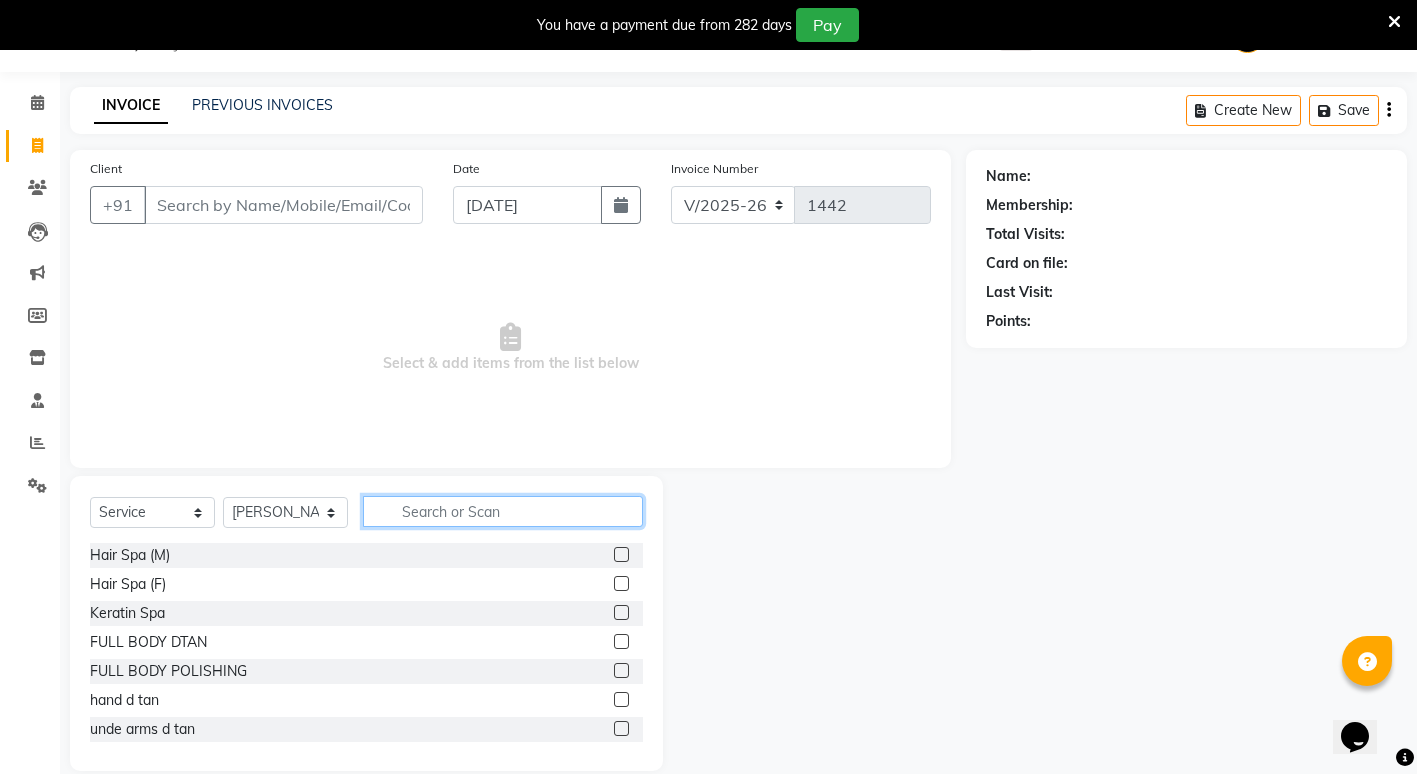 click 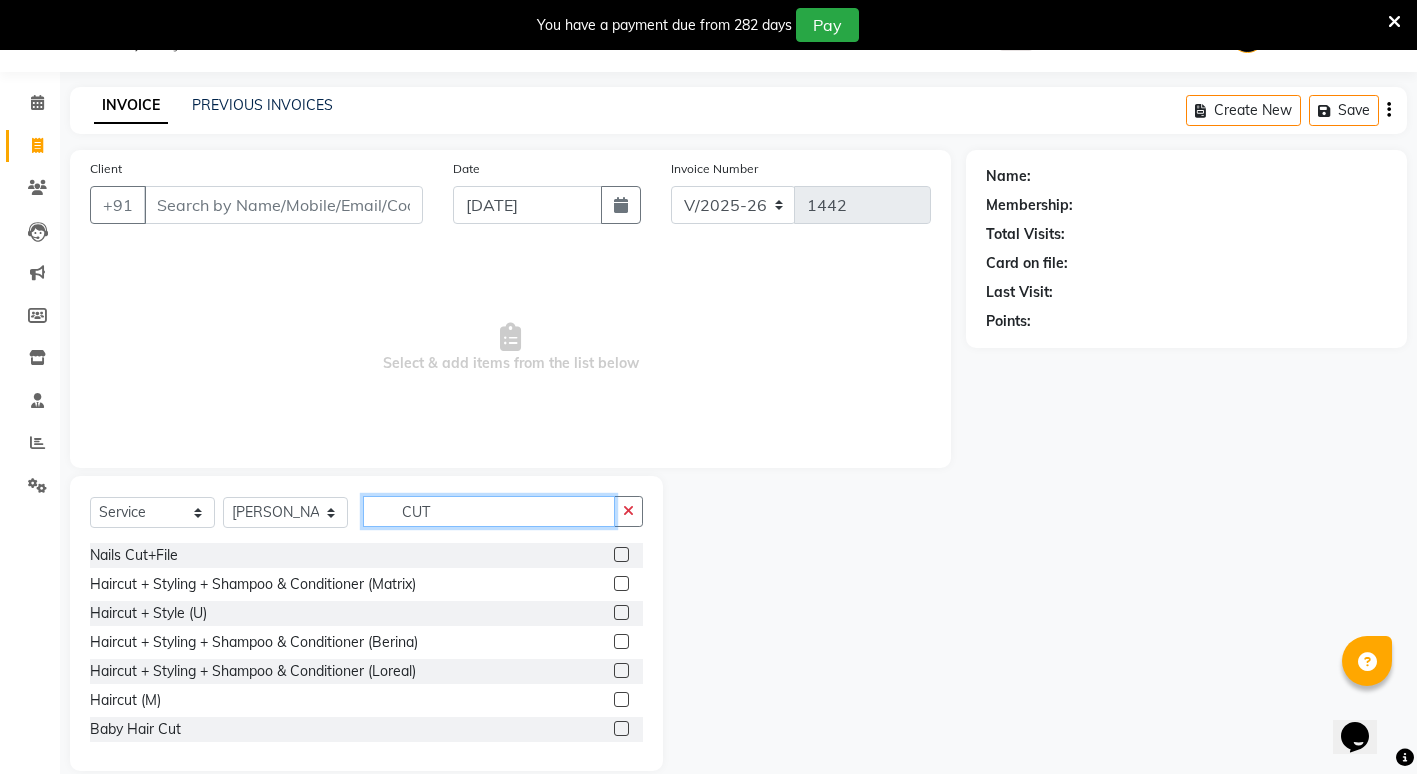 type on "CUT" 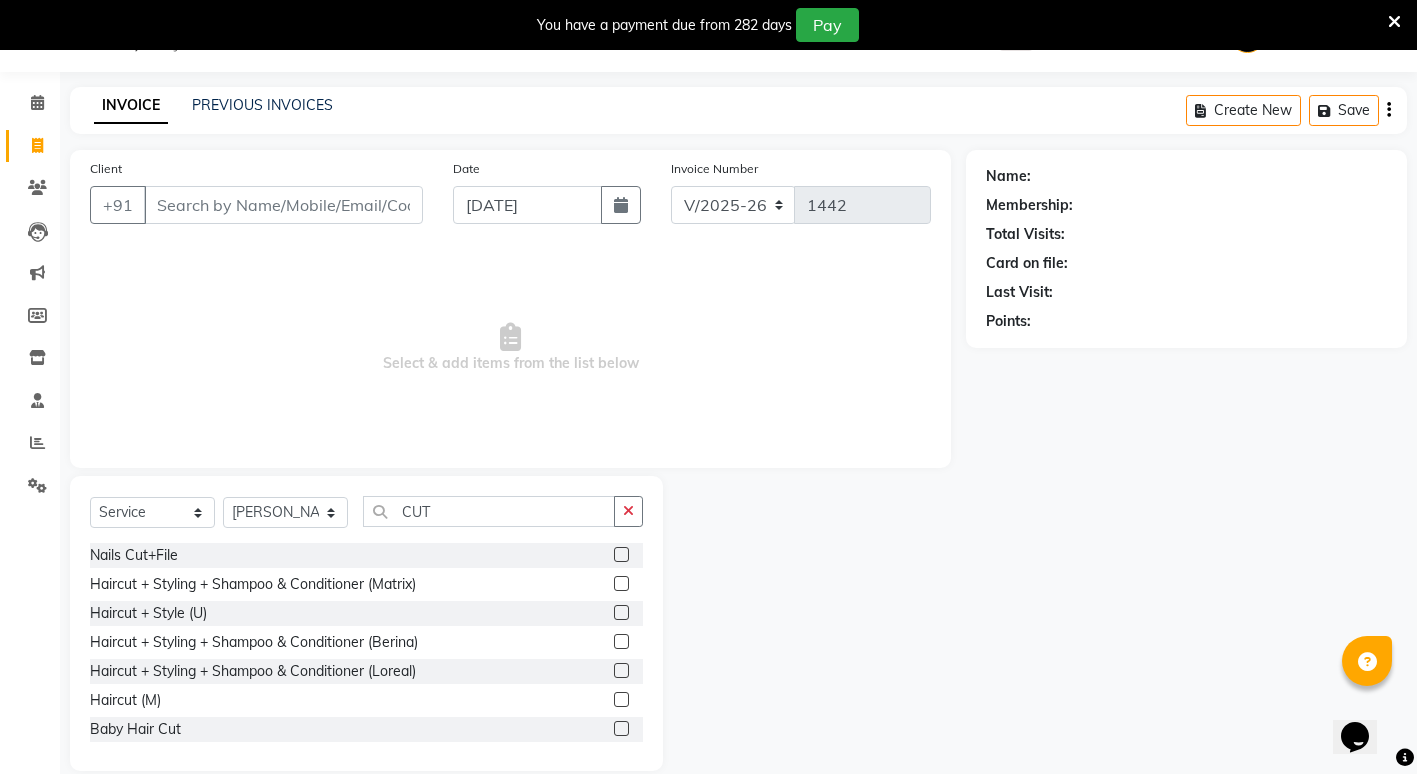 click 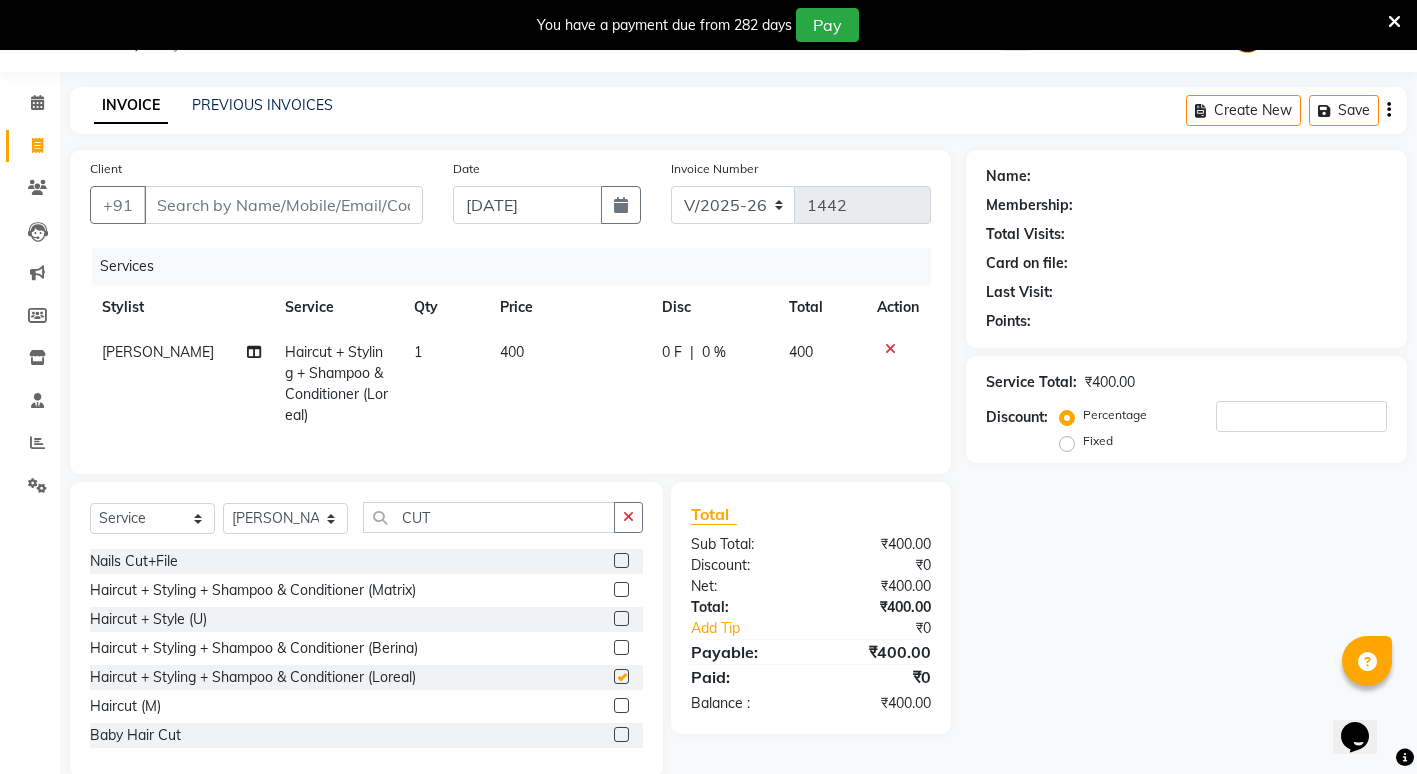 checkbox on "false" 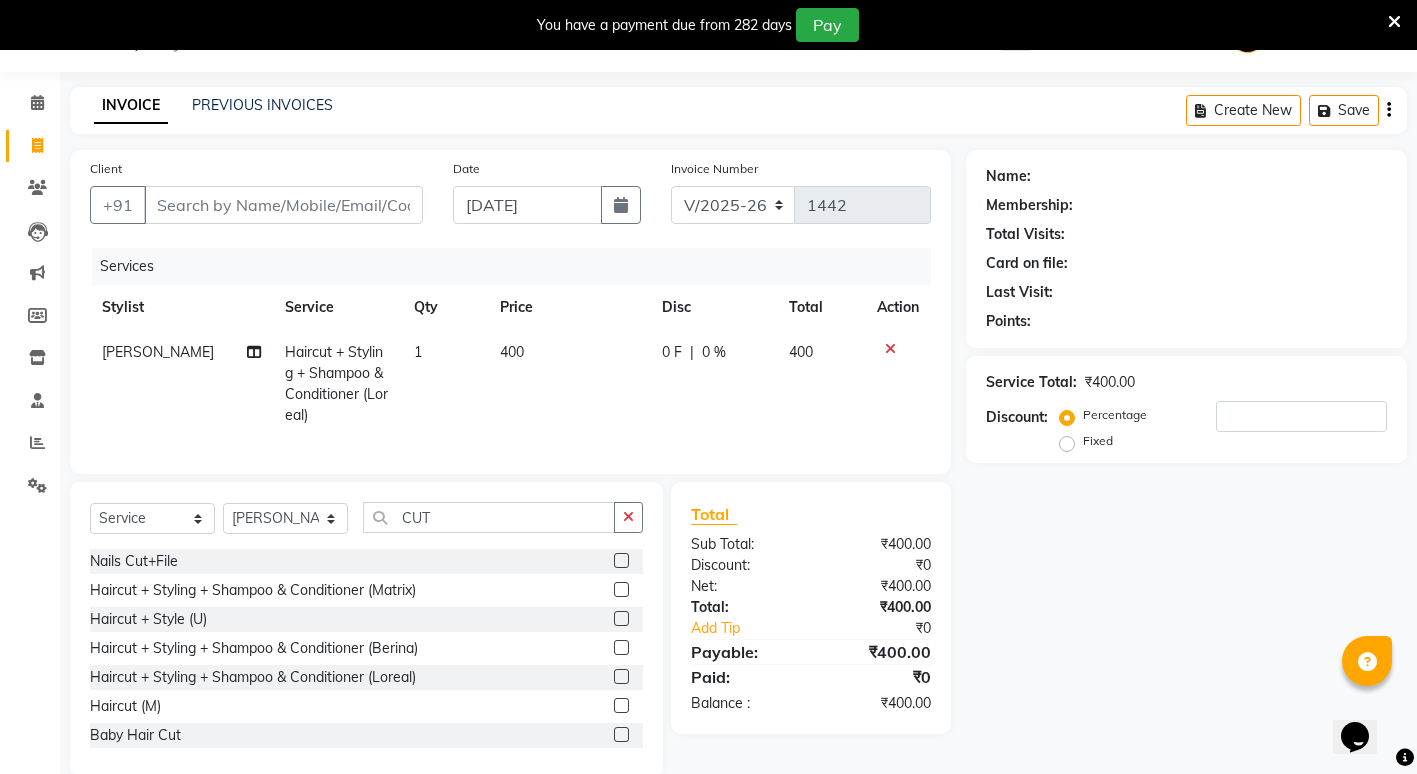 click on "Client +91" 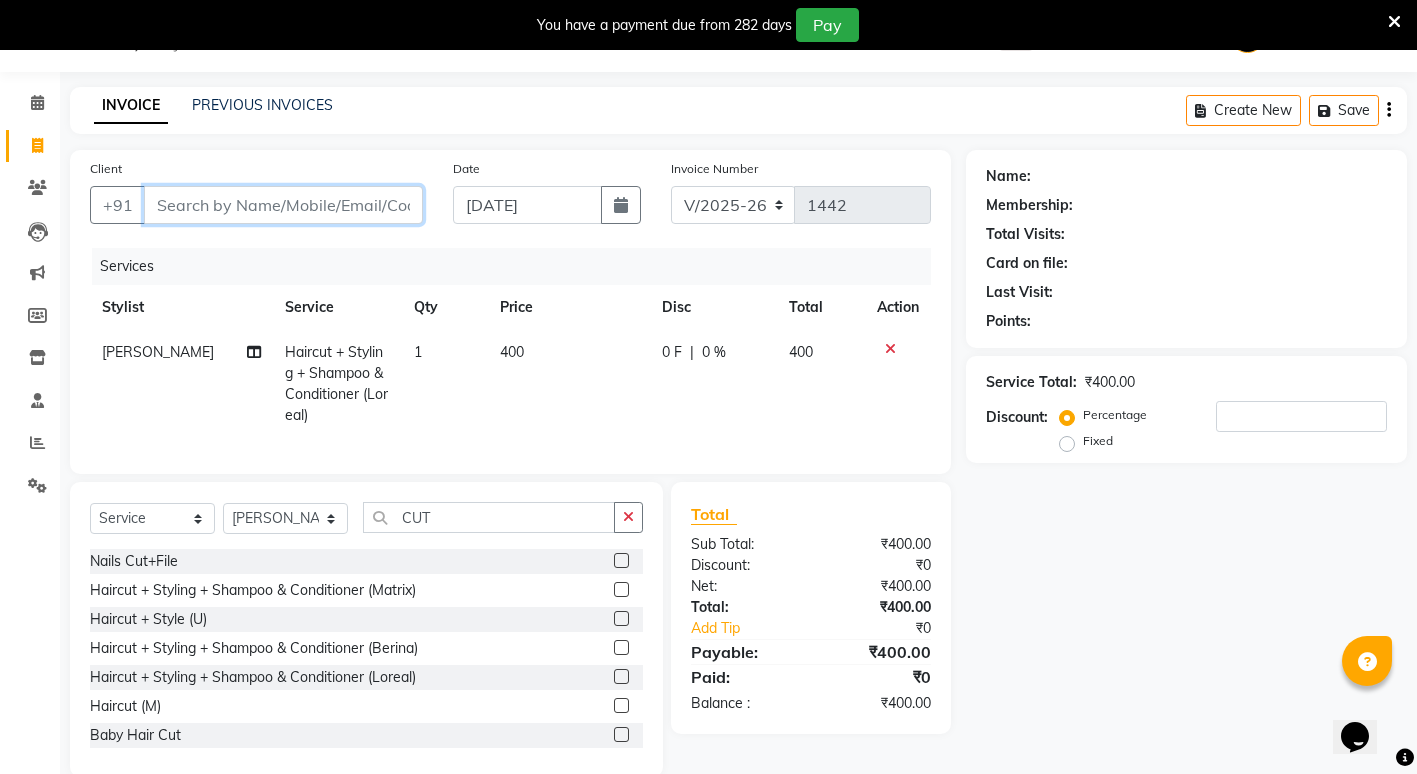 click on "Client" at bounding box center (283, 205) 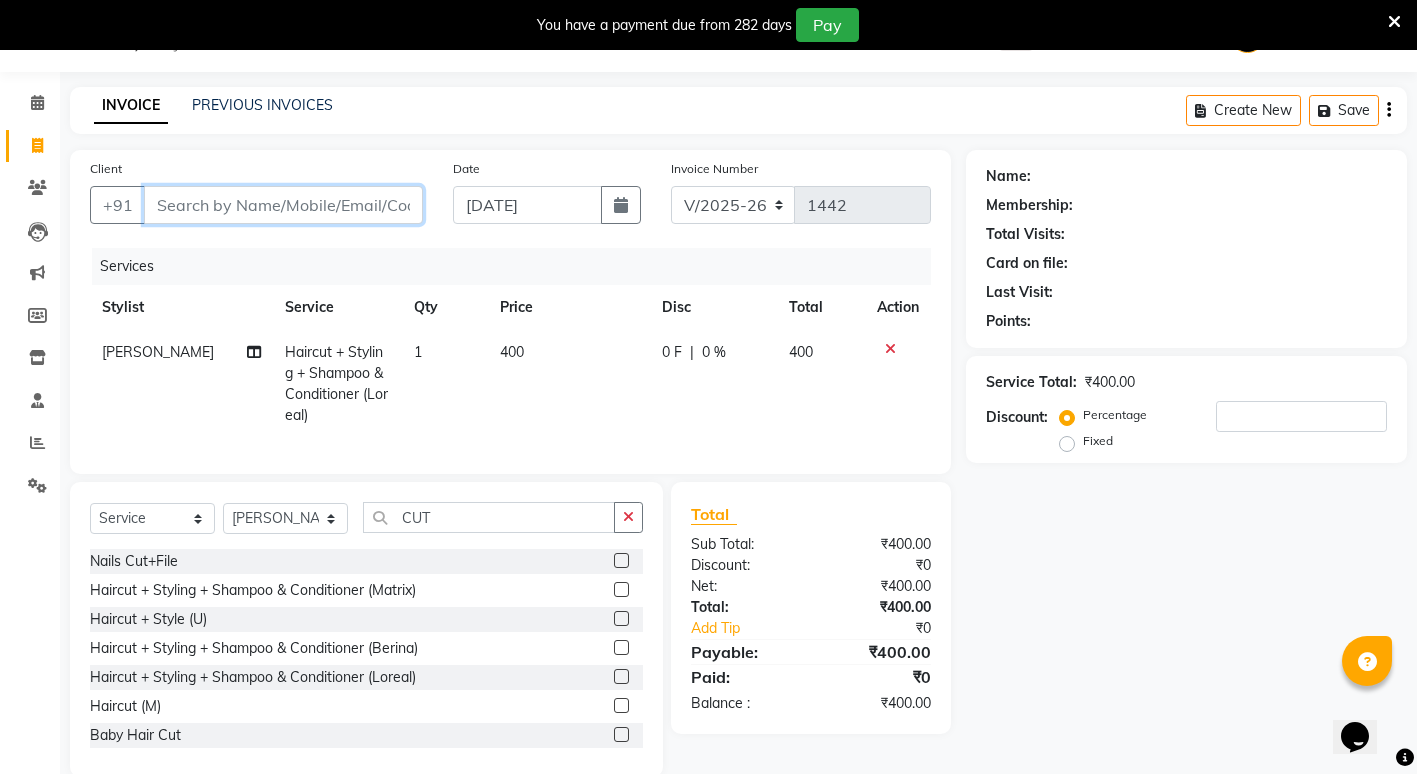 type on "8" 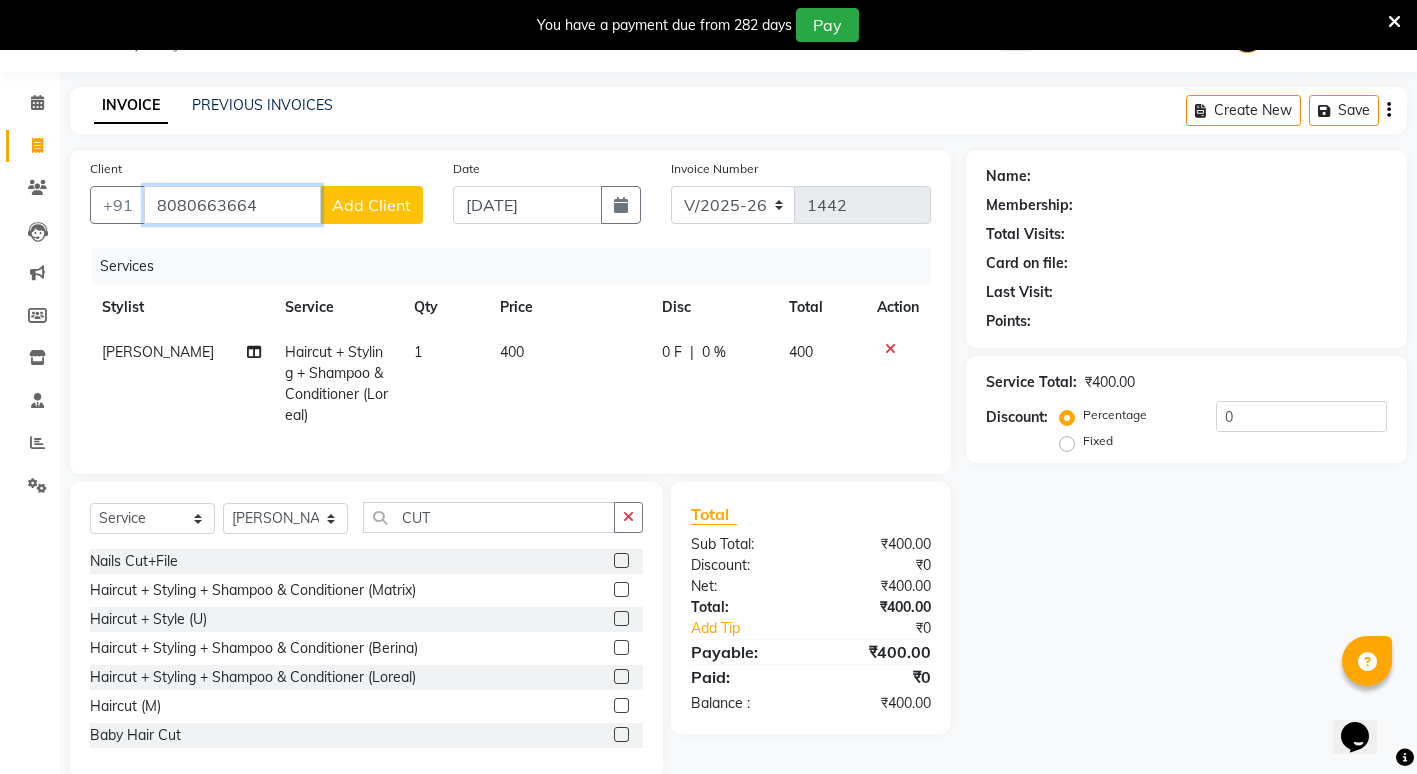 type on "8080663664" 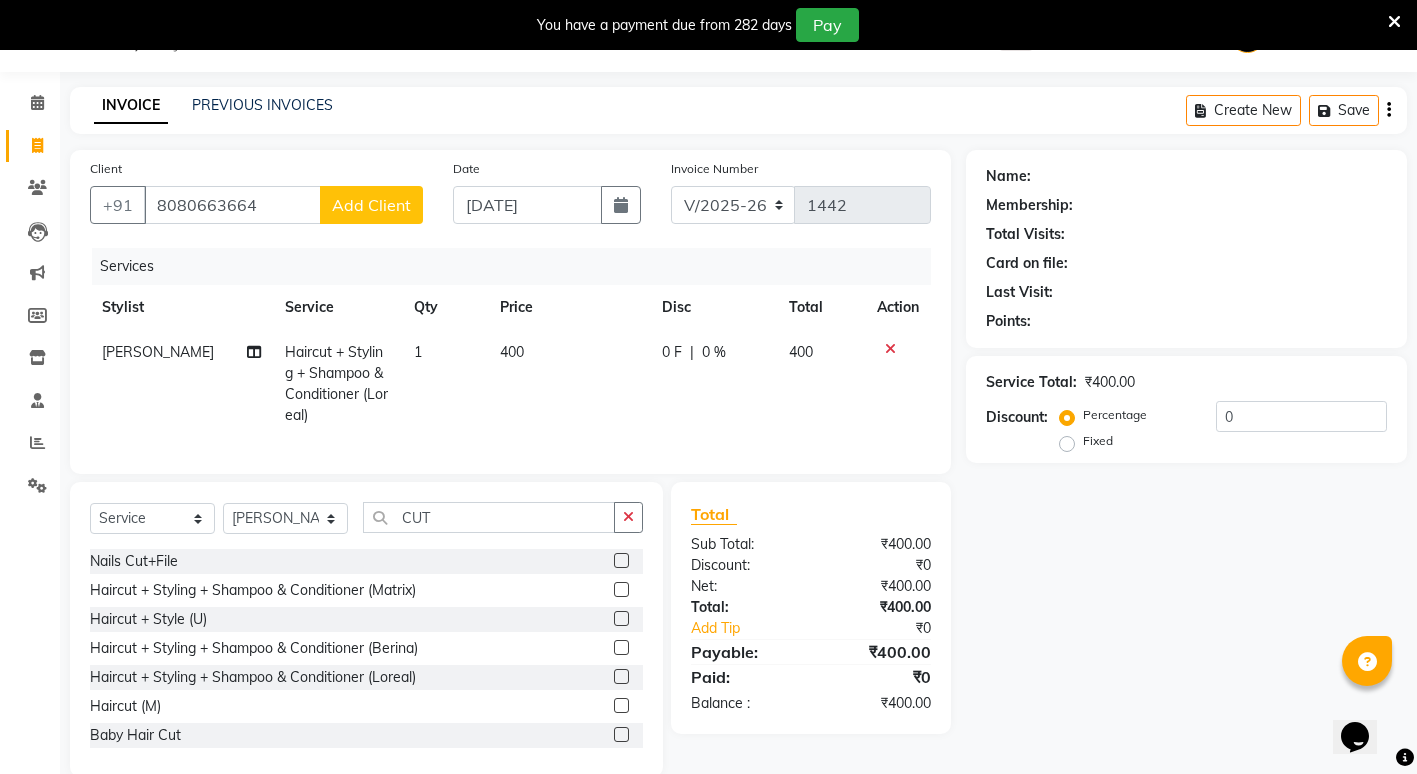 click on "Add Client" 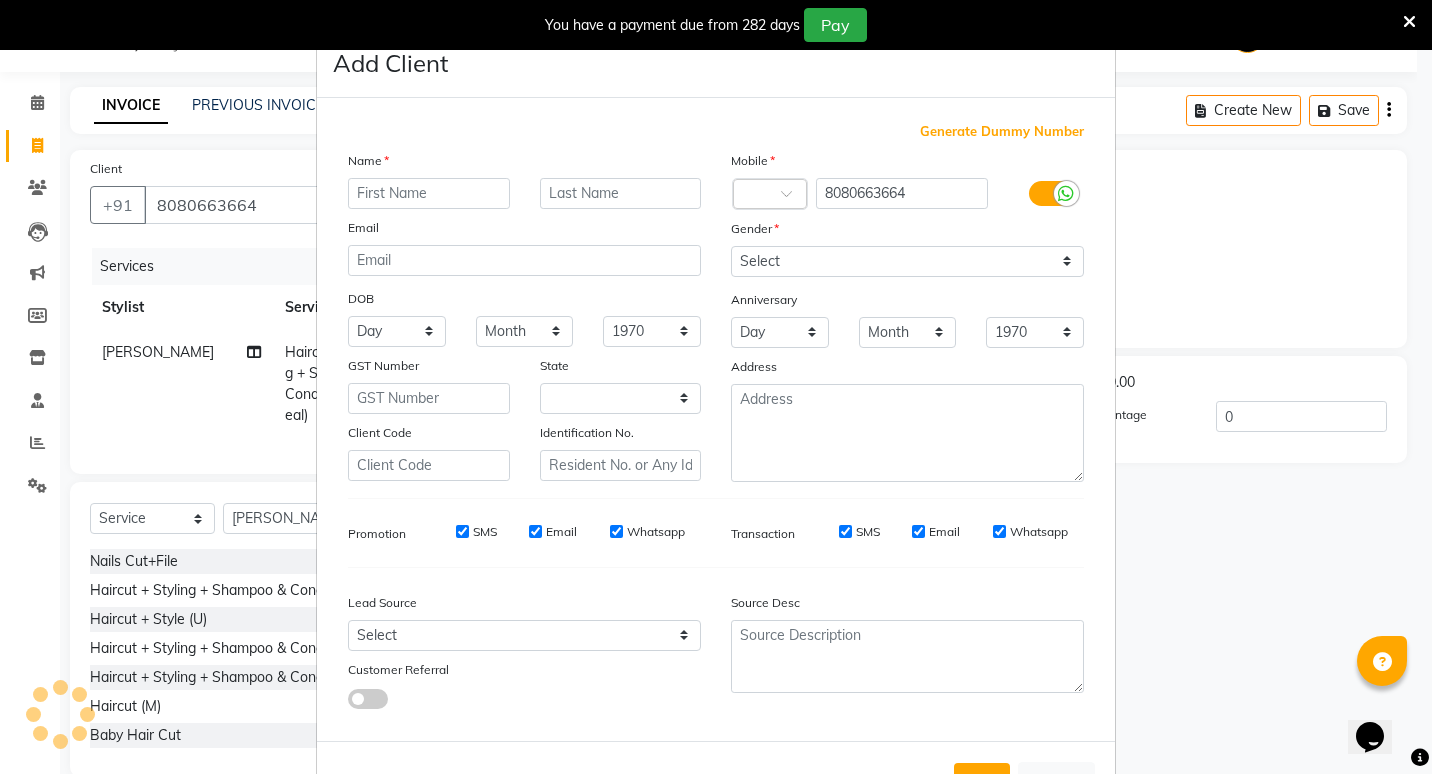 select on "22" 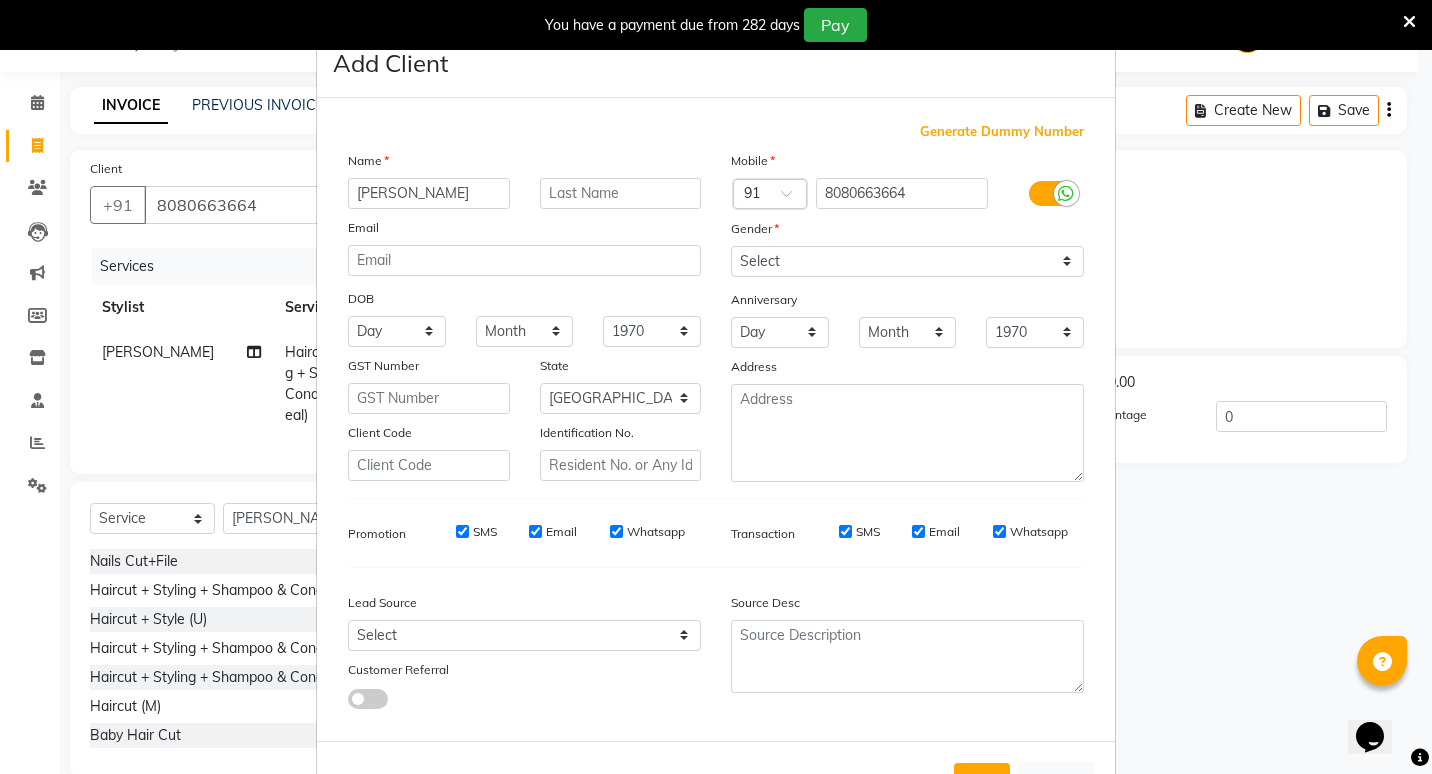 type on "ANUSHA" 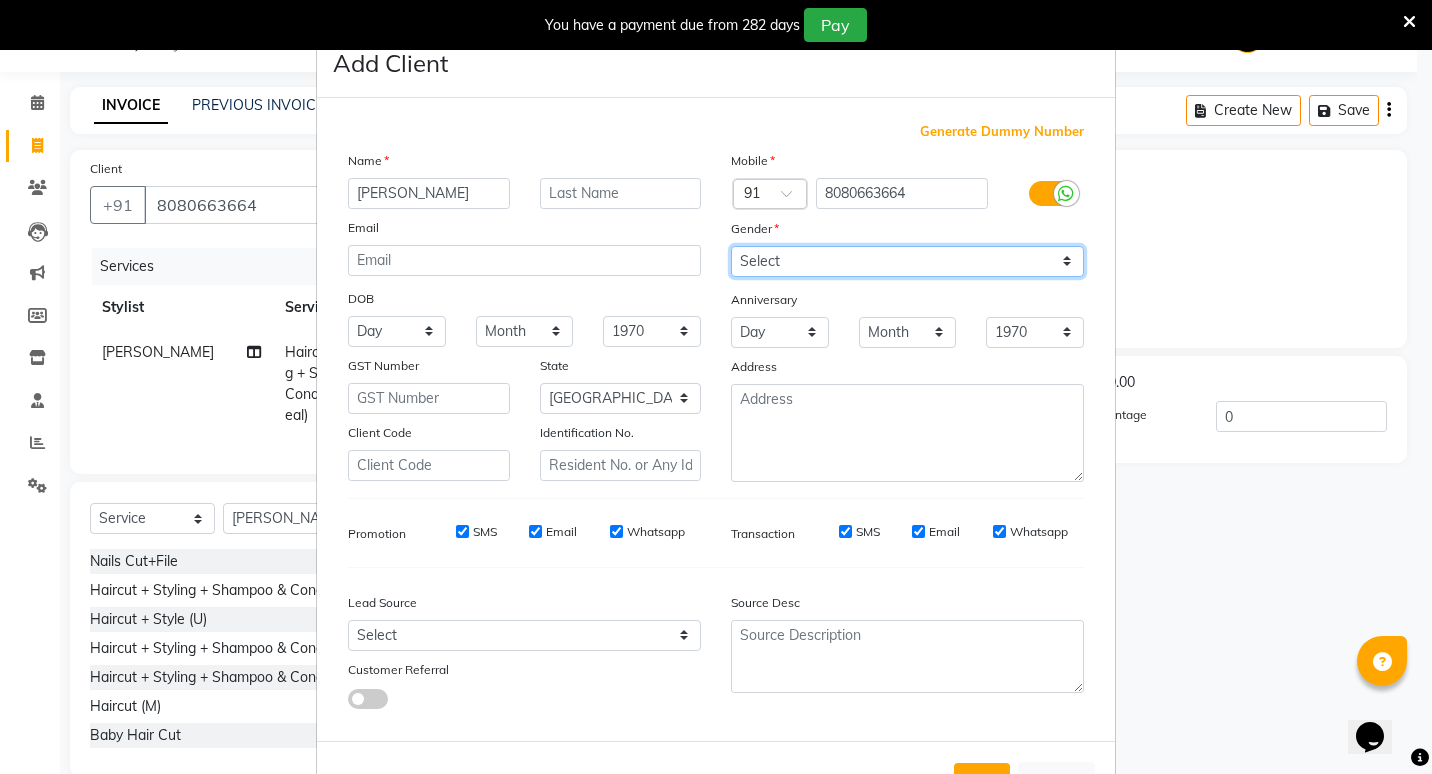 click on "Select Male Female Other Prefer Not To Say" at bounding box center (907, 261) 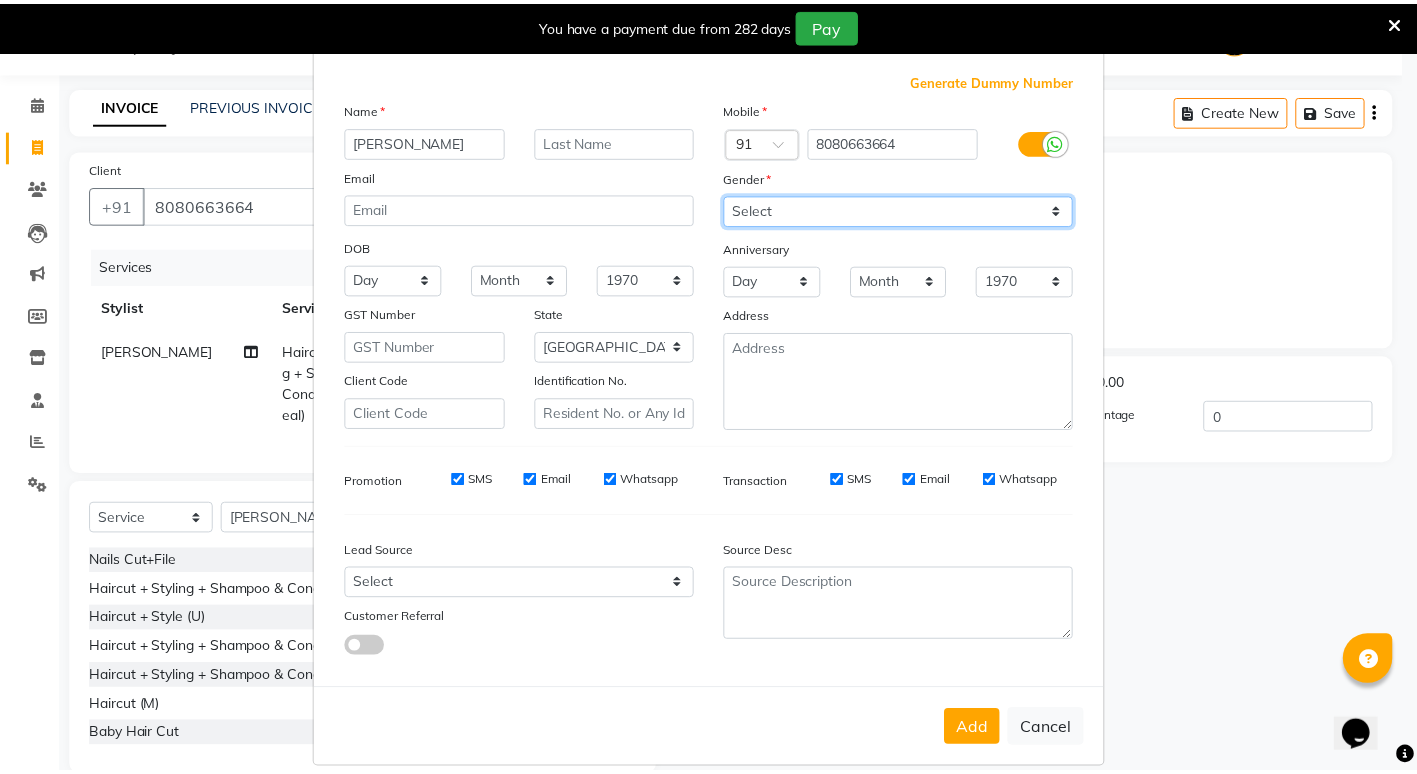 scroll, scrollTop: 75, scrollLeft: 0, axis: vertical 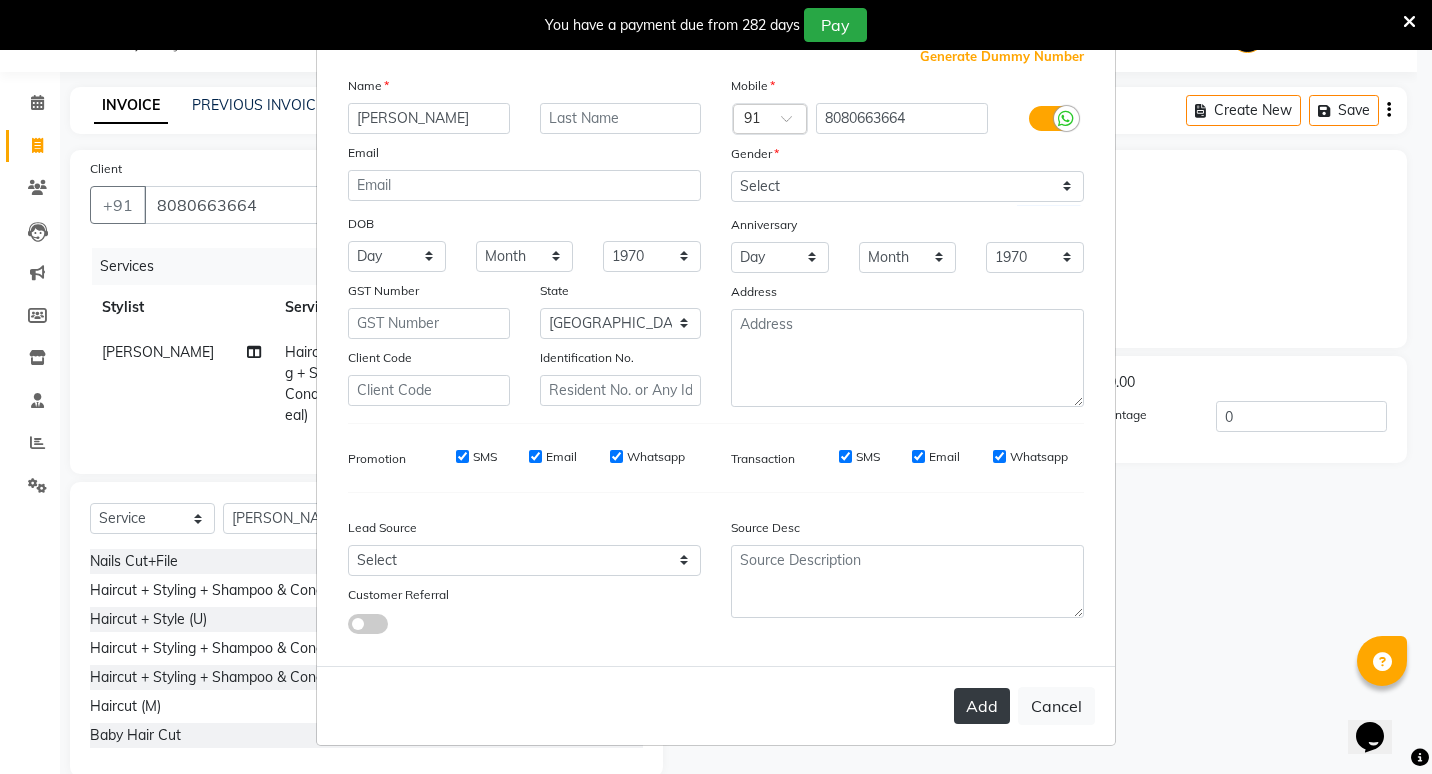 click on "Add" at bounding box center (982, 706) 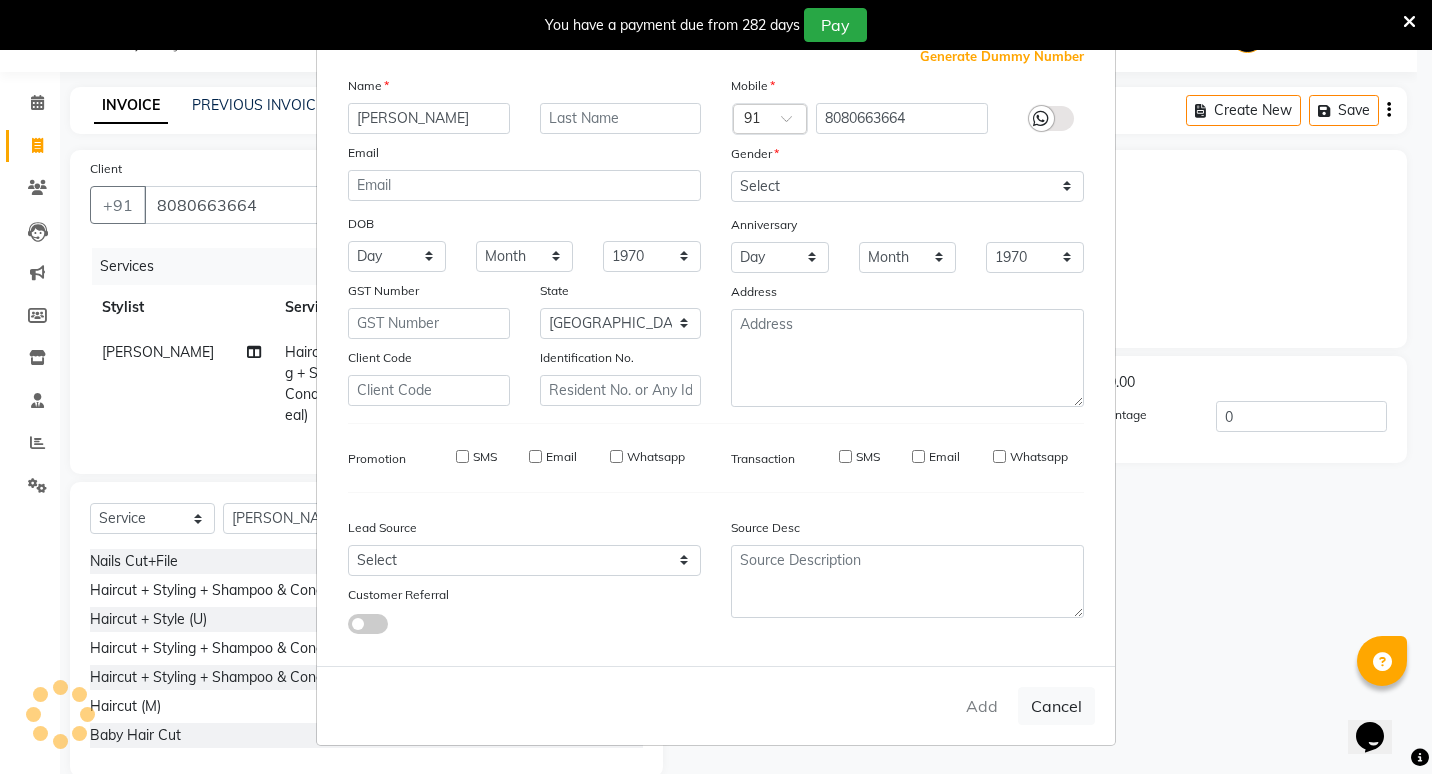 type 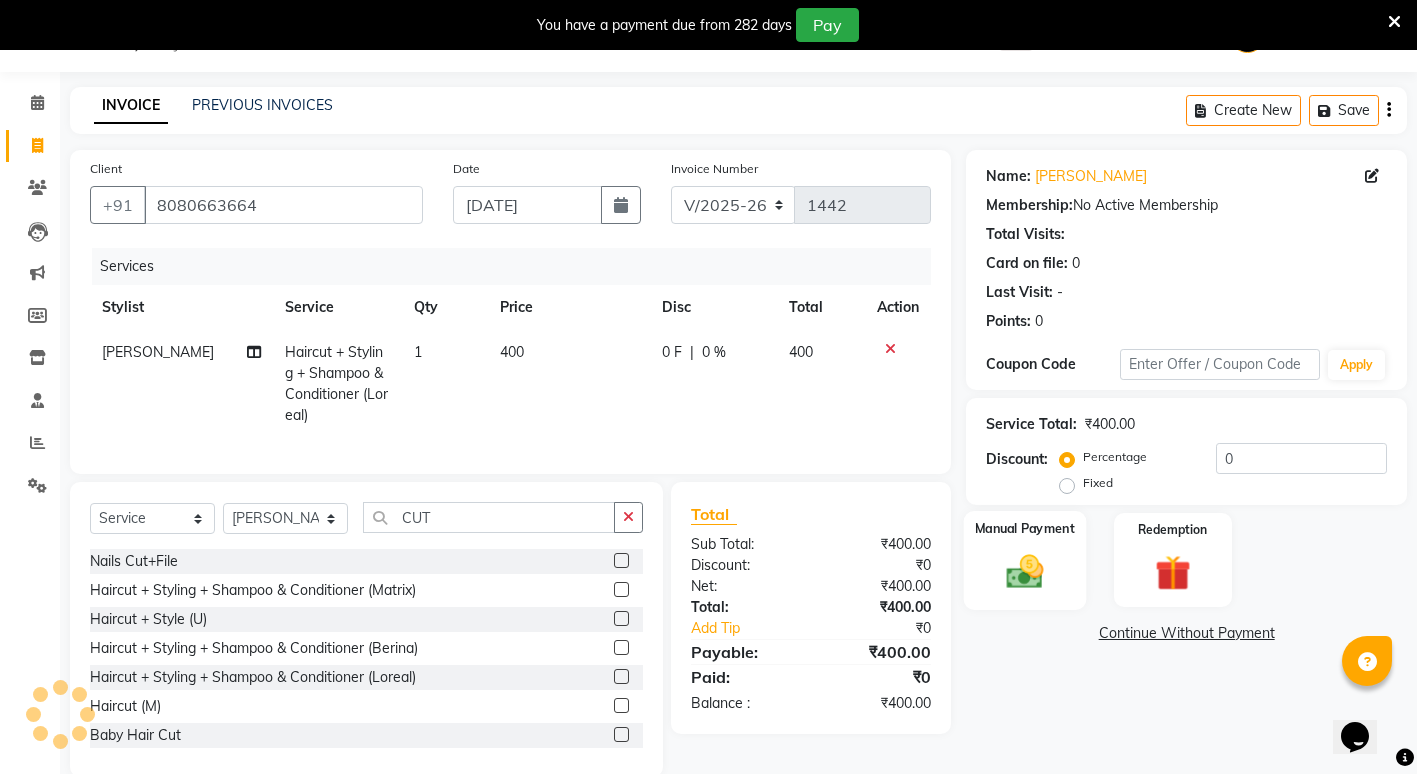 click on "Manual Payment" 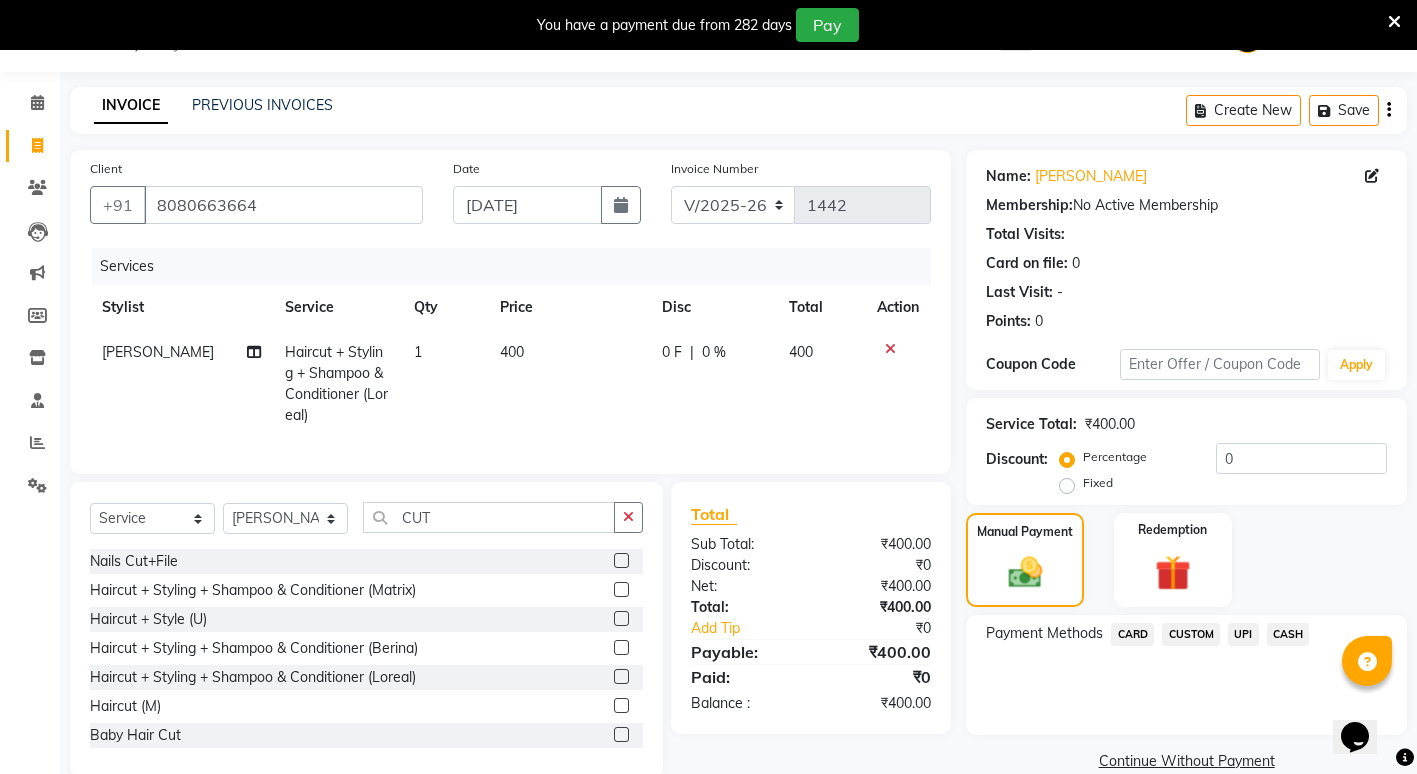 click on "UPI" 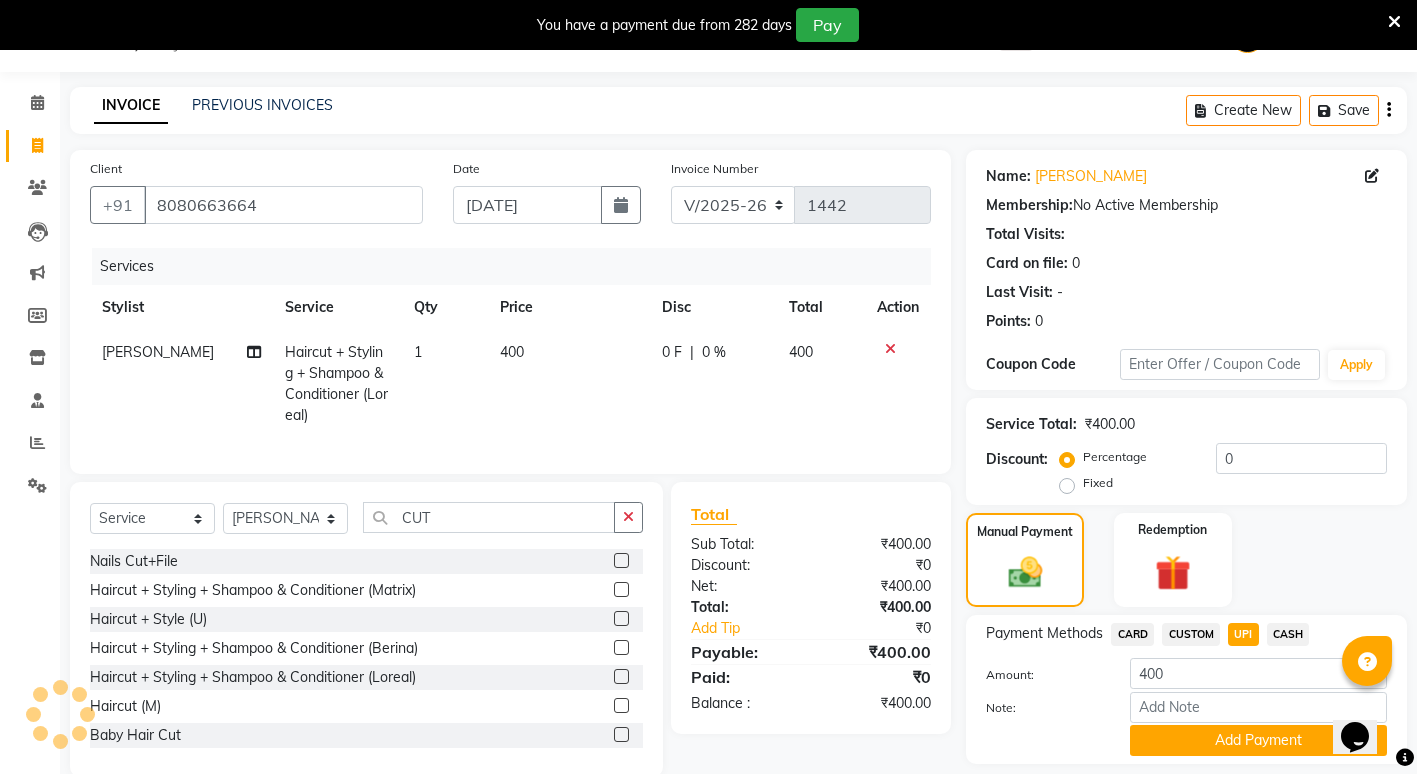 scroll, scrollTop: 0, scrollLeft: 0, axis: both 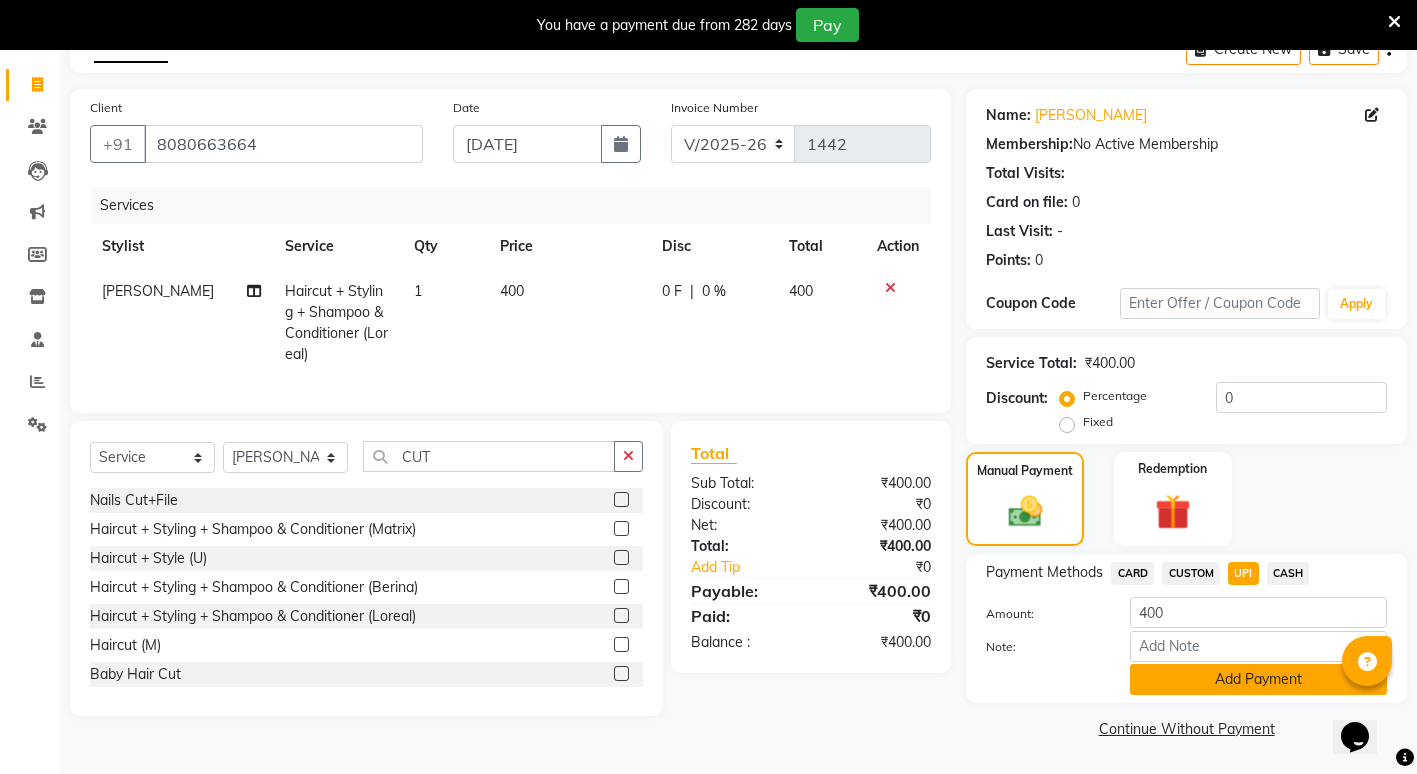 click on "Add Payment" 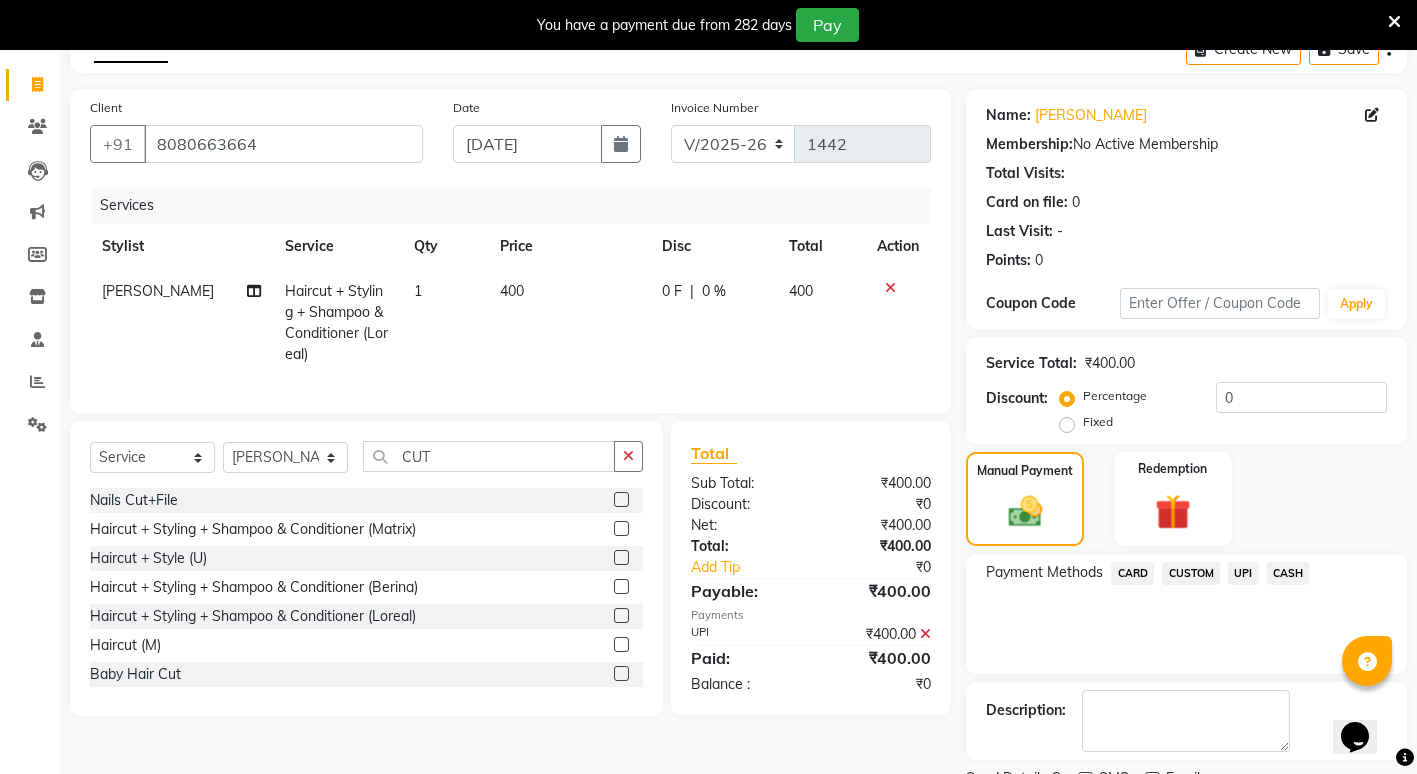 scroll, scrollTop: 195, scrollLeft: 0, axis: vertical 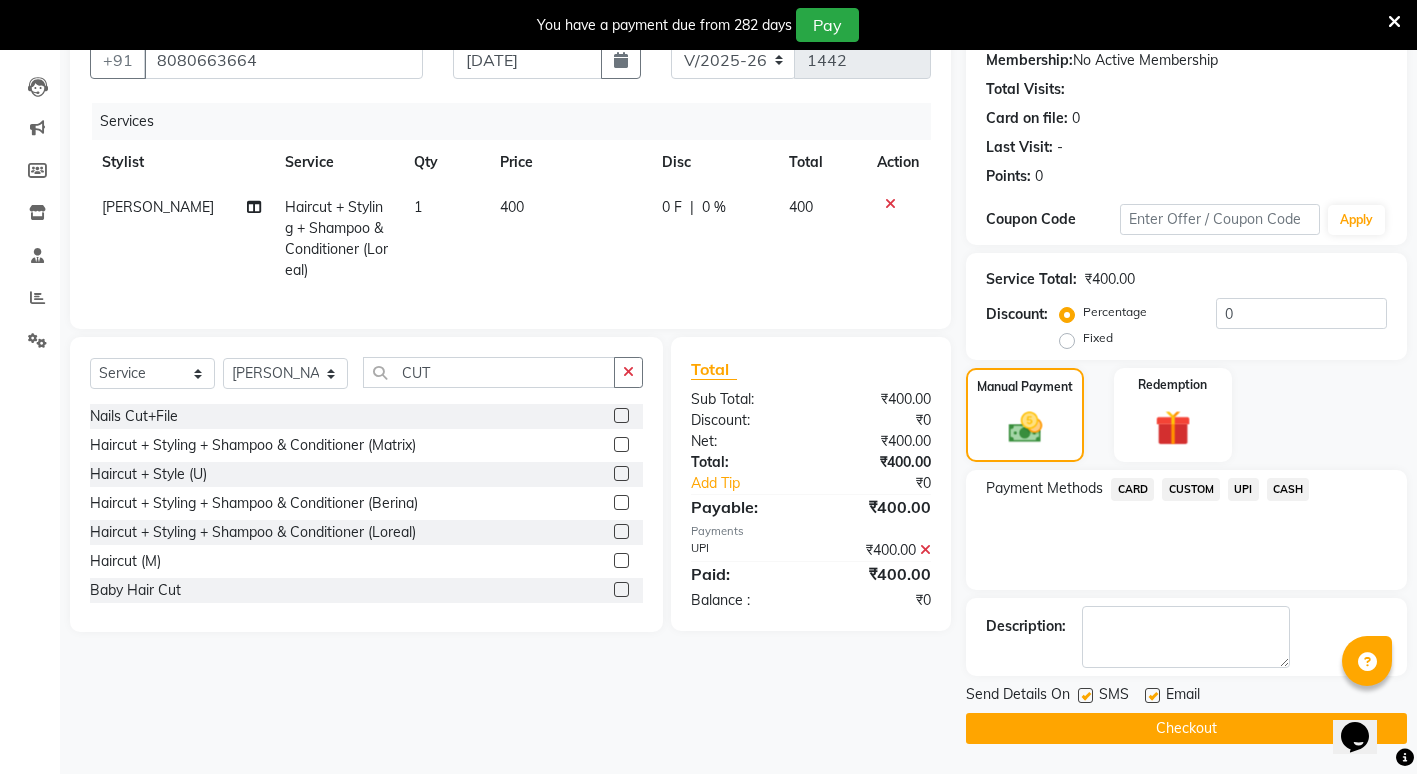 click on "Checkout" 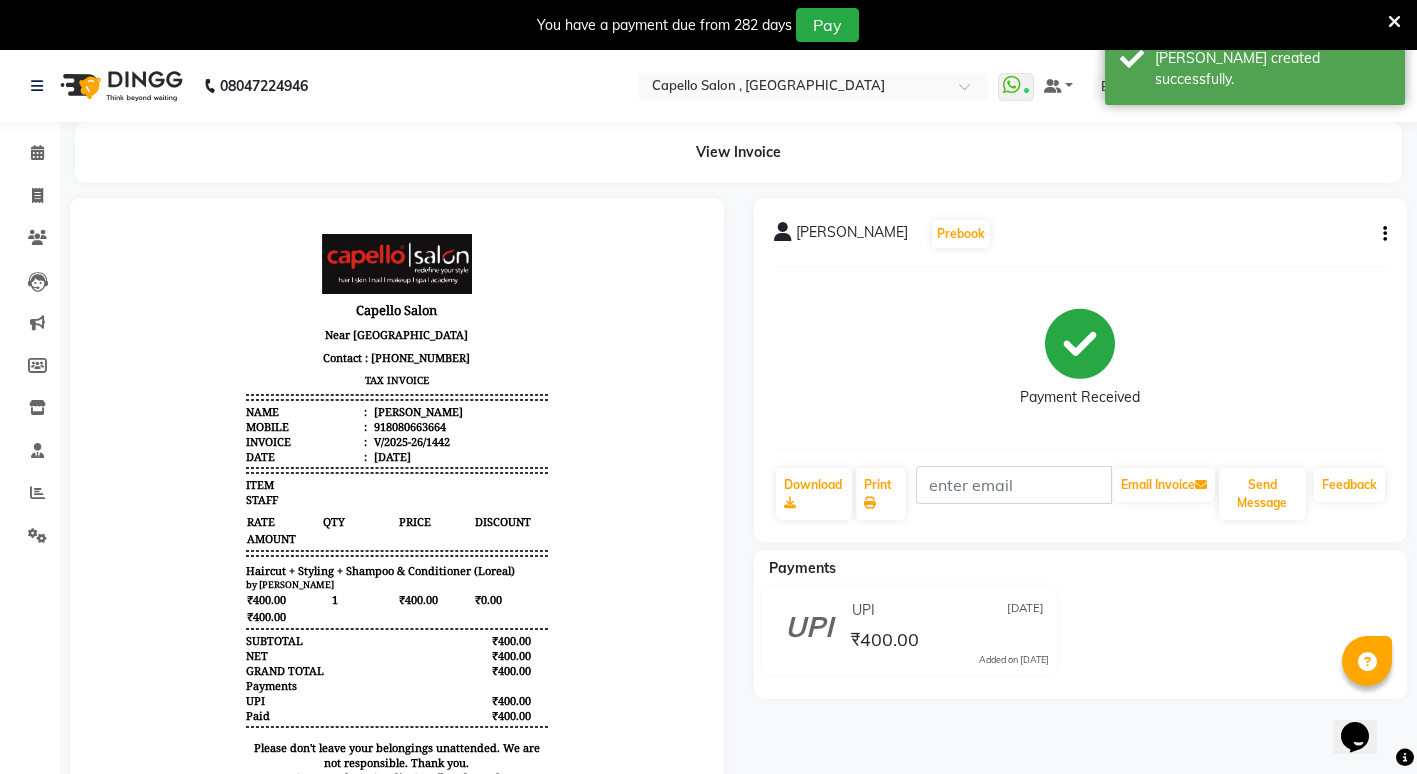 scroll, scrollTop: 0, scrollLeft: 0, axis: both 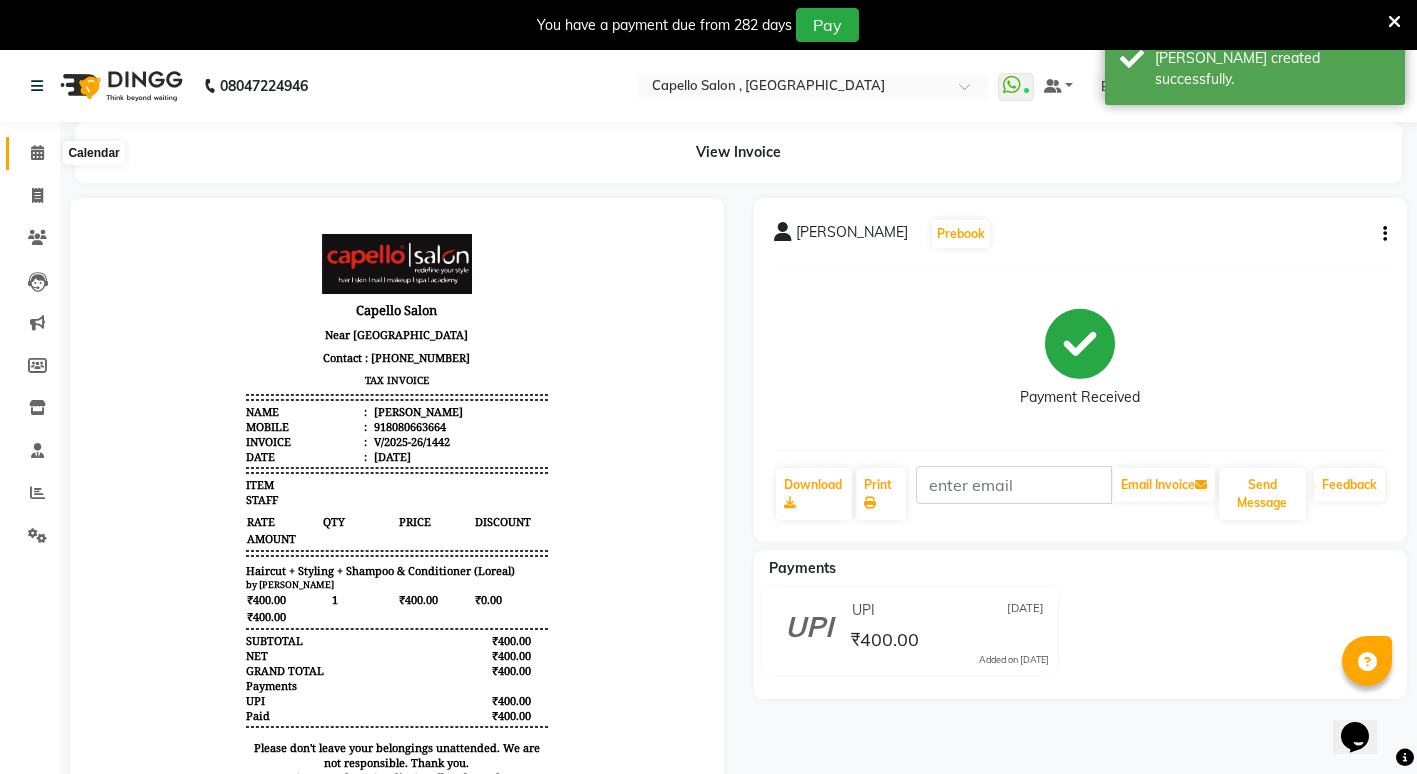 click 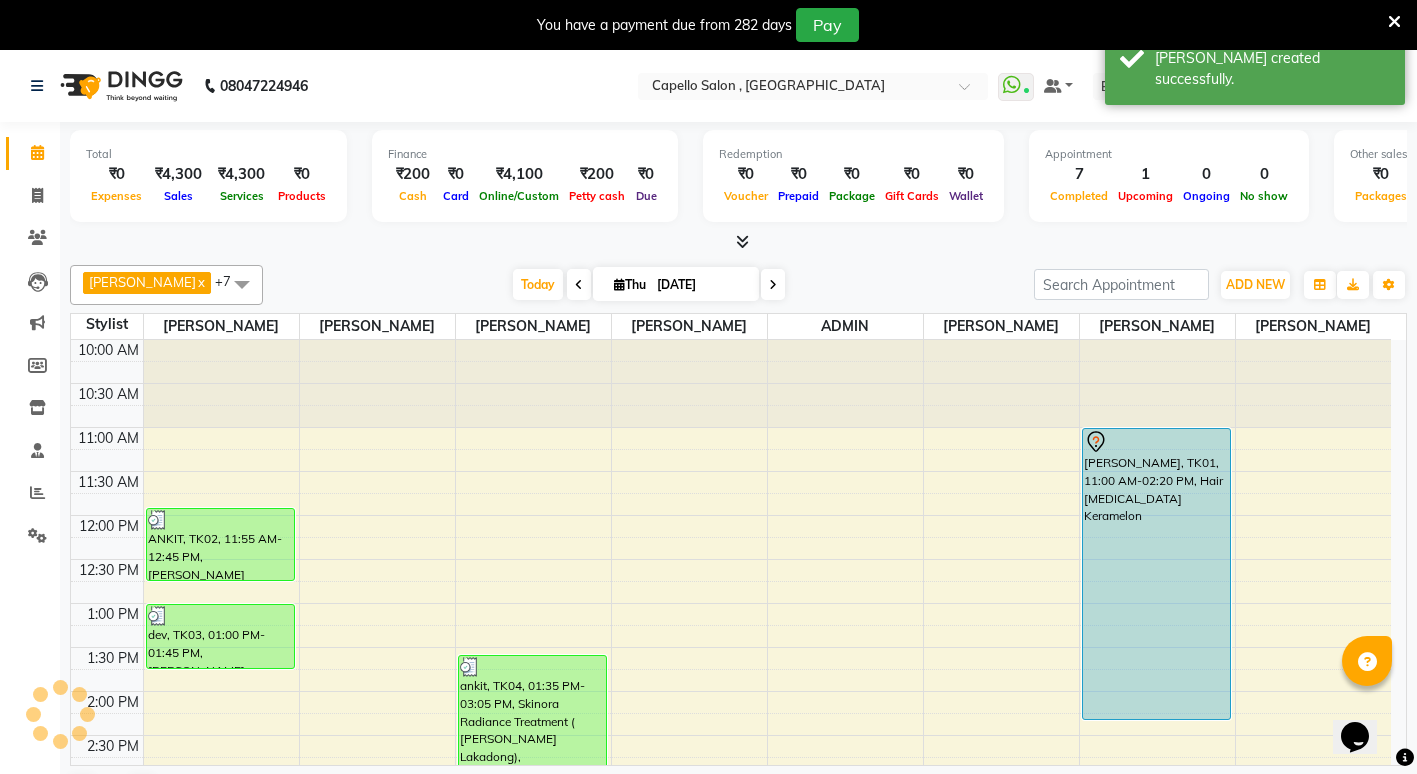 scroll, scrollTop: 0, scrollLeft: 0, axis: both 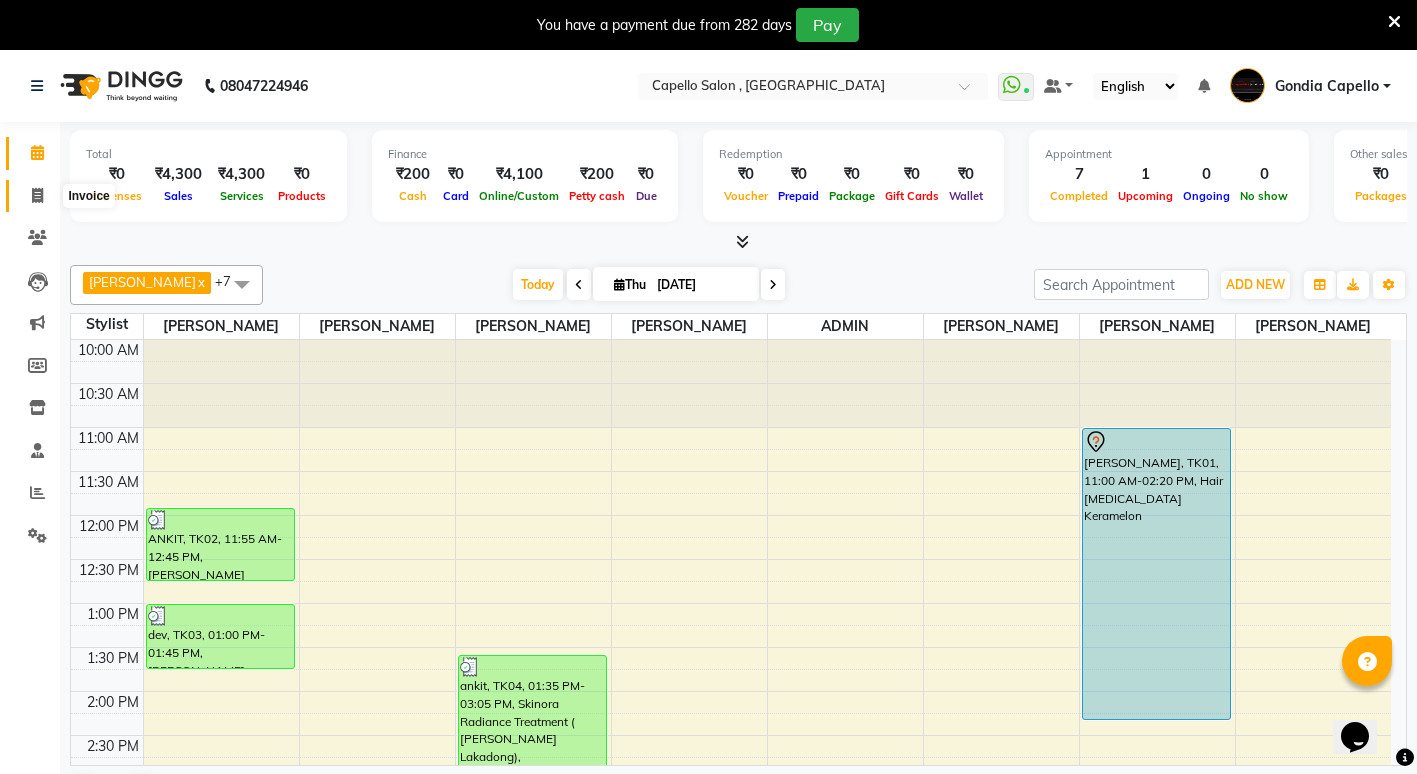click 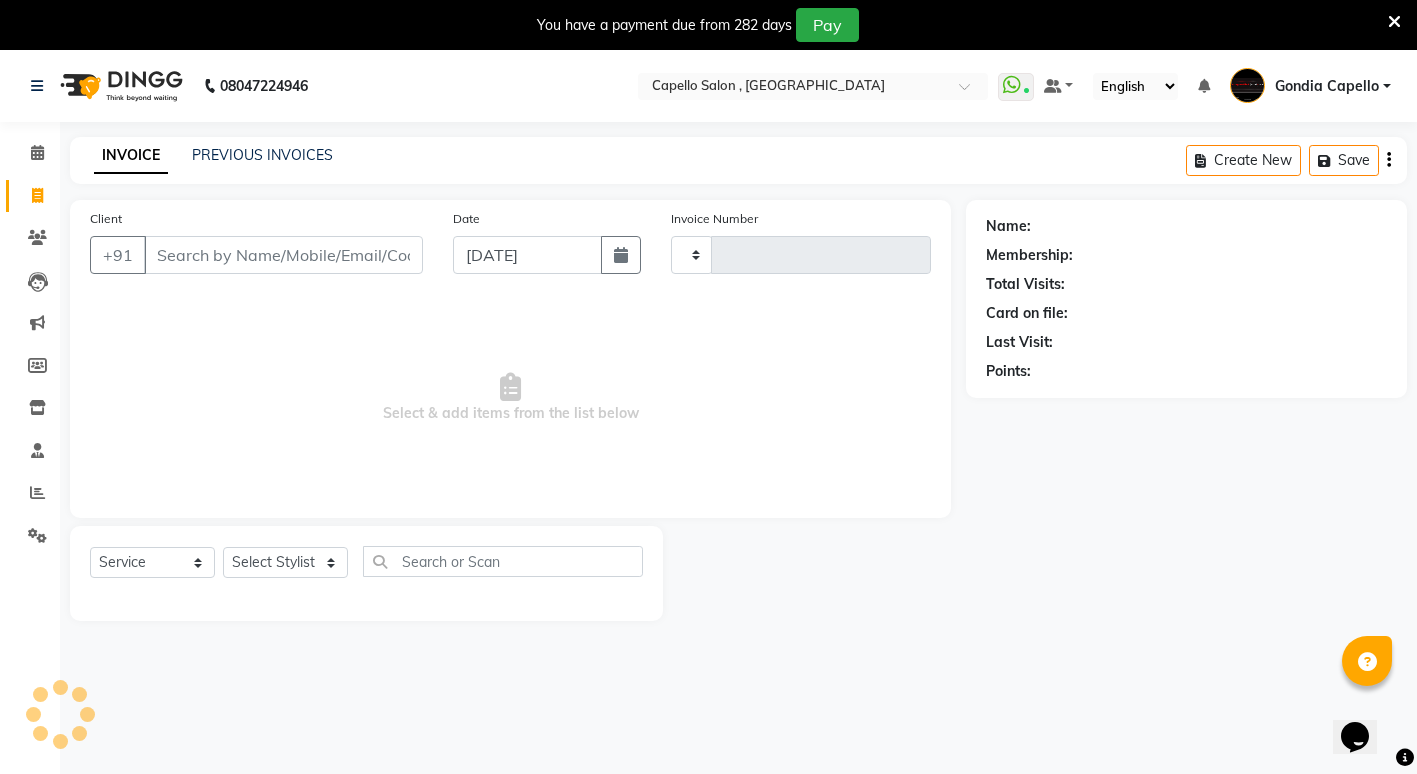 type on "1443" 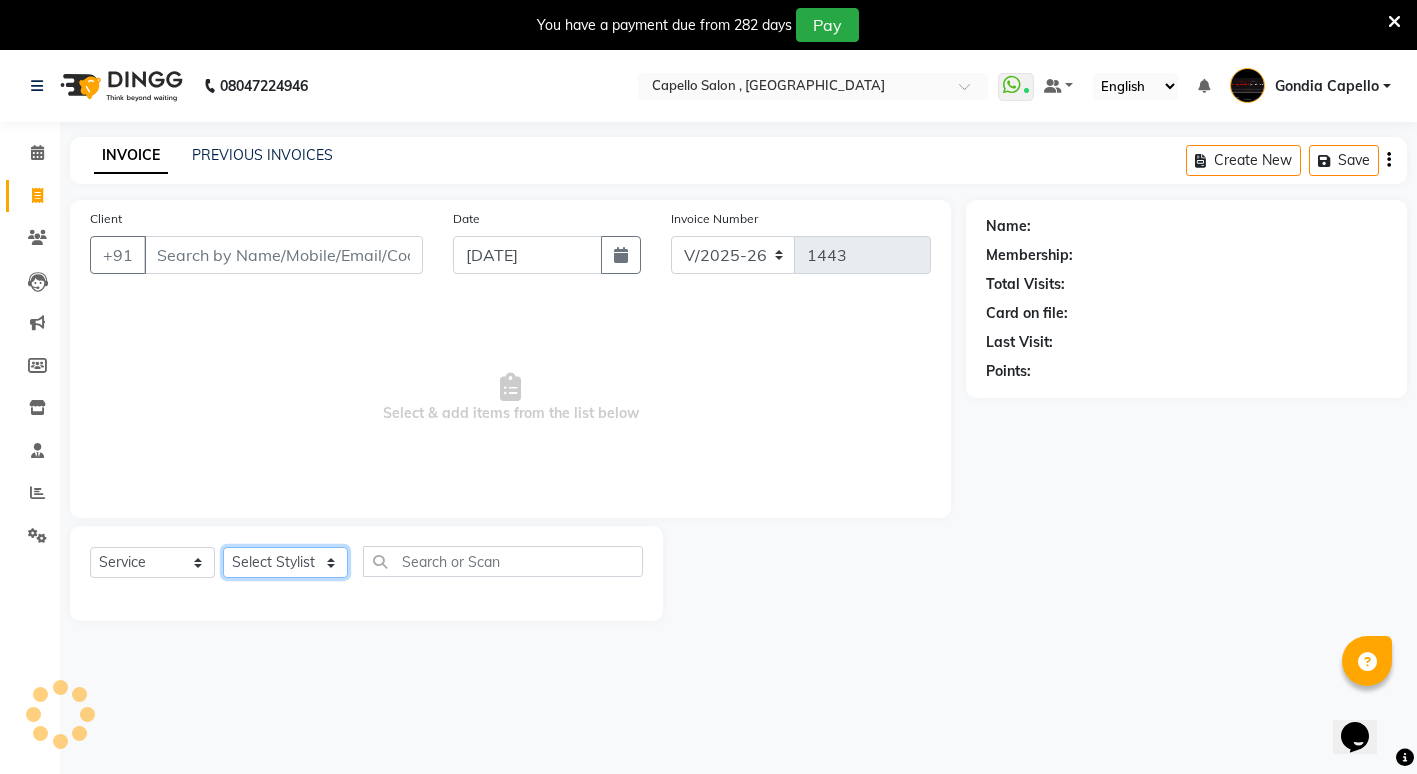 click on "Select Stylist" 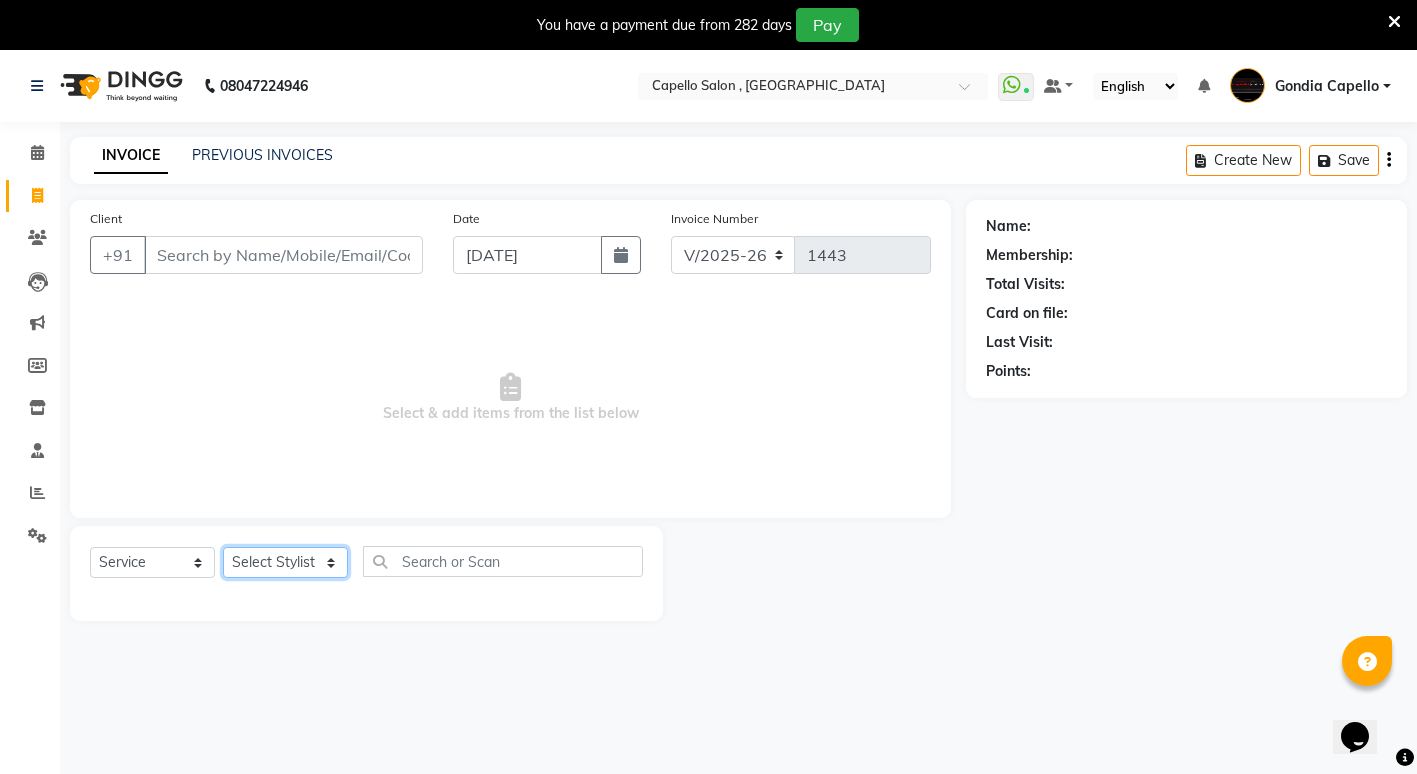 select on "14383" 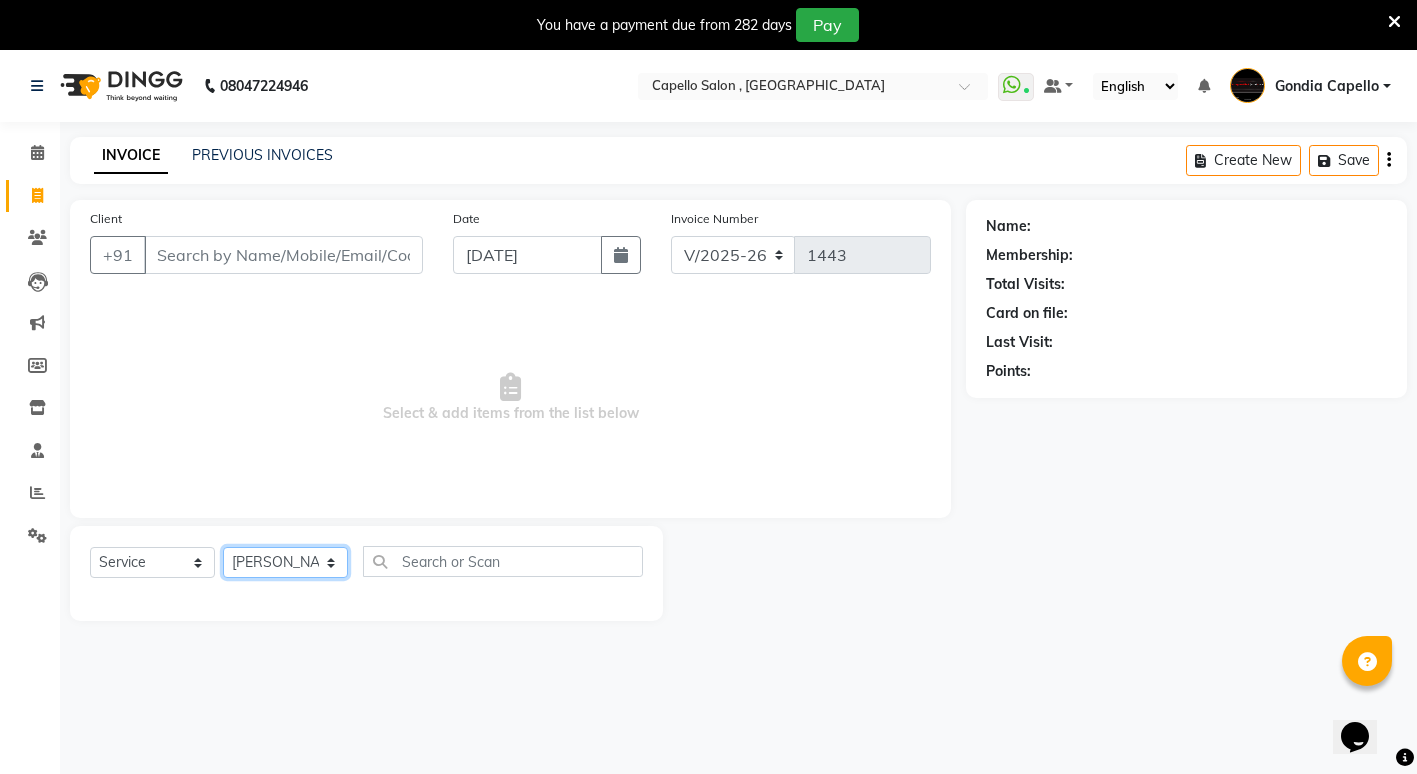 click on "Select Stylist ADMIN [PERSON_NAME] [PERSON_NAME] [PERSON_NAME] Gondia [PERSON_NAME] [PERSON_NAME] [PERSON_NAME] yewatkar [PERSON_NAME] [PERSON_NAME] [PERSON_NAME] (M) [PERSON_NAME]" 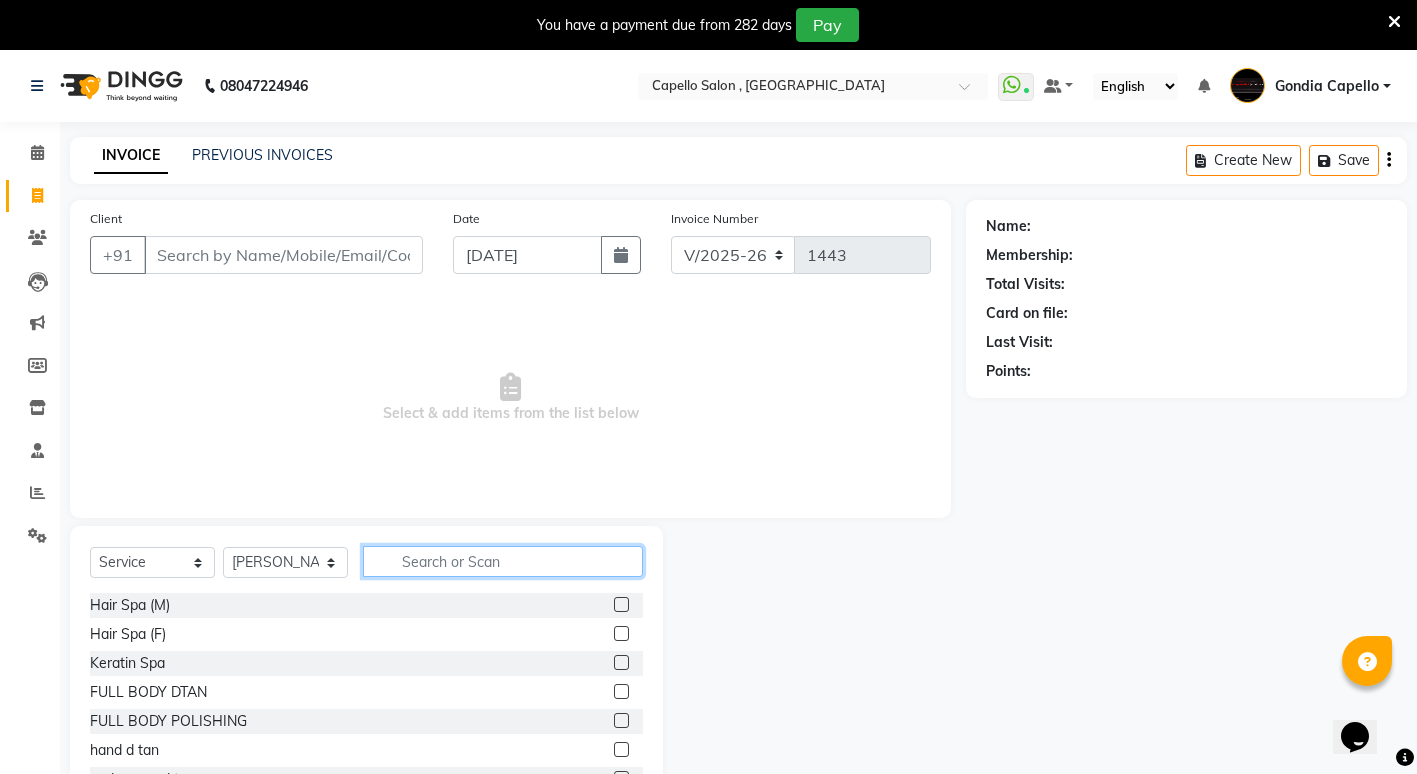 click 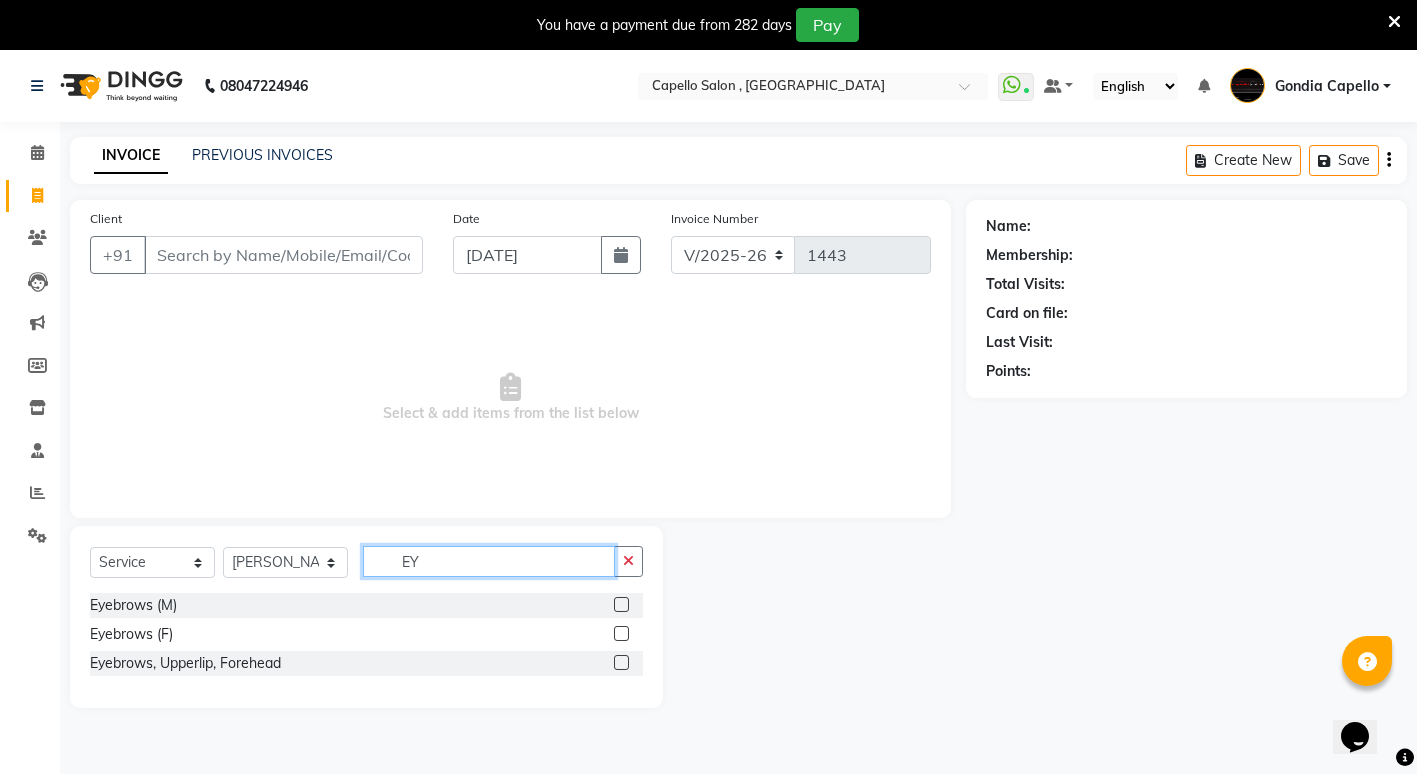 type on "EY" 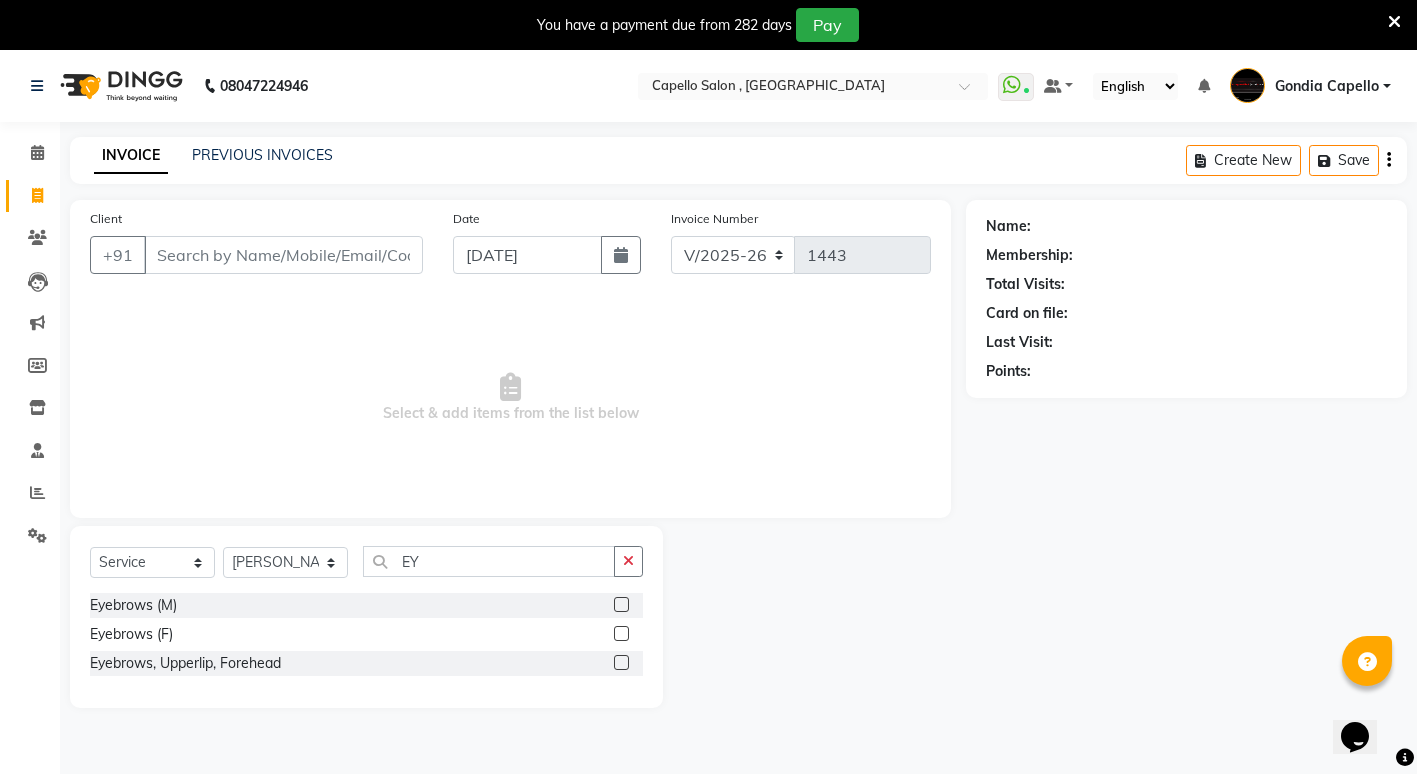 click 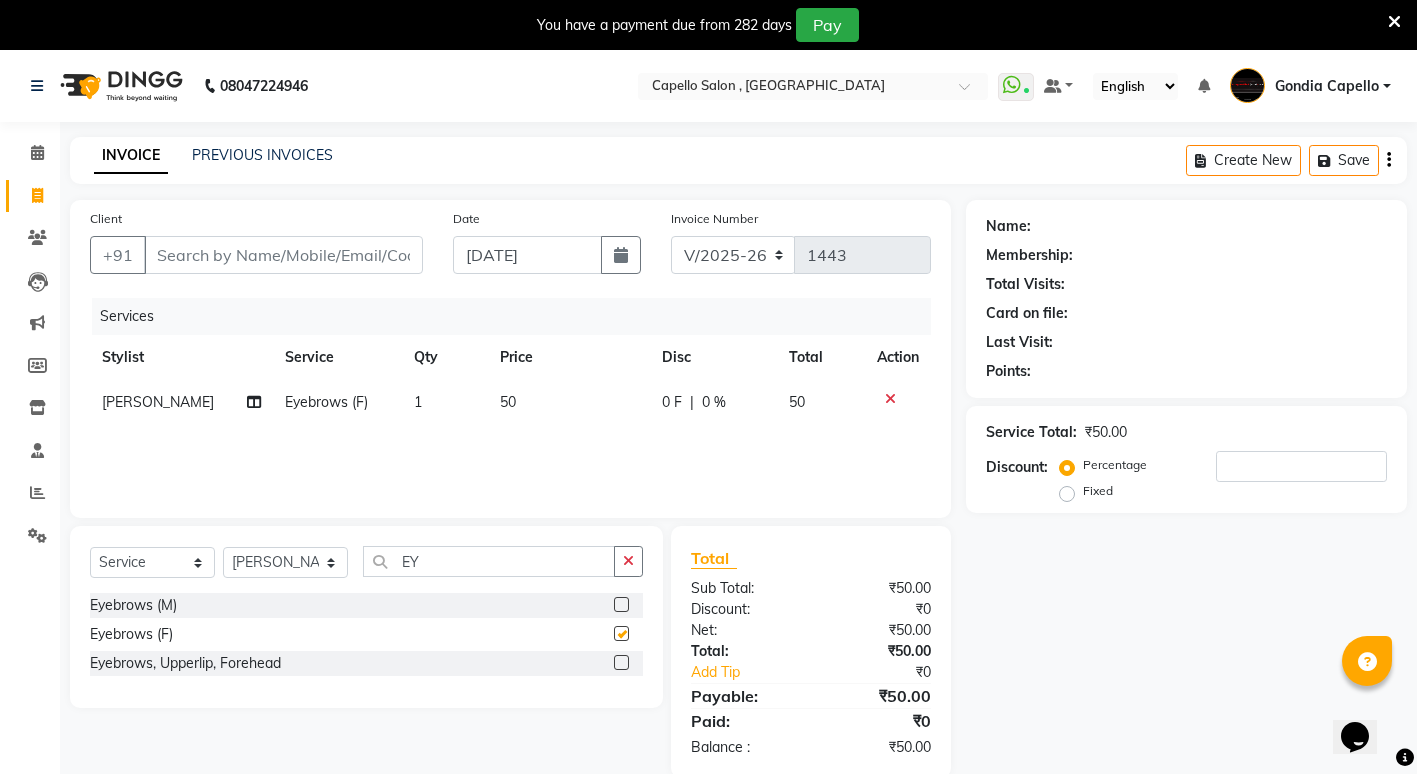 checkbox on "false" 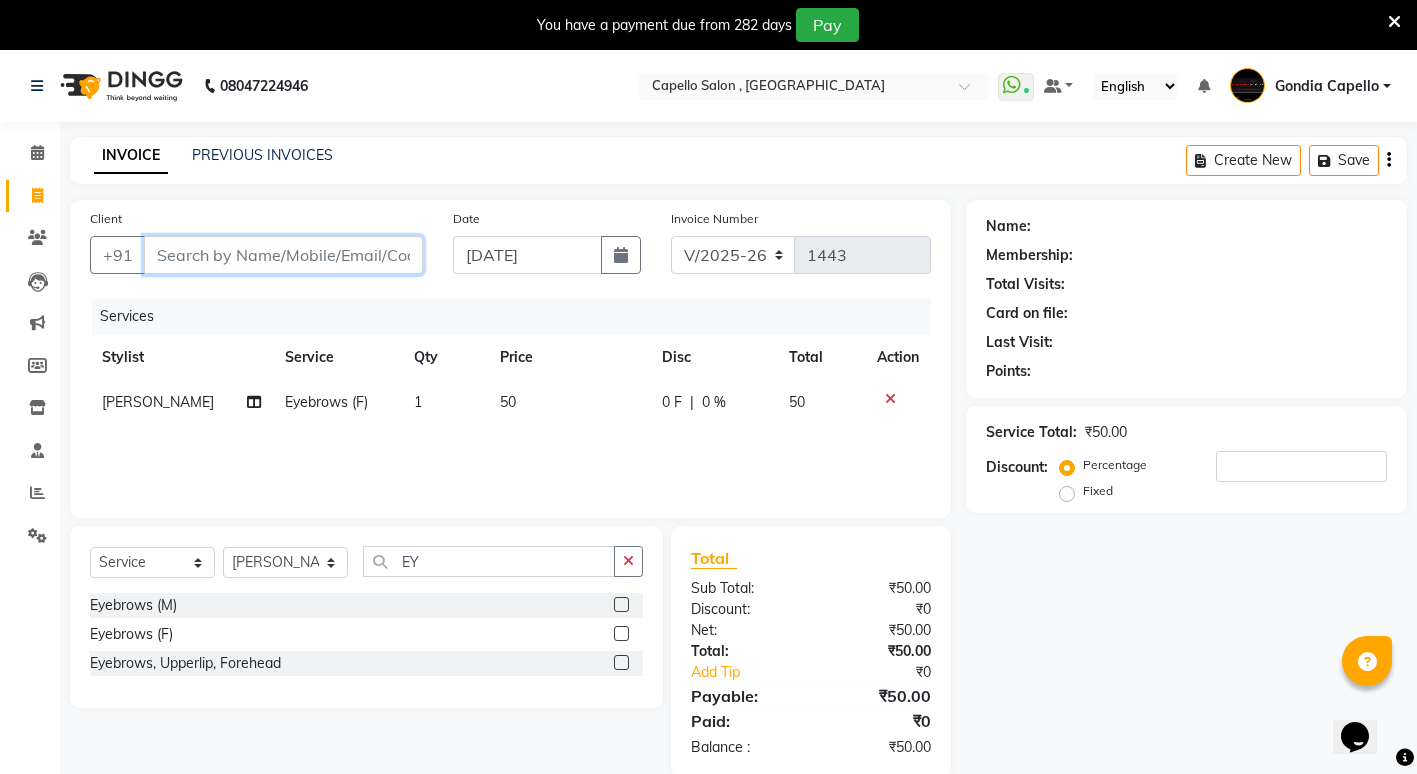 click on "Client" at bounding box center (283, 255) 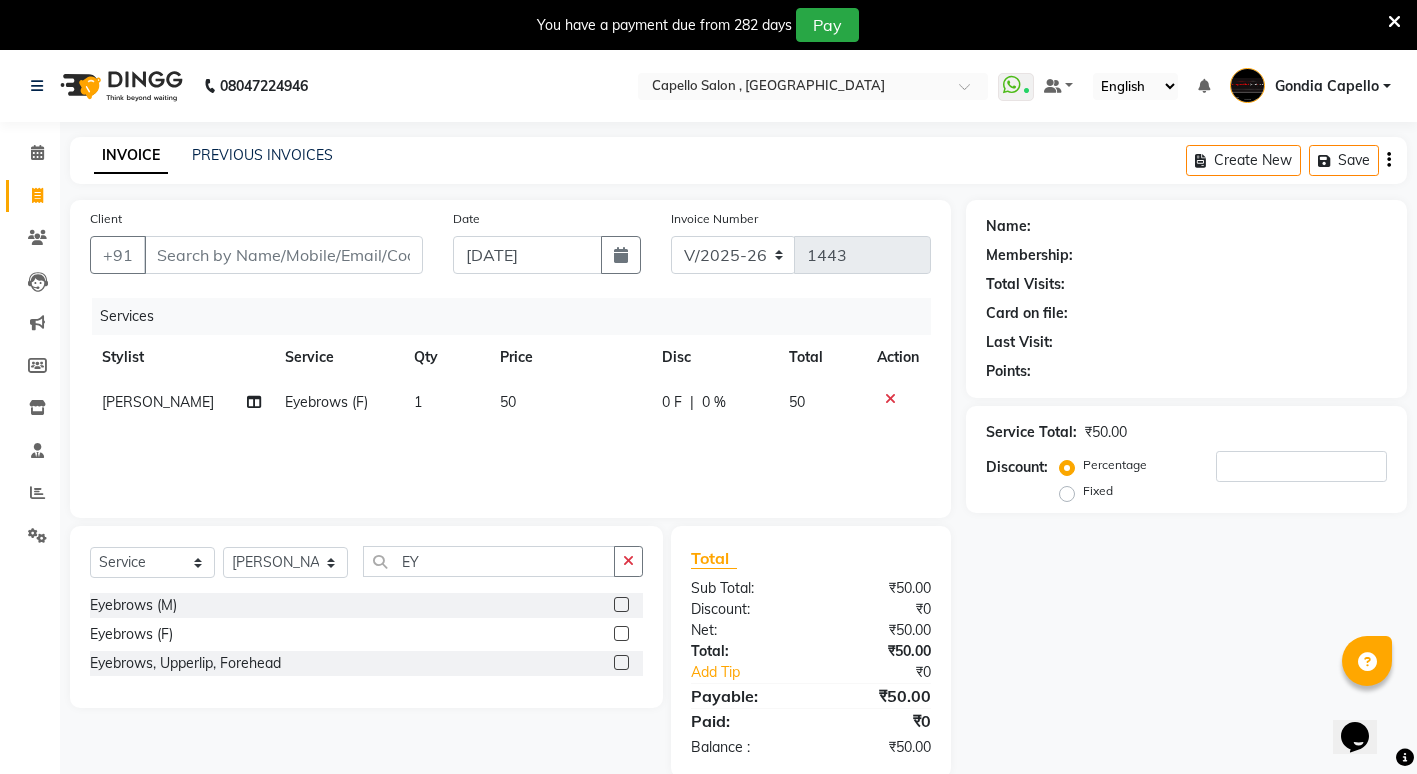 click on "1" 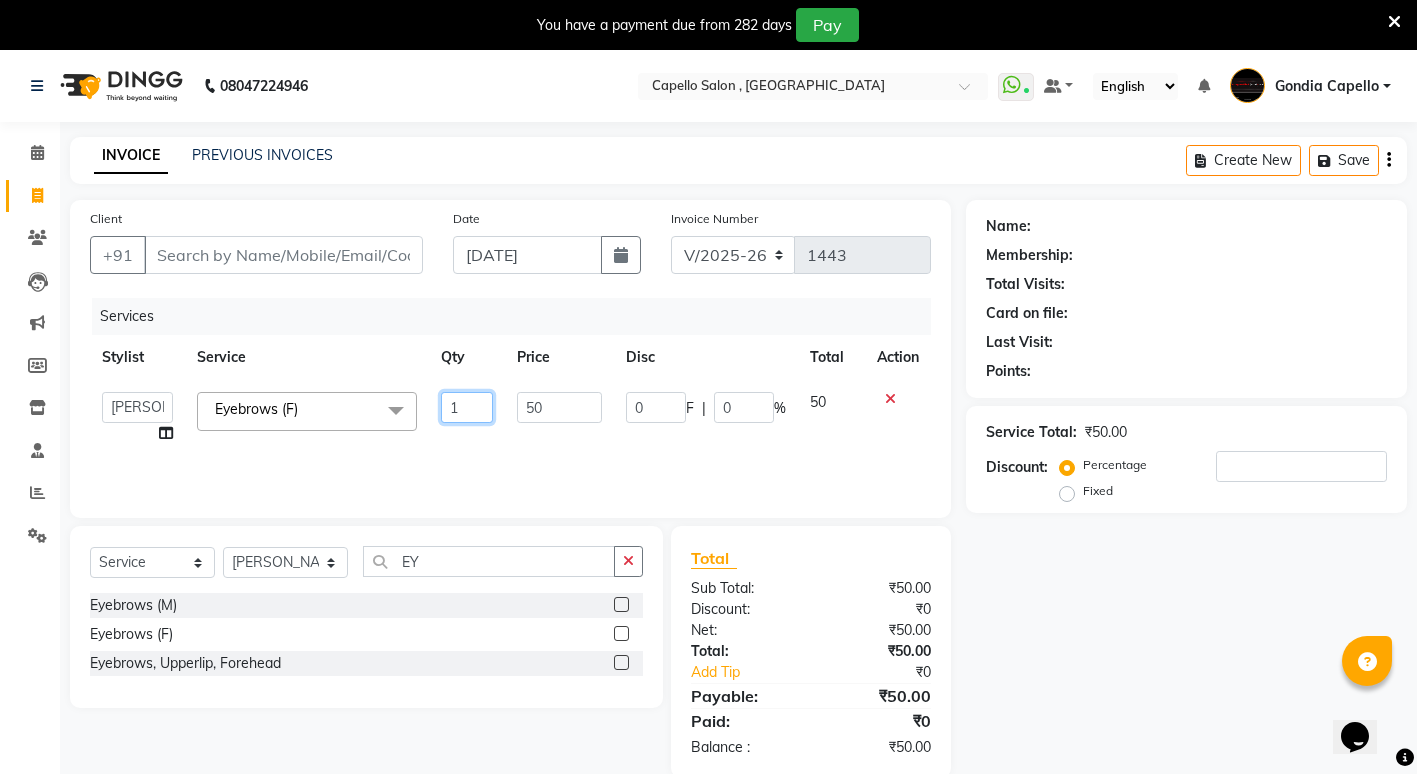 drag, startPoint x: 467, startPoint y: 404, endPoint x: 487, endPoint y: 407, distance: 20.22375 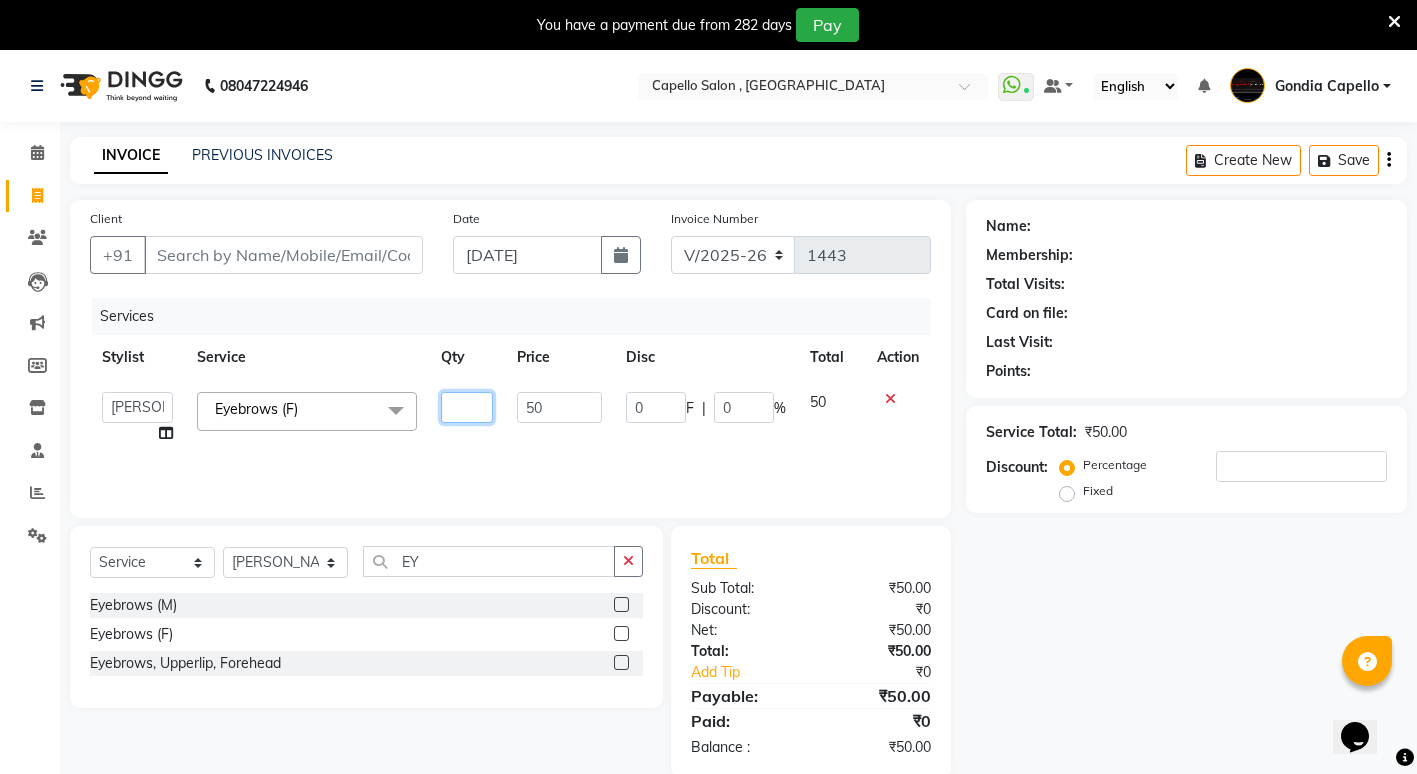 type on "2" 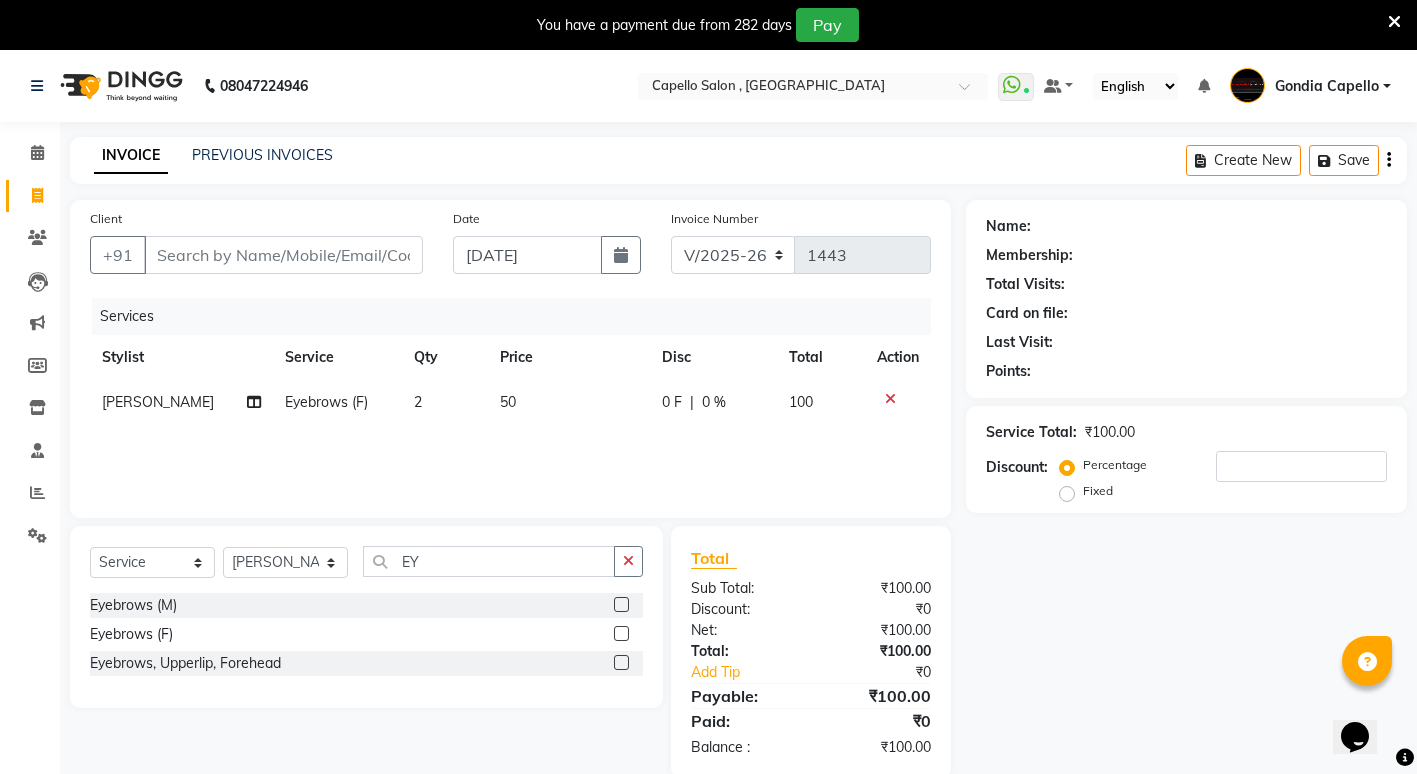 click on "Name: Membership: Total Visits: Card on file: Last Visit:  Points:  Service Total:  ₹100.00  Discount:  Percentage   Fixed" 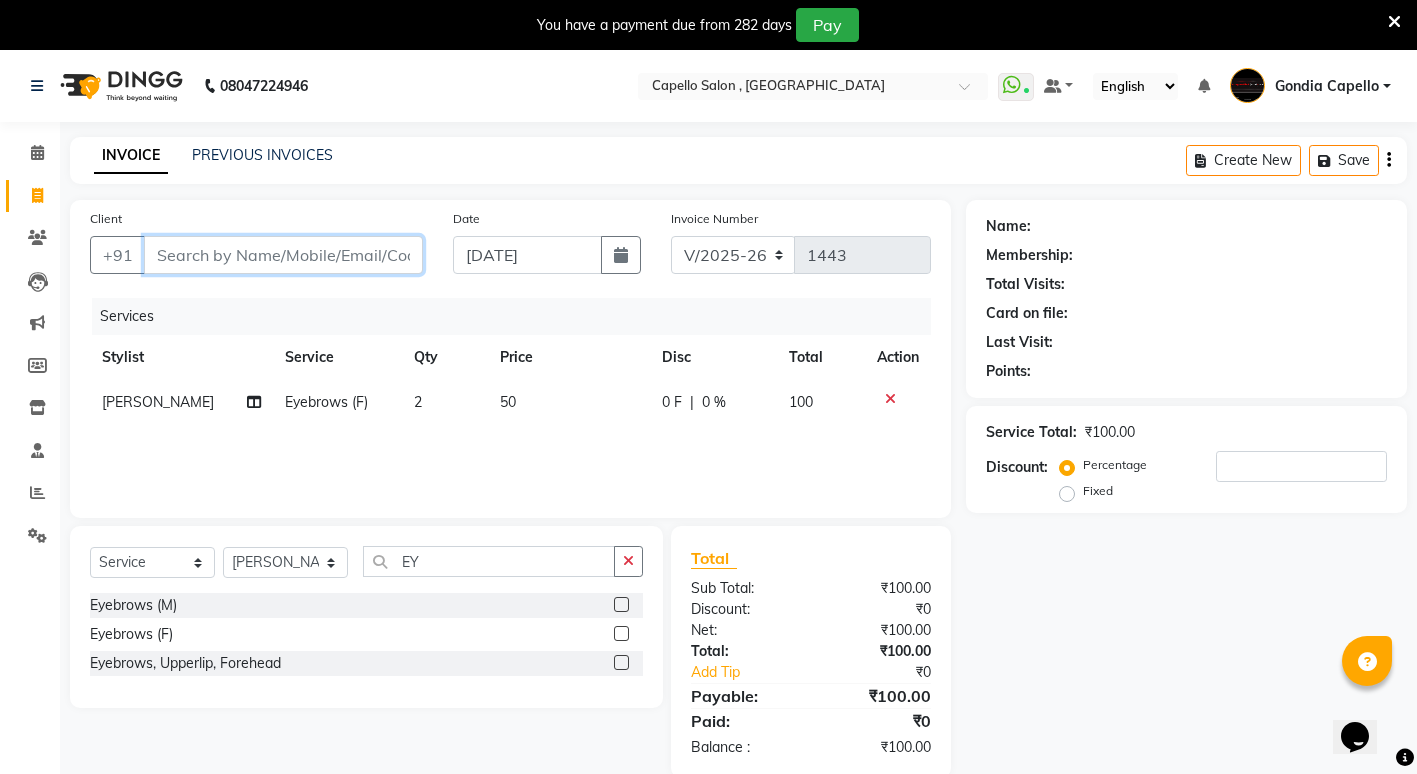 click on "Client" at bounding box center (283, 255) 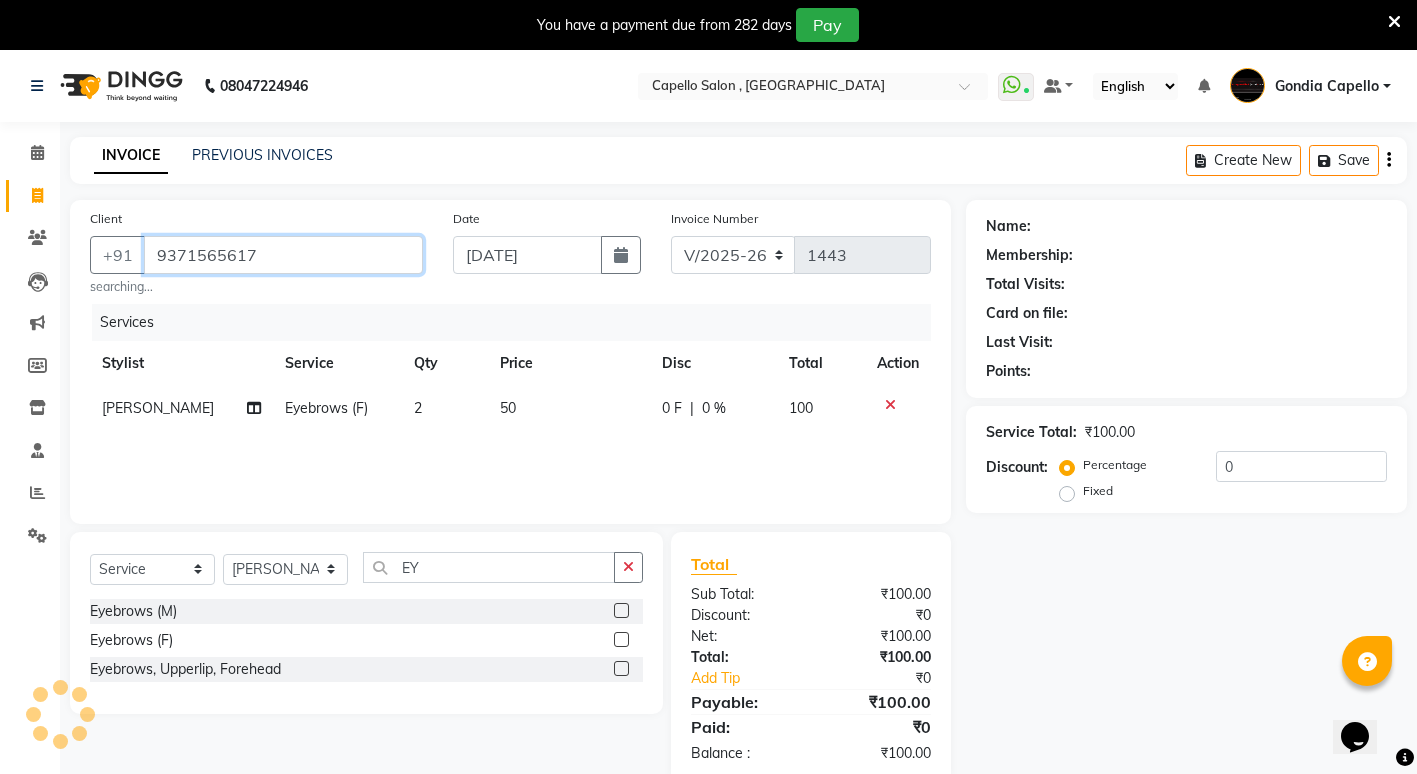type on "9371565617" 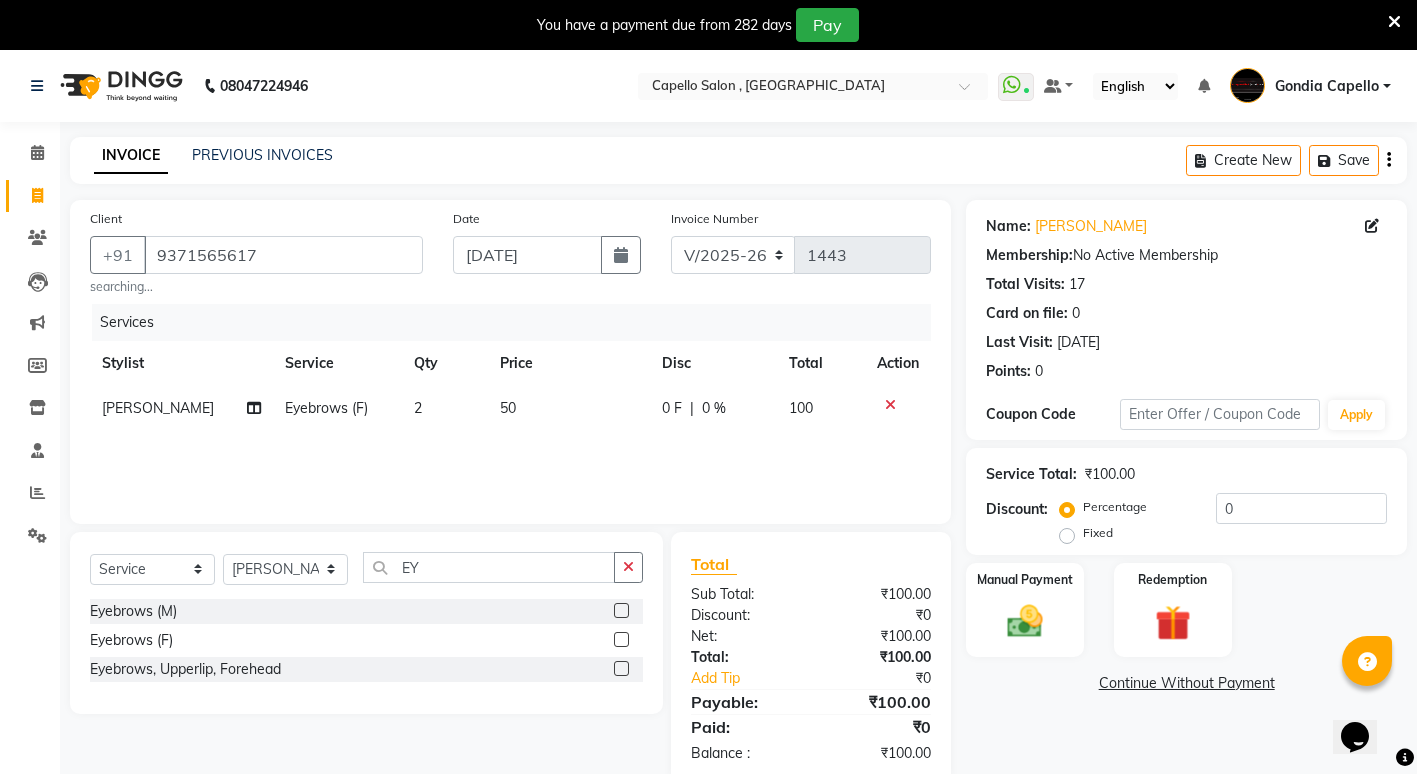 click on "Name: Anjali Kambrani Membership:  No Active Membership  Total Visits:  17 Card on file:  0 Last Visit:   13-05-2025 Points:   0  Coupon Code Apply Service Total:  ₹100.00  Discount:  Percentage   Fixed  0 Manual Payment Redemption  Continue Without Payment" 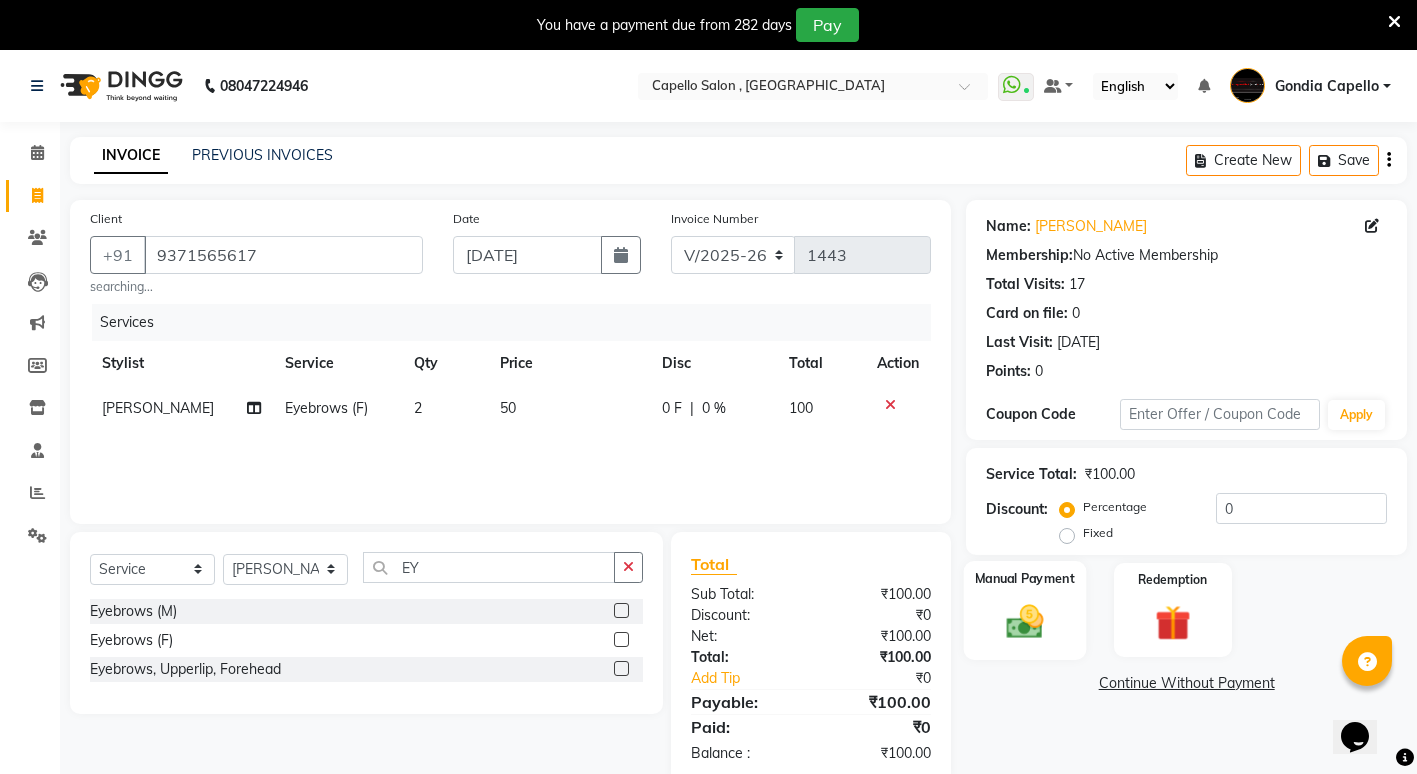 click 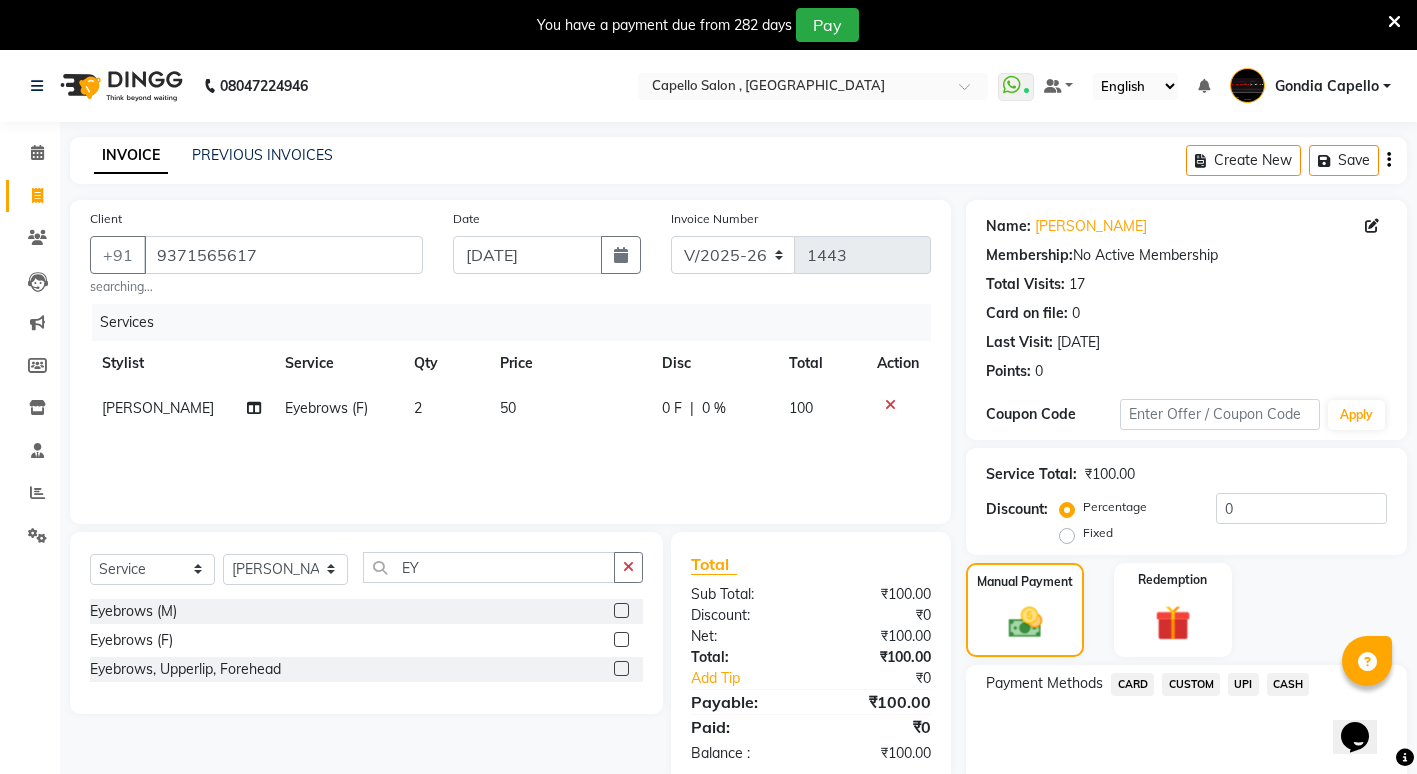 click on "UPI" 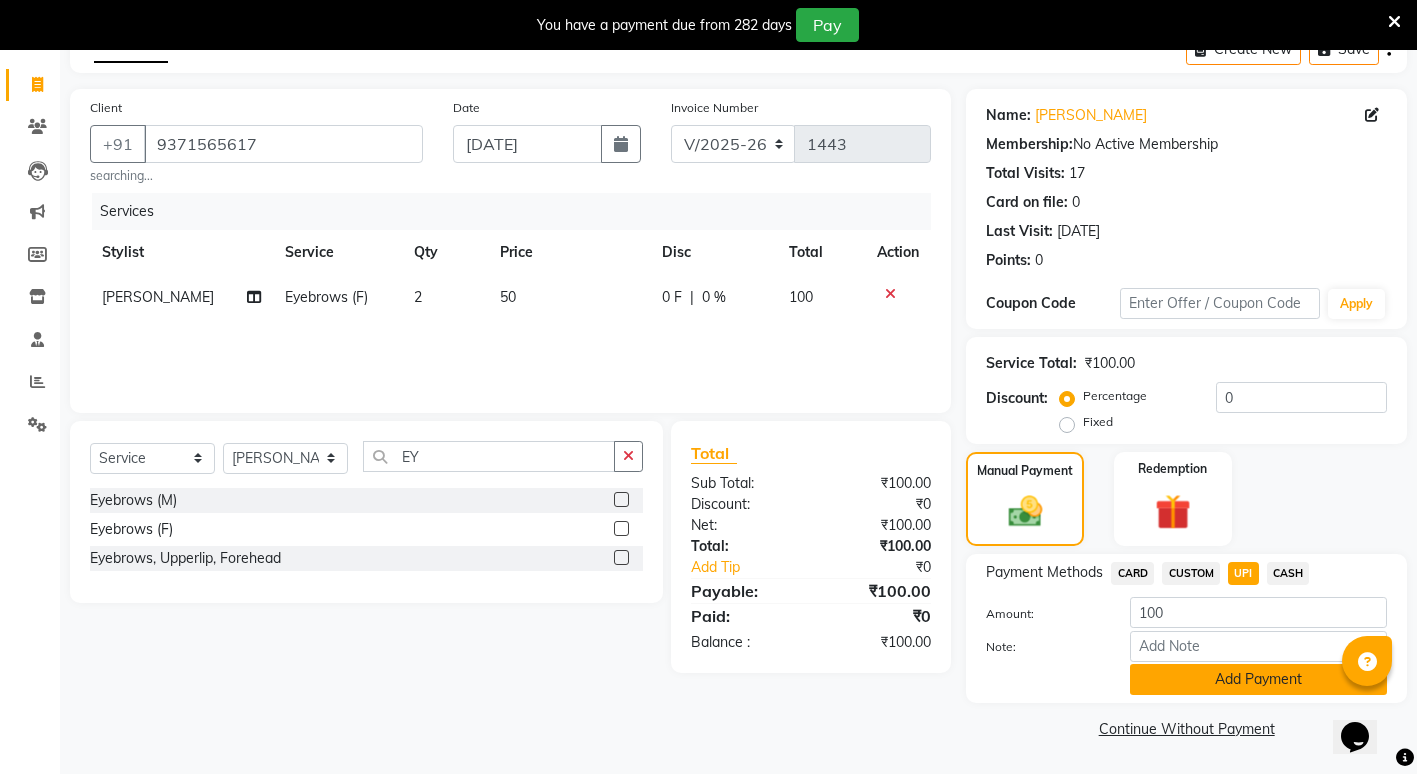 click on "Add Payment" 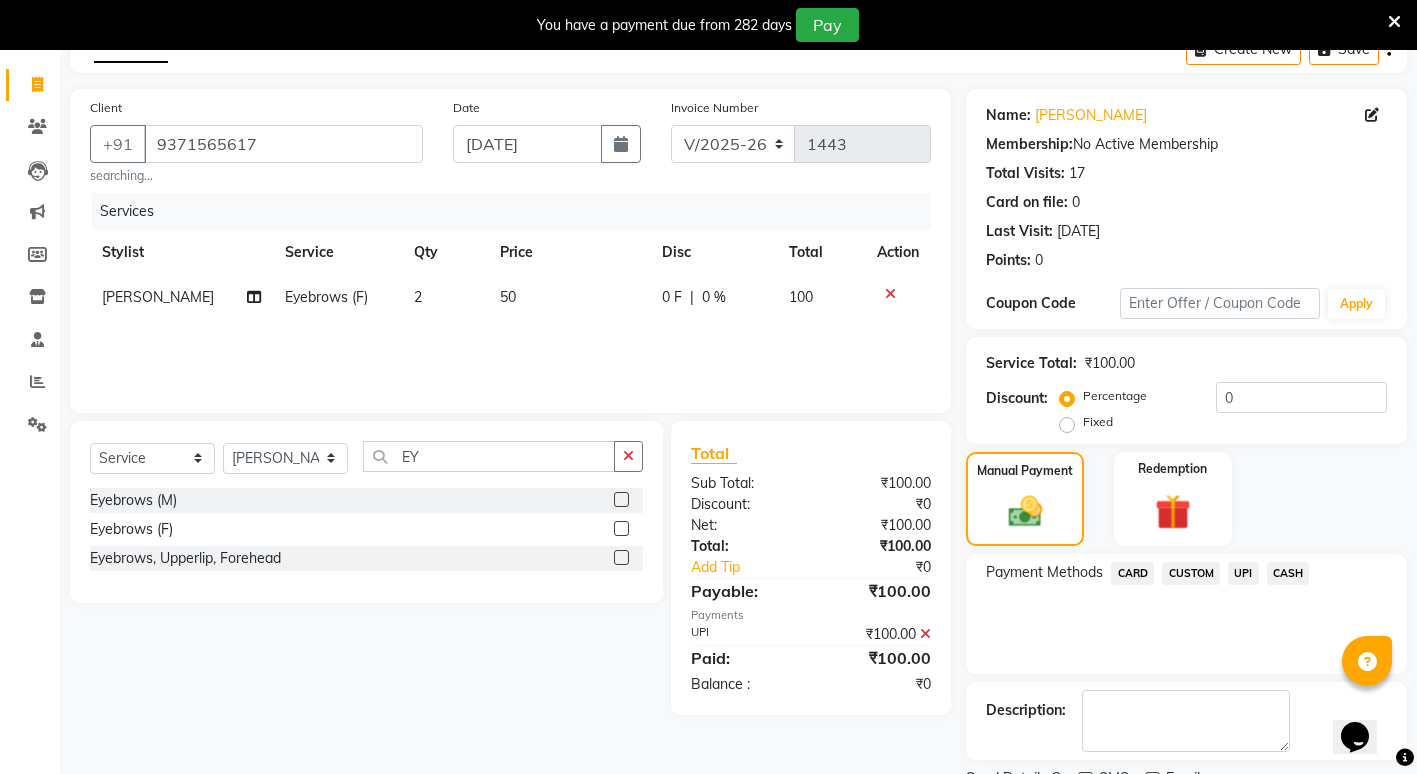 scroll, scrollTop: 195, scrollLeft: 0, axis: vertical 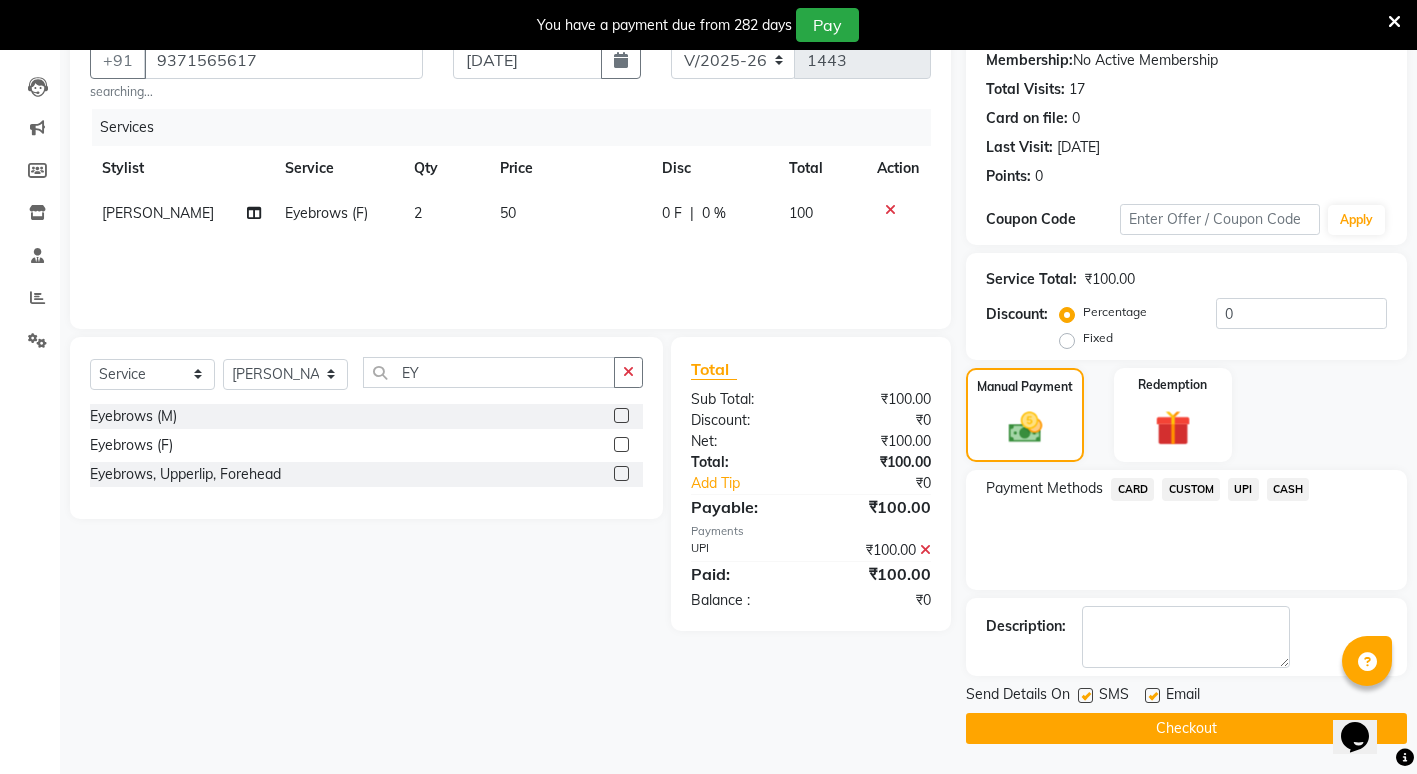 click on "Checkout" 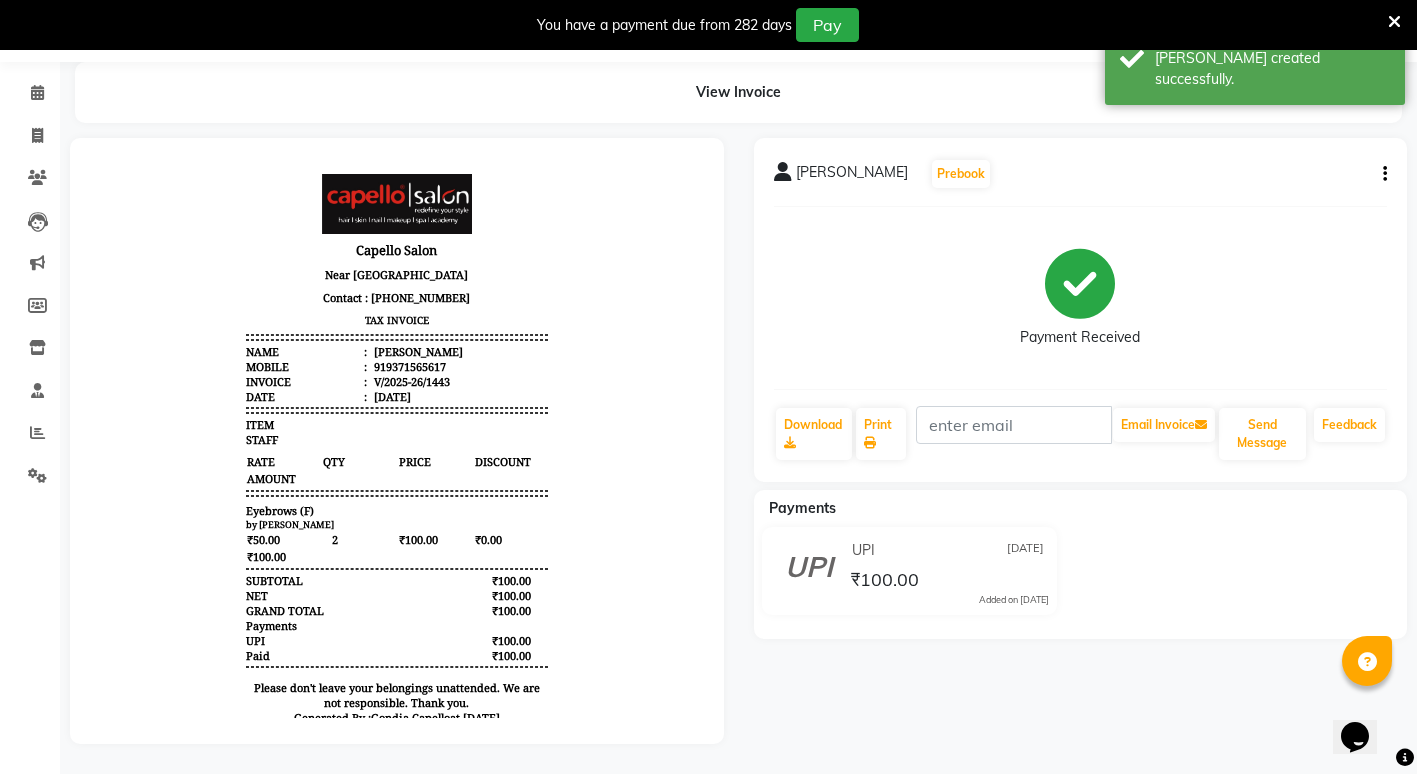 scroll, scrollTop: 0, scrollLeft: 0, axis: both 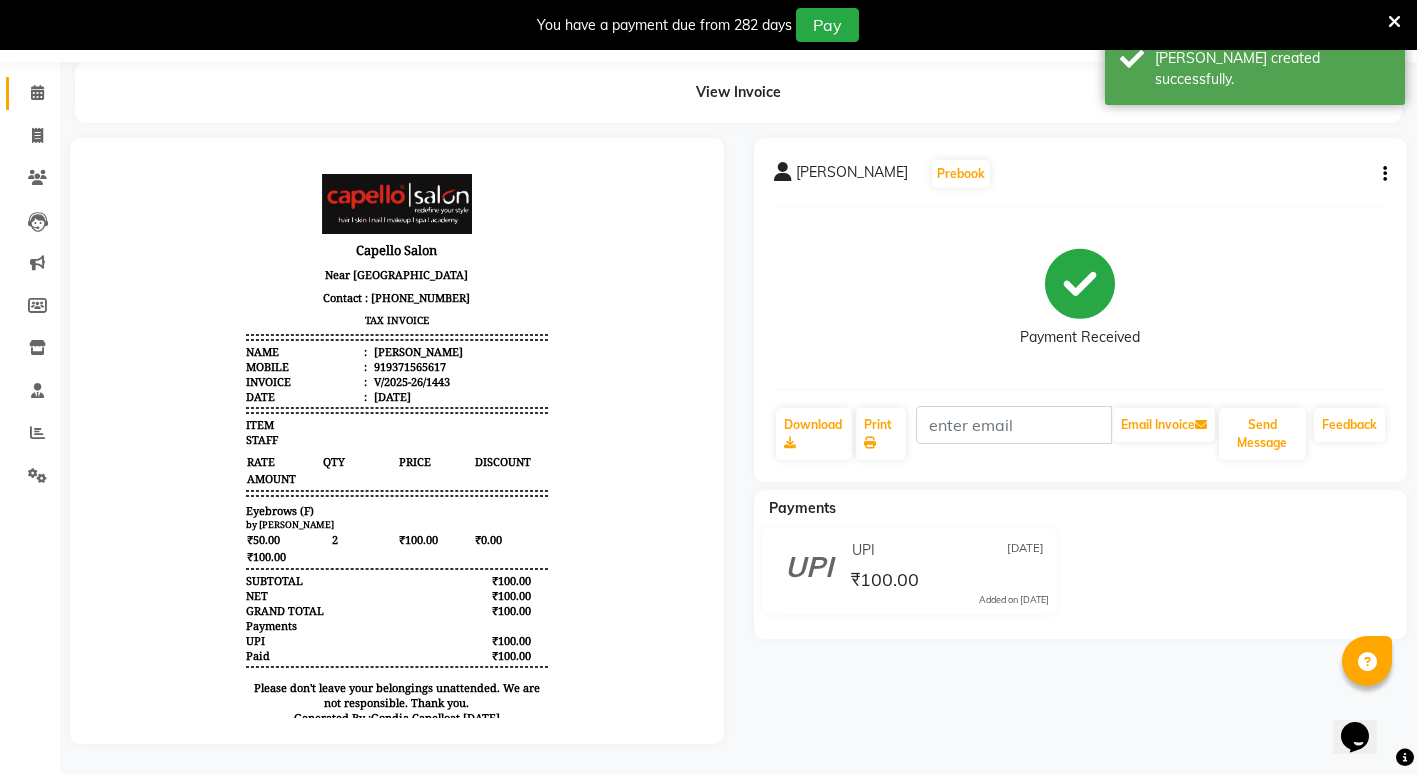 click on "Calendar" 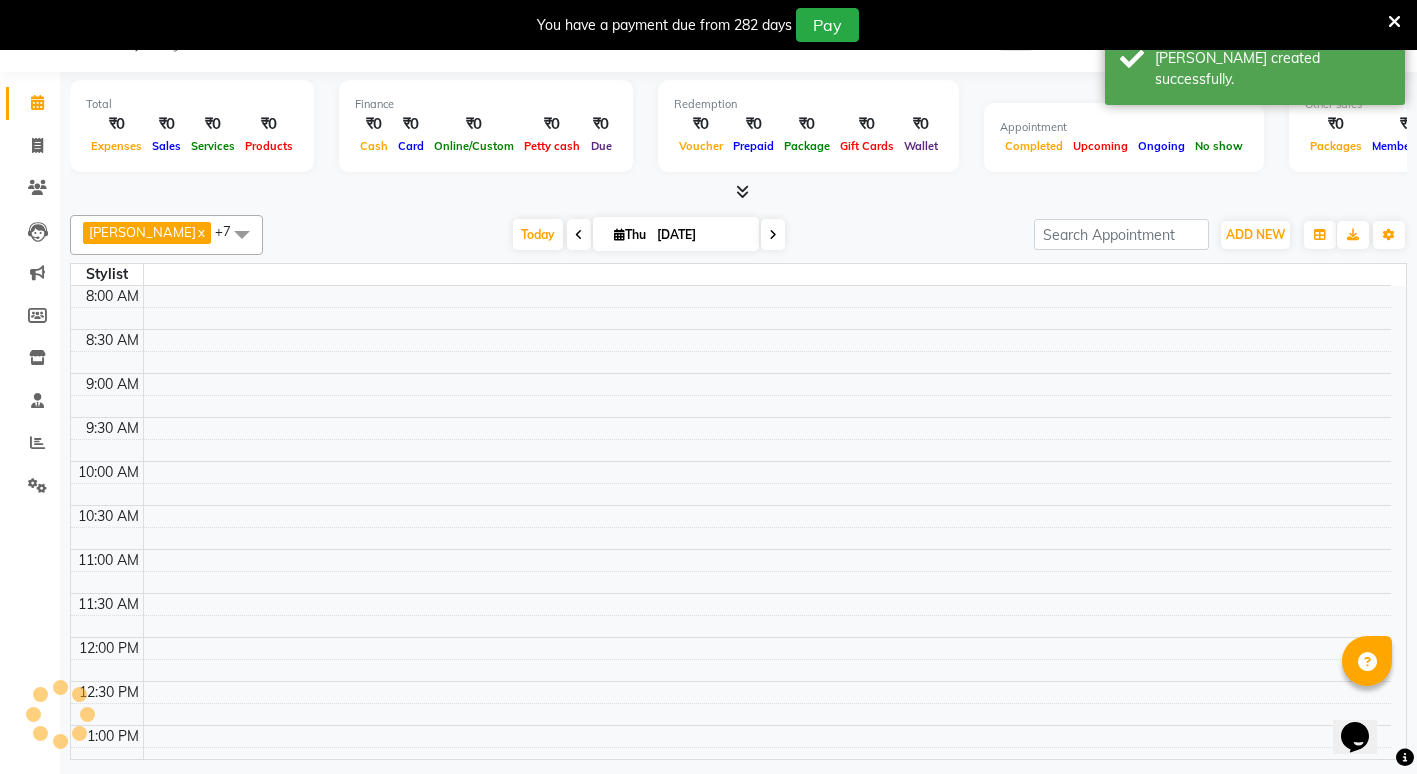 scroll, scrollTop: 50, scrollLeft: 0, axis: vertical 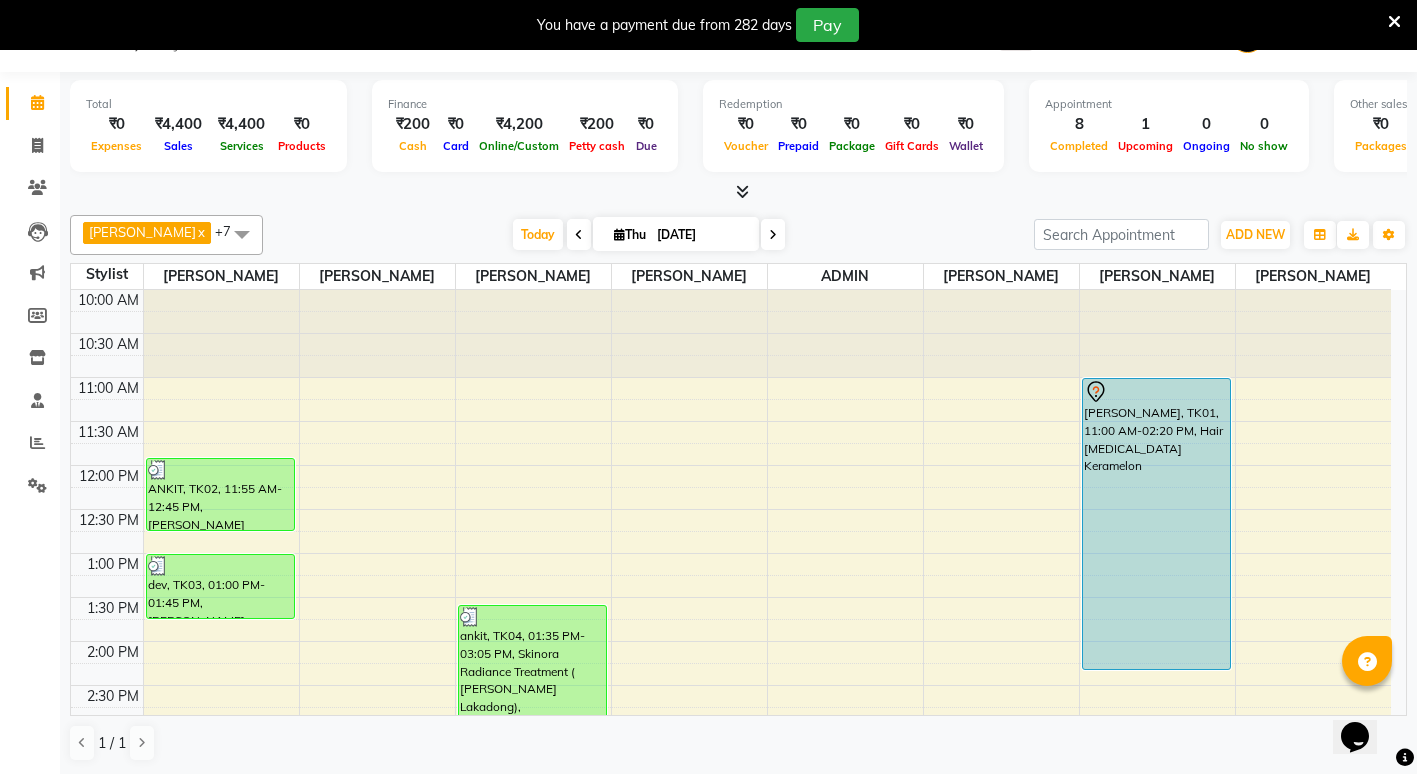 drag, startPoint x: -4, startPoint y: 272, endPoint x: 756, endPoint y: 152, distance: 769.41534 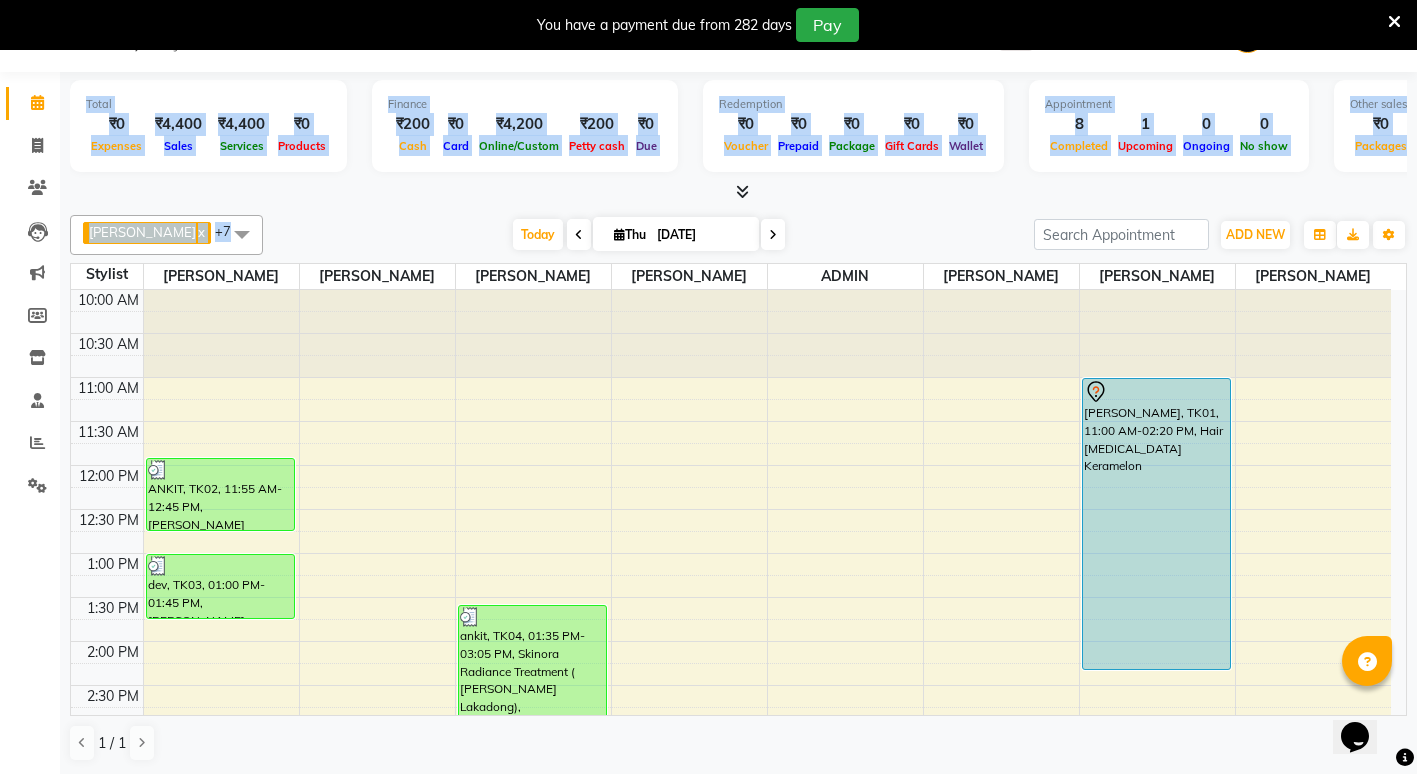 click on "Total  ₹0  Expenses ₹4,400  Sales ₹4,400  Services ₹0  Products Finance  ₹200  Cash ₹0  Card ₹4,200  Online/Custom ₹200 Petty cash ₹0 Due  Redemption  ₹0 Voucher ₹0 Prepaid ₹0 Package ₹0  Gift Cards ₹0  Wallet  Appointment  8 Completed 1 Upcoming 0 Ongoing 0 No show  Other sales  ₹0  Packages ₹0  Memberships ₹0  Vouchers ₹0  Prepaids ₹0  Gift Cards" at bounding box center [738, 137] 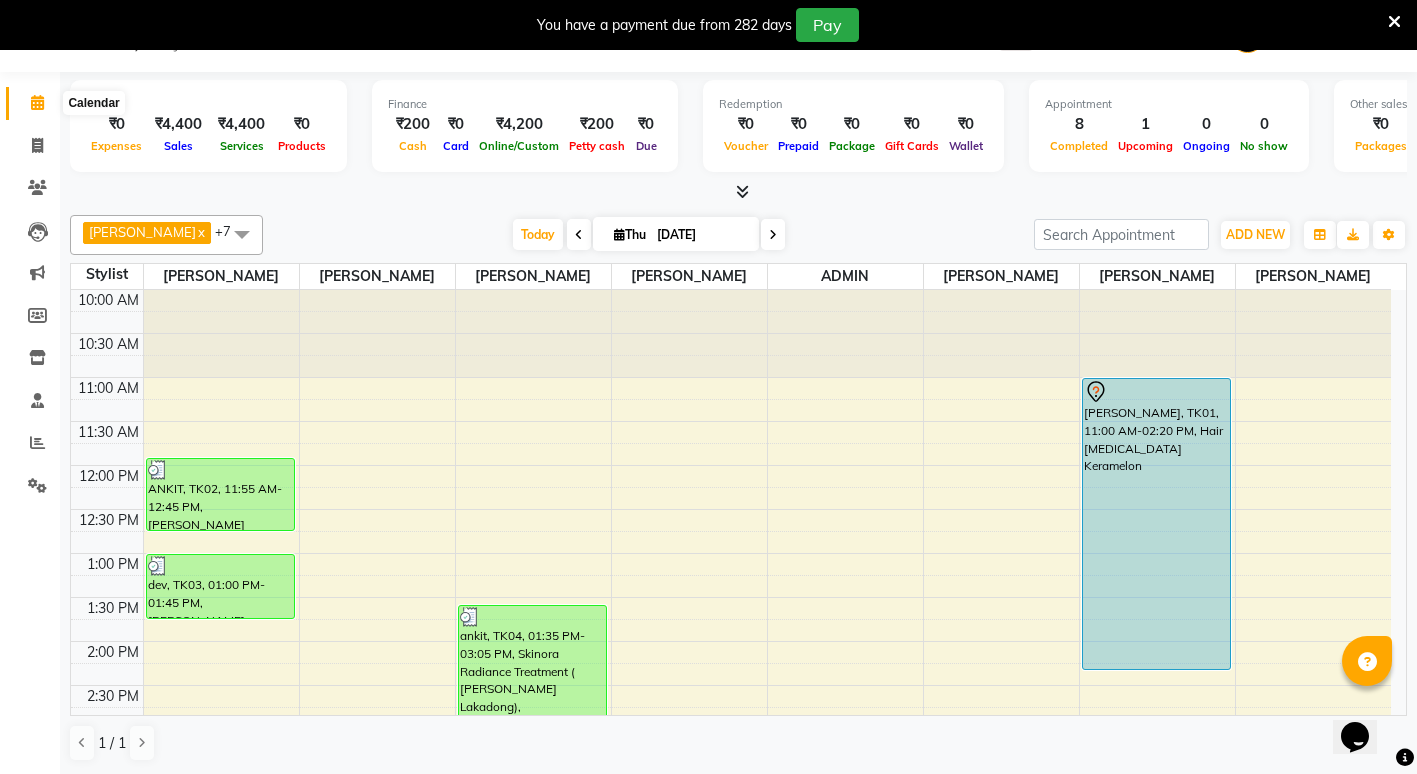 click 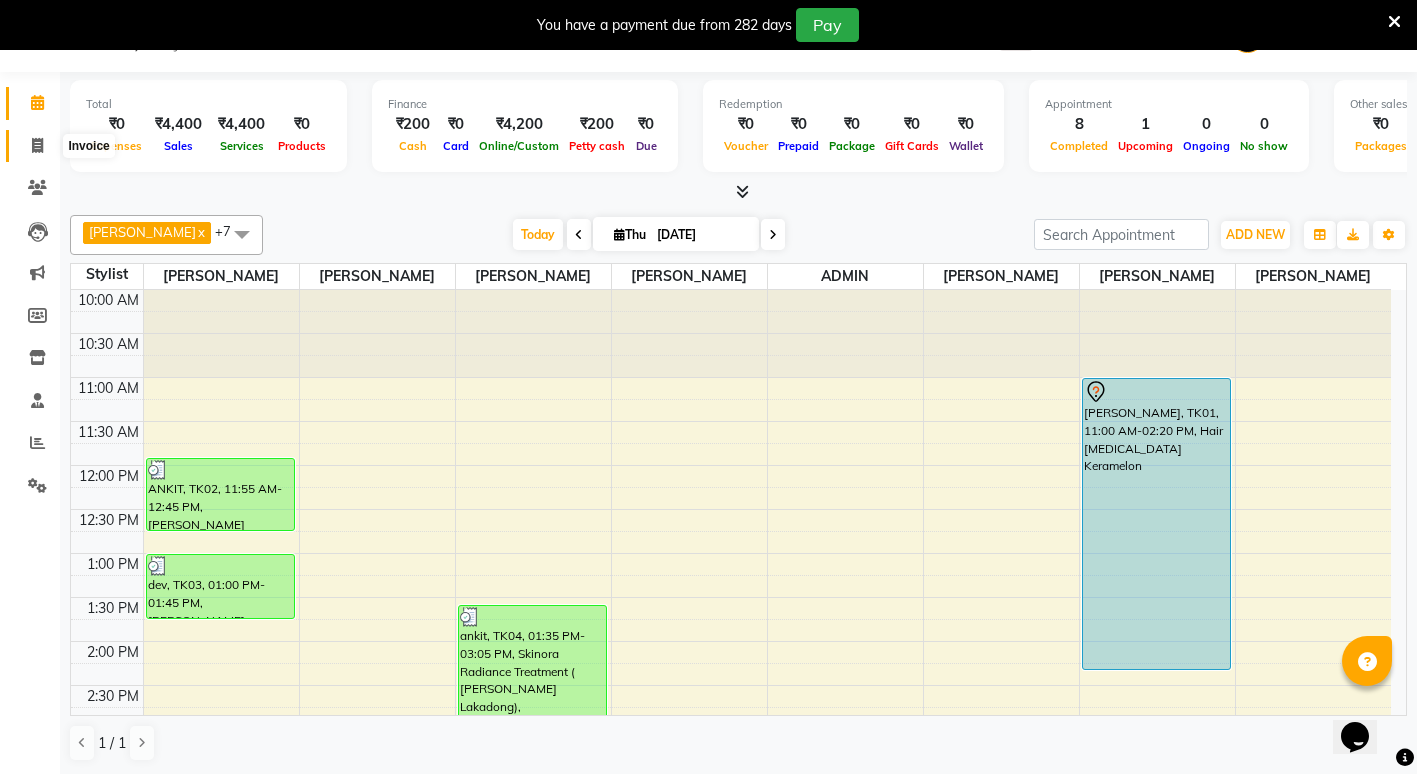 click 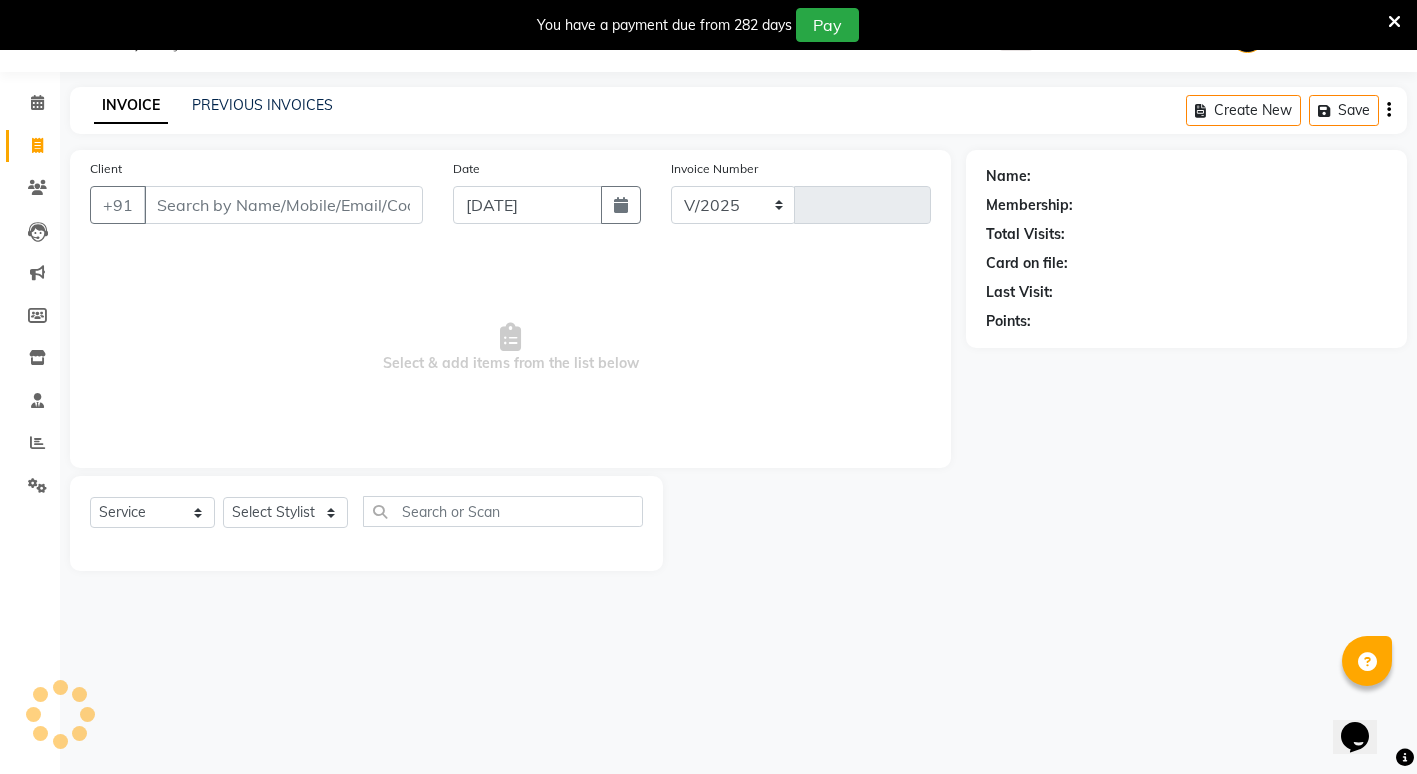 select on "853" 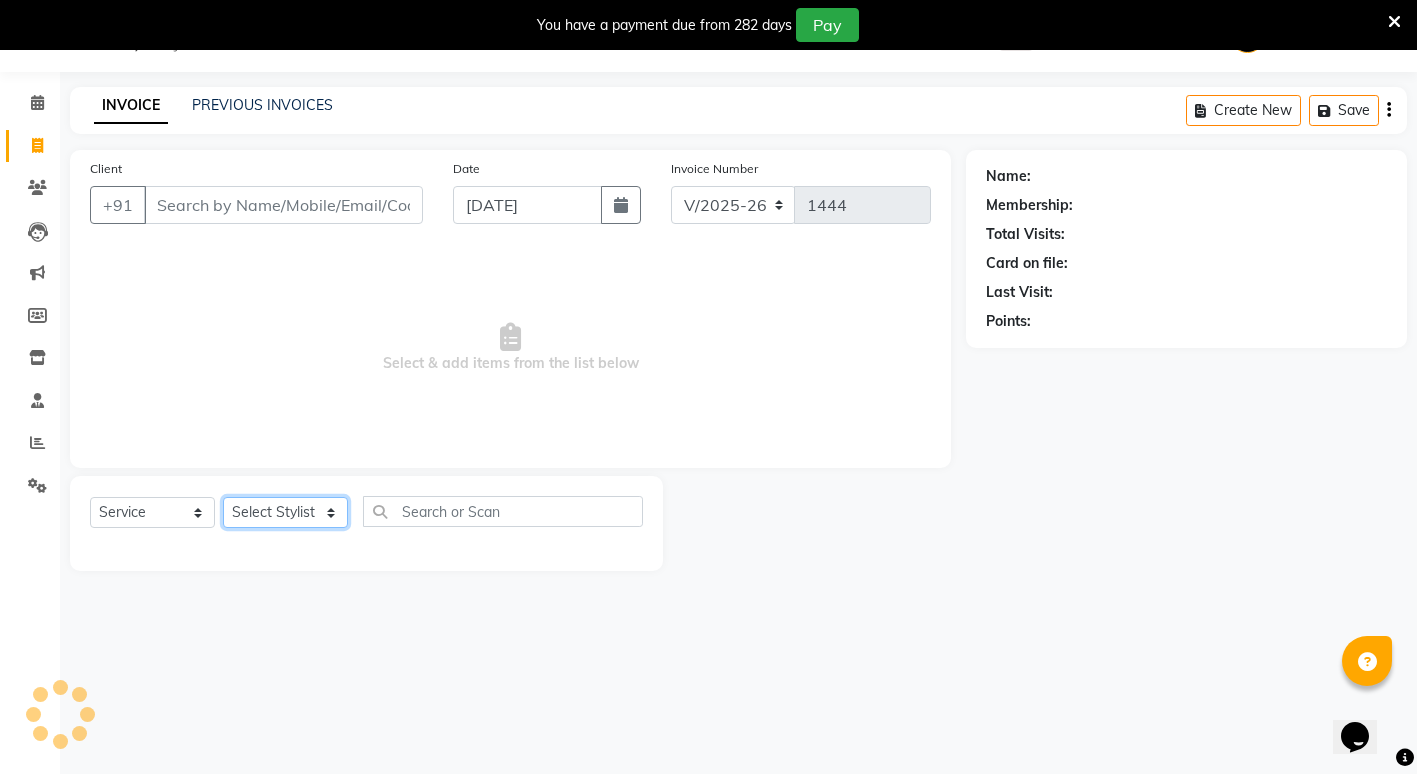 click on "Select Stylist" 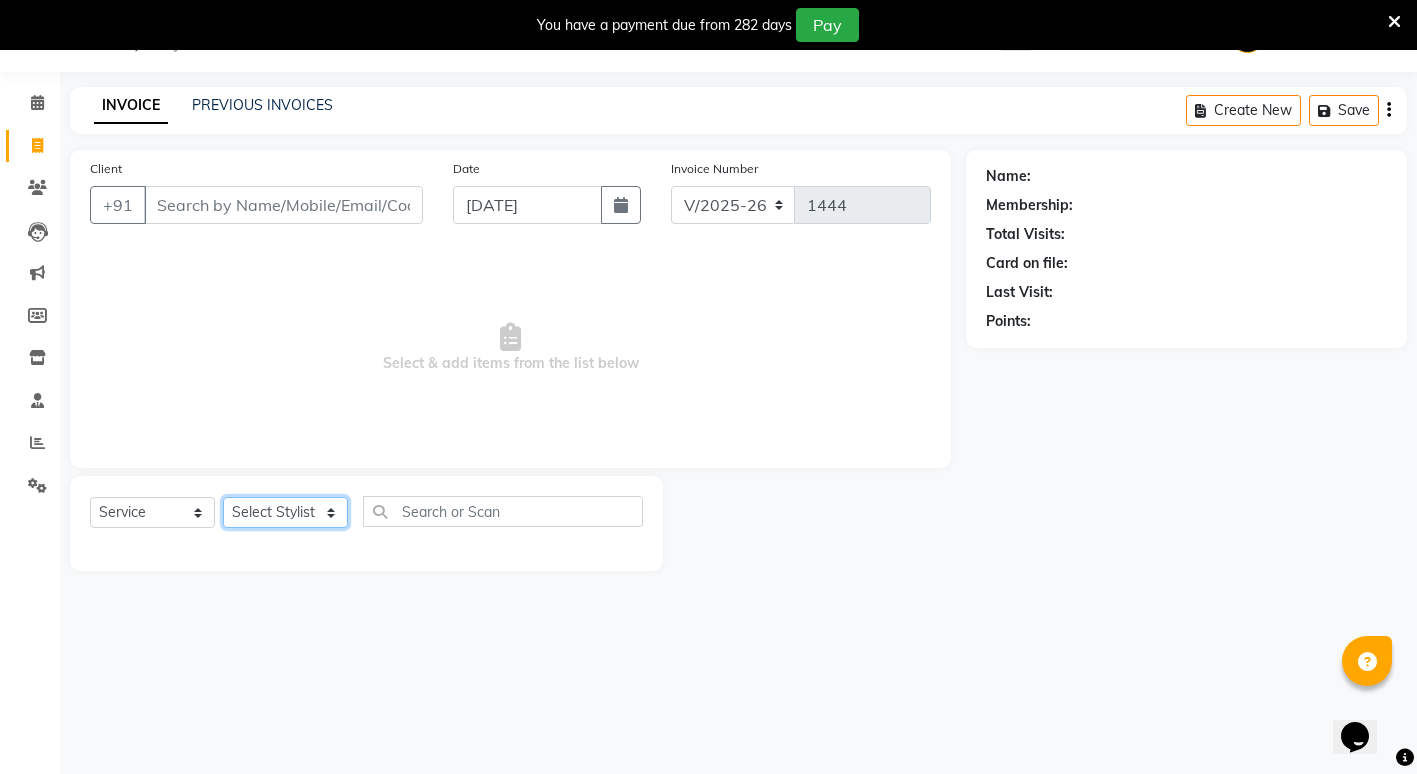 select on "69611" 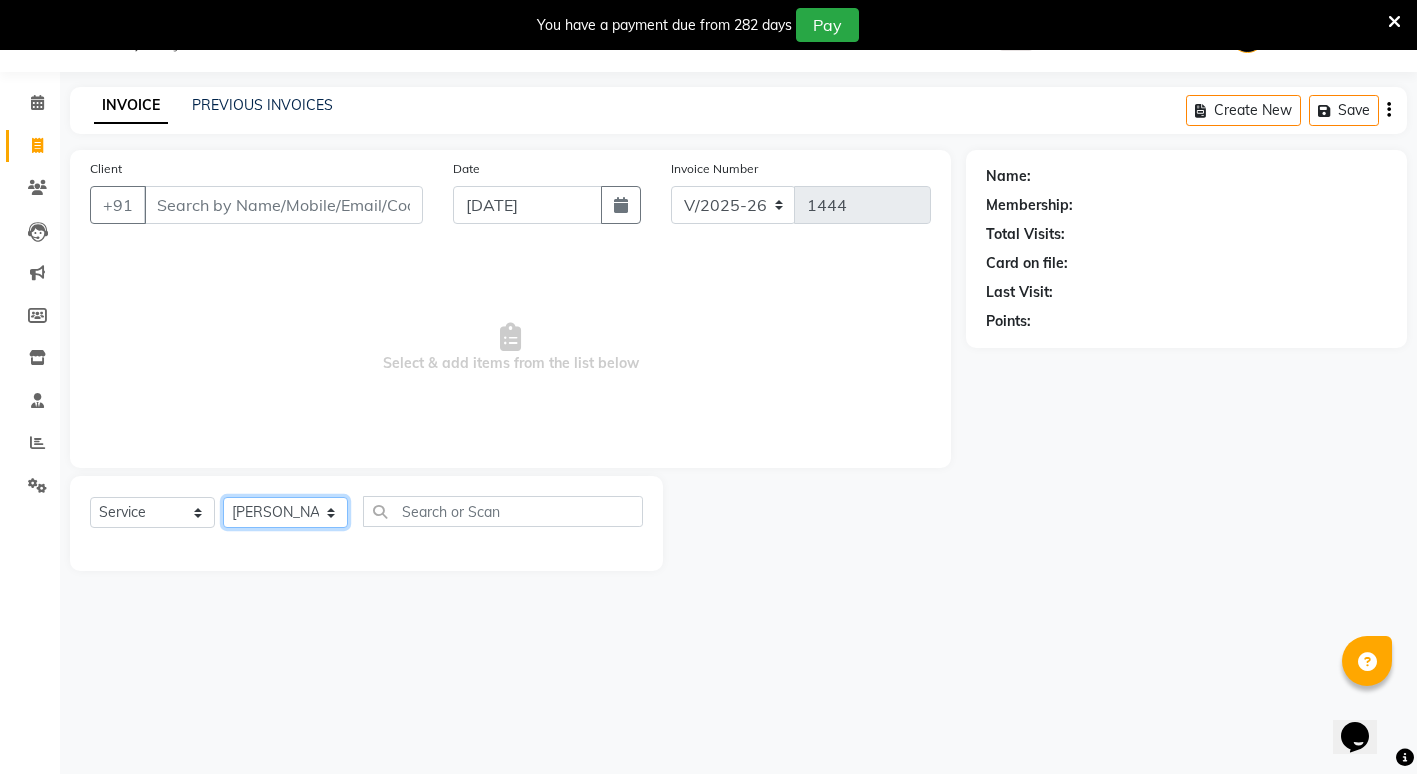 click on "Select Stylist ADMIN [PERSON_NAME] [PERSON_NAME] [PERSON_NAME] Gondia [PERSON_NAME] [PERSON_NAME] [PERSON_NAME] yewatkar [PERSON_NAME] [PERSON_NAME] [PERSON_NAME] (M) [PERSON_NAME]" 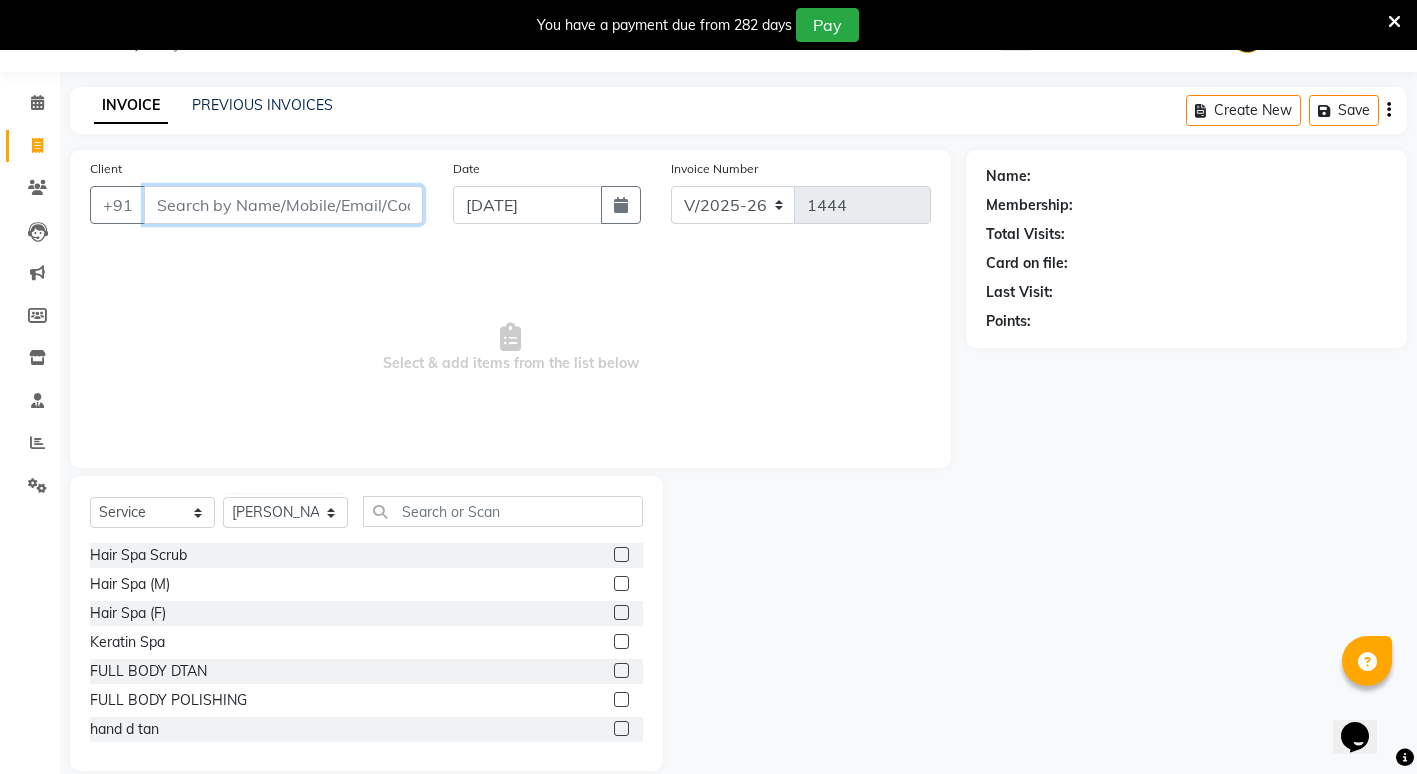 click on "Client" at bounding box center (283, 205) 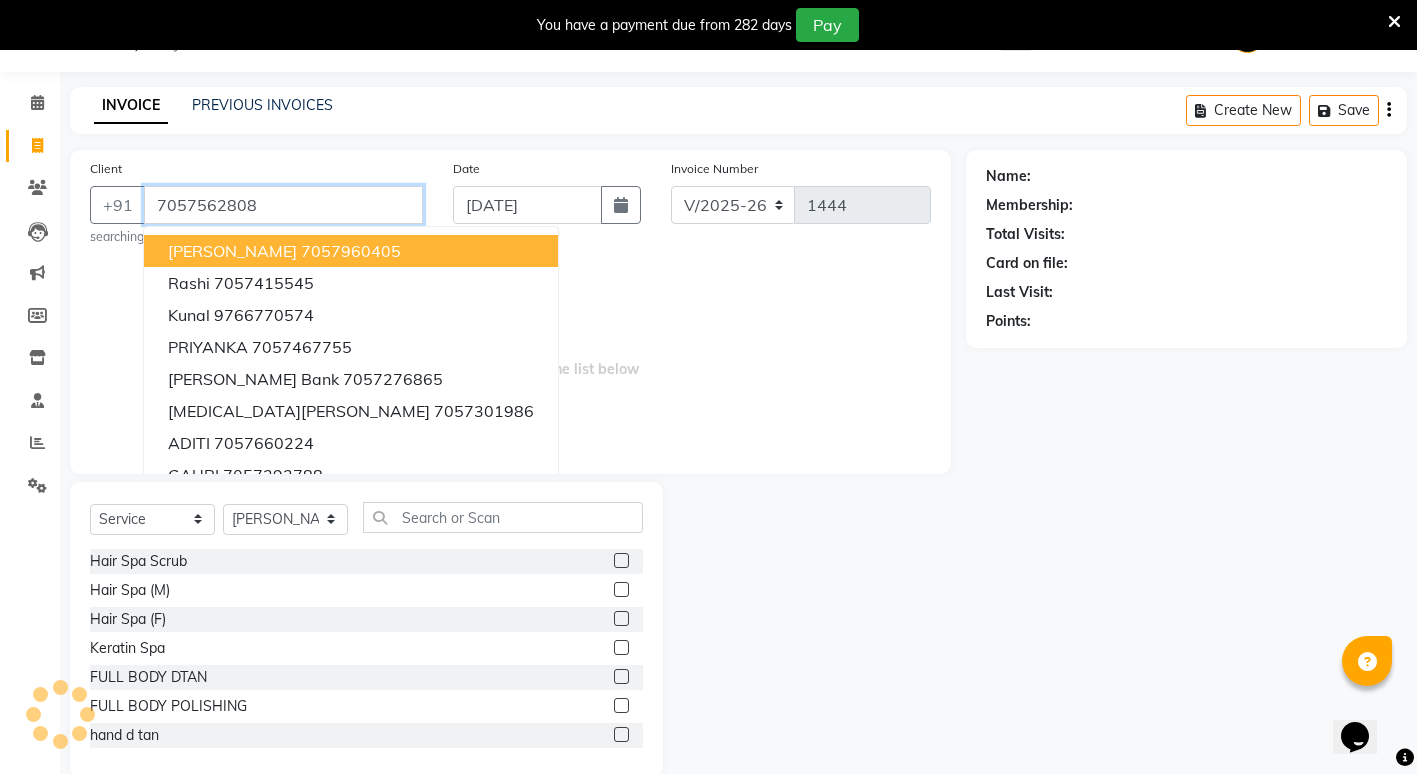 type on "7057562808" 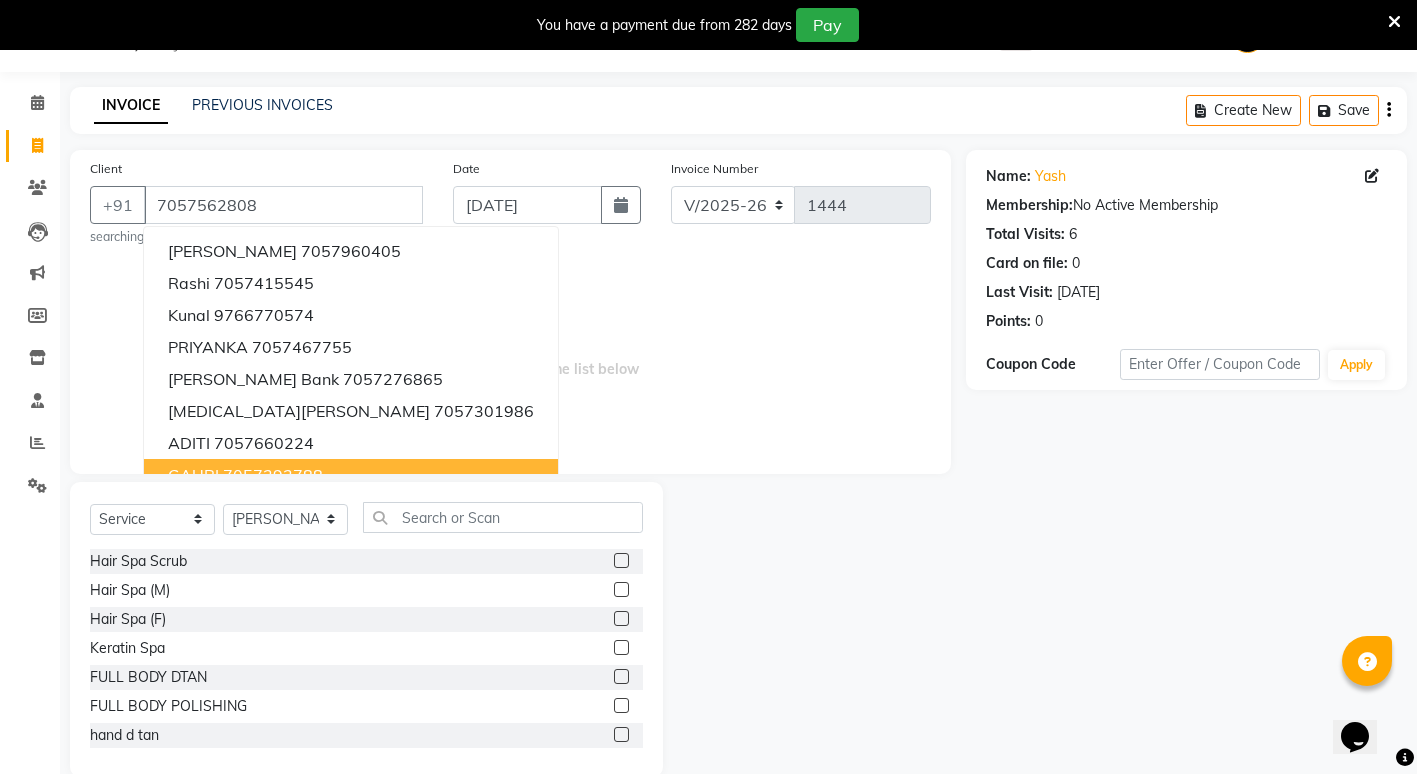 click 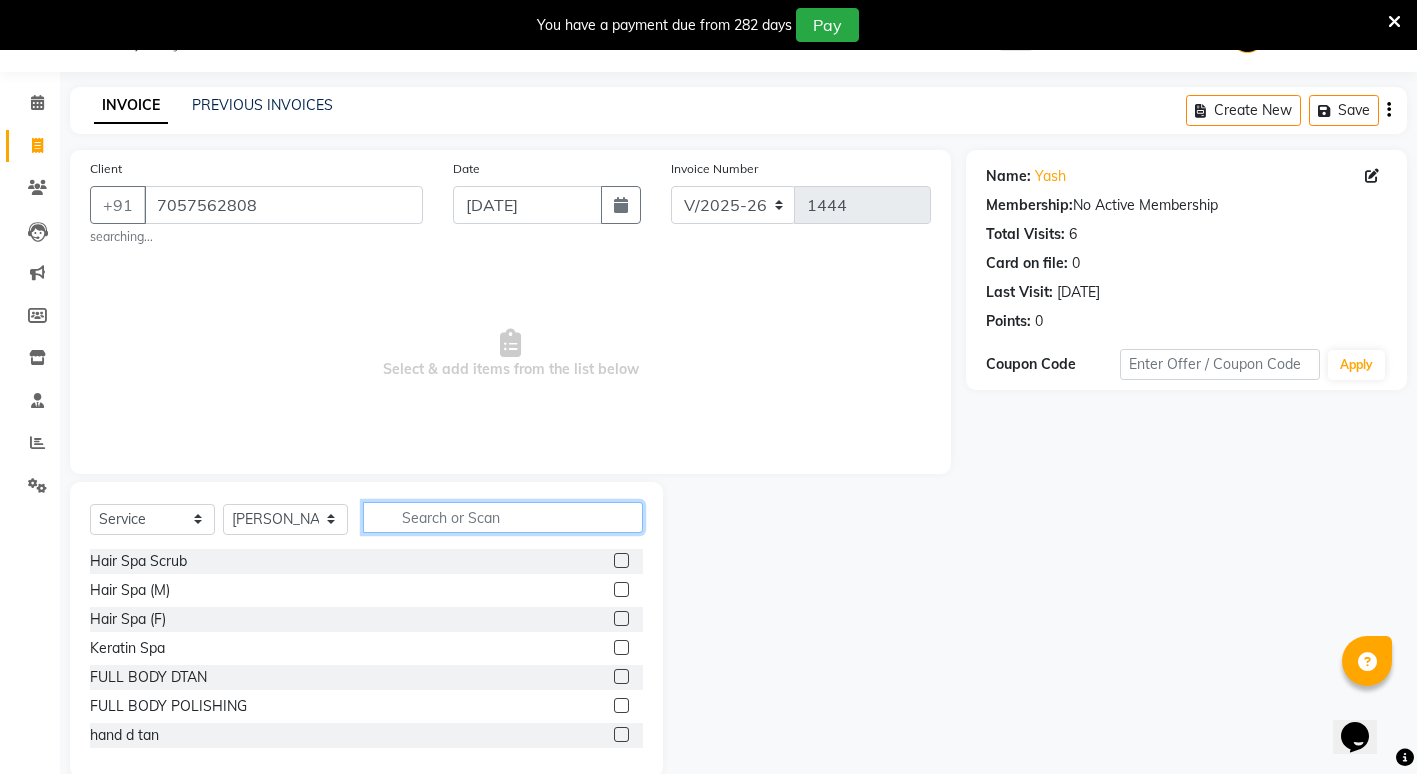 click 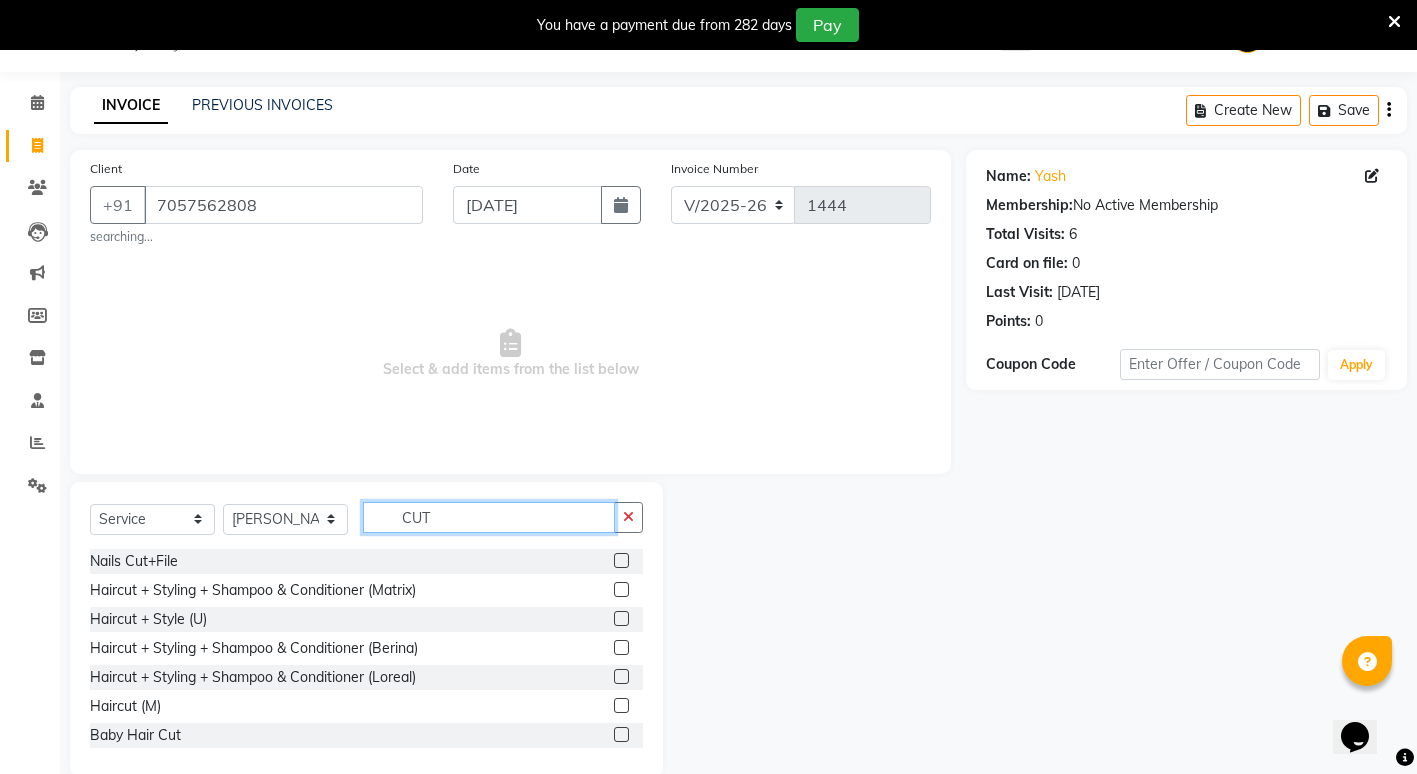 type on "CUT" 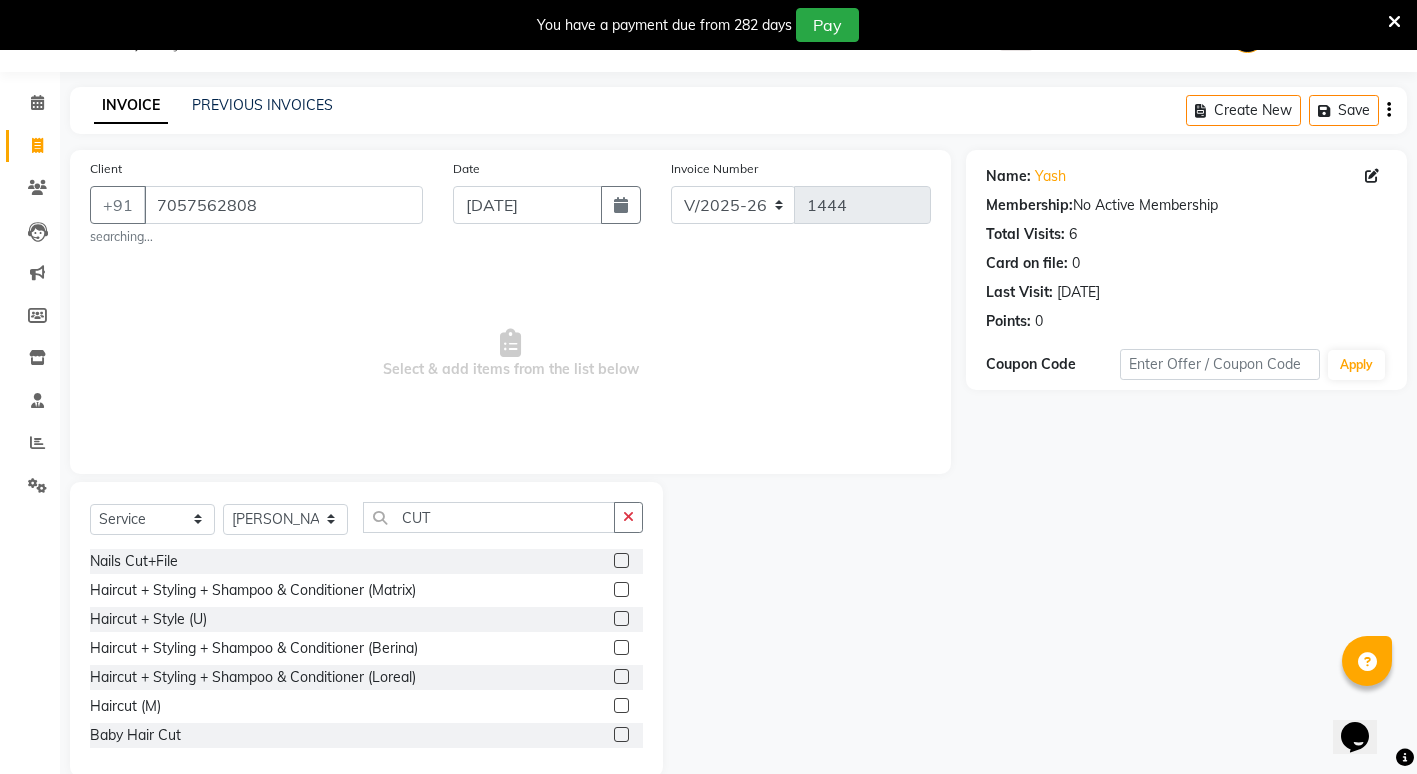 click 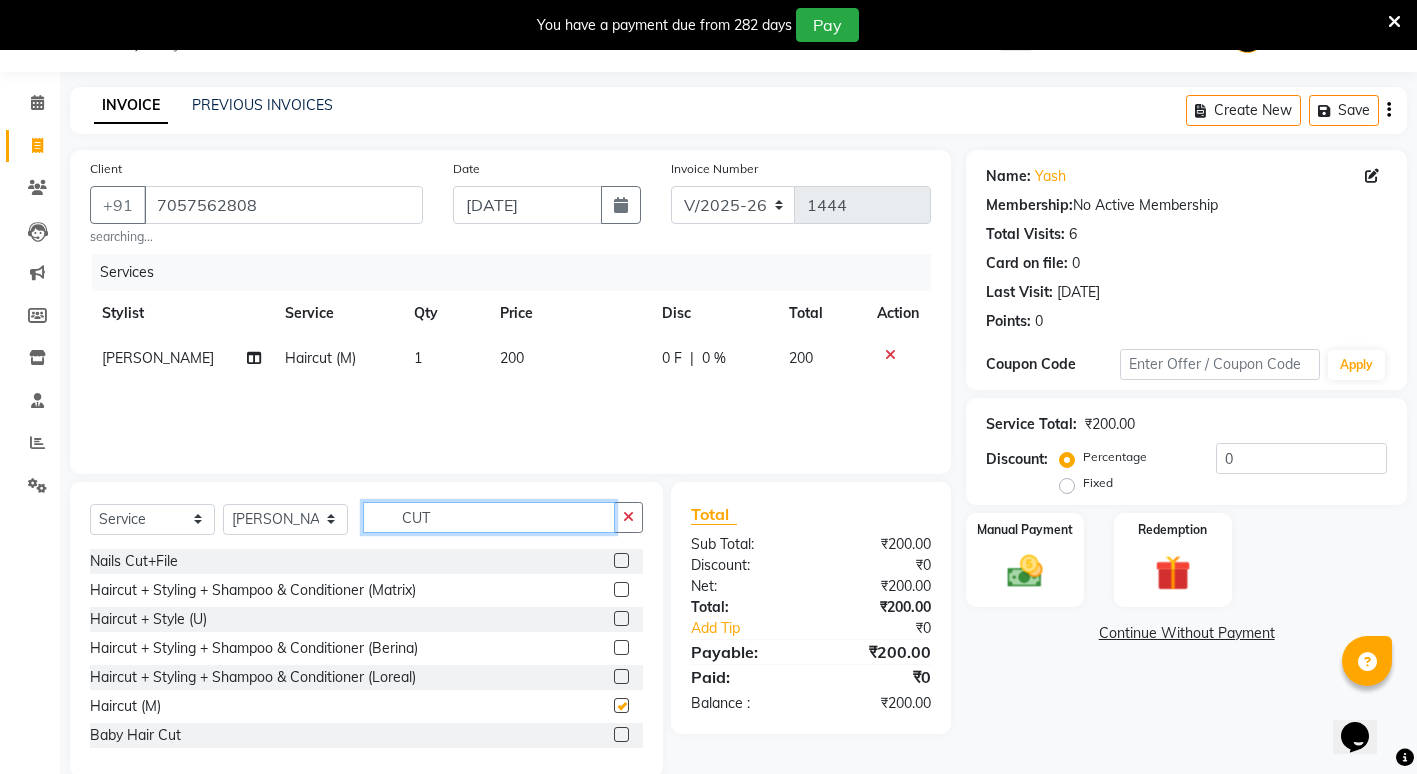 checkbox on "false" 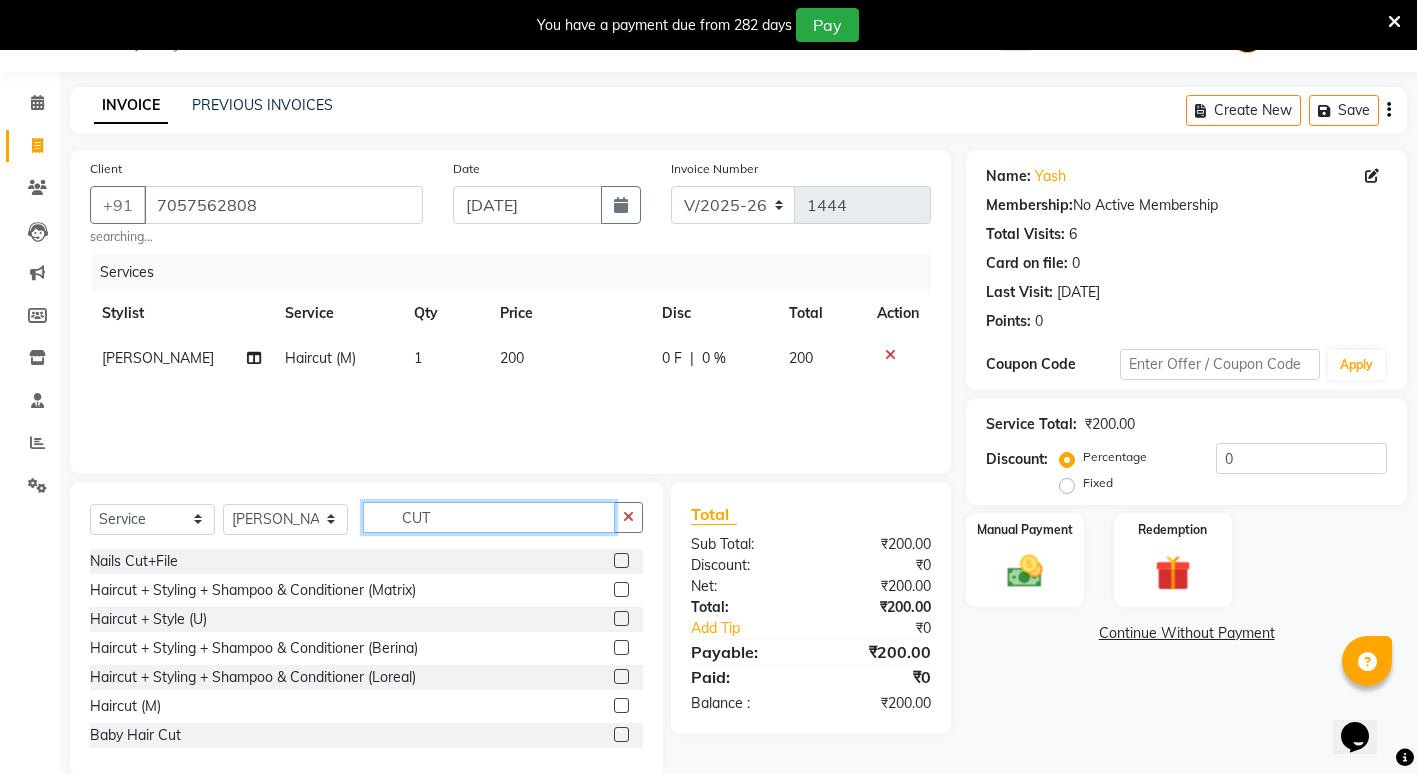click on "CUT" 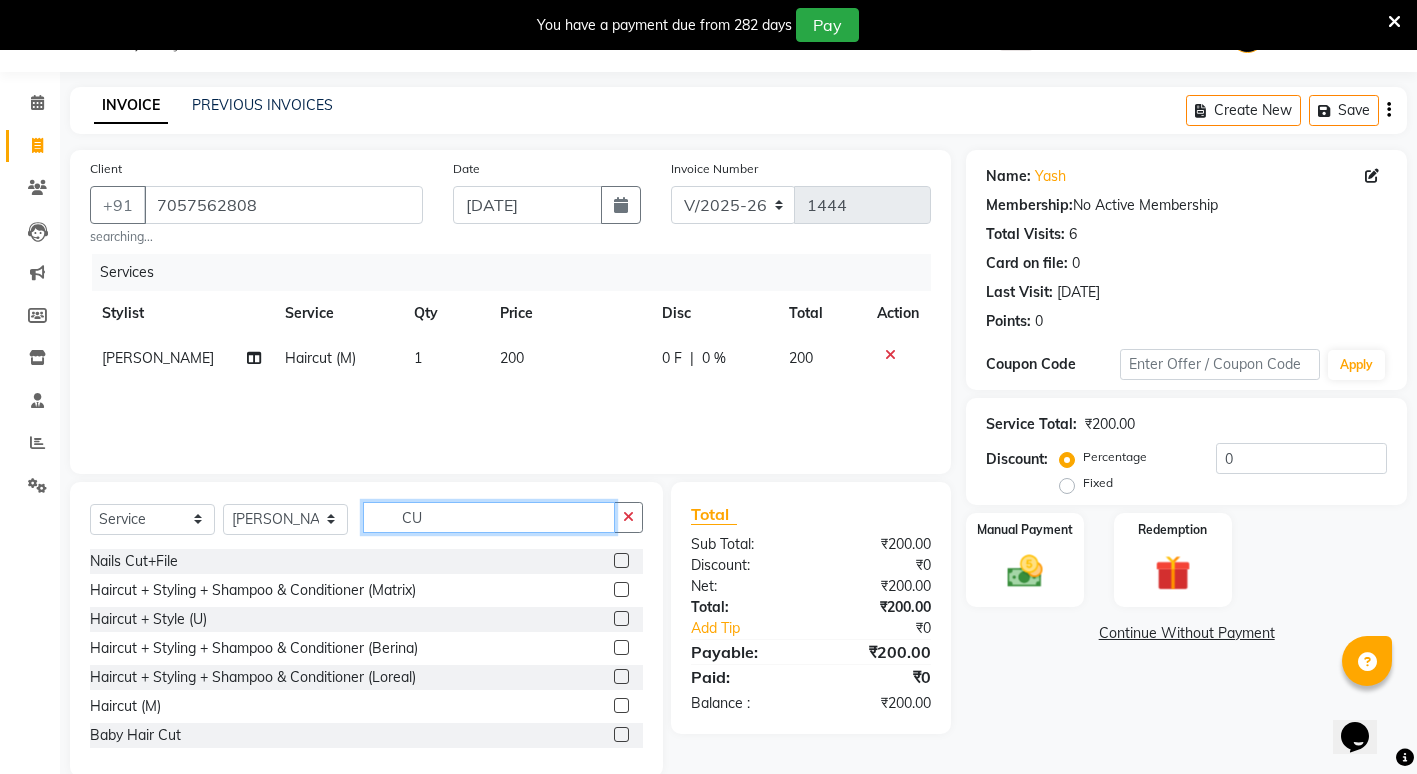 type on "C" 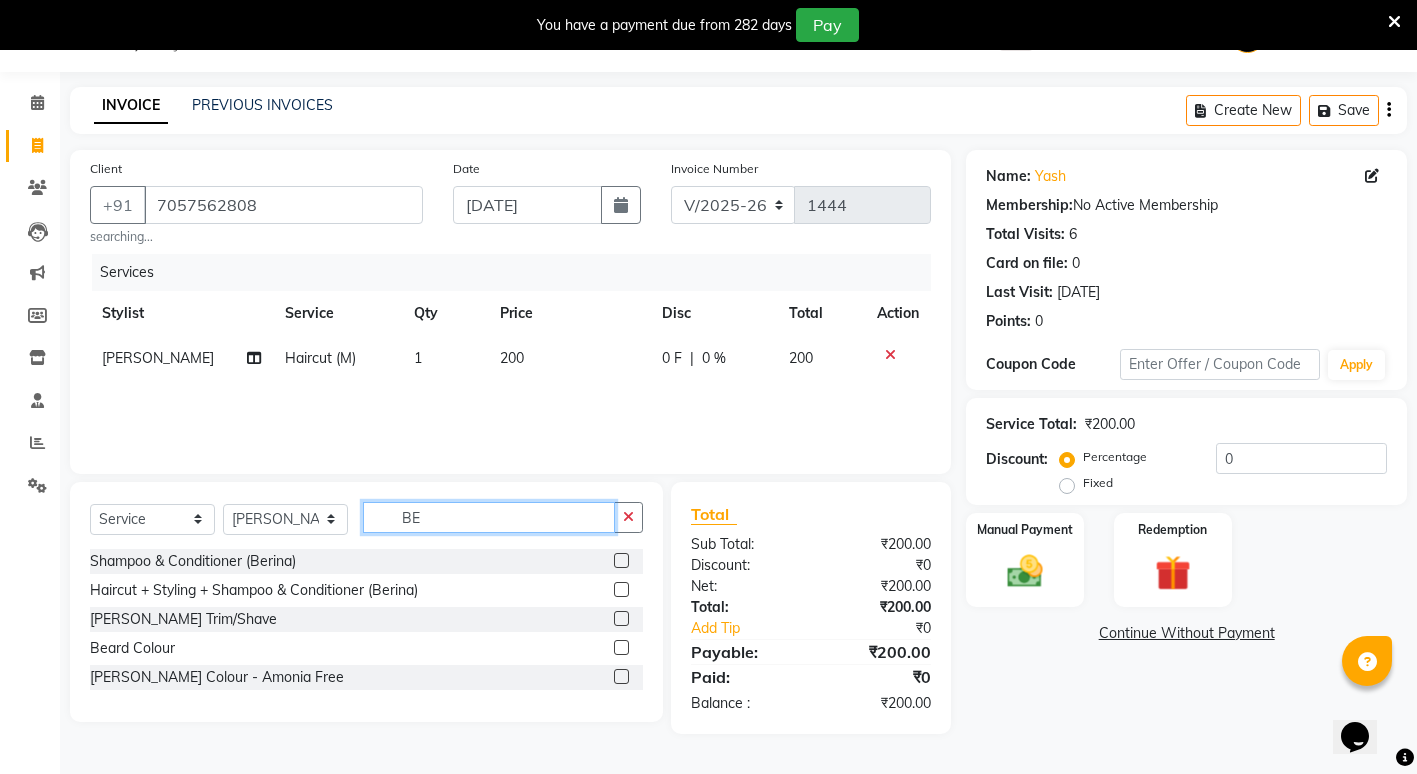 type on "BE" 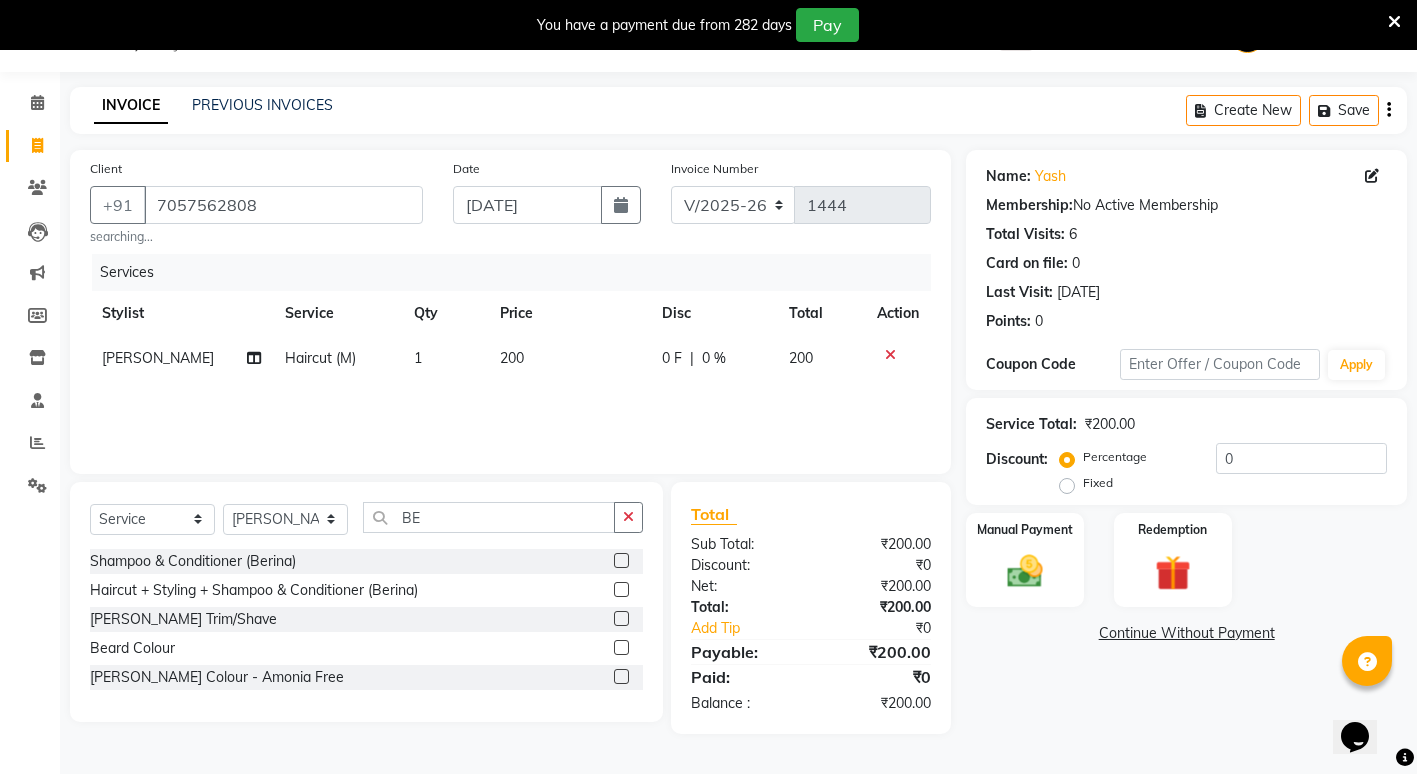 click 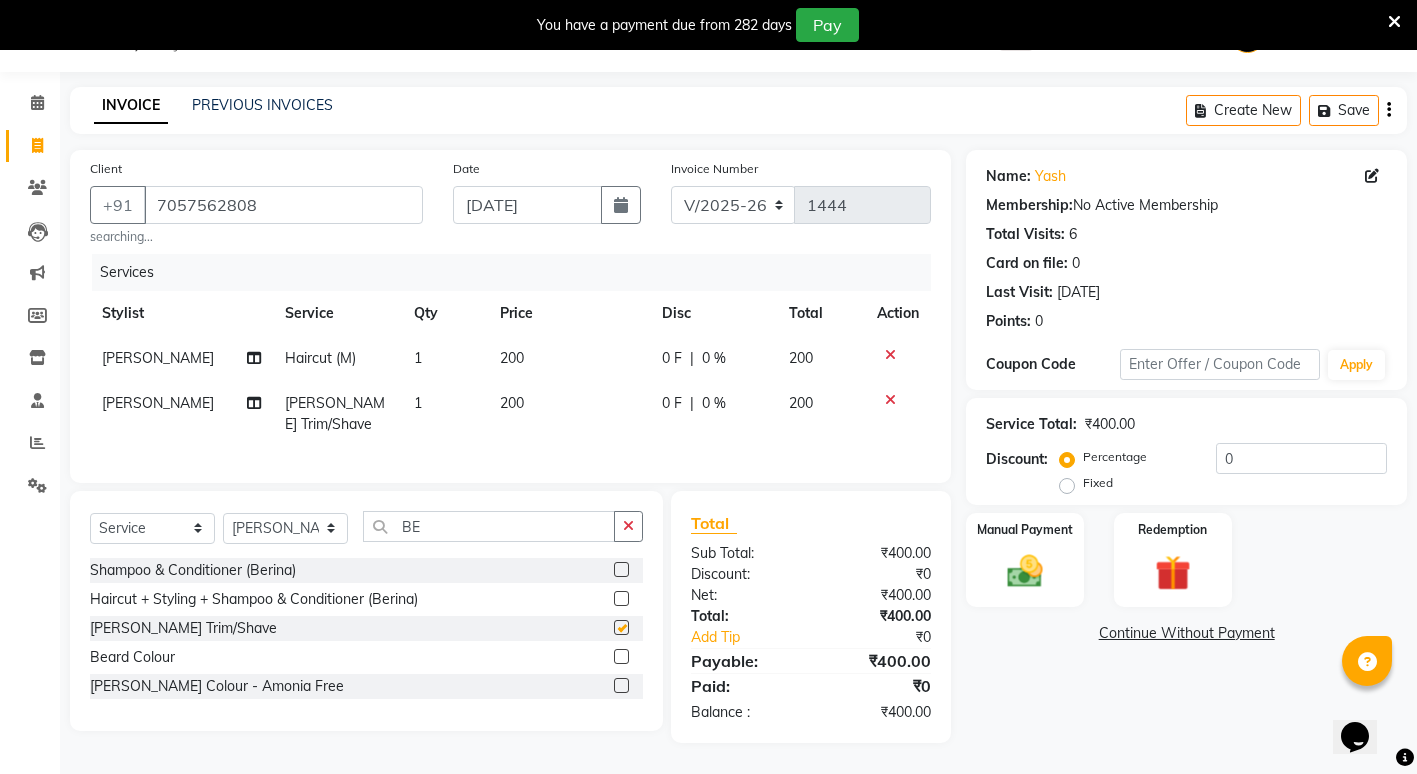 checkbox on "false" 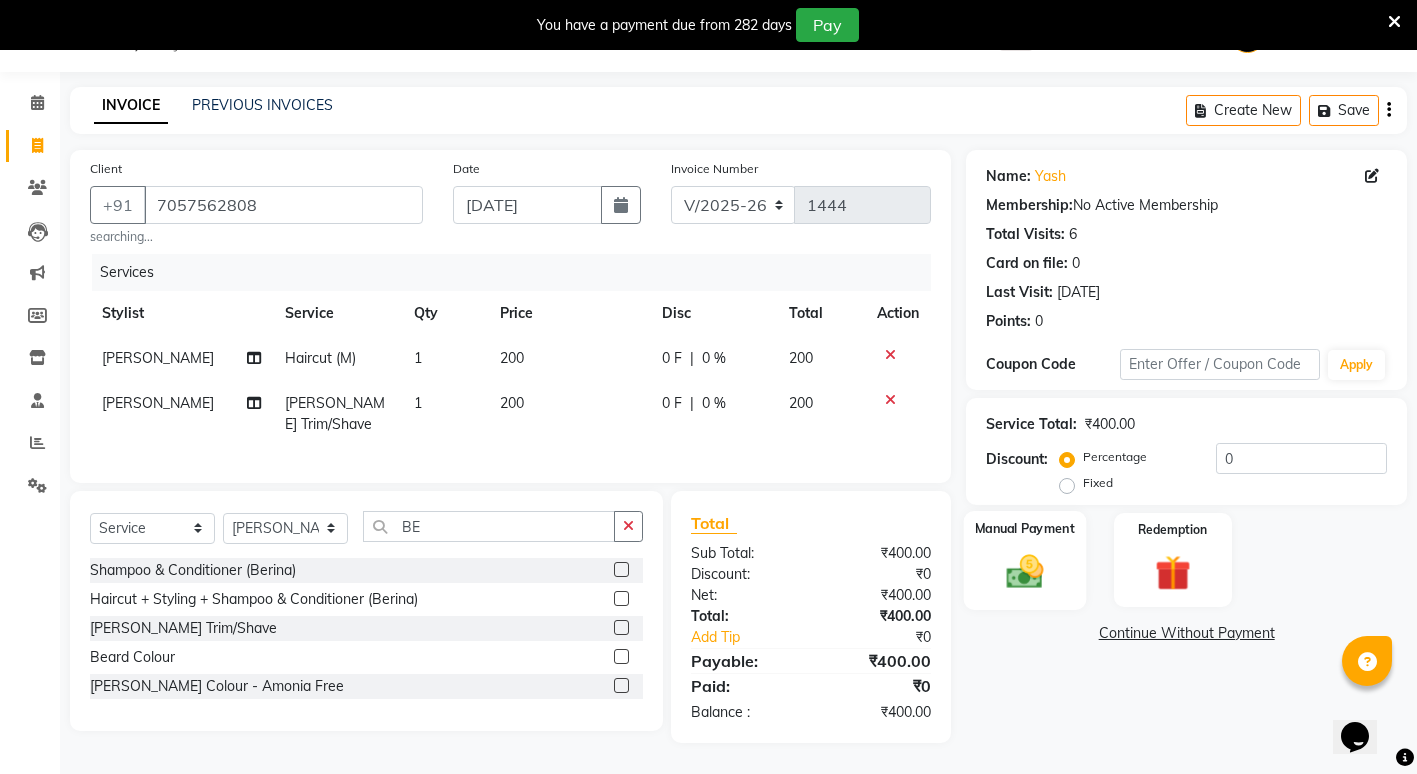 click 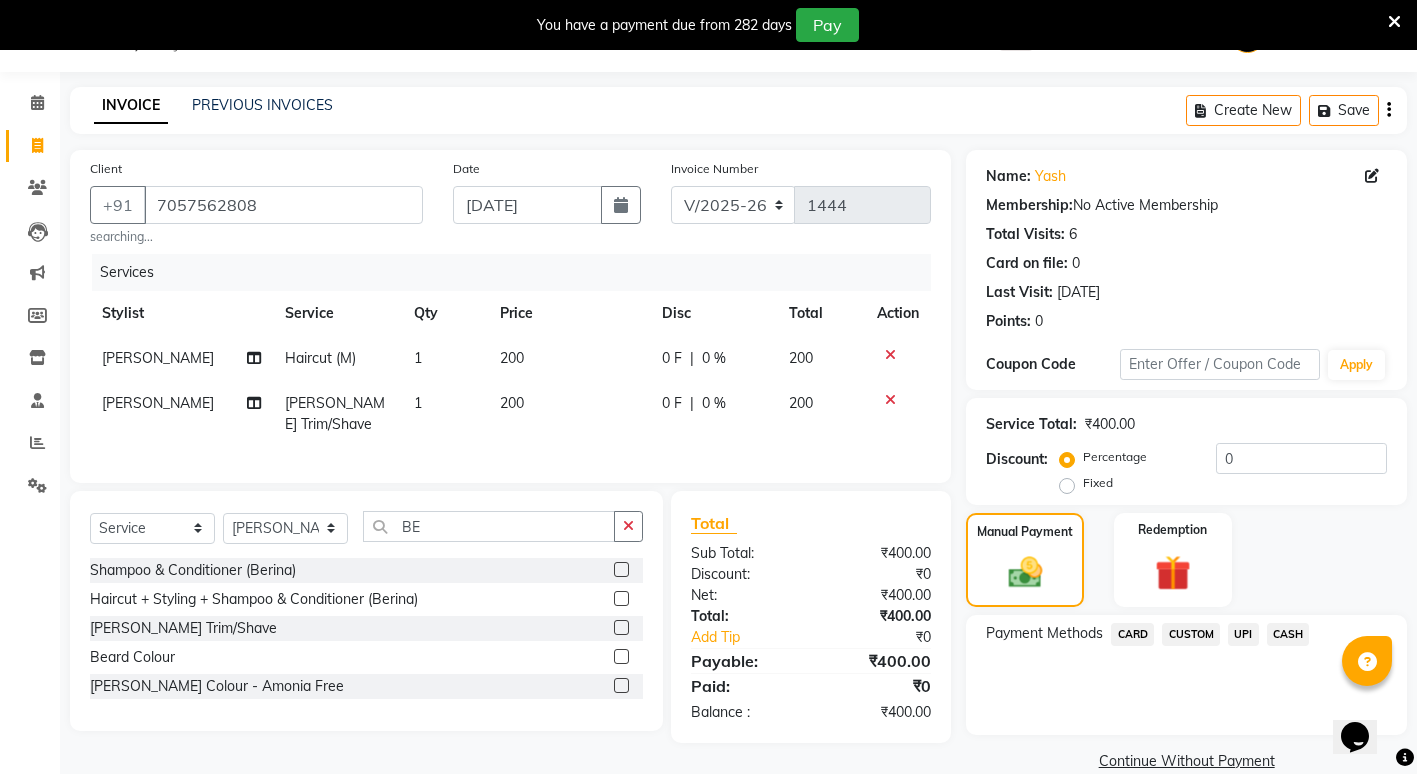 click on "UPI" 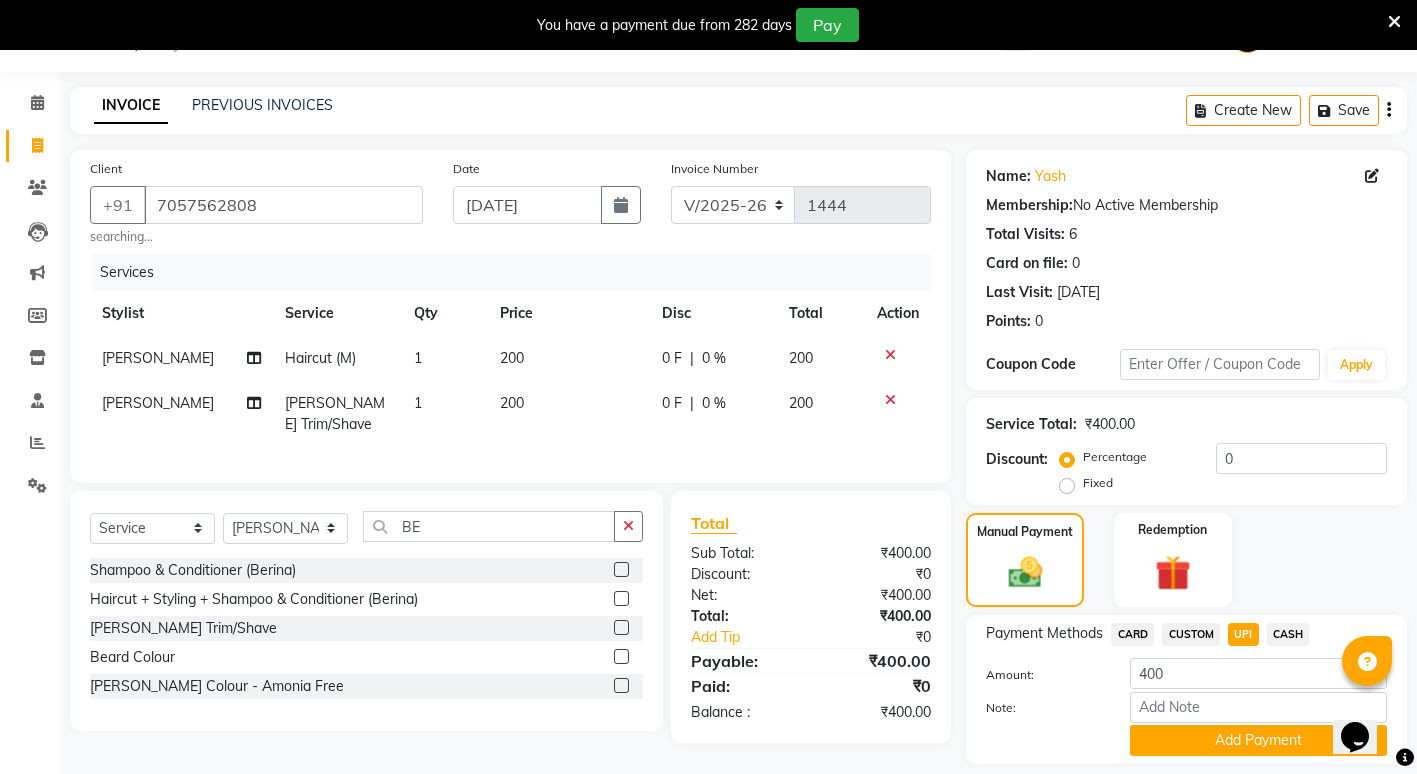 scroll, scrollTop: 111, scrollLeft: 0, axis: vertical 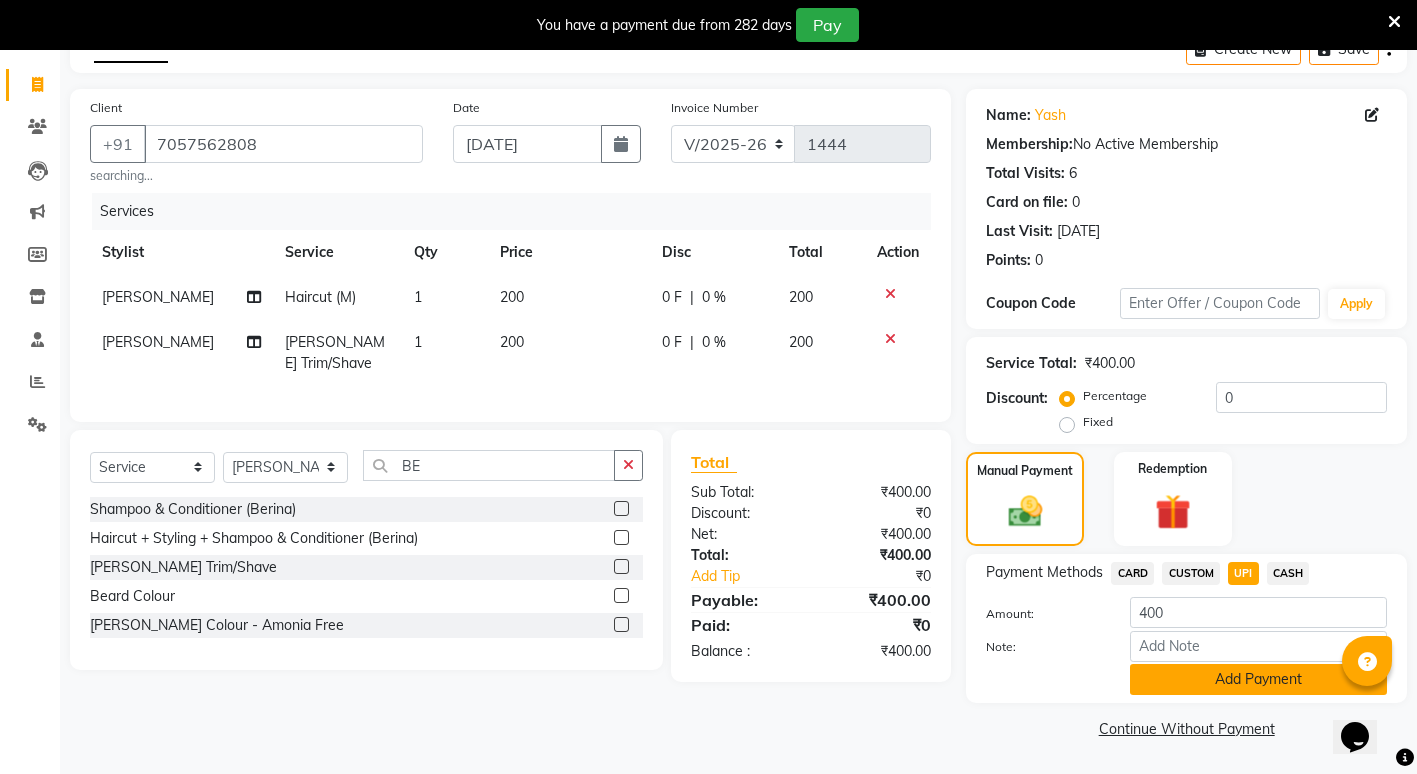 click on "Add Payment" 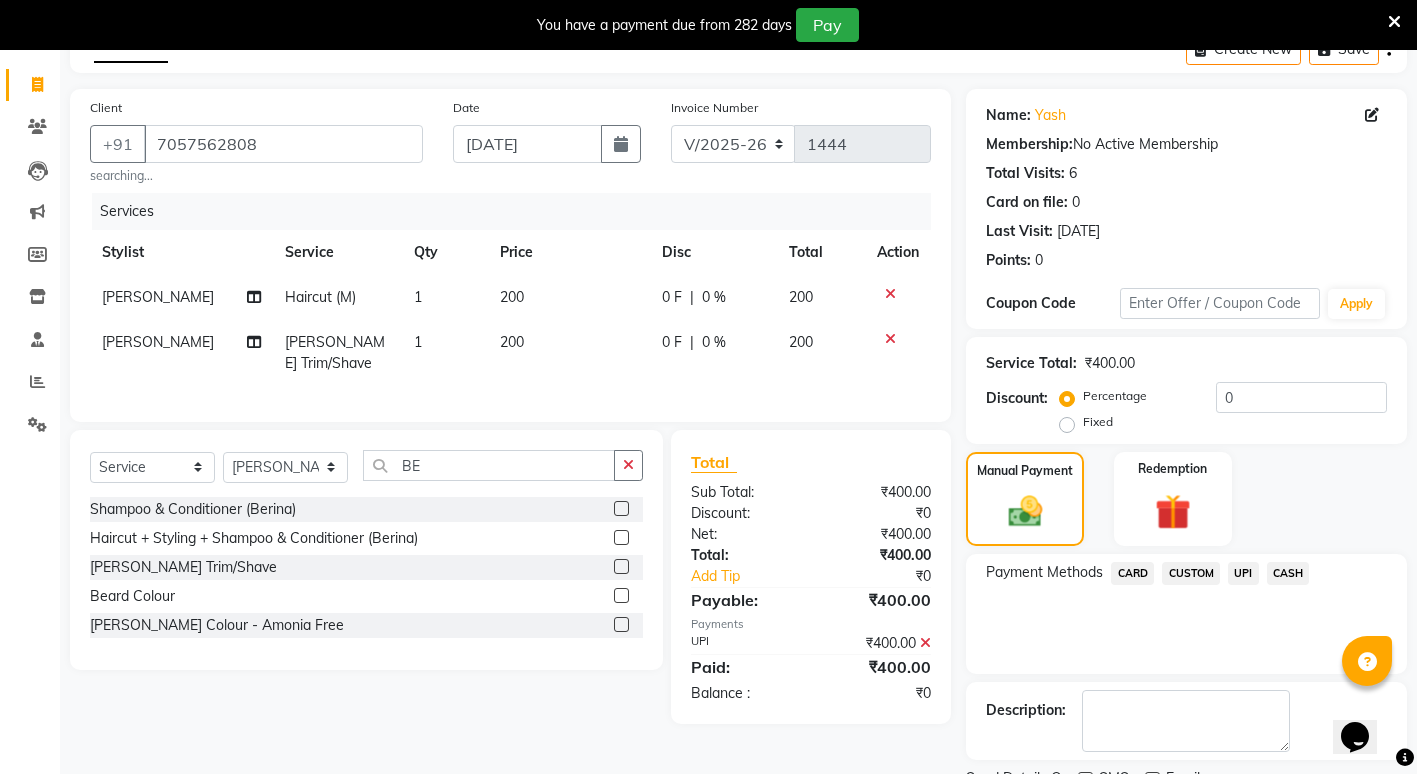 scroll, scrollTop: 195, scrollLeft: 0, axis: vertical 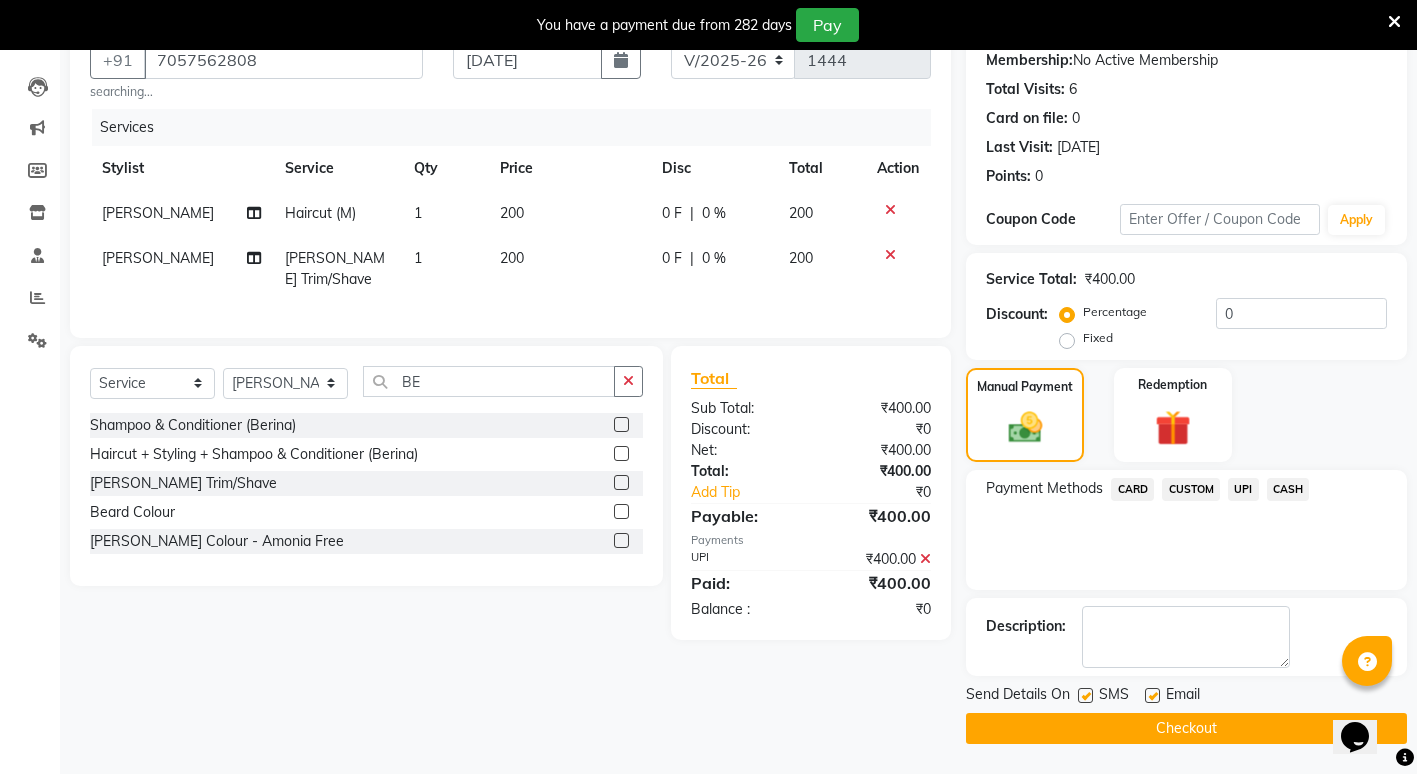 click on "Checkout" 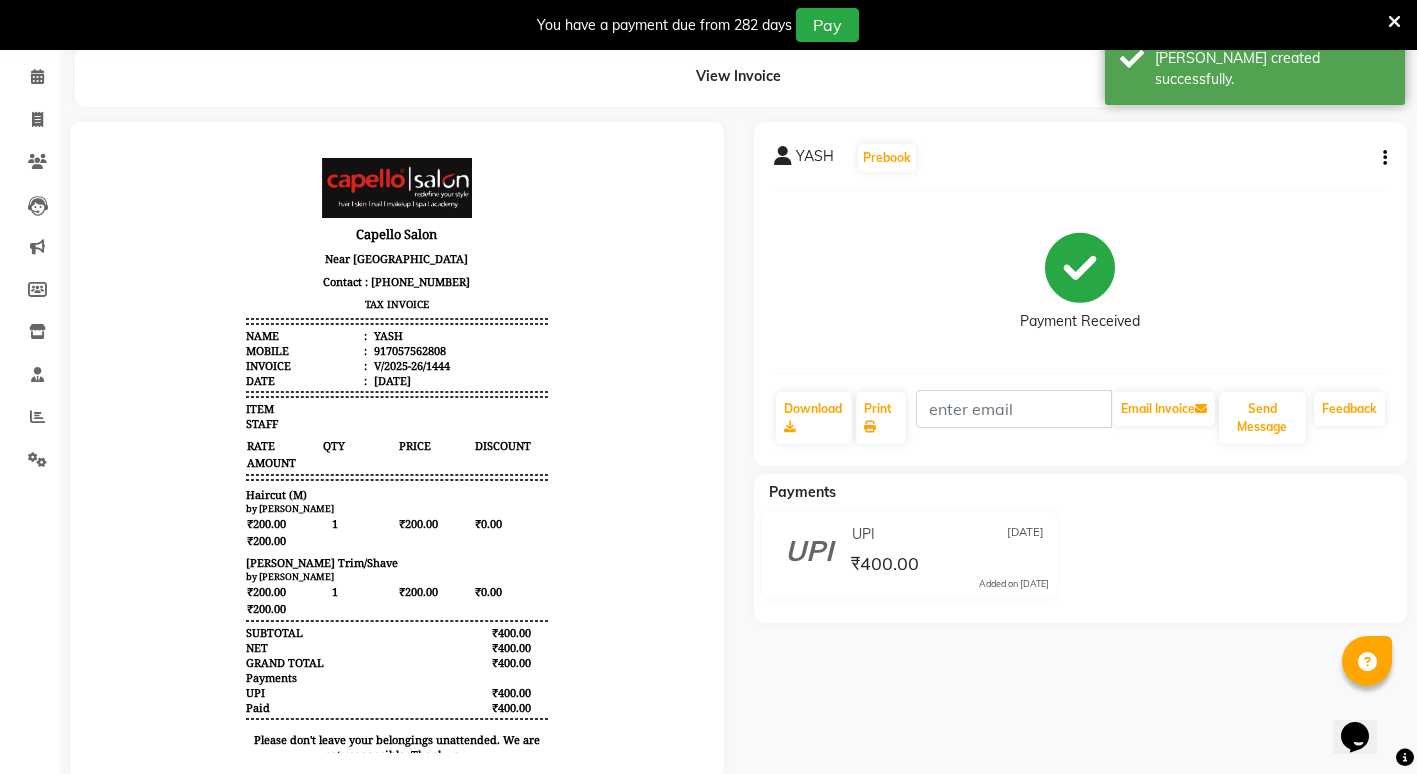 scroll, scrollTop: 0, scrollLeft: 0, axis: both 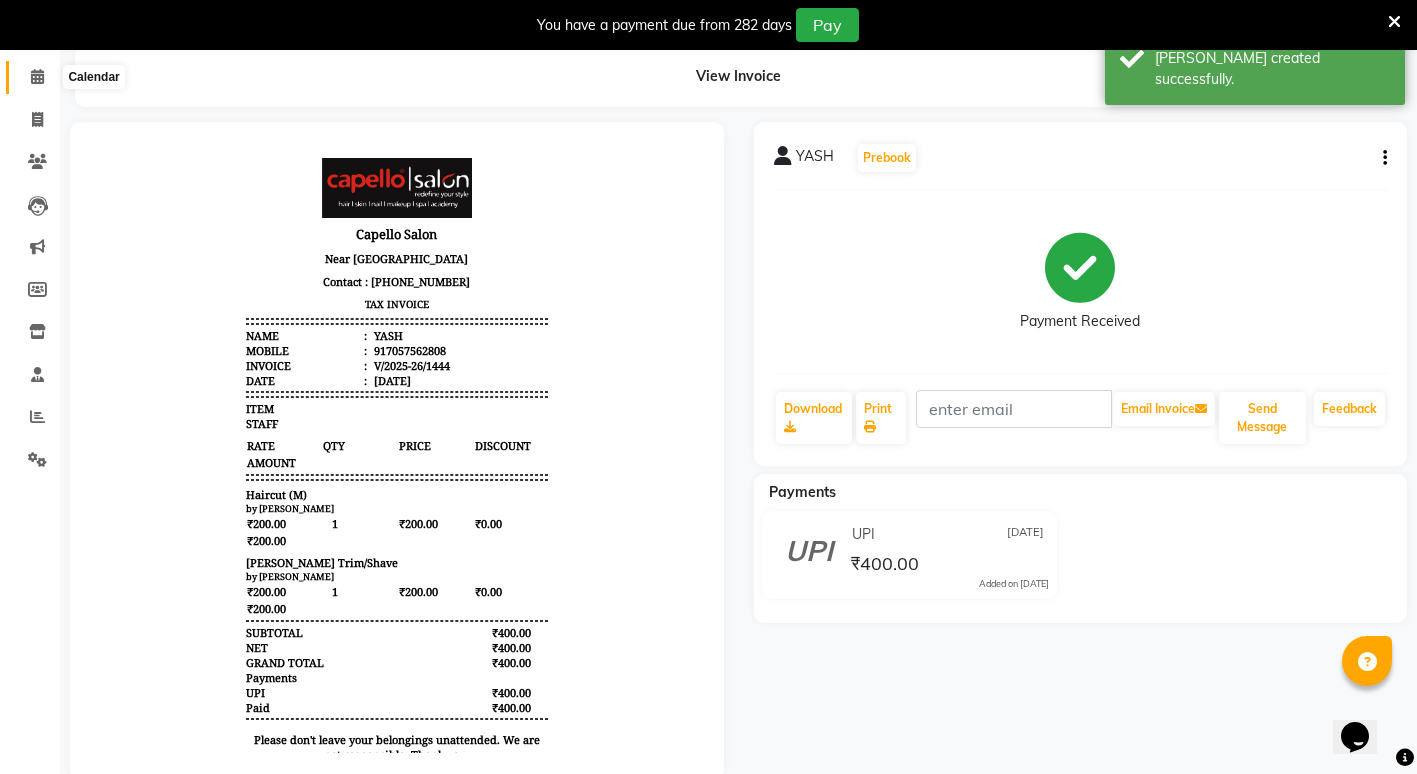 click 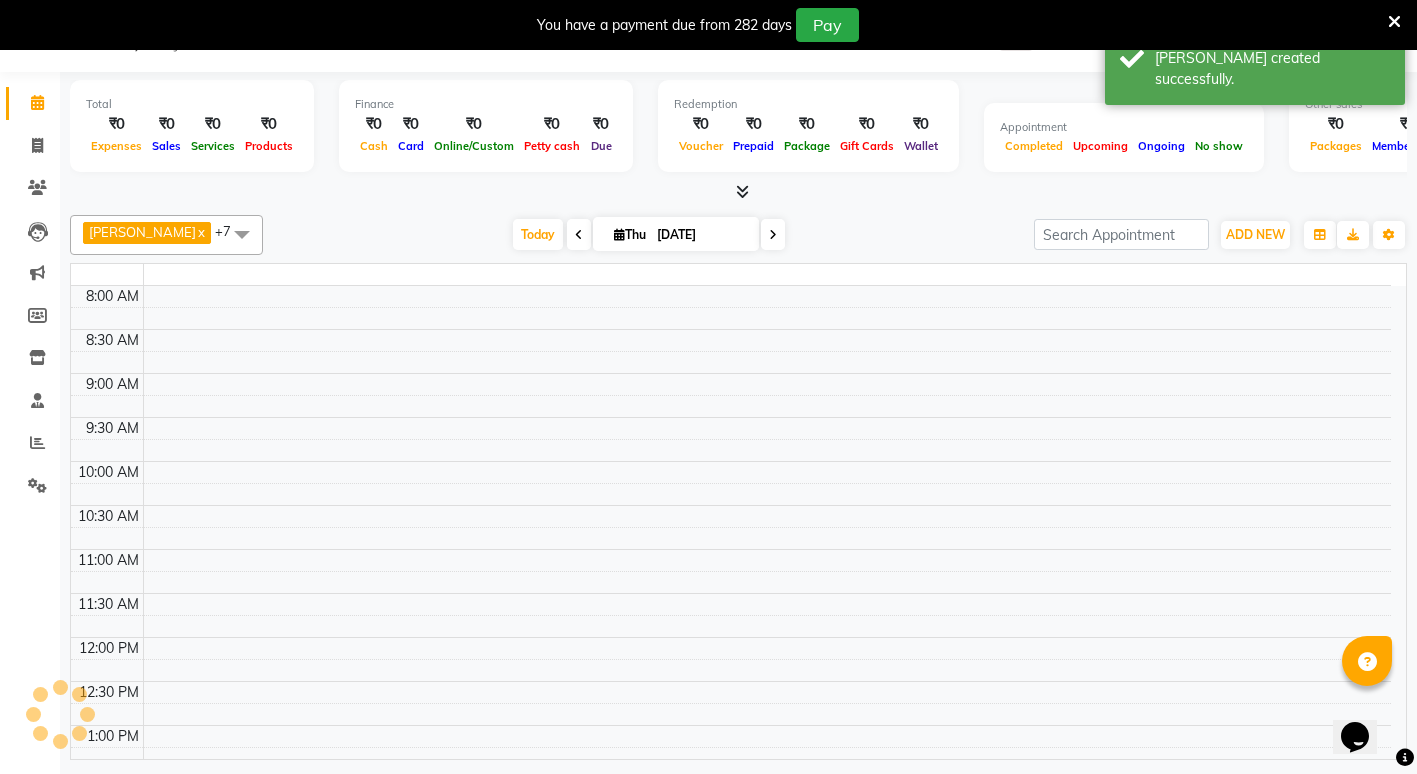 scroll, scrollTop: 50, scrollLeft: 0, axis: vertical 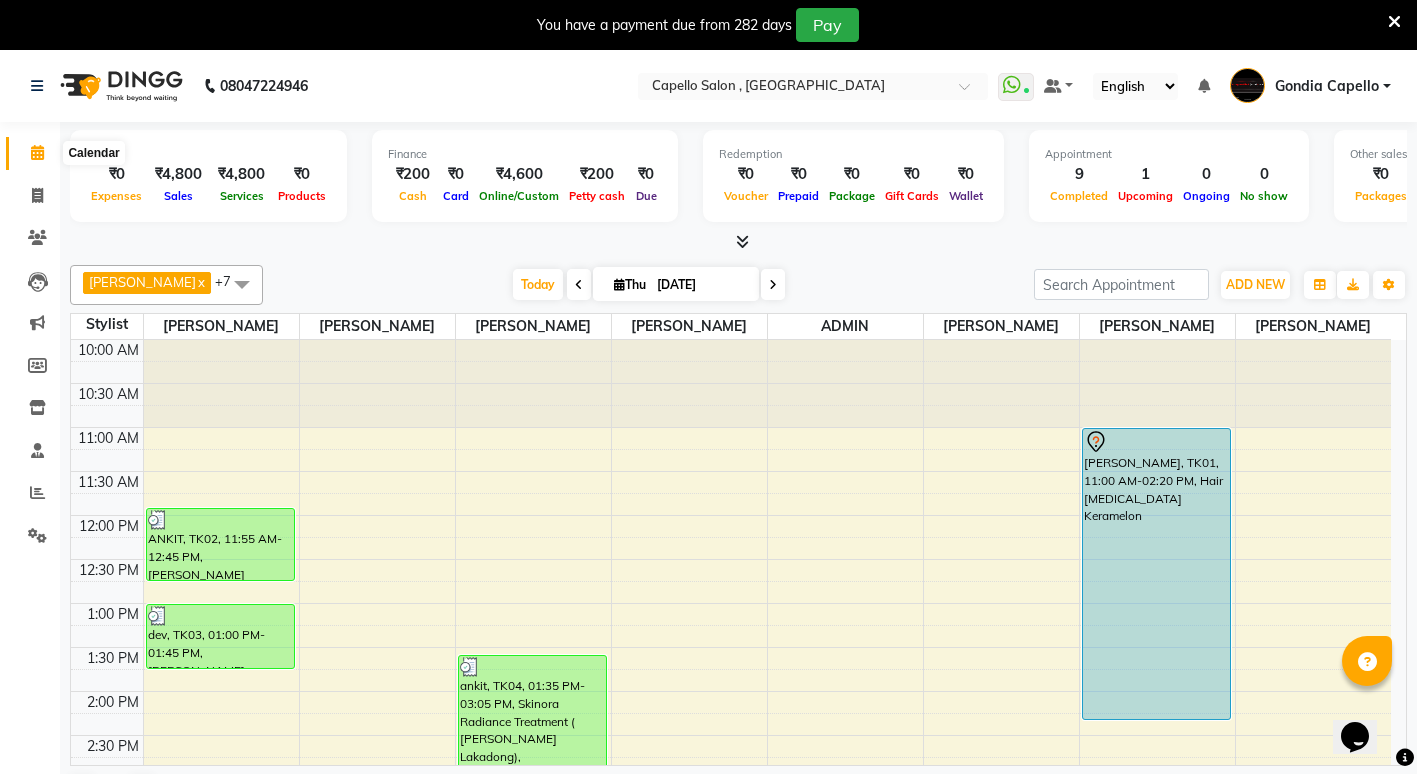 click 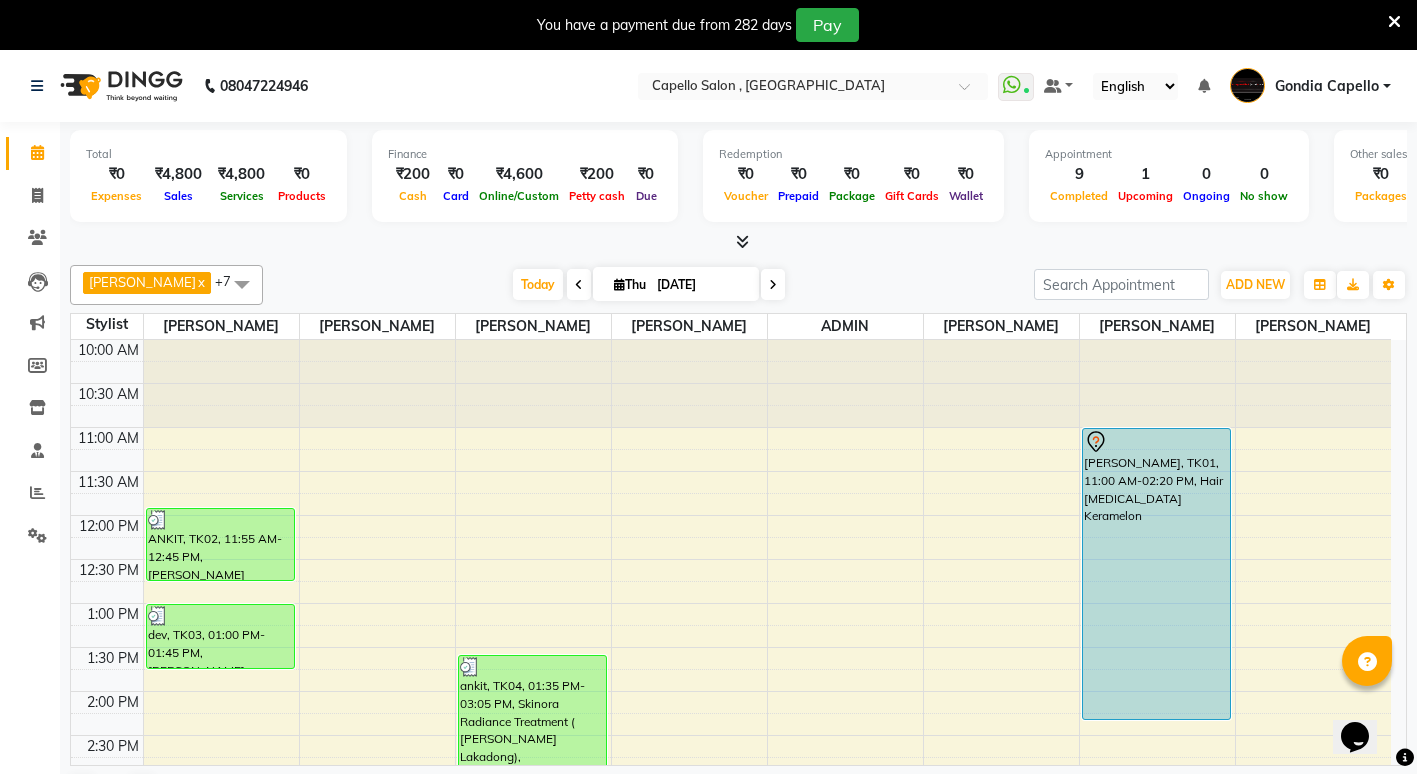 click on "ANIKET BAGDE  x BHASKAR KAWDE  x NIKHIL KANETKAR   x priyanshi yewatkar  x Rahul Suryawanshi  x SHUBHANGI BANSOD  x NITIN TANDE  x ADMIN  x +7 Select All ADMIN ANIKET BAGDE BHASKAR KAWDE GAURAV KHOBRAGADE Gondia Capello NIKHIL KANETKAR  NITIN TANDE priyanshi yewatkar Rahul Suryawanshi SHUBHANGI BANSOD Uma Khandare (M) YAKSHITA KURVE Today  Thu 10-07-2025 Toggle Dropdown Add Appointment Add Invoice Add Expense Add Attendance Add Client Add Transaction Toggle Dropdown Add Appointment Add Invoice Add Expense Add Attendance Add Client ADD NEW Toggle Dropdown Add Appointment Add Invoice Add Expense Add Attendance Add Client Add Transaction ANIKET BAGDE  x BHASKAR KAWDE  x NIKHIL KANETKAR   x priyanshi yewatkar  x Rahul Suryawanshi  x SHUBHANGI BANSOD  x NITIN TANDE  x ADMIN  x +7 Select All ADMIN ANIKET BAGDE BHASKAR KAWDE GAURAV KHOBRAGADE Gondia Capello NIKHIL KANETKAR  NITIN TANDE priyanshi yewatkar Rahul Suryawanshi SHUBHANGI BANSOD Uma Khandare (M) YAKSHITA KURVE Group By  Staff View  View as" 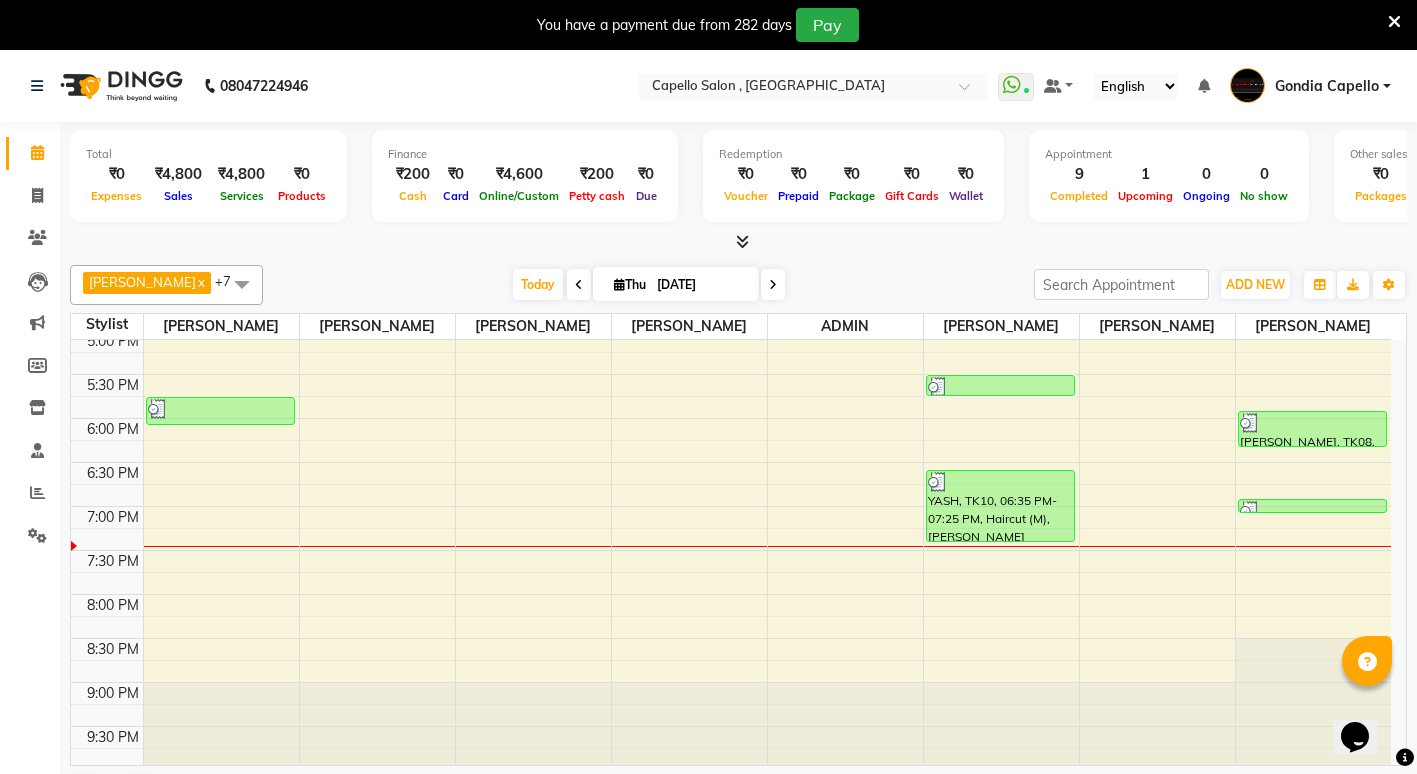 scroll, scrollTop: 651, scrollLeft: 0, axis: vertical 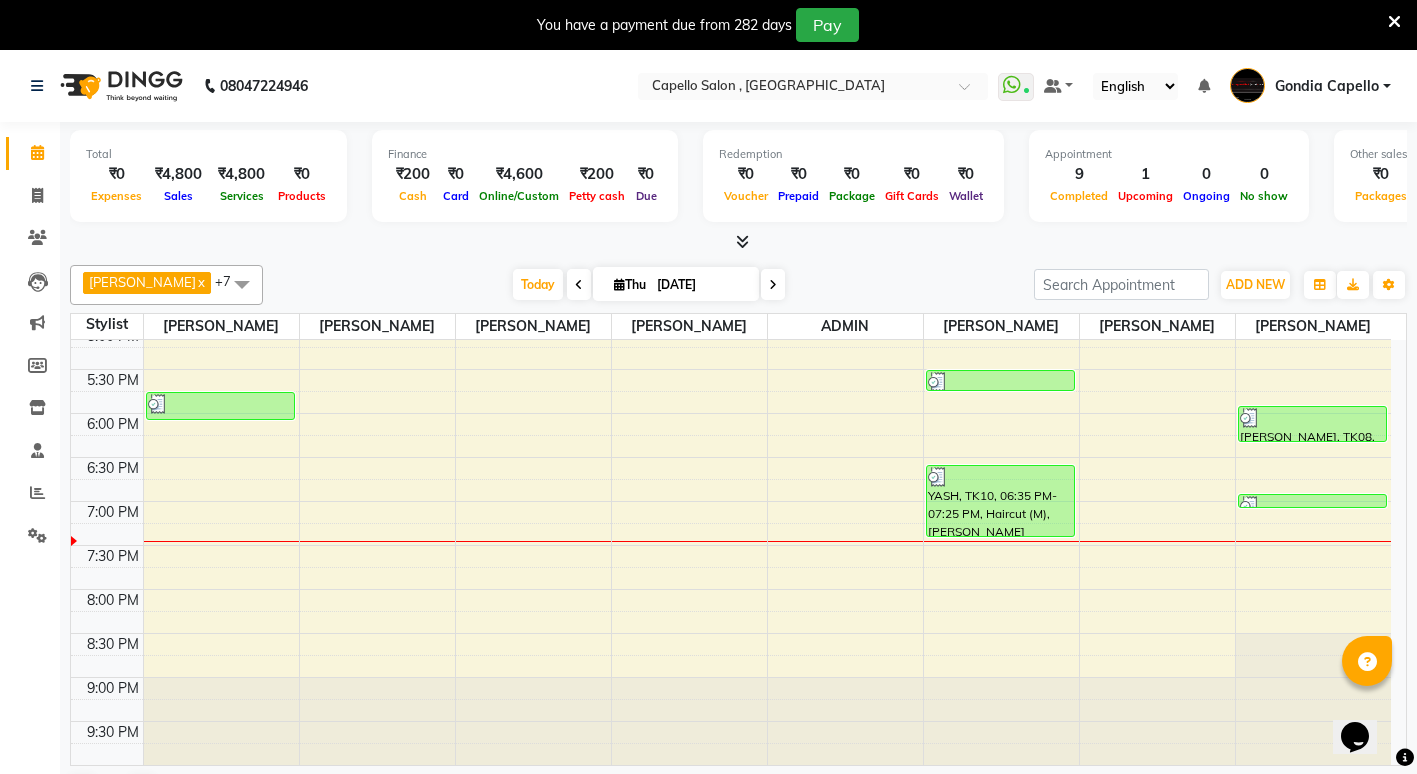 click on "10:00 AM 10:30 AM 11:00 AM 11:30 AM 12:00 PM 12:30 PM 1:00 PM 1:30 PM 2:00 PM 2:30 PM 3:00 PM 3:30 PM 4:00 PM 4:30 PM 5:00 PM 5:30 PM 6:00 PM 6:30 PM 7:00 PM 7:30 PM 8:00 PM 8:30 PM 9:00 PM 9:30 PM     ANKIT, TK02, 11:55 AM-12:45 PM, Beard Trim/Shave,Haircut (M)     dev, TK03, 01:00 PM-01:45 PM, Beard Trim/Shave,Hair Wash     MIRAJ ALI, TK07, 05:45 PM-06:05 PM, Haircut (M)     ankit, TK04, 01:35 PM-03:05 PM, Skinora Radiance Treatment ( Kakadu& Lakadong),Beard Trim/Shave     ajay, TK06, 05:30 PM-05:45 PM, Hair Wash     YASH, TK10, 06:35 PM-07:25 PM, Haircut (M),Beard Trim/Shave             akansha, TK01, 11:00 AM-02:20 PM, Hair Botox Keramelon     MOHIT, TK05, 04:35 PM-04:55 PM, Brillare head Massage     ANUSHA, TK08, 05:55 PM-06:20 PM, Haircut + Styling + Shampoo & Conditioner (Loreal)     ANJALI KAMBRANI, TK09, 06:55 PM-07:05 PM, Eyebrows (F)" at bounding box center (731, 237) 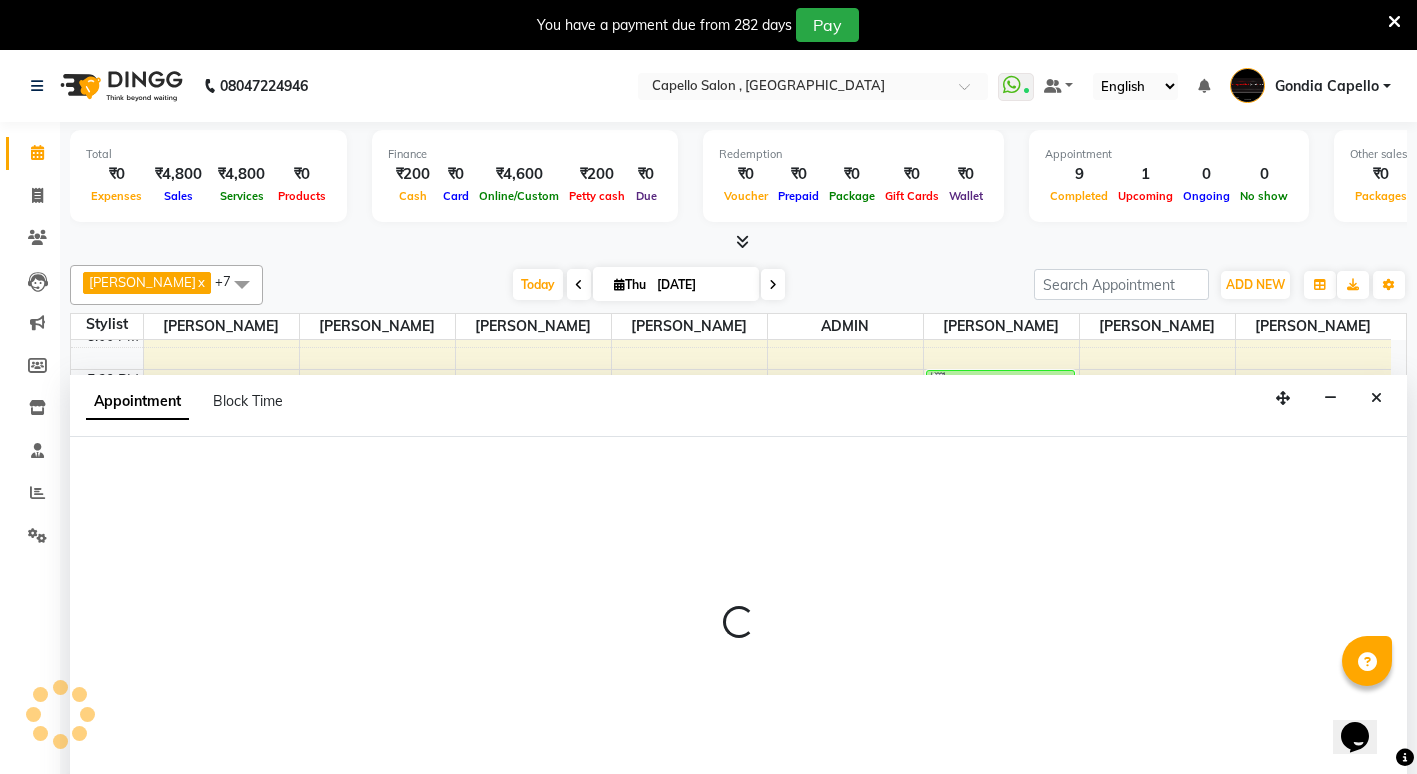 select on "14375" 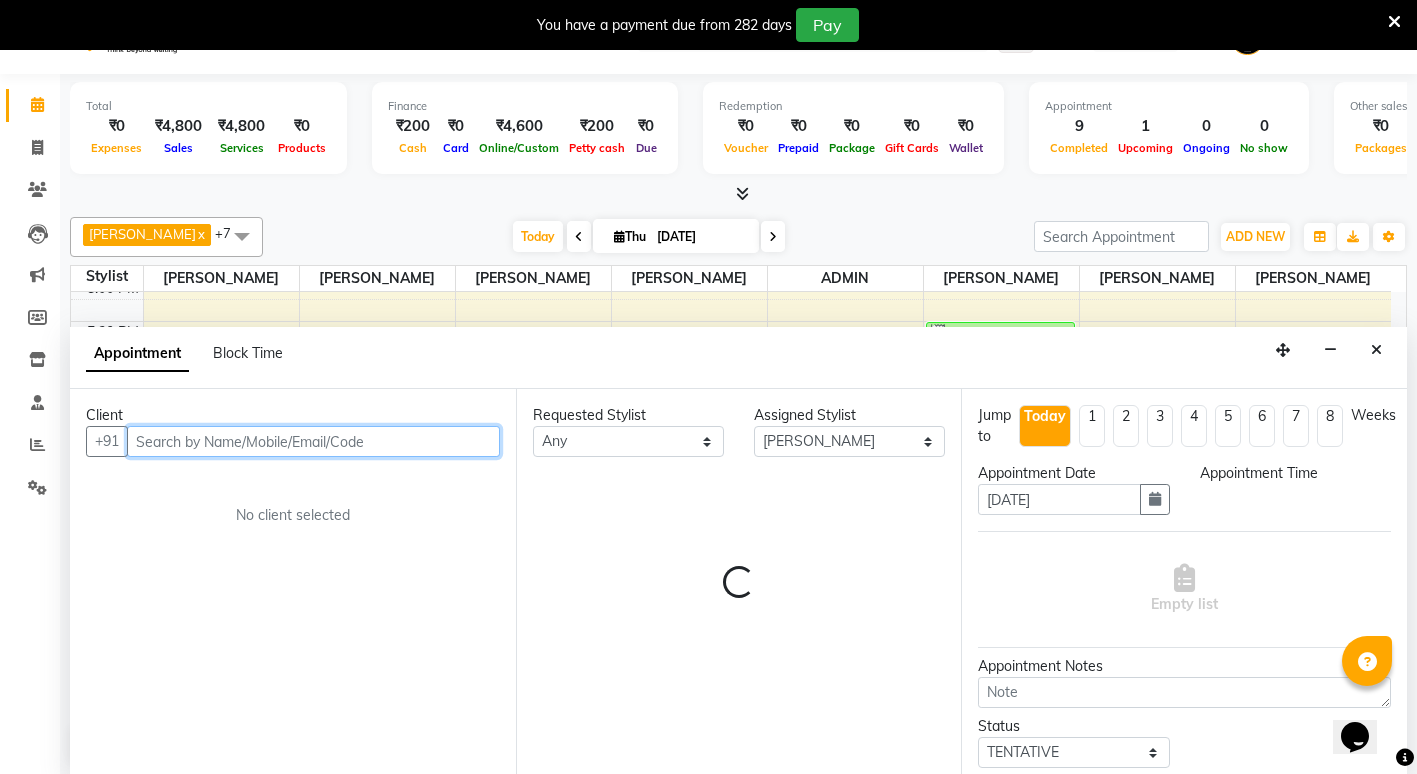 select on "1200" 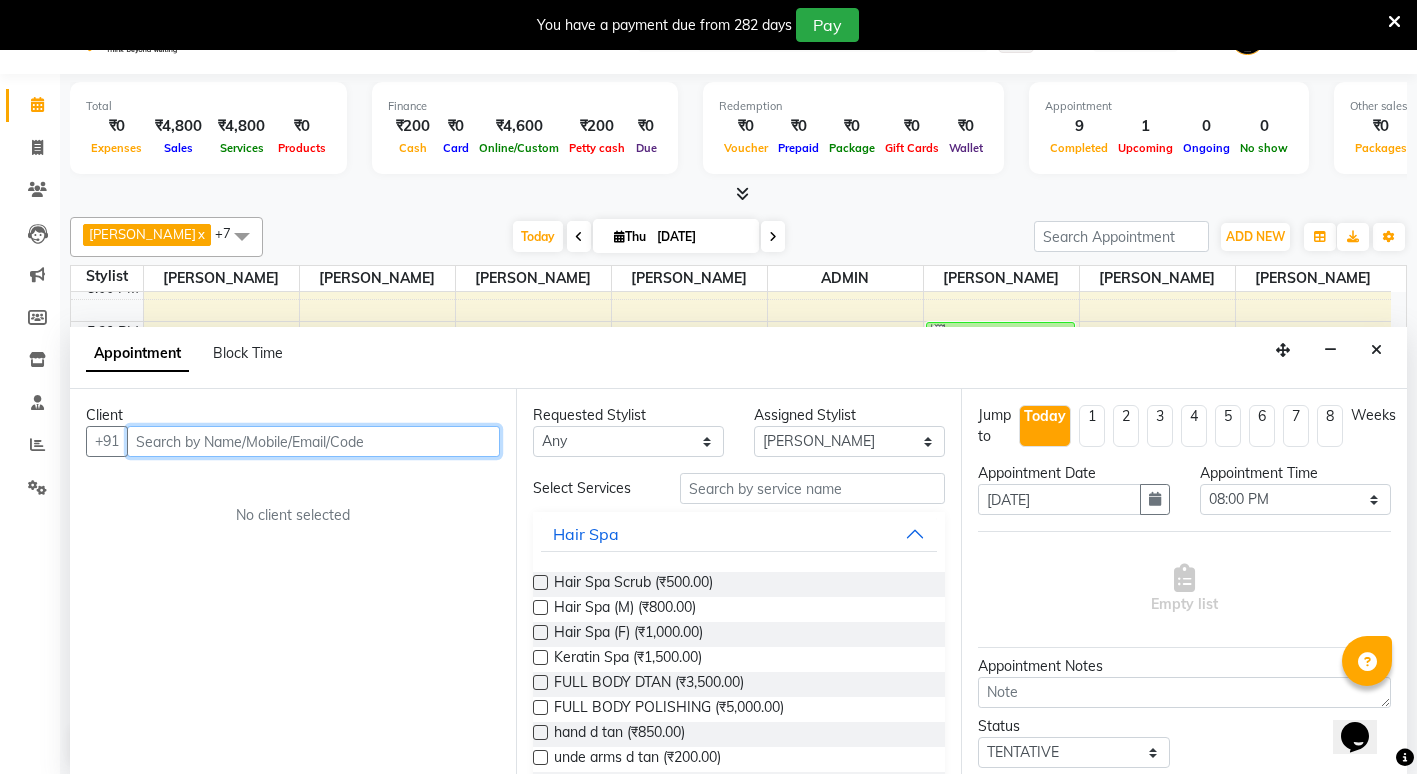 scroll, scrollTop: 51, scrollLeft: 0, axis: vertical 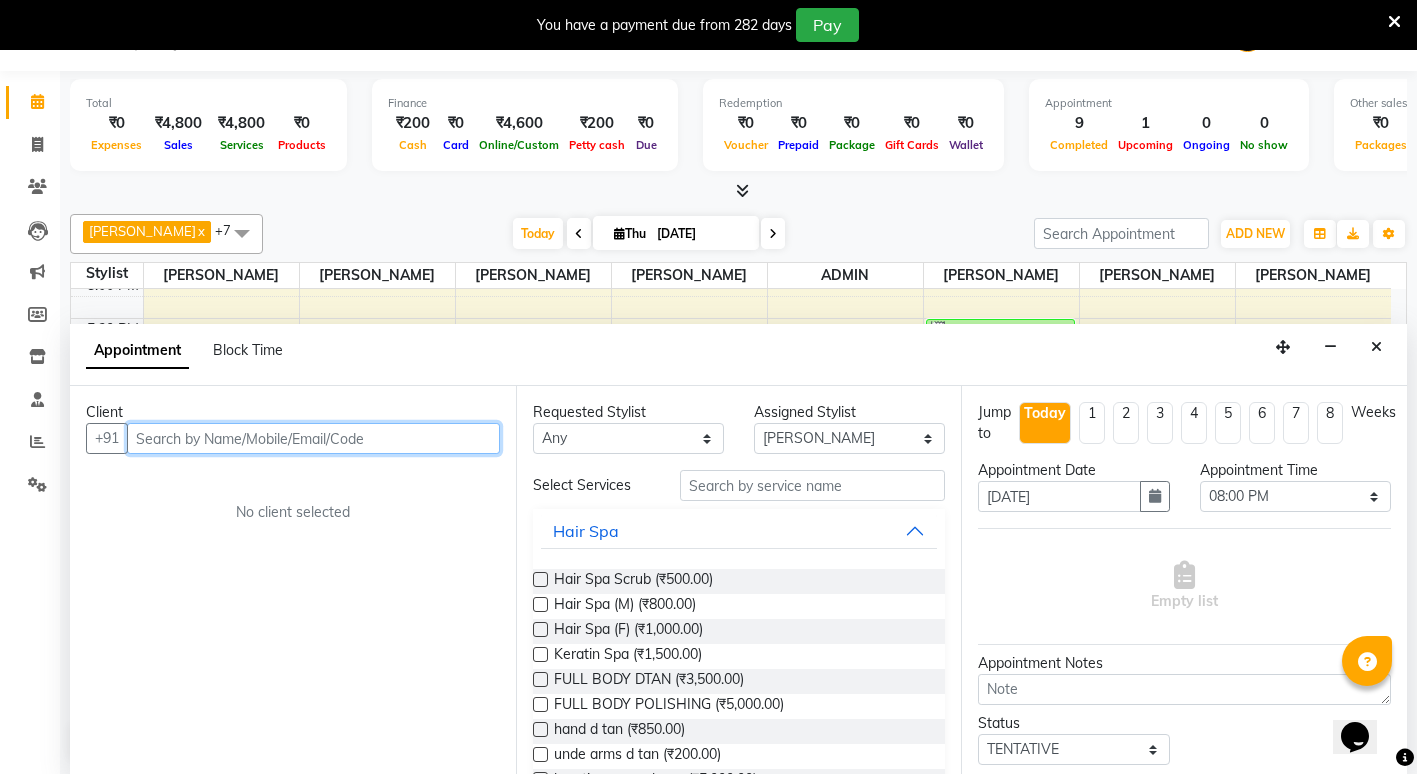 click at bounding box center [313, 438] 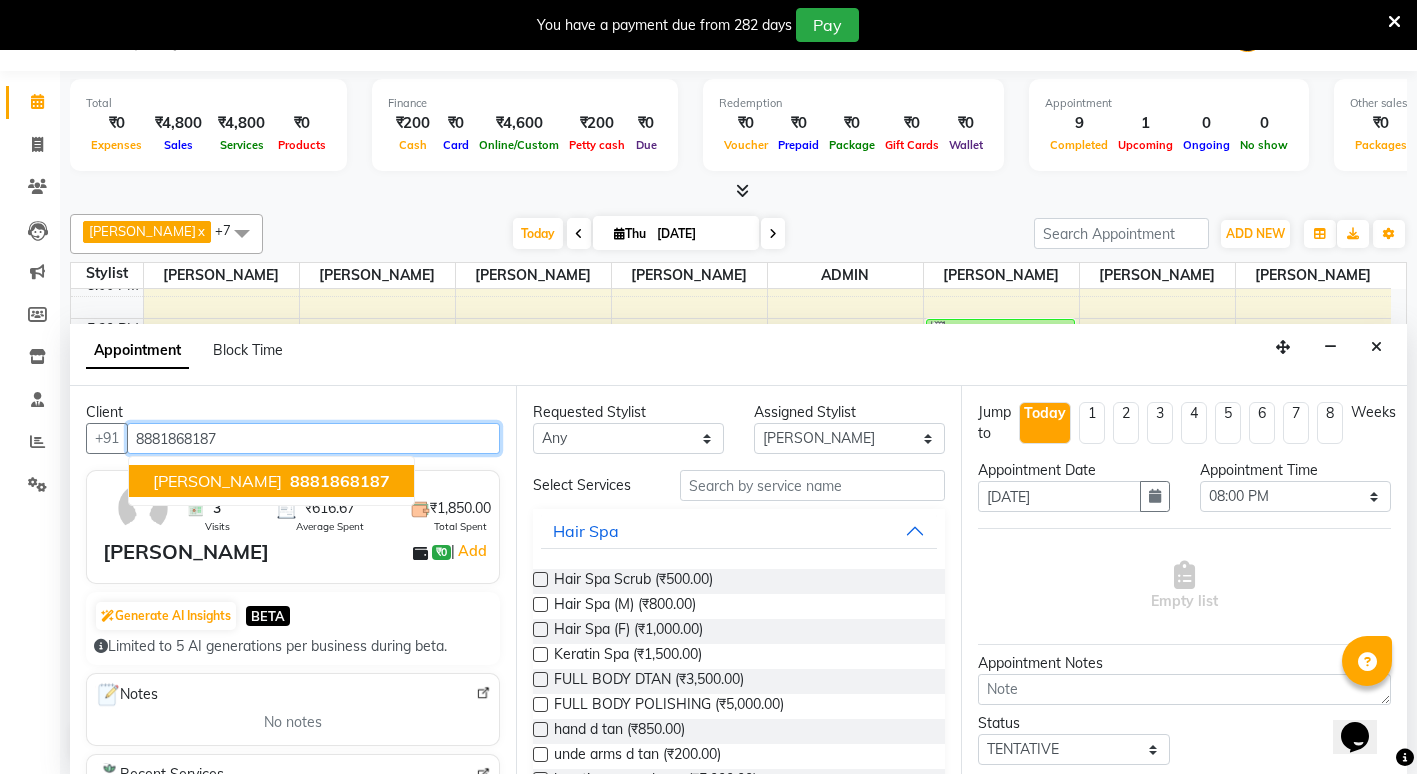click on "DINESH GAMBANI" at bounding box center (217, 481) 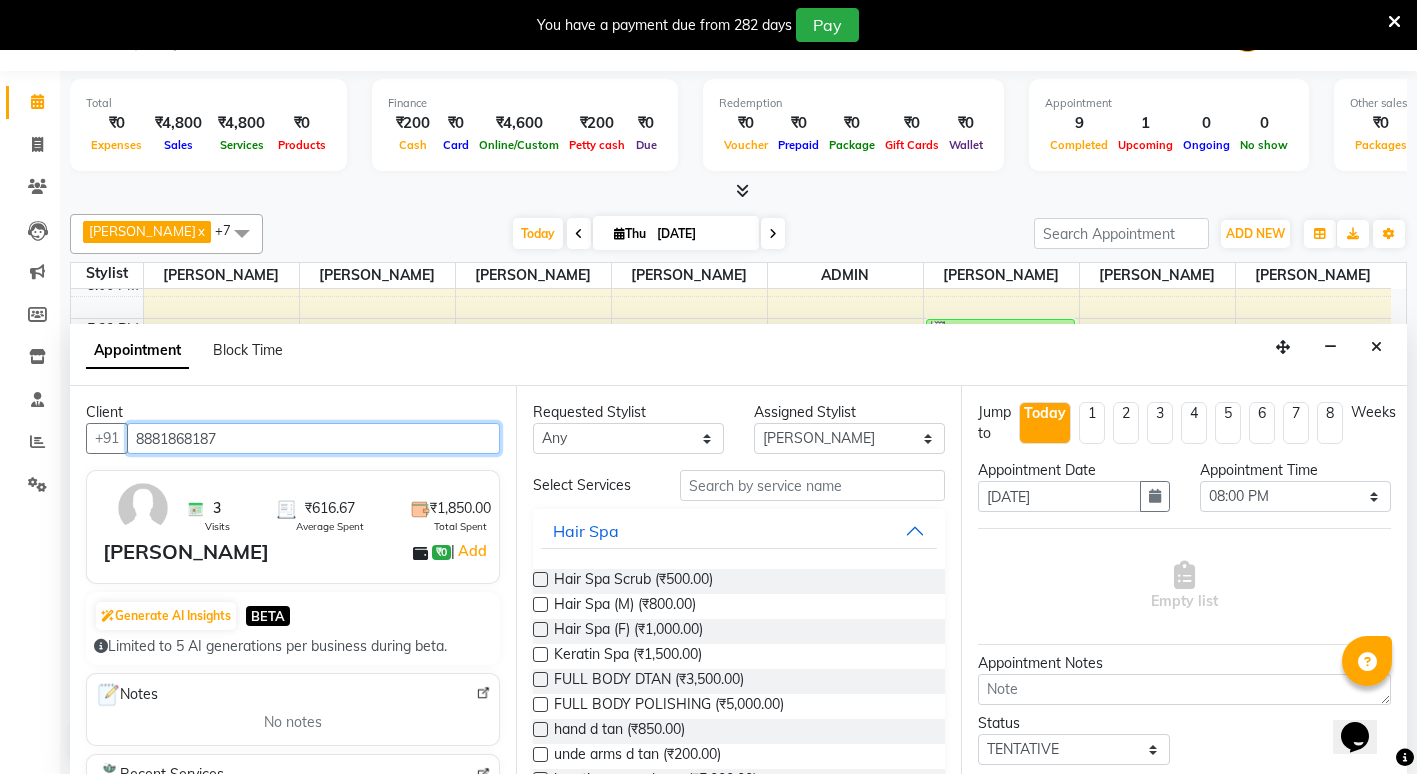 type on "8881868187" 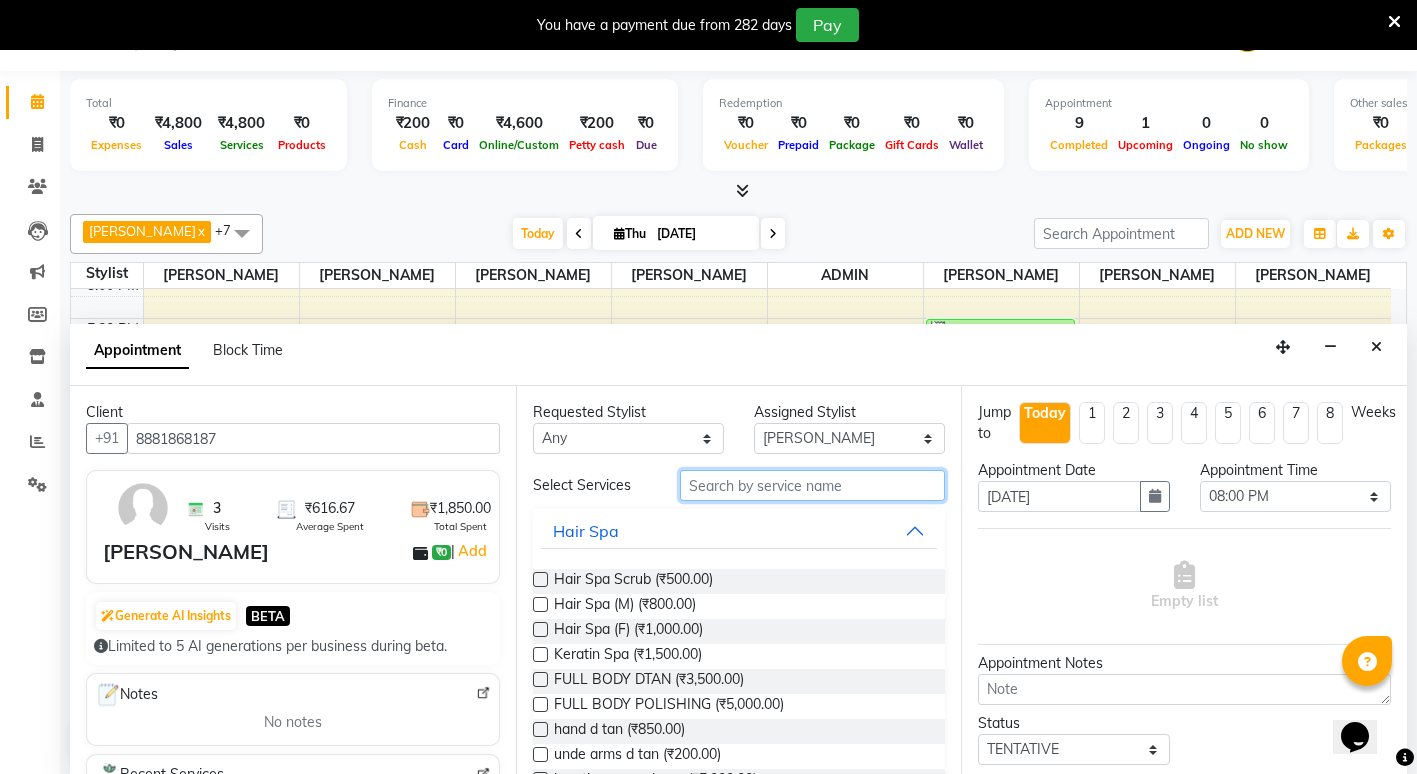 click at bounding box center (812, 485) 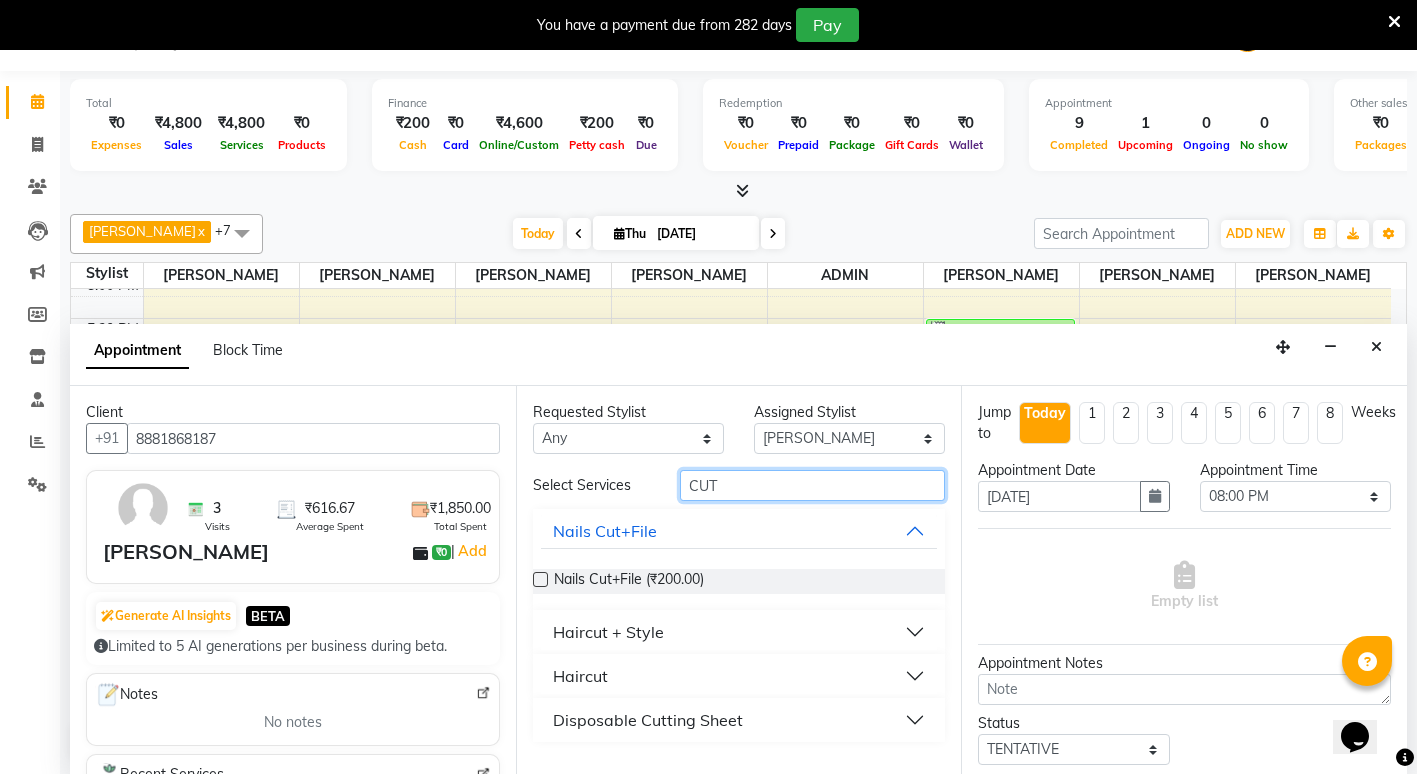 type on "CUT" 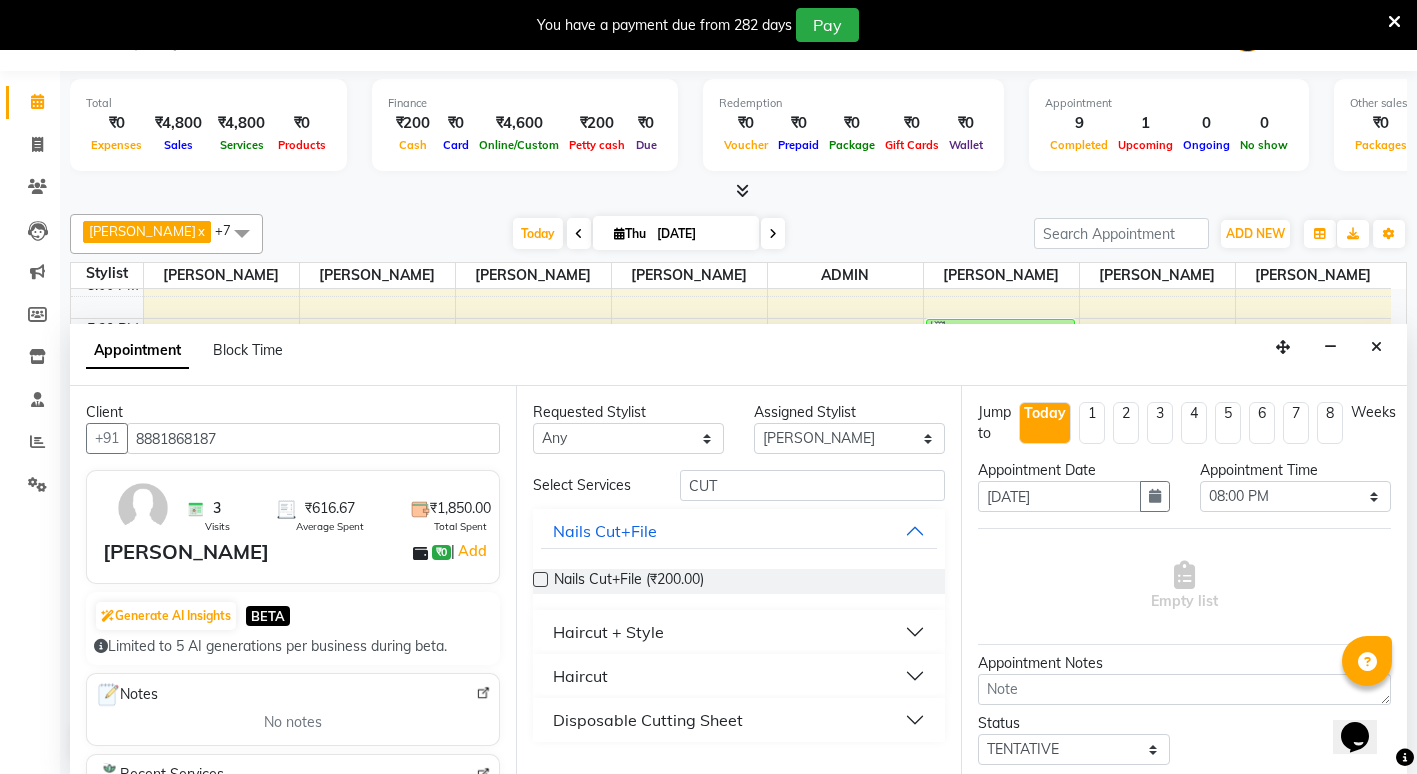 click on "Haircut" at bounding box center (580, 676) 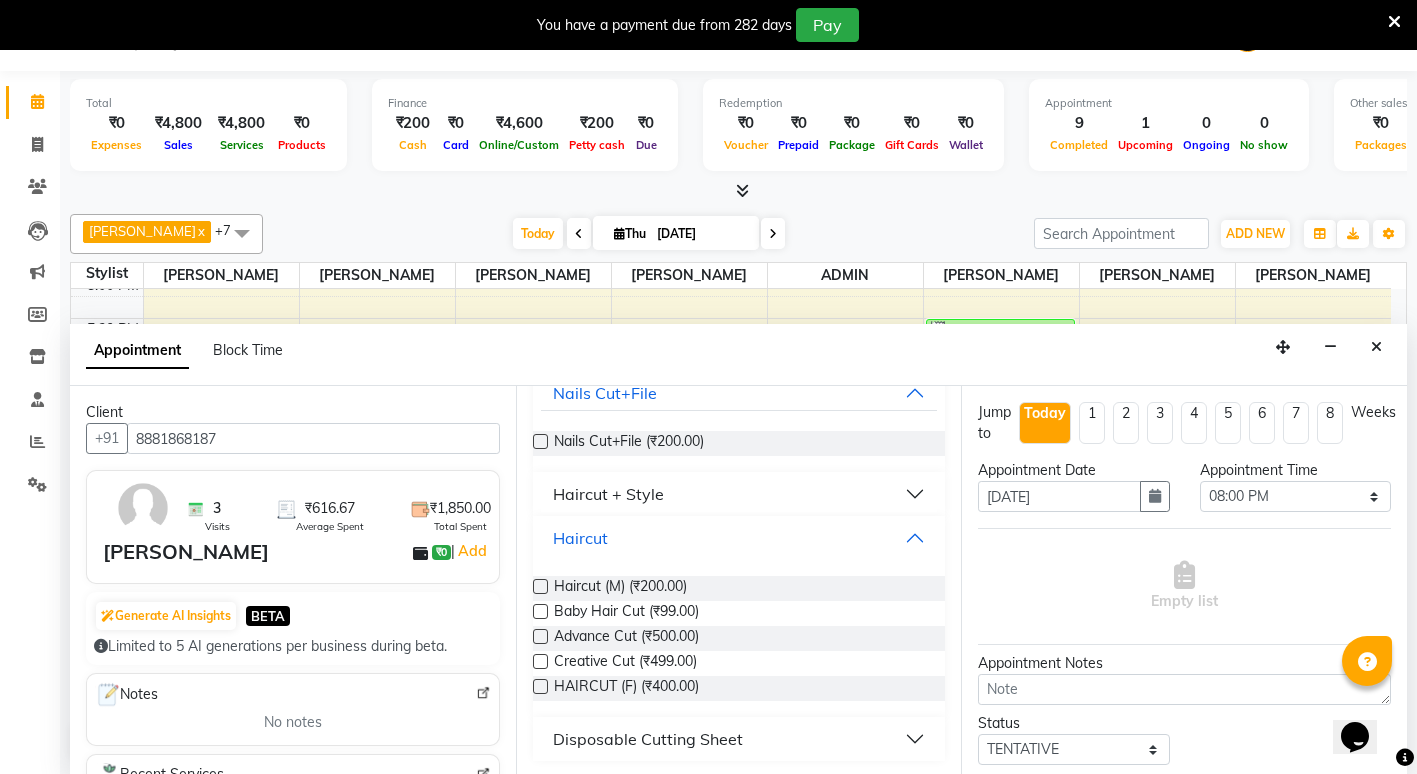 scroll, scrollTop: 140, scrollLeft: 0, axis: vertical 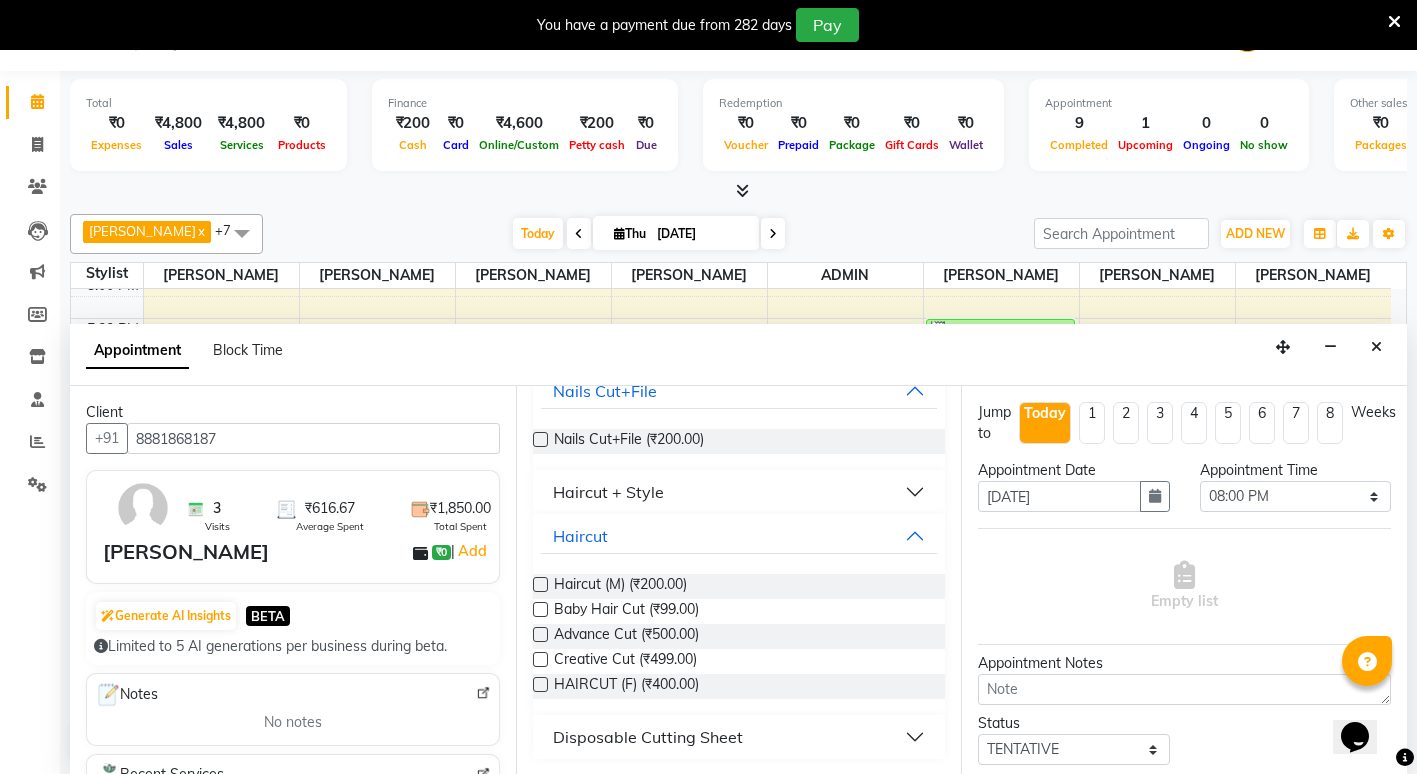 click on "Haircut (M) (₹200.00)" at bounding box center (739, 586) 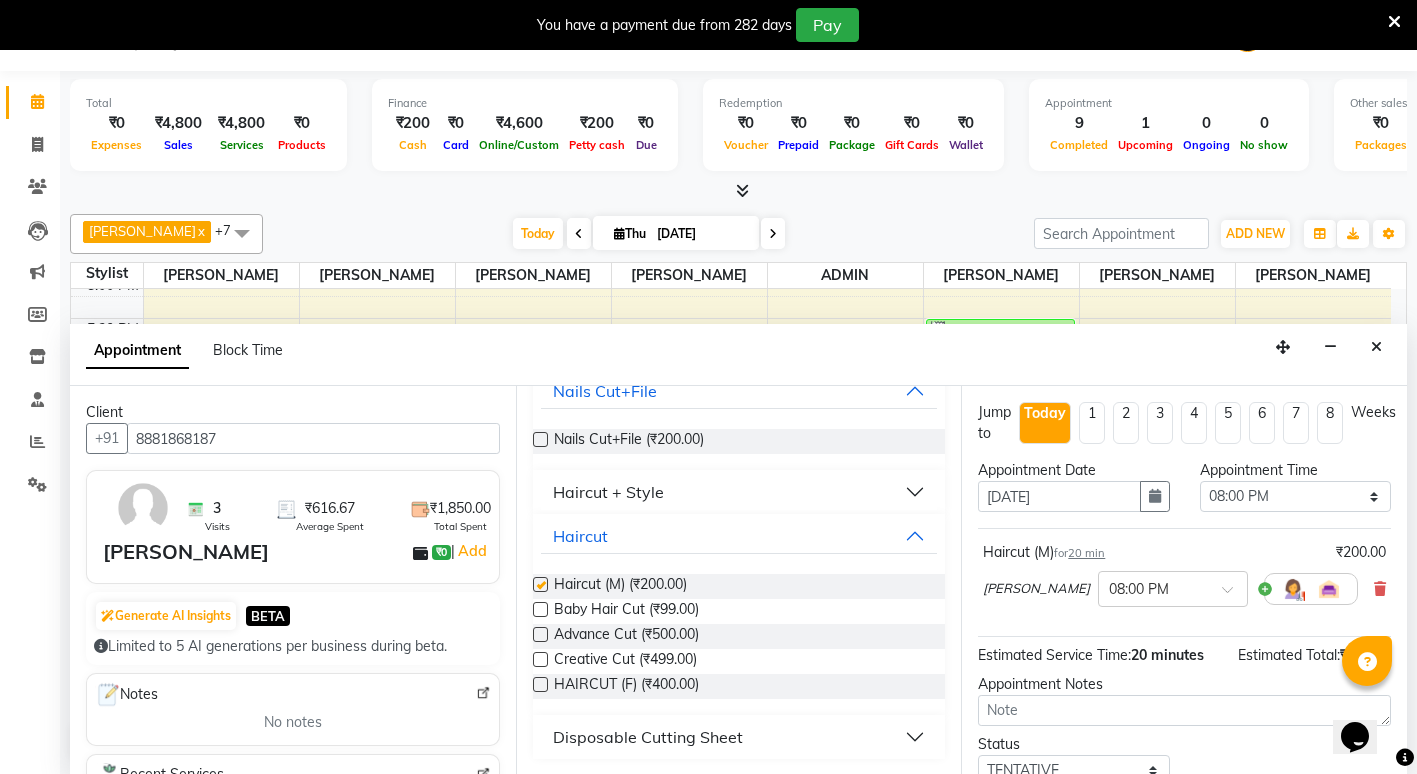 checkbox on "false" 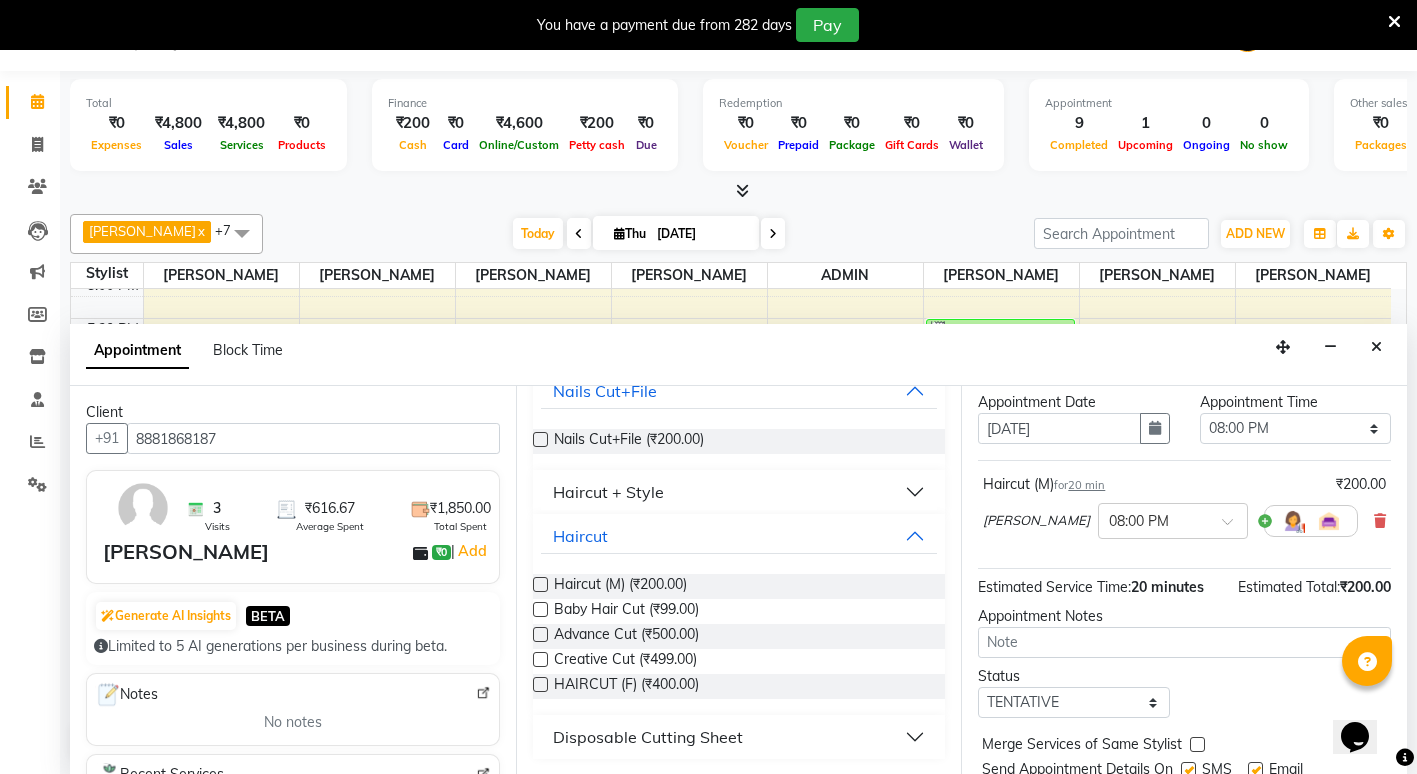 scroll, scrollTop: 138, scrollLeft: 0, axis: vertical 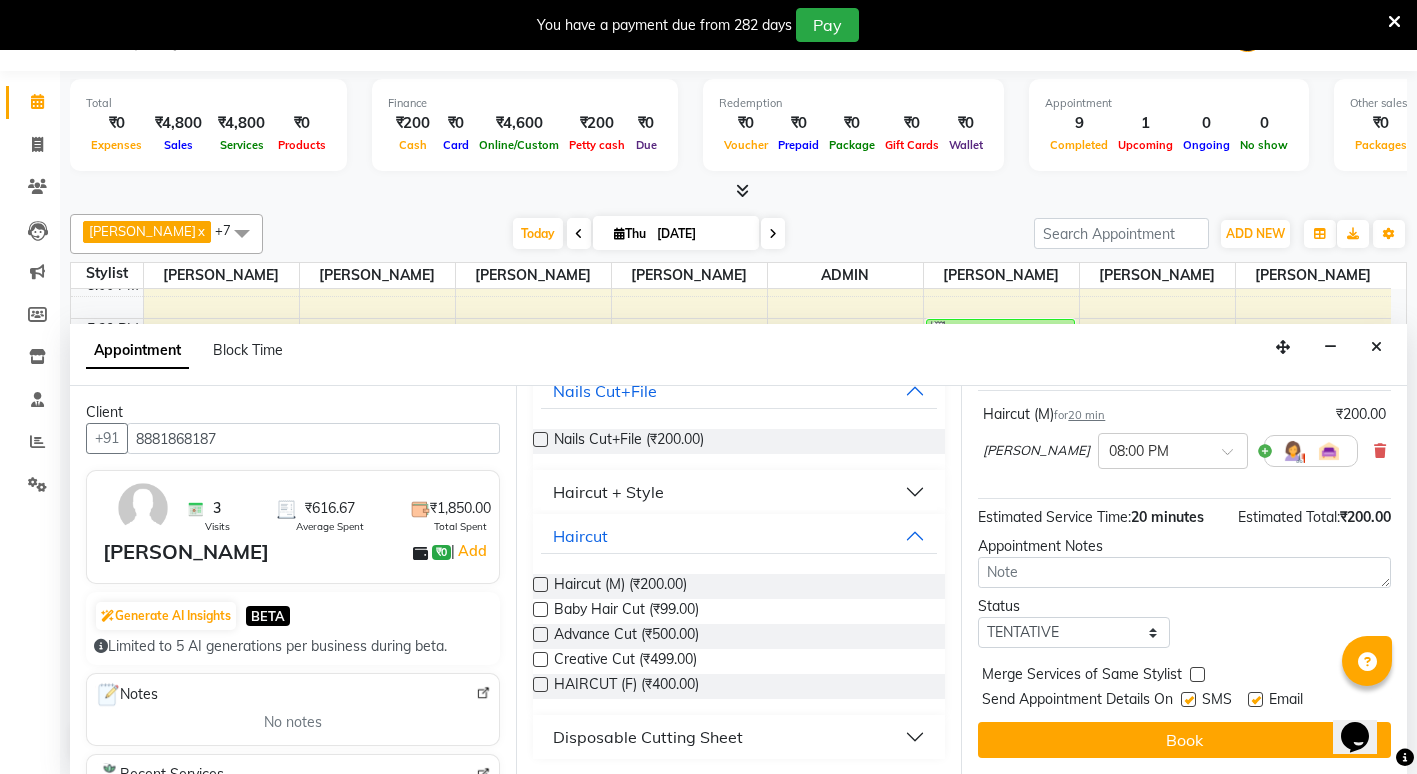 click on "Jump to Today 1 2 3 4 5 6 7 8 Weeks Appointment Date 10-07-2025 Appointment Time Select 11:00 AM 11:15 AM 11:30 AM 11:45 AM 12:00 PM 12:15 PM 12:30 PM 12:45 PM 01:00 PM 01:15 PM 01:30 PM 01:45 PM 02:00 PM 02:15 PM 02:30 PM 02:45 PM 03:00 PM 03:15 PM 03:30 PM 03:45 PM 04:00 PM 04:15 PM 04:30 PM 04:45 PM 05:00 PM 05:15 PM 05:30 PM 05:45 PM 06:00 PM 06:15 PM 06:30 PM 06:45 PM 07:00 PM 07:15 PM 07:30 PM 07:45 PM 08:00 PM 08:15 PM 08:30 PM 08:45 PM 09:00 PM Haircut (M)   for  20 min ₹200.00 ANIKET BAGDE × 08:00 PM Estimated Service Time:  20 minutes Estimated Total:  ₹200.00 Appointment Notes Status Select TENTATIVE CONFIRM CHECK-IN UPCOMING Merge Services of Same Stylist Send Appointment Details On SMS Email  Book" at bounding box center (1184, 580) 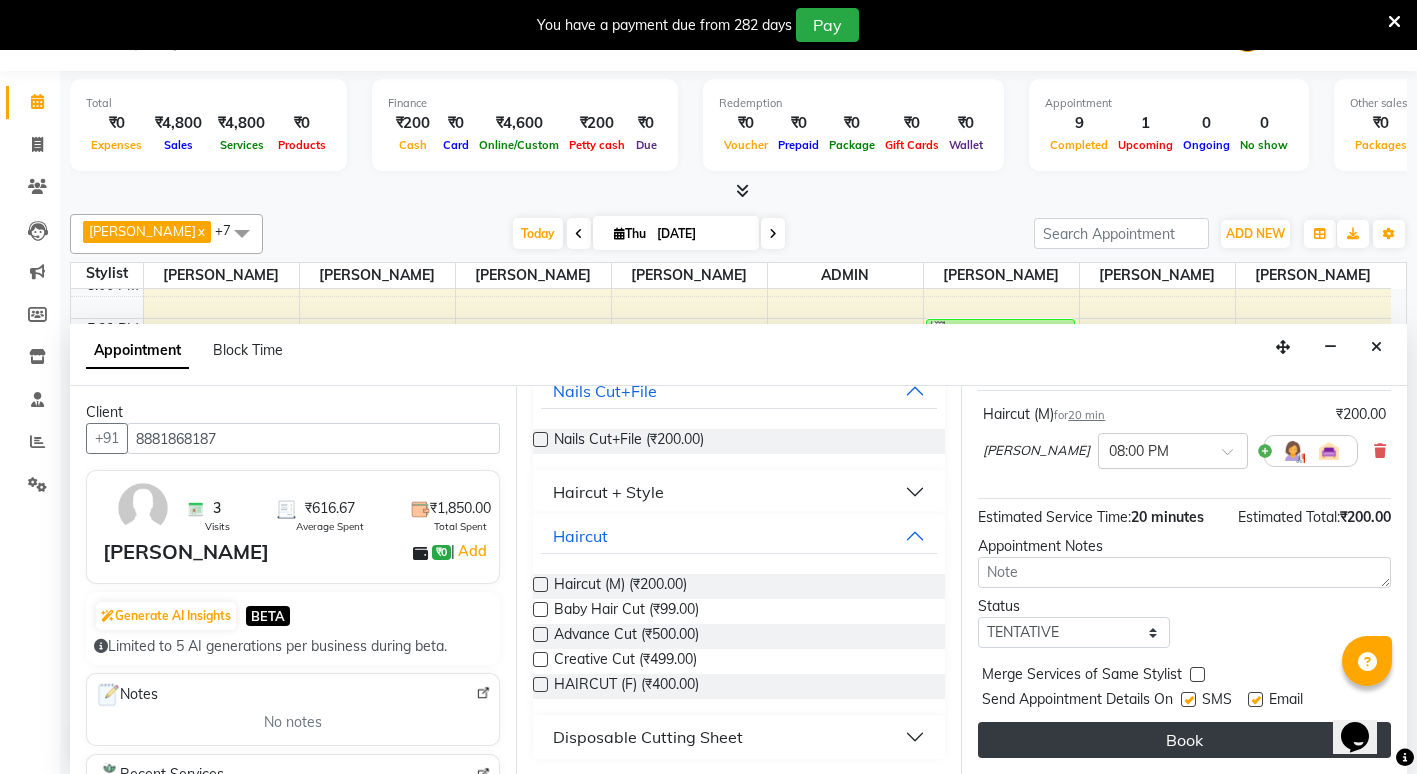 click on "Book" at bounding box center (1184, 740) 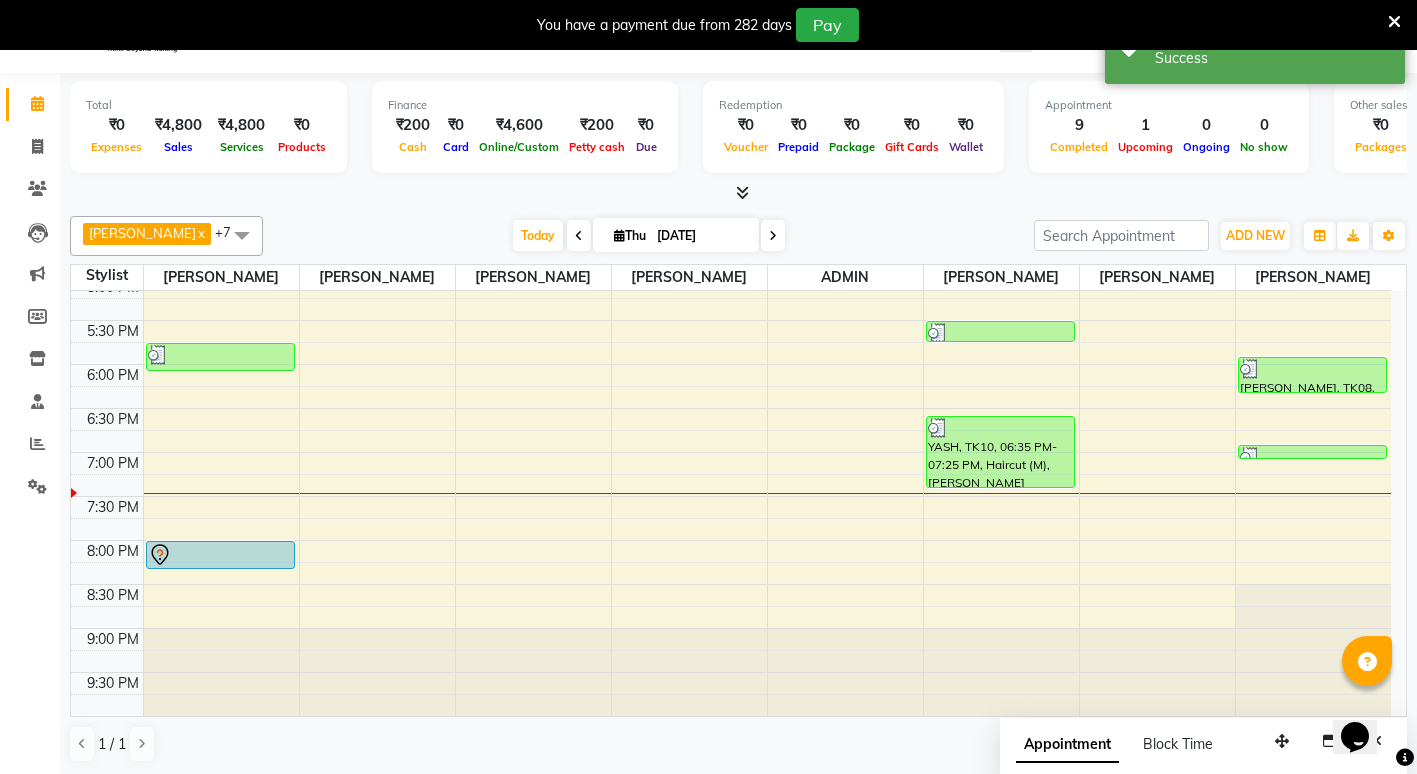 scroll, scrollTop: 0, scrollLeft: 0, axis: both 